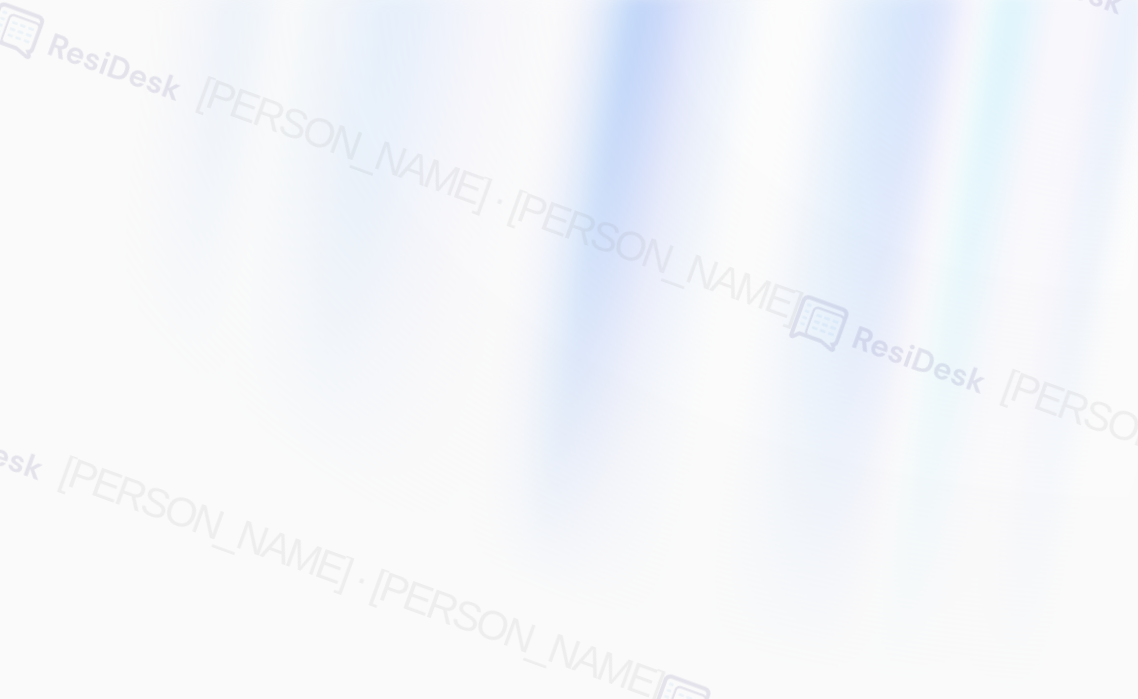 scroll, scrollTop: 0, scrollLeft: 0, axis: both 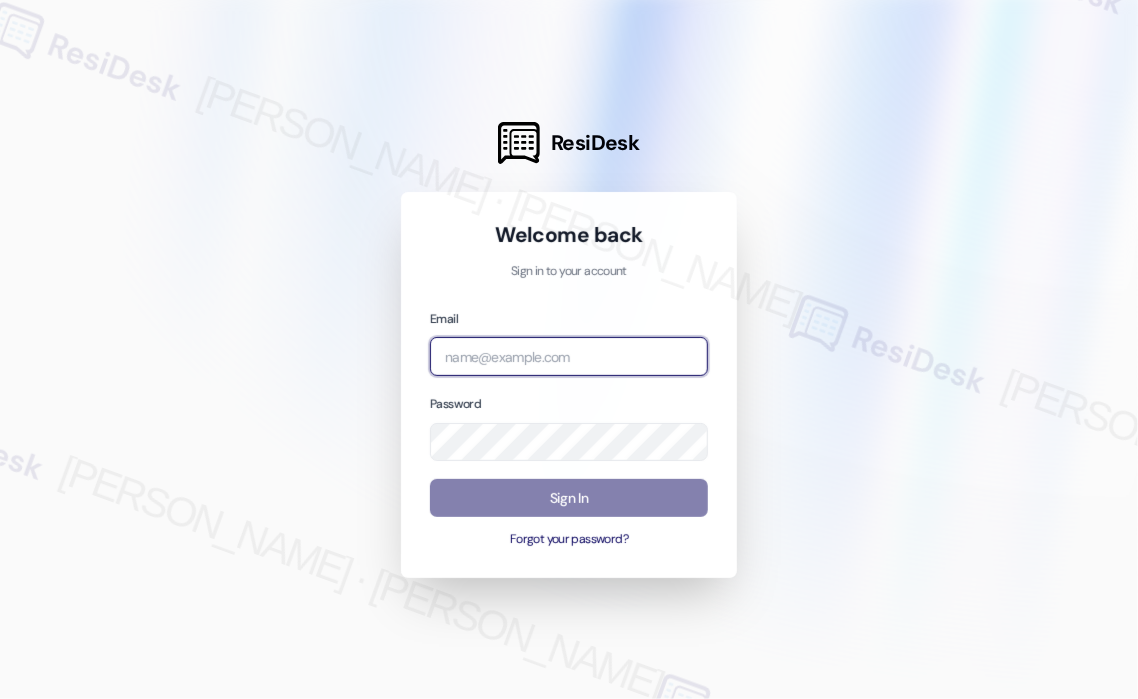 click at bounding box center [569, 356] 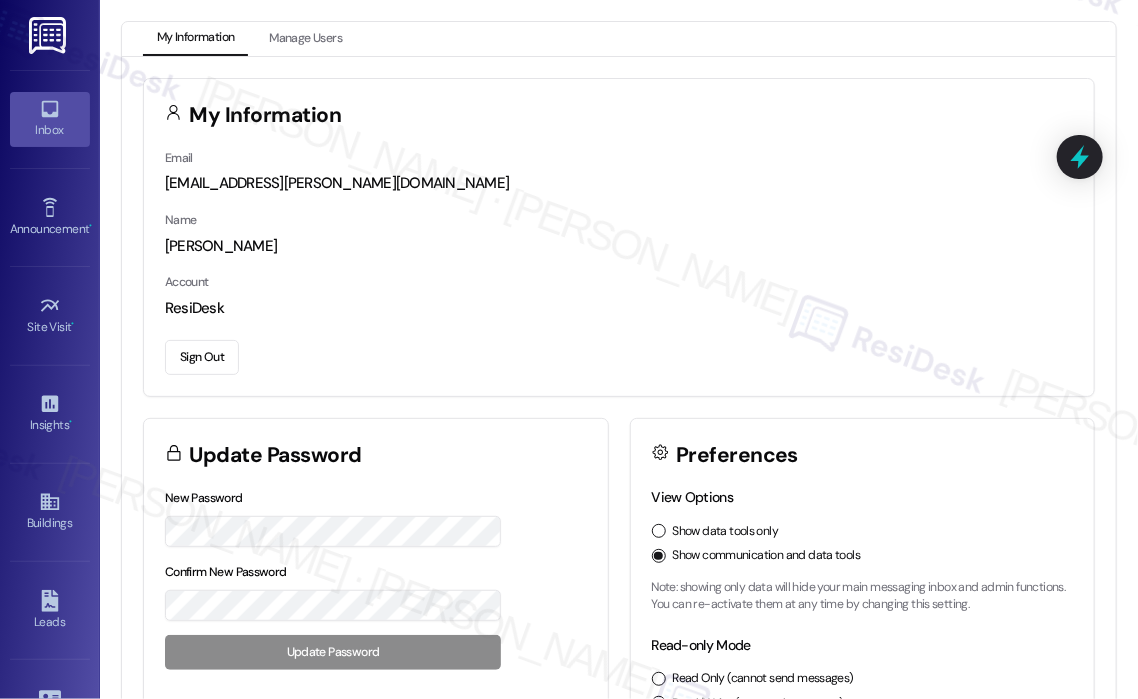 click on "Inbox" at bounding box center (50, 130) 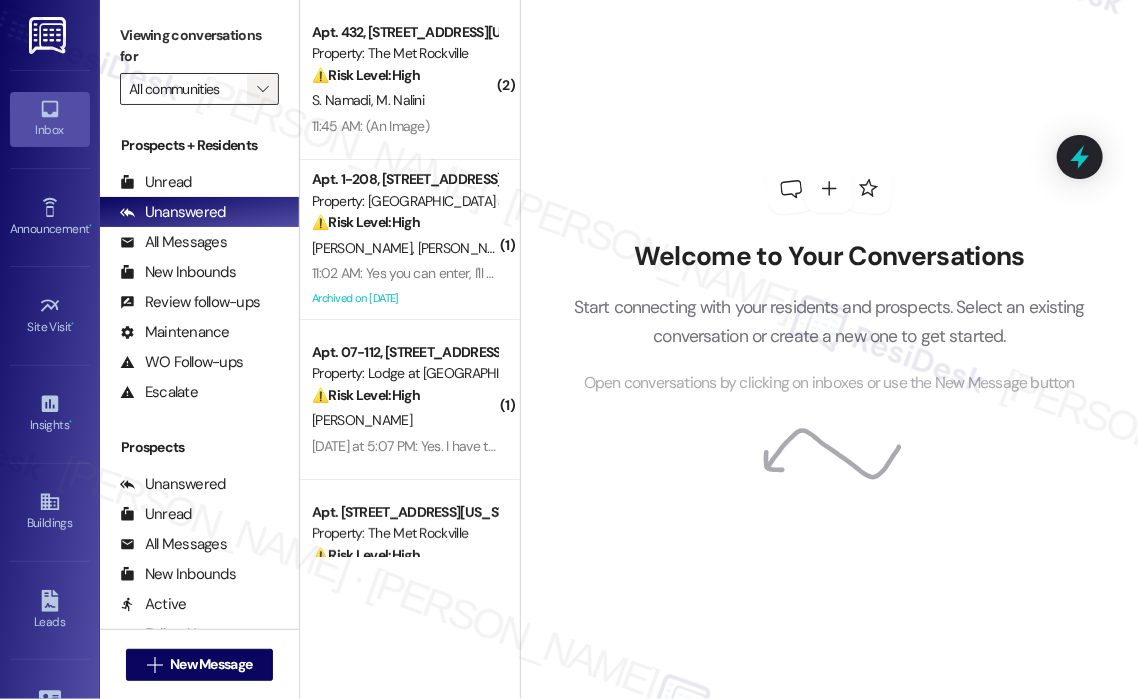 click on "" at bounding box center [262, 89] 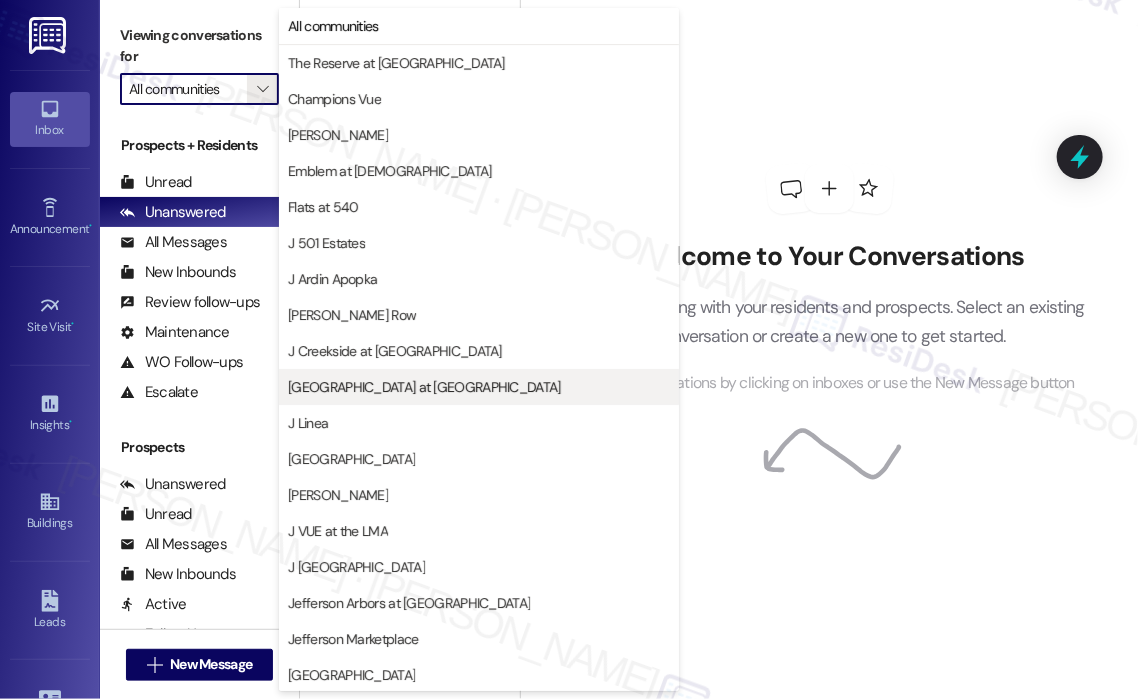 scroll, scrollTop: 300, scrollLeft: 0, axis: vertical 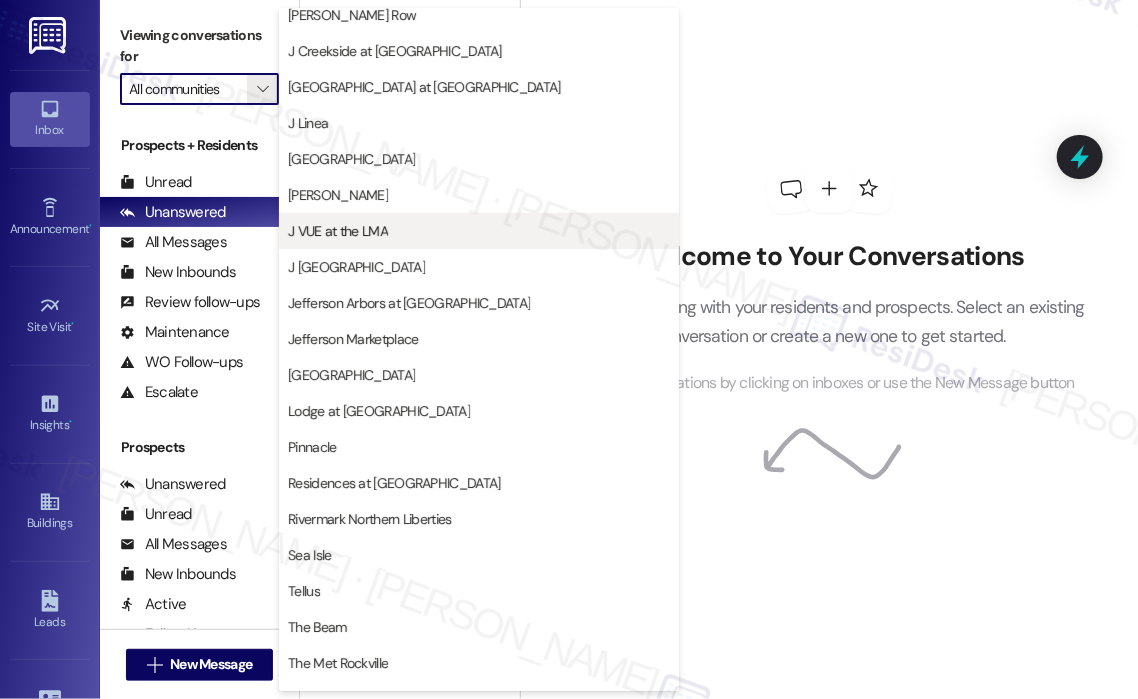click on "J VUE at the LMA" at bounding box center (338, 231) 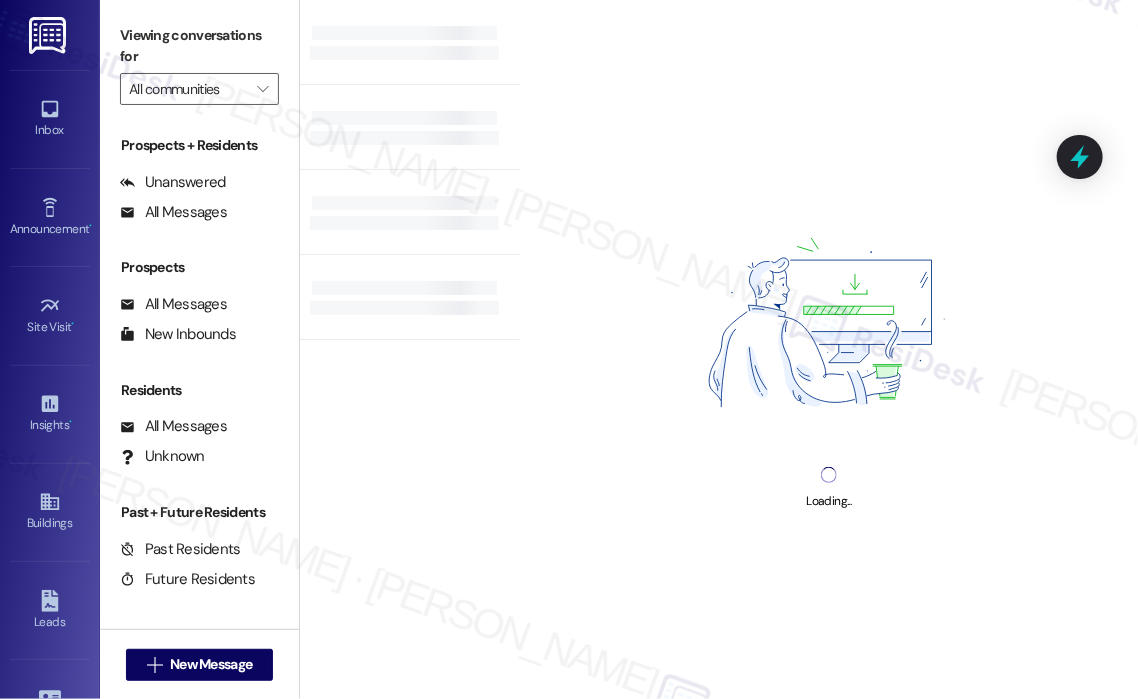 type on "J VUE at the LMA" 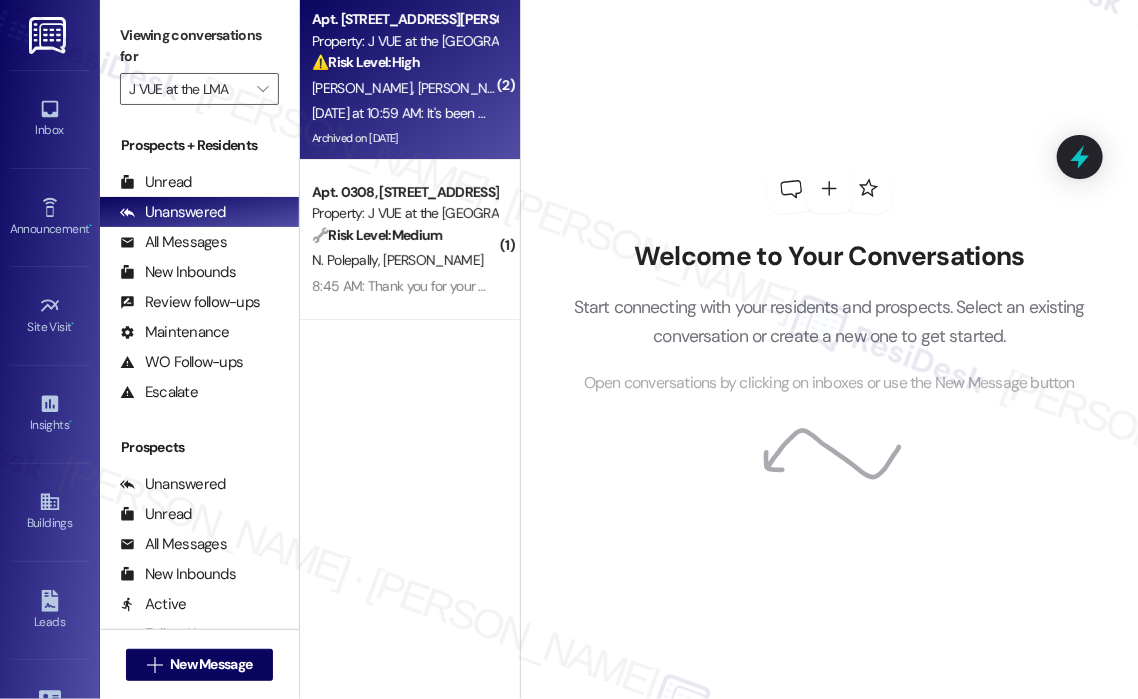 click on "Yesterday at 10:59 AM: It's been more than a week since we are requesting Yesterday at 10:59 AM: It's been more than a week since we are requesting" at bounding box center (404, 113) 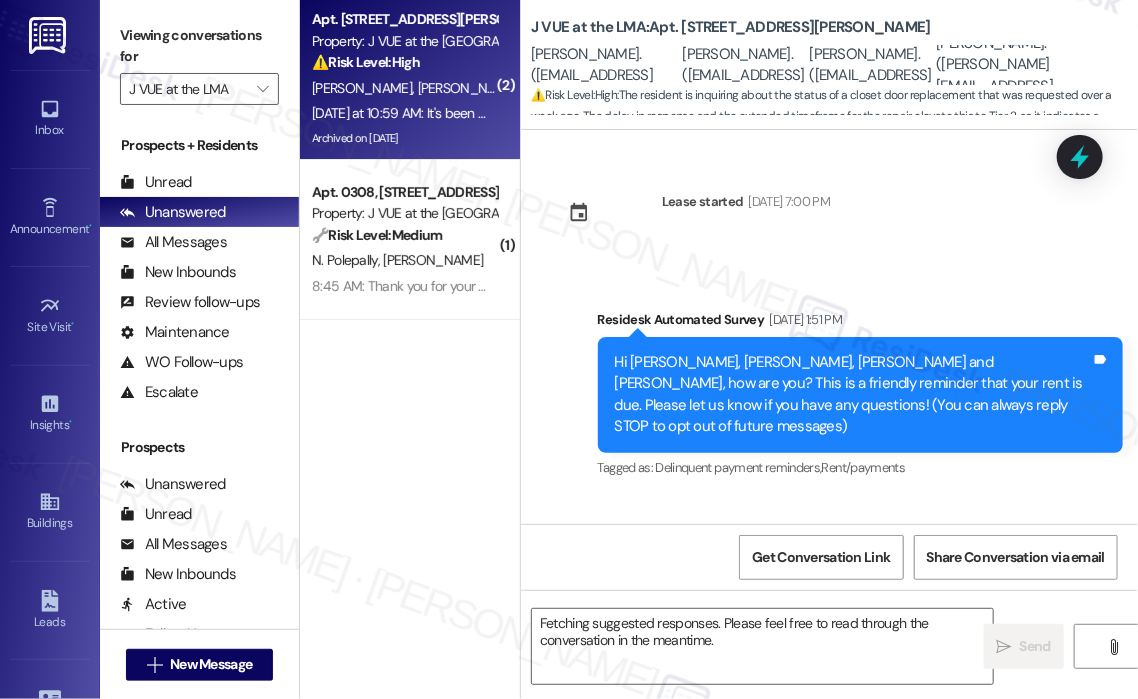 scroll, scrollTop: 20228, scrollLeft: 0, axis: vertical 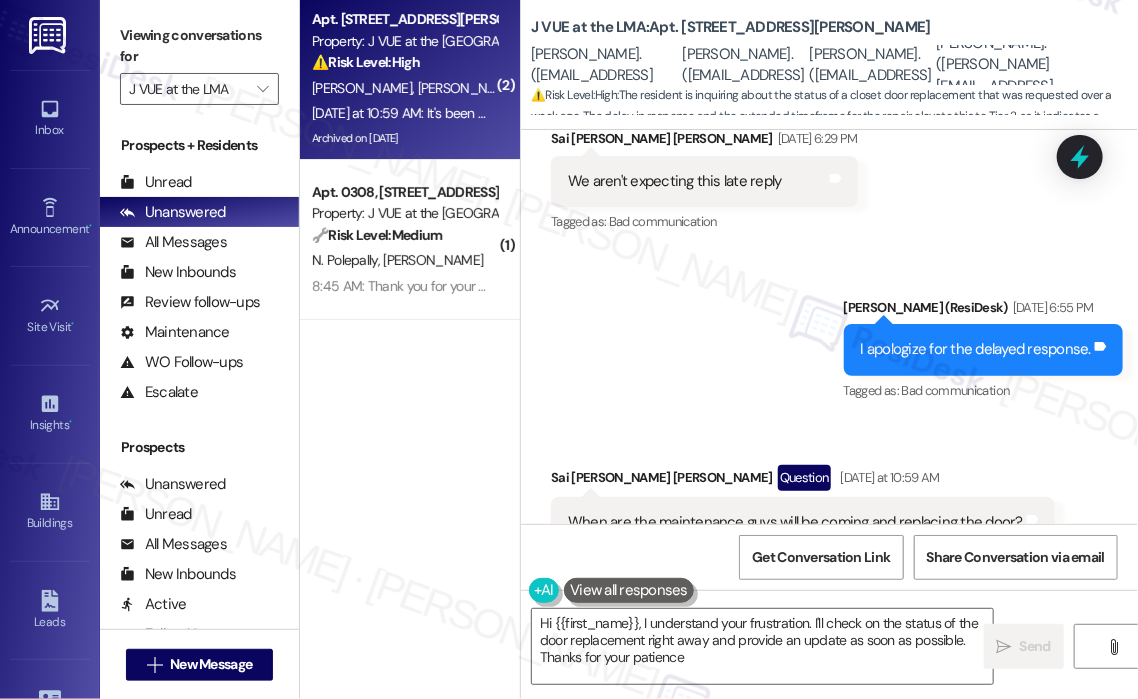 type on "Hi {{first_name}}, I understand your frustration. I'll check on the status of the door replacement right away and provide an update as soon as possible. Thanks for your patience!" 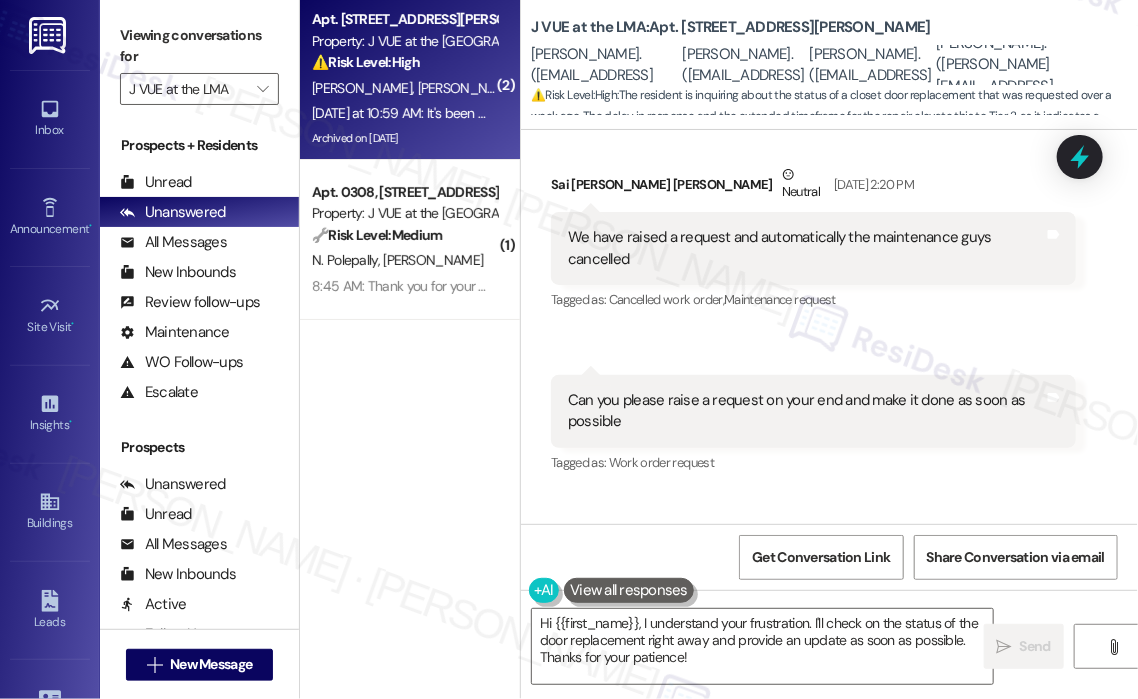 scroll, scrollTop: 19028, scrollLeft: 0, axis: vertical 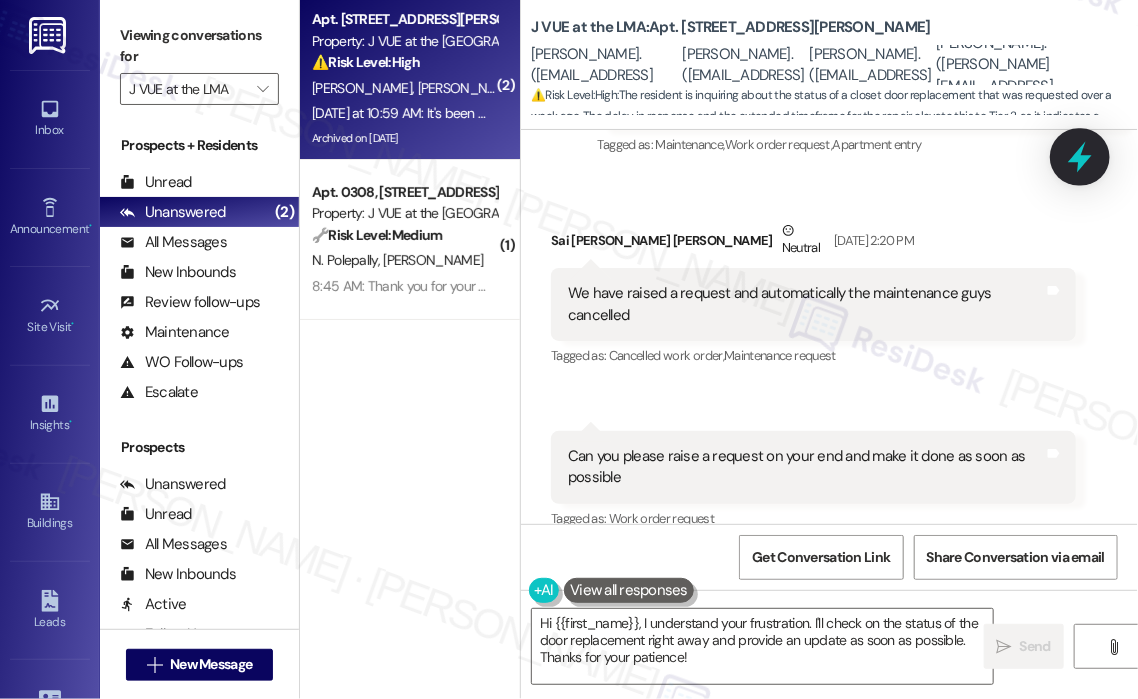click 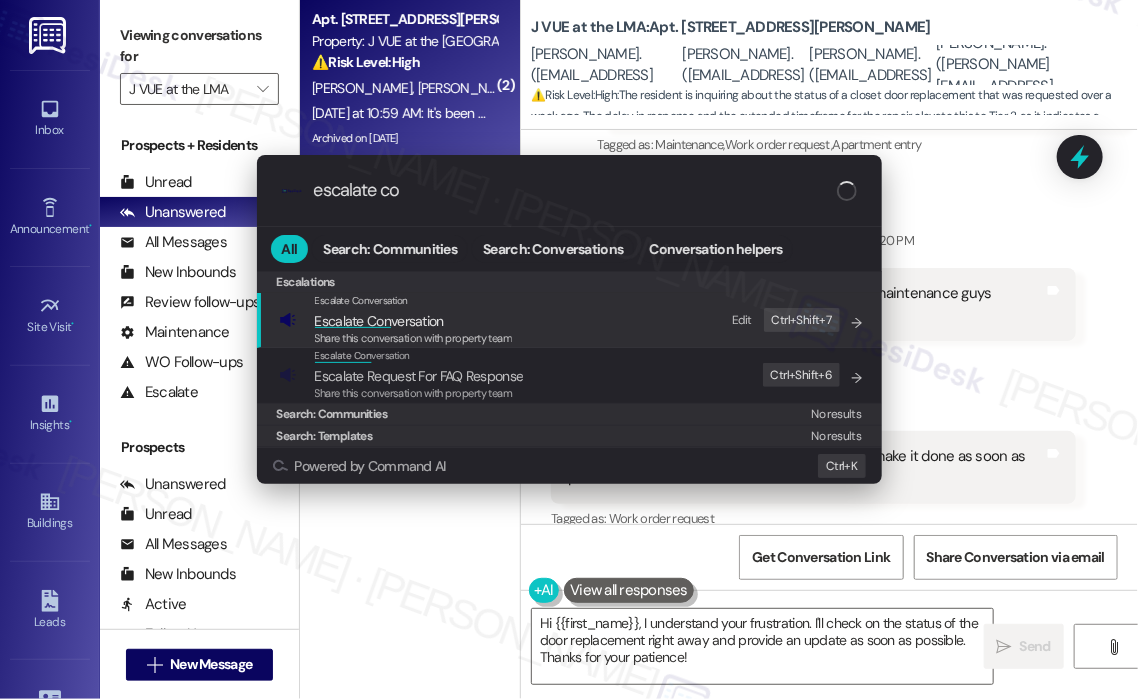type on "escalate con" 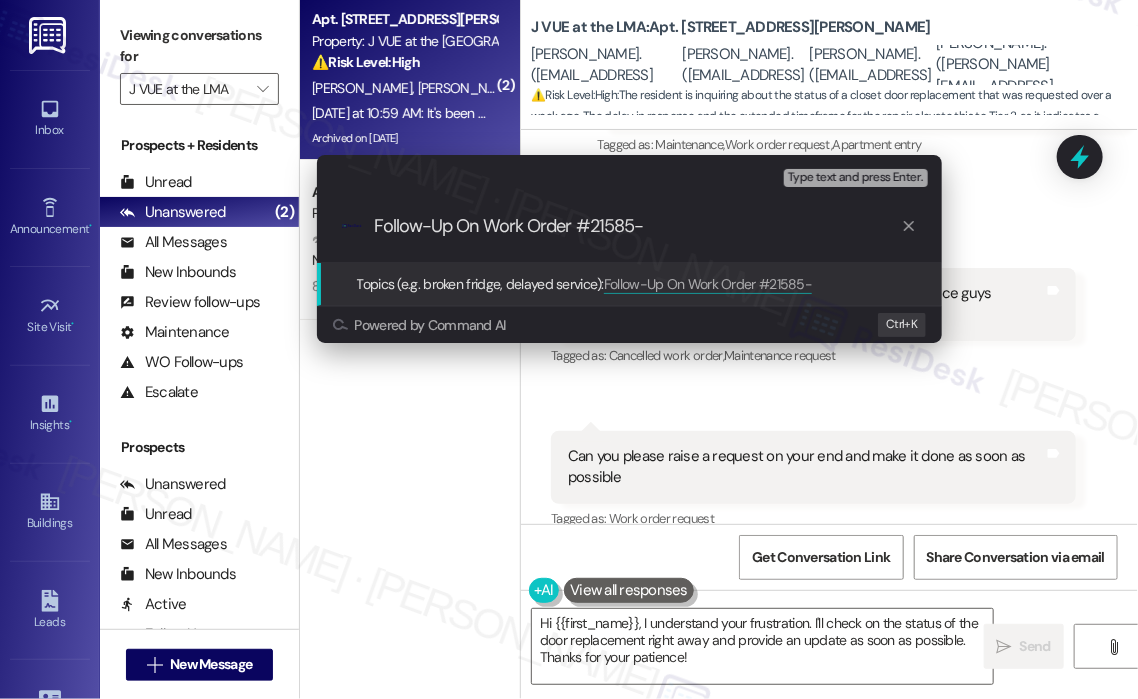type on "Follow-Up On Work Order #21585-1" 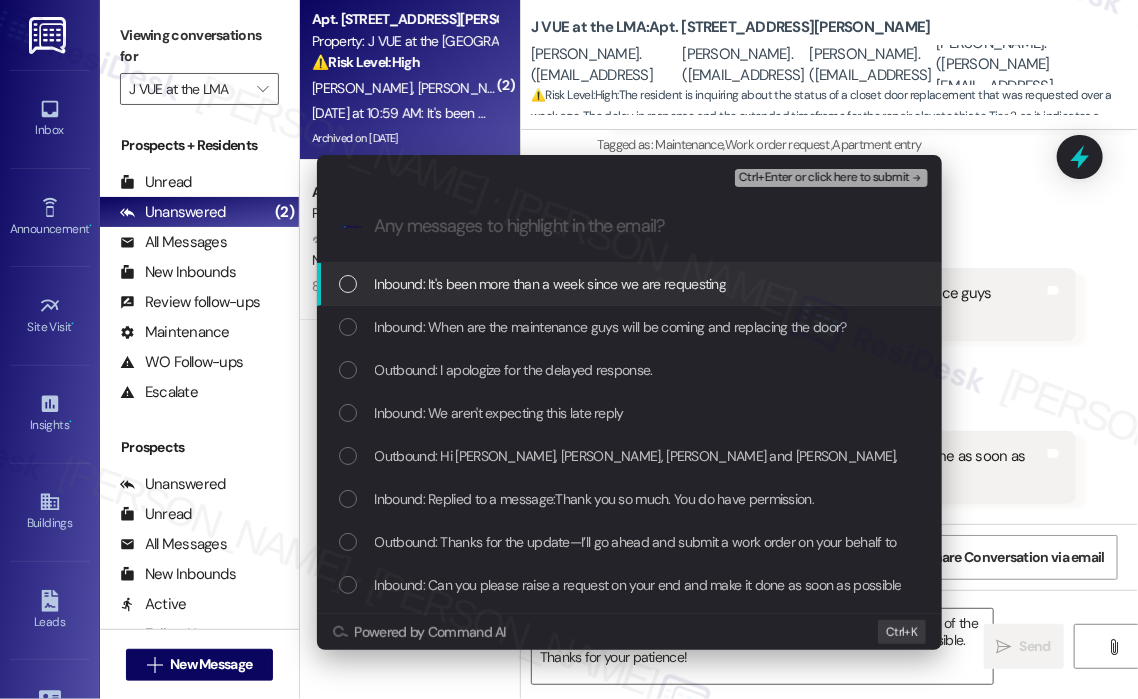 click on "Inbound: It's been more than a week since we are requesting" at bounding box center (551, 284) 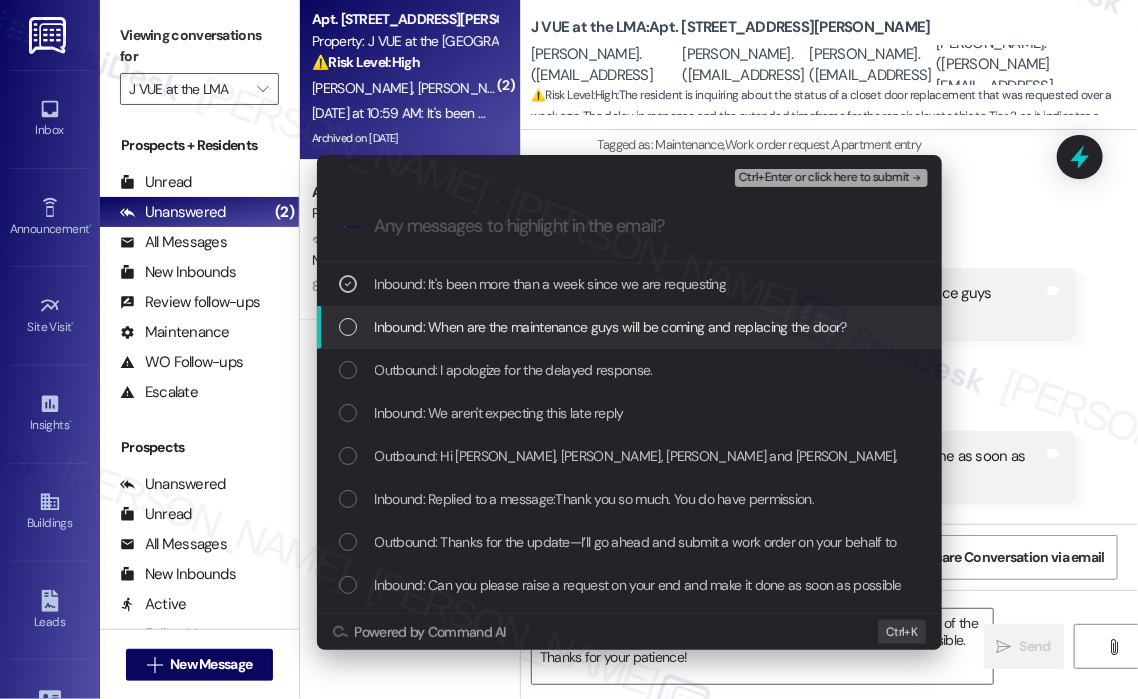click on "Inbound: When are the maintenance guys will be coming and replacing the door?" at bounding box center [611, 327] 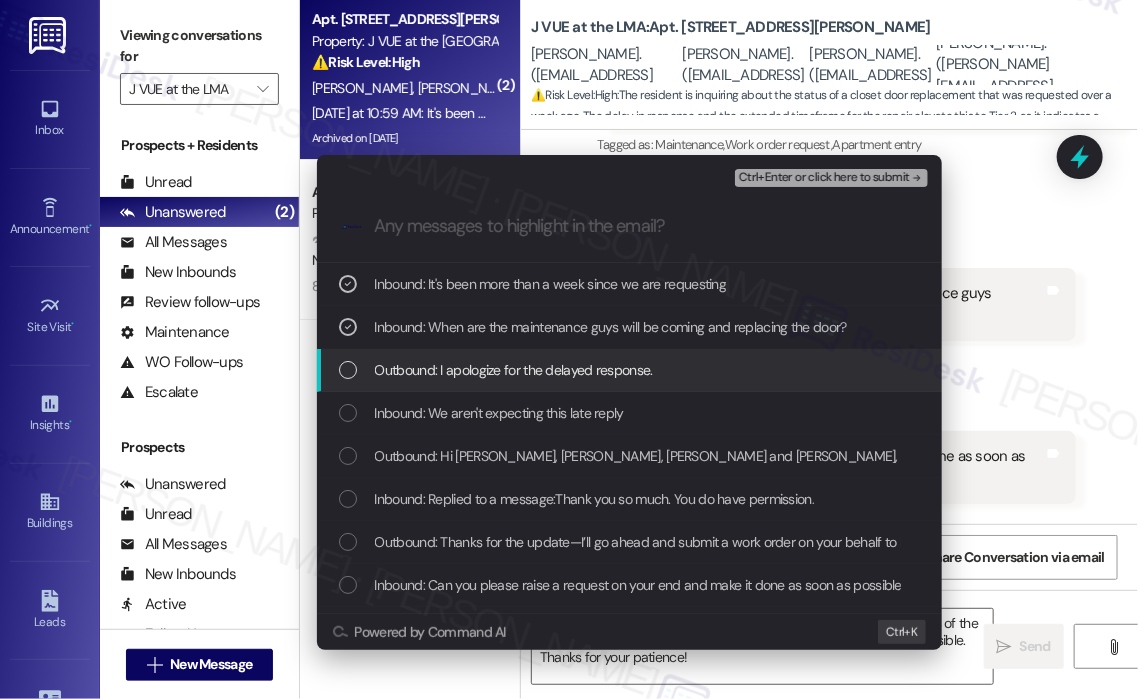 click on "Outbound: I apologize for the delayed response." at bounding box center (629, 370) 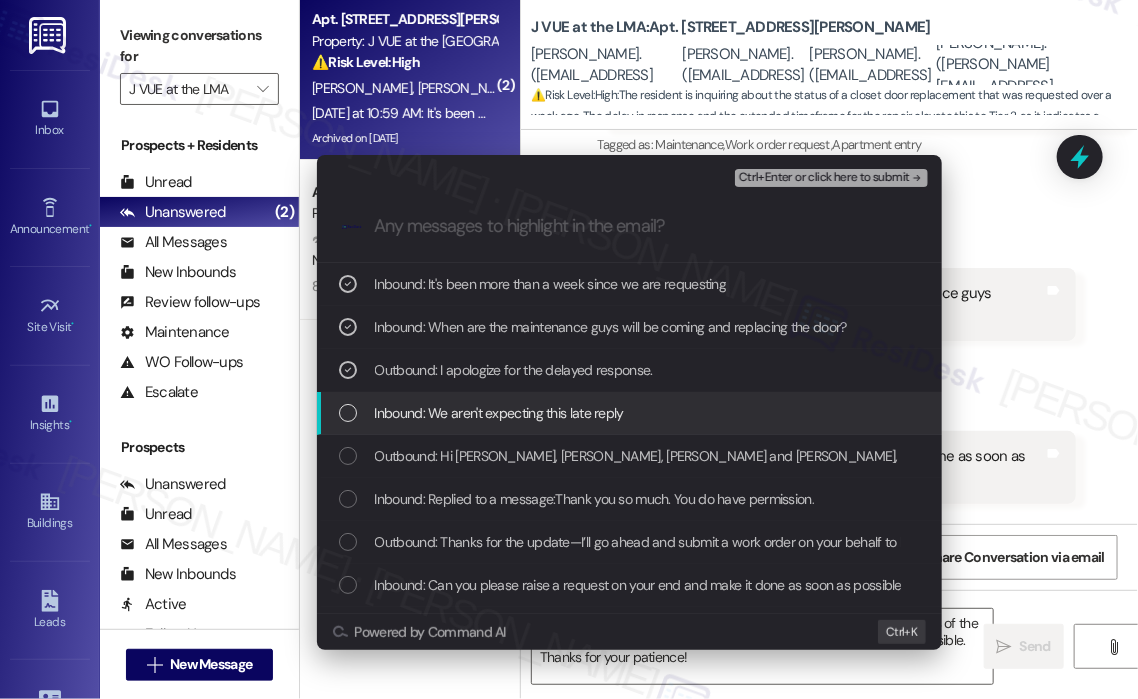 click on "Inbound: We aren't expecting this late reply" at bounding box center [631, 413] 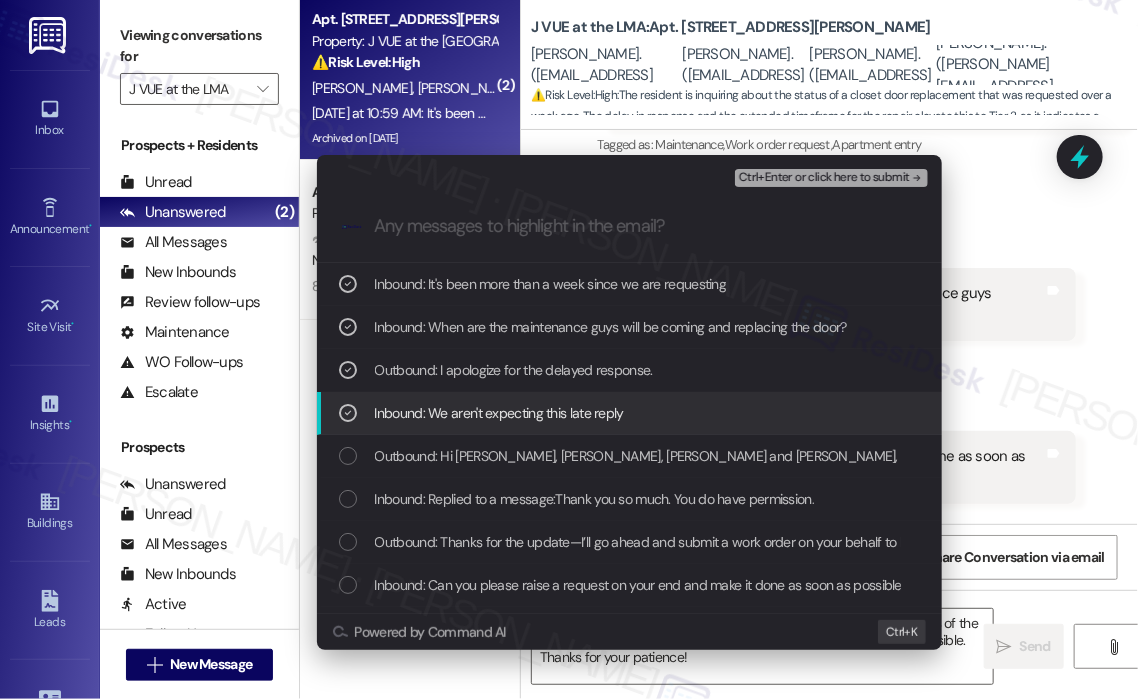 click on "Inbound: We aren't expecting this late reply" at bounding box center [631, 413] 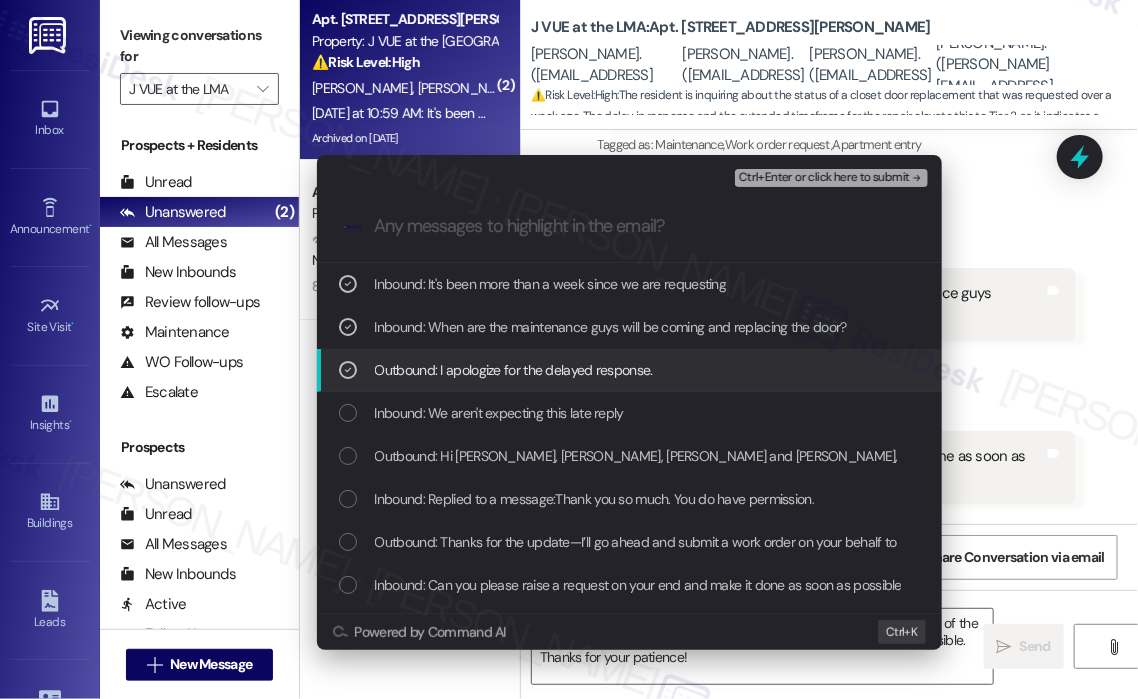 click on "Outbound: I apologize for the delayed response." at bounding box center (631, 370) 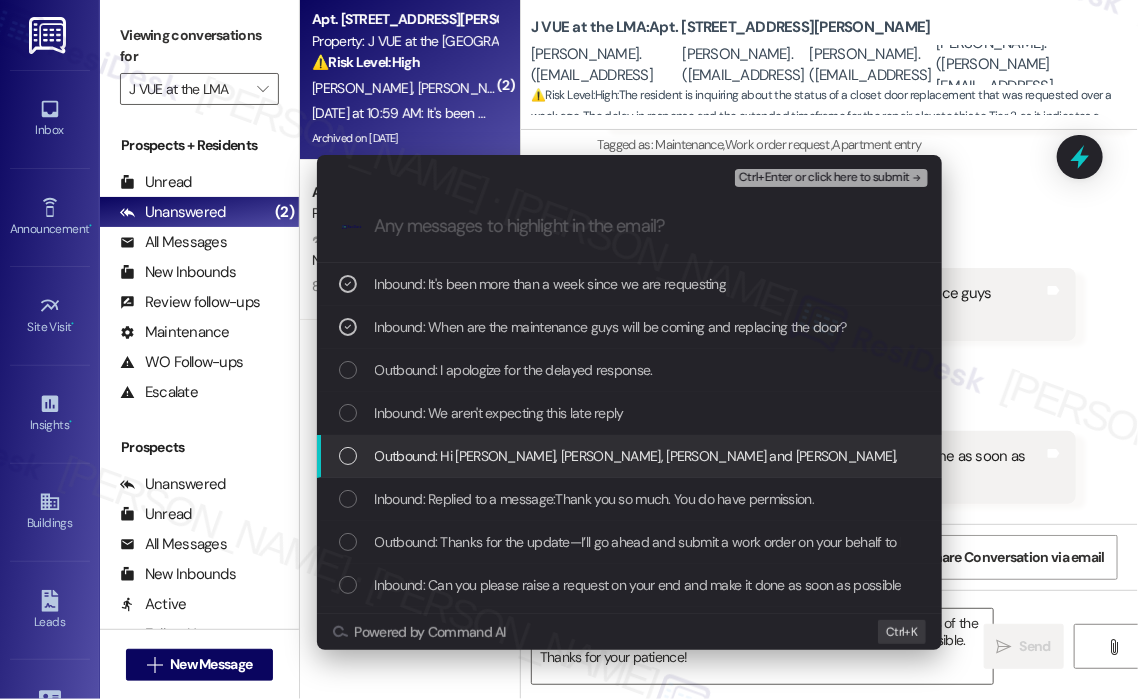 click on "Outbound: Hi Siva Abhishek, Sai Kalyan, Apuroop and Sai Shanmukha Bharadwaj, I understand you've already given permission to enter. I'll create that work order for the closet door replacement right away. I'm happy to help!" at bounding box center (1045, 456) 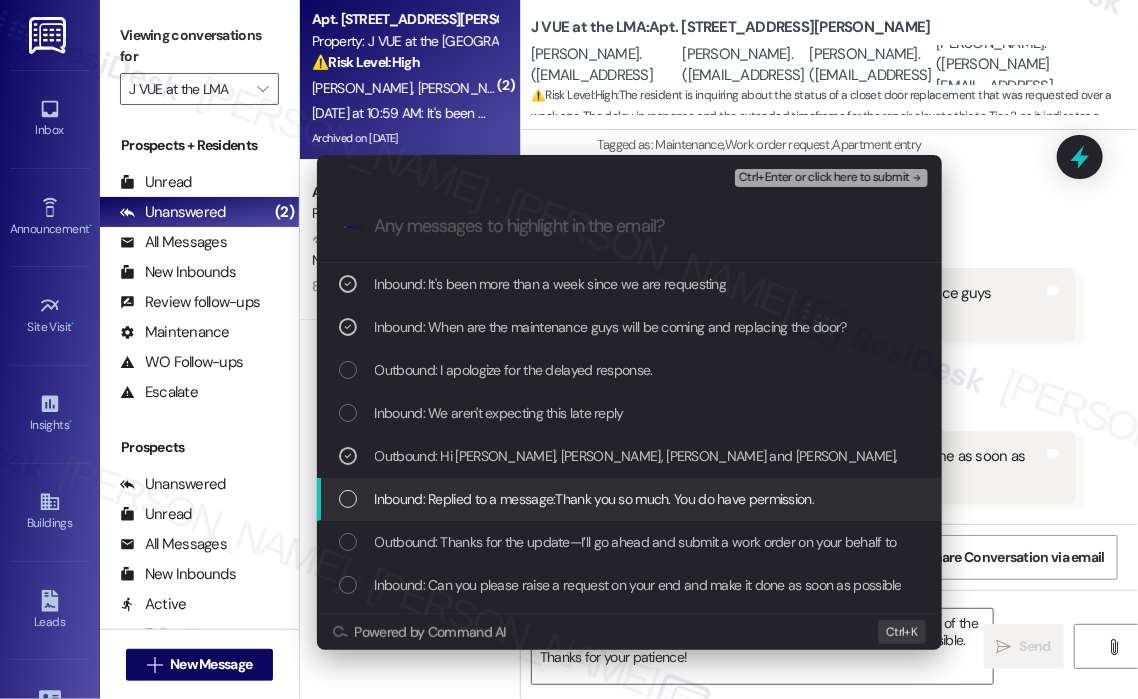 click on "Inbound: Replied to a message:Thank you so much. You do have permission." at bounding box center [595, 499] 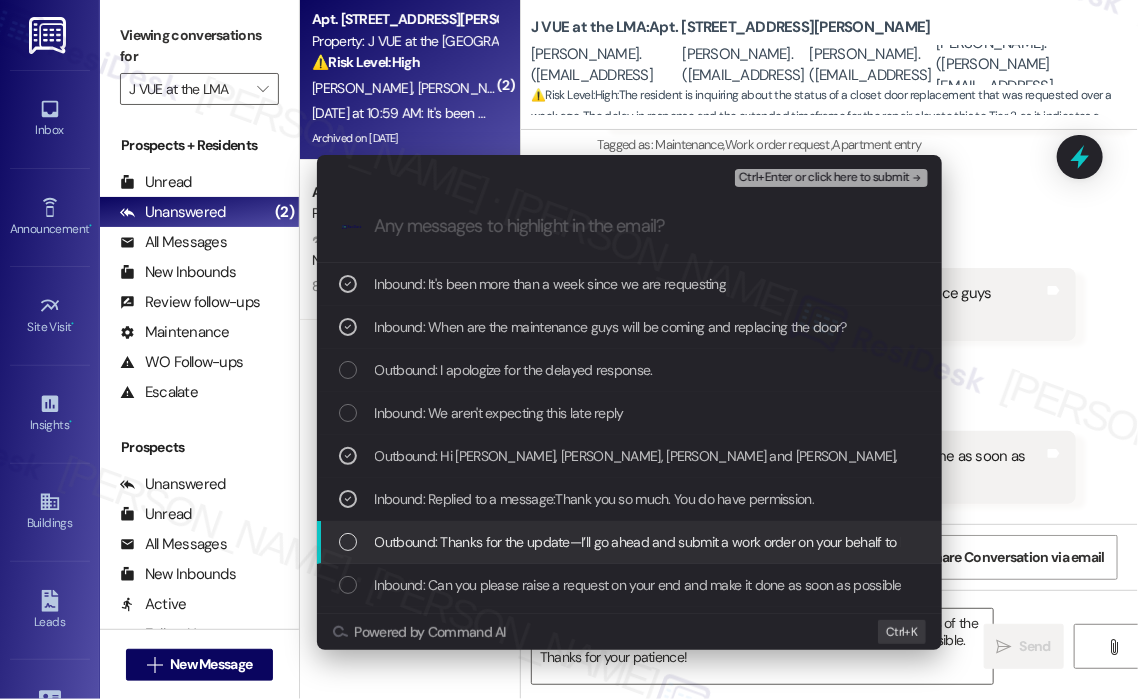 click on "Outbound: Thanks for the update—I’ll go ahead and submit a work order on your behalf to have the closet door replaced. Do we have your permission to enter during your absence to complete the repair? Also, please let us know if there are any pets our maintenance team should be aware of." at bounding box center [1222, 542] 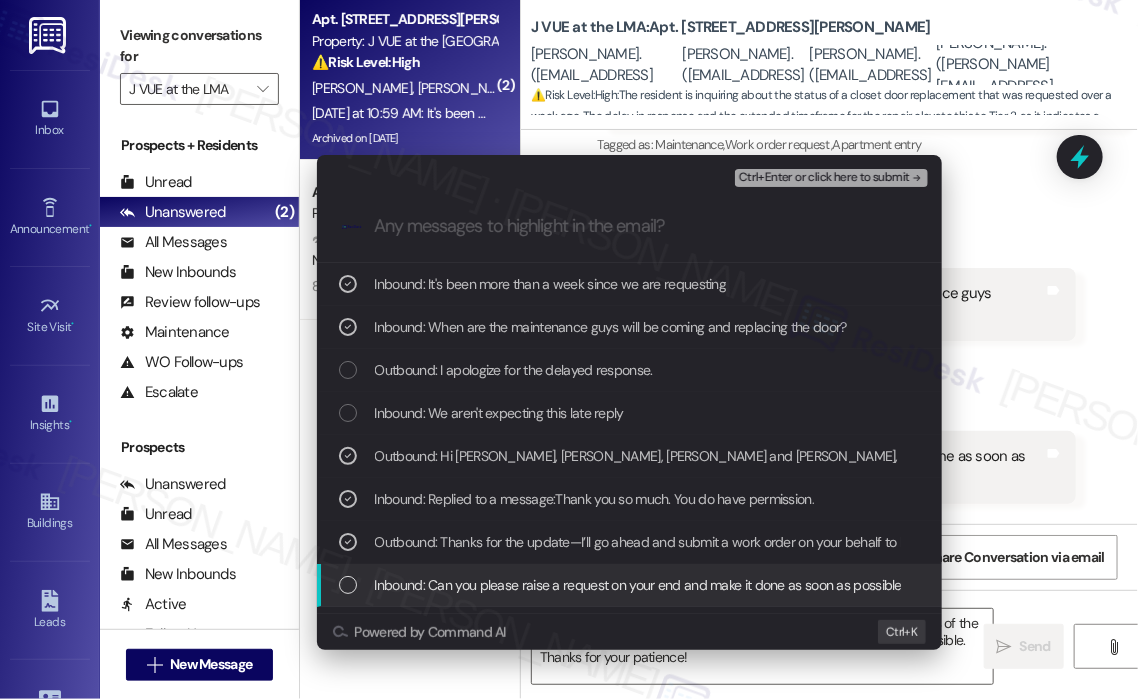 click on "Inbound: Can you please raise a request on your end and make it done as soon as possible" at bounding box center (638, 585) 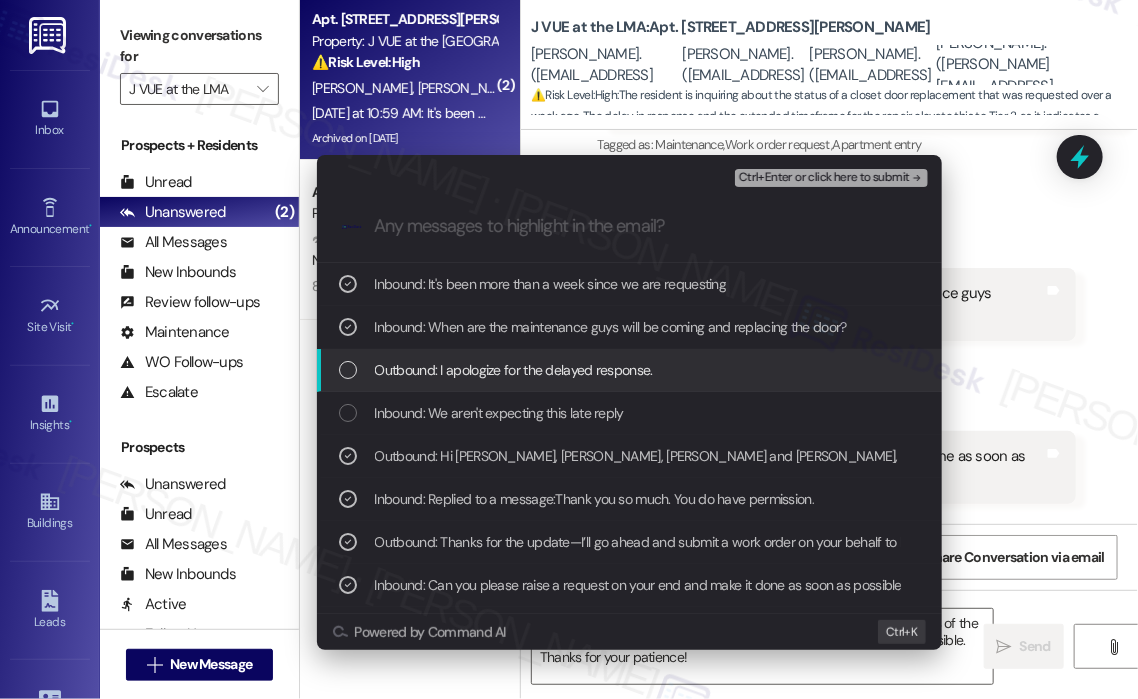scroll, scrollTop: 100, scrollLeft: 0, axis: vertical 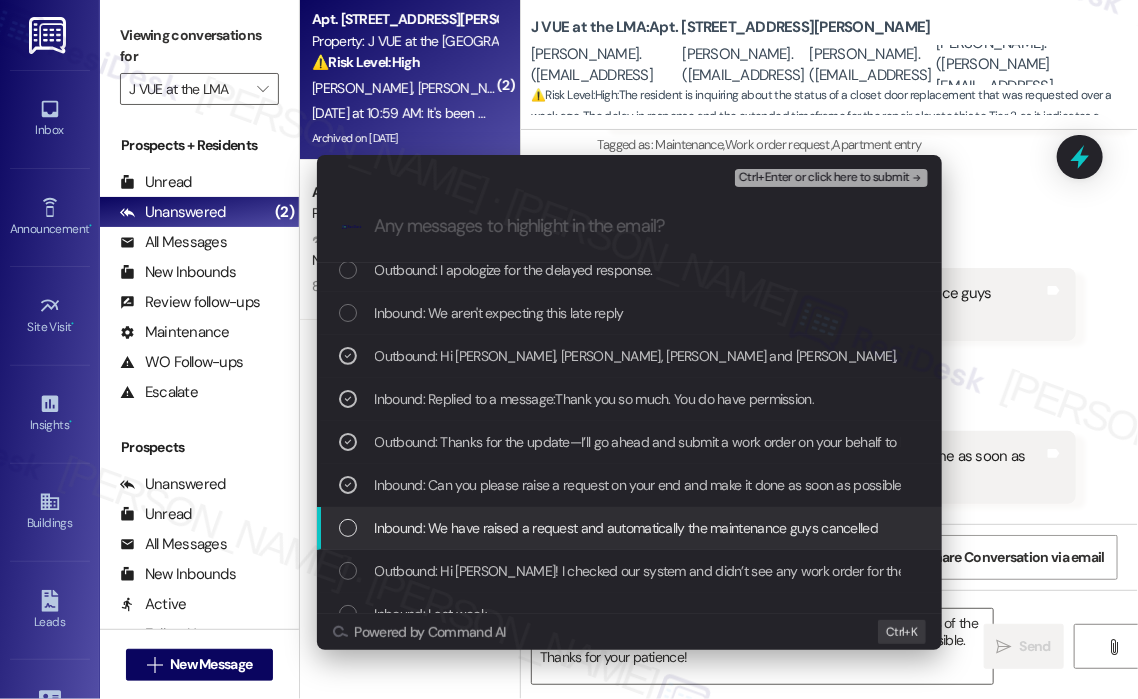 click on "Inbound: We have raised a request and automatically the maintenance guys cancelled" at bounding box center (627, 528) 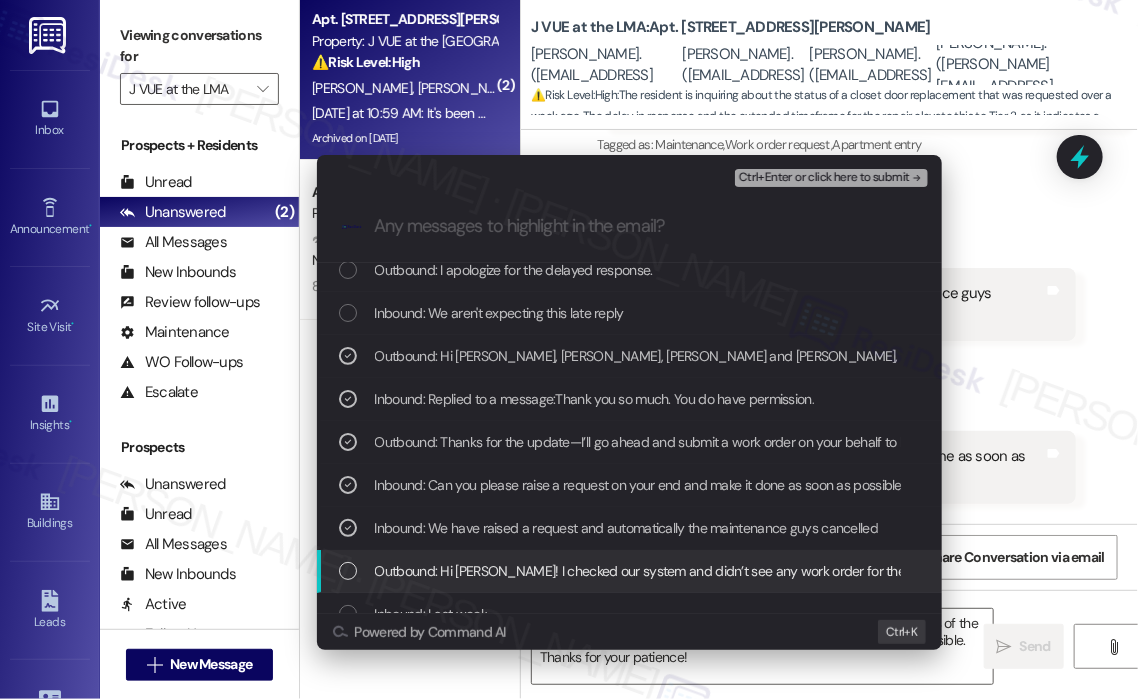 click on "Outbound: Hi Sai Shanmukha Bharadwaj! I checked our system and didn’t see any work order for the closet door, and all other submitted work orders are currently marked as completed. Do you happen to have the work order number so I can look into it further for you?" at bounding box center (1125, 571) 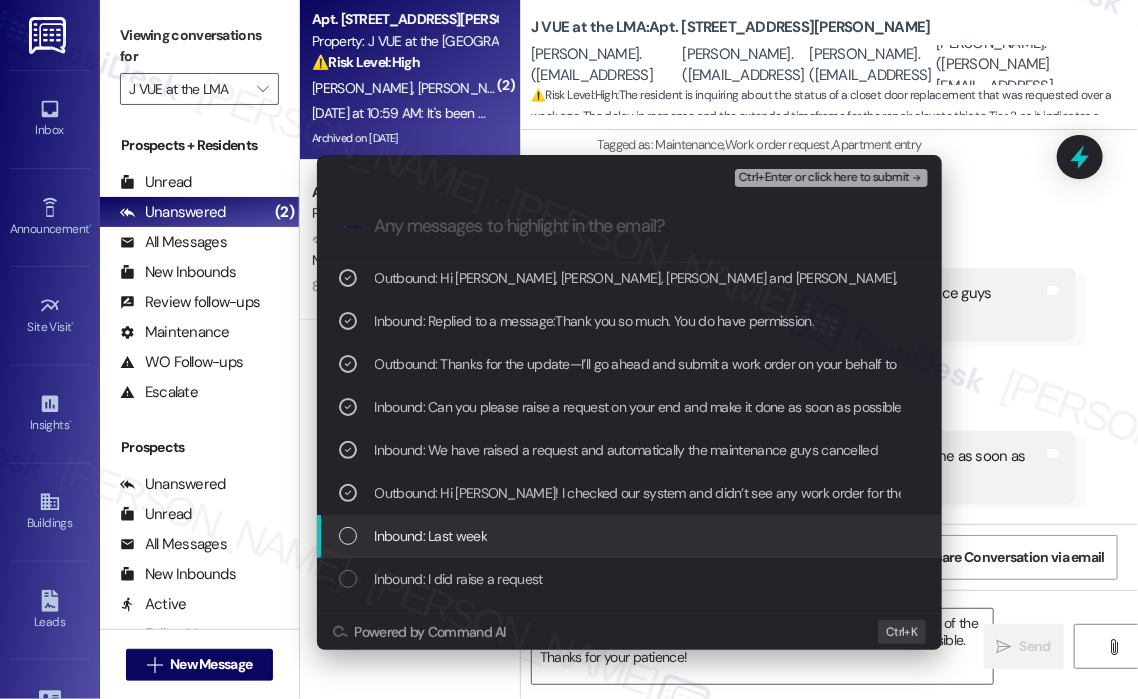 scroll, scrollTop: 200, scrollLeft: 0, axis: vertical 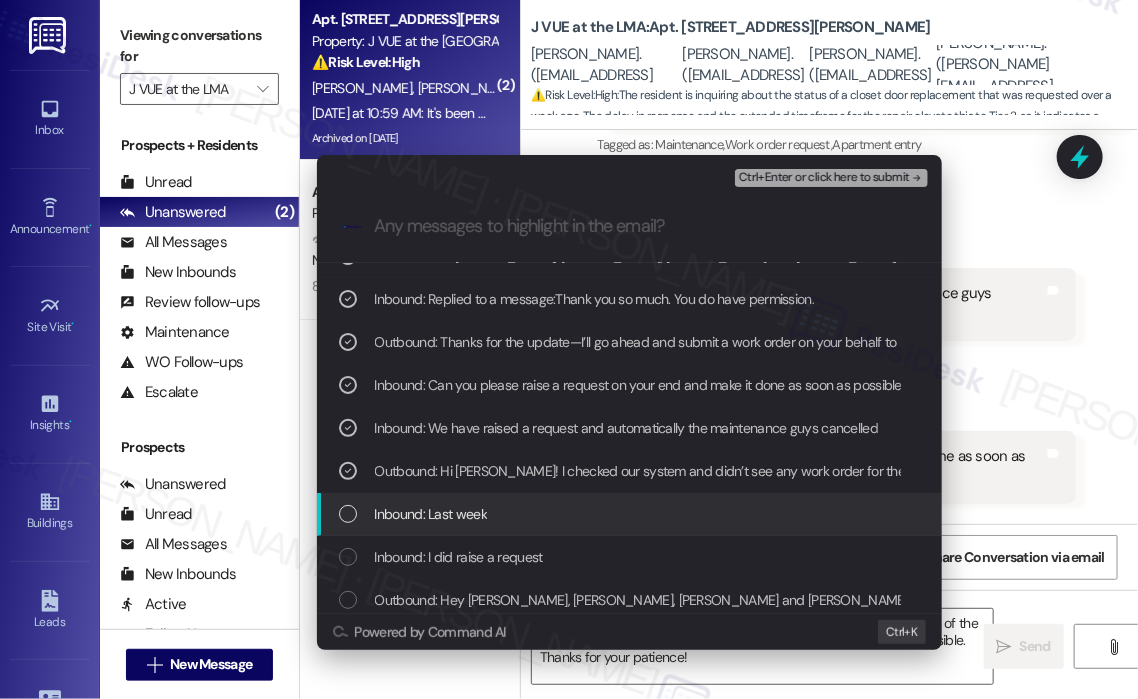 click on "Inbound: Last week" at bounding box center (631, 514) 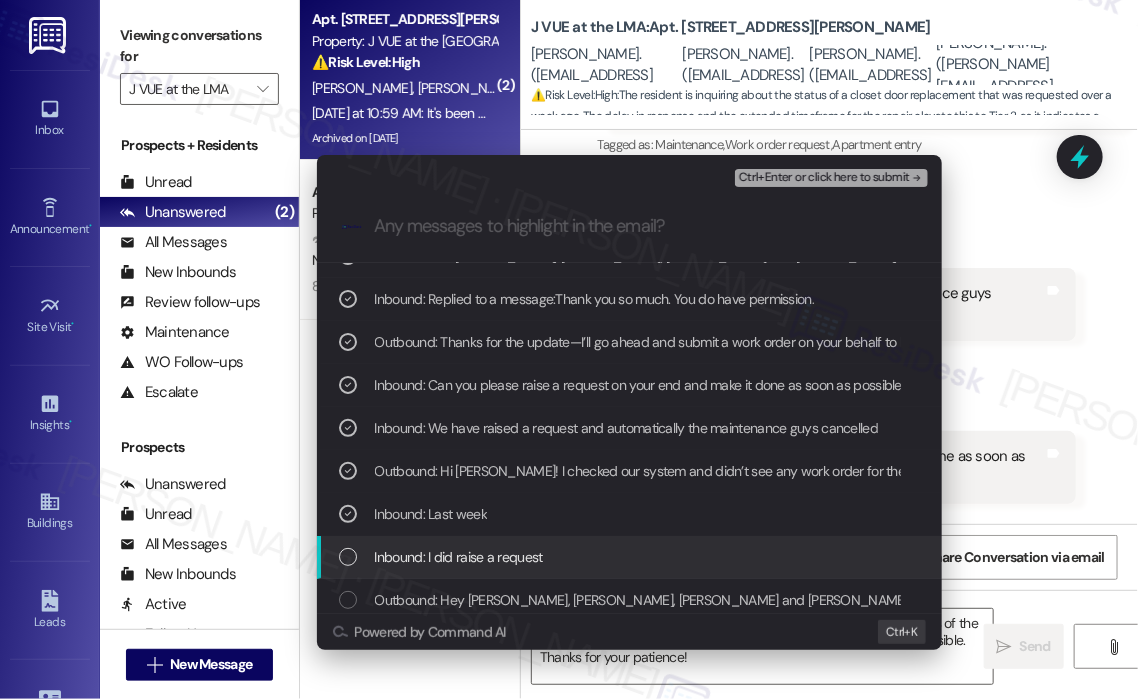 click on "Inbound: I did raise a request" at bounding box center [631, 557] 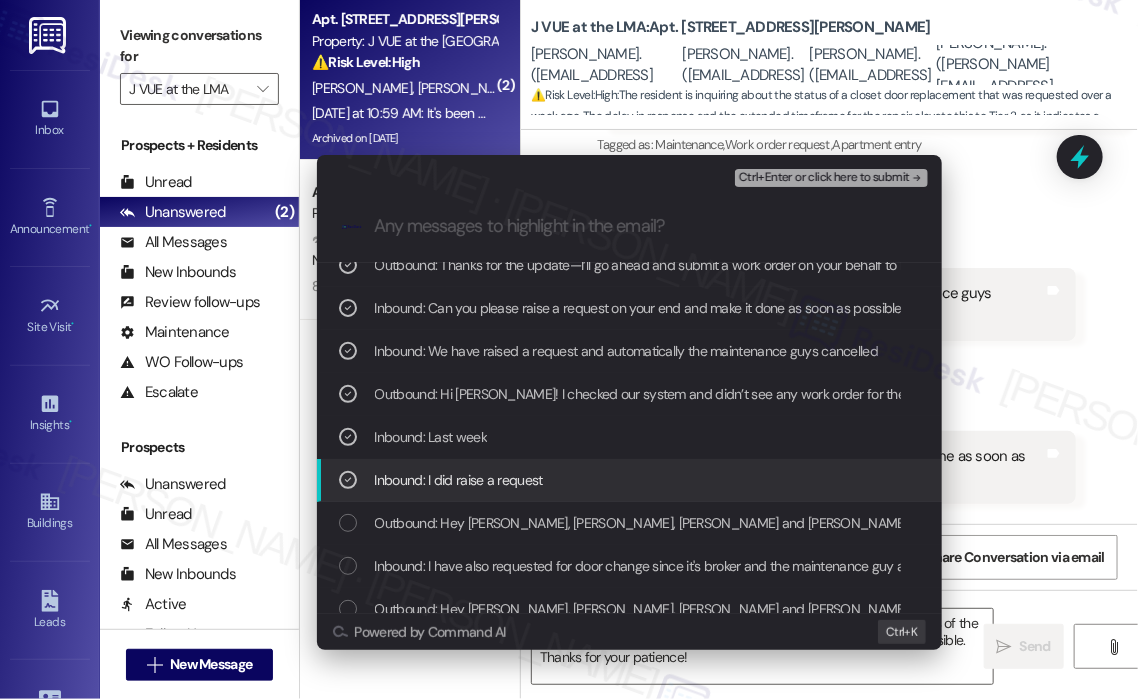 scroll, scrollTop: 300, scrollLeft: 0, axis: vertical 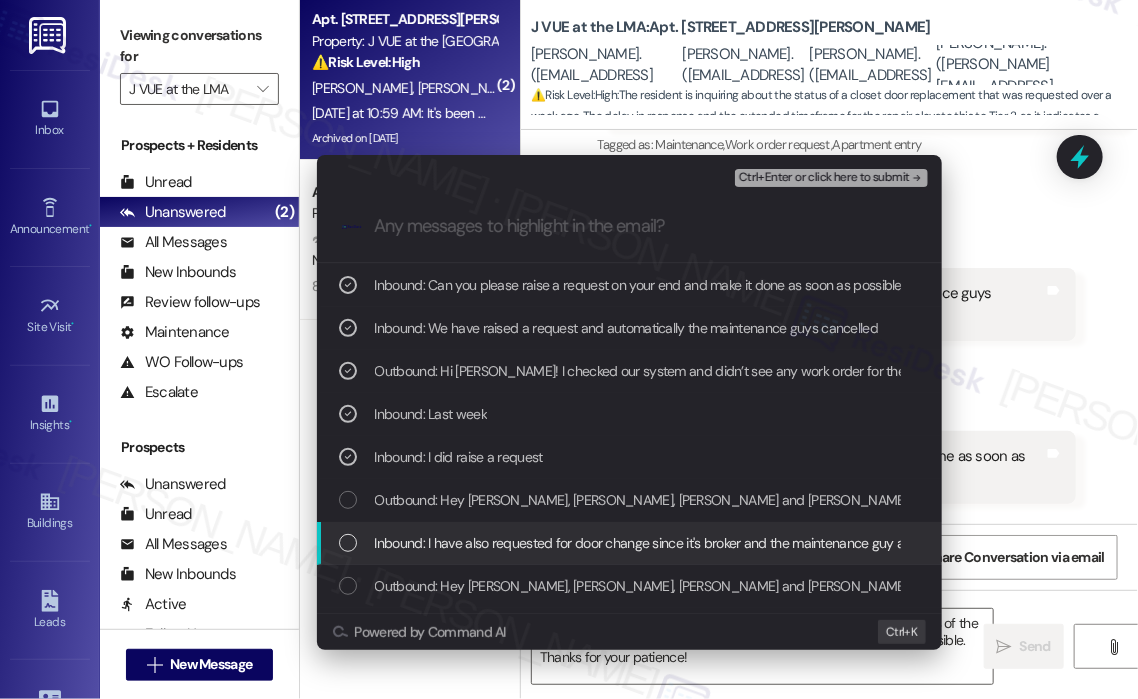 click on "Inbound: I have also requested for door change since it's broker and the maintenance guy asked me to raise a request to replace the closet door. Please get it done asap" at bounding box center [863, 543] 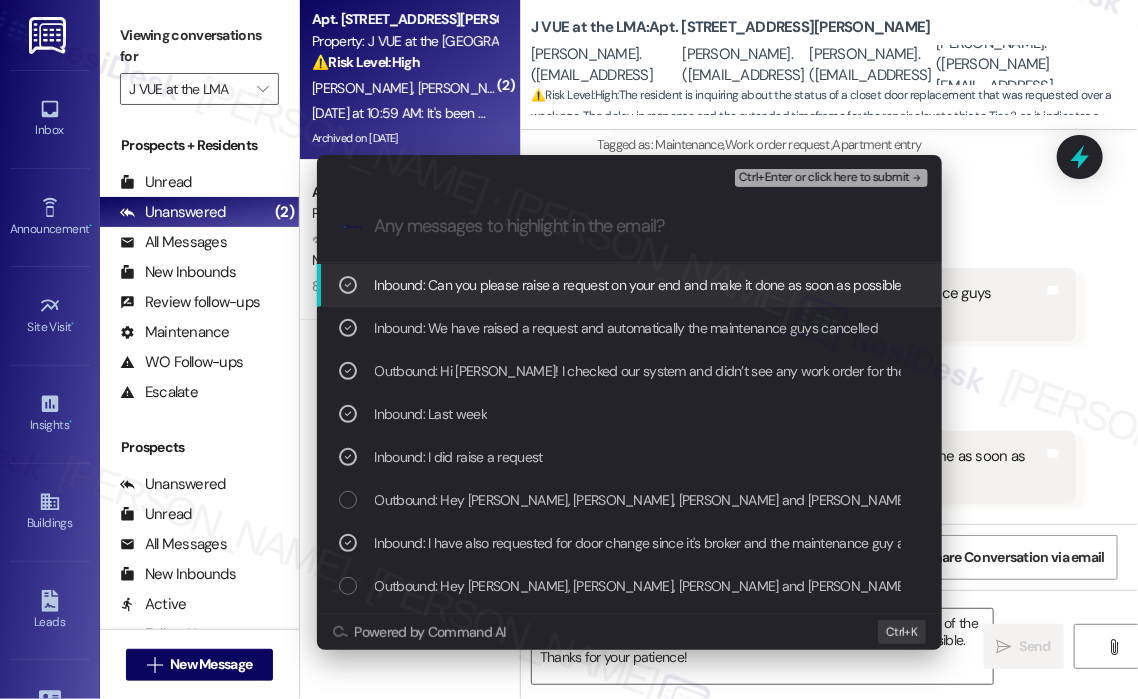 click on "Ctrl+Enter or click here to submit" at bounding box center [824, 178] 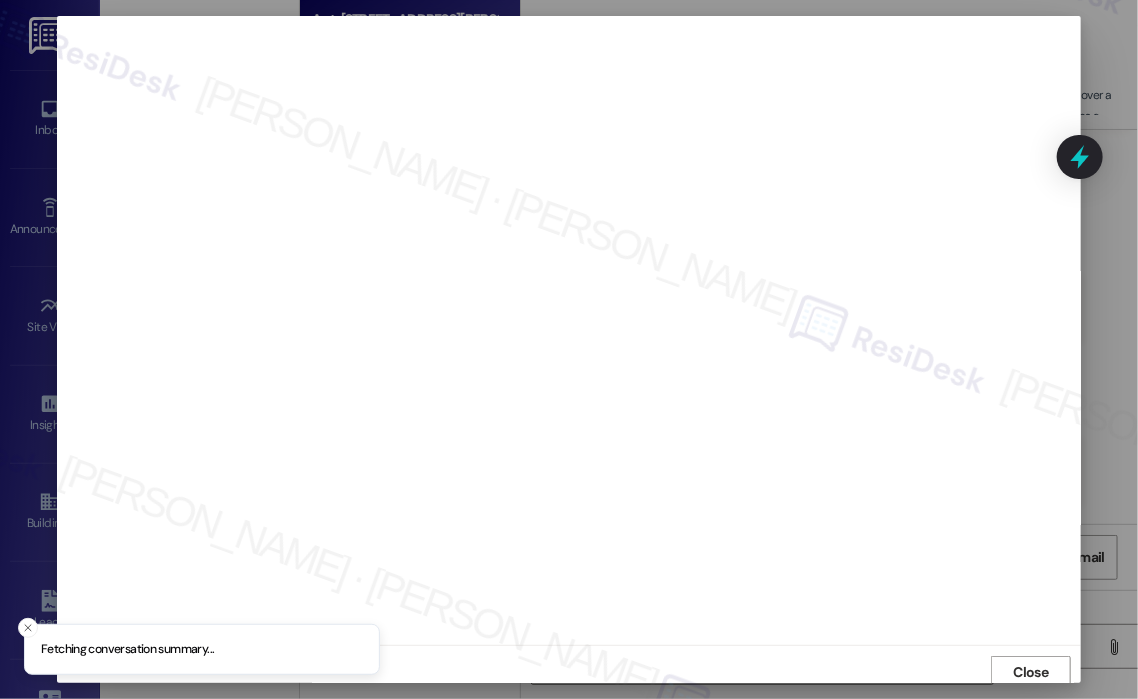 scroll, scrollTop: 4, scrollLeft: 0, axis: vertical 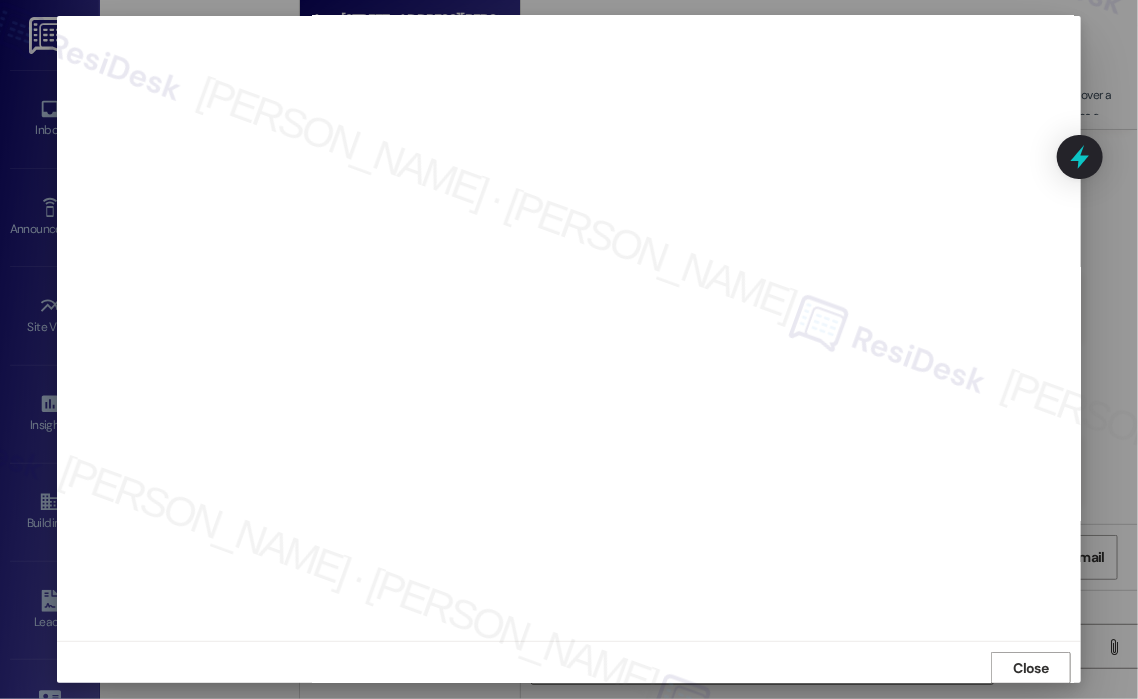 click on "Close" at bounding box center (1031, 668) 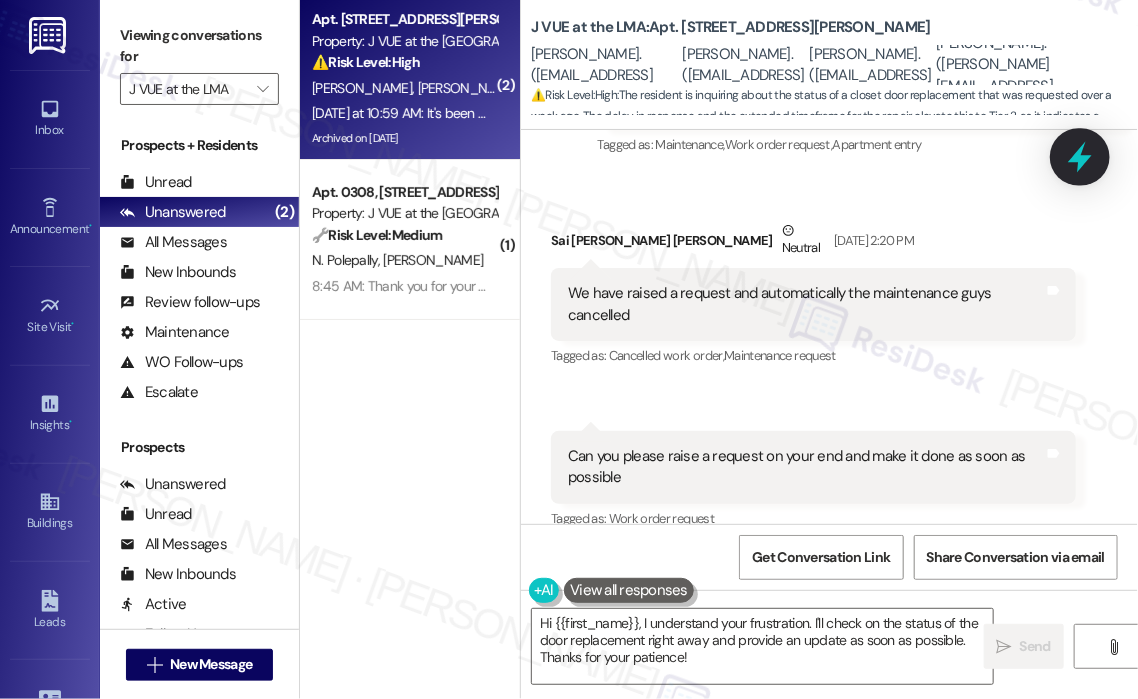 click 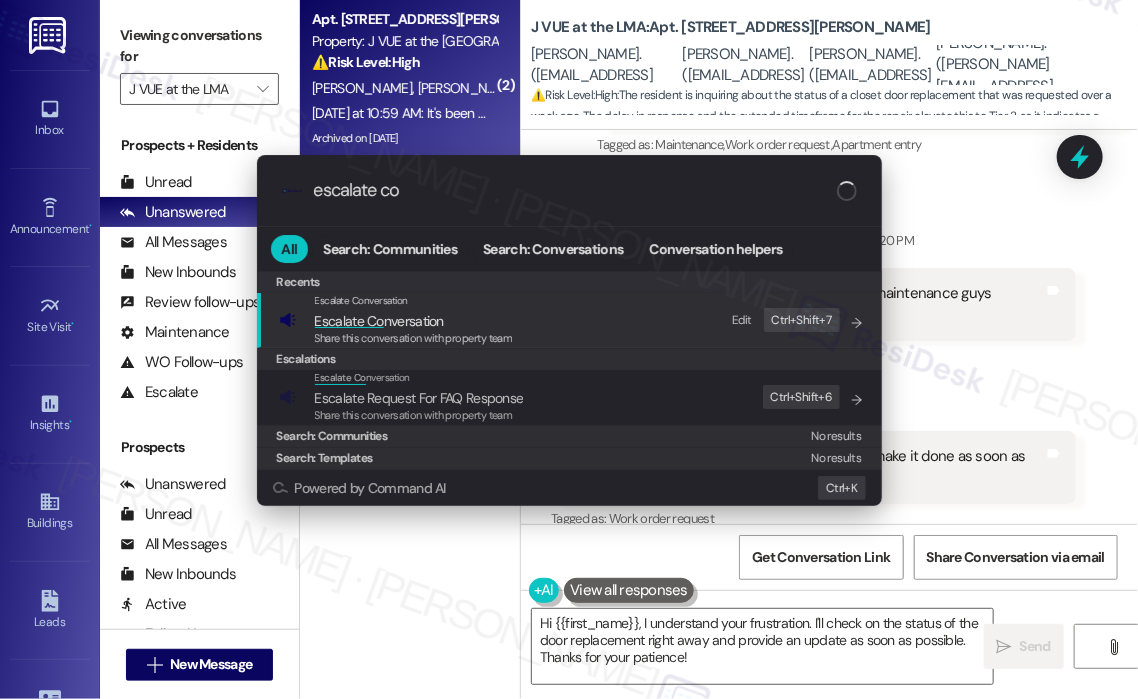 type on "escalate con" 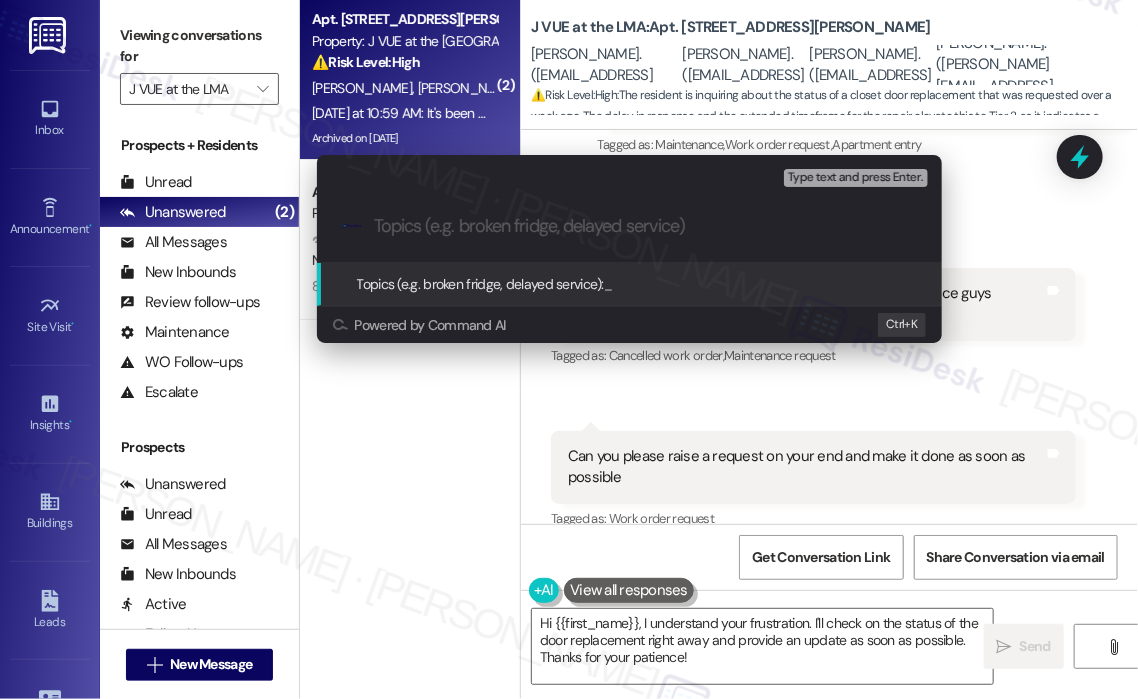 paste on "Follow-Up On Work Order #21585-1" 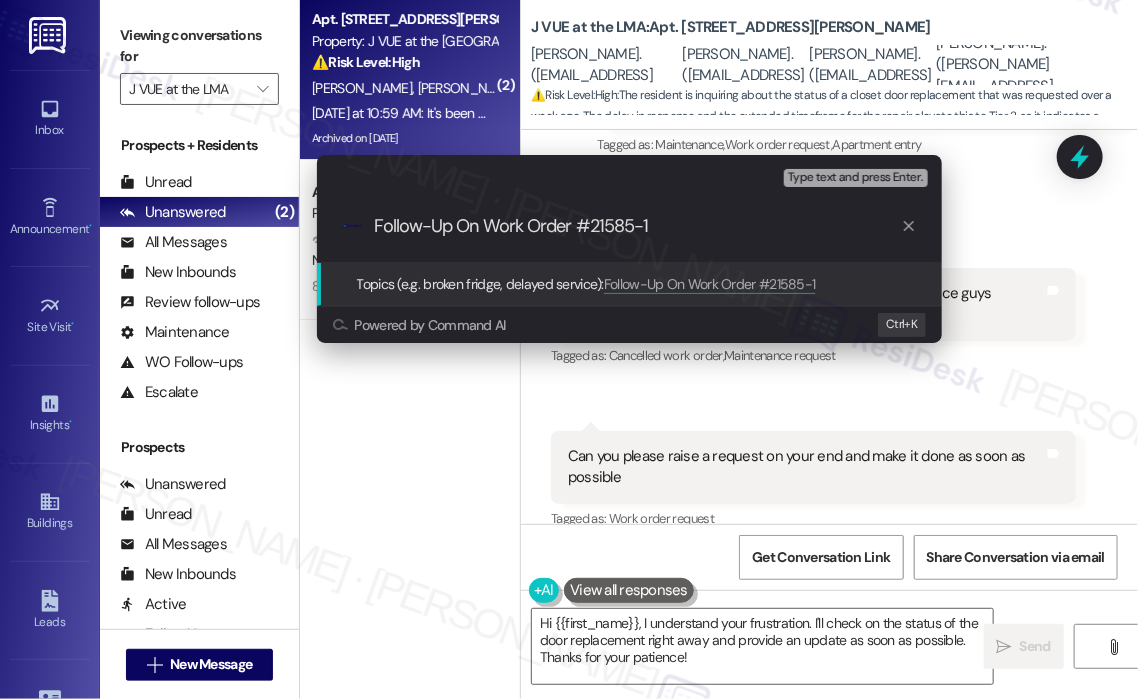 type 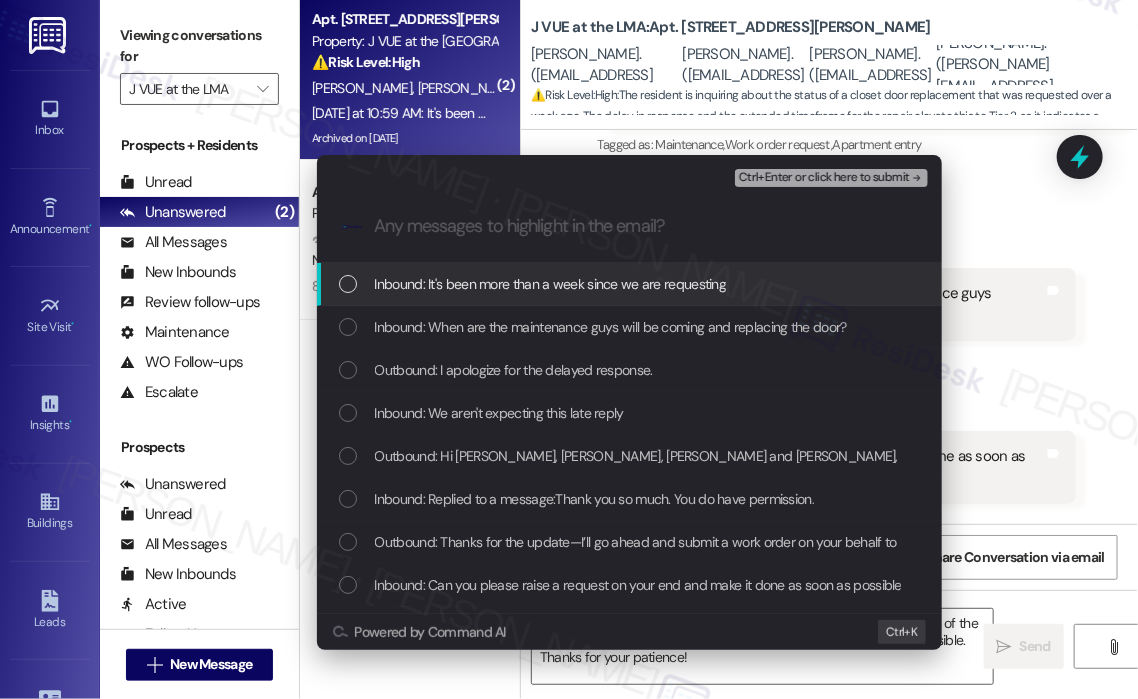 click on "Inbound: It's been more than a week since we are requesting" at bounding box center [629, 284] 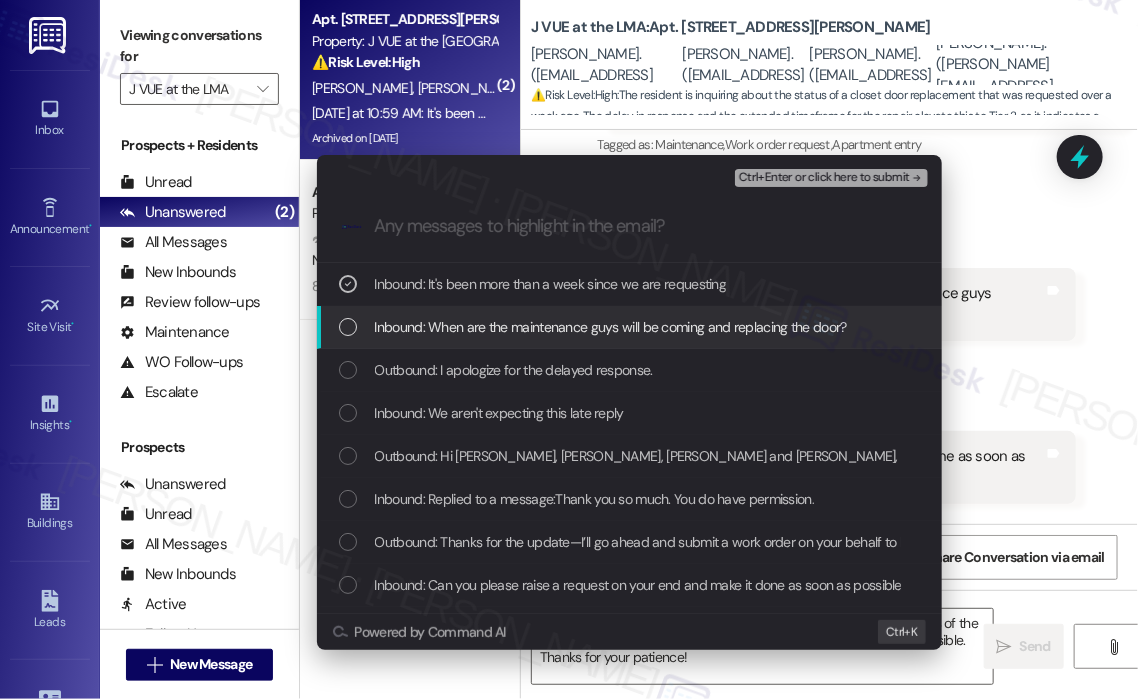click on "Inbound: When are the maintenance guys will be coming and replacing the door?" at bounding box center (611, 327) 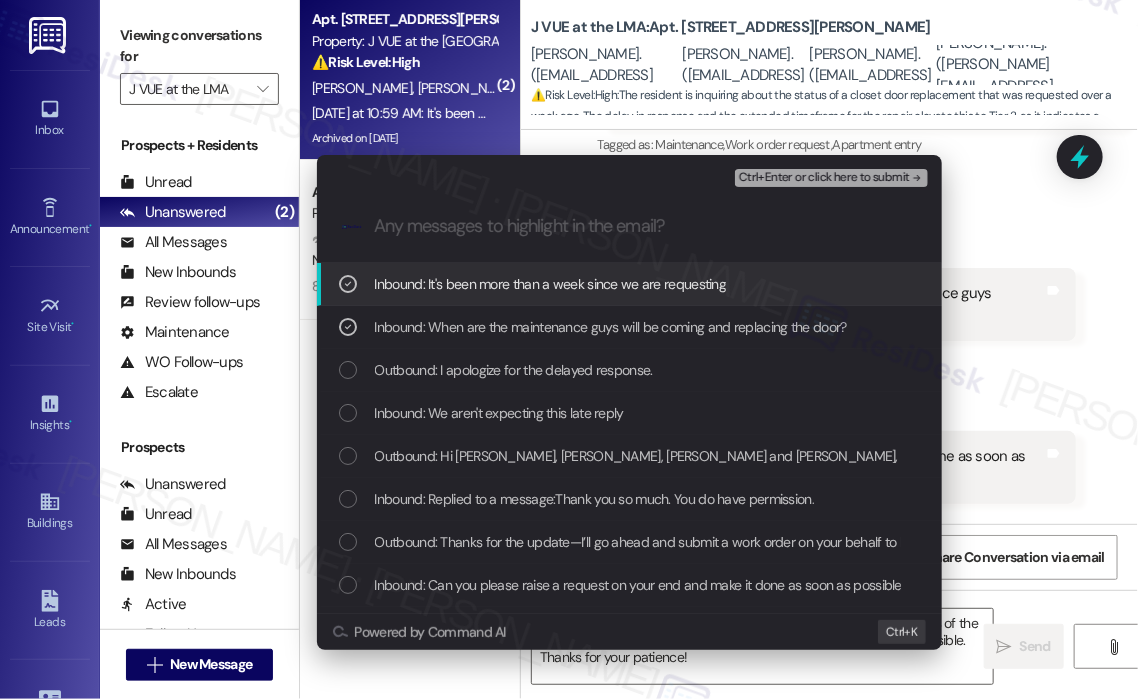 click on "Ctrl+Enter or click here to submit" at bounding box center [824, 178] 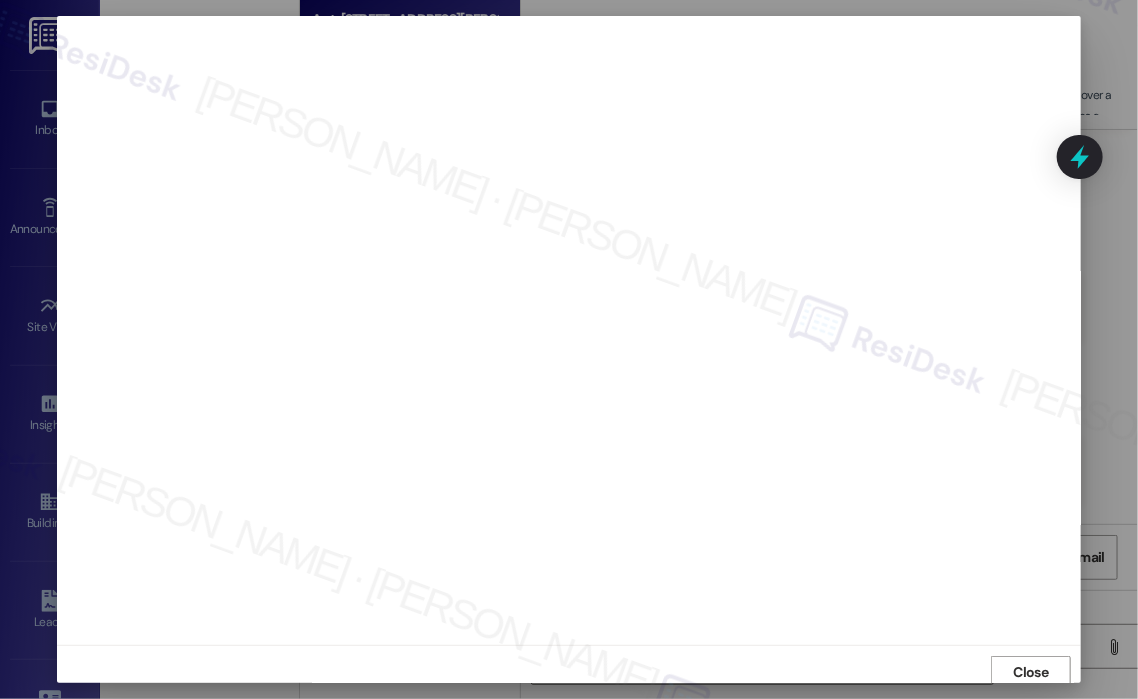 scroll, scrollTop: 4, scrollLeft: 0, axis: vertical 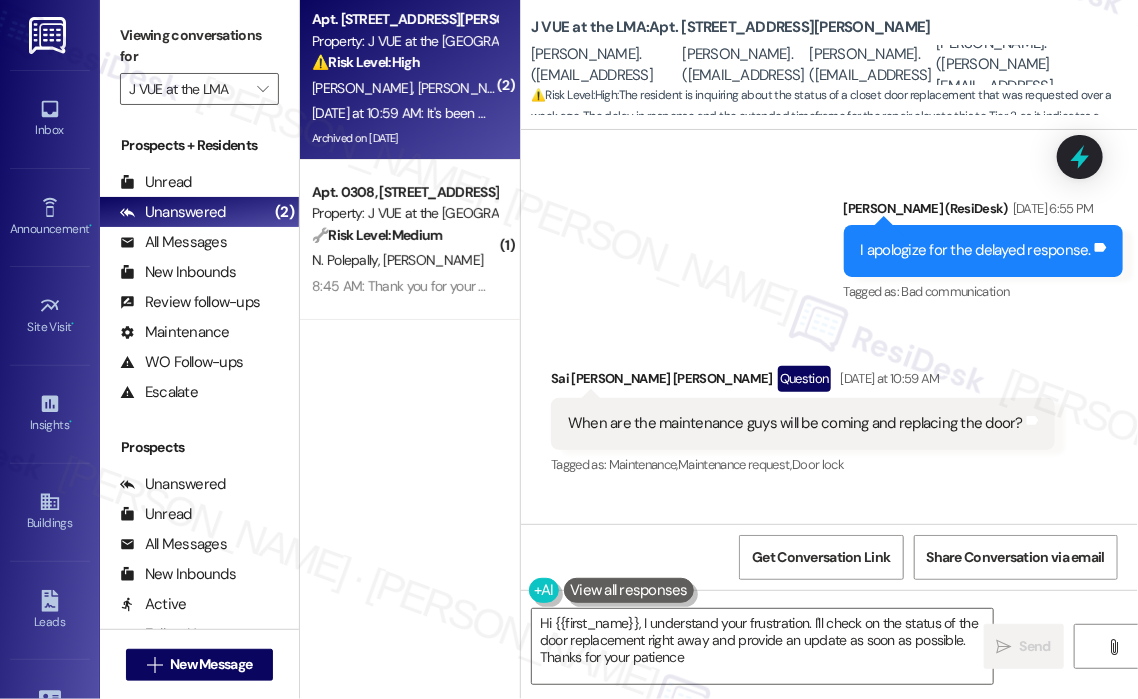 type on "Hi {{first_name}}, I understand your frustration. I'll check on the status of the door replacement right away and provide an update as soon as possible. Thanks for your patience!" 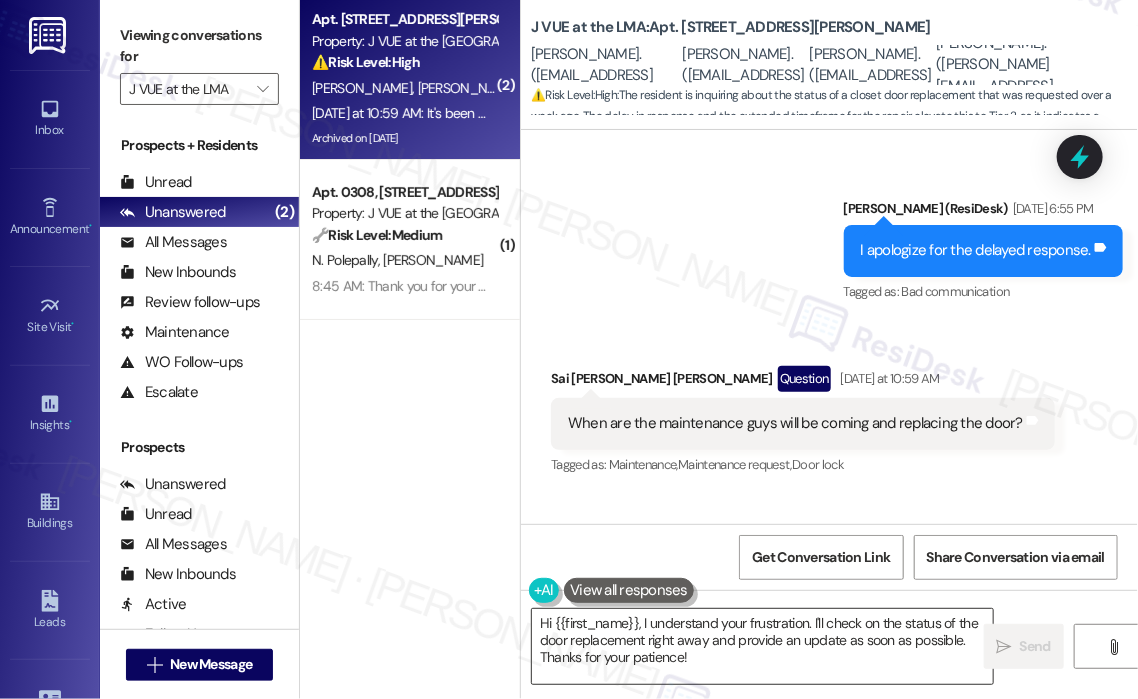 click on "Hi {{first_name}}, I understand your frustration. I'll check on the status of the door replacement right away and provide an update as soon as possible. Thanks for your patience!" at bounding box center (762, 646) 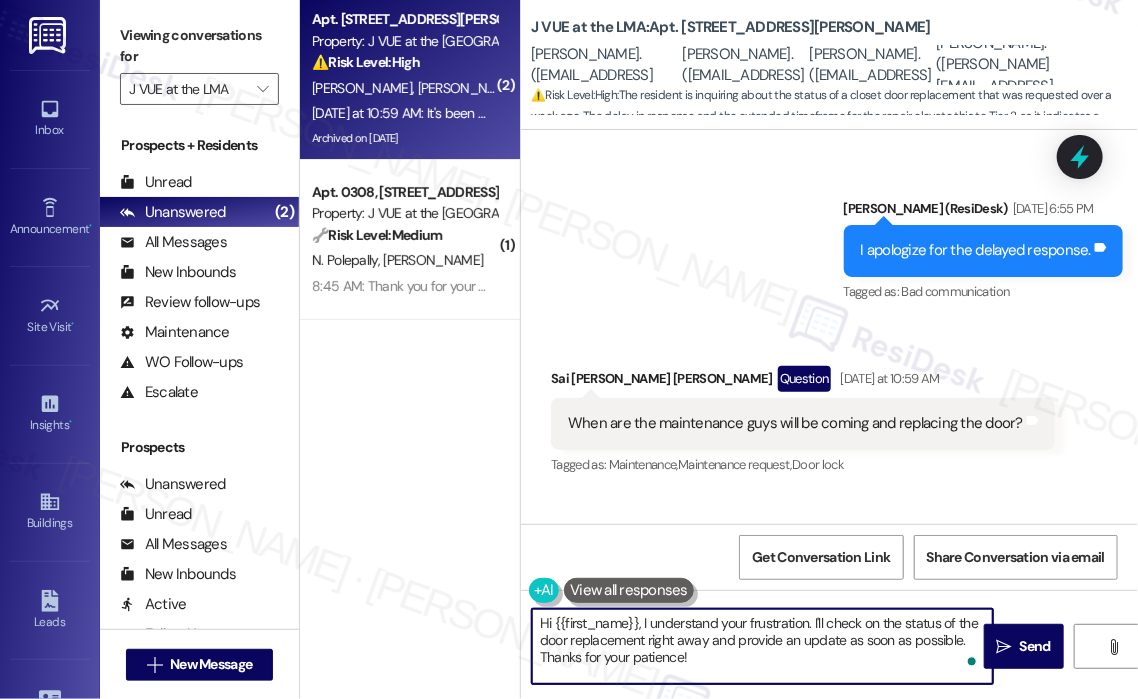 click on "Hi {{first_name}}, I understand your frustration. I'll check on the status of the door replacement right away and provide an update as soon as possible. Thanks for your patience!" at bounding box center (762, 646) 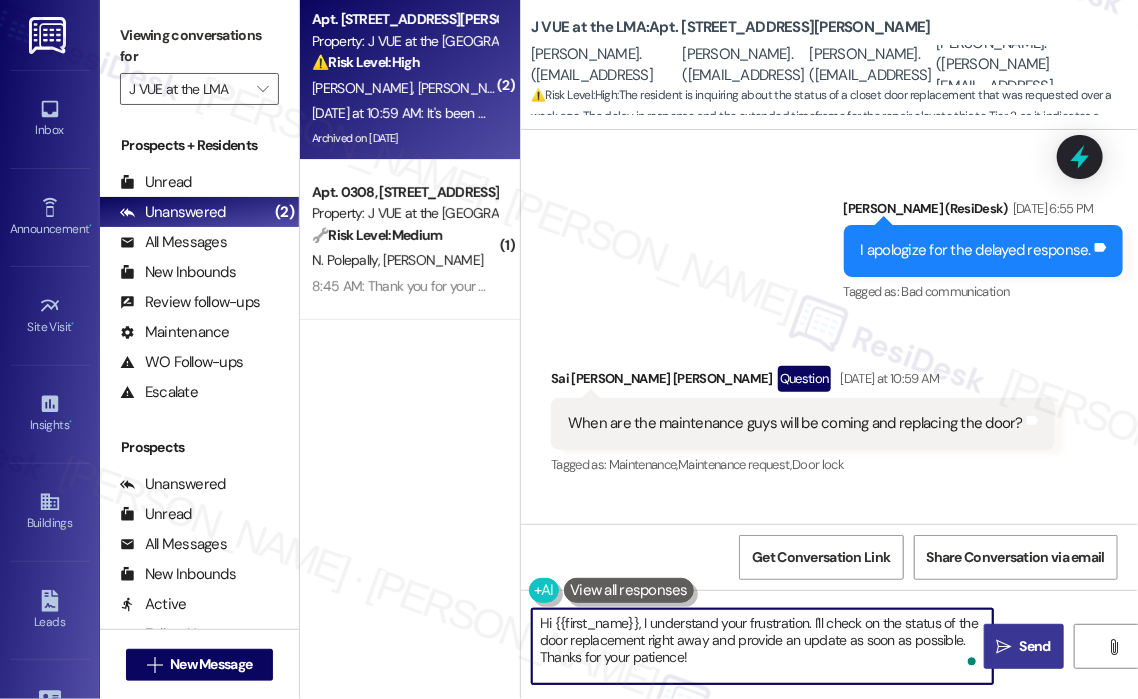 click on " Send" at bounding box center (1024, 646) 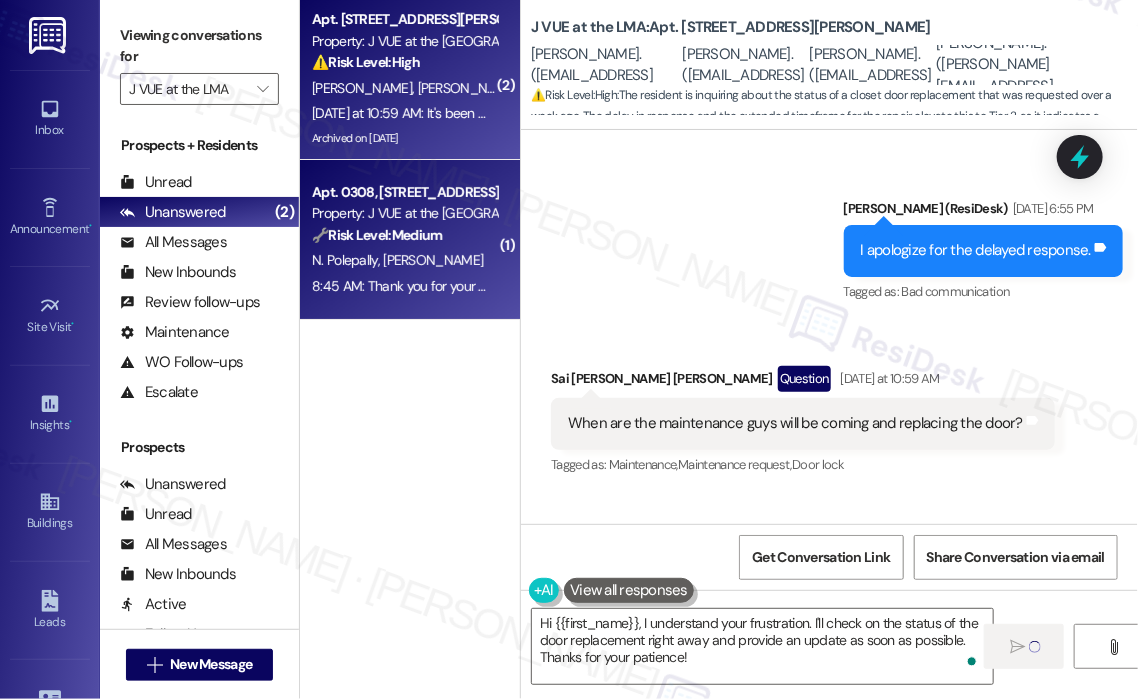click on "N. Polepally N. Sayana" at bounding box center [404, 260] 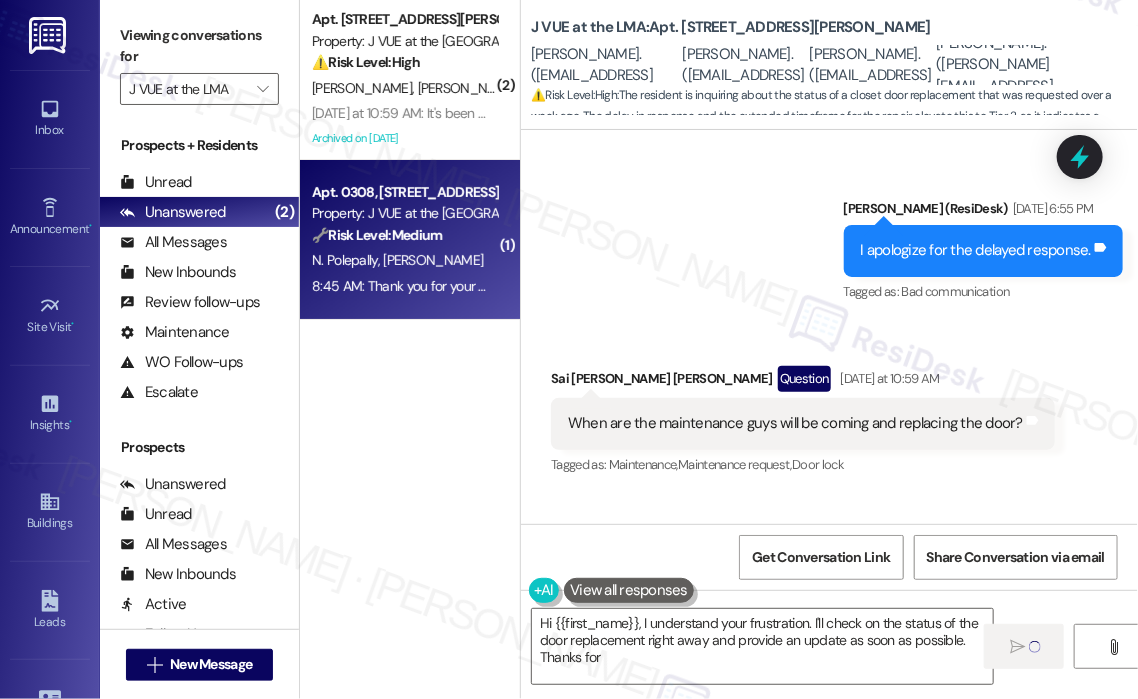 type on "Hi {{first_name}}, I understand your frustration. I'll check on the status of the door replacement right away and provide an update as soon as possible. Thanks for" 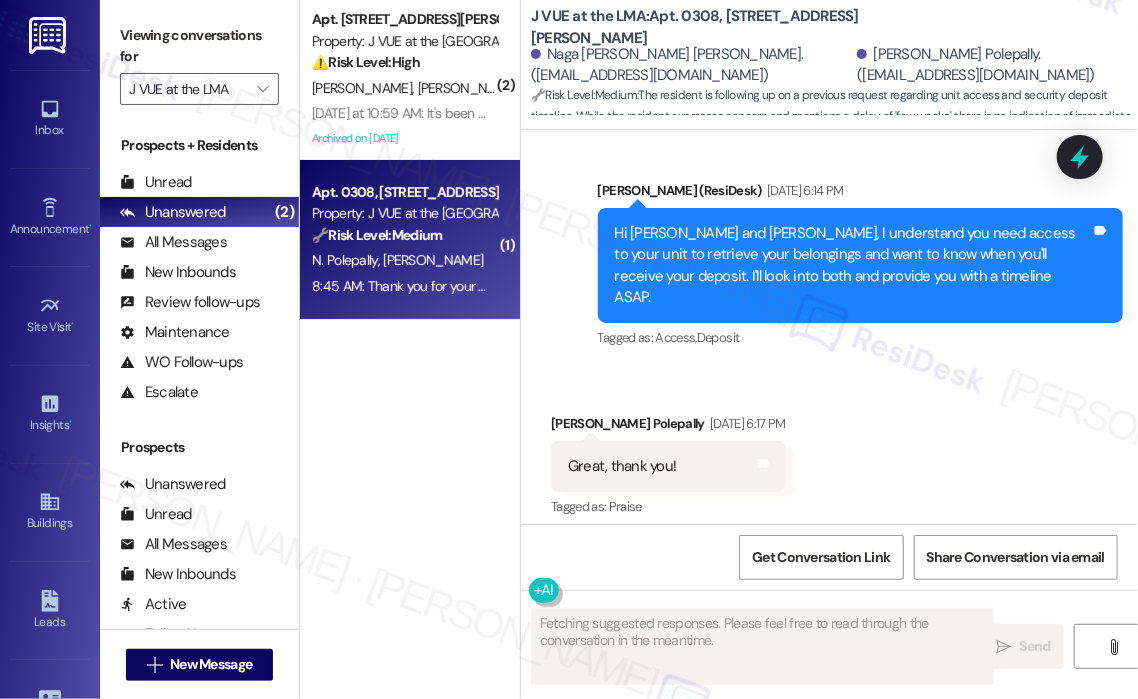 scroll, scrollTop: 7214, scrollLeft: 0, axis: vertical 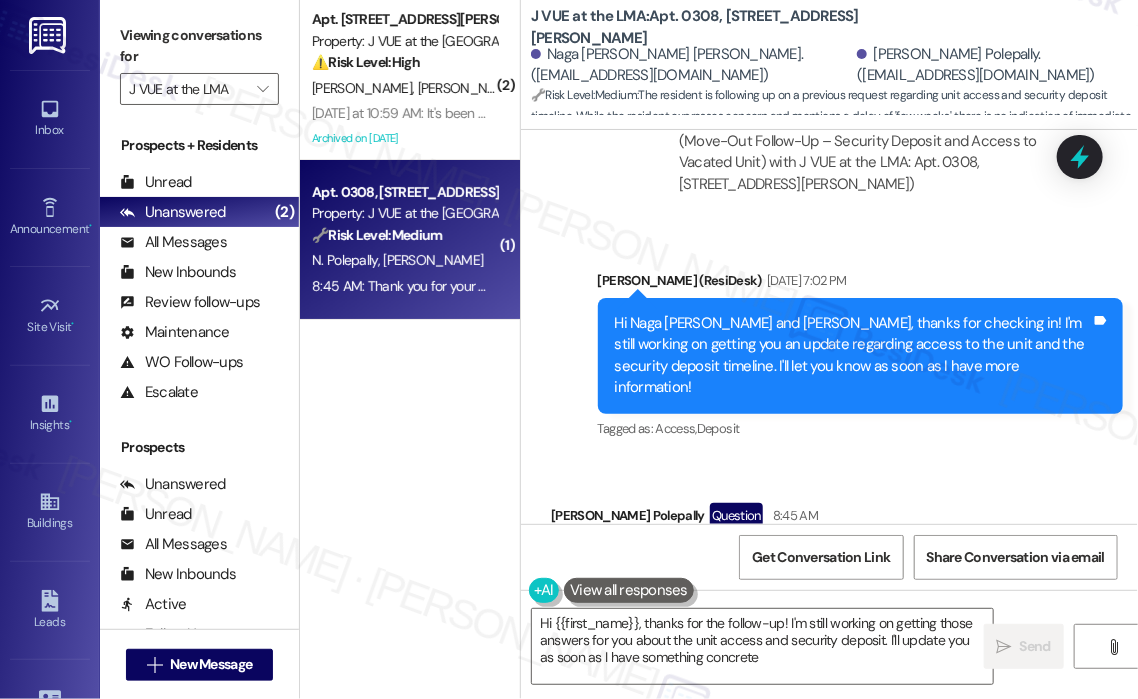 type on "Hi {{first_name}}, thanks for the follow-up! I'm still working on getting those answers for you about the unit access and security deposit. I'll update you as soon as I have something concrete!" 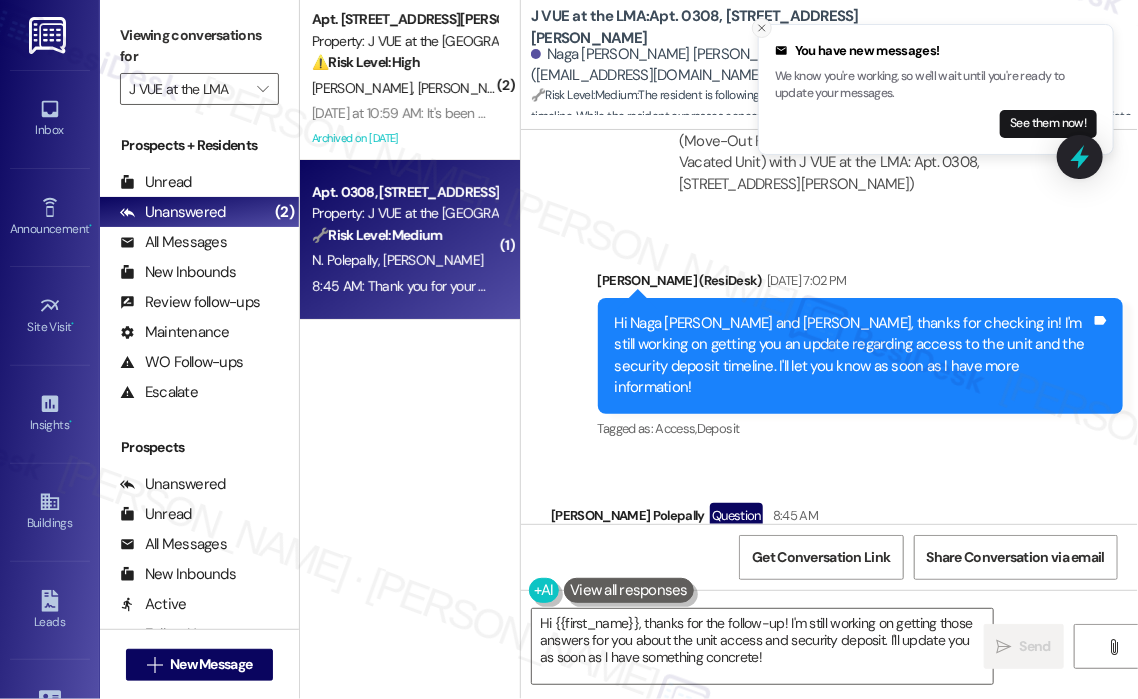 click 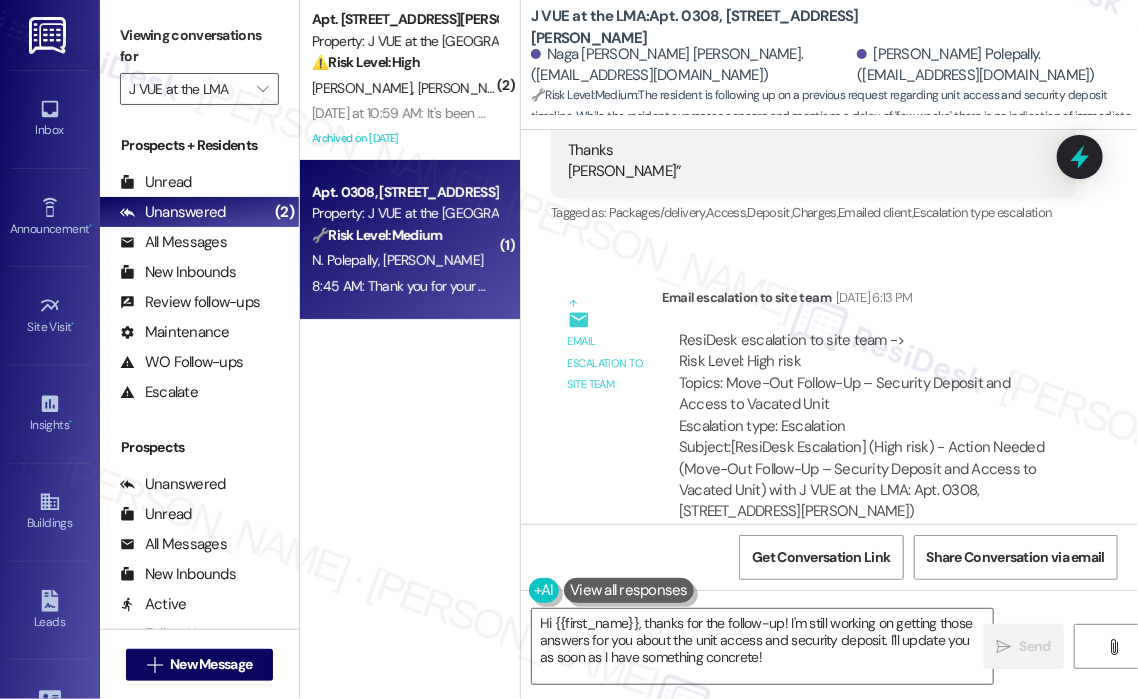 scroll, scrollTop: 5826, scrollLeft: 0, axis: vertical 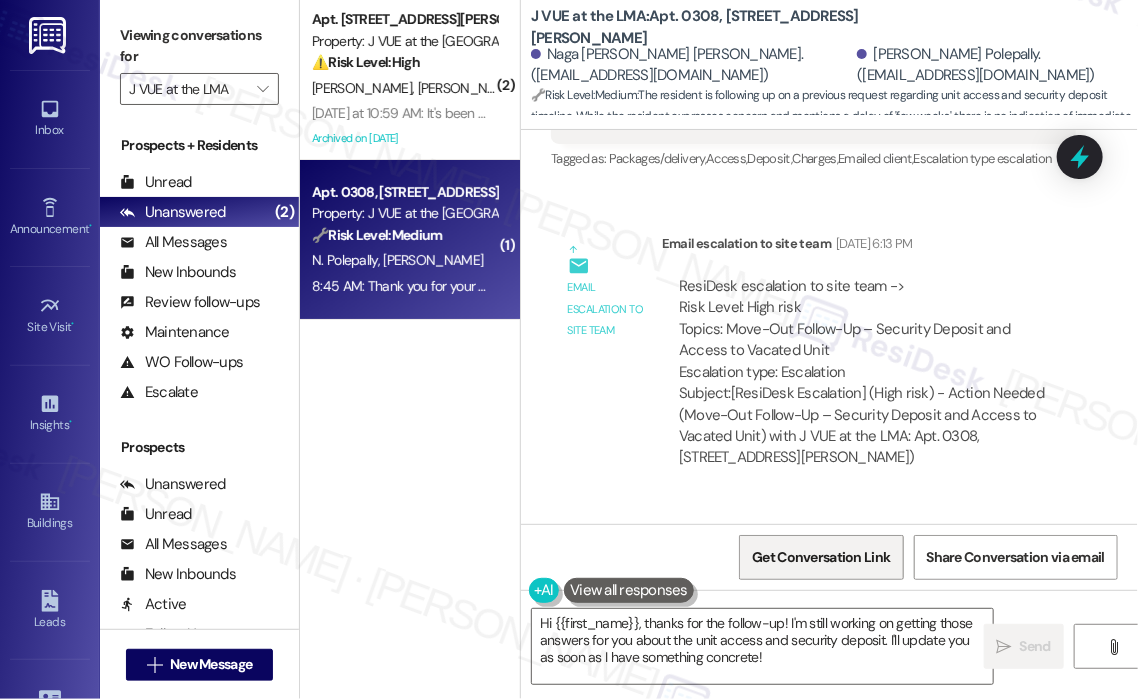 click on "Get Conversation Link" at bounding box center [821, 557] 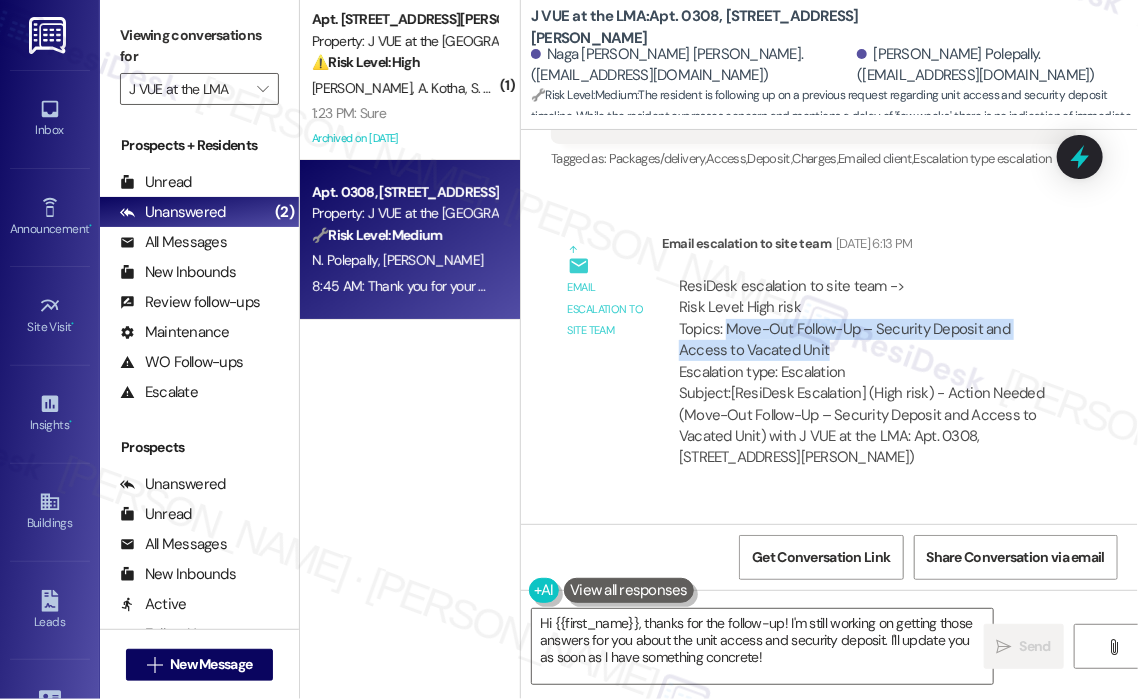 drag, startPoint x: 833, startPoint y: 222, endPoint x: 728, endPoint y: 196, distance: 108.17116 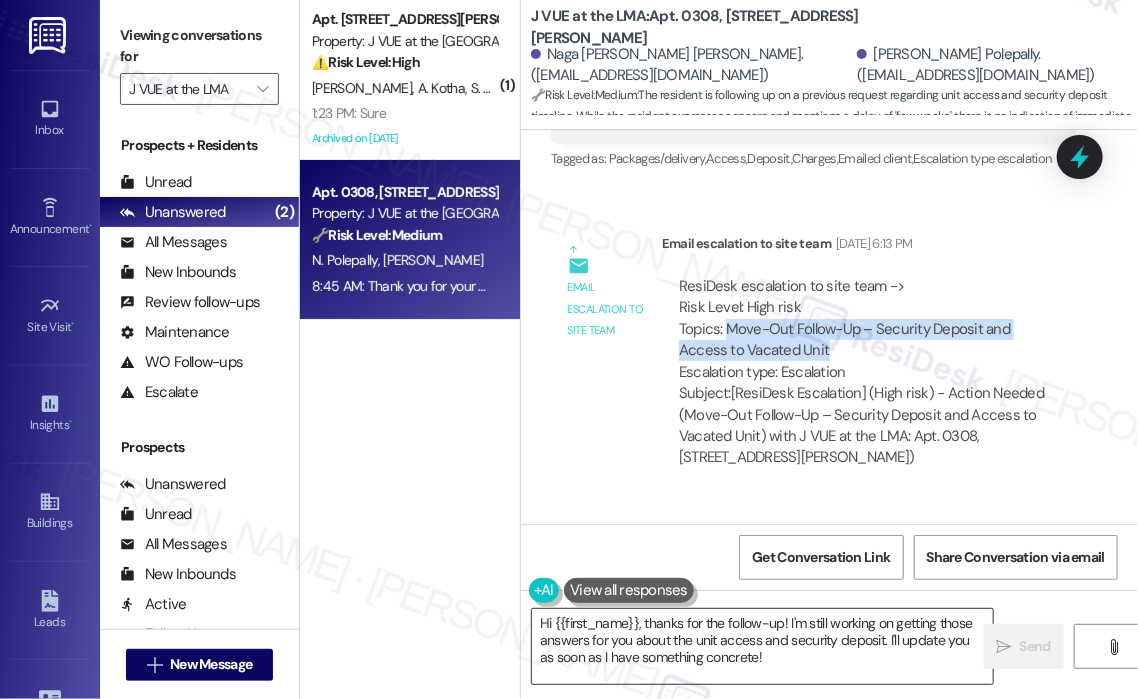 click on "Hi {{first_name}}, thanks for the follow-up! I'm still working on getting those answers for you about the unit access and security deposit. I'll update you as soon as I have something concrete!" at bounding box center [762, 646] 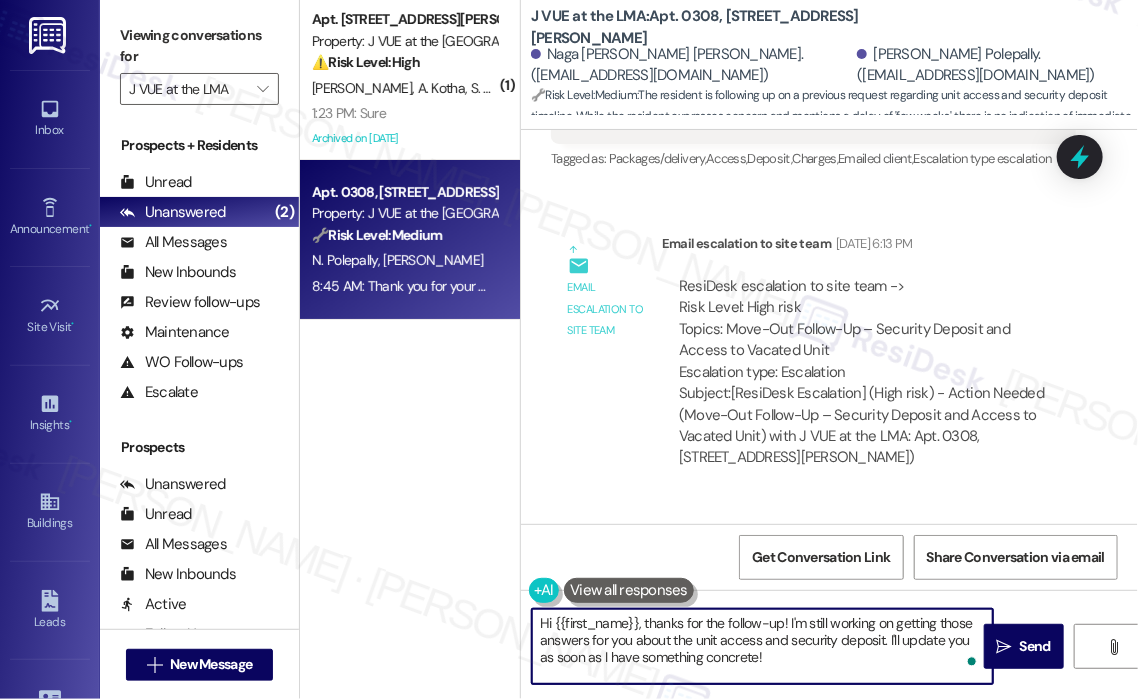 click on "Hi {{first_name}}, thanks for the follow-up! I'm still working on getting those answers for you about the unit access and security deposit. I'll update you as soon as I have something concrete!" at bounding box center [762, 646] 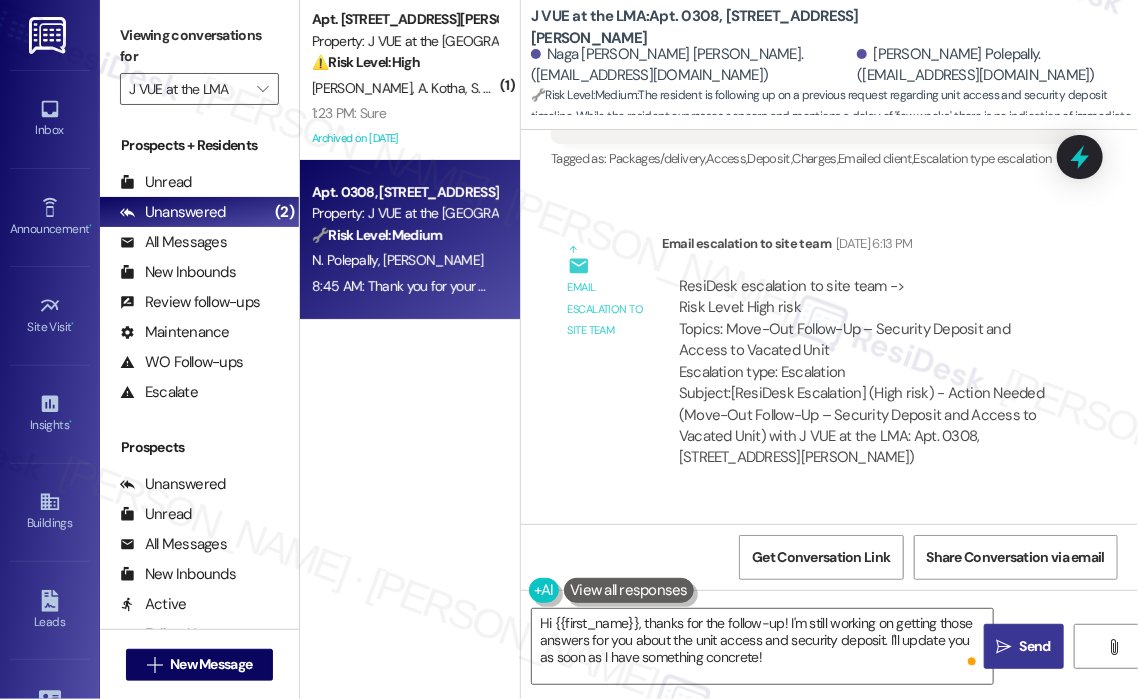 click on "Send" at bounding box center (1035, 646) 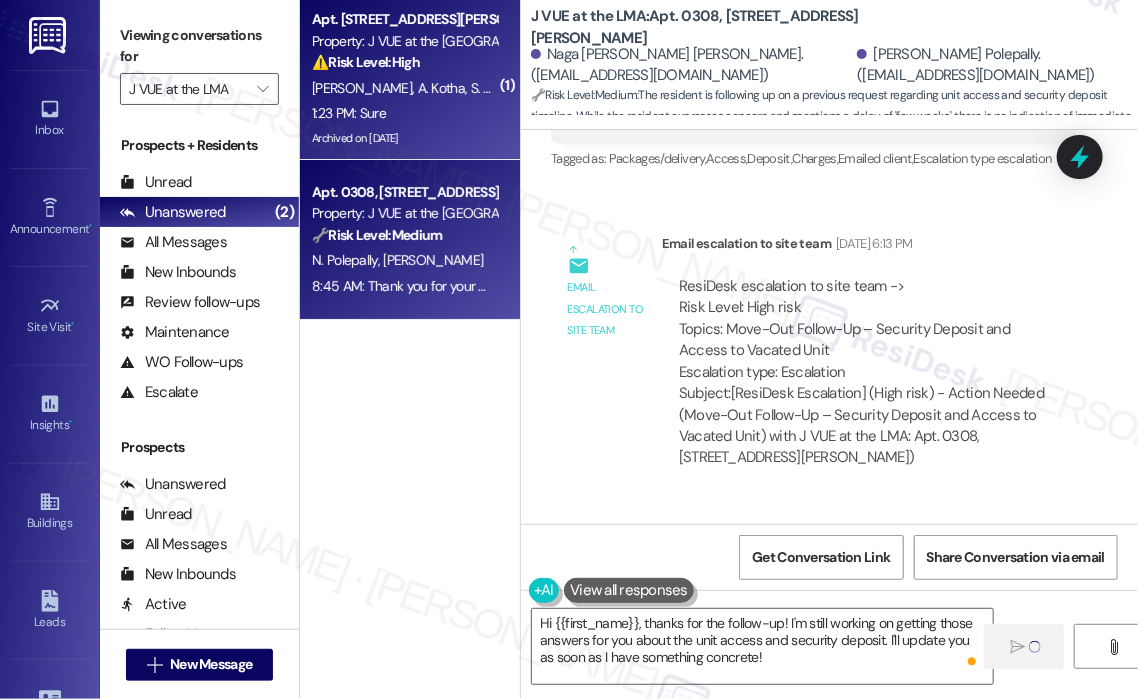 type 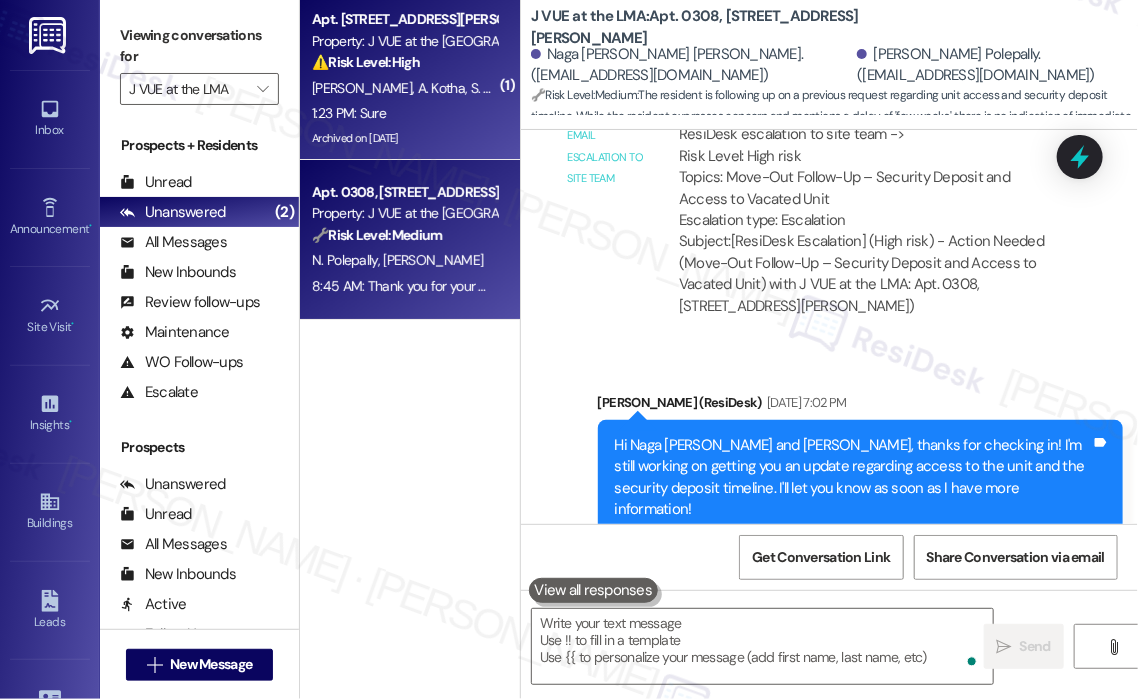 scroll, scrollTop: 7214, scrollLeft: 0, axis: vertical 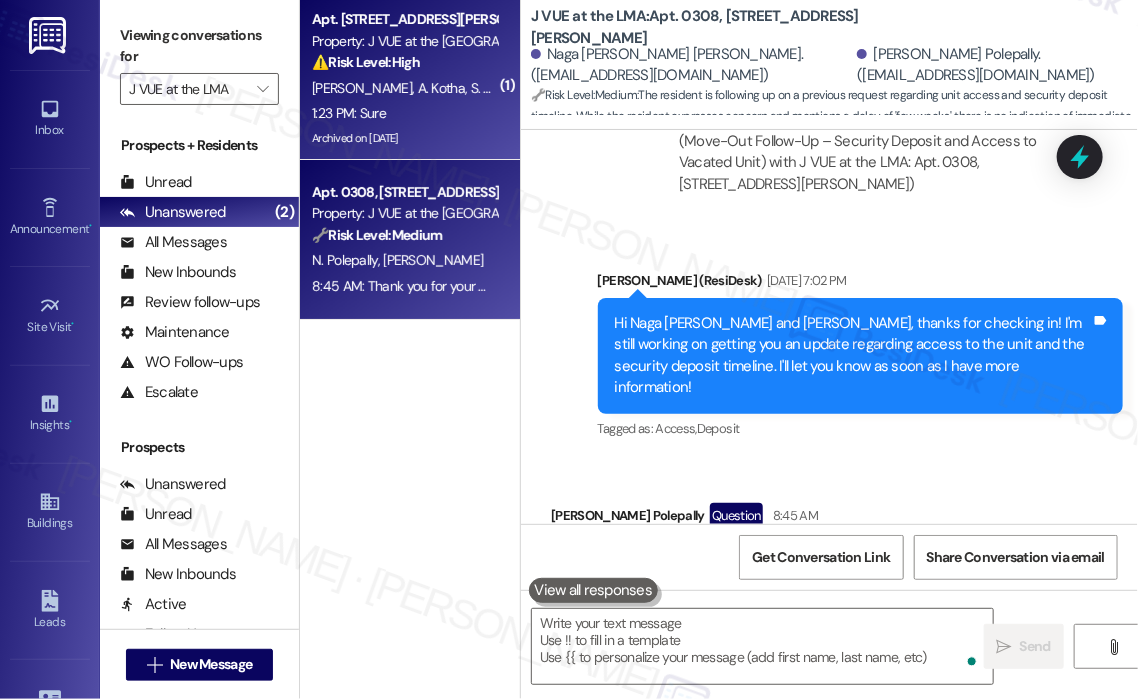 click on "1:23 PM: Sure  1:23 PM: Sure" at bounding box center [349, 113] 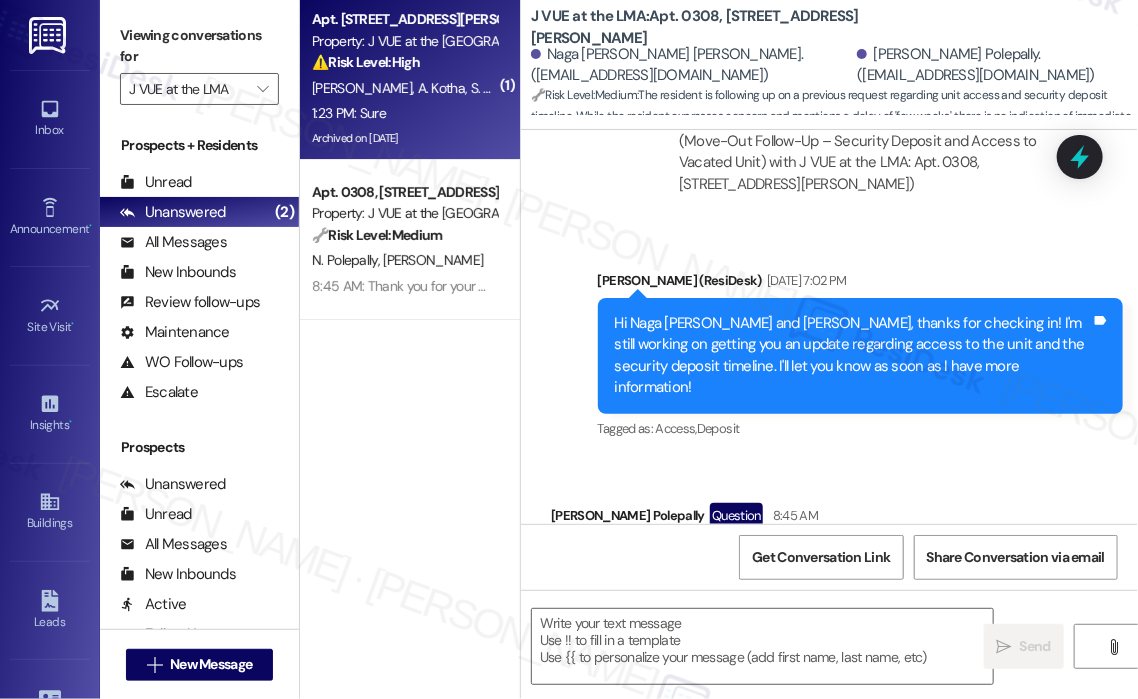 type on "Fetching suggested responses. Please feel free to read through the conversation in the meantime." 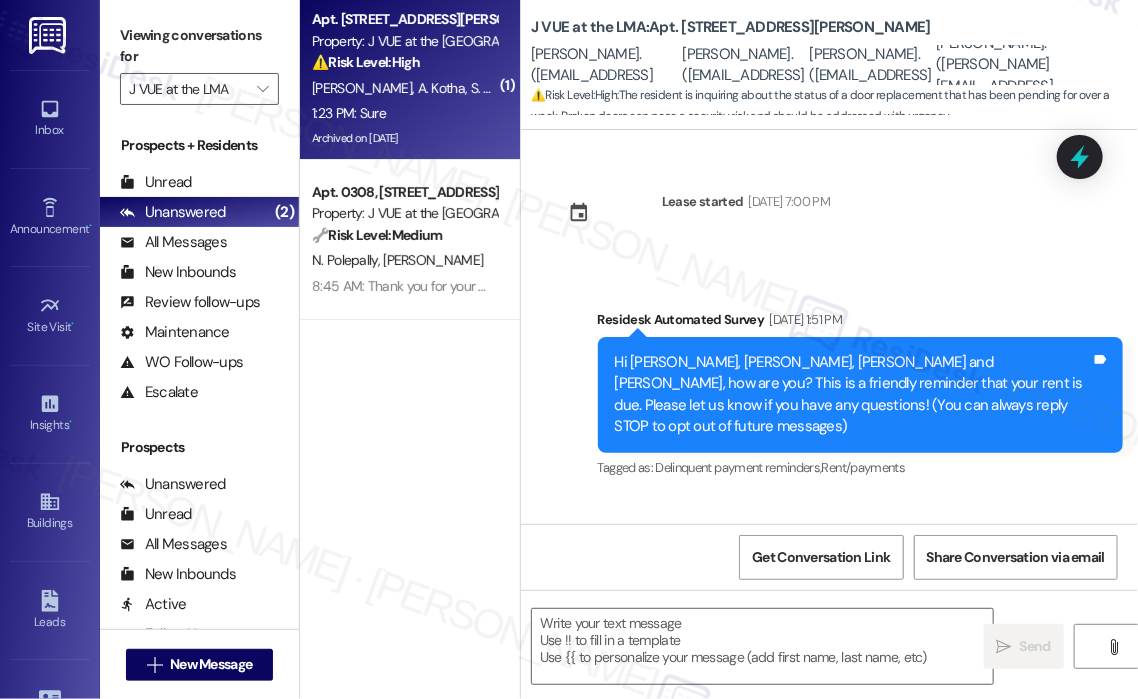 scroll, scrollTop: 20896, scrollLeft: 0, axis: vertical 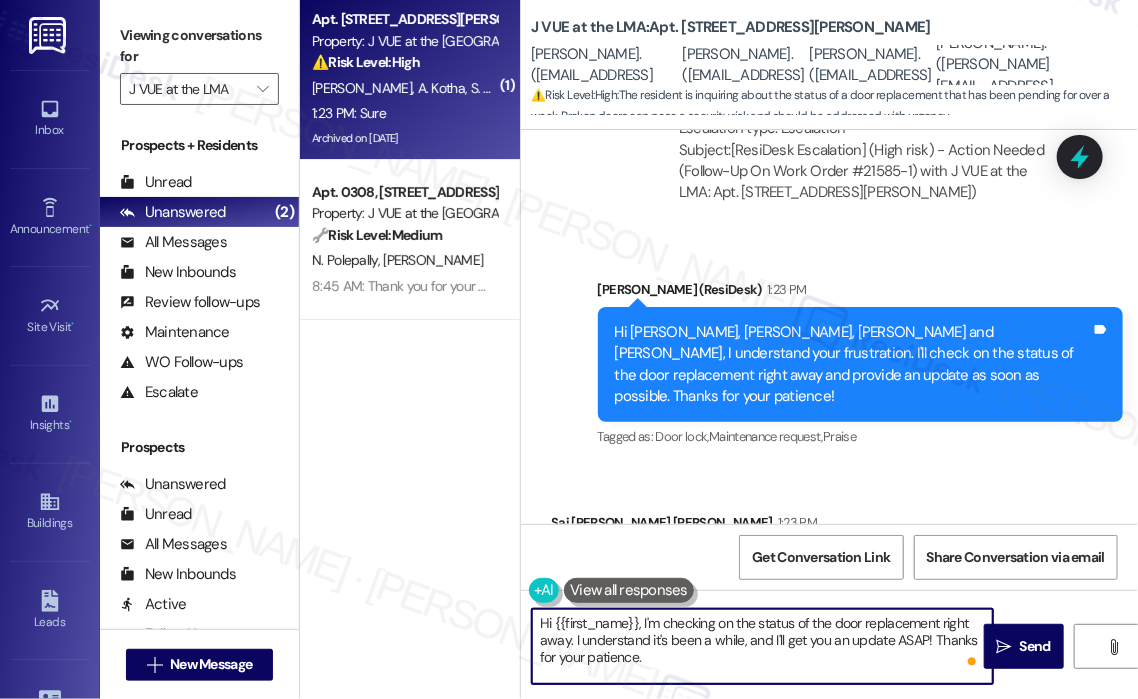 drag, startPoint x: 740, startPoint y: 643, endPoint x: 572, endPoint y: 552, distance: 191.06282 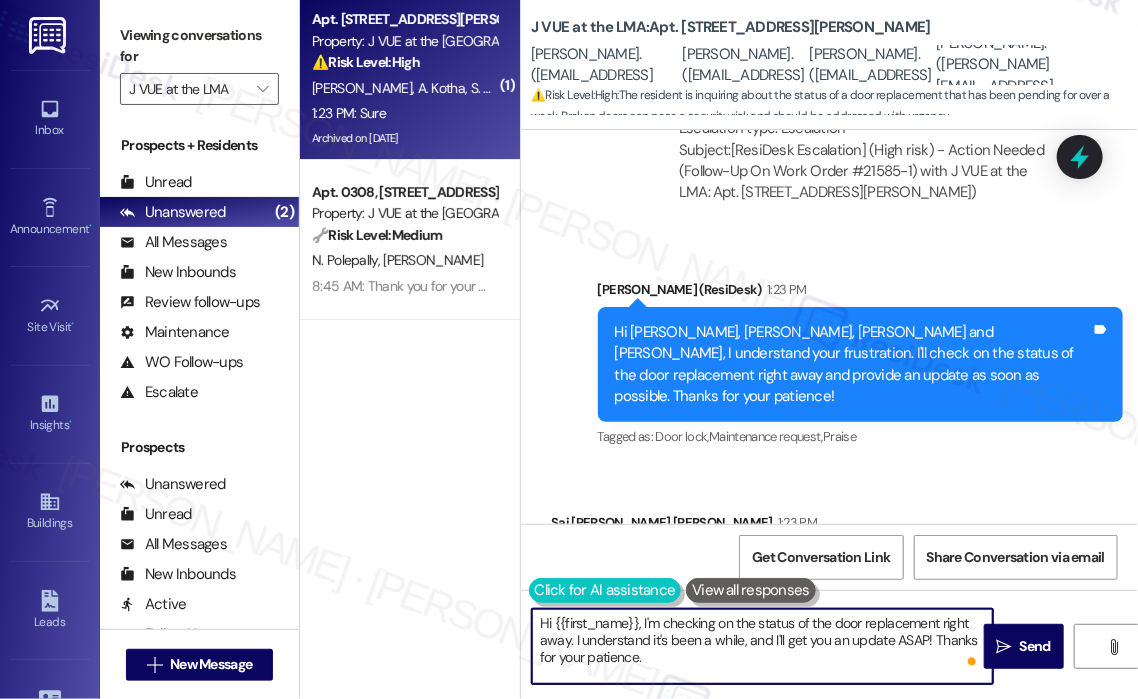 drag, startPoint x: 664, startPoint y: 671, endPoint x: 540, endPoint y: 595, distance: 145.43727 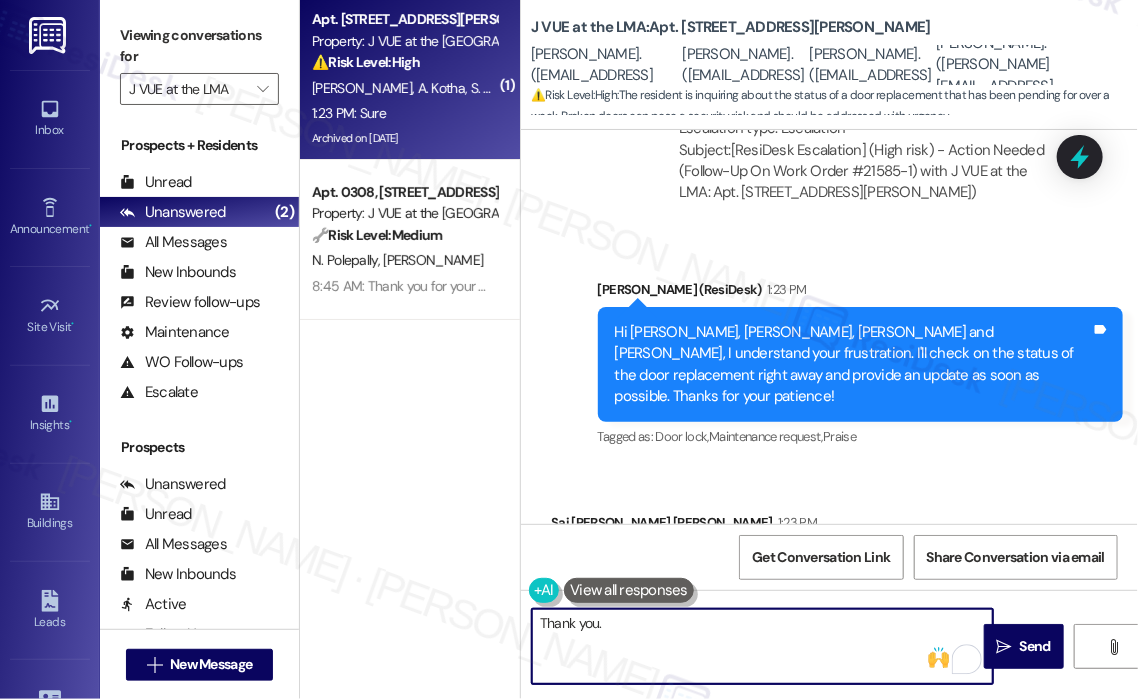 type on "Thank you." 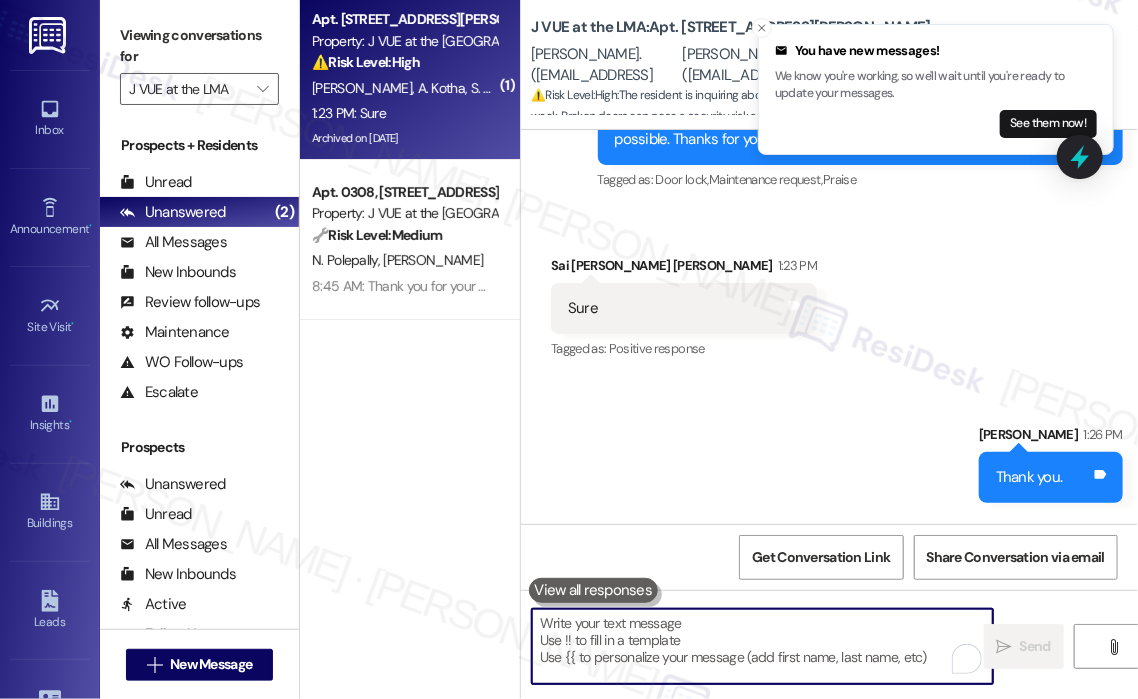 scroll, scrollTop: 21175, scrollLeft: 0, axis: vertical 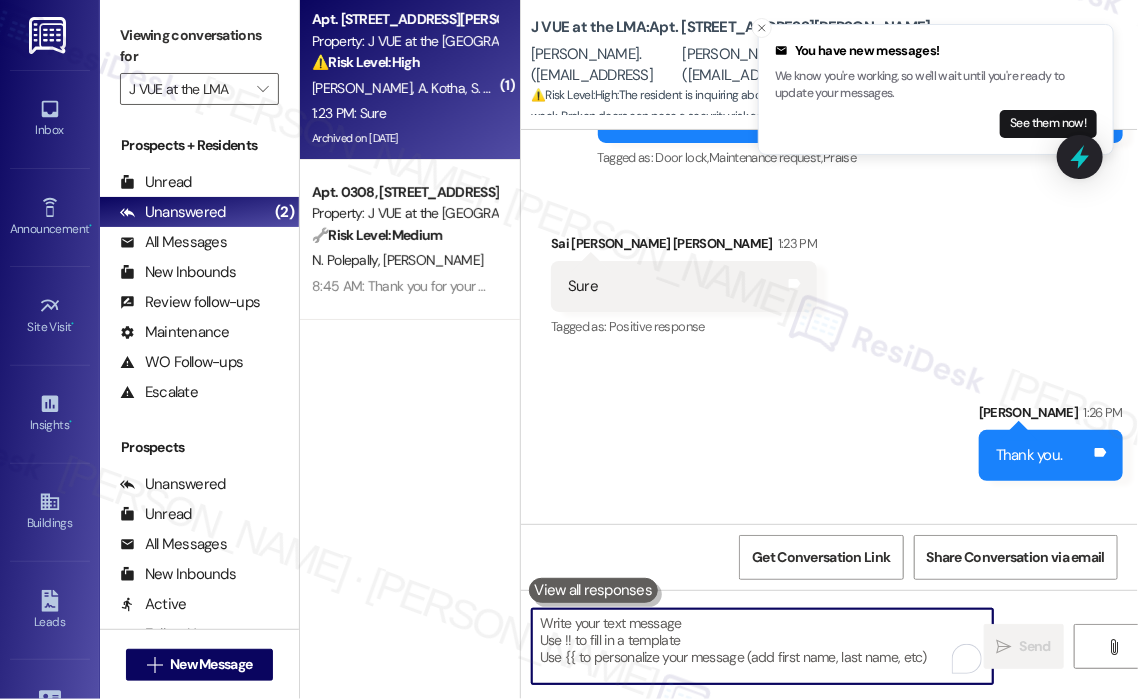 type 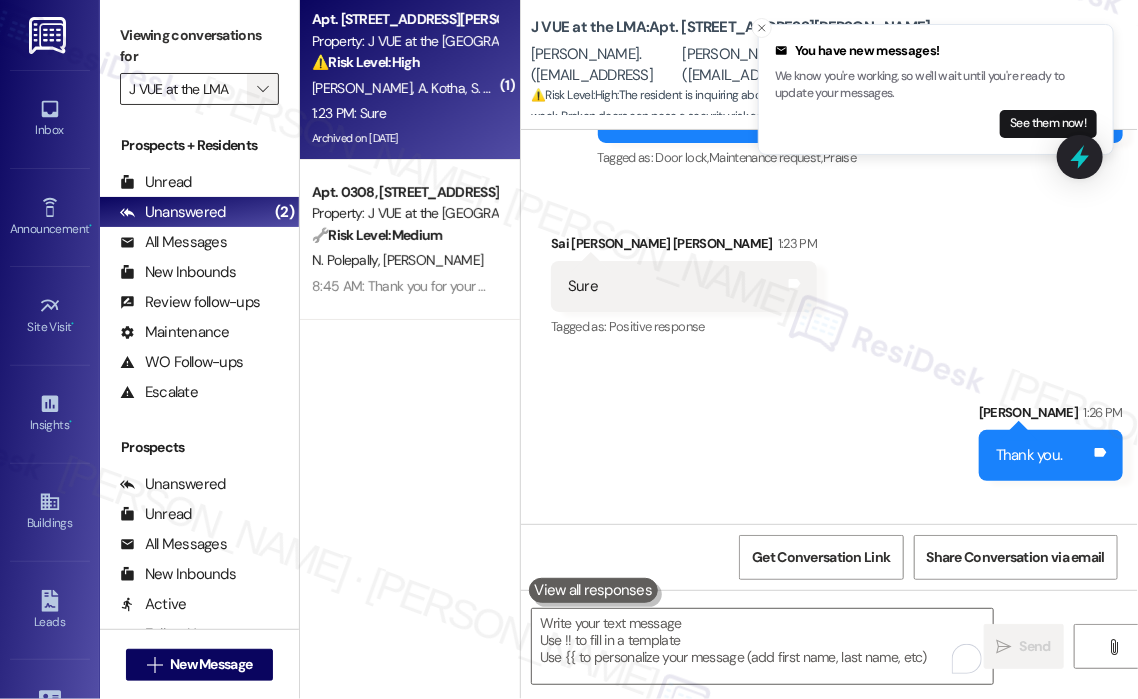 click on "" at bounding box center [262, 89] 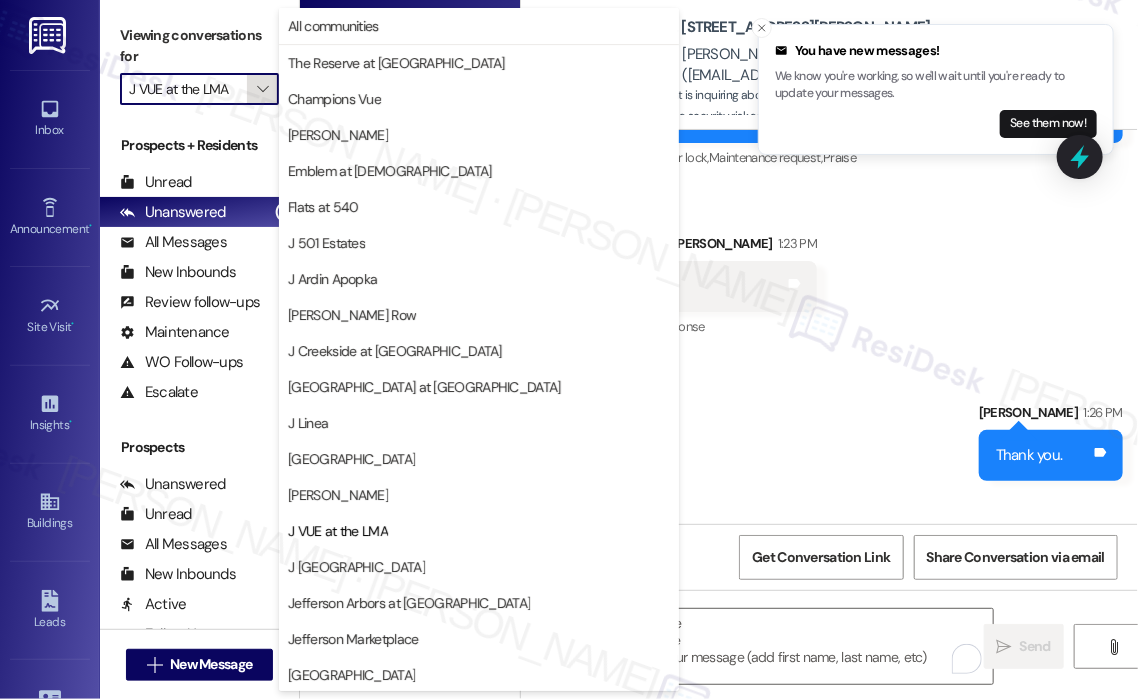 scroll, scrollTop: 324, scrollLeft: 0, axis: vertical 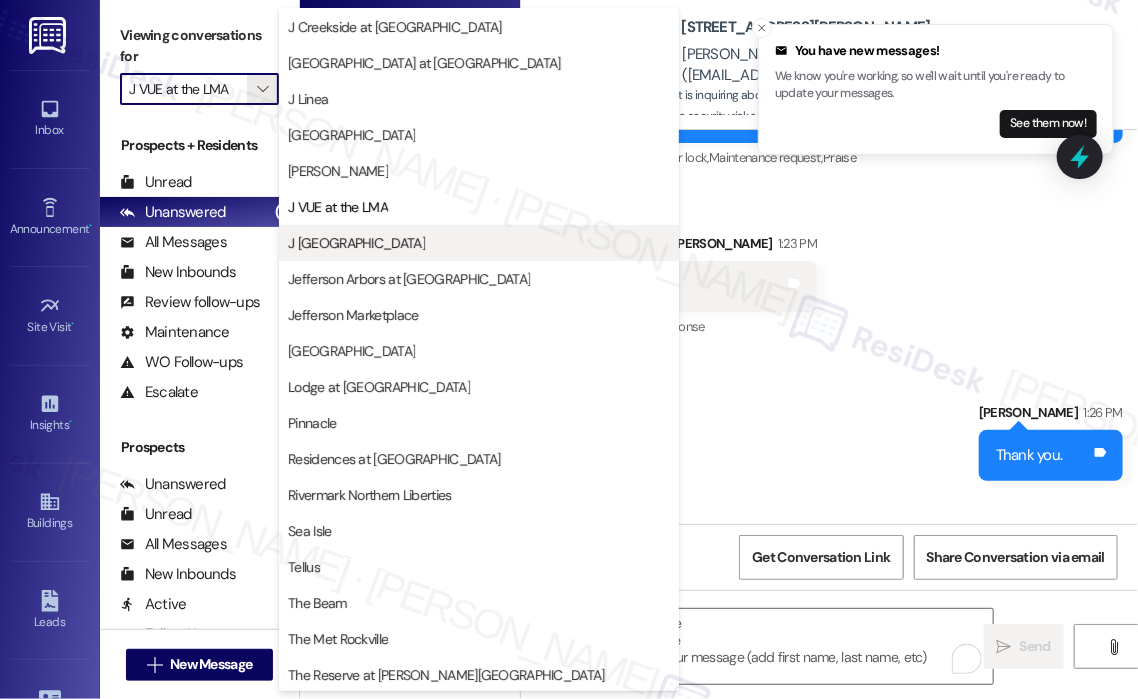 click on "J [GEOGRAPHIC_DATA]" at bounding box center (356, 243) 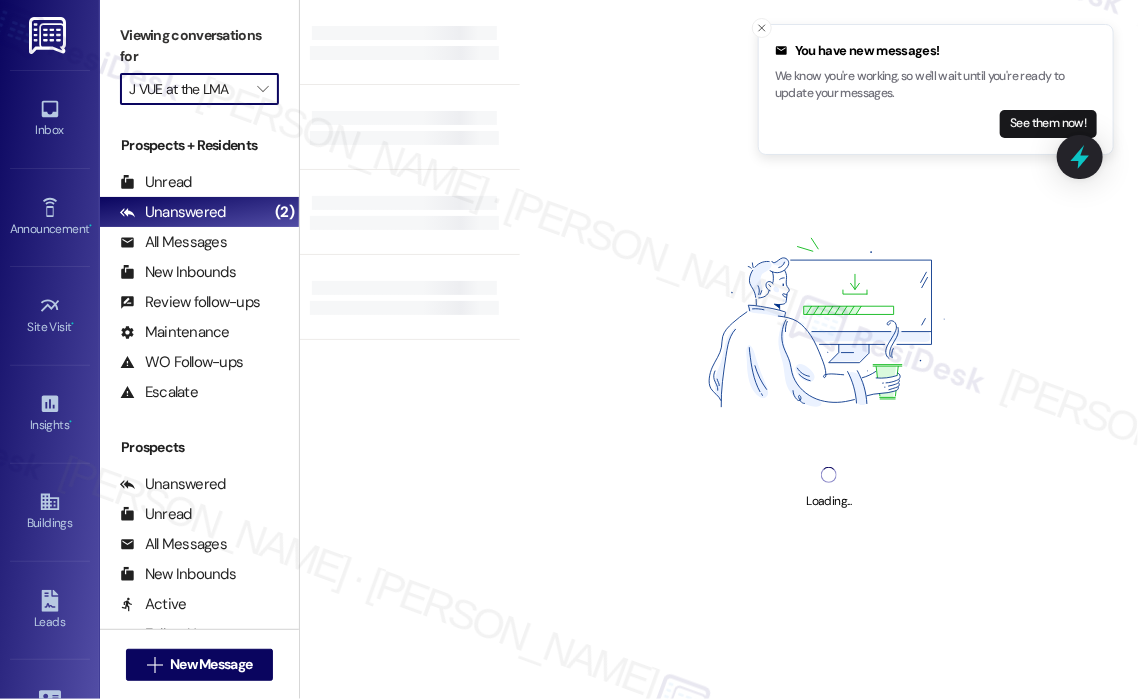 type on "J [GEOGRAPHIC_DATA]" 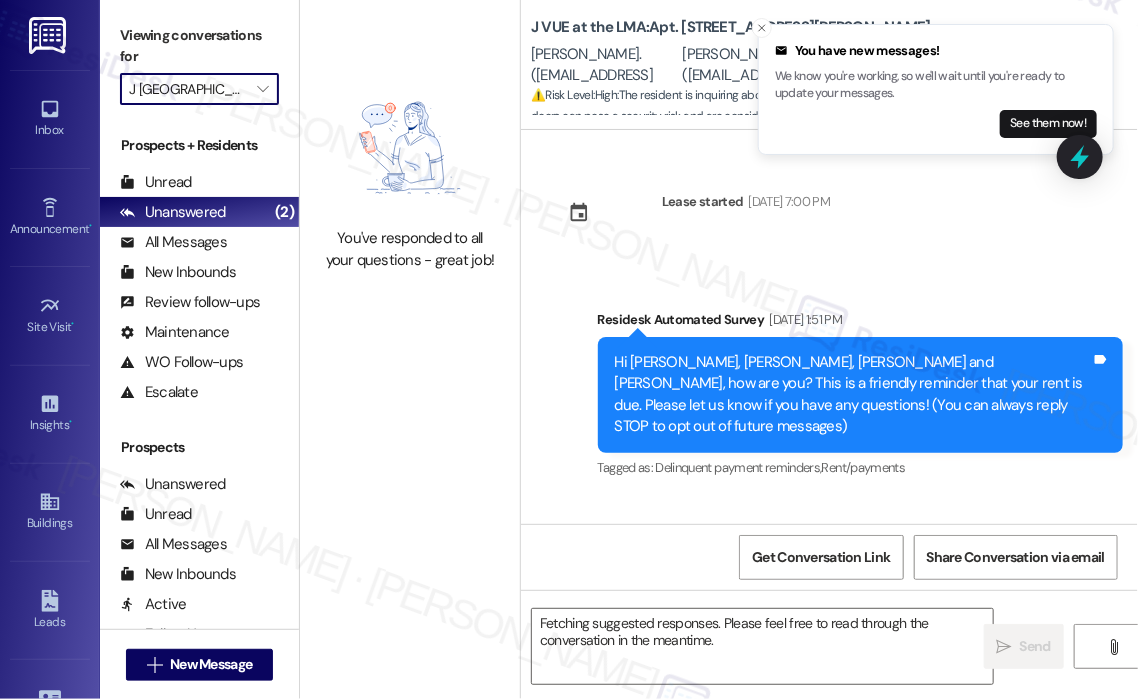 scroll, scrollTop: 21238, scrollLeft: 0, axis: vertical 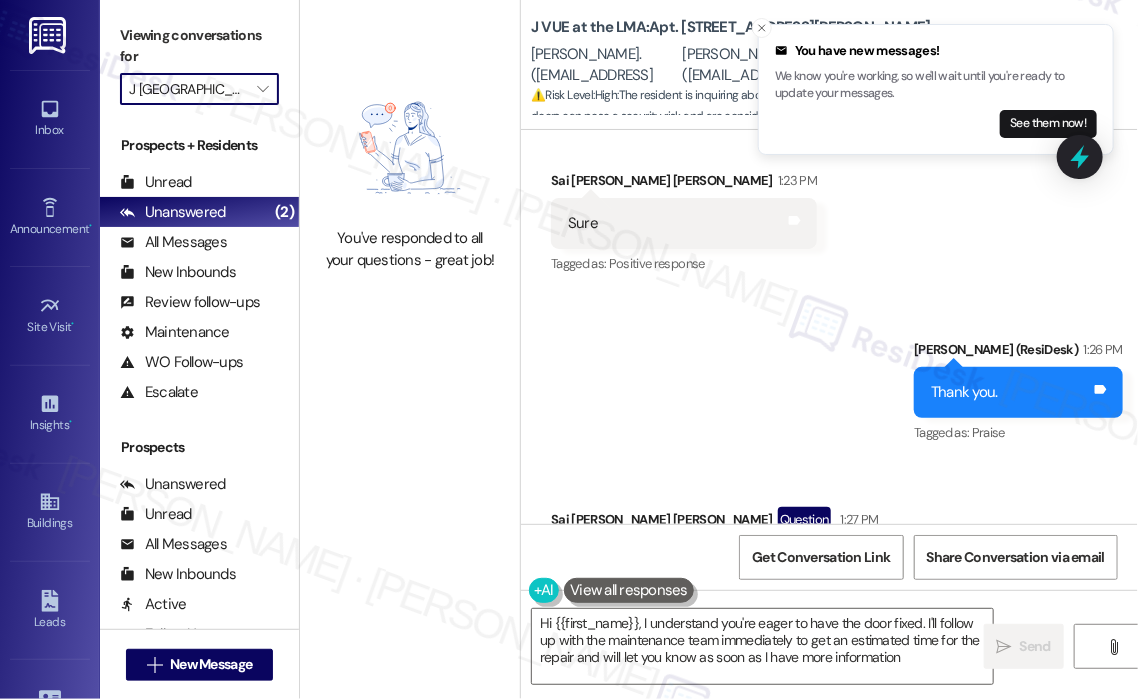 type on "Hi {{first_name}}, I understand you're eager to have the door fixed. I'll follow up with the maintenance team immediately to get an estimated time for the repair and will let you know as soon as I have more information." 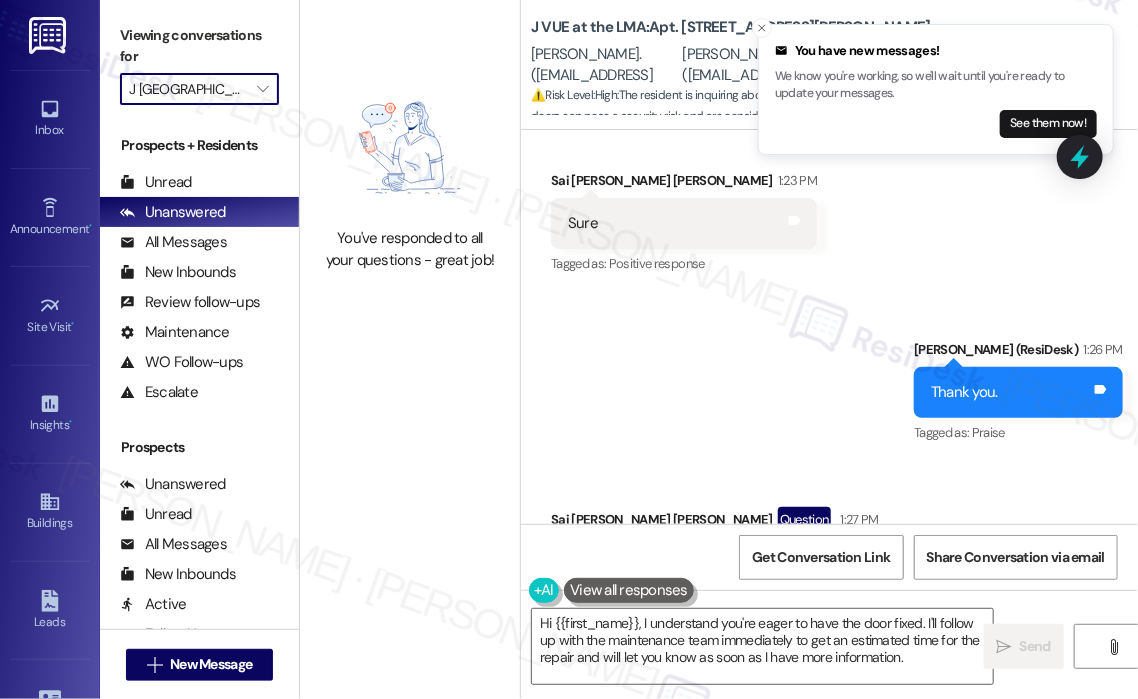 click on "Sent via SMS Jay  (ResiDesk) 1:26 PM Thank you. Tags and notes Tagged as:   Praise Click to highlight conversations about Praise" at bounding box center [829, 378] 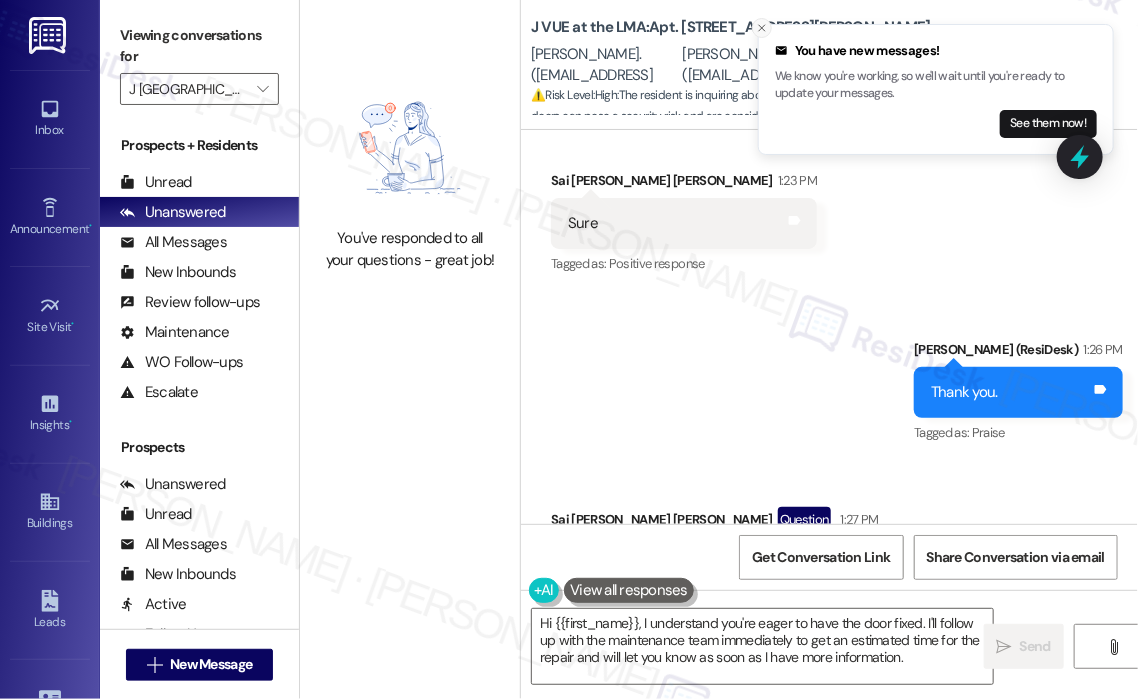 click 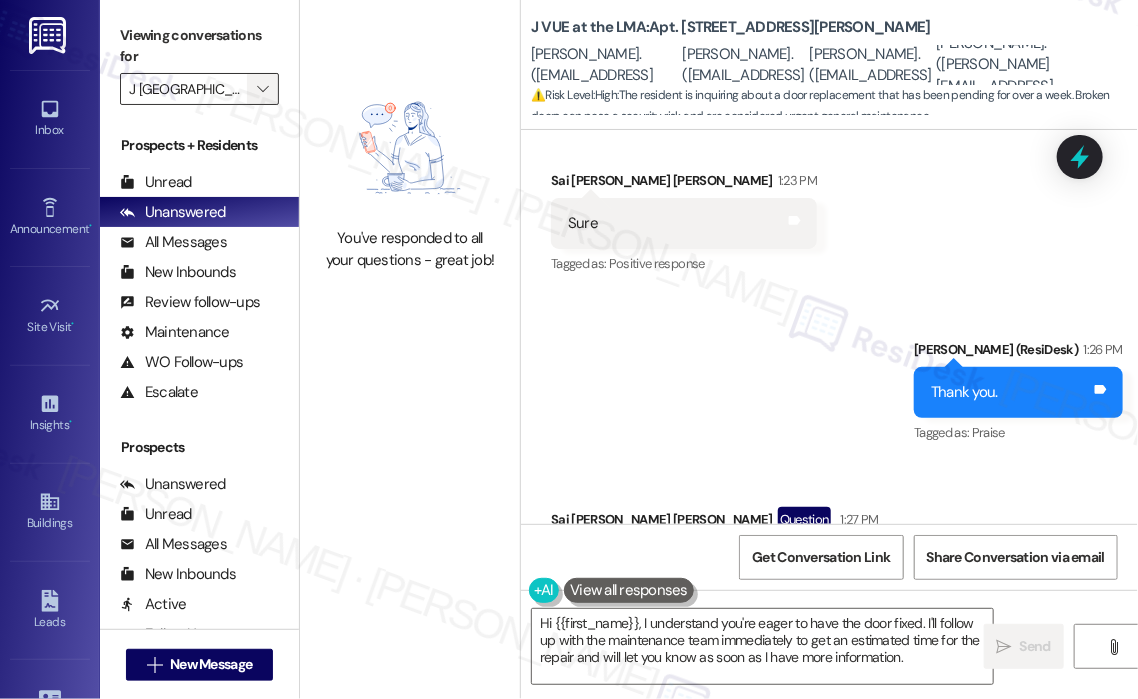 click on "" at bounding box center (262, 89) 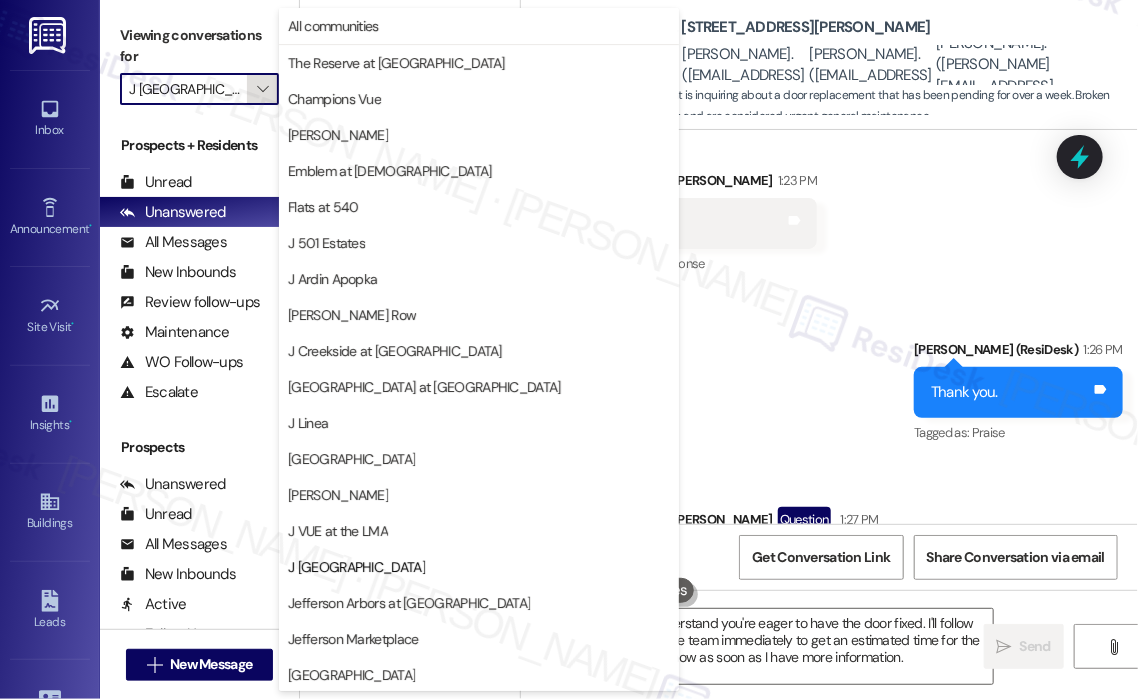 scroll, scrollTop: 324, scrollLeft: 0, axis: vertical 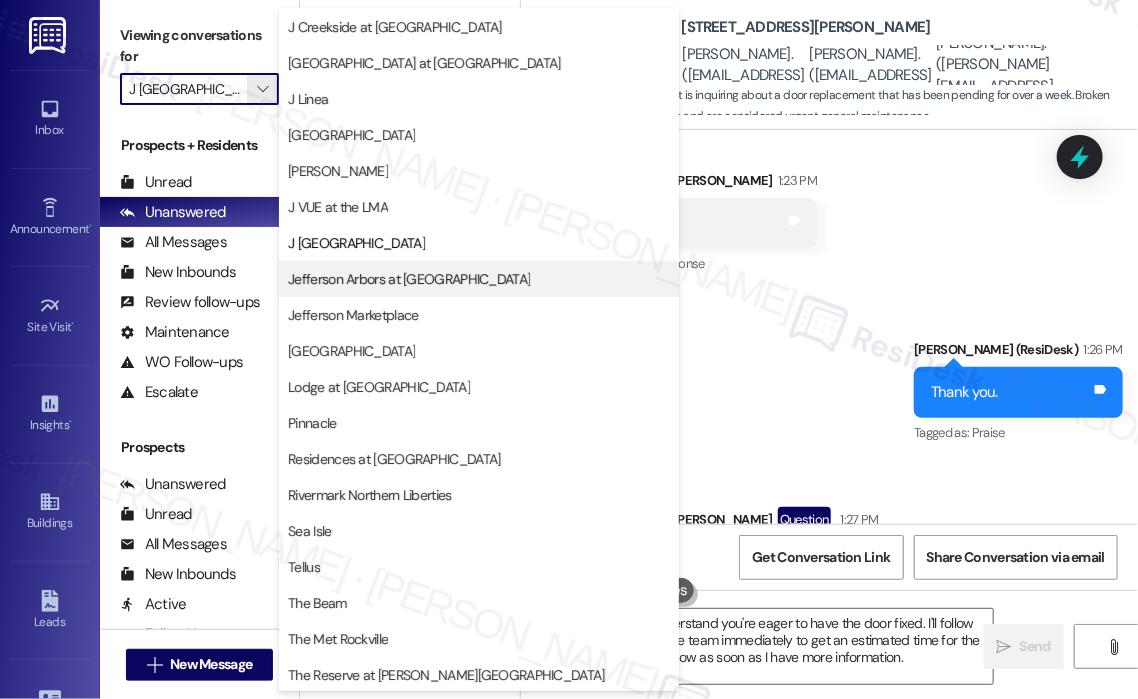 click on "Jefferson Arbors at [GEOGRAPHIC_DATA]" at bounding box center [409, 279] 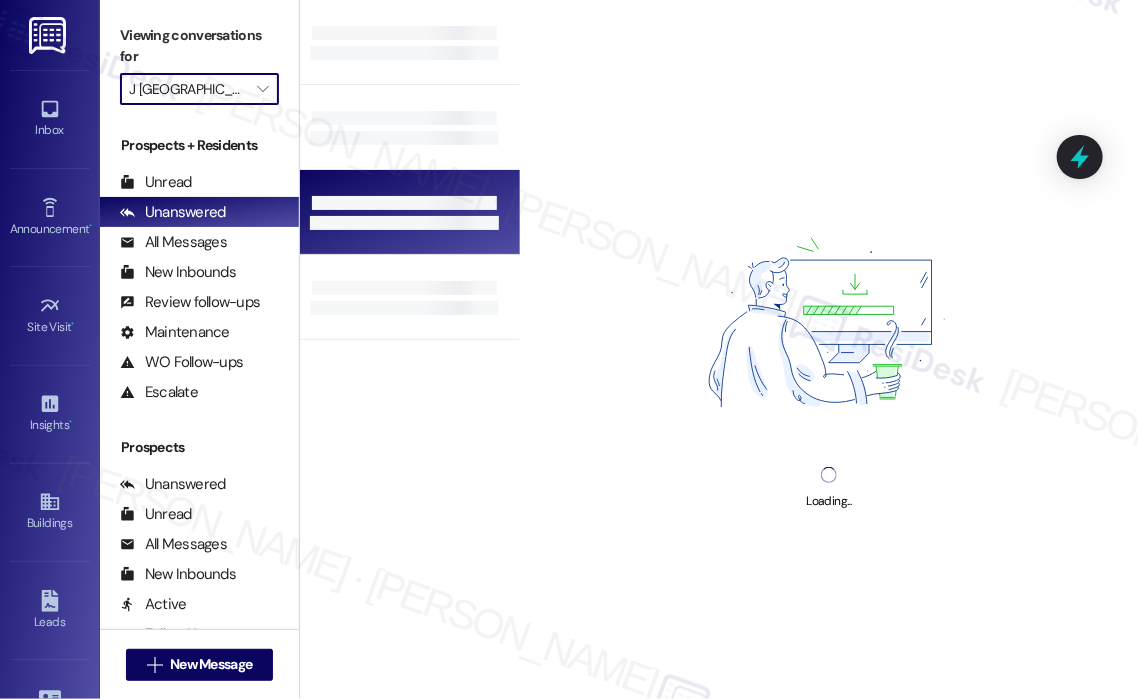 type on "Jefferson Arbors at [GEOGRAPHIC_DATA]" 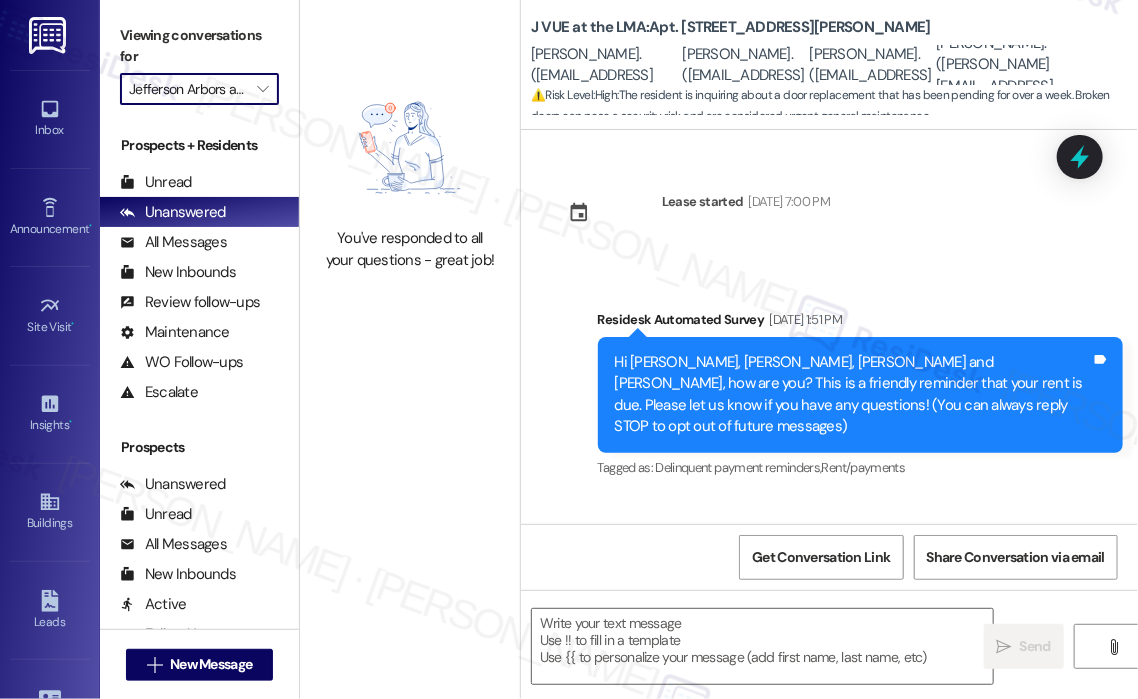 scroll, scrollTop: 21238, scrollLeft: 0, axis: vertical 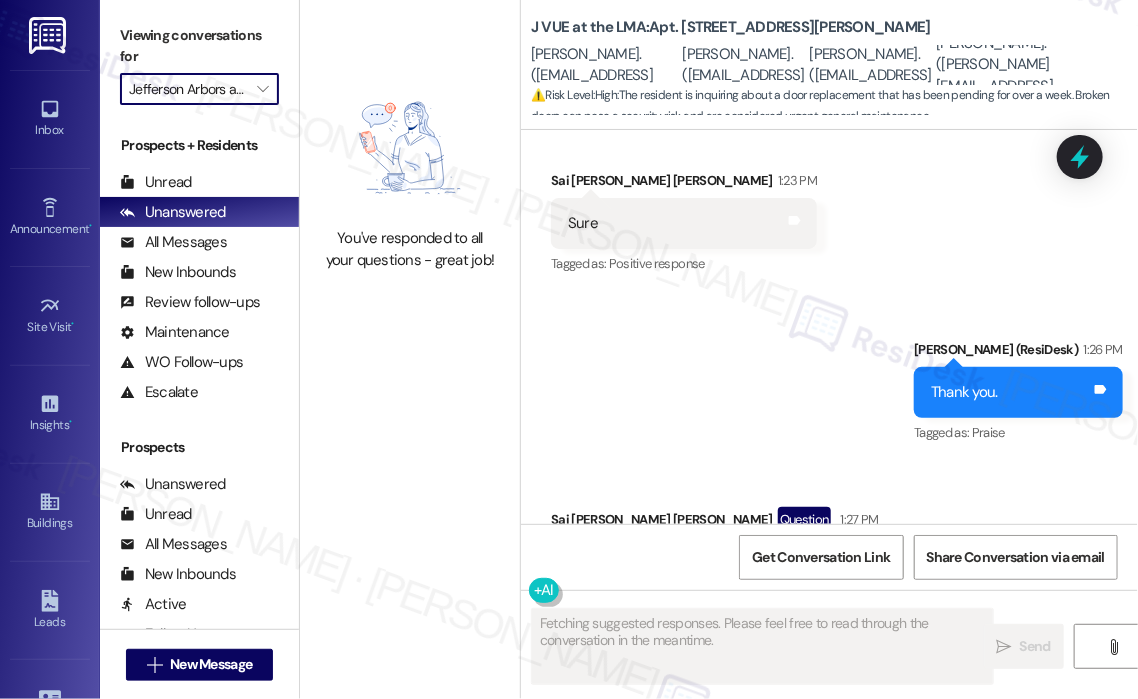 click at bounding box center [410, 148] 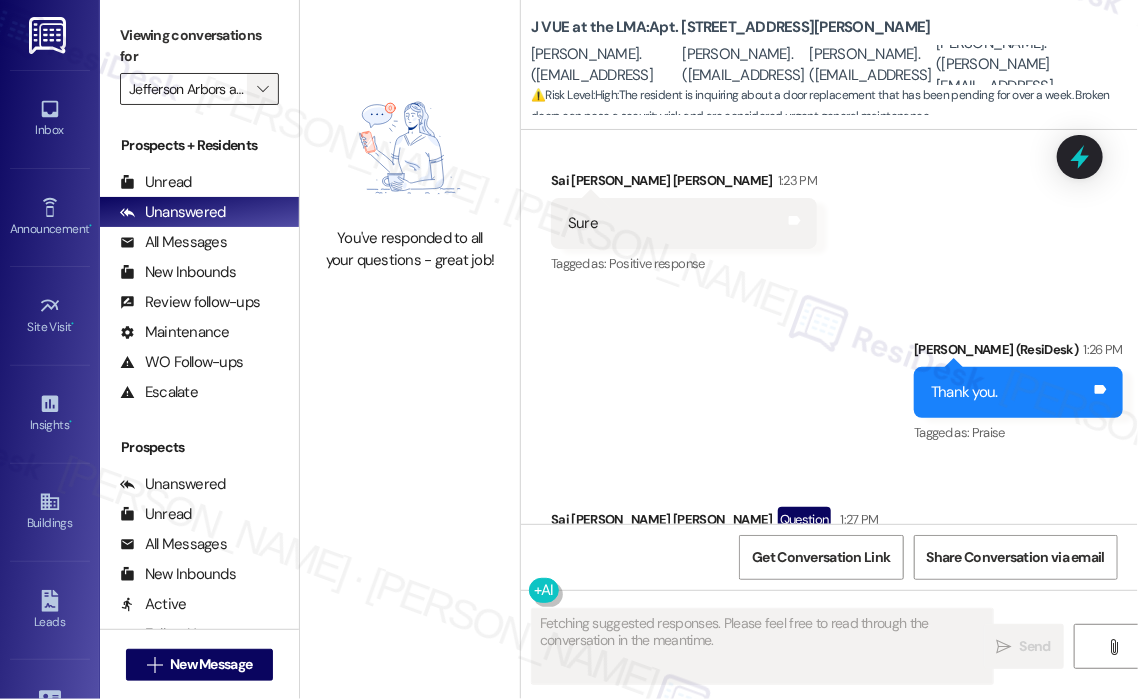 click on "" at bounding box center (262, 89) 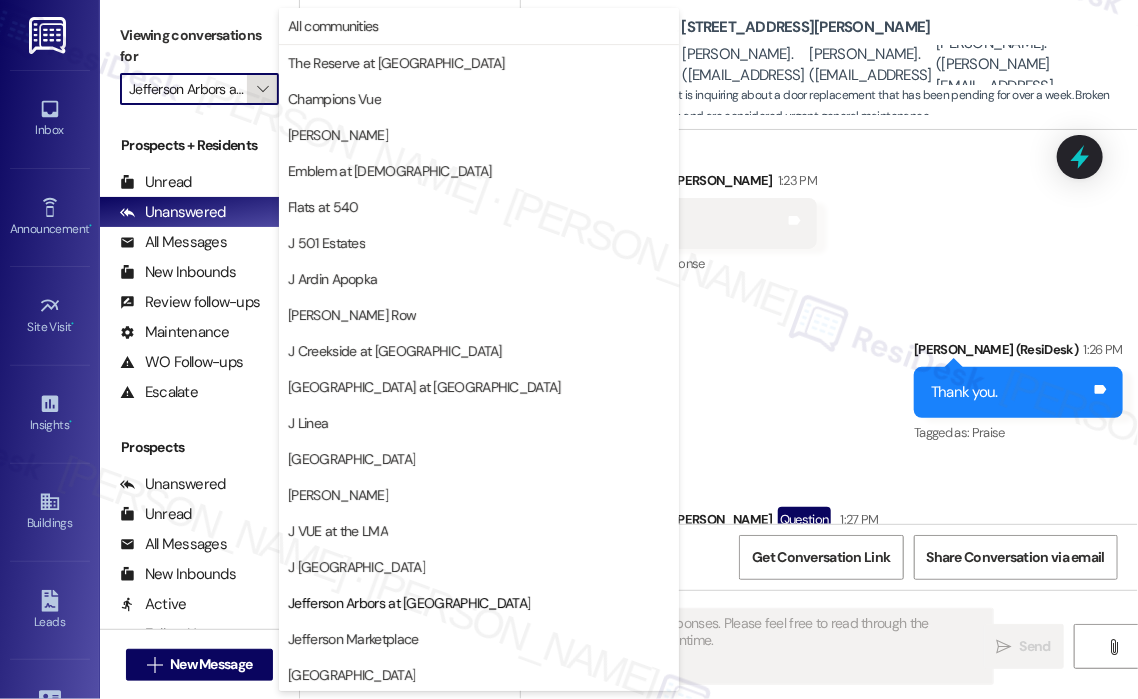 scroll, scrollTop: 0, scrollLeft: 61, axis: horizontal 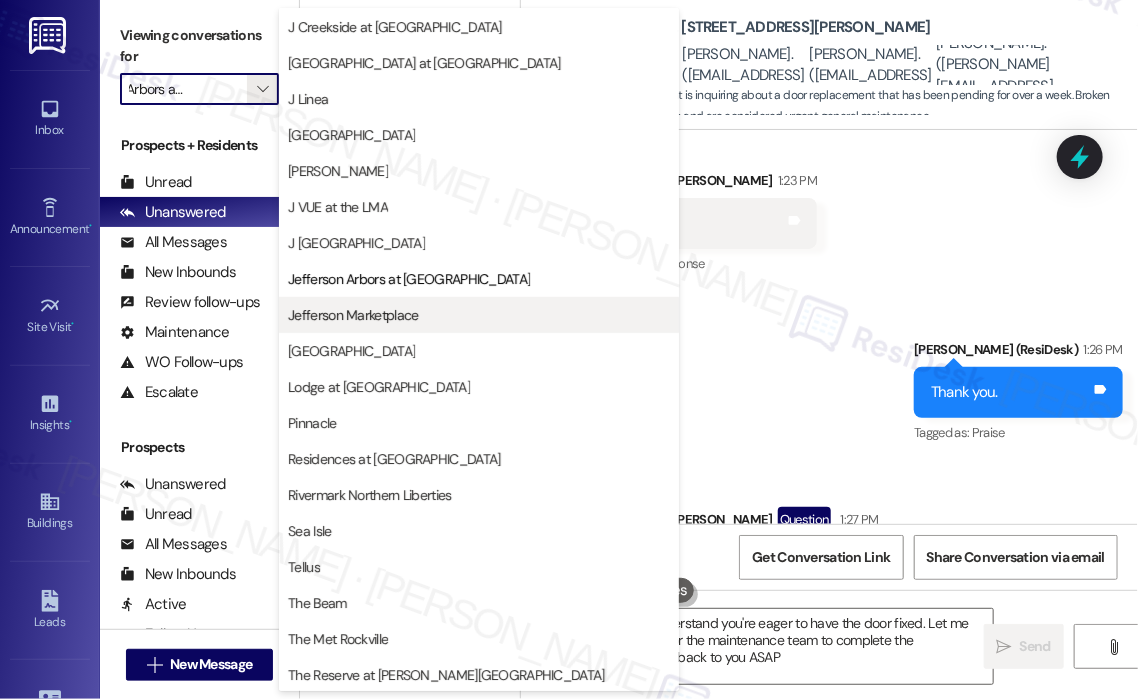 type on "Hi {{first_name}}, I understand you're eager to have the door fixed. Let me check on the timeline for the maintenance team to complete the replacement and I'll get back to you ASAP!" 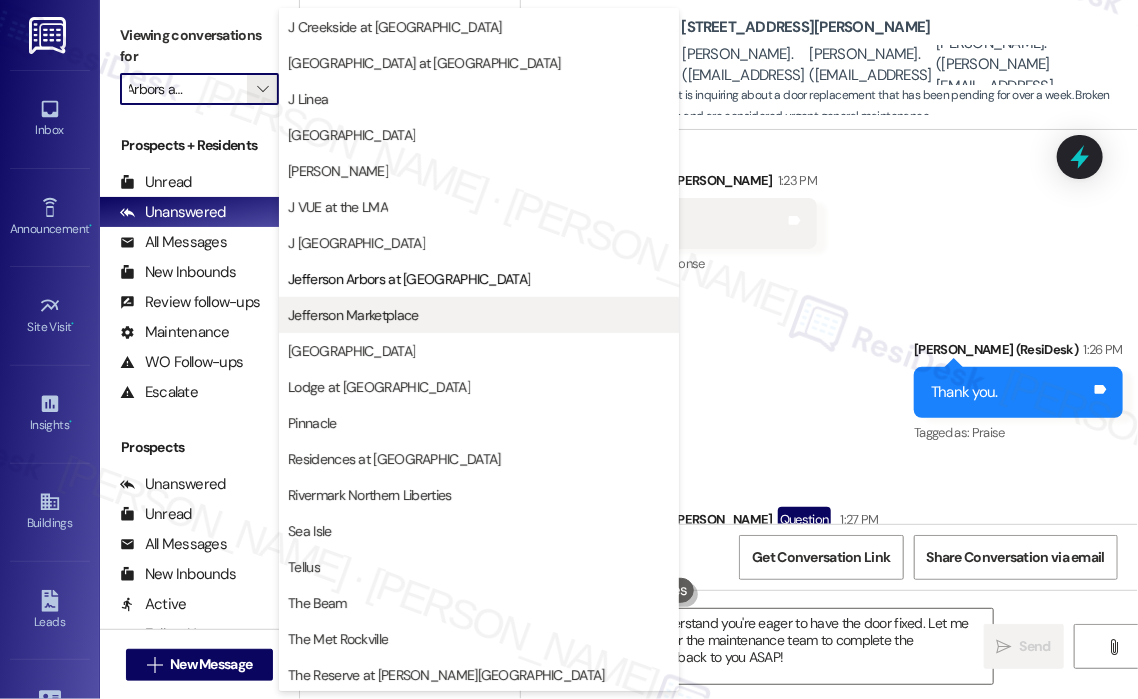click on "Jefferson Marketplace" at bounding box center (353, 315) 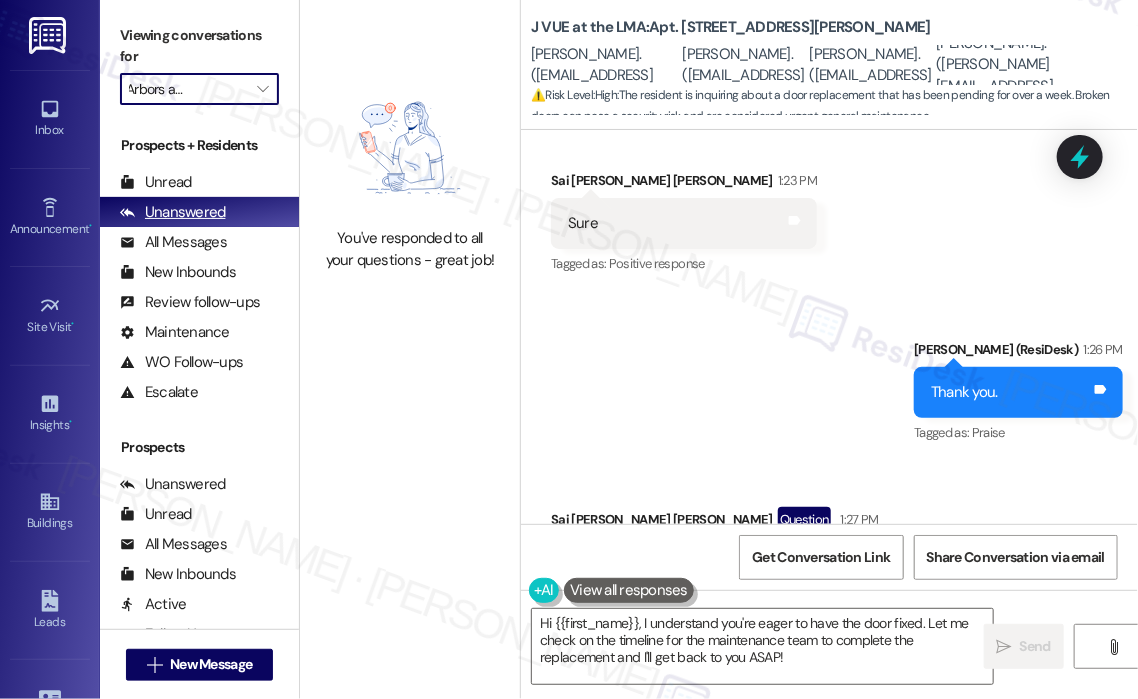 type on "Jefferson Marketplace" 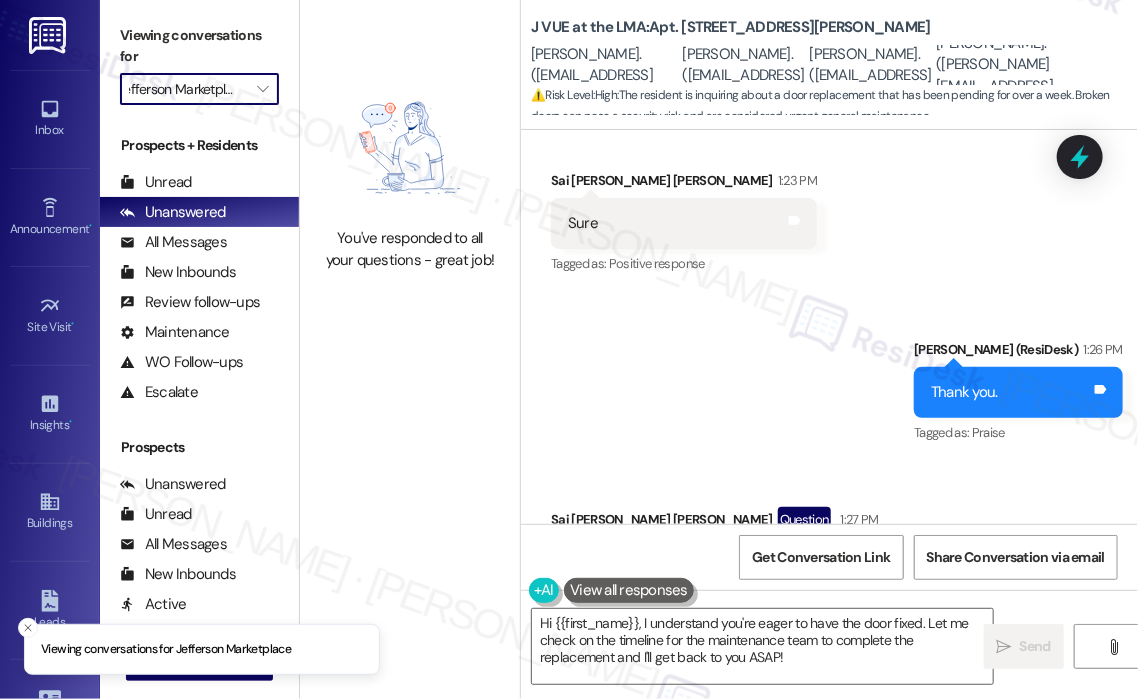 scroll, scrollTop: 0, scrollLeft: 11, axis: horizontal 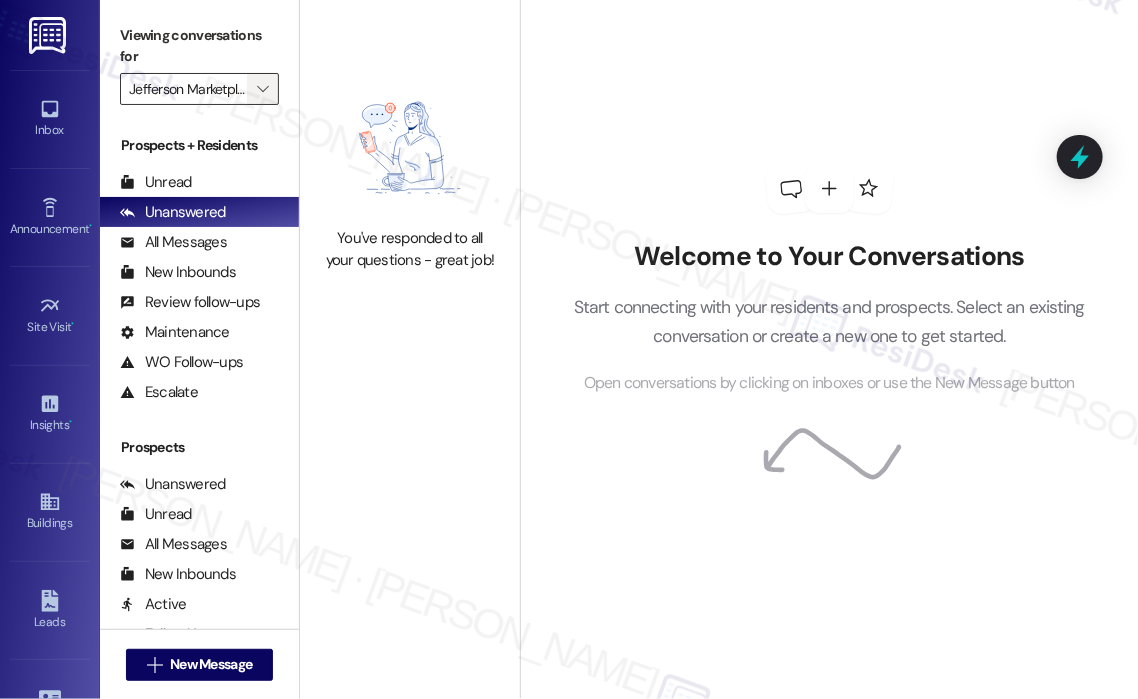 click on "" at bounding box center [262, 89] 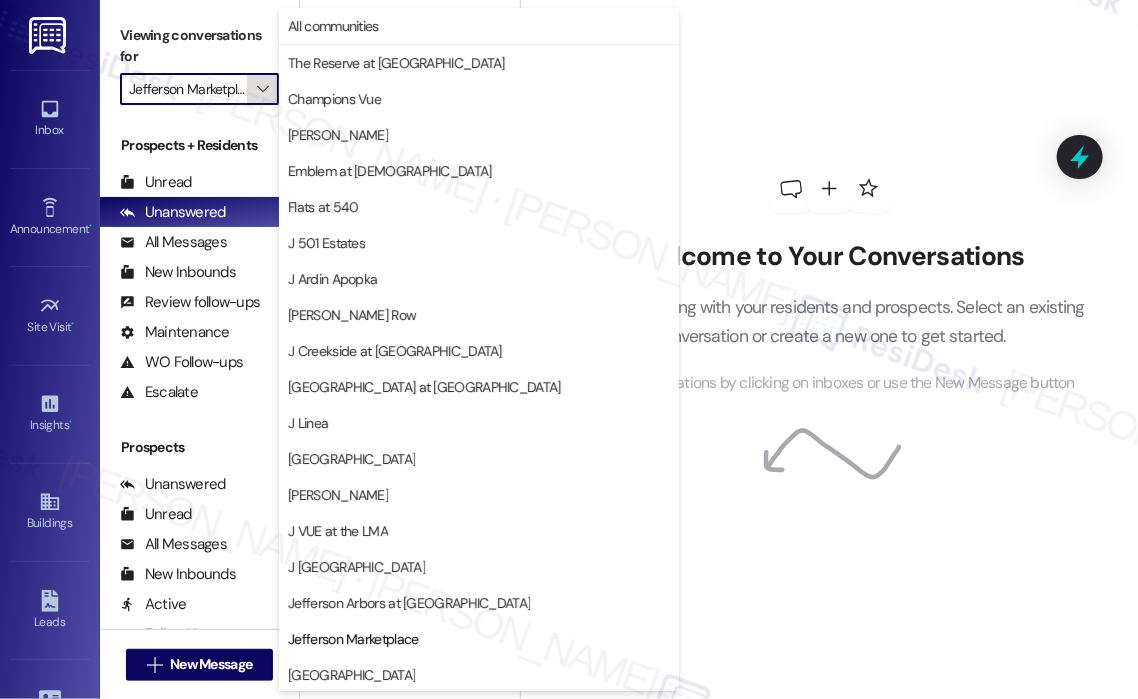 scroll, scrollTop: 0, scrollLeft: 11, axis: horizontal 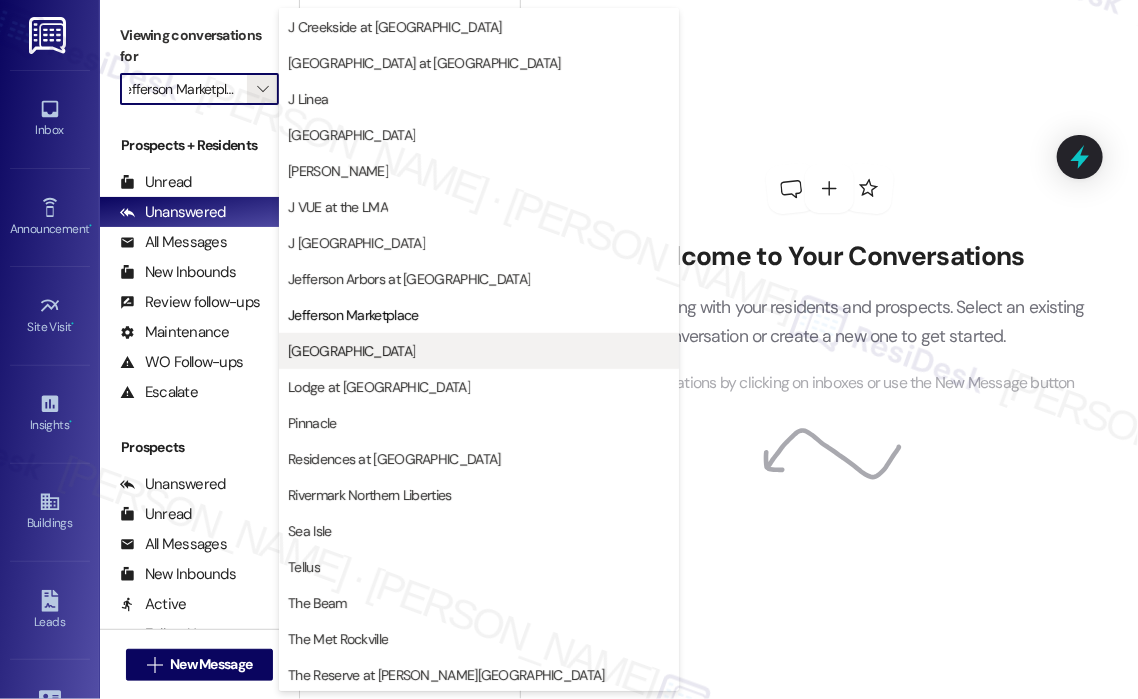 click on "[GEOGRAPHIC_DATA]" at bounding box center [351, 351] 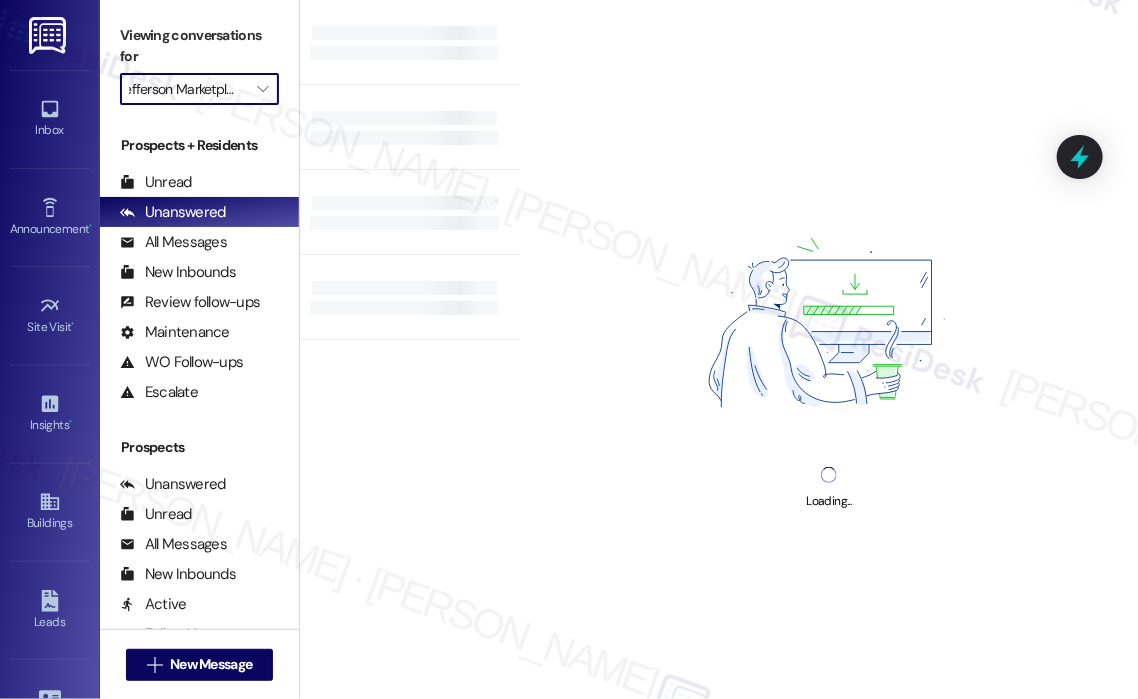 type on "[GEOGRAPHIC_DATA]" 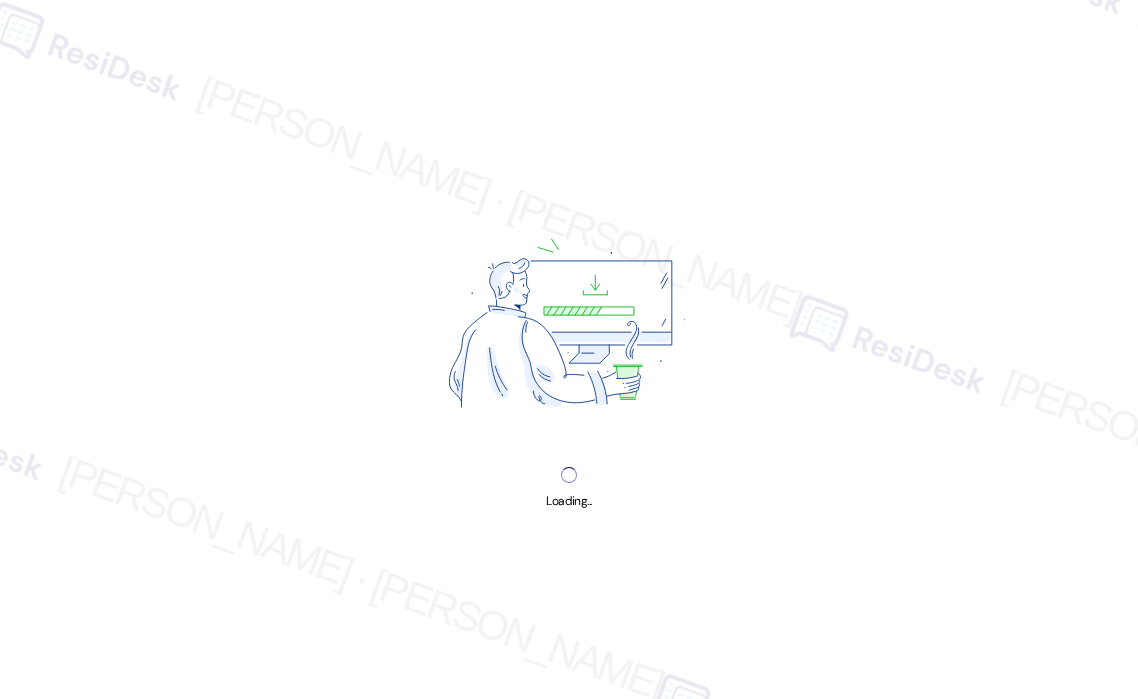 scroll, scrollTop: 0, scrollLeft: 0, axis: both 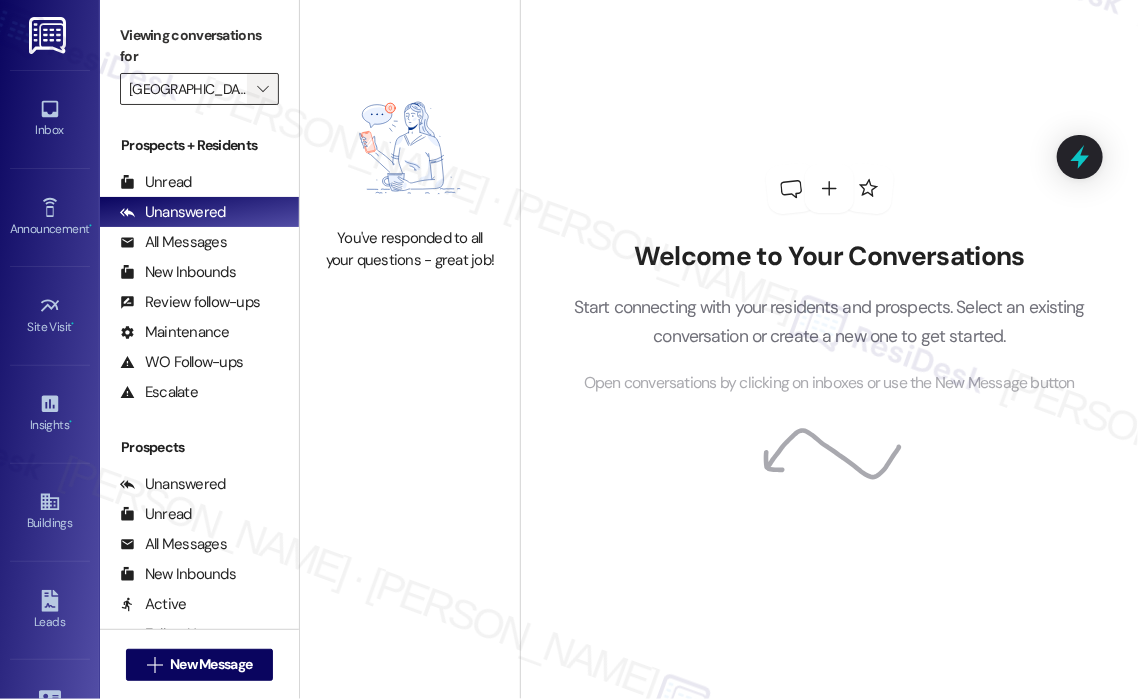 click on "" at bounding box center (262, 89) 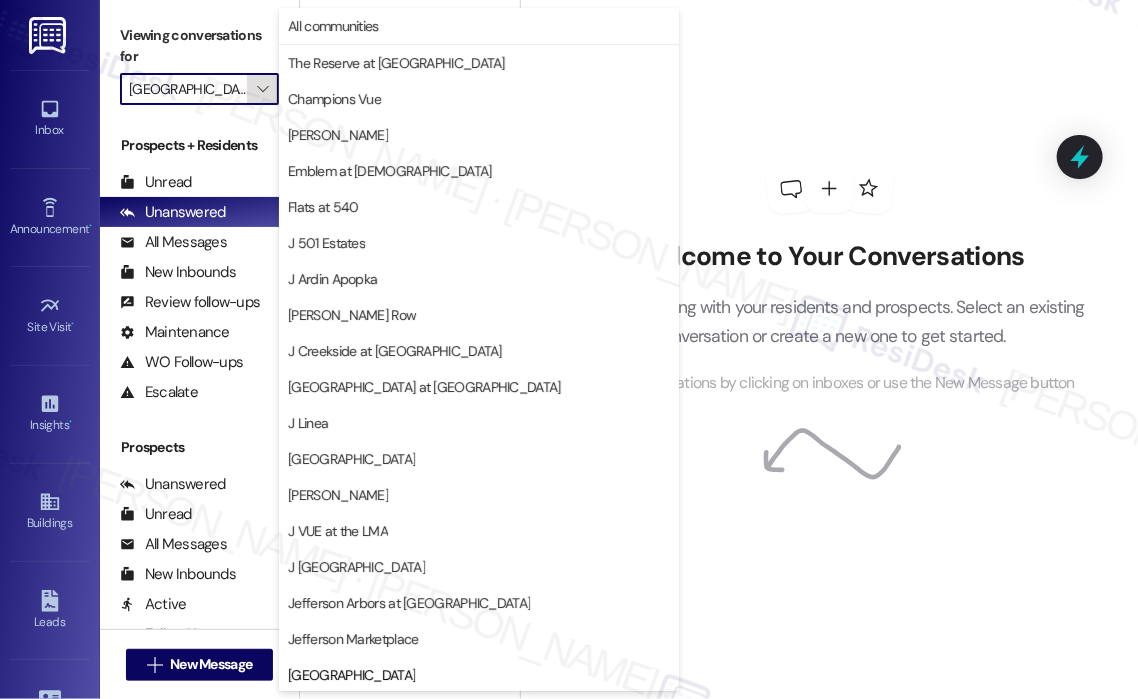 scroll, scrollTop: 0, scrollLeft: 23, axis: horizontal 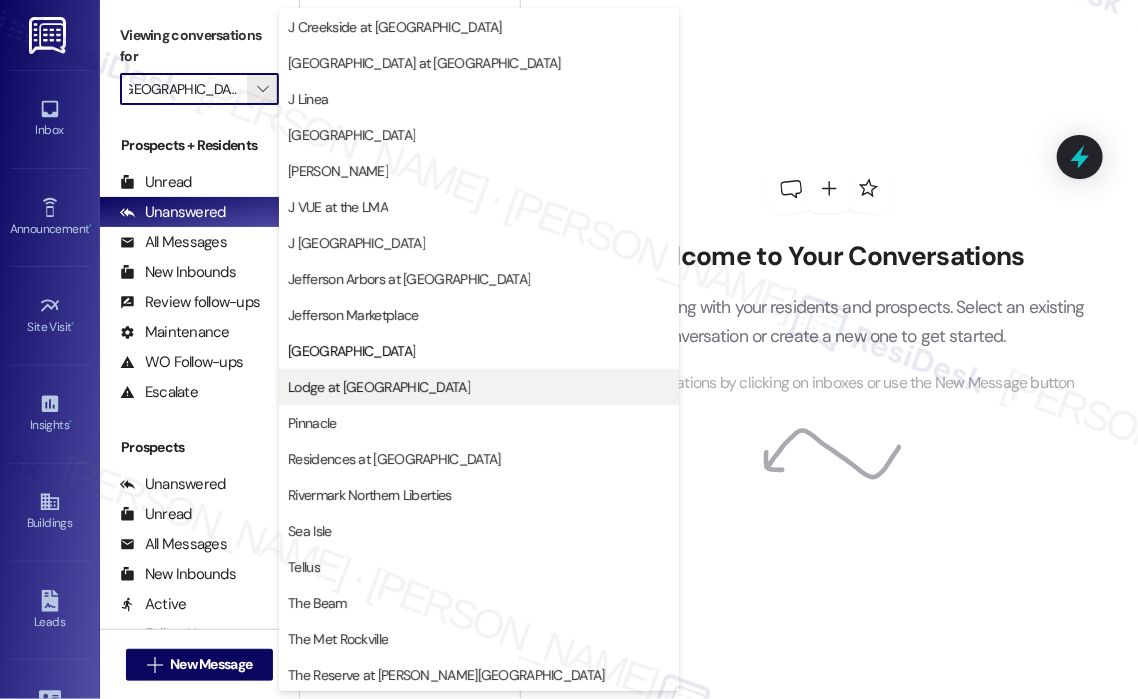 click on "Lodge at [GEOGRAPHIC_DATA]" at bounding box center (379, 387) 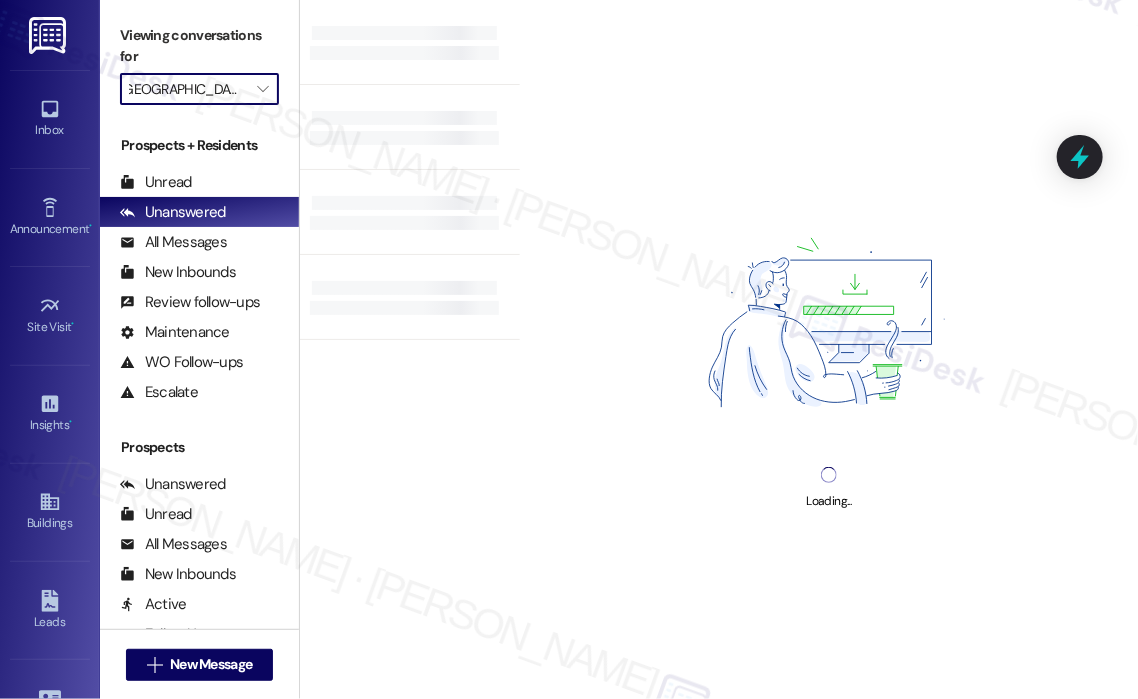 type on "Lodge at [GEOGRAPHIC_DATA]" 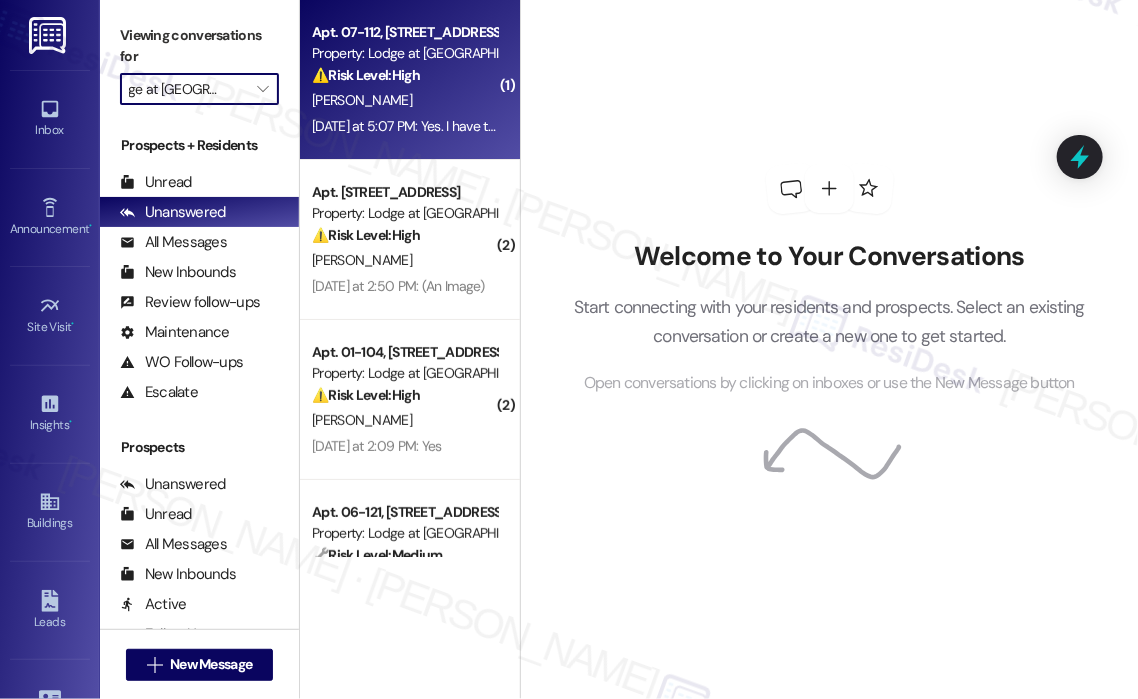 scroll, scrollTop: 0, scrollLeft: 0, axis: both 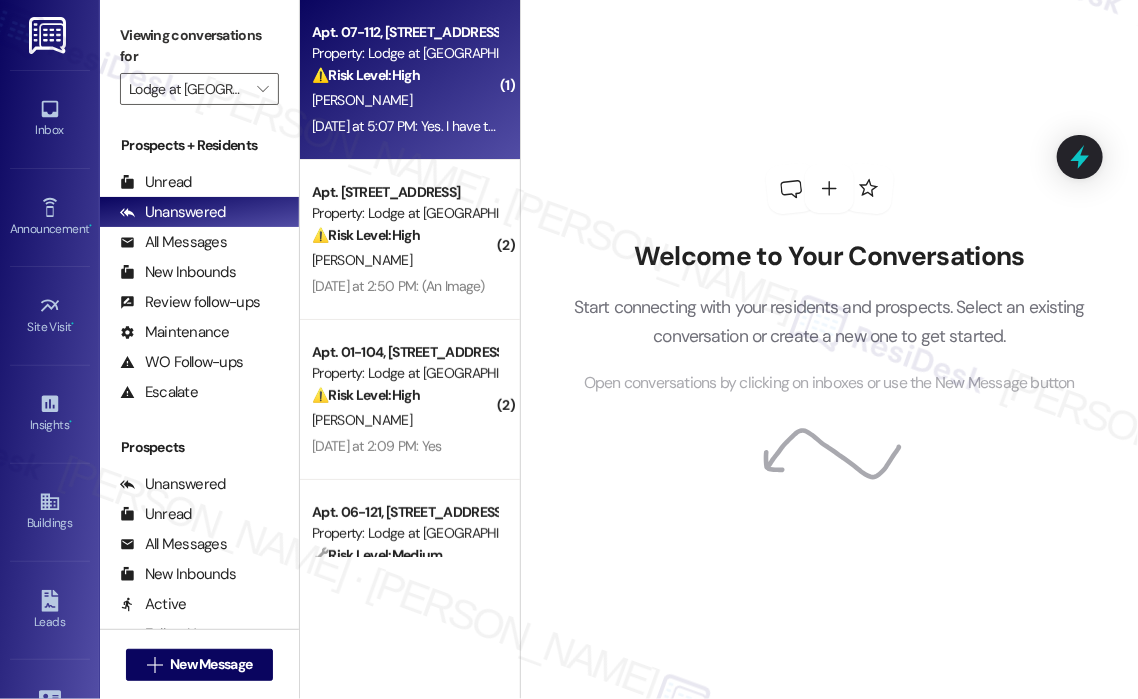 click on "J. Johnson" at bounding box center (404, 100) 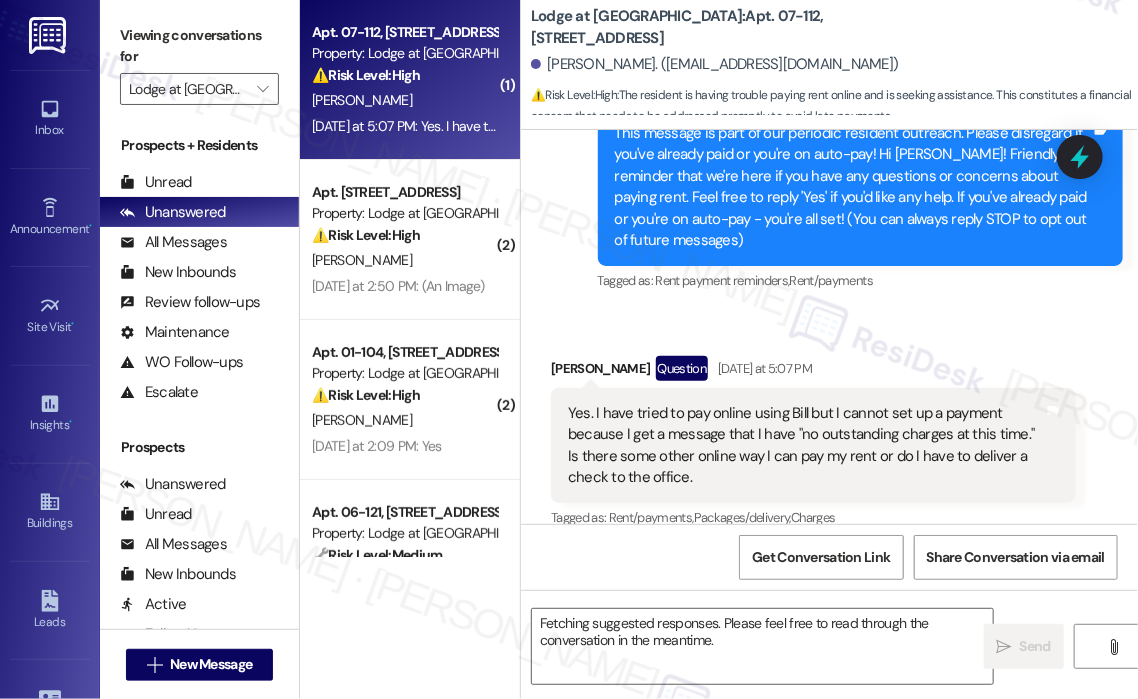 scroll, scrollTop: 252, scrollLeft: 0, axis: vertical 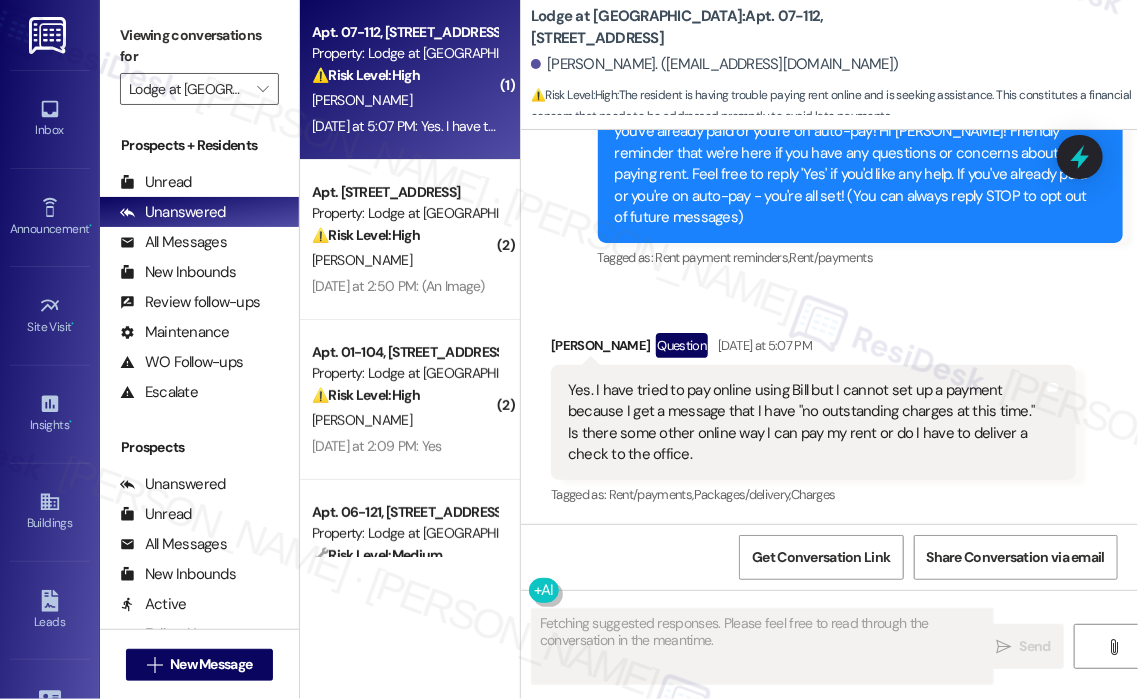 click on "Received via SMS James Johnson Question Yesterday at 5:07 PM Yes. I have tried to pay online using Bill but I cannot set up a payment because I get a message that I have "no outstanding charges at this time."  Is there some other online way I can pay my rent or do I have to deliver a check to the office. Tags and notes Tagged as:   Rent/payments ,  Click to highlight conversations about Rent/payments Packages/delivery ,  Click to highlight conversations about Packages/delivery Charges Click to highlight conversations about Charges" at bounding box center [829, 406] 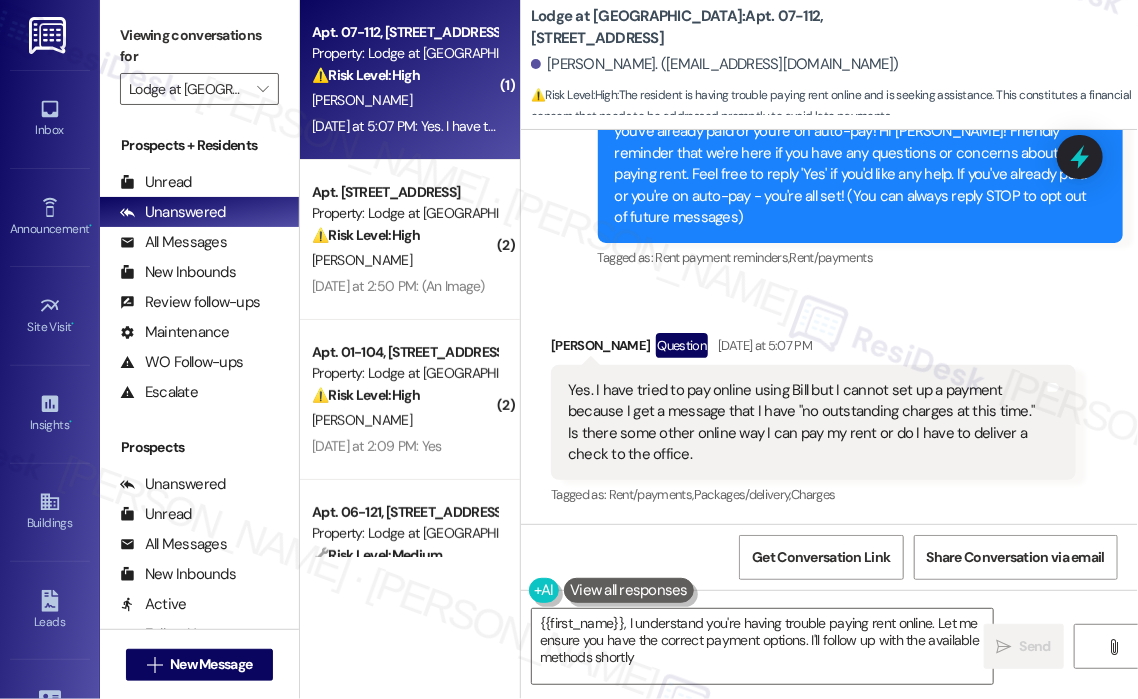 type on "{{first_name}}, I understand you're having trouble paying rent online. Let me ensure you have the correct payment options. I'll follow up with the available methods shortly!" 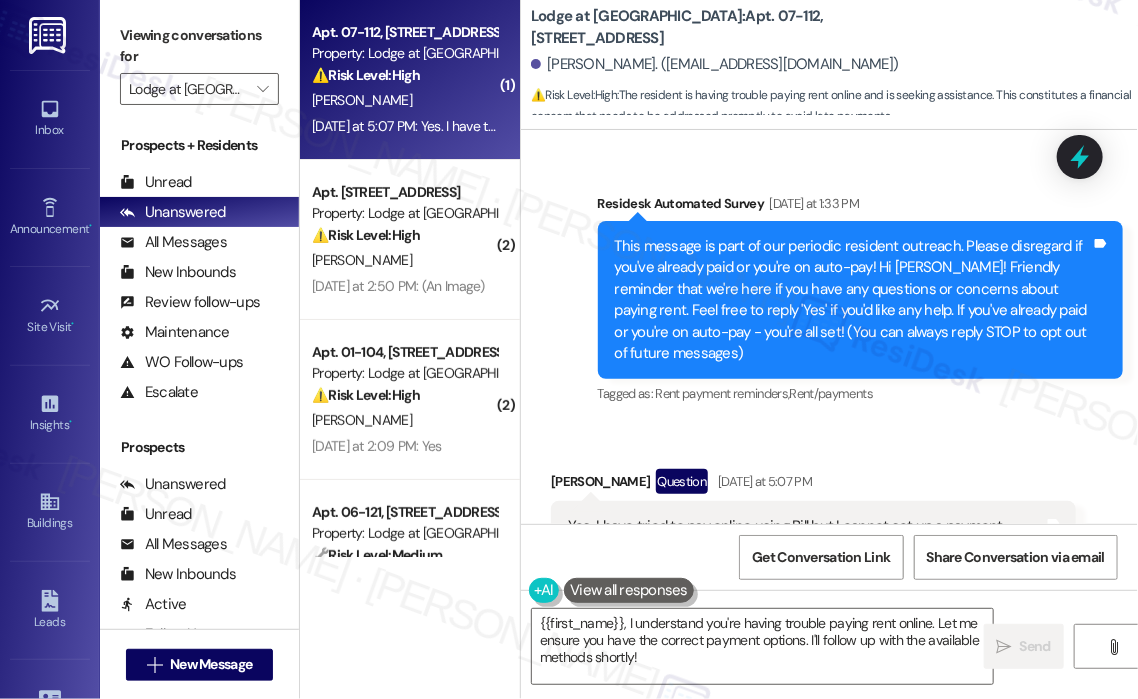 scroll, scrollTop: 253, scrollLeft: 0, axis: vertical 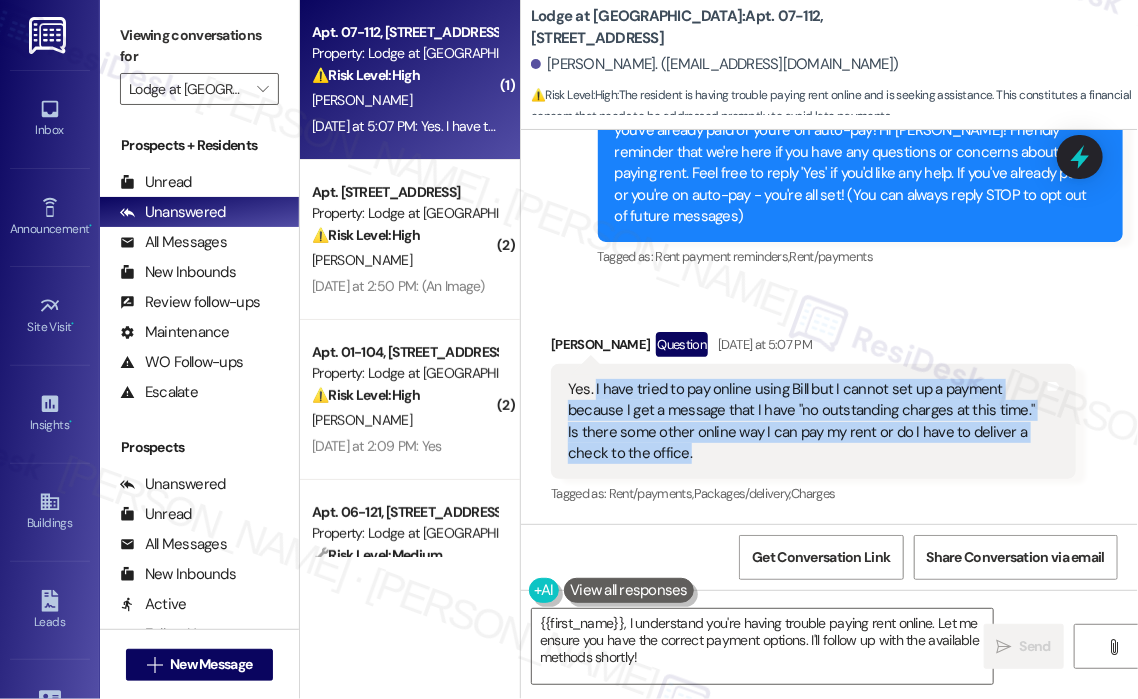 drag, startPoint x: 740, startPoint y: 454, endPoint x: 597, endPoint y: 397, distance: 153.94154 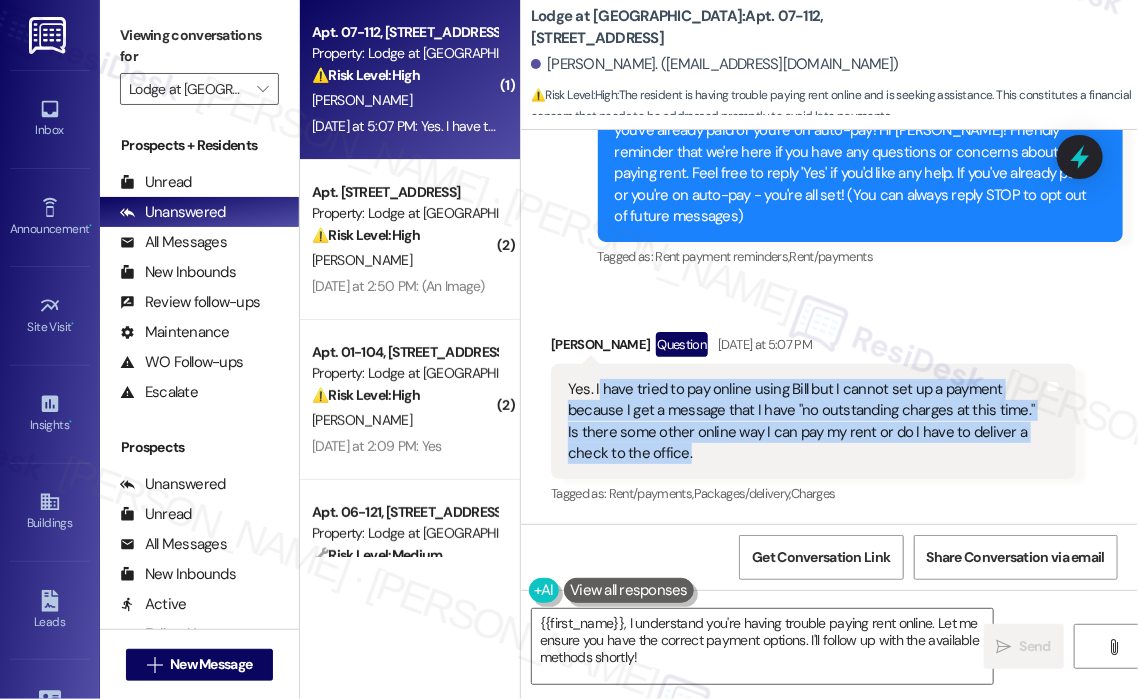 copy on "have tried to pay online using Bill but I cannot set up a payment because I get a message that I have "no outstanding charges at this time."  Is there some other online way I can pay my rent or do I have to deliver a check to the office." 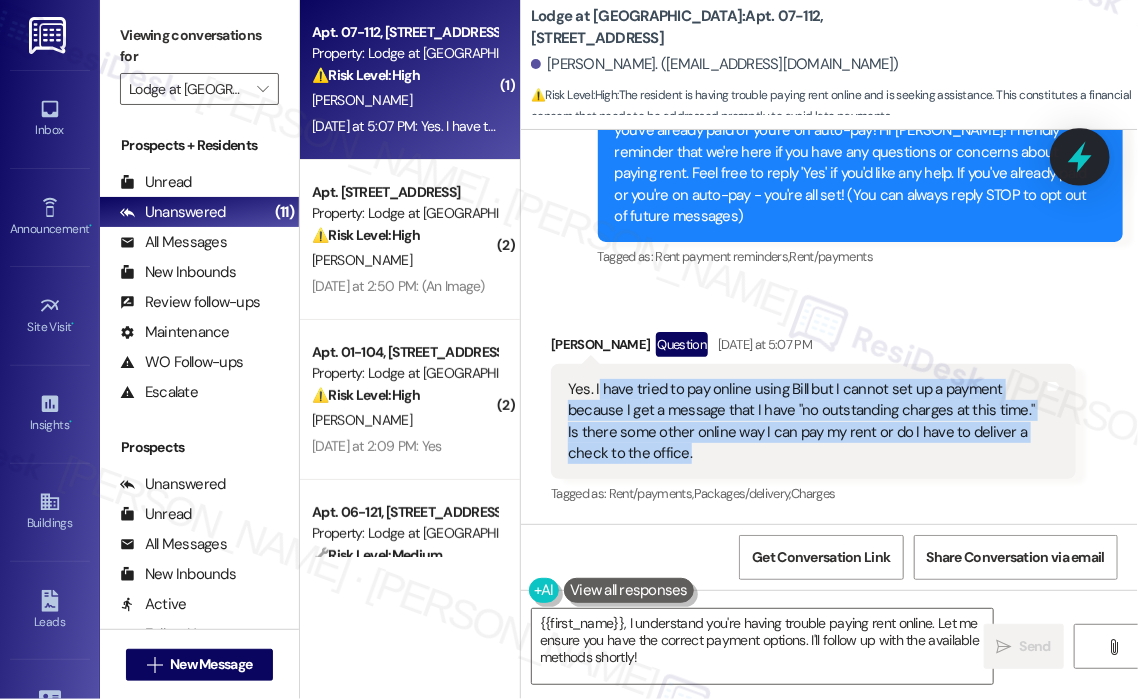 click 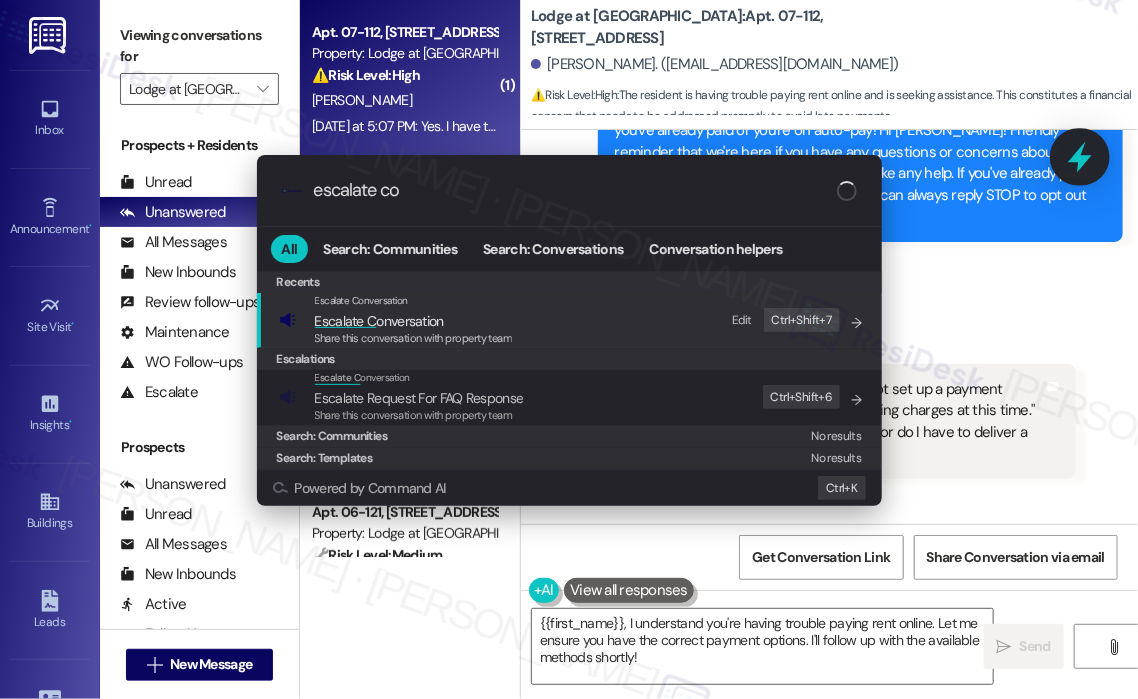 type on "escalate con" 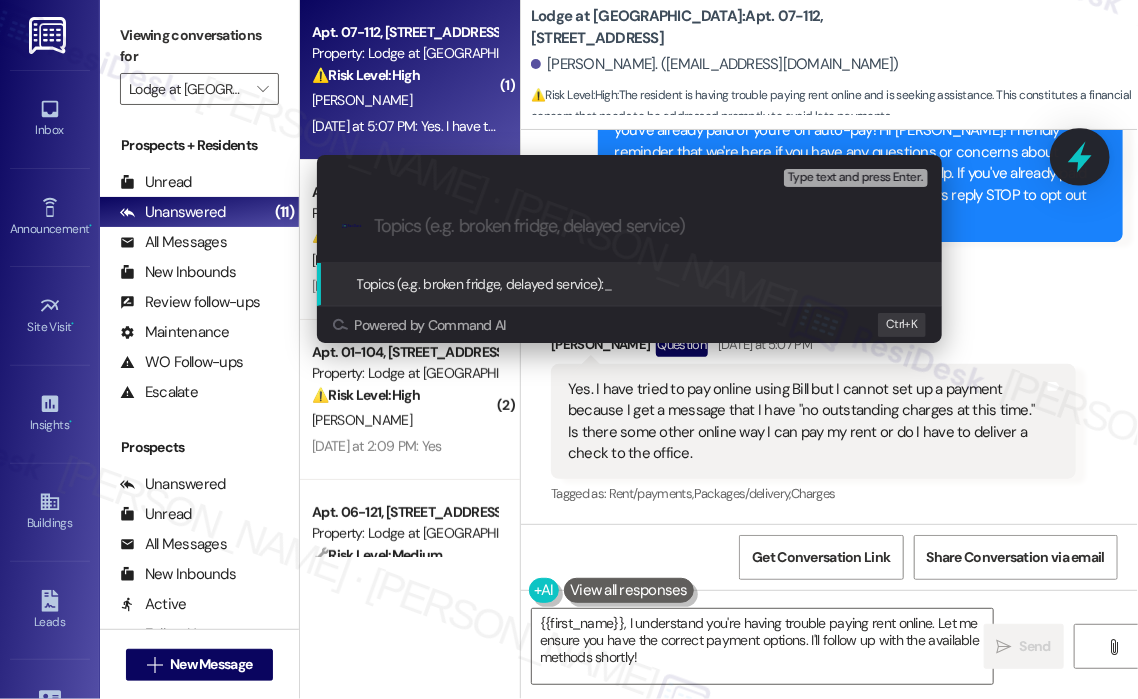 type on "Unable to Pay Rent Online – No Charges Showing in Portal" 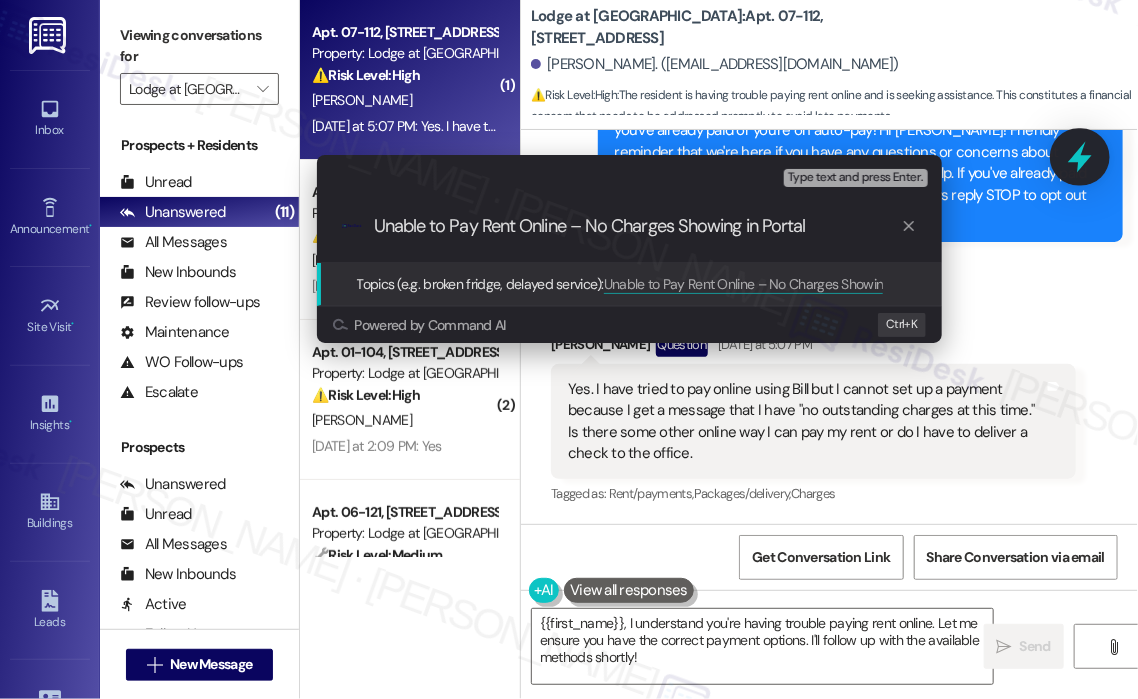 type 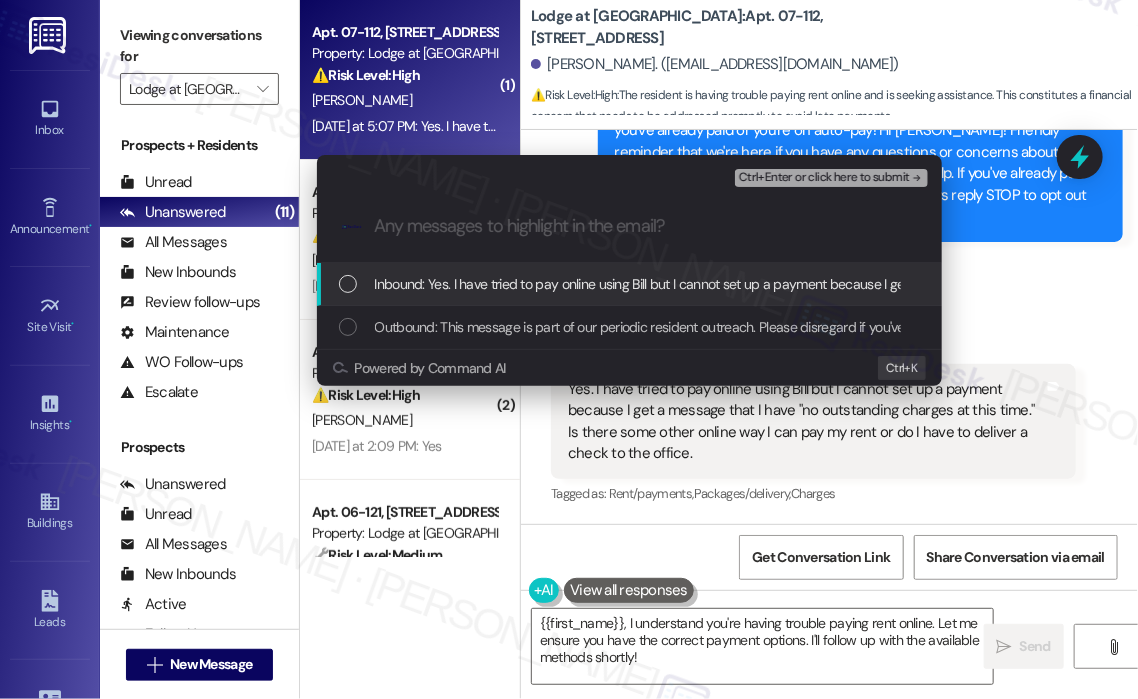 click on "Inbound: Yes. I have tried to pay online using Bill but I cannot set up a payment because I get a message that I have "no outstanding charges at this time."  Is there some other online way I can pay my rent or do I have to deliver a check to the office." at bounding box center [1085, 284] 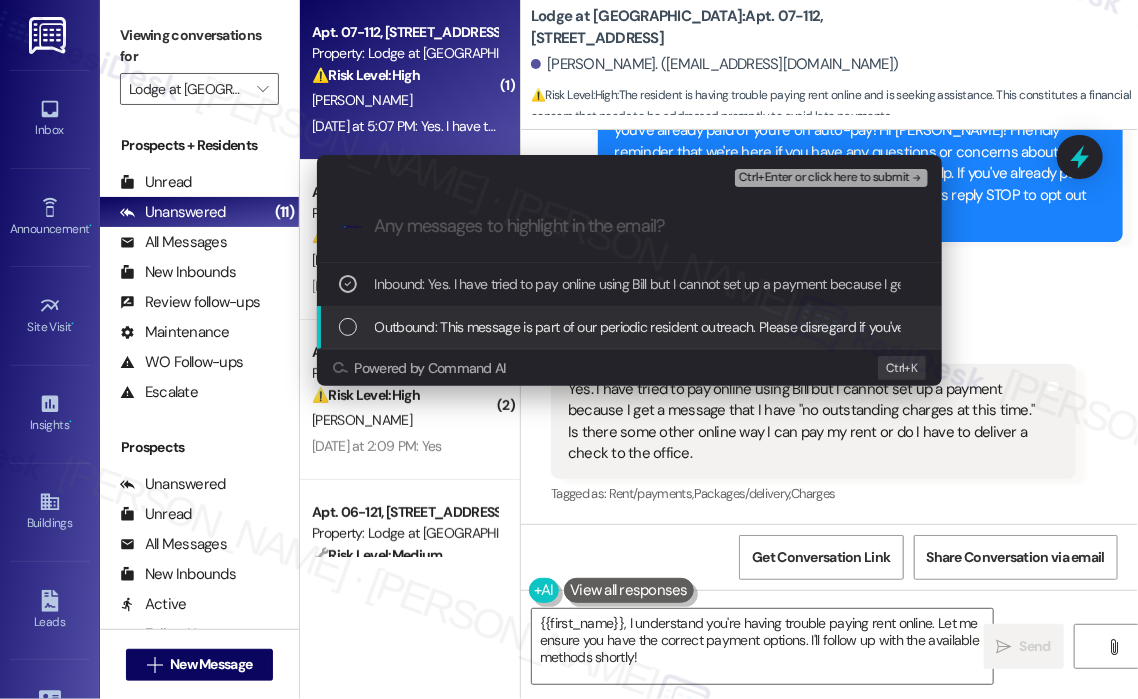 click on "Outbound: This message is part of our periodic resident outreach. Please disregard if you've already paid or you're on auto-pay!            Hi James! Friendly reminder that we're here if you have any questions or concerns about paying rent. Feel free to reply 'Yes' if you'd like any help. If you've already paid or you're on auto-pay - you're all set! (You can always reply STOP to opt out of future messages)" at bounding box center (1536, 327) 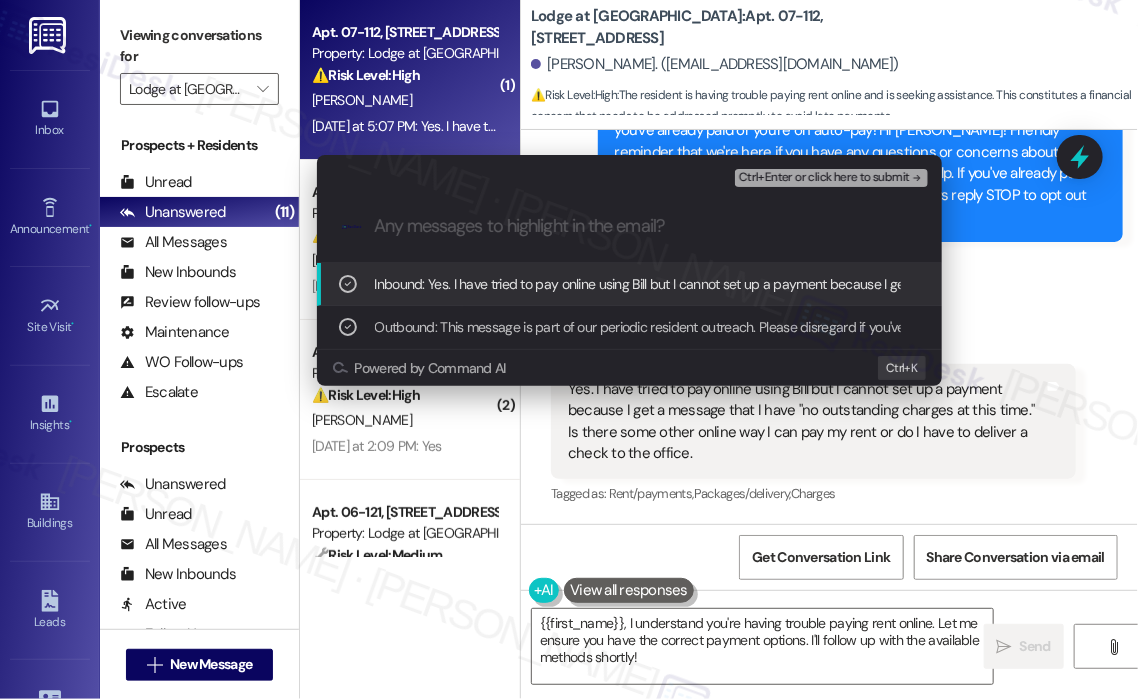 click on "Ctrl+Enter or click here to submit" at bounding box center (824, 178) 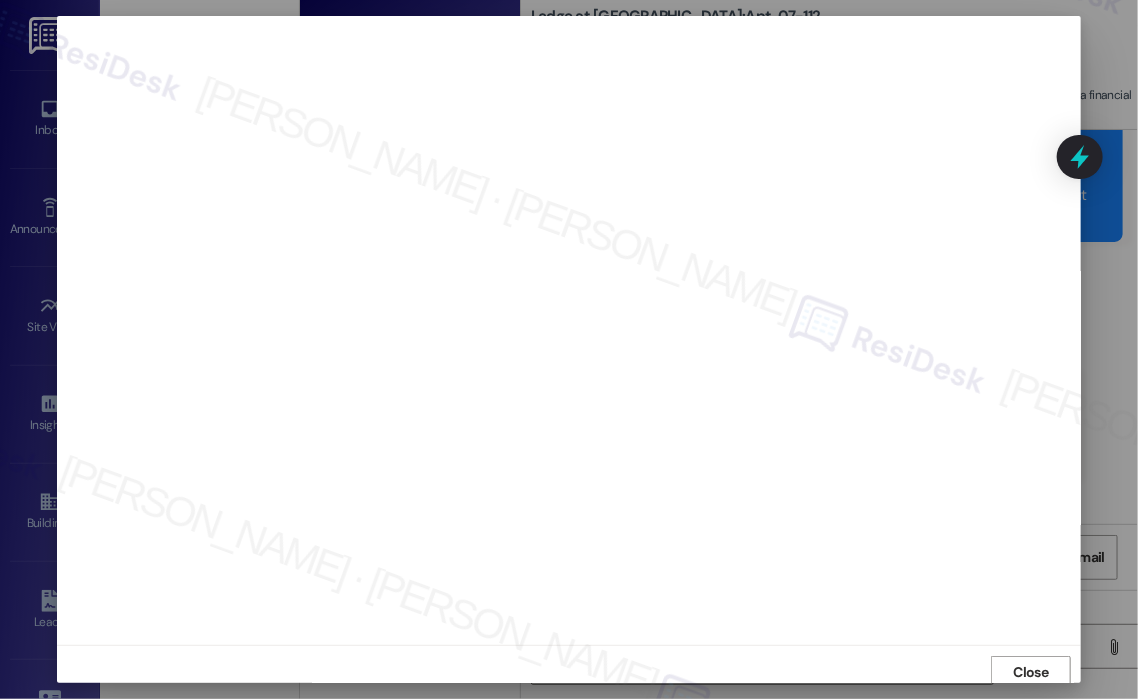 scroll, scrollTop: 4, scrollLeft: 0, axis: vertical 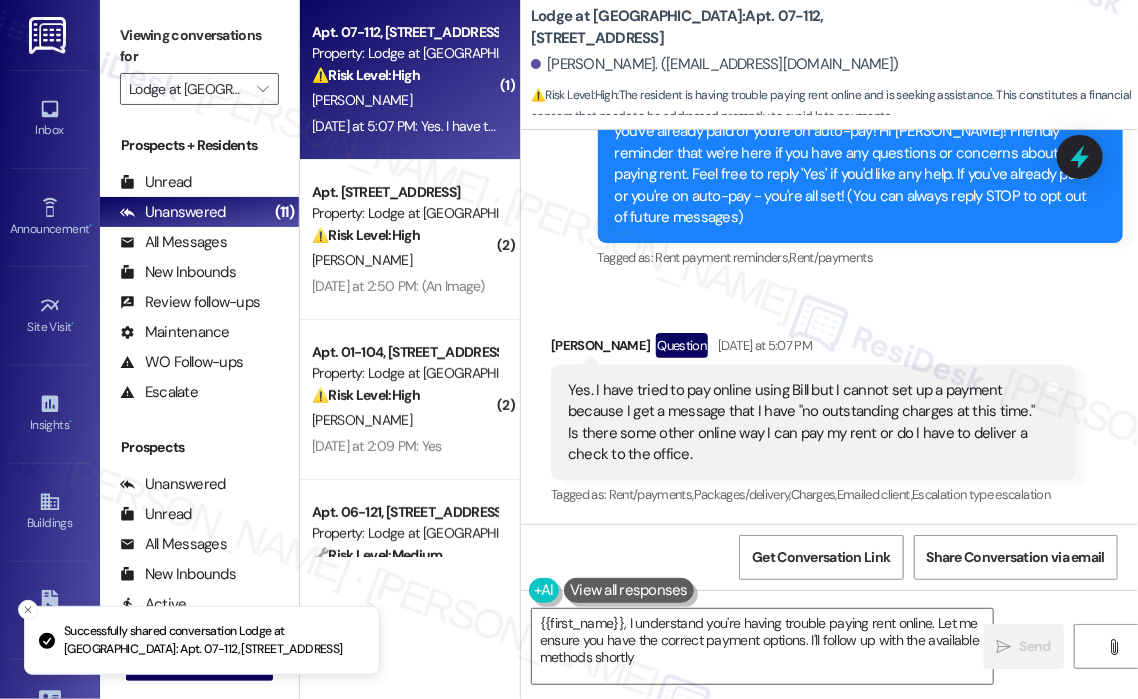 type on "{{first_name}}, I understand you're having trouble paying rent online. Let me ensure you have the correct payment options. I'll follow up with the available methods shortly!" 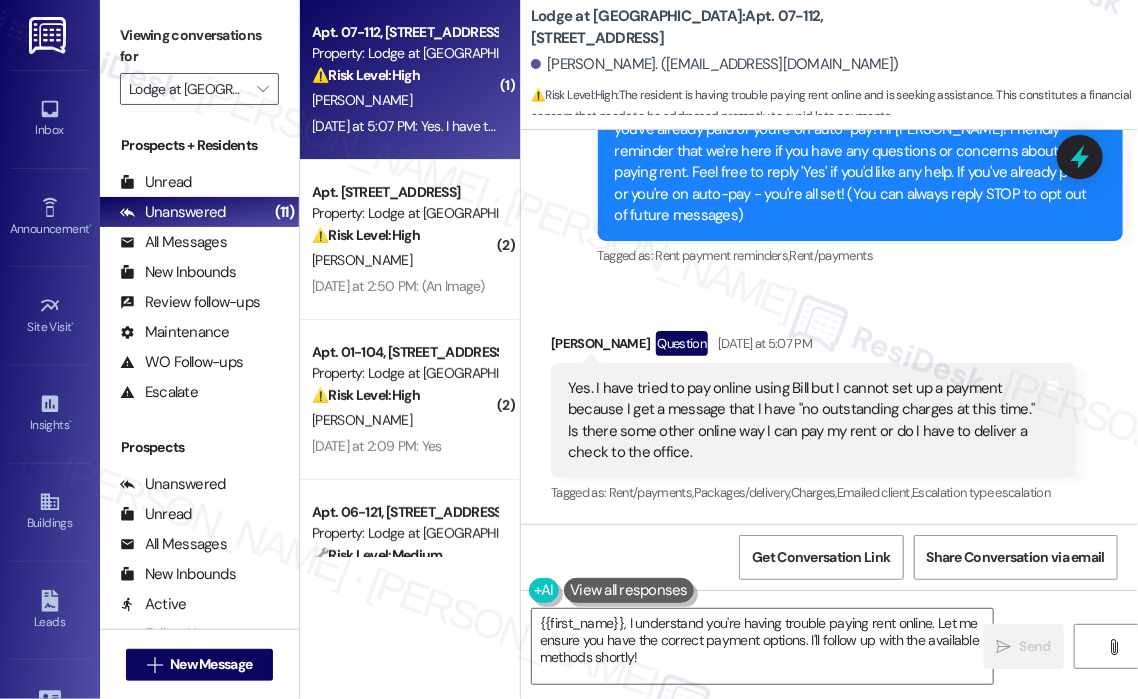scroll, scrollTop: 275, scrollLeft: 0, axis: vertical 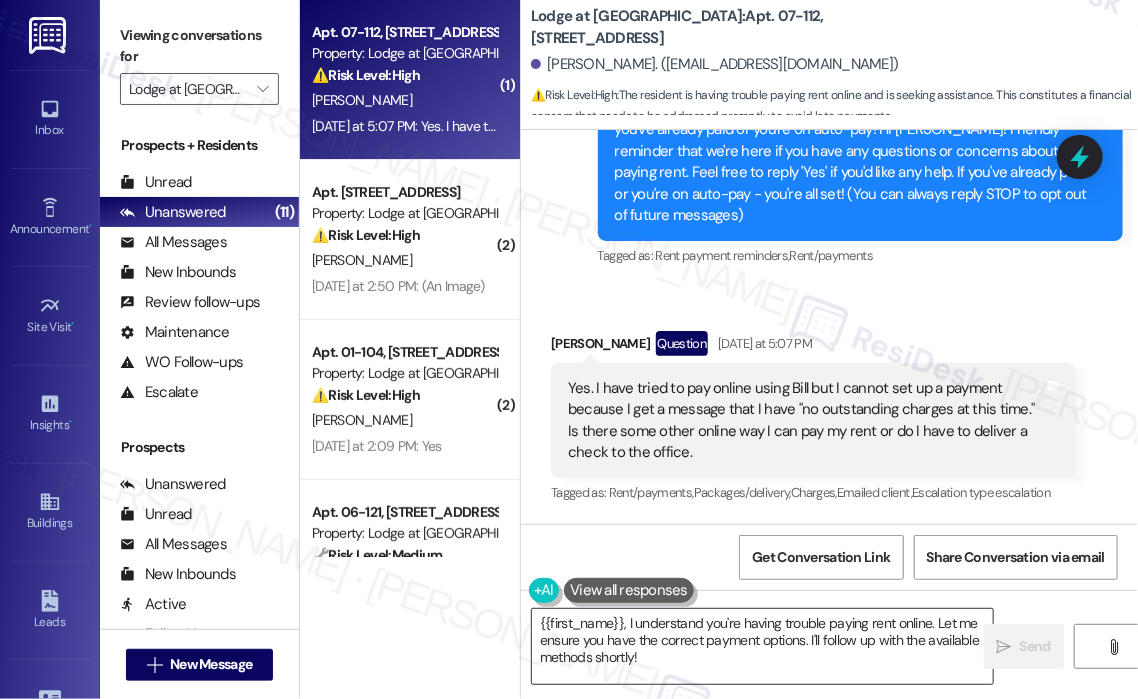 click on "{{first_name}}, I understand you're having trouble paying rent online. Let me ensure you have the correct payment options. I'll follow up with the available methods shortly!" at bounding box center (762, 646) 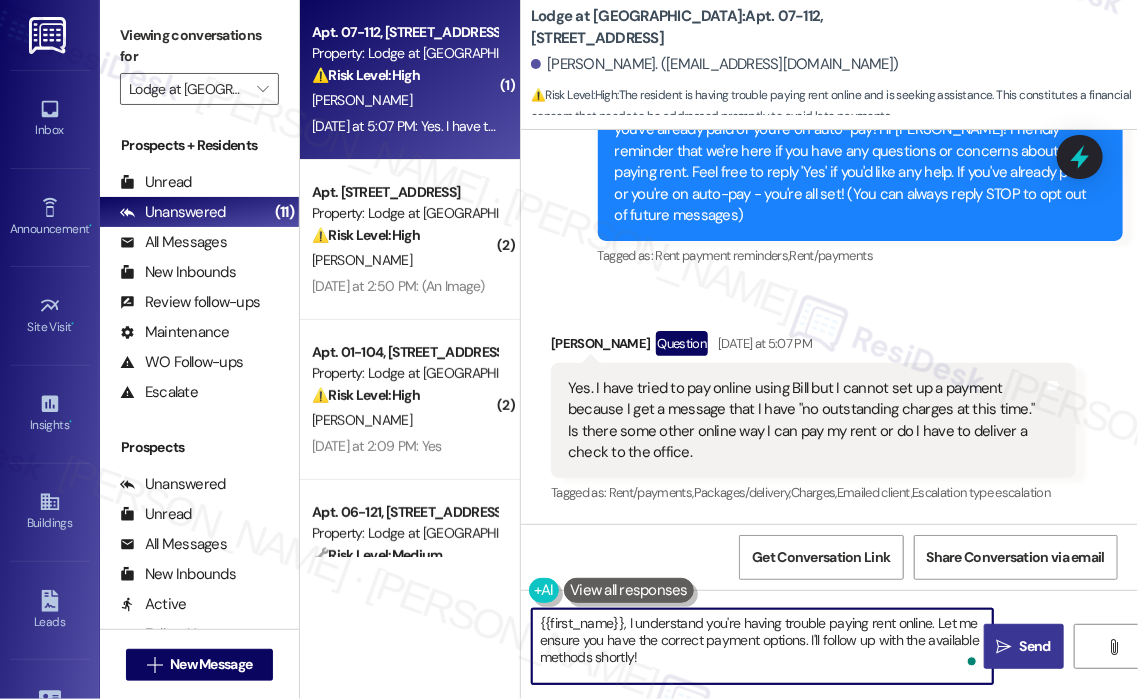 click on " Send" at bounding box center (1024, 646) 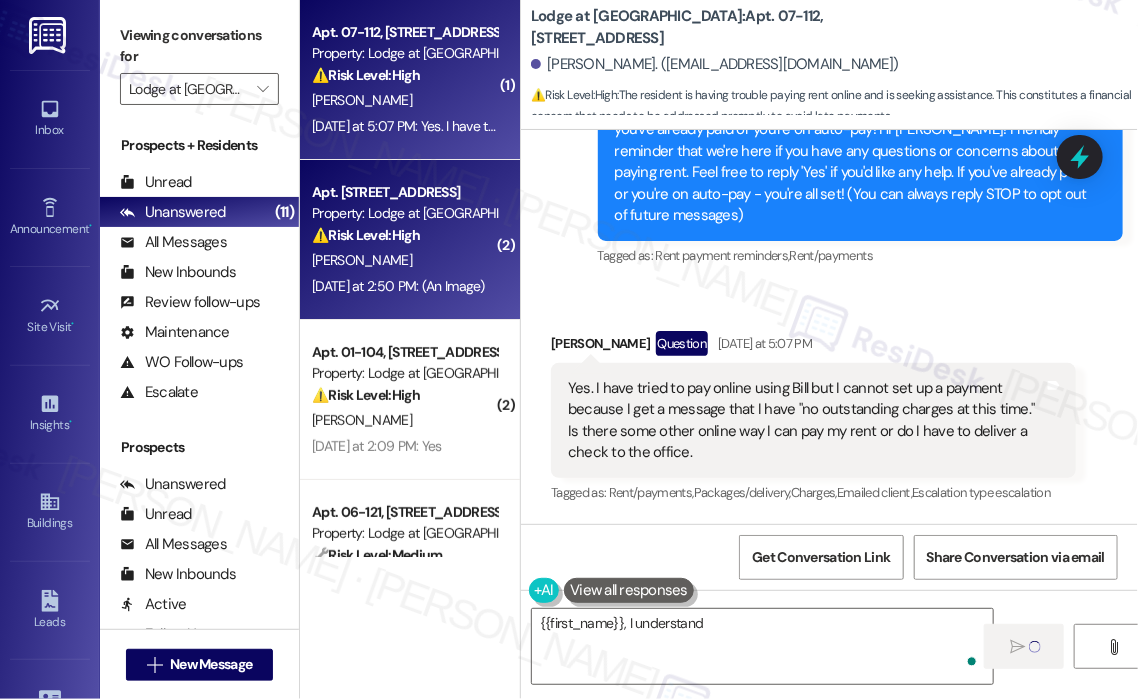 type on "{{first_name}}, I understand you're" 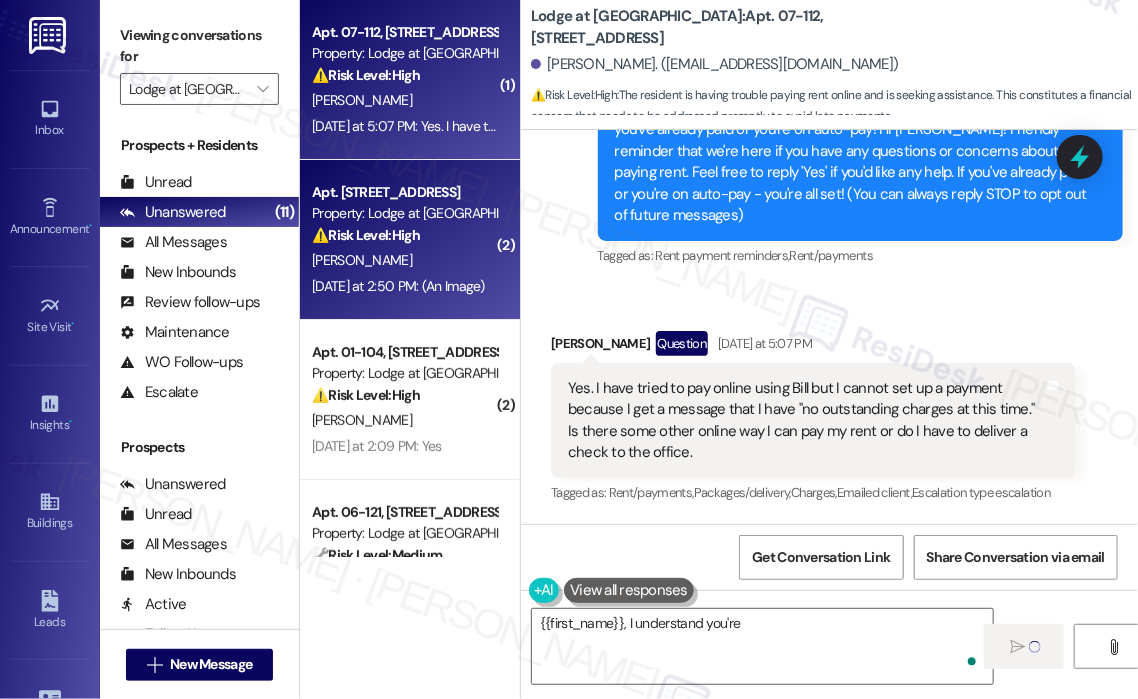 click on "Yesterday at 2:50 PM: (An Image) Yesterday at 2:50 PM: (An Image)" at bounding box center [404, 286] 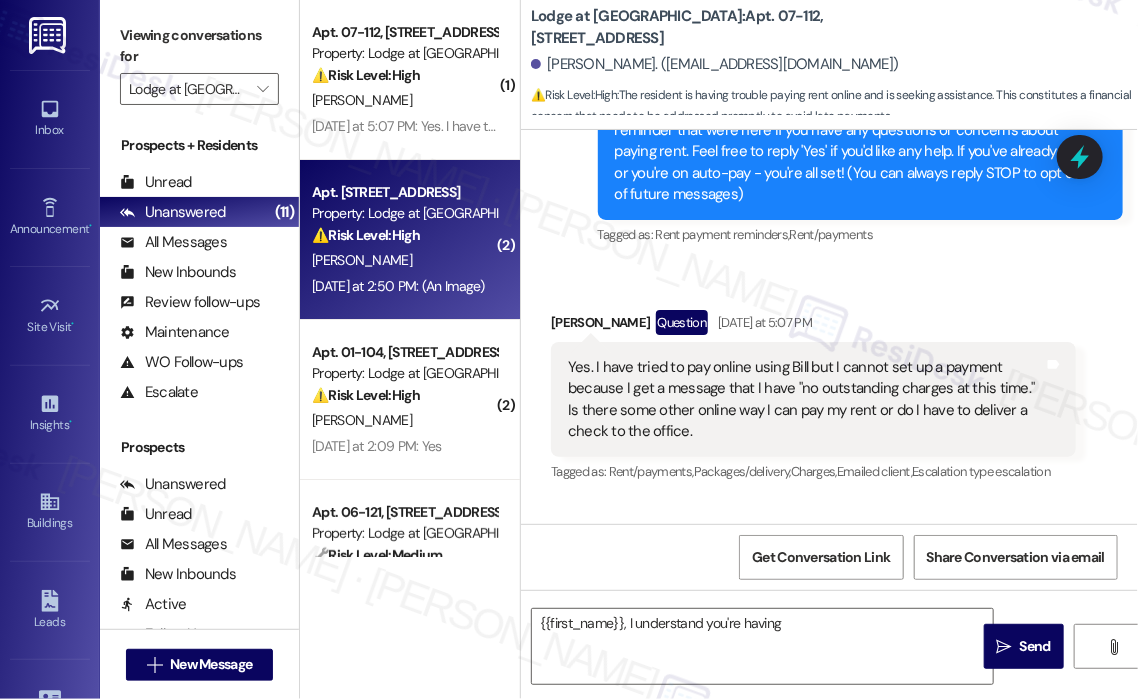 scroll, scrollTop: 274, scrollLeft: 0, axis: vertical 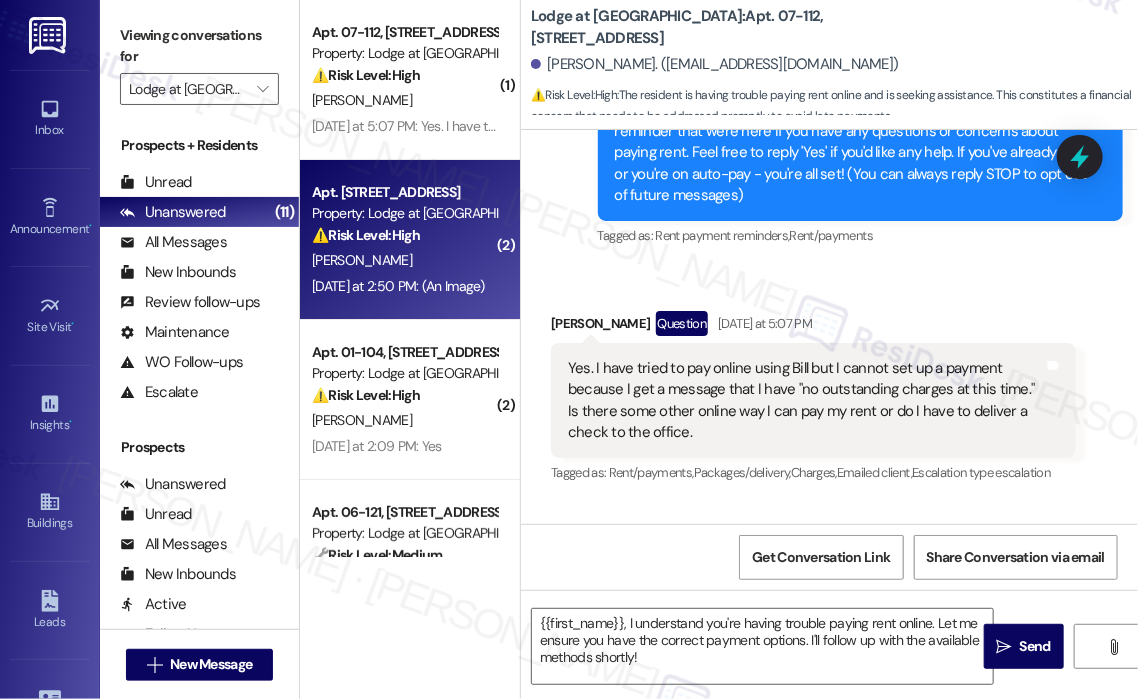 type on "Fetching suggested responses. Please feel free to read through the conversation in the meantime." 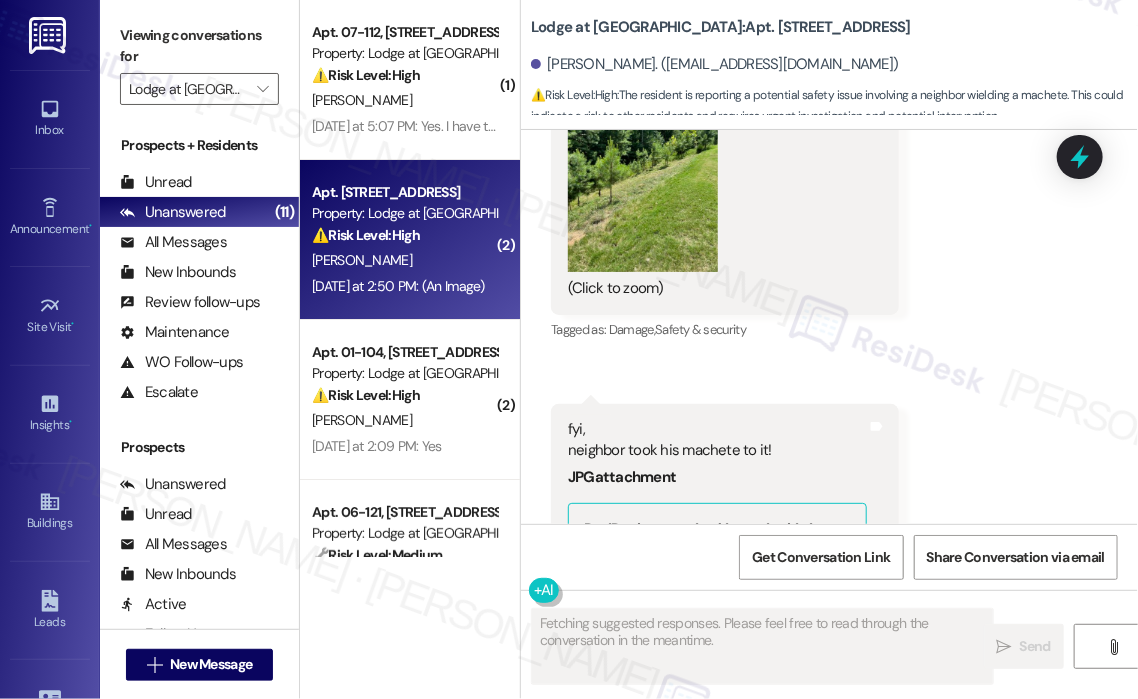 scroll, scrollTop: 21917, scrollLeft: 0, axis: vertical 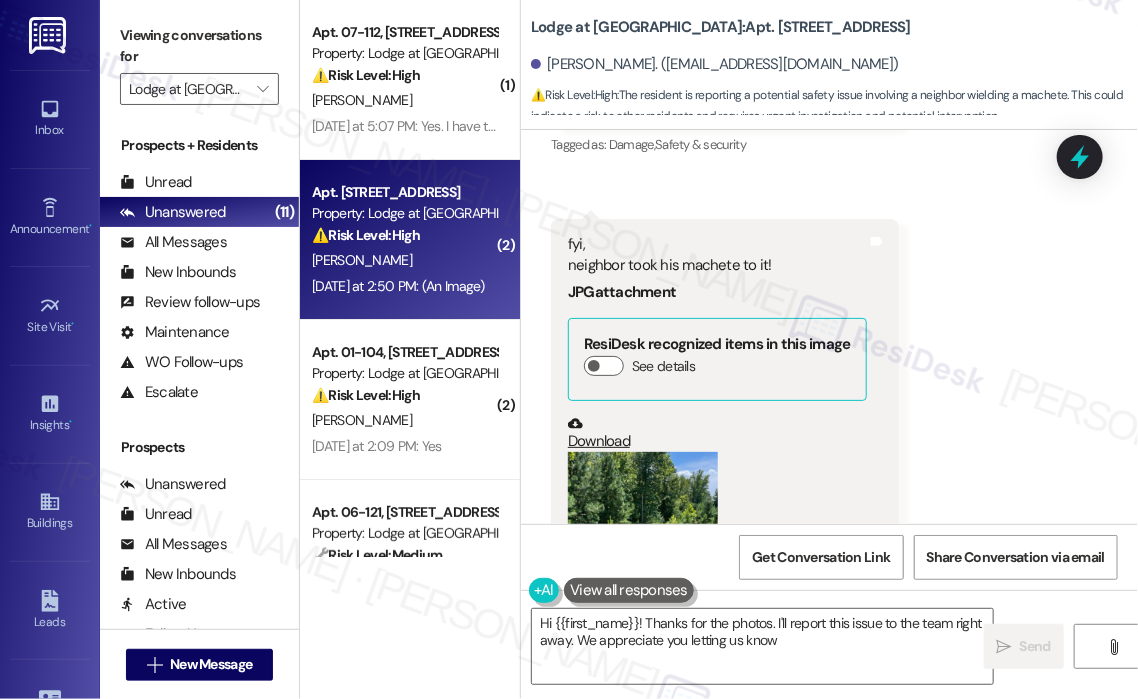 type on "Hi {{first_name}}! Thanks for the photos. I'll report this issue to the team right away. We appreciate you letting us know!" 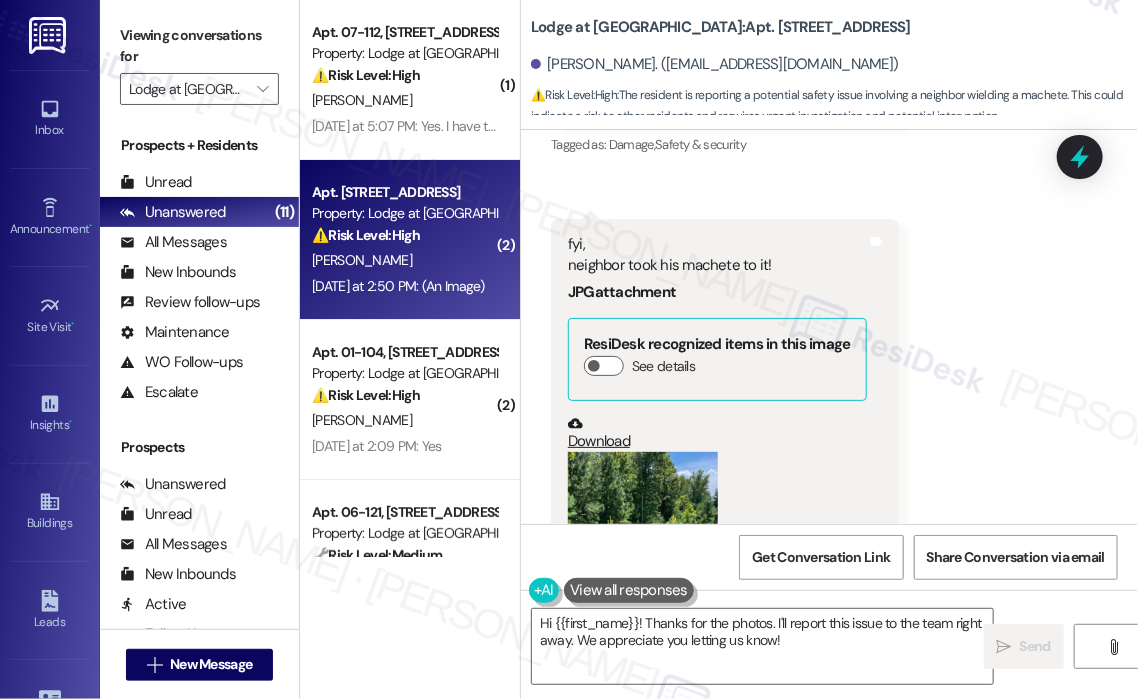 click on "Received via SMS Nancy Teer Yesterday at 2:49 PM fyi,
neighbor took his machete to it! JPG  attachment ResiDesk recognized items in this image See details     Download   (Click to zoom) Tags and notes Tagged as:   Damage ,  Click to highlight conversations about Damage Safety & security Click to highlight conversations about Safety & security Received via SMS 2:50 PM Nancy Teer Yesterday at 2:50 PM fyi,
neighbor took his machete to it! JPG  attachment ResiDesk recognized items in this image See details     Download   (Click to zoom) Tags and notes Tagged as:   Damage ,  Click to highlight conversations about Damage Safety & security Click to highlight conversations about Safety & security" at bounding box center [829, 159] 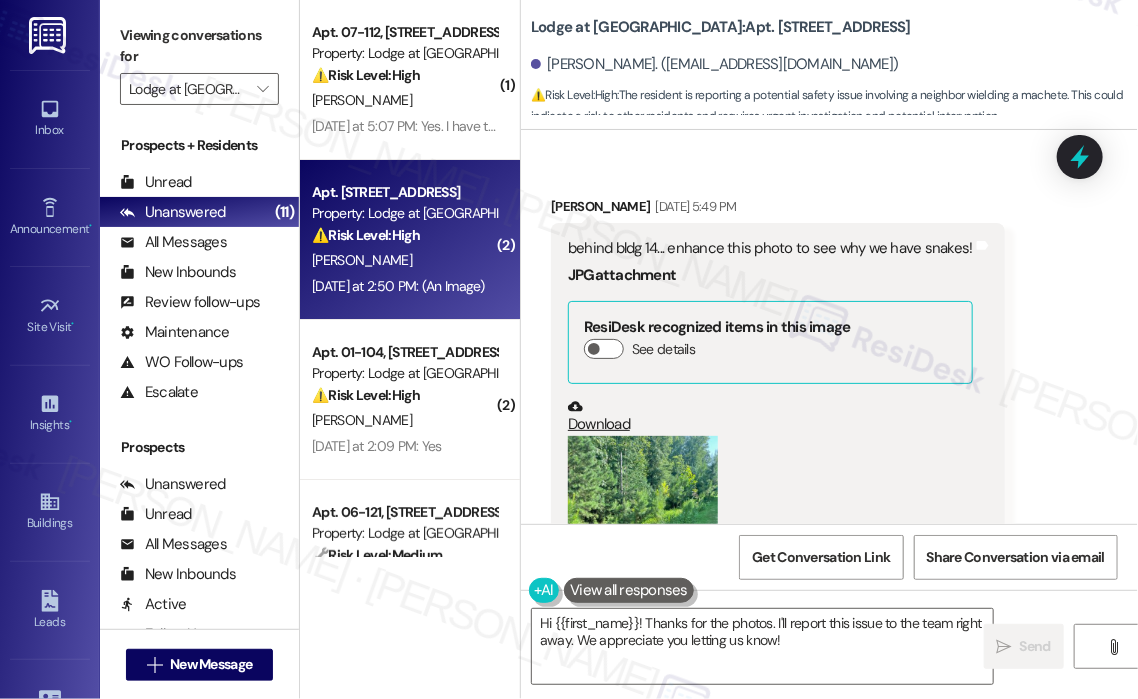 scroll, scrollTop: 20318, scrollLeft: 0, axis: vertical 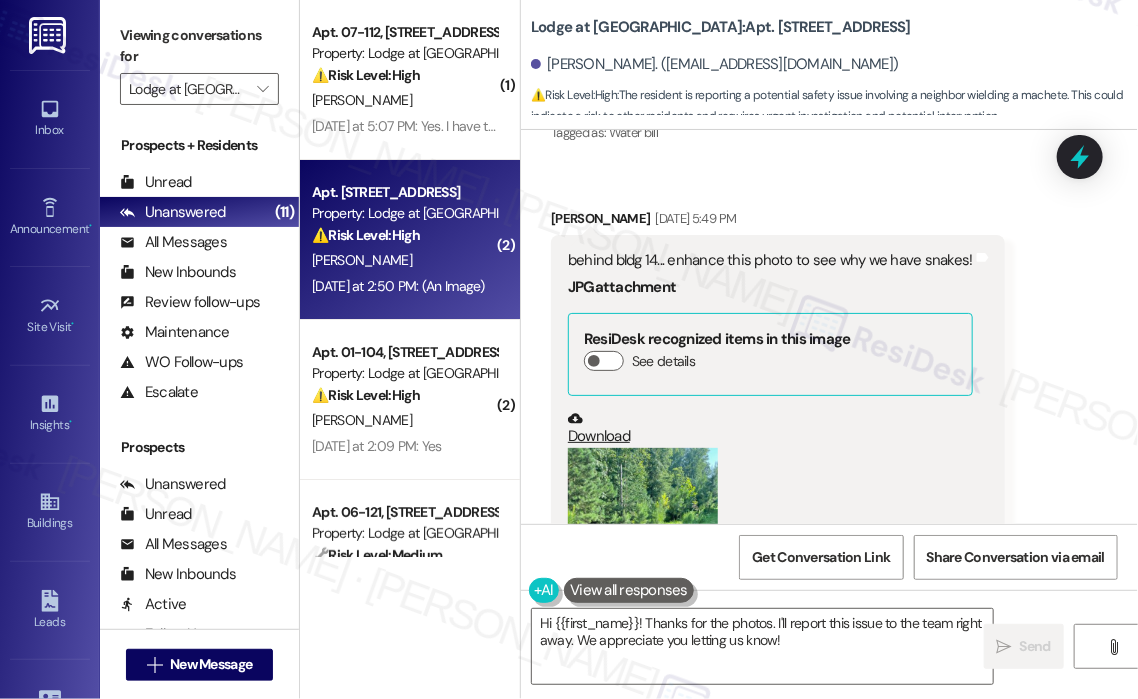 click at bounding box center [643, 548] 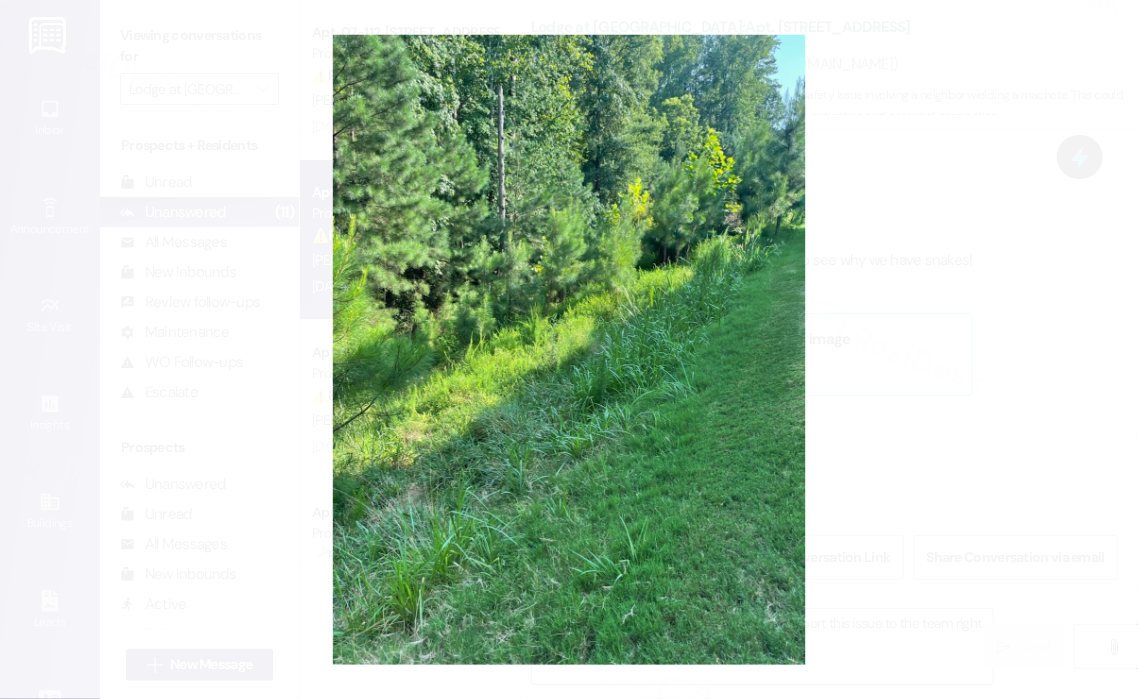 click at bounding box center (569, 349) 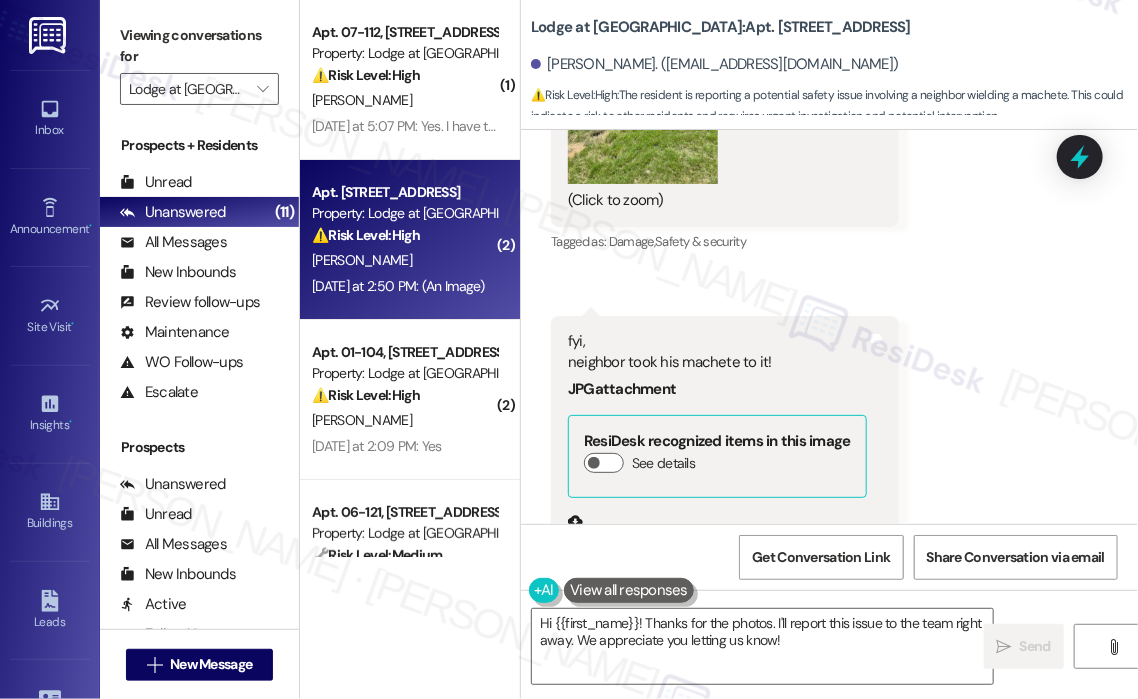 scroll, scrollTop: 21917, scrollLeft: 0, axis: vertical 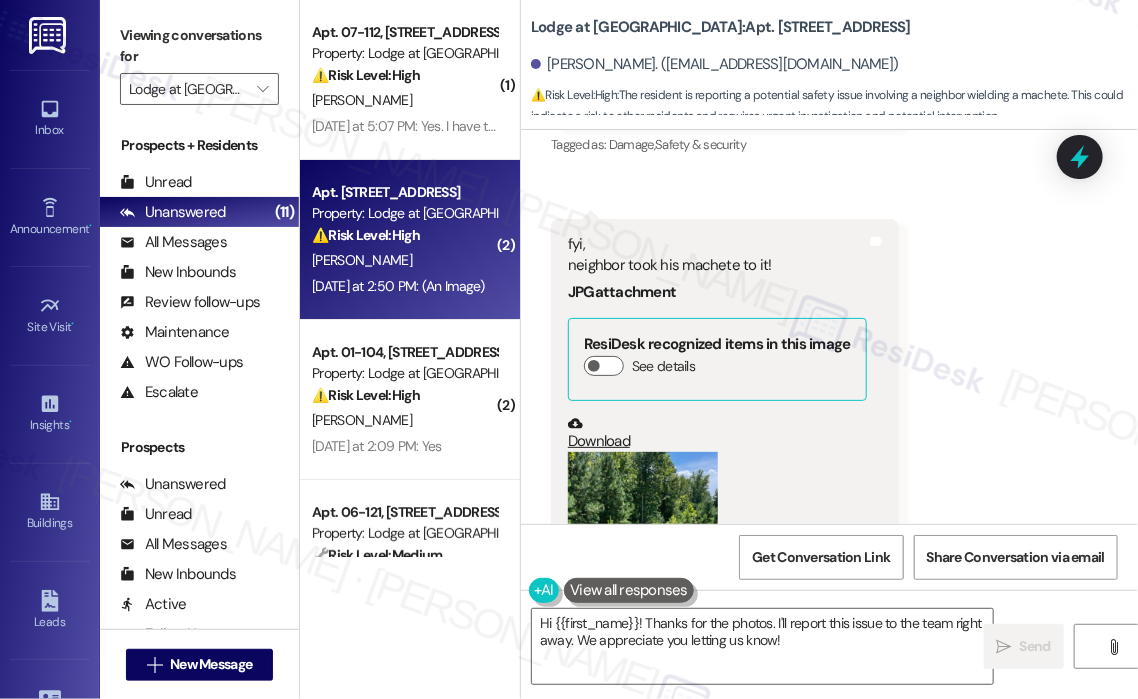 click at bounding box center [643, 552] 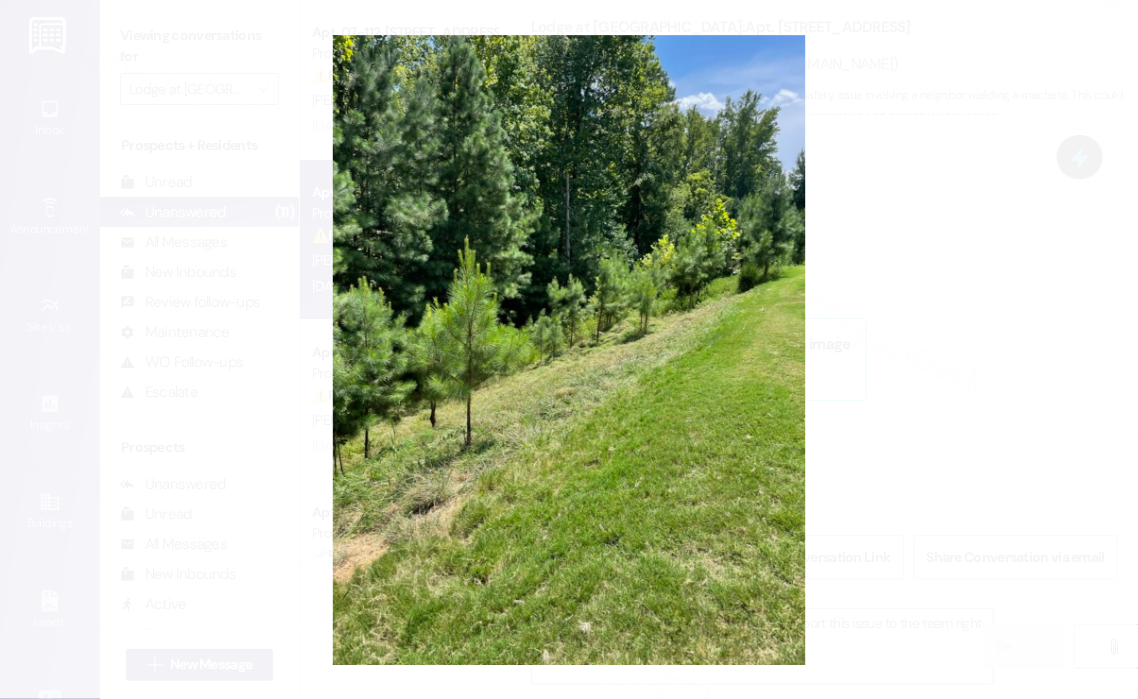 click at bounding box center [569, 349] 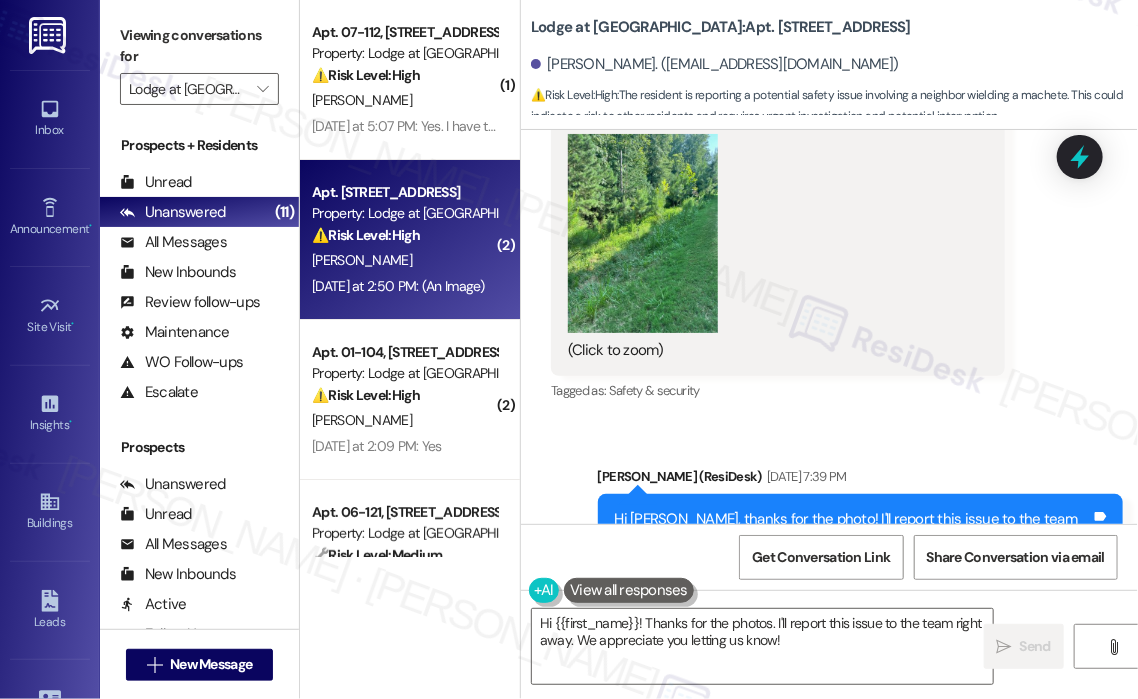 scroll, scrollTop: 21017, scrollLeft: 0, axis: vertical 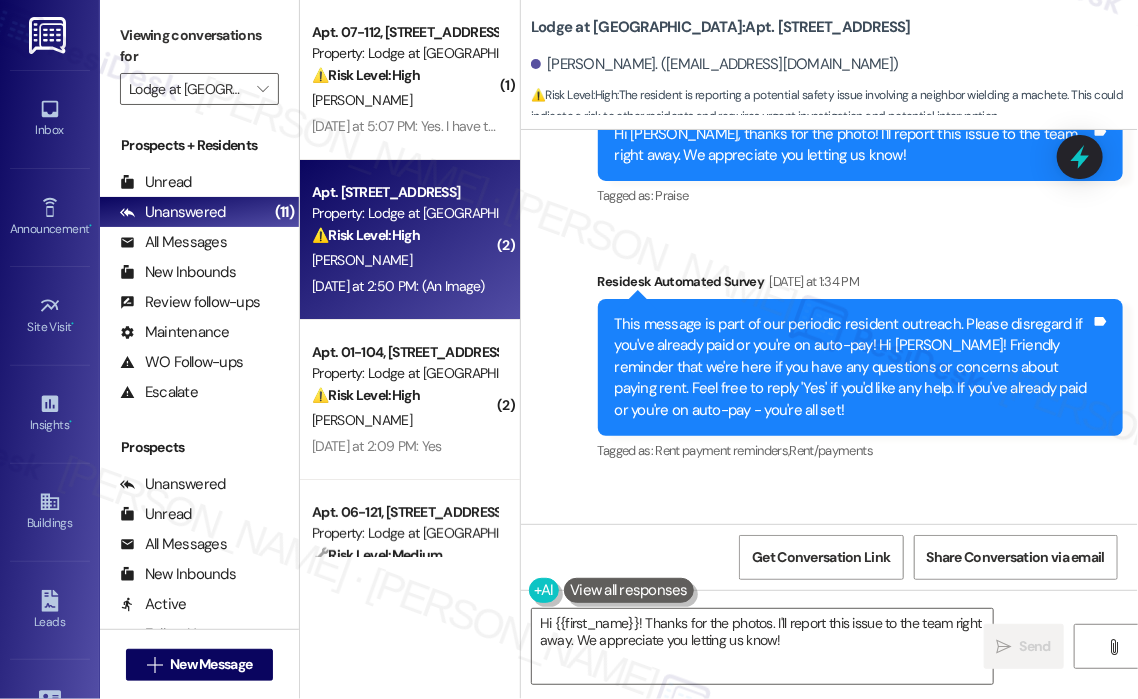 click on "fyi,
neighbor took his machete to it!" at bounding box center [717, 589] 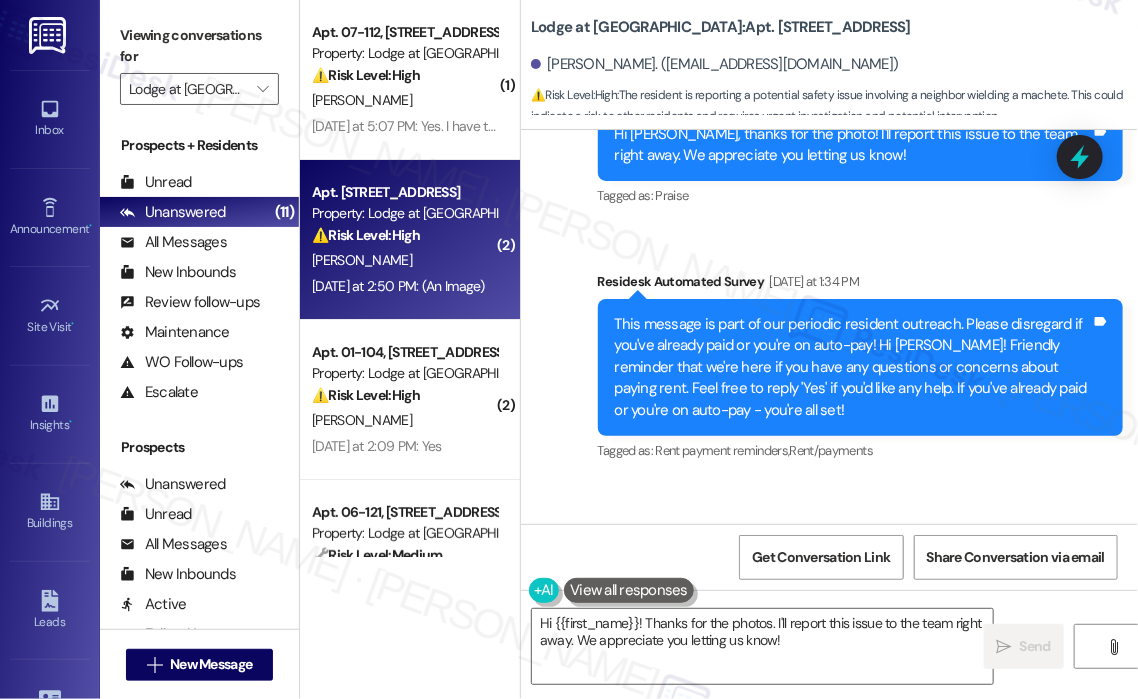 copy on "neighbor took his machete to it!" 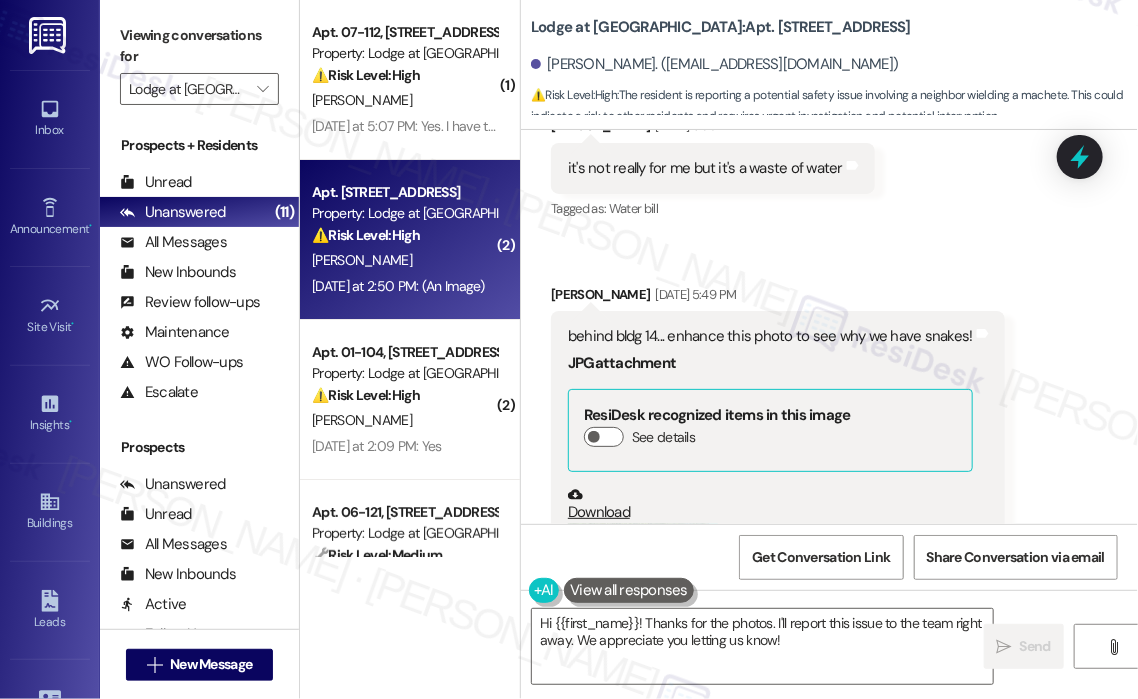 scroll, scrollTop: 20117, scrollLeft: 0, axis: vertical 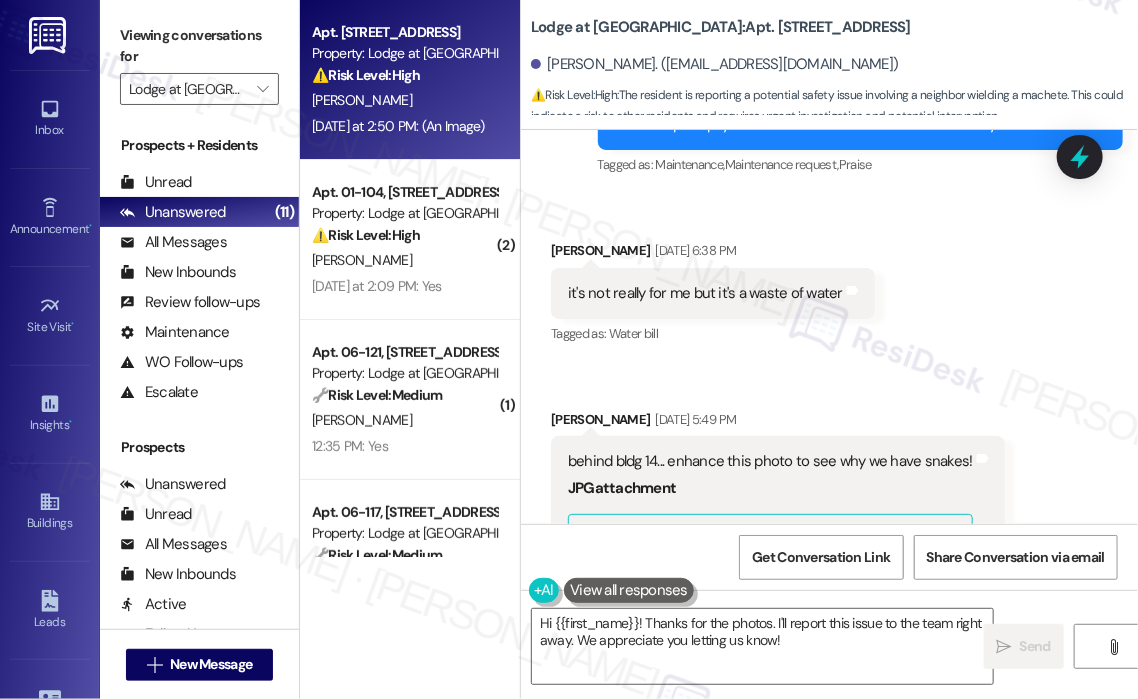 click on "Received via SMS Nancy Teer Jul 25, 2025 at 6:38 PM it's not really for me but it's a waste of water Tags and notes Tagged as:   Water bill Click to highlight conversations about Water bill Received via SMS Nancy Teer Jul 28, 2025 at 5:49 PM behind bldg 14... enhance this photo to see why we have snakes! JPG  attachment ResiDesk recognized items in this image See details     Download   (Click to zoom) Tags and notes Tagged as:   Safety & security Click to highlight conversations about Safety & security" at bounding box center (829, 565) 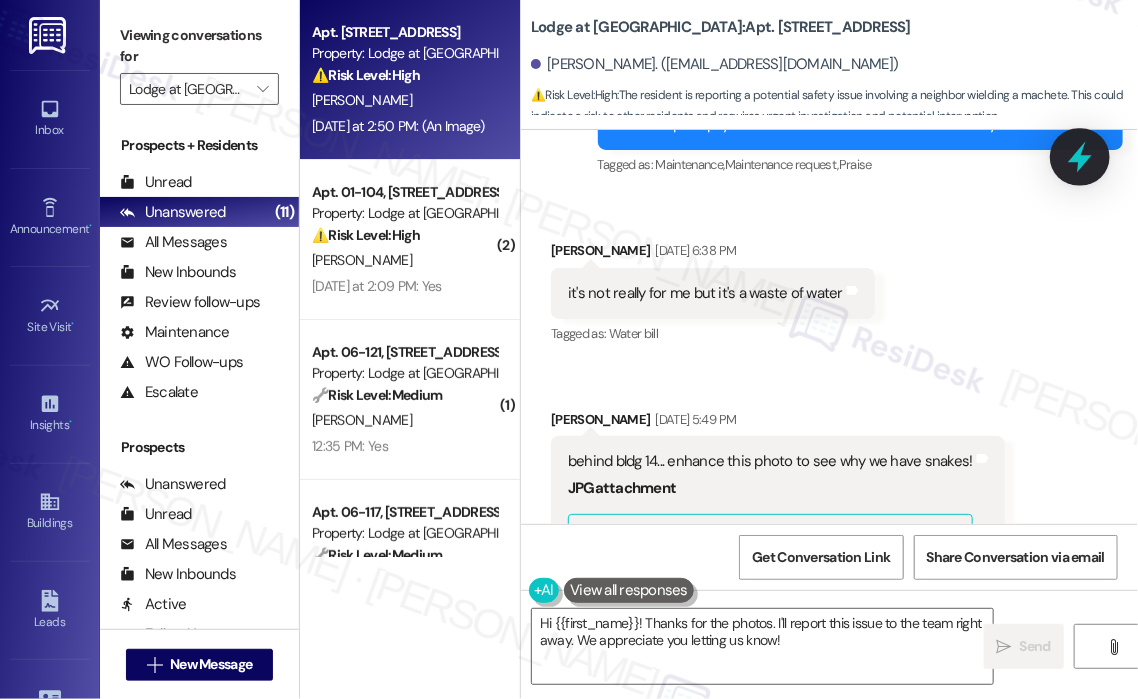 click 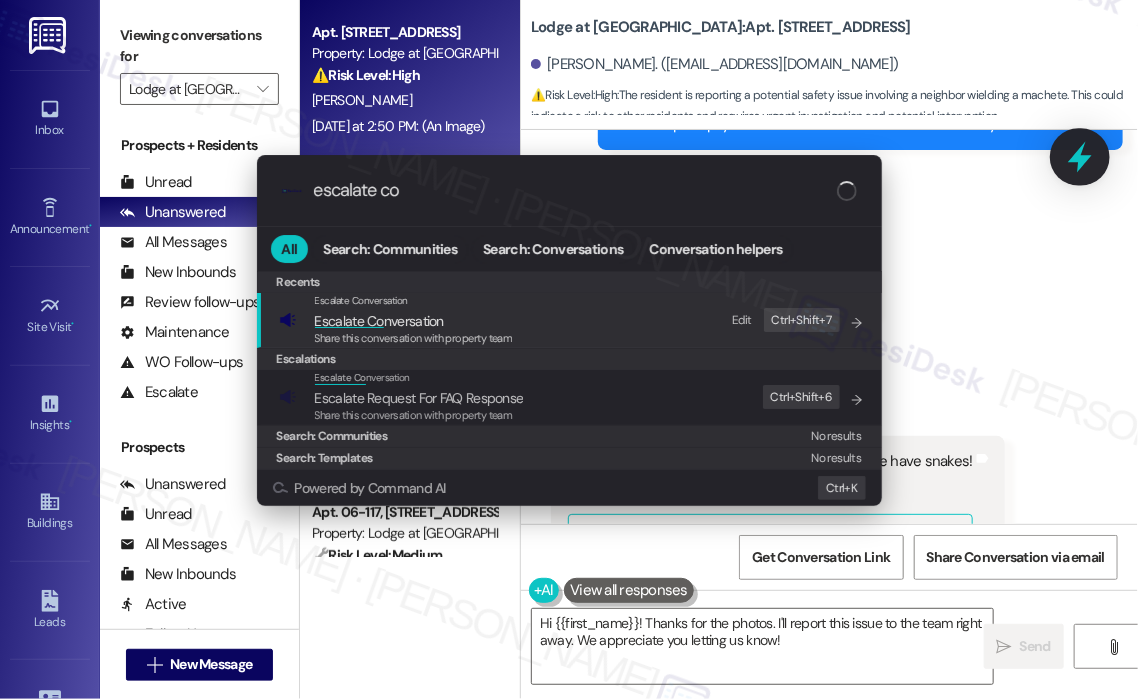 type on "escalate con" 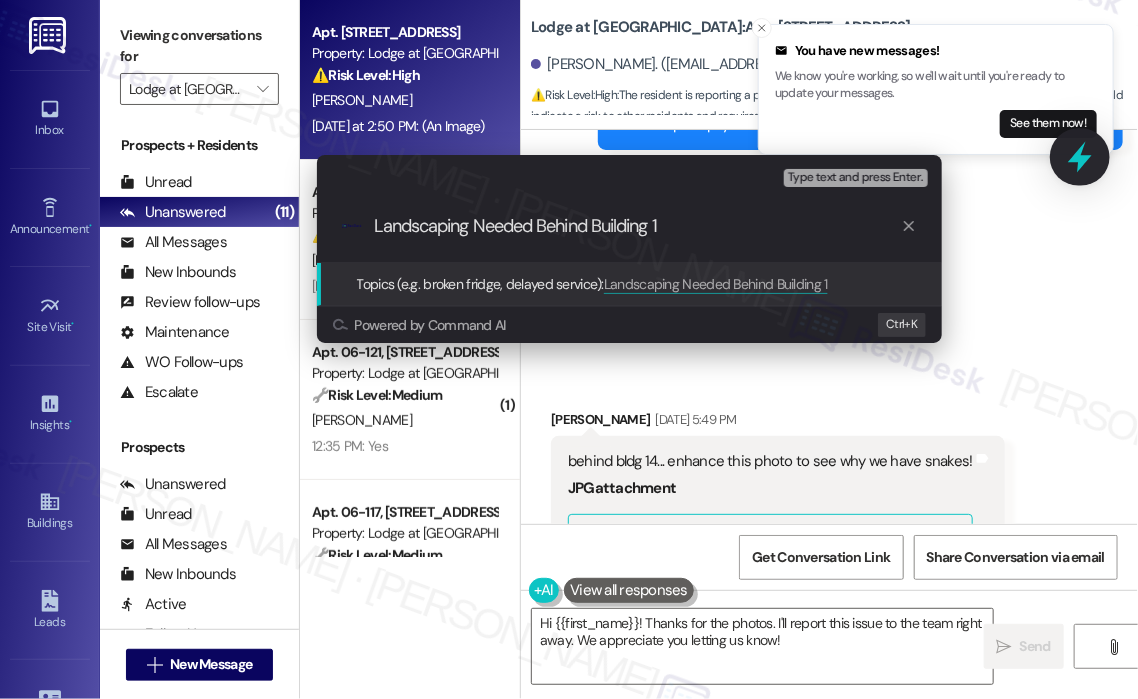 type on "Landscaping Needed Behind Building 15" 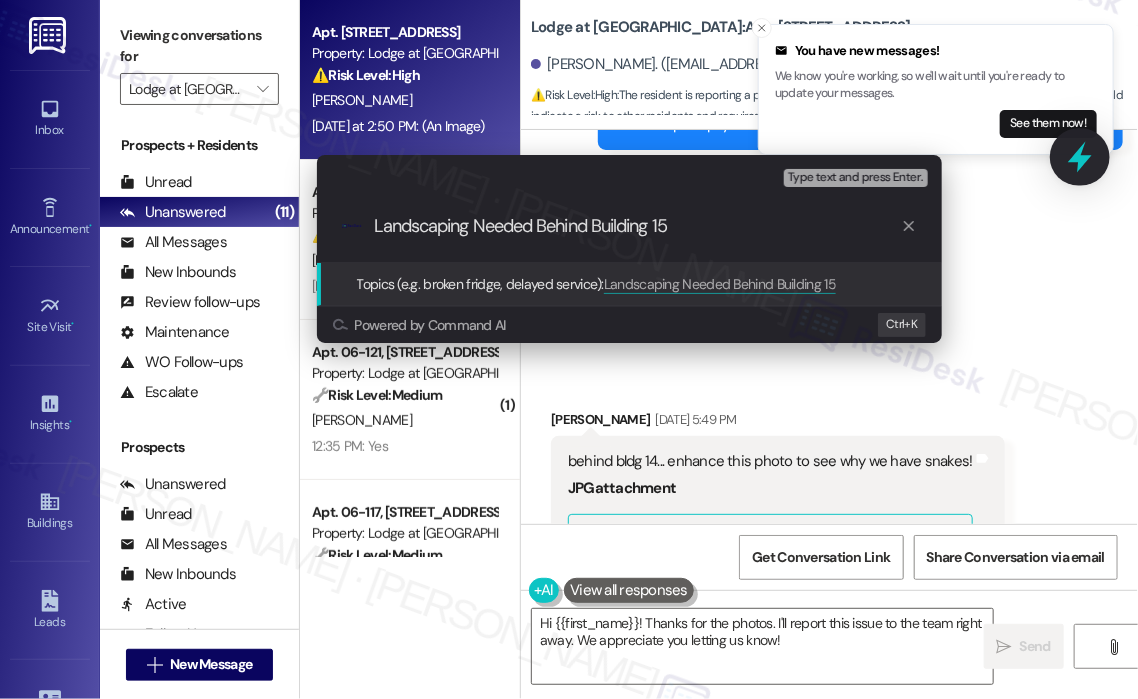 type 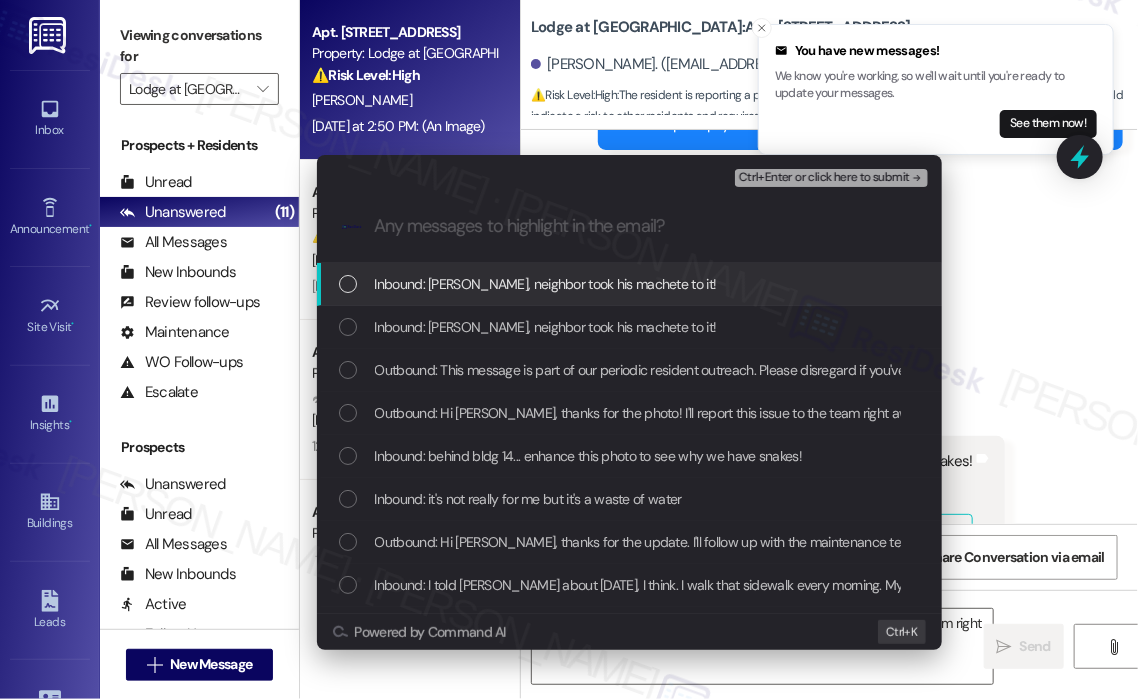 click on "Inbound: fyi,
neighbor took his machete to it!" at bounding box center [629, 284] 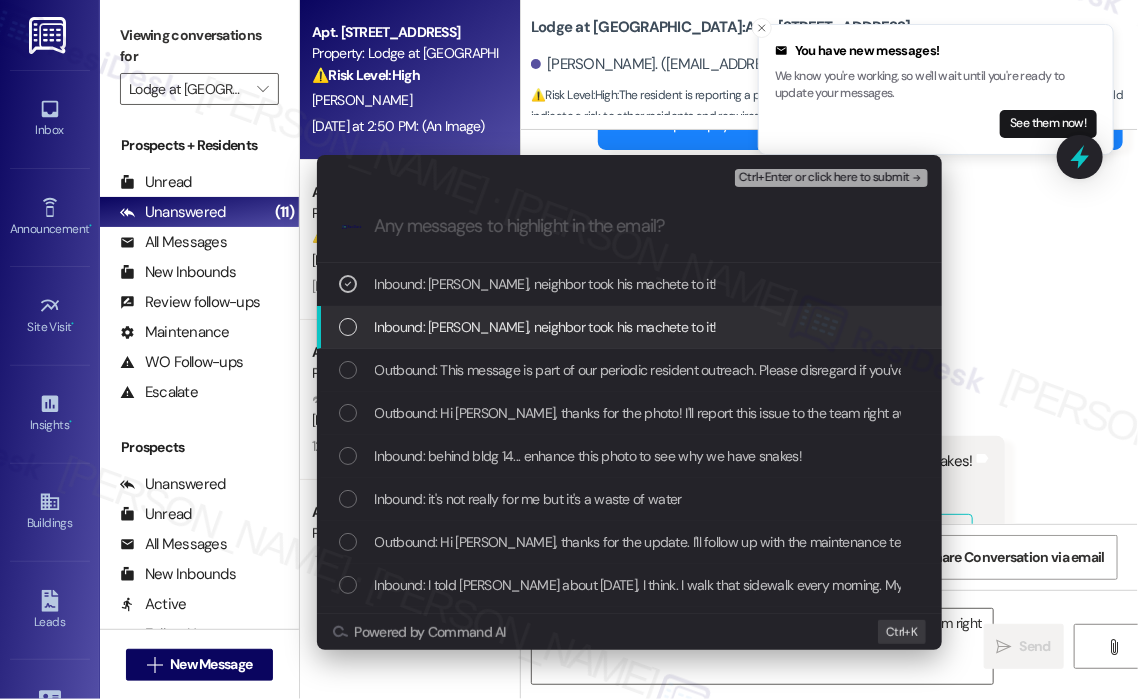 click on "Inbound: fyi,
neighbor took his machete to it!" at bounding box center (546, 327) 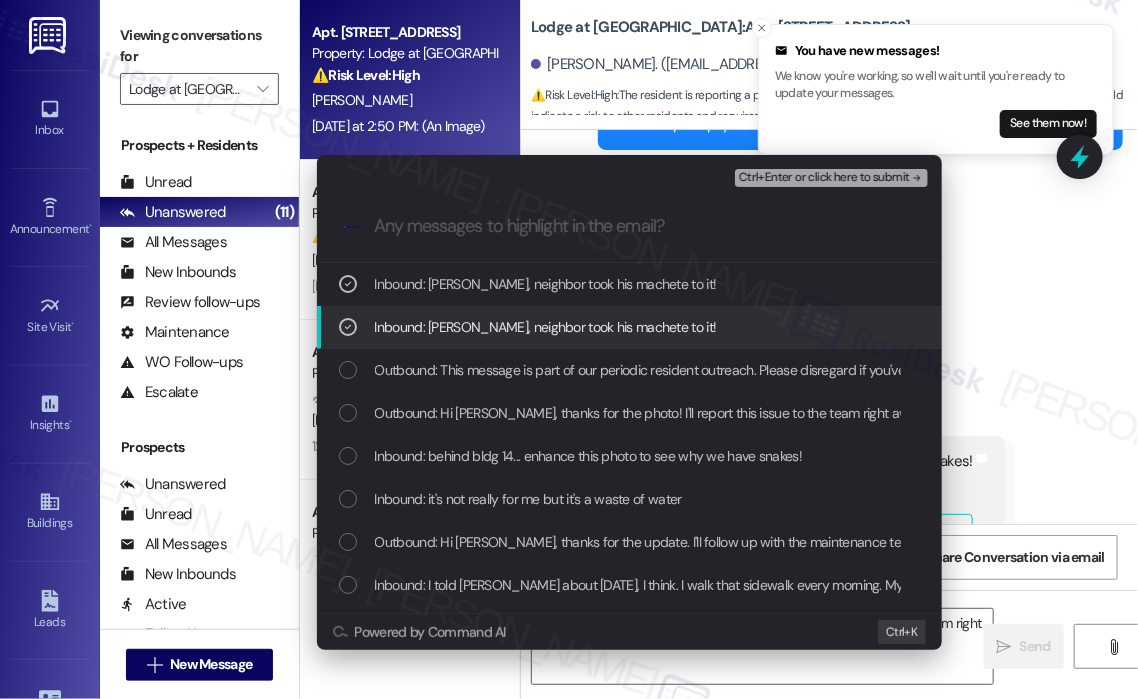 click on "Inbound: fyi,
neighbor took his machete to it!" at bounding box center [546, 327] 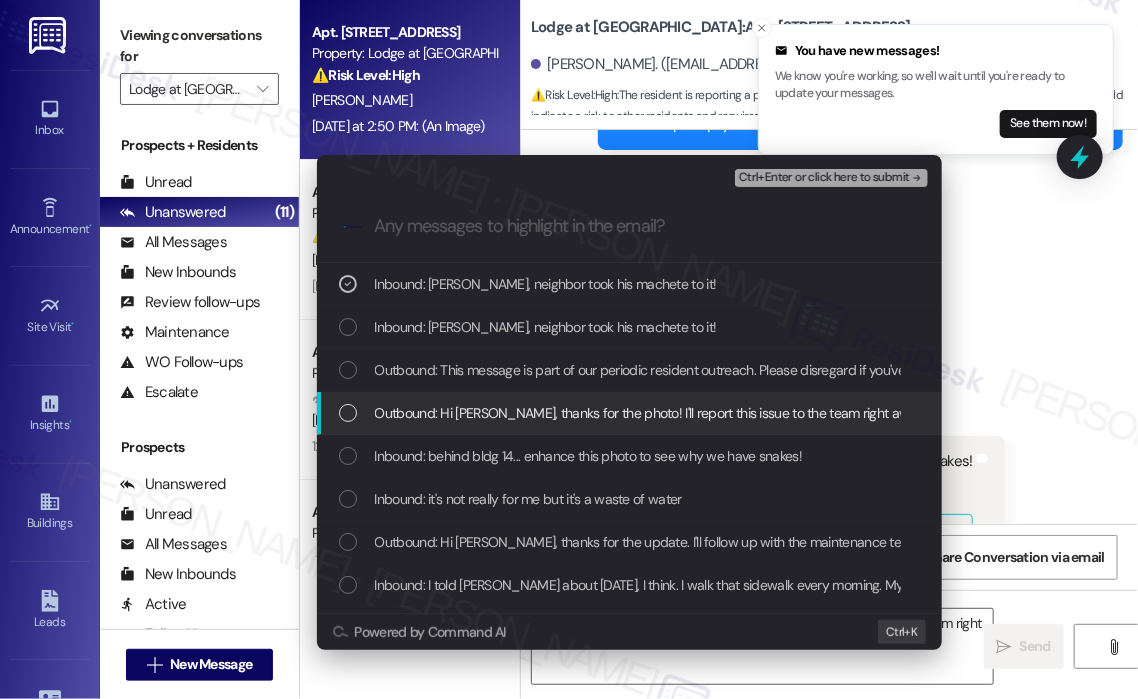 click on "Outbound: Hi Nancy, thanks for the photo! I'll report this issue to the team right away. We appreciate you letting us know!" at bounding box center [754, 413] 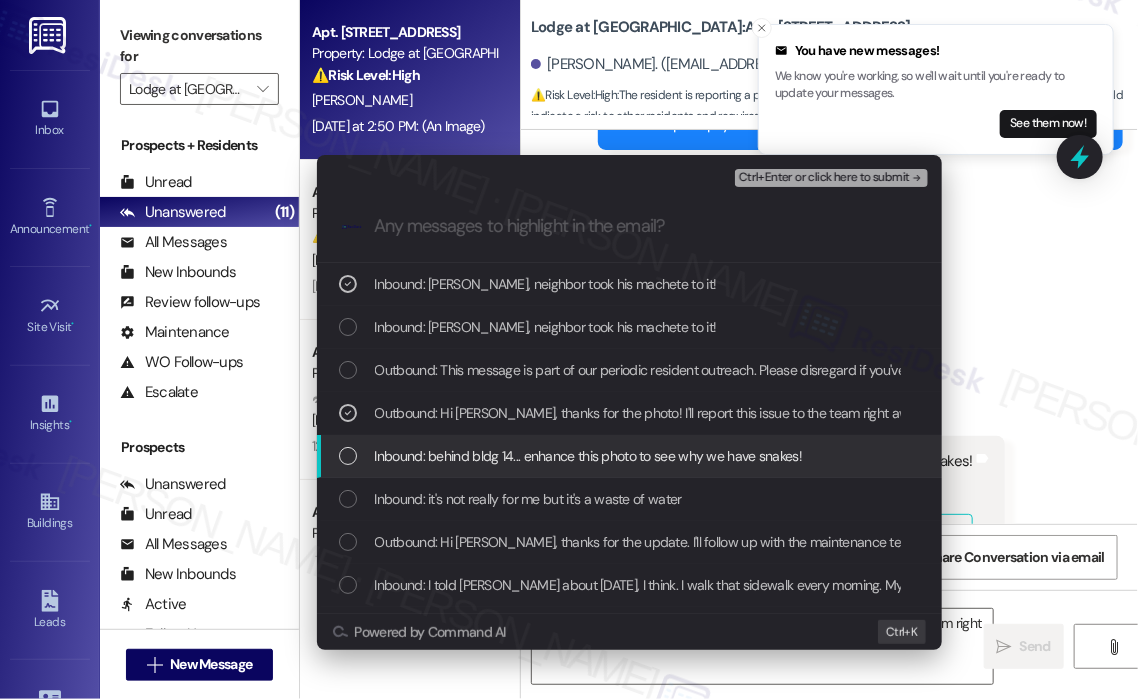 click on "Inbound: behind bldg 14... enhance this photo to see why we have snakes!" at bounding box center [589, 456] 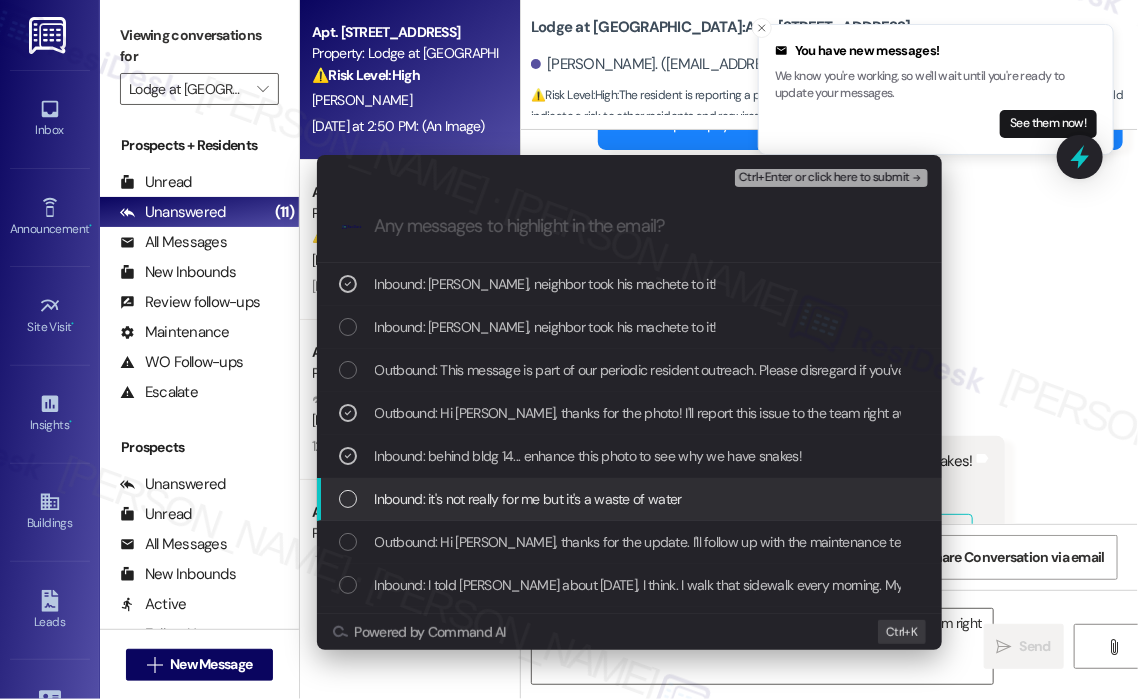 click on "Inbound: it's not really for me but it's a waste of water" at bounding box center [528, 499] 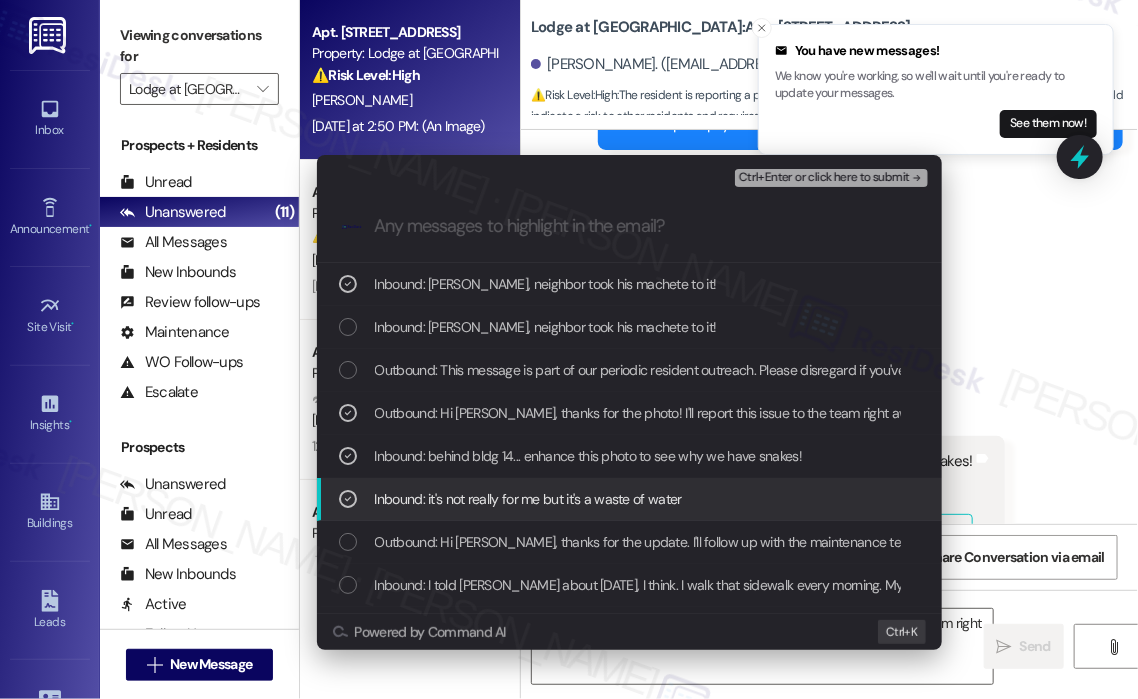 click on "Inbound: it's not really for me but it's a waste of water" at bounding box center (528, 499) 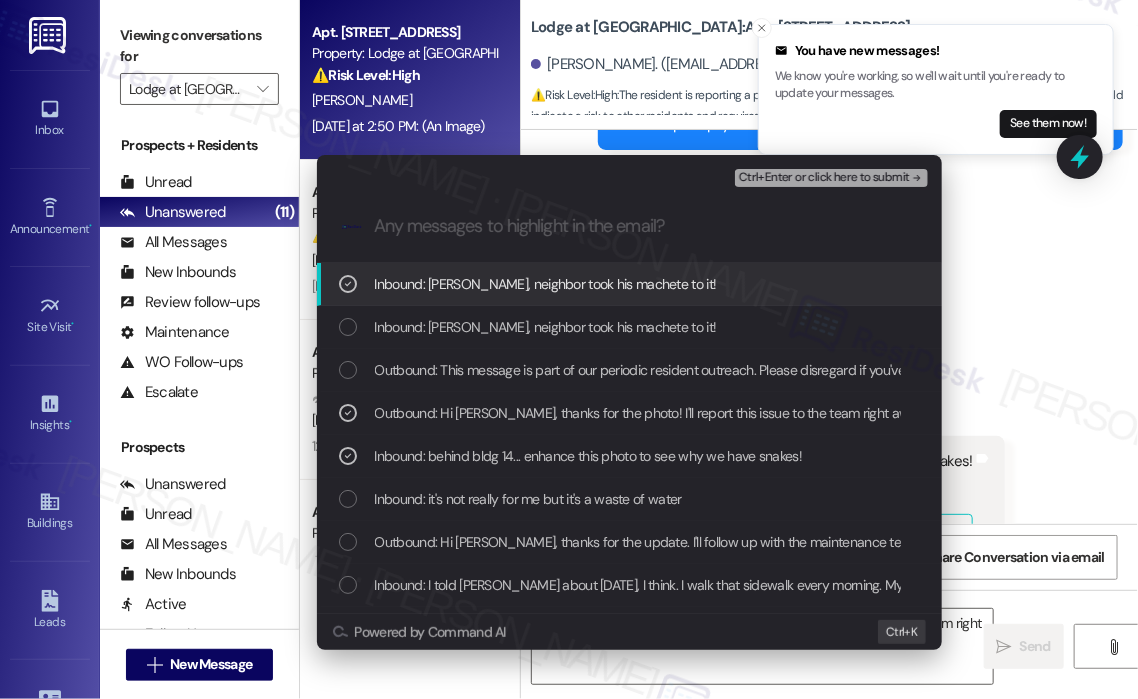 click on "Ctrl+Enter or click here to submit" at bounding box center (824, 178) 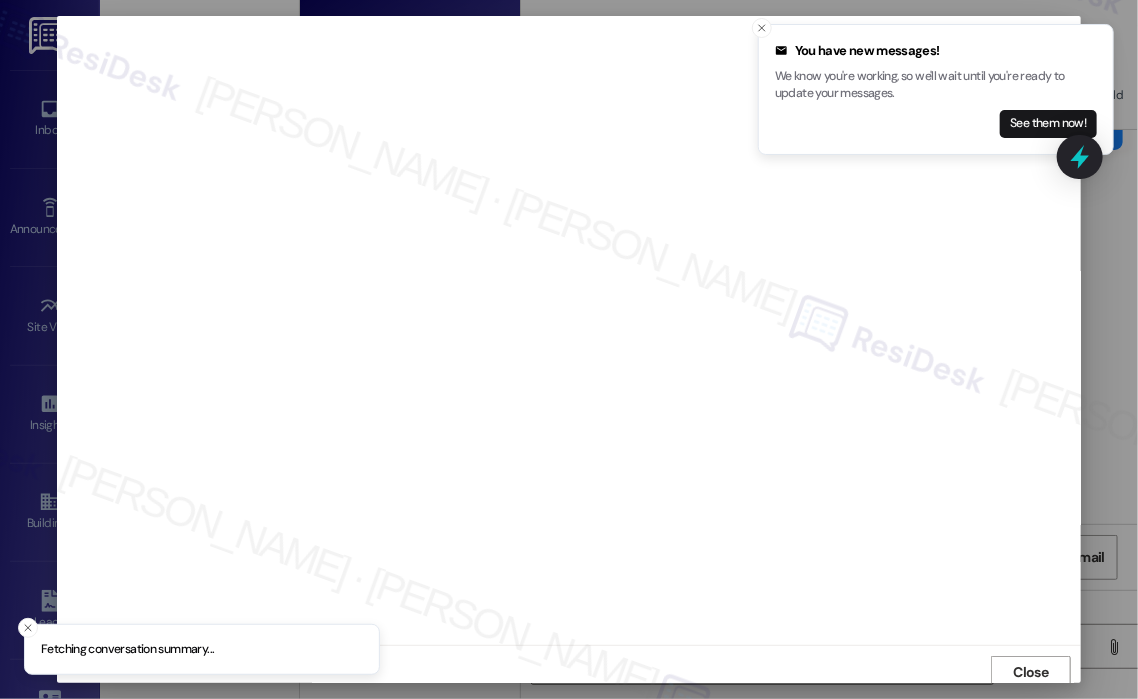 scroll, scrollTop: 4, scrollLeft: 0, axis: vertical 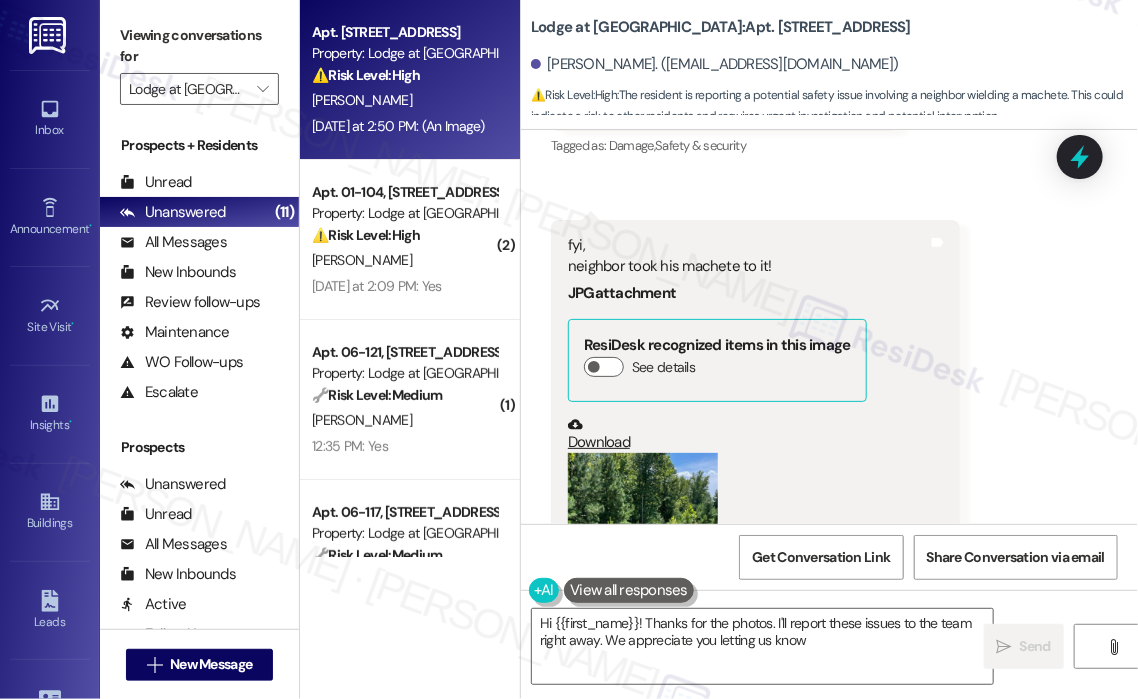 type on "Hi {{first_name}}! Thanks for the photos. I'll report these issues to the team right away. We appreciate you letting us know!" 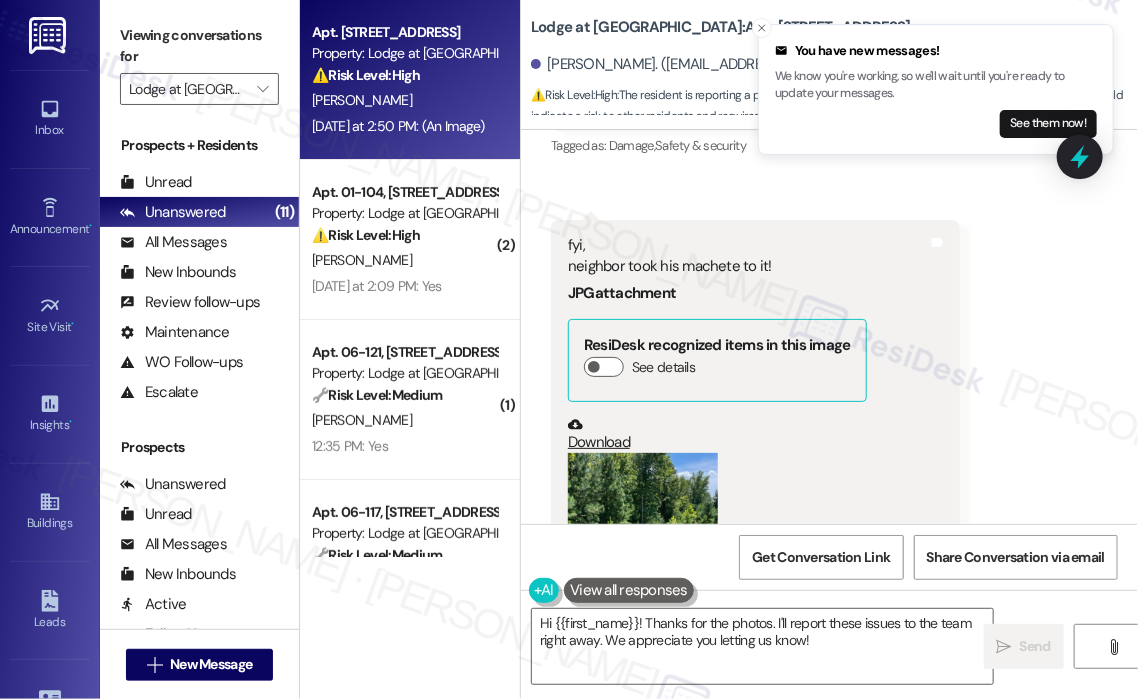 scroll, scrollTop: 21917, scrollLeft: 0, axis: vertical 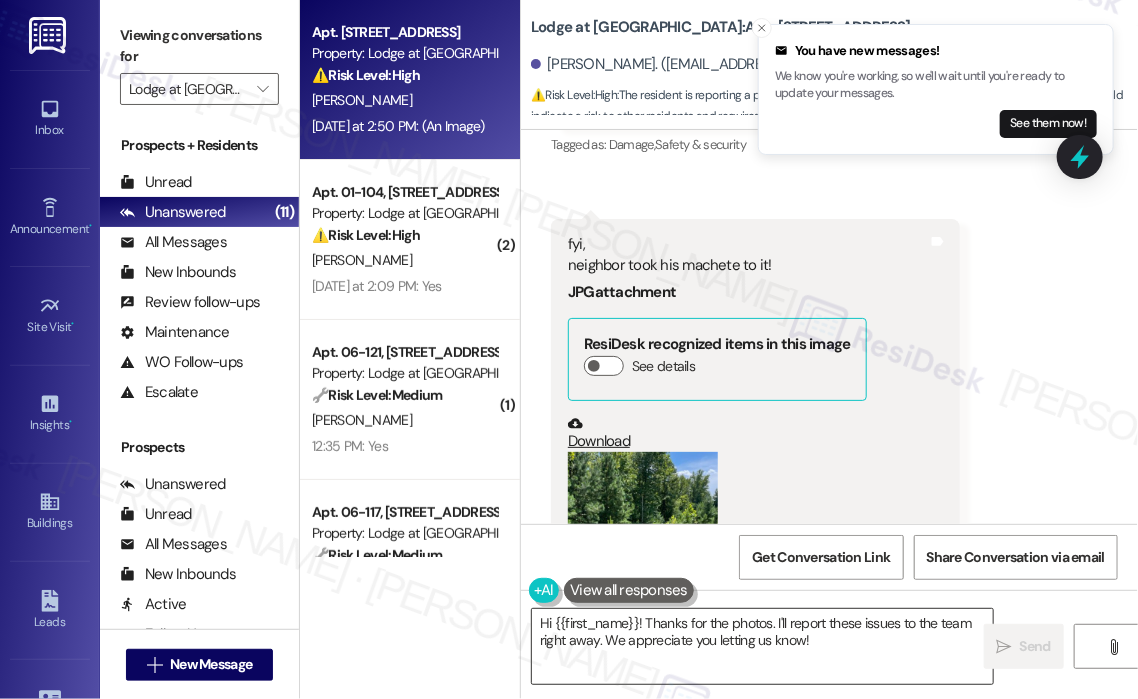 click on "Hi {{first_name}}! Thanks for the photos. I'll report these issues to the team right away. We appreciate you letting us know!" at bounding box center (762, 646) 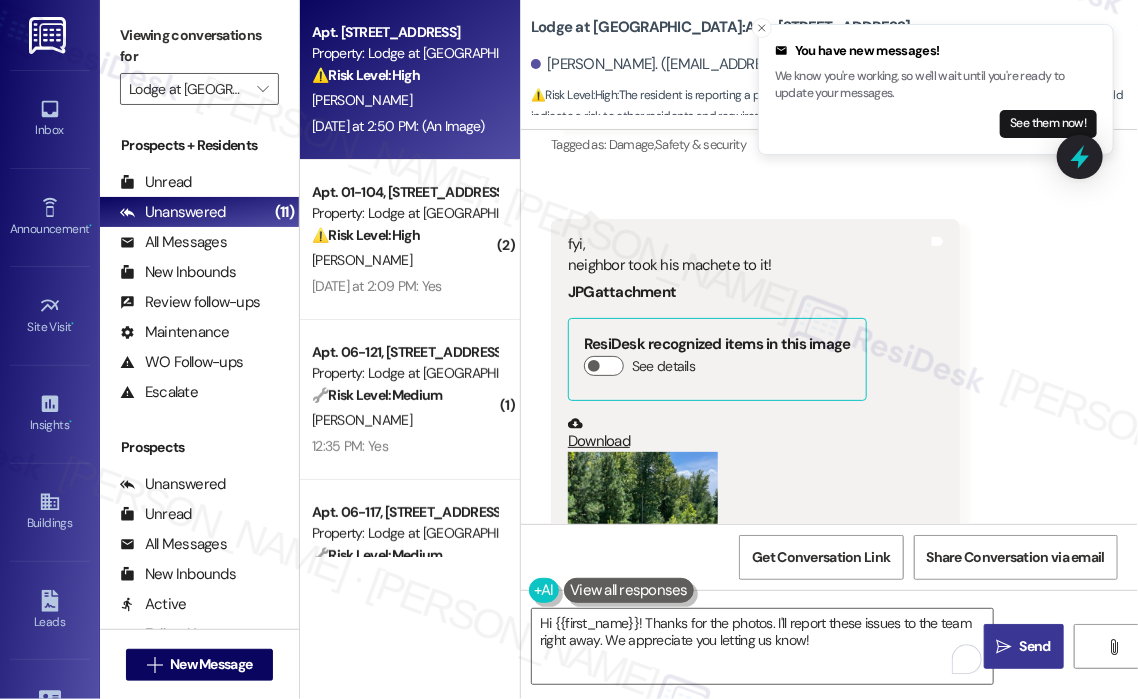 click on "Send" at bounding box center (1035, 646) 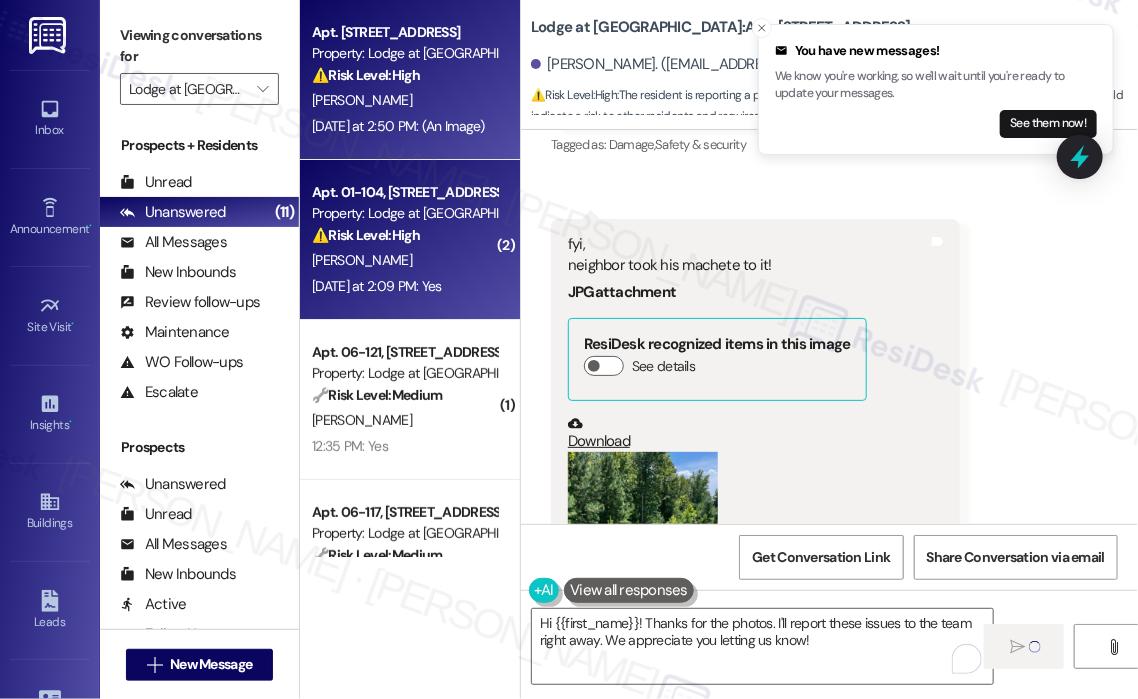 click on "Yesterday at 2:09 PM: Yes Yesterday at 2:09 PM: Yes" at bounding box center [404, 286] 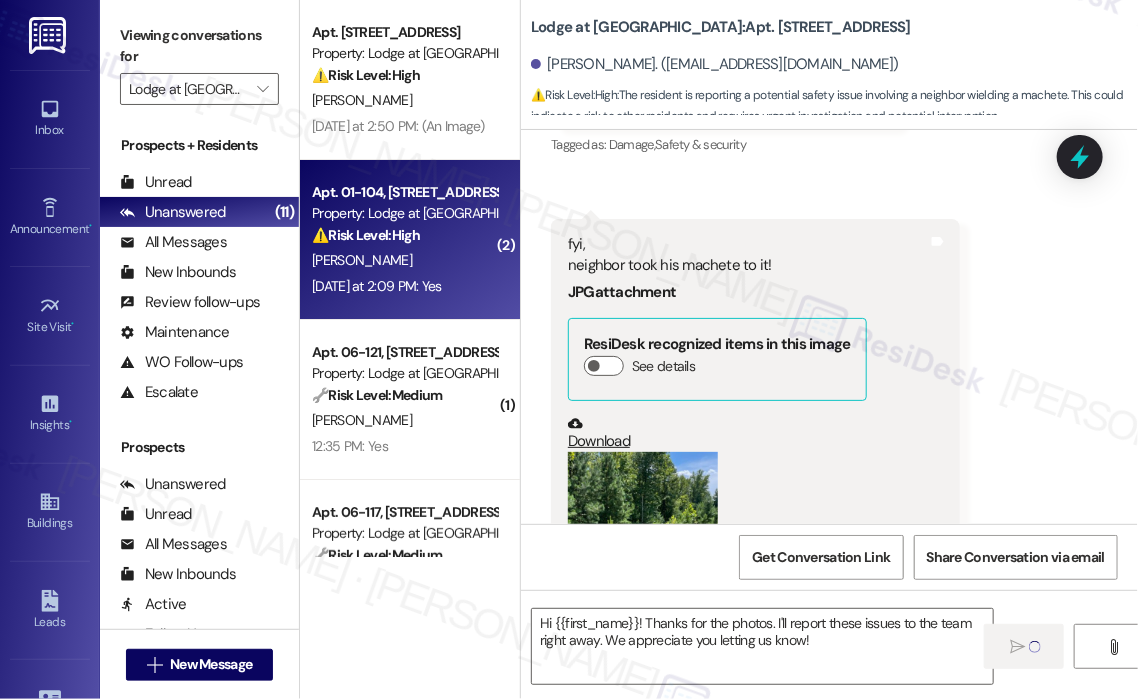 type on "Fetching suggested responses. Please feel free to read through the conversation in the meantime." 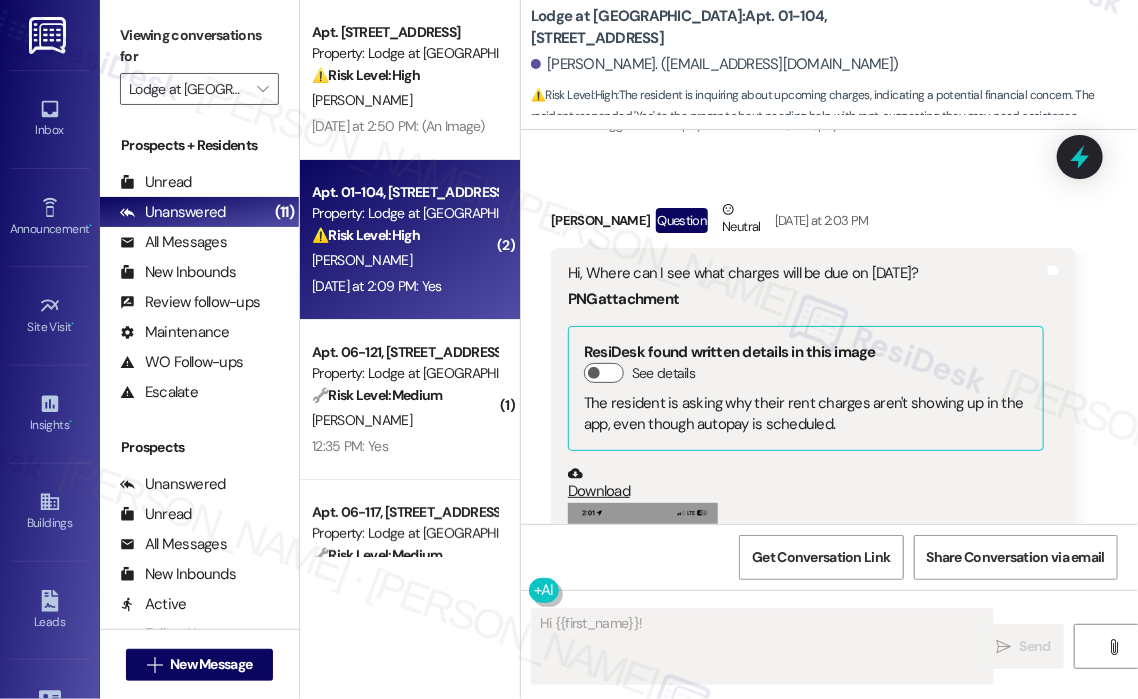 scroll, scrollTop: 1248, scrollLeft: 0, axis: vertical 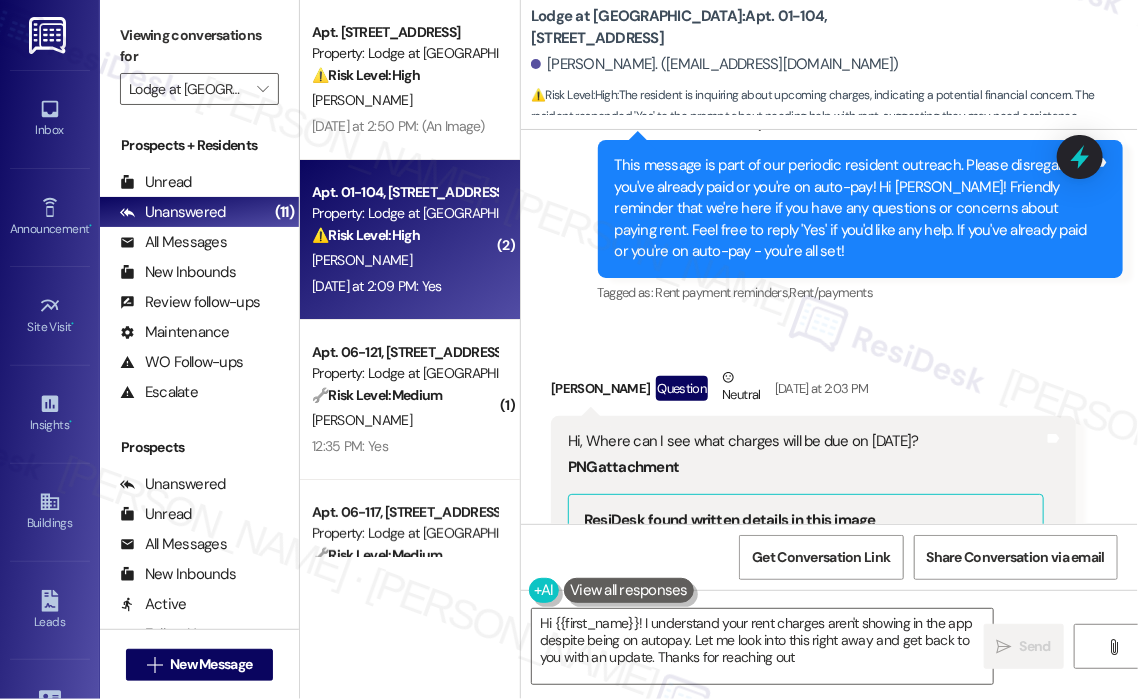 type on "Hi {{first_name}}! I understand your rent charges aren't showing in the app despite being on autopay. Let me look into this right away and get back to you with an update. Thanks for reaching out!" 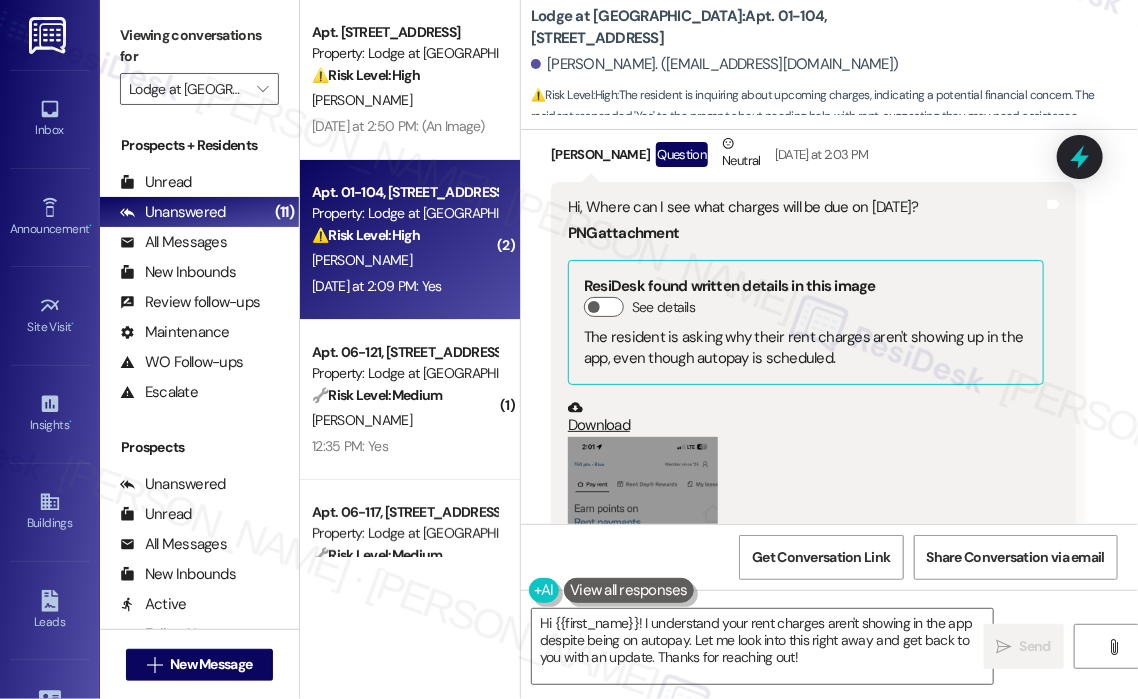 scroll, scrollTop: 1848, scrollLeft: 0, axis: vertical 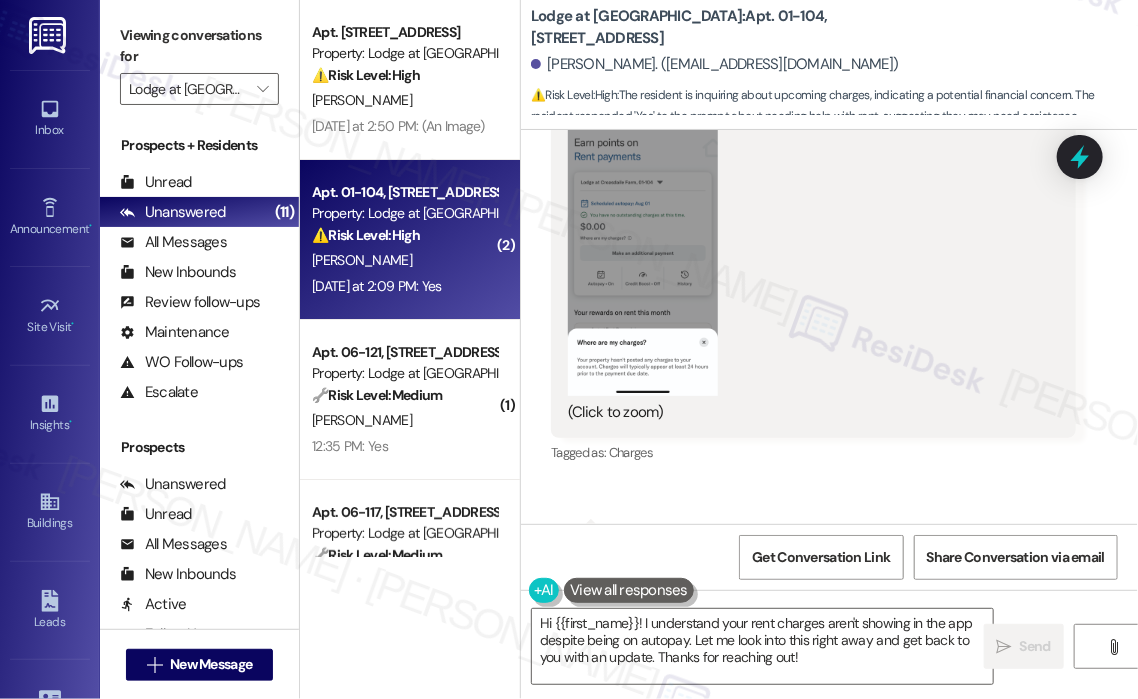 click at bounding box center [643, 233] 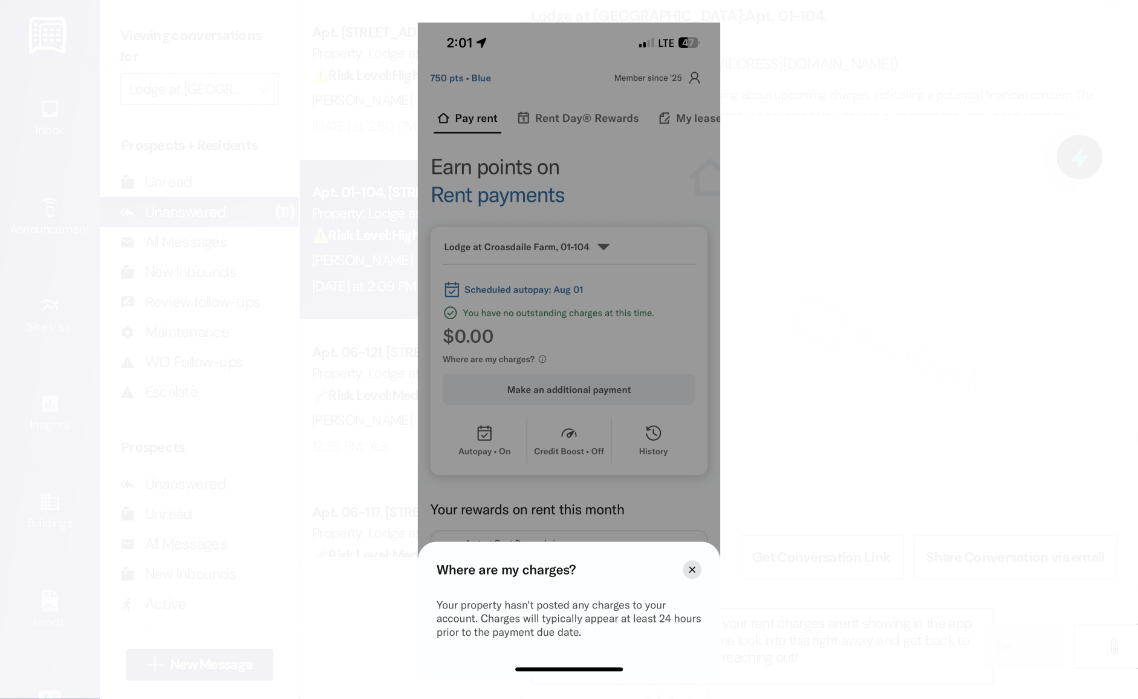 click at bounding box center [569, 349] 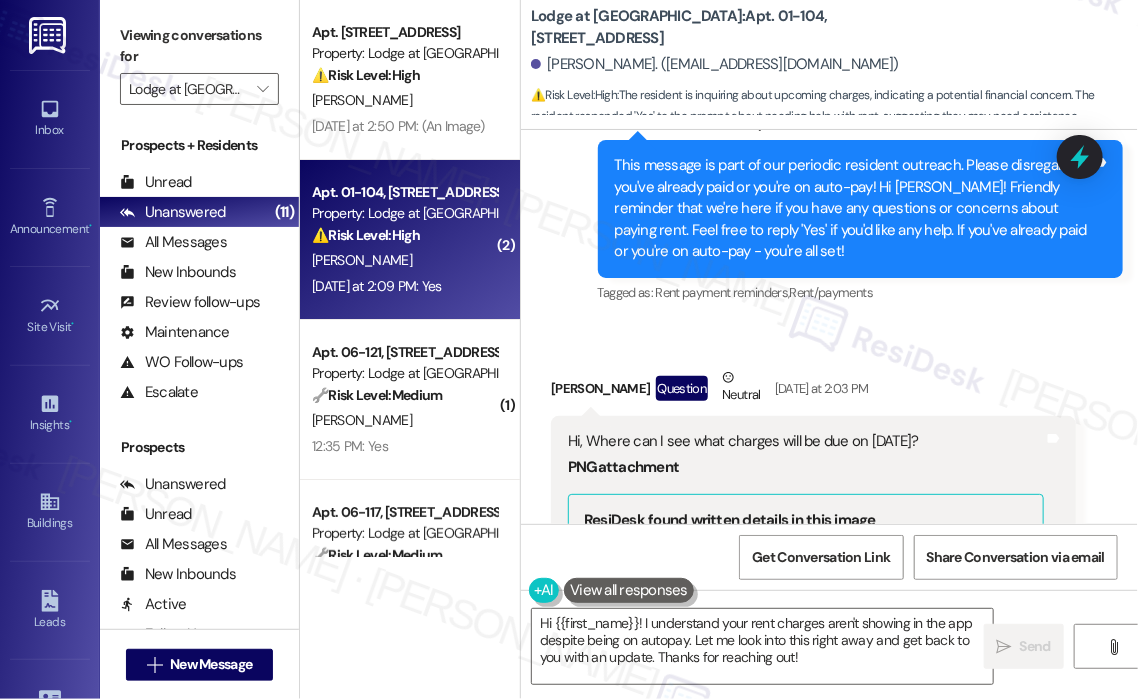 scroll, scrollTop: 1348, scrollLeft: 0, axis: vertical 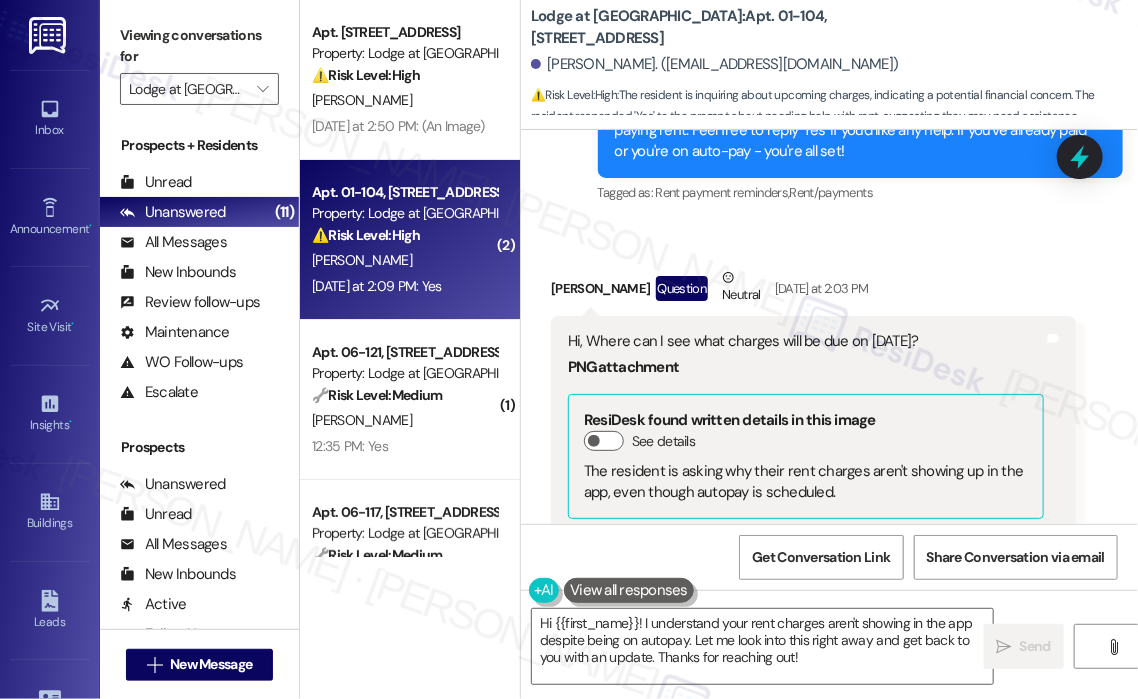 click on "Hi, Where can I see what charges will be due on Aug. 1st?" at bounding box center (806, 341) 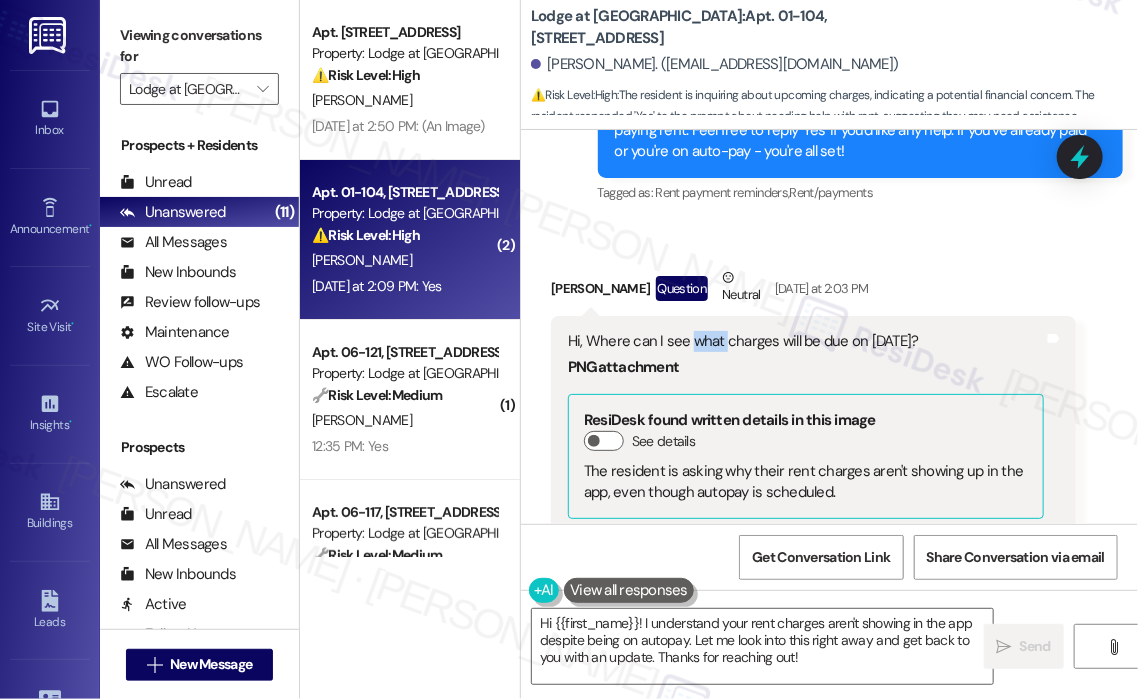click on "Hi, Where can I see what charges will be due on Aug. 1st?" at bounding box center (806, 341) 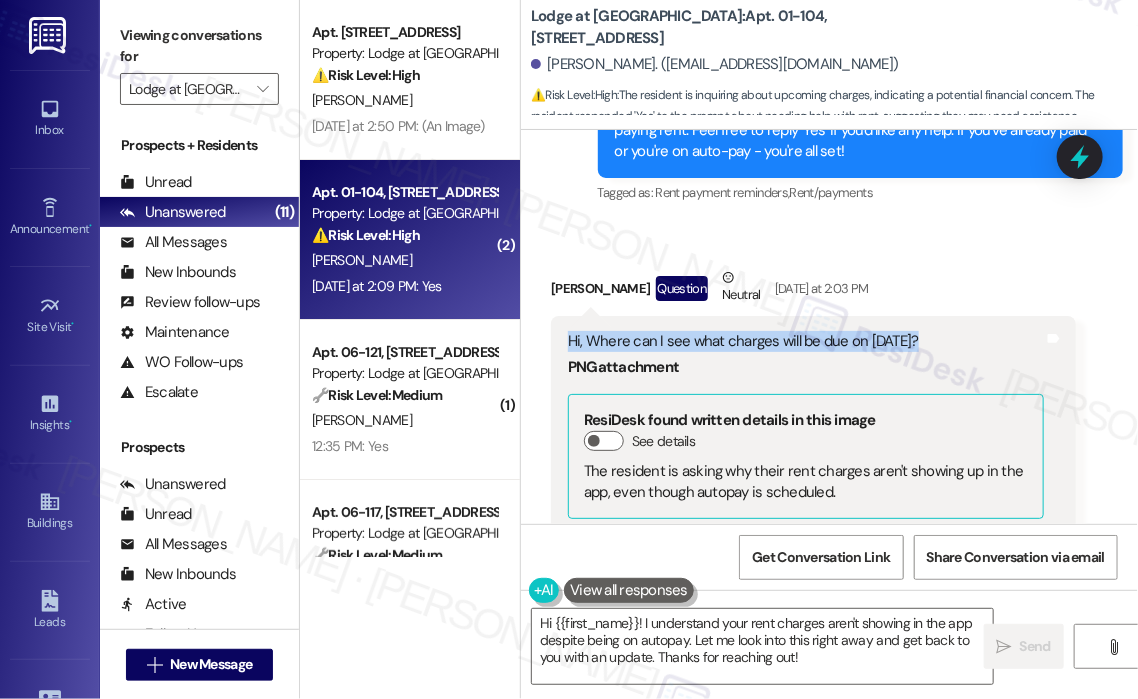 click on "Hi, Where can I see what charges will be due on Aug. 1st?" at bounding box center (806, 341) 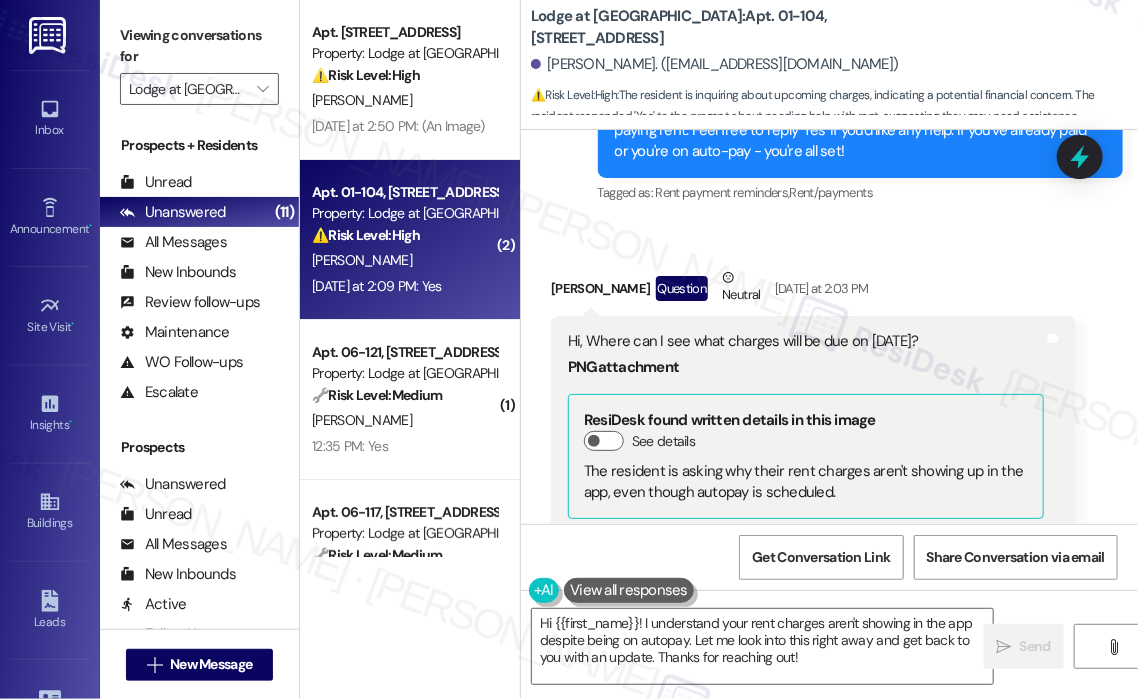 drag, startPoint x: 584, startPoint y: 341, endPoint x: 915, endPoint y: 347, distance: 331.05438 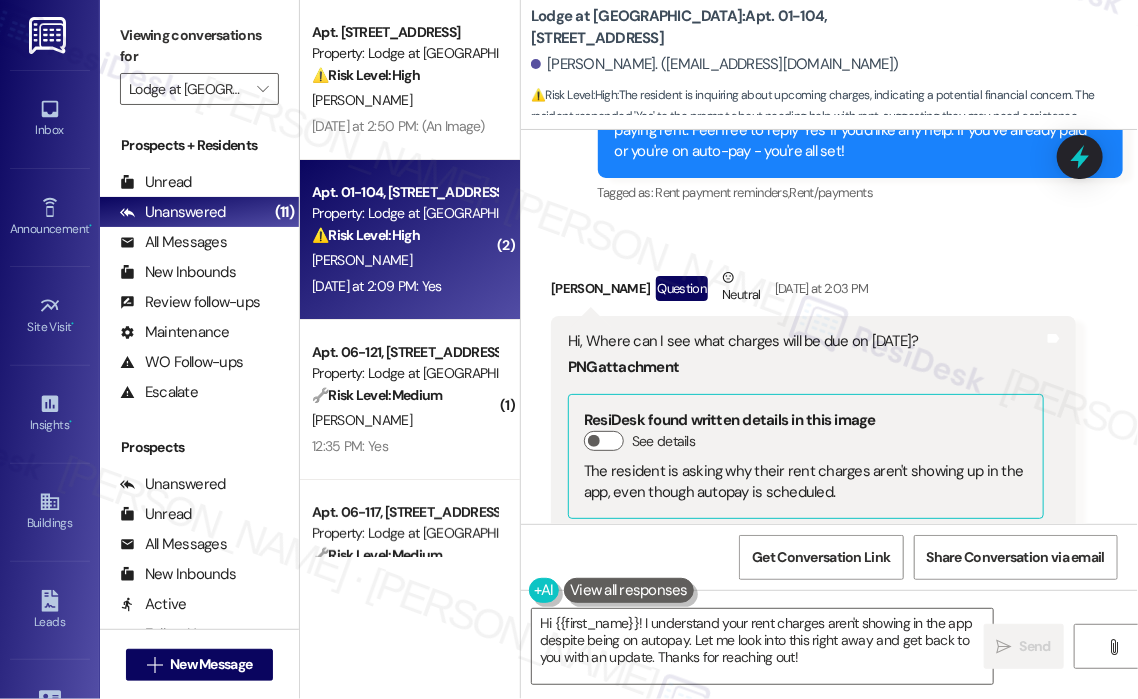copy on "Where can I see what charges will be due on Aug. 1st?" 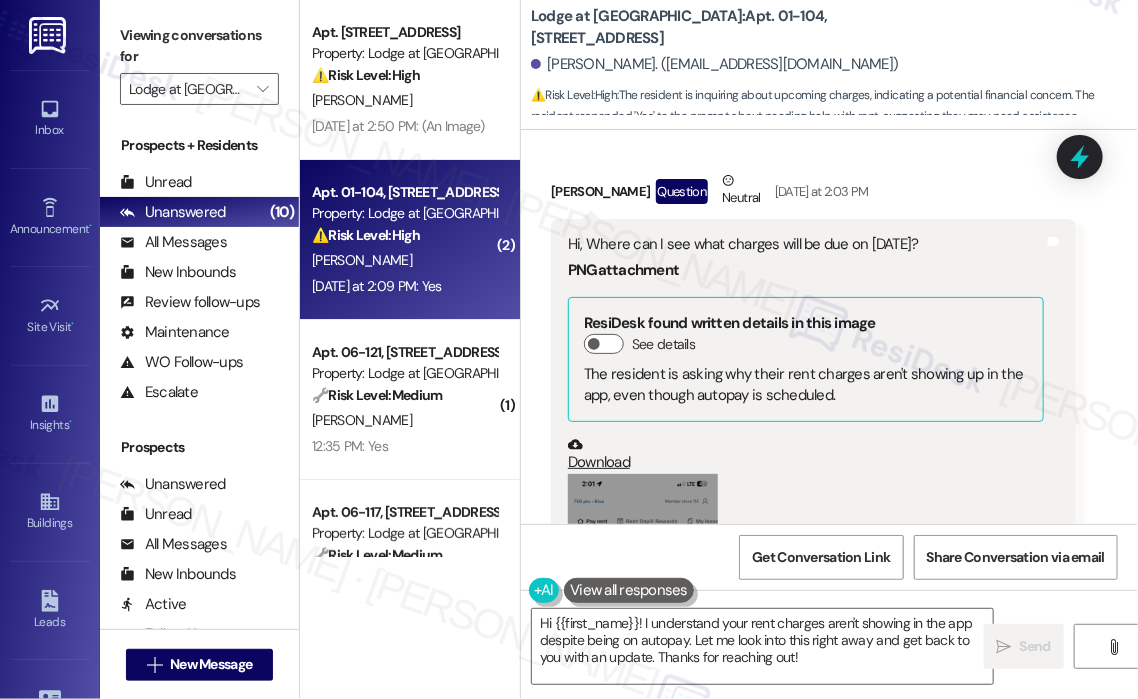 scroll, scrollTop: 1448, scrollLeft: 0, axis: vertical 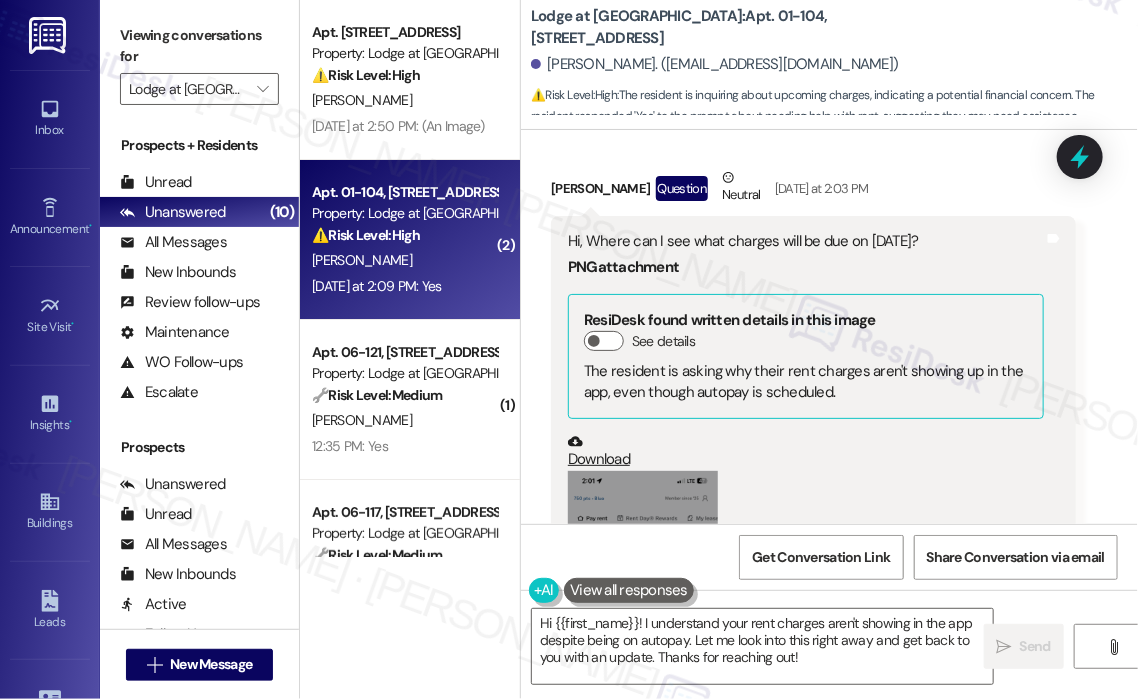 click on "(Click to zoom)" at bounding box center (806, 647) 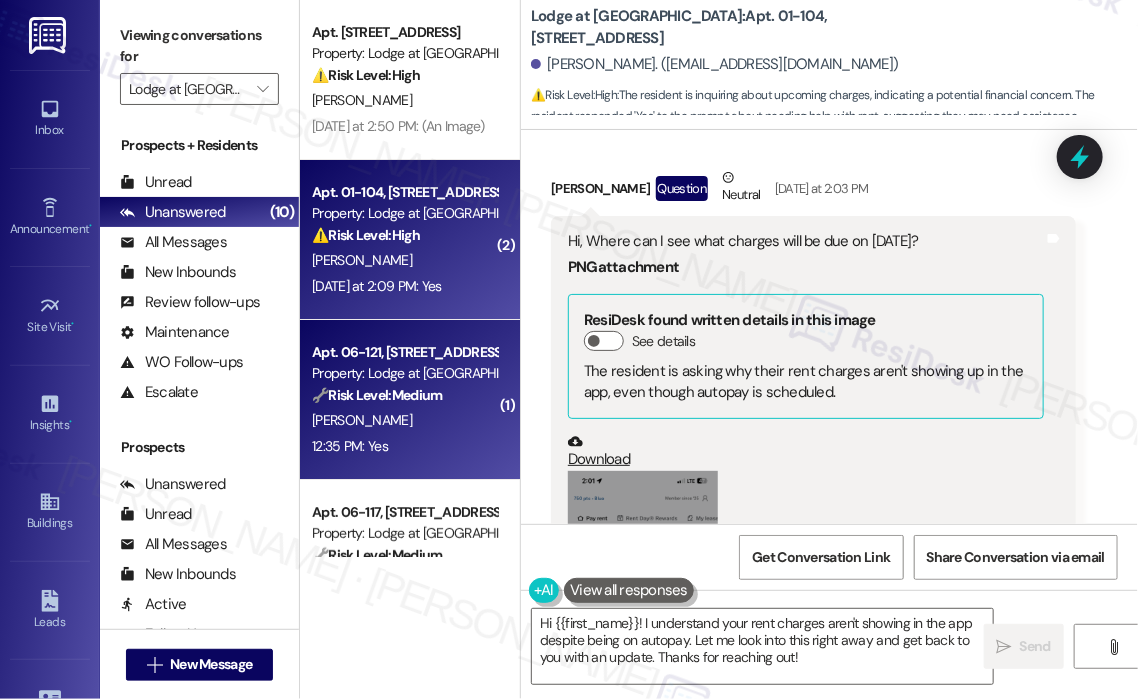 click on "🔧  Risk Level:  Medium" at bounding box center (377, 395) 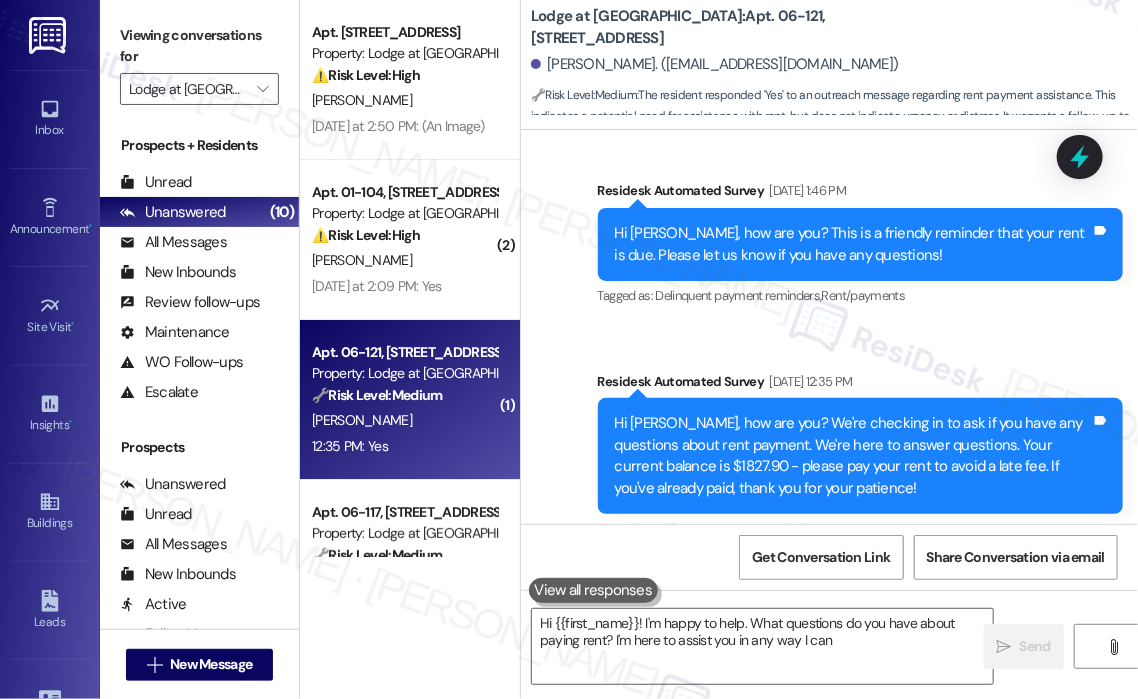 type on "Hi {{first_name}}! I'm happy to help. What questions do you have about paying rent? I'm here to assist you in any way I can!" 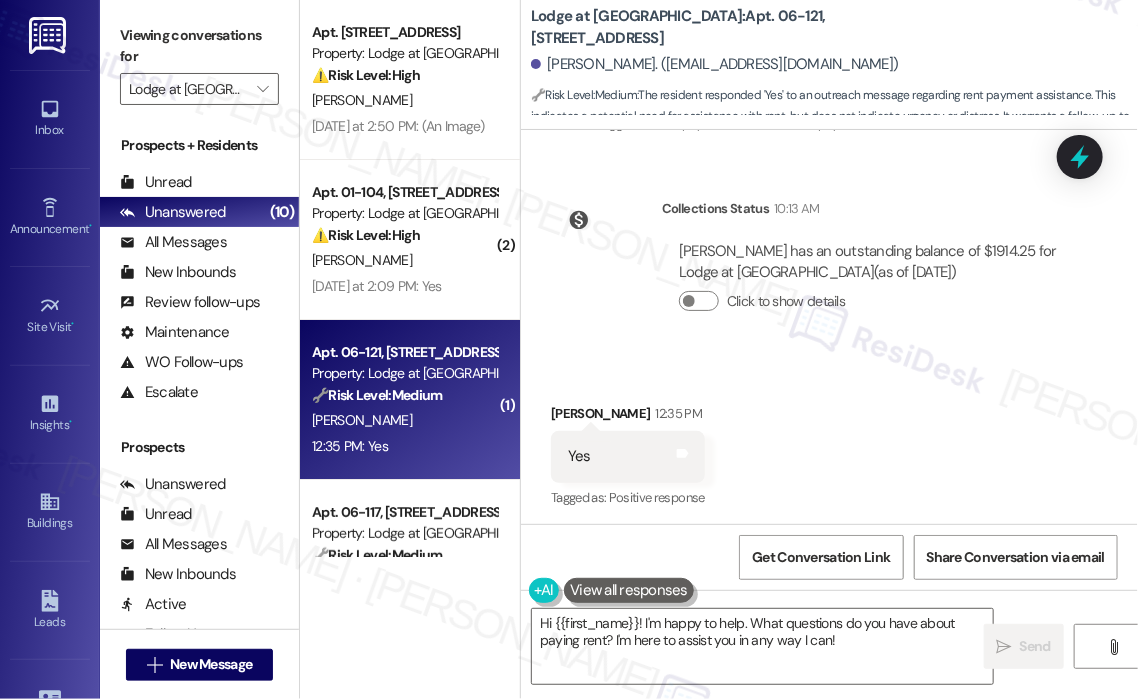 scroll, scrollTop: 1871, scrollLeft: 0, axis: vertical 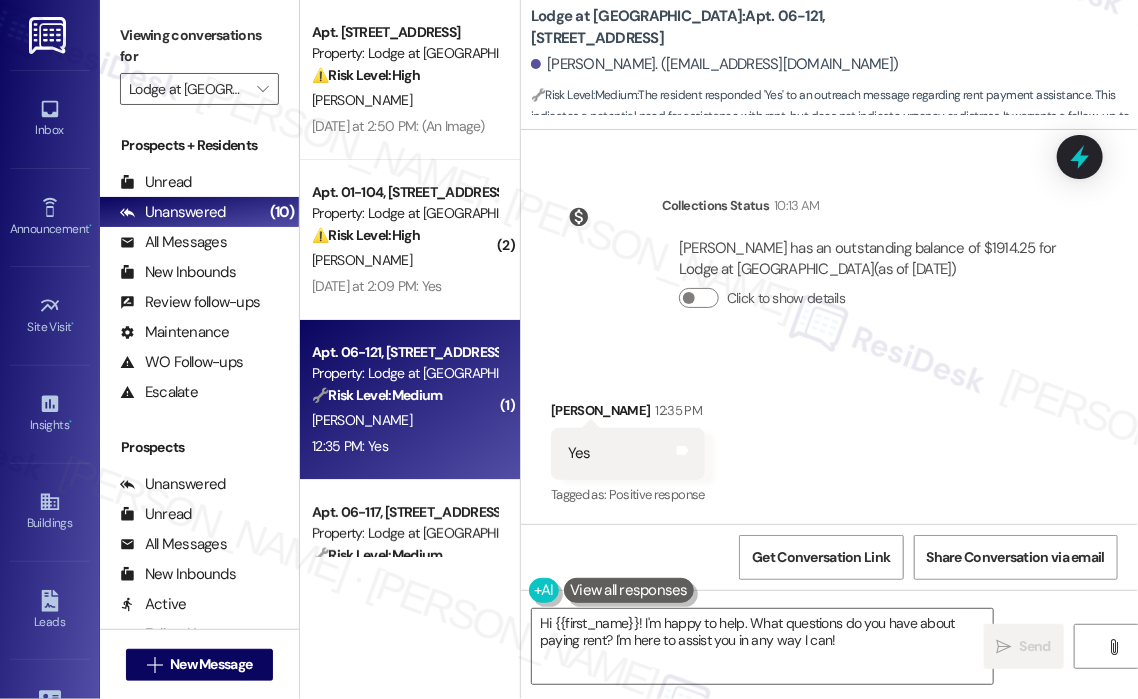 click on "Received via SMS Raymond Clinton 12:35 PM Yes Tags and notes Tagged as:   Positive response Click to highlight conversations about Positive response" at bounding box center [829, 439] 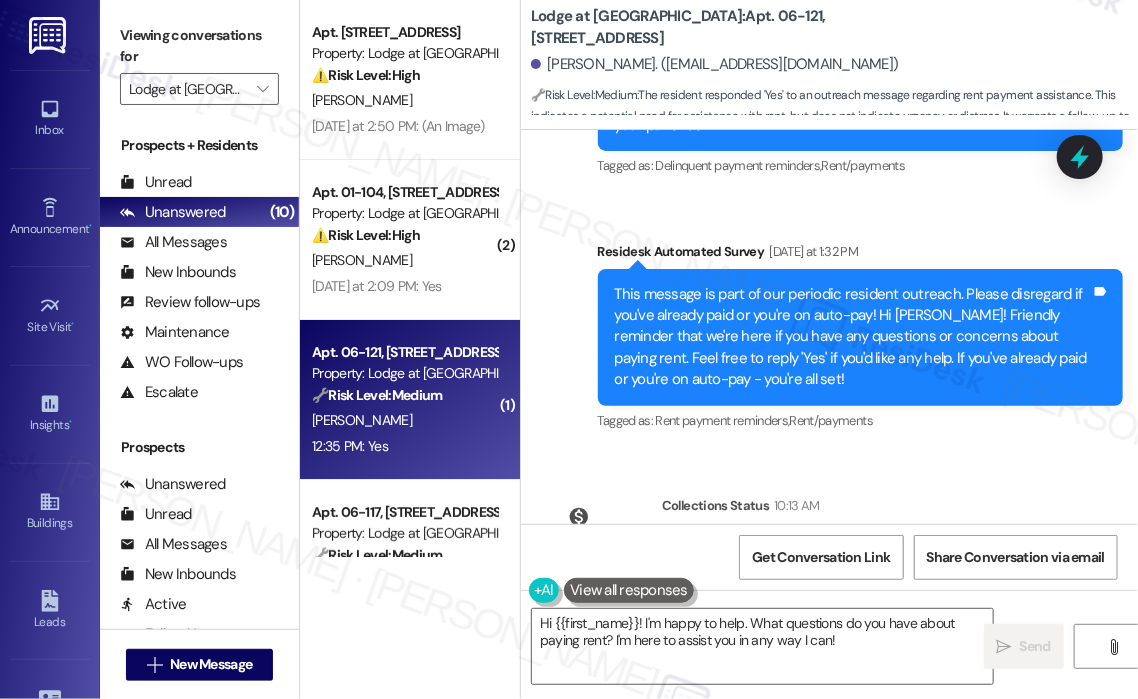 scroll, scrollTop: 1371, scrollLeft: 0, axis: vertical 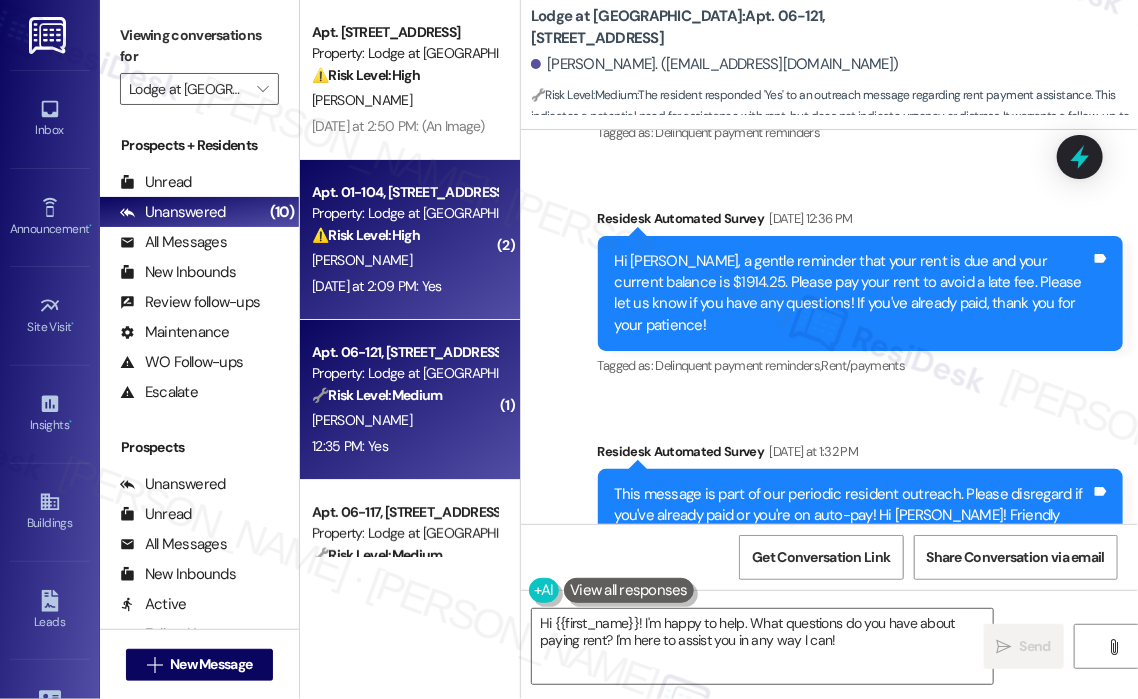 click on "Yesterday at 2:09 PM: Yes Yesterday at 2:09 PM: Yes" at bounding box center [377, 286] 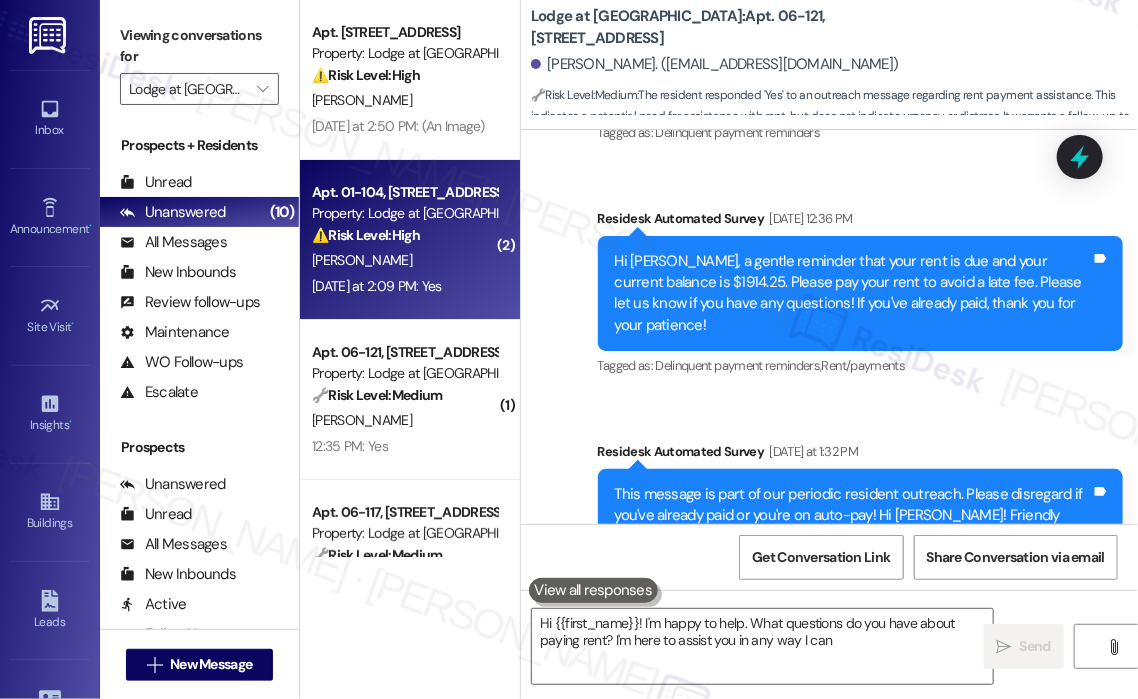 type on "Hi {{first_name}}! I'm happy to help. What questions do you have about paying rent? I'm here to assist you in any way I can!" 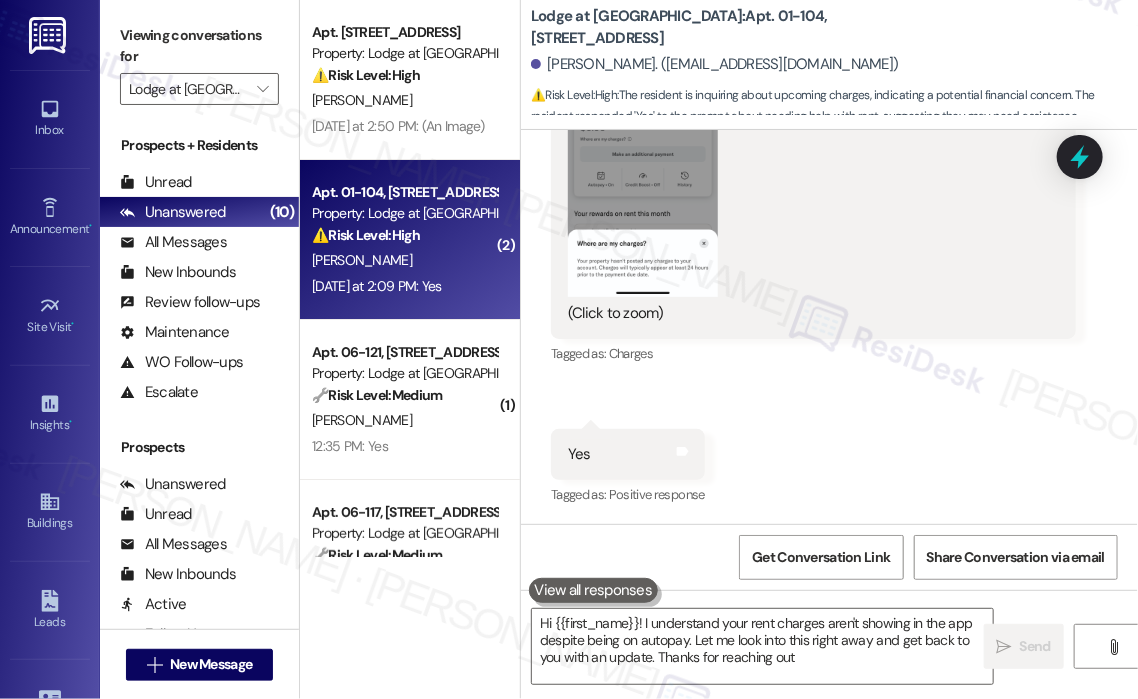 type on "Hi {{first_name}}! I understand your rent charges aren't showing in the app despite being on autopay. Let me look into this right away and get back to you with an update. Thanks for reaching out!" 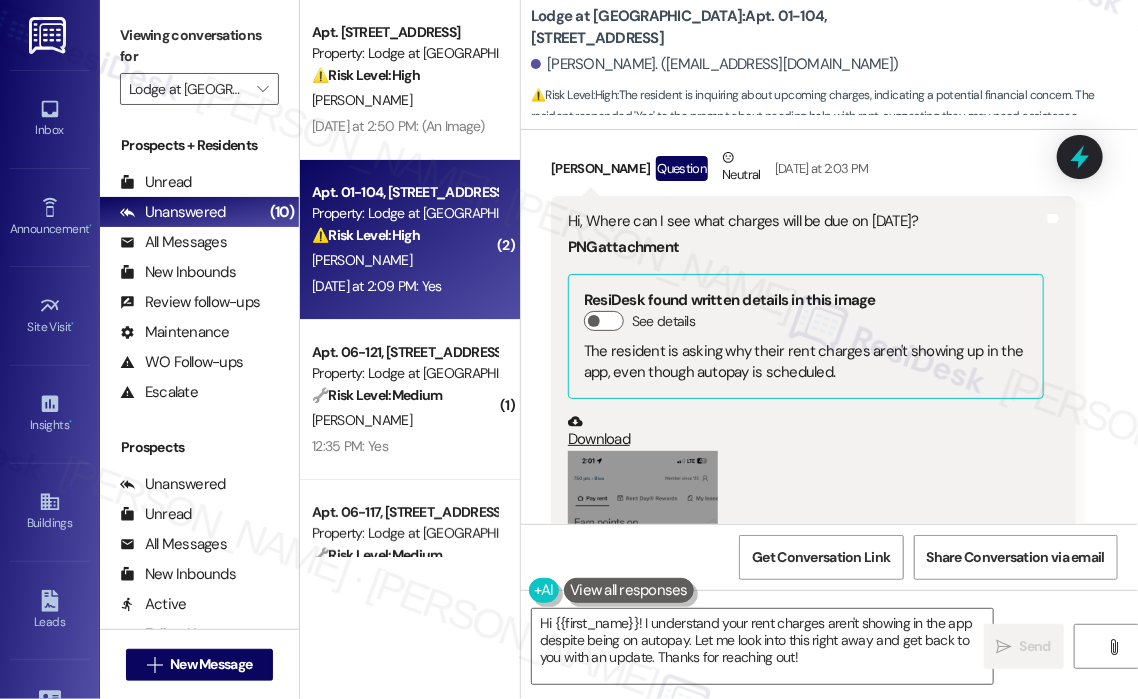 scroll, scrollTop: 1347, scrollLeft: 0, axis: vertical 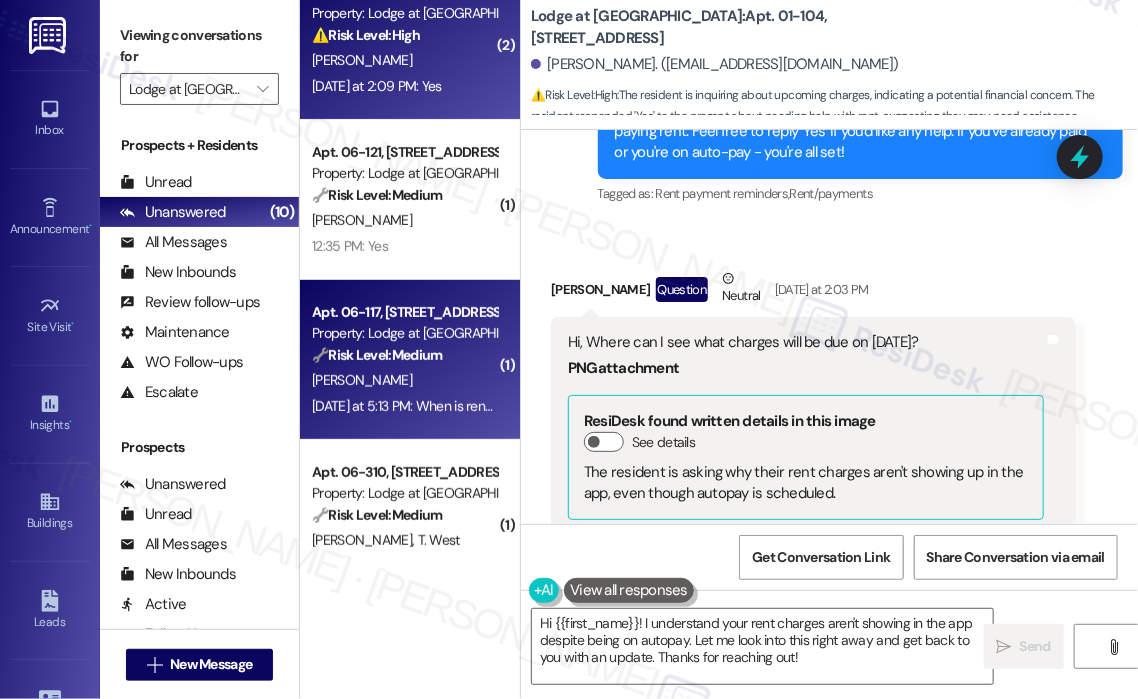 click on "Yesterday at 5:13 PM: When is rent payment due? Yesterday at 5:13 PM: When is rent payment due?" at bounding box center [445, 406] 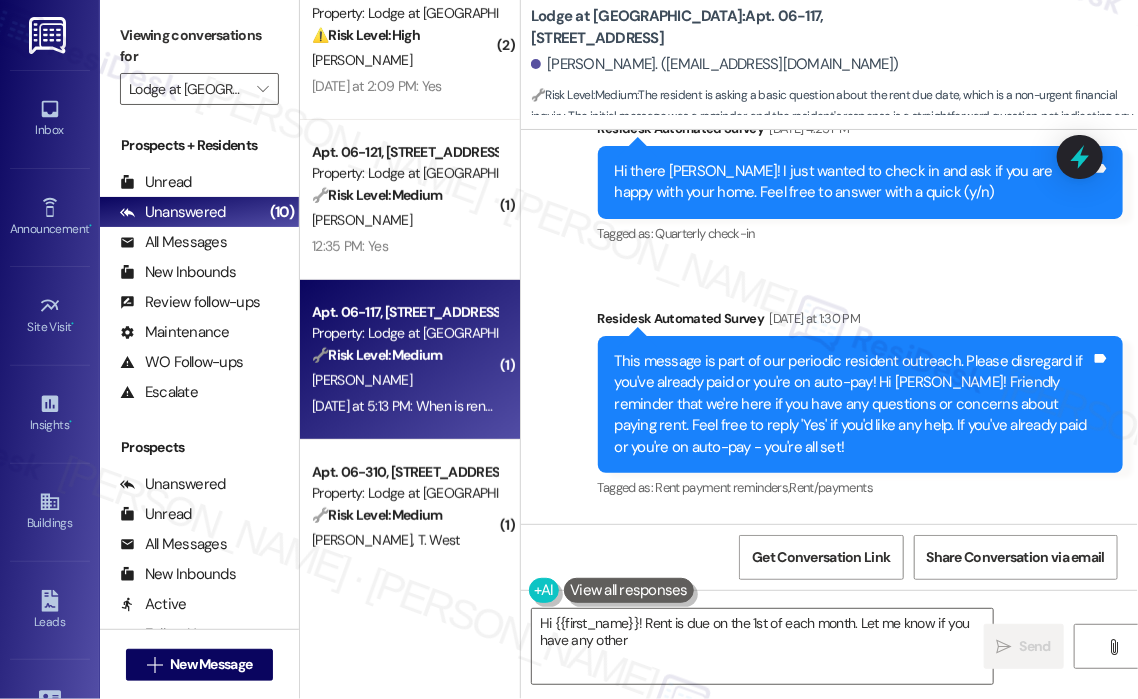 scroll, scrollTop: 539, scrollLeft: 0, axis: vertical 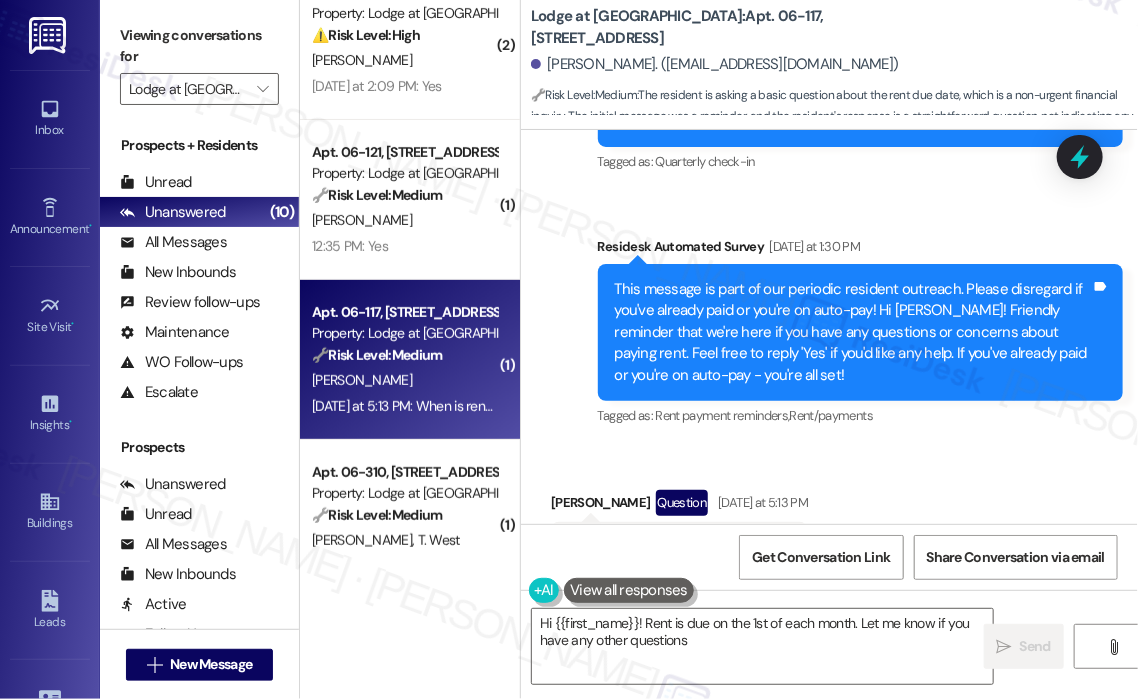 type on "Hi {{first_name}}! Rent is due on the 1st of each month. Let me know if you have any other questions!" 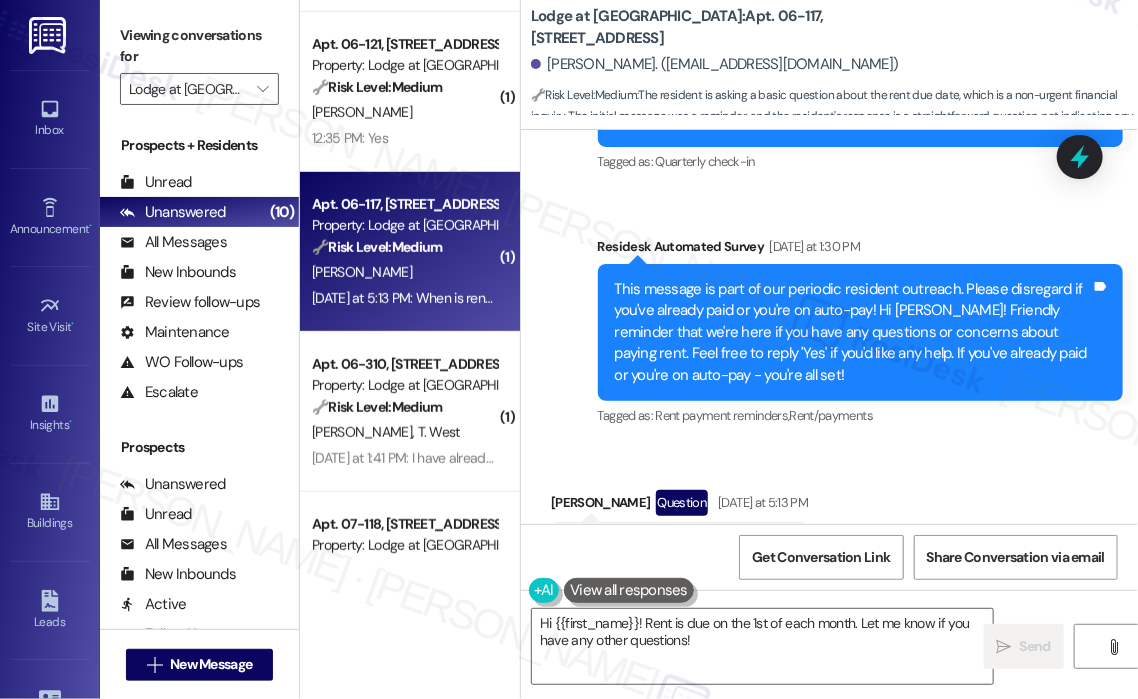 scroll, scrollTop: 500, scrollLeft: 0, axis: vertical 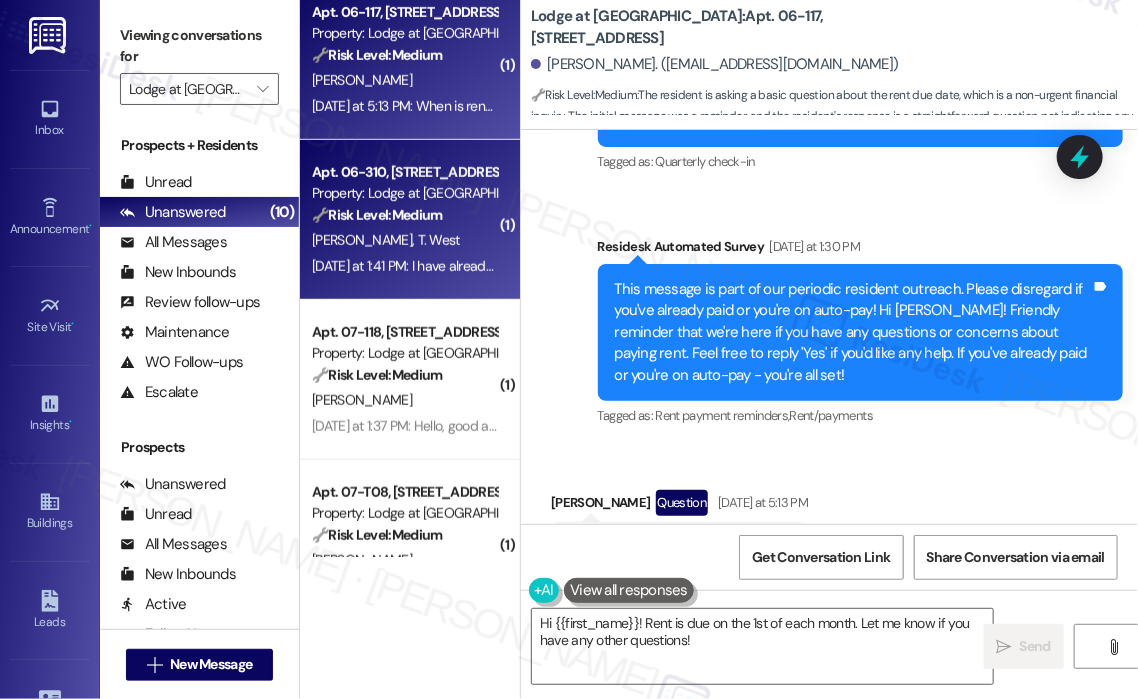 click on "Yesterday at 1:41 PM: I have already paid for the month of July !!  no help  needed !! thank you !! Yesterday at 1:41 PM: I have already paid for the month of July !!  no help  needed !! thank you !!" at bounding box center (571, 266) 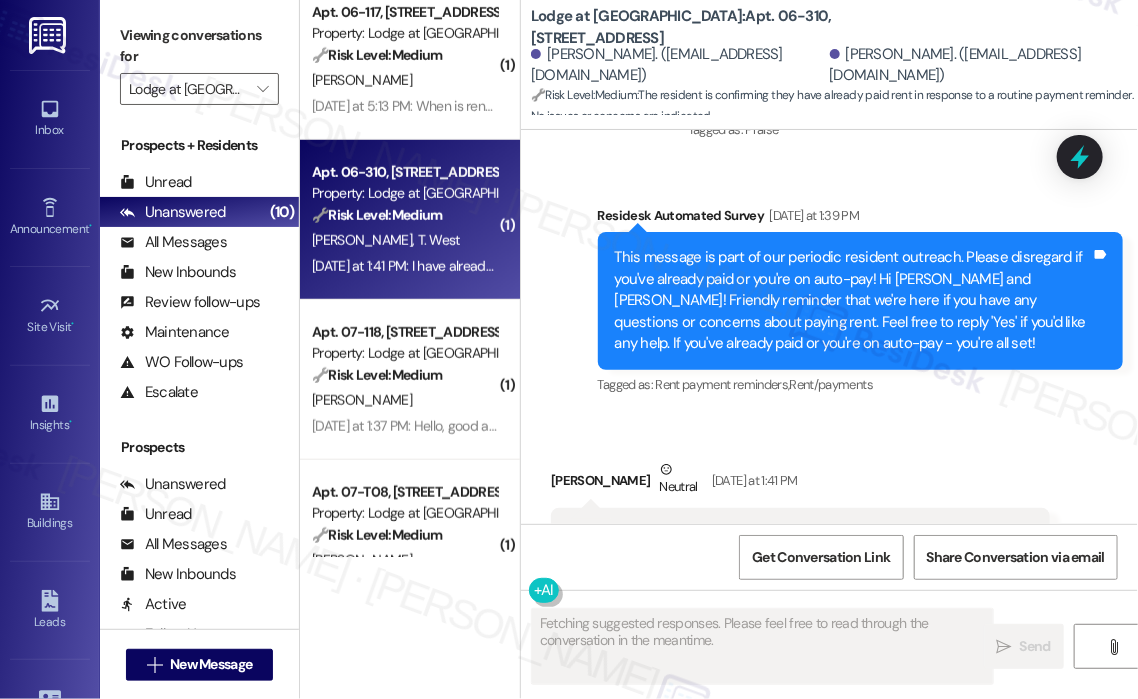 scroll, scrollTop: 2595, scrollLeft: 0, axis: vertical 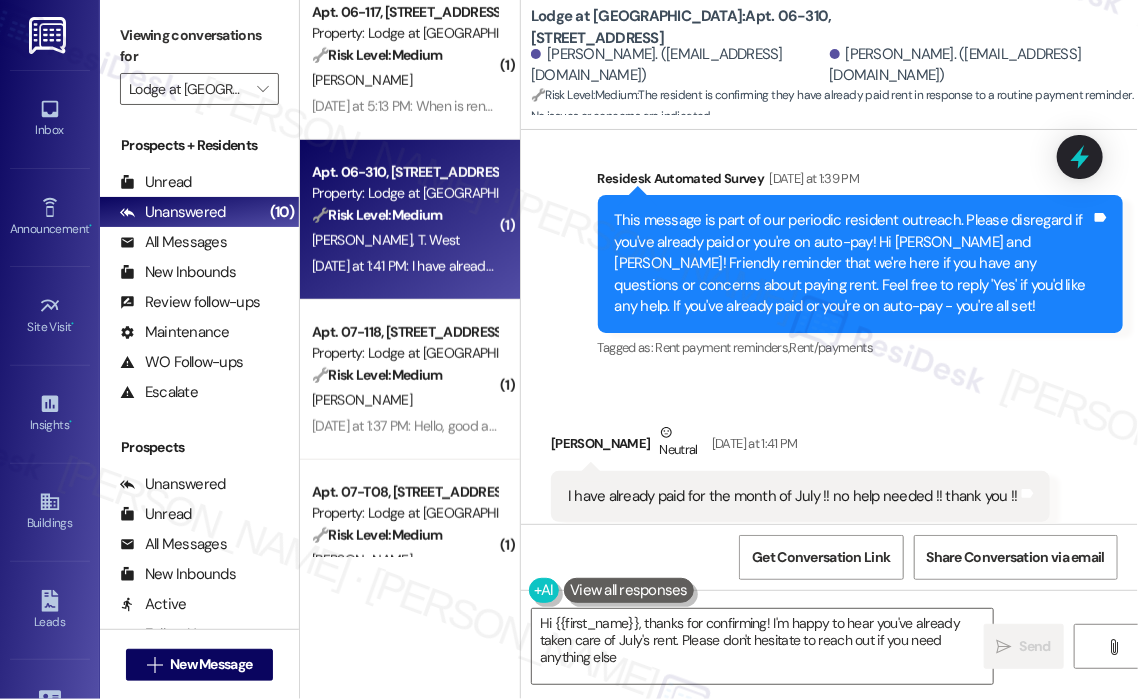 type on "Hi {{first_name}}, thanks for confirming! I'm happy to hear you've already taken care of July's rent. Please don't hesitate to reach out if you need anything else!" 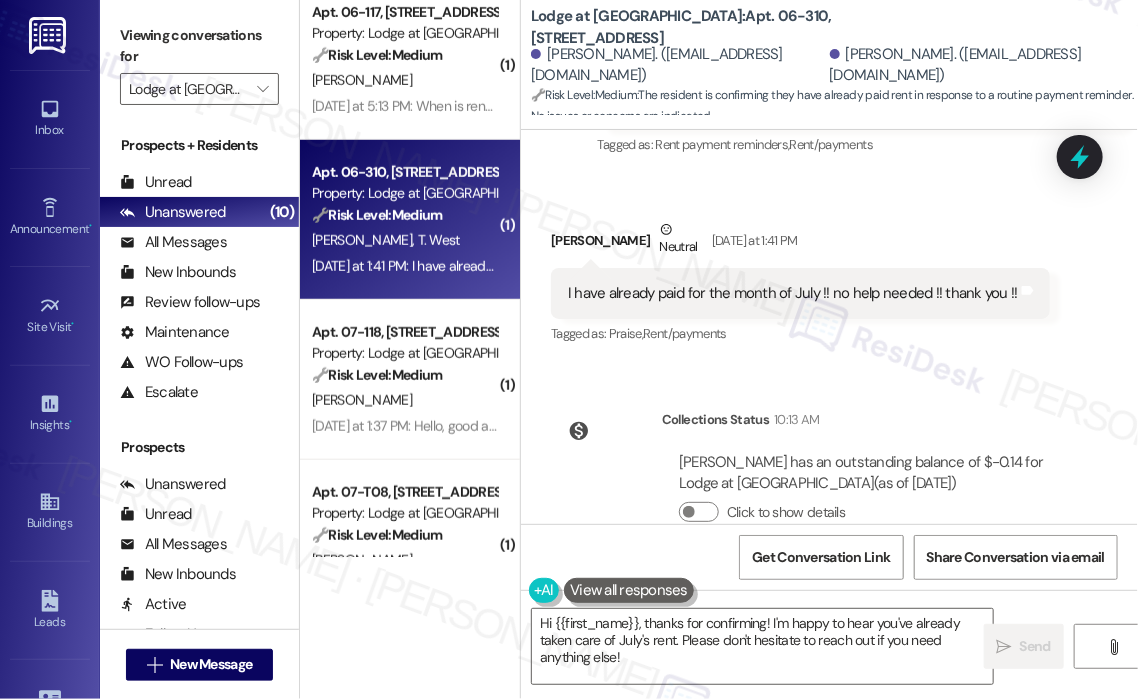 scroll, scrollTop: 2800, scrollLeft: 0, axis: vertical 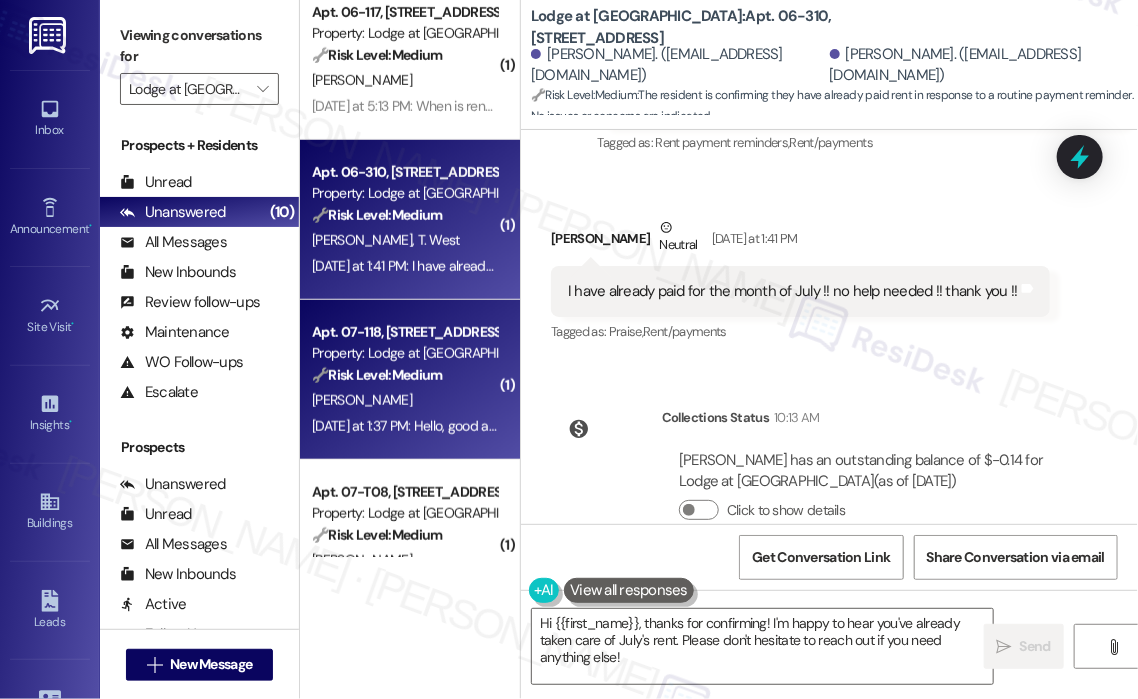click on "Yesterday at 1:37 PM: Hello, good afternoon, how much is the payment?  Yesterday at 1:37 PM: Hello, good afternoon, how much is the payment?" at bounding box center (507, 426) 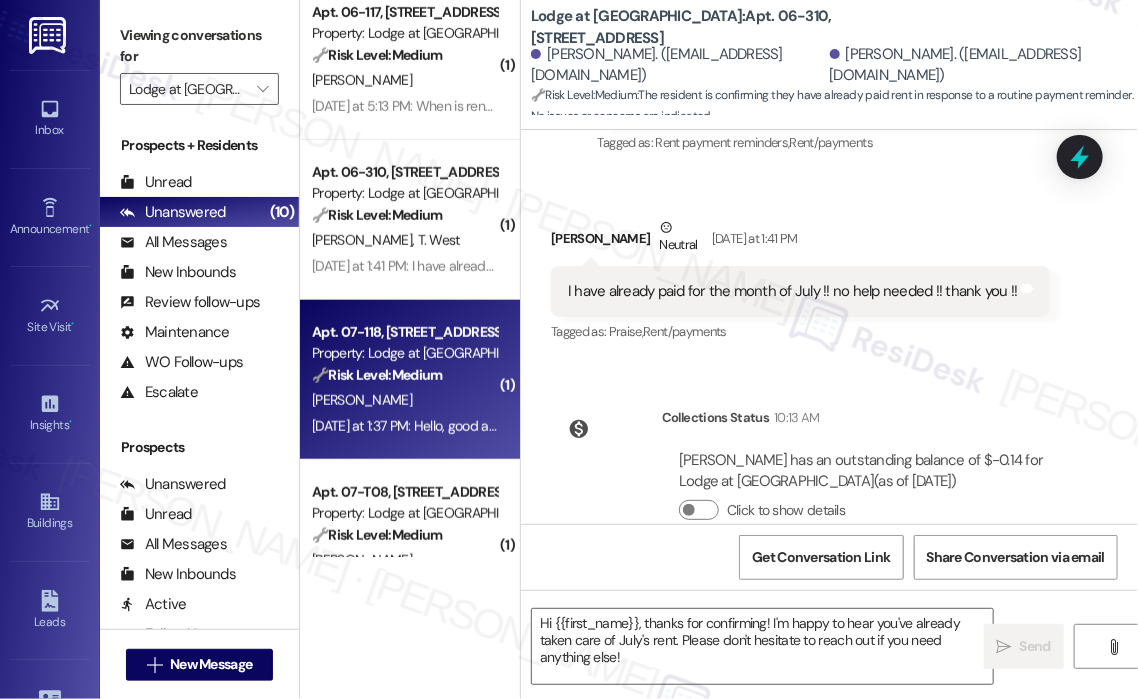 type on "Fetching suggested responses. Please feel free to read through the conversation in the meantime." 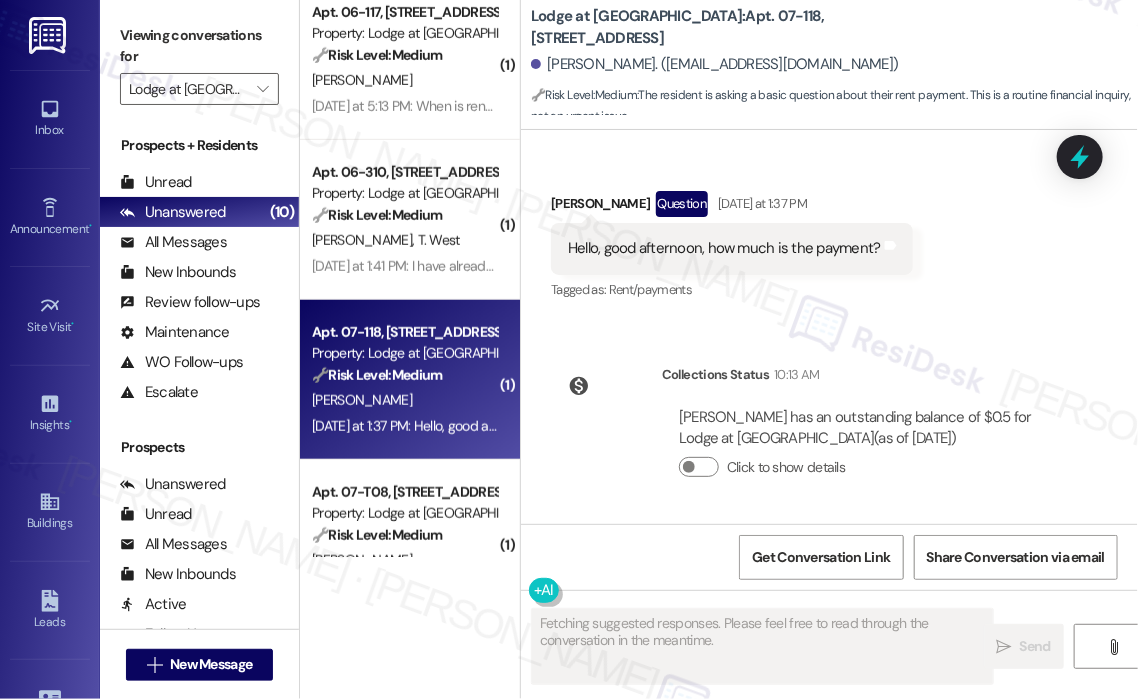 scroll, scrollTop: 3840, scrollLeft: 0, axis: vertical 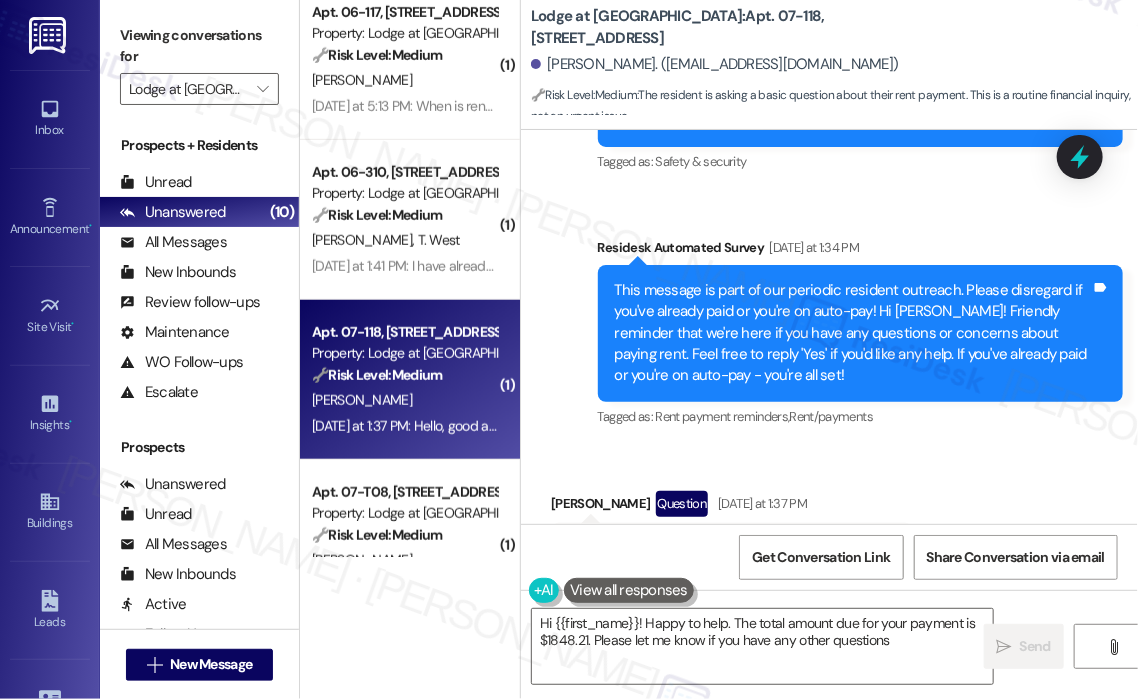 type on "Hi {{first_name}}! Happy to help. The total amount due for your payment is $1848.21. Please let me know if you have any other questions!" 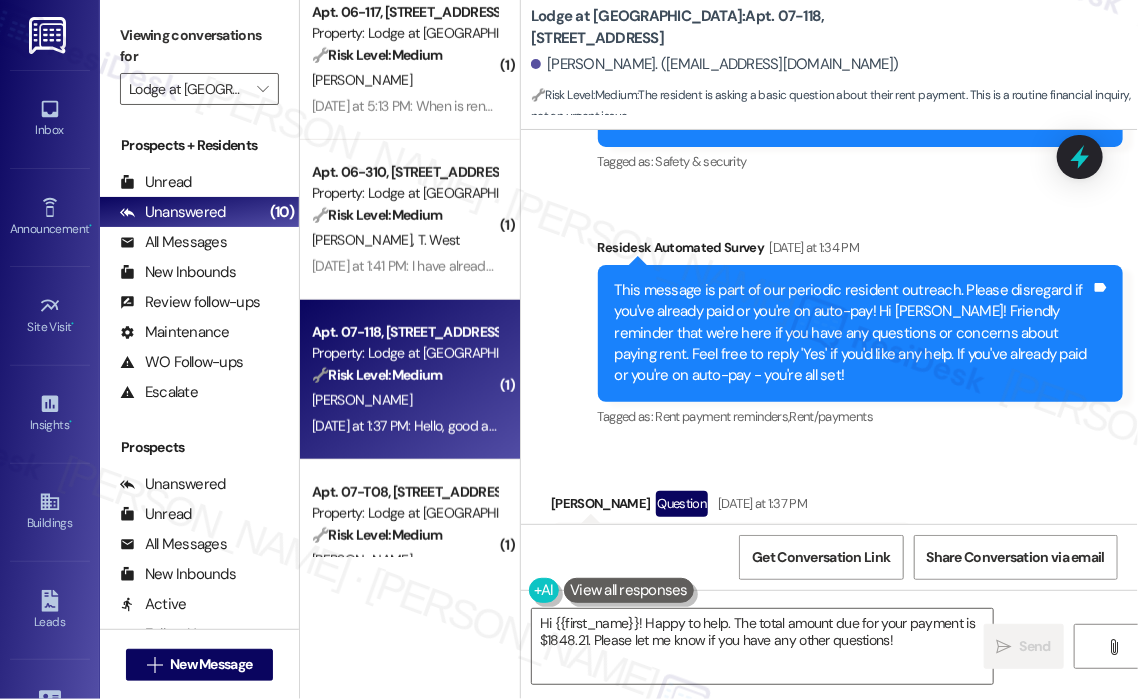 scroll, scrollTop: 700, scrollLeft: 0, axis: vertical 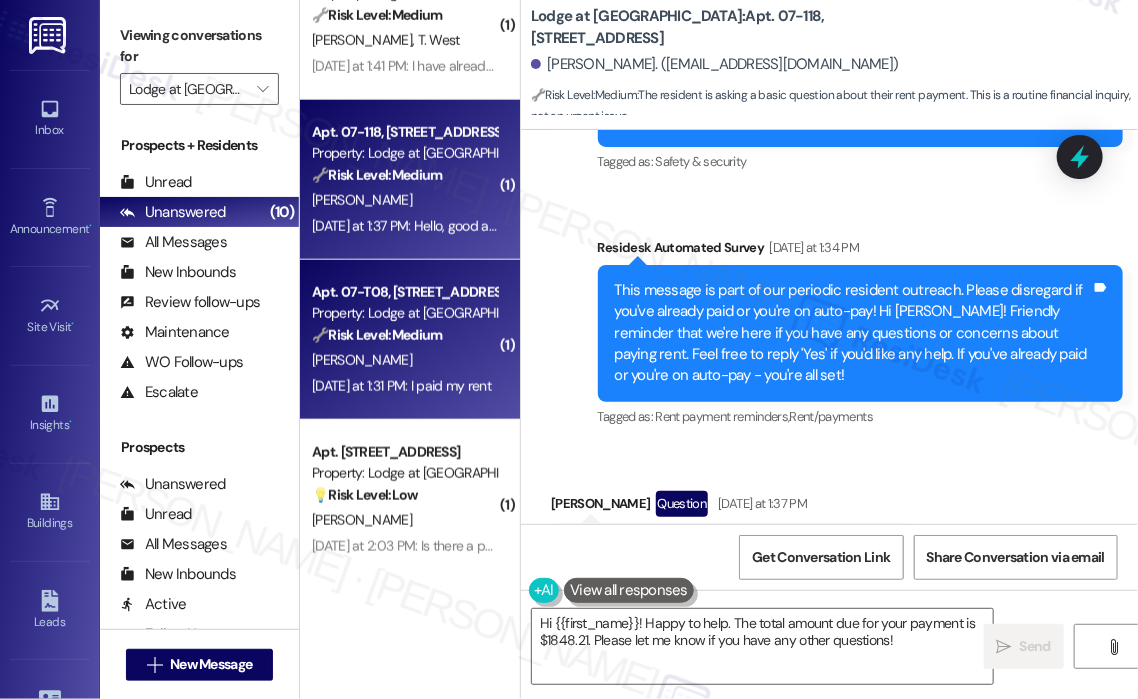 click on "Yesterday at 1:31 PM: I paid my rent  Yesterday at 1:31 PM: I paid my rent" at bounding box center [401, 386] 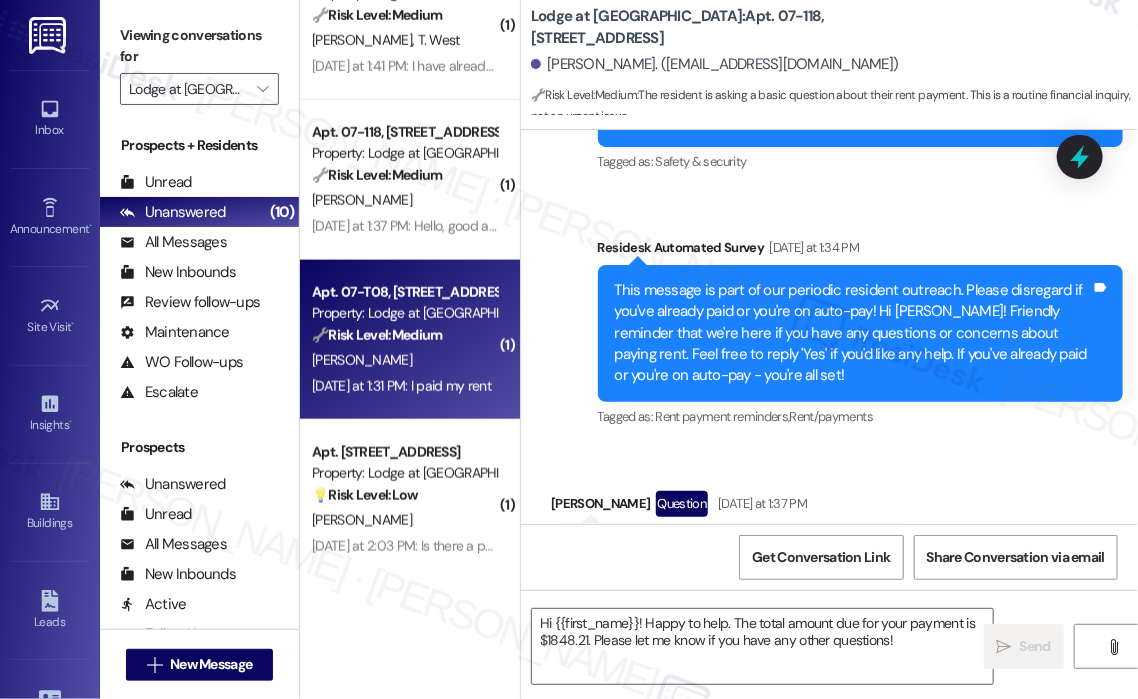 type on "Fetching suggested responses. Please feel free to read through the conversation in the meantime." 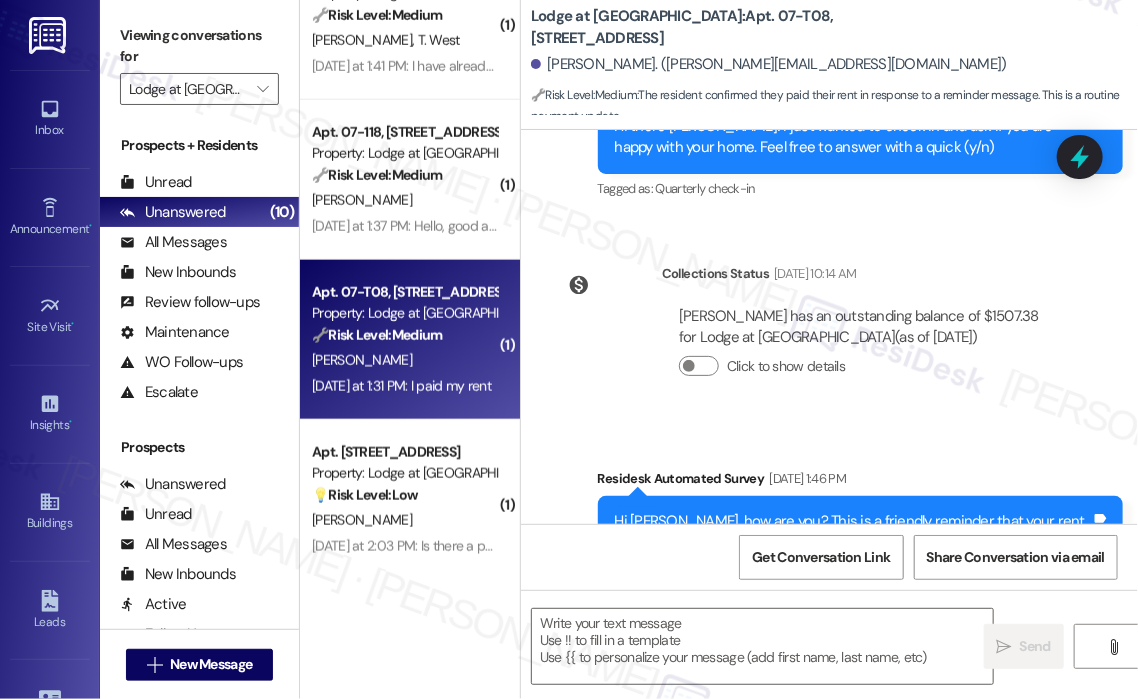 type on "Fetching suggested responses. Please feel free to read through the conversation in the meantime." 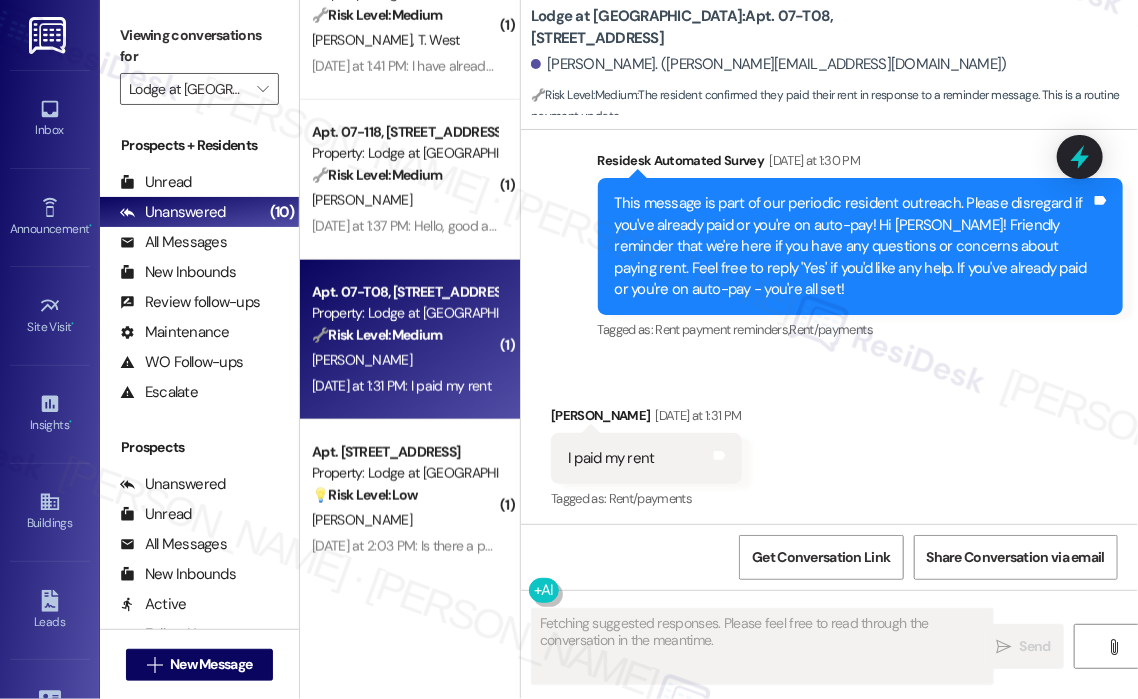 scroll, scrollTop: 1024, scrollLeft: 0, axis: vertical 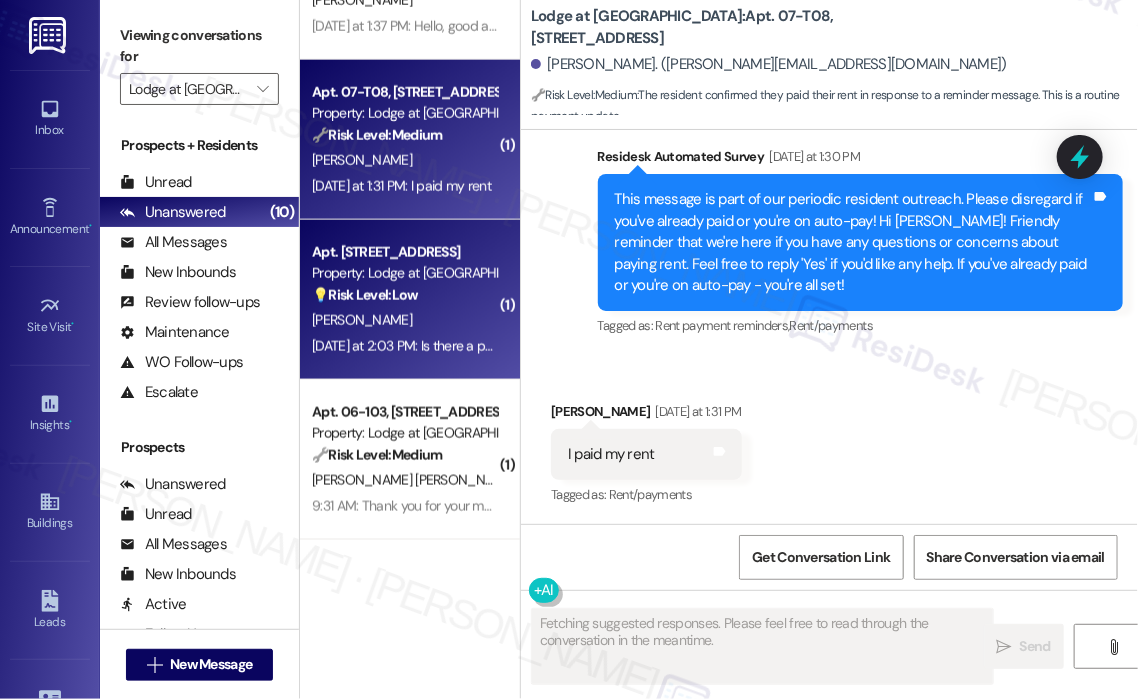 click on "Yesterday at 2:03 PM: Is there a process for moving from a two bedroom townhouse to a three bedroom if it becomes available? Yesterday at 2:03 PM: Is there a process for moving from a two bedroom townhouse to a three bedroom if it becomes available?" at bounding box center (673, 346) 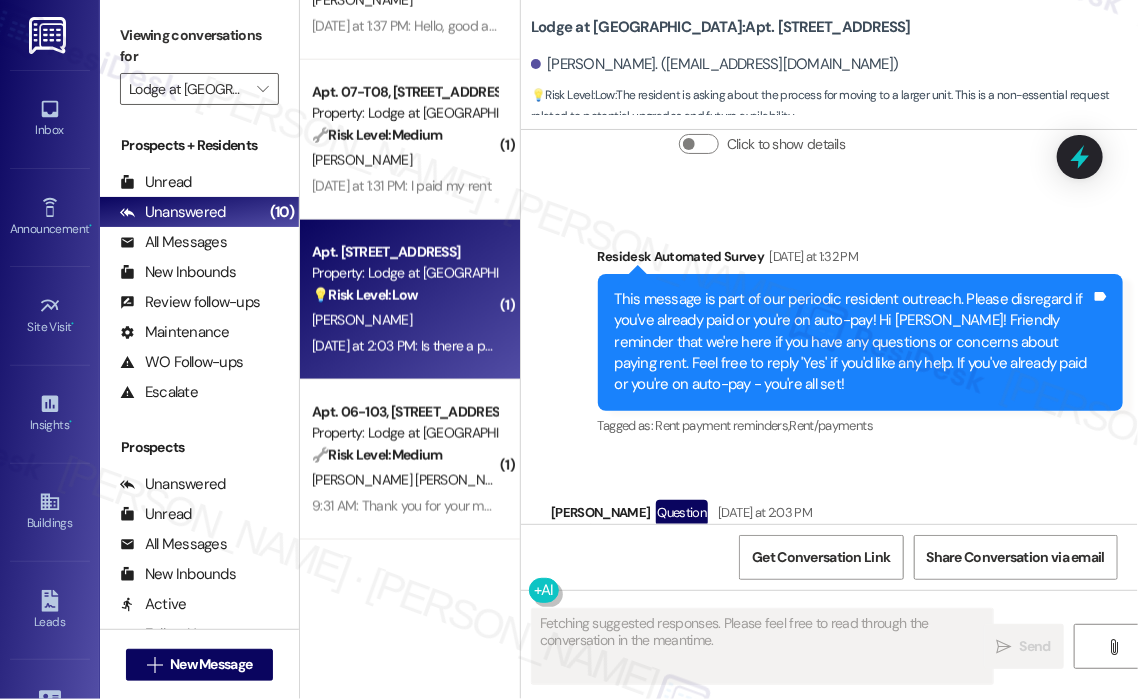 scroll, scrollTop: 1896, scrollLeft: 0, axis: vertical 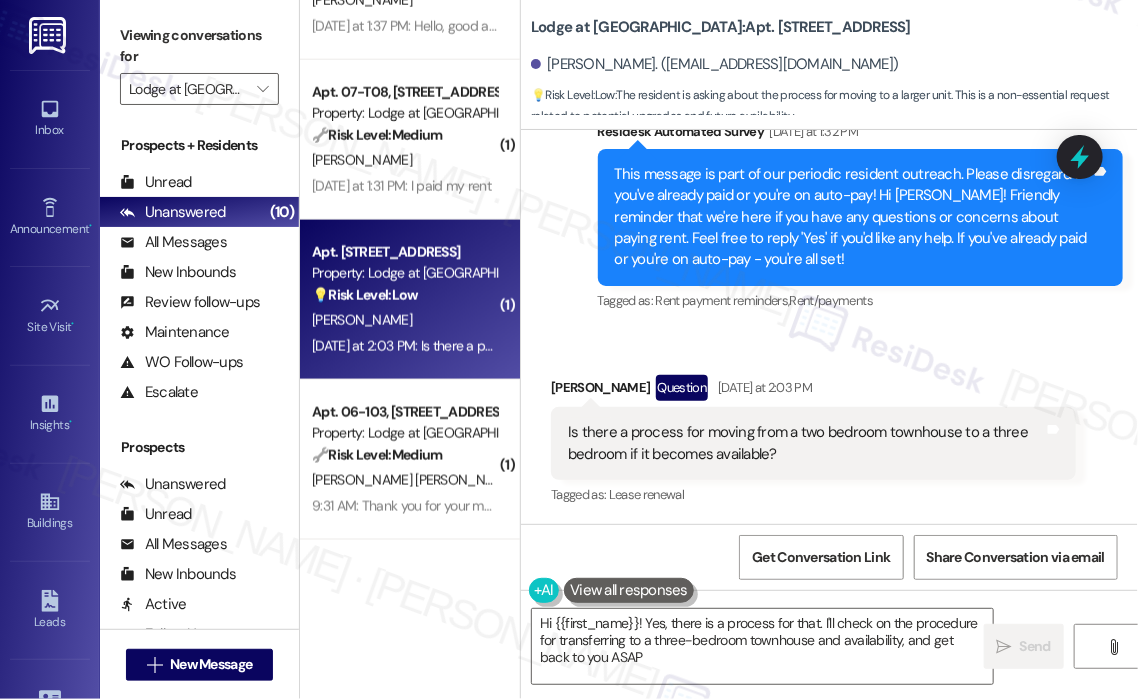 type on "Hi {{first_name}}! Yes, there is a process for that. I'll check on the procedure for transferring to a three-bedroom townhouse and availability, and get back to you ASAP!" 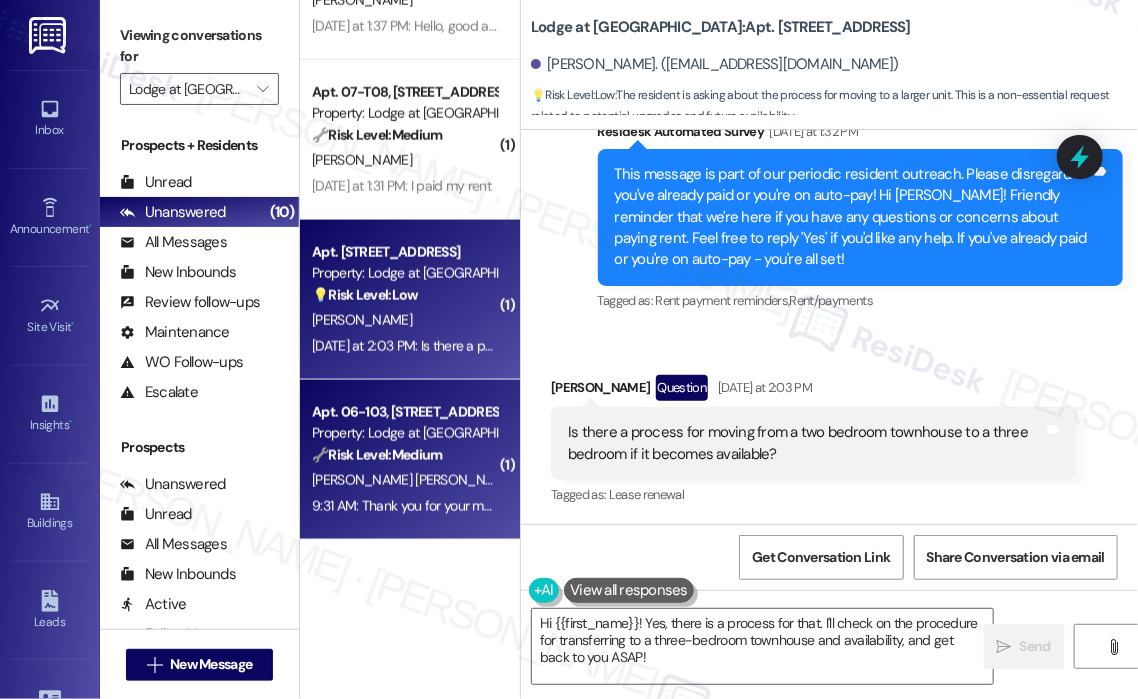 click on "E. Banks" at bounding box center (571, 480) 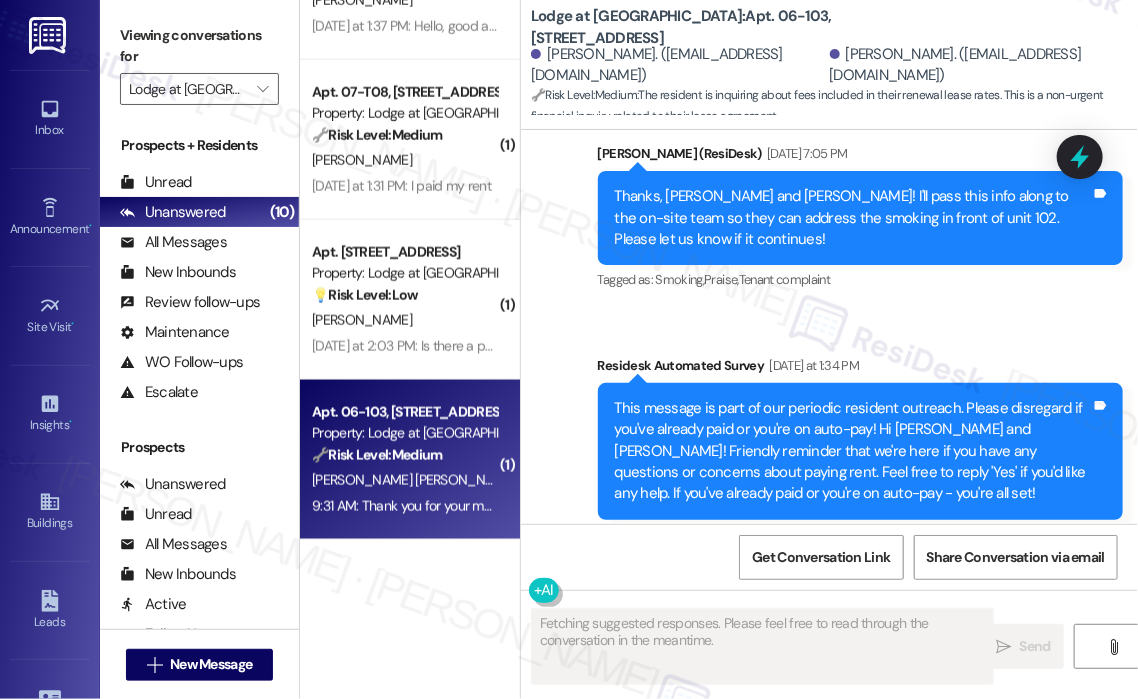 scroll, scrollTop: 5060, scrollLeft: 0, axis: vertical 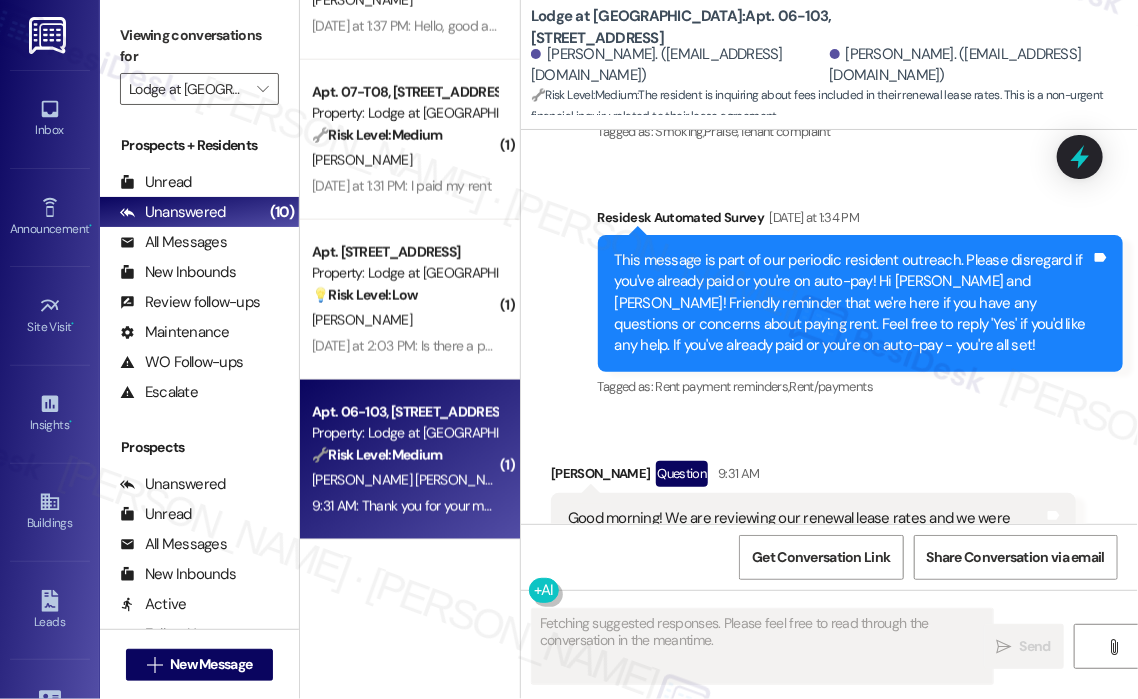 click on "Received via SMS Emily Banks Question 9:31 AM Good morning! We are reviewing our renewal lease rates and we were wondering if these rates included the required fees (trash, valet, pest)? Tags and notes Tagged as:   Lease ,  Click to highlight conversations about Lease Lease renewal ,  Click to highlight conversations about Lease renewal Additional charges Click to highlight conversations about Additional charges" at bounding box center (829, 513) 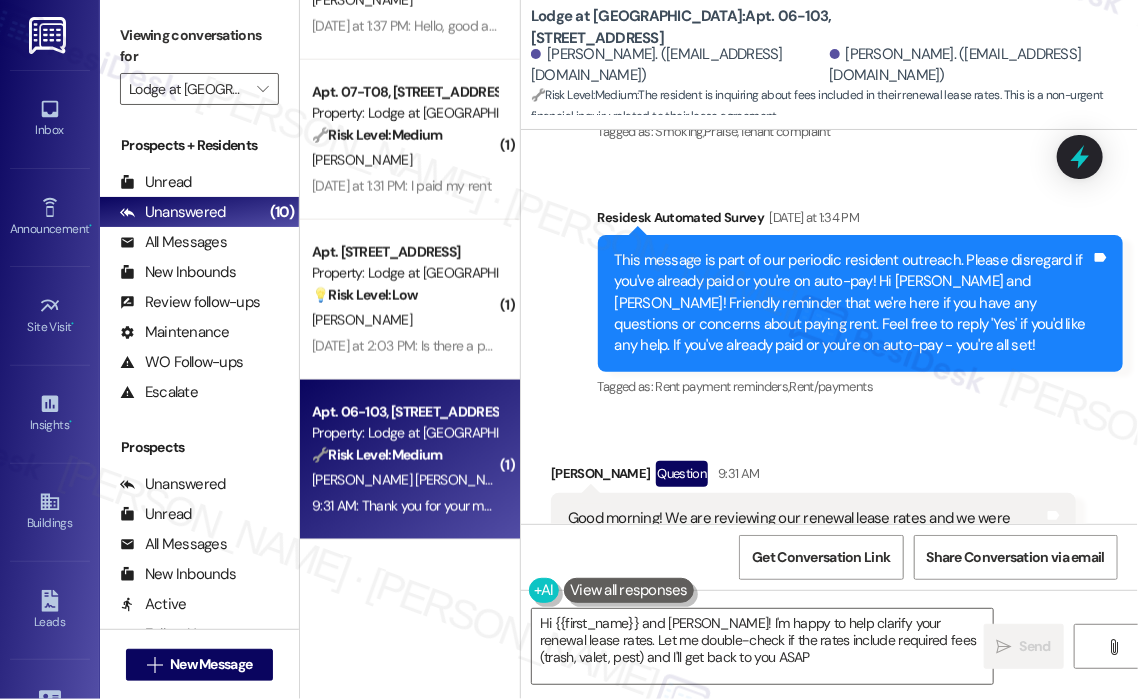 type on "Hi {{first_name}} and Cristian! I'm happy to help clarify your renewal lease rates. Let me double-check if the rates include required fees (trash, valet, pest) and I'll get back to you ASAP!" 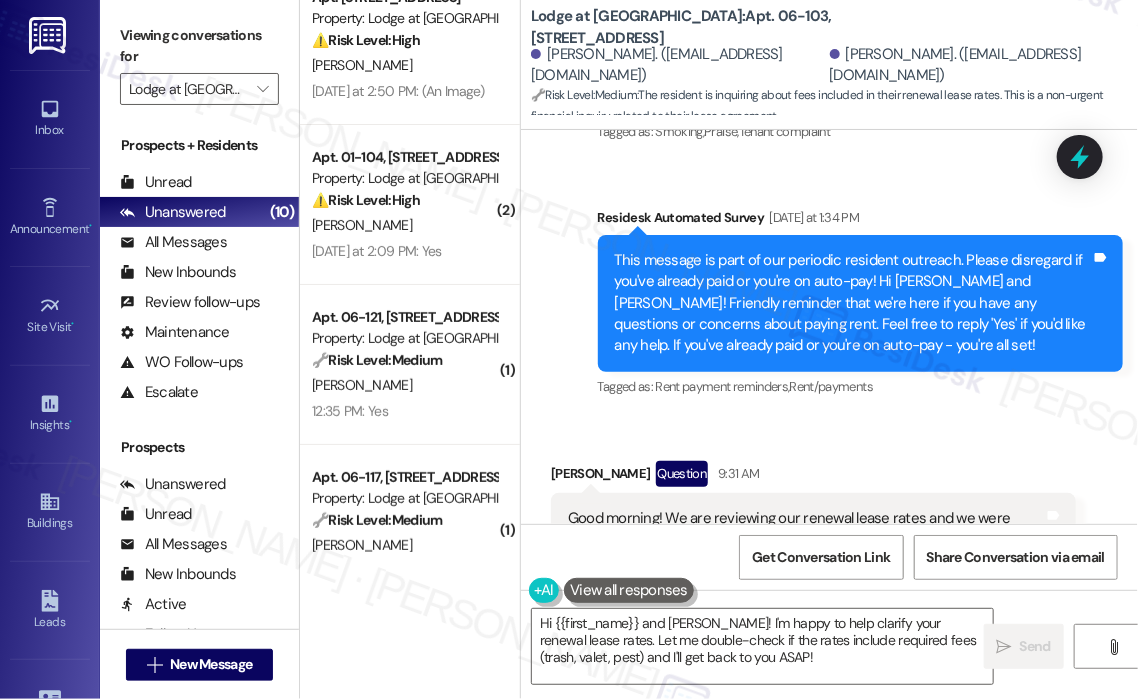 scroll, scrollTop: 0, scrollLeft: 0, axis: both 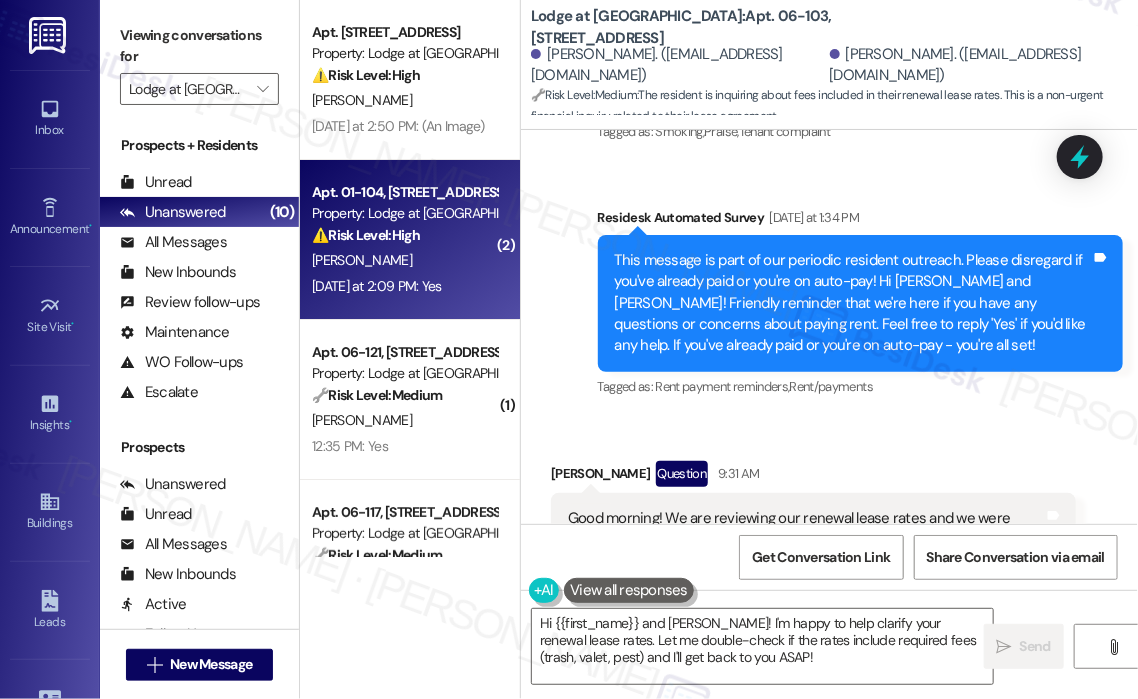 click on "N. Ditullio" at bounding box center [404, 260] 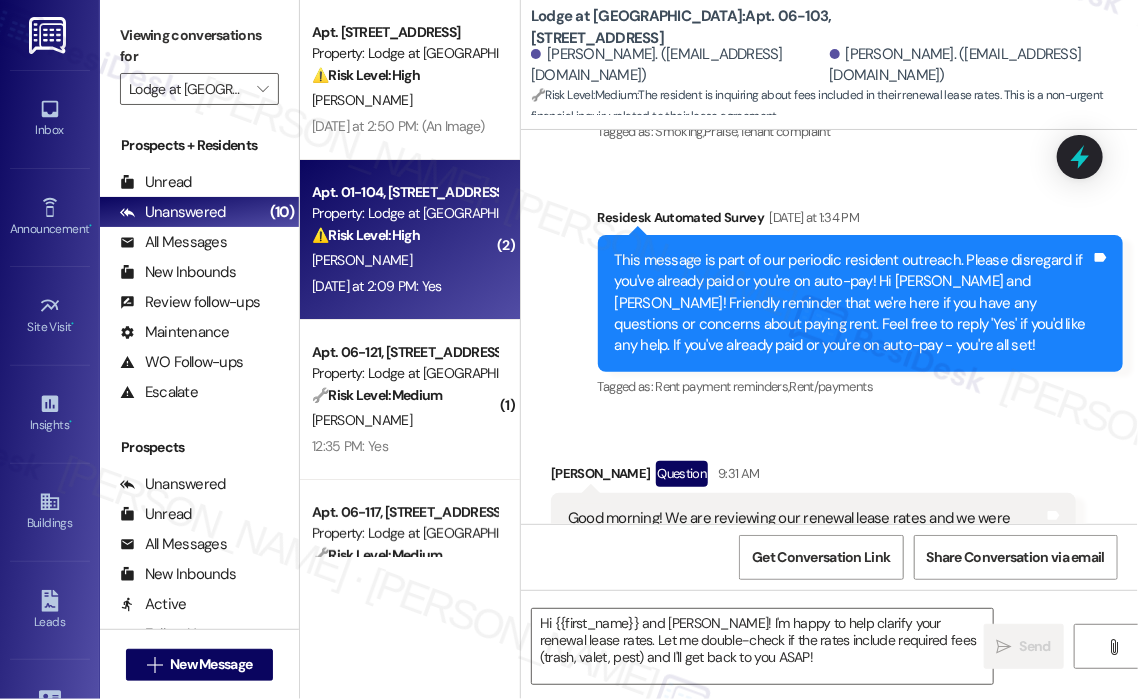 type on "Fetching suggested responses. Please feel free to read through the conversation in the meantime." 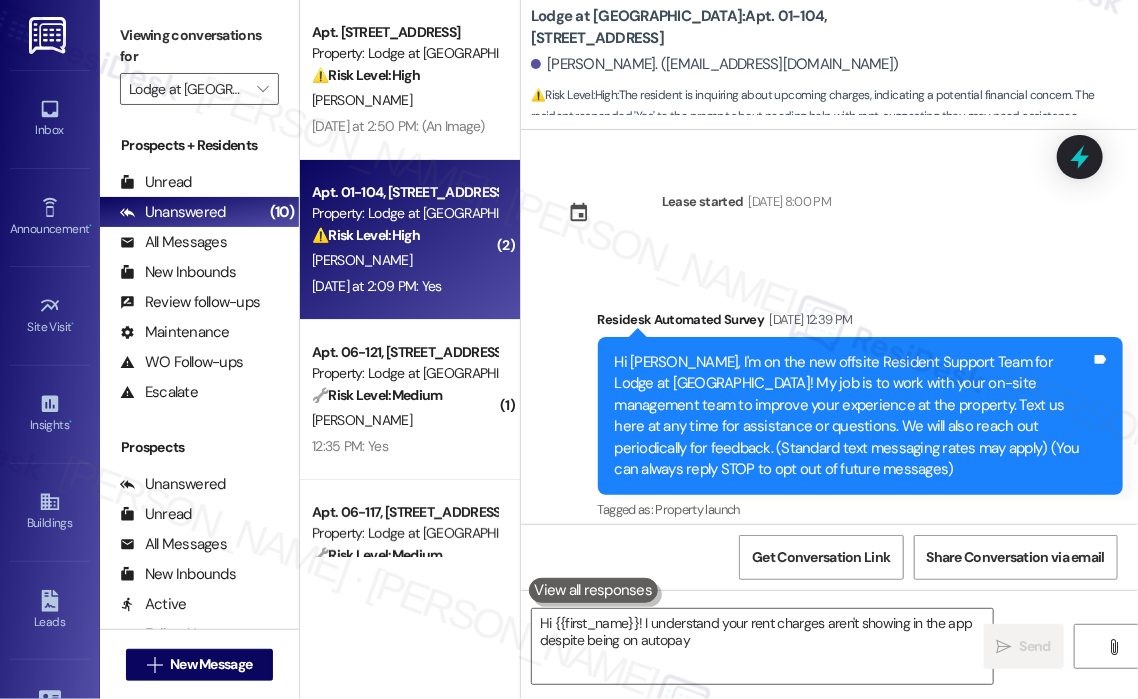 scroll, scrollTop: 1947, scrollLeft: 0, axis: vertical 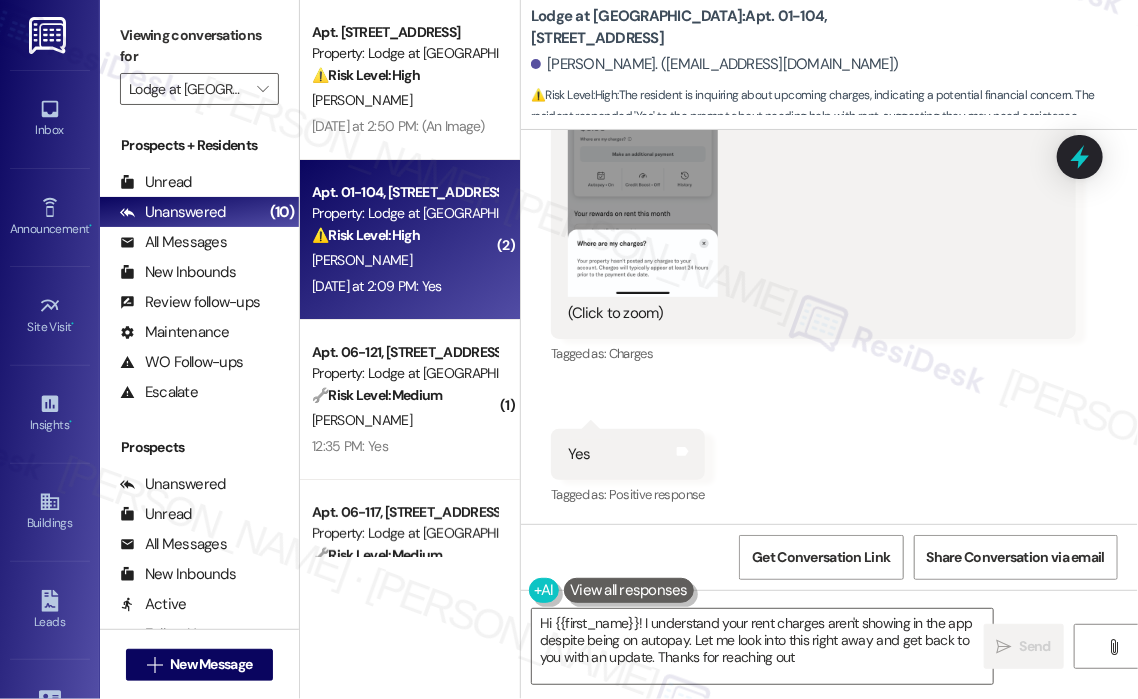 type on "Hi {{first_name}}! I understand your rent charges aren't showing in the app despite being on autopay. Let me look into this right away and get back to you with an update. Thanks for reaching out!" 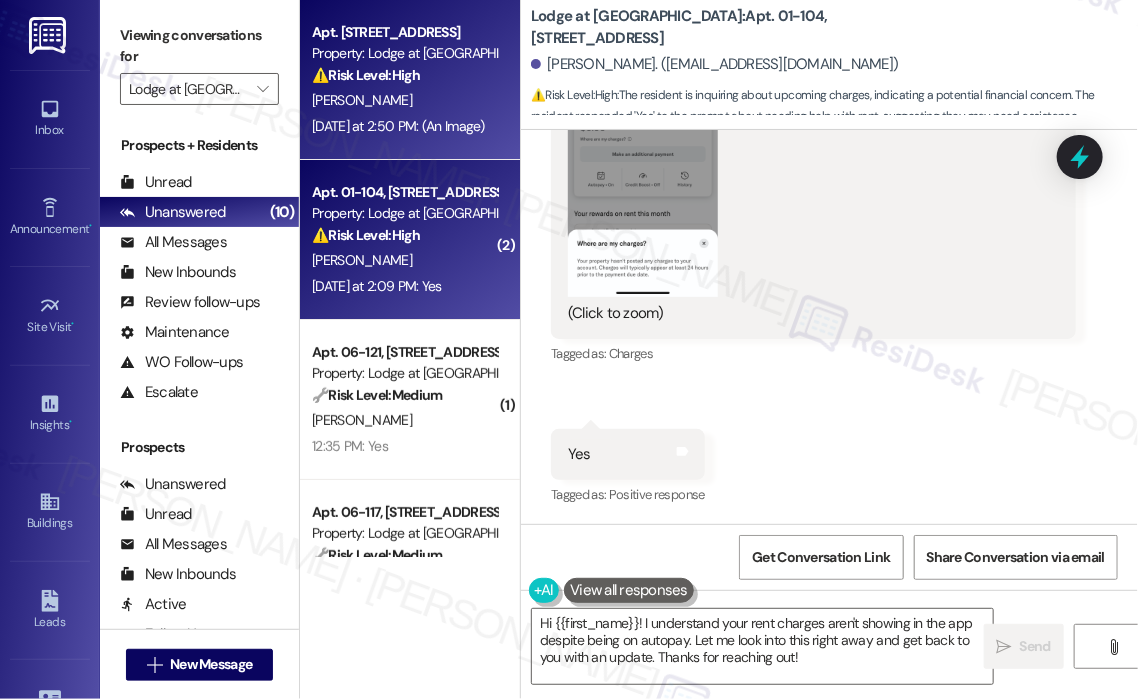 click on "Yesterday at 2:50 PM: (An Image) Yesterday at 2:50 PM: (An Image)" at bounding box center (398, 126) 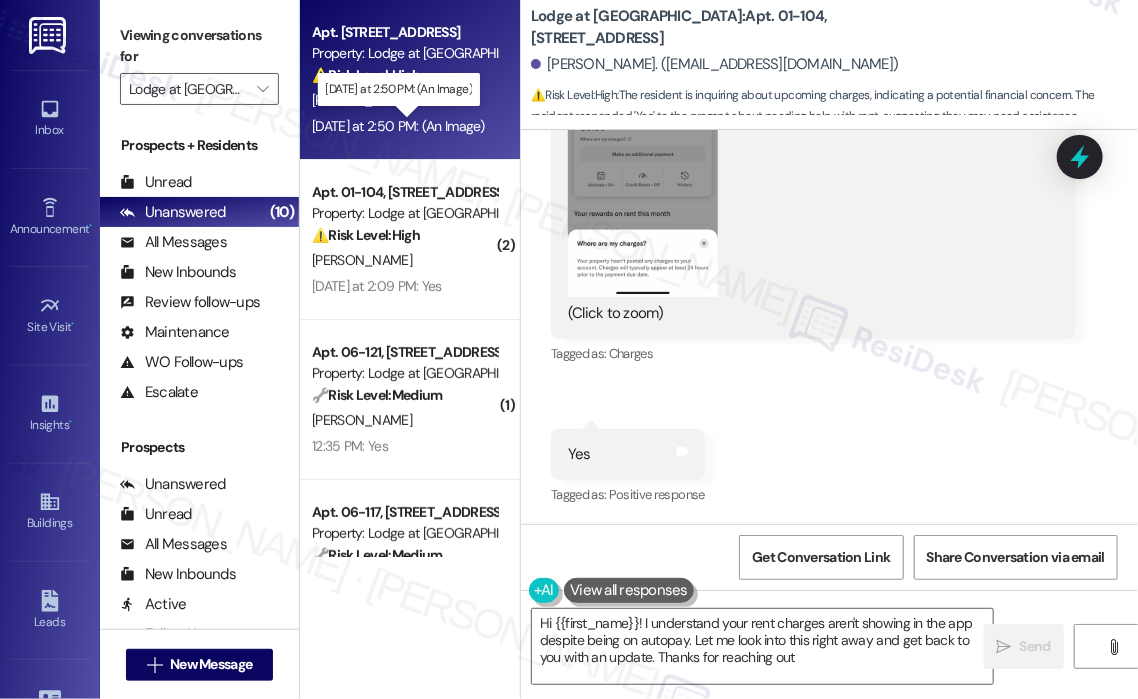 type on "Hi {{first_name}}! I understand your rent charges aren't showing in the app despite being on autopay. Let me look into this right away and get back to you with an update. Thanks for reaching out!" 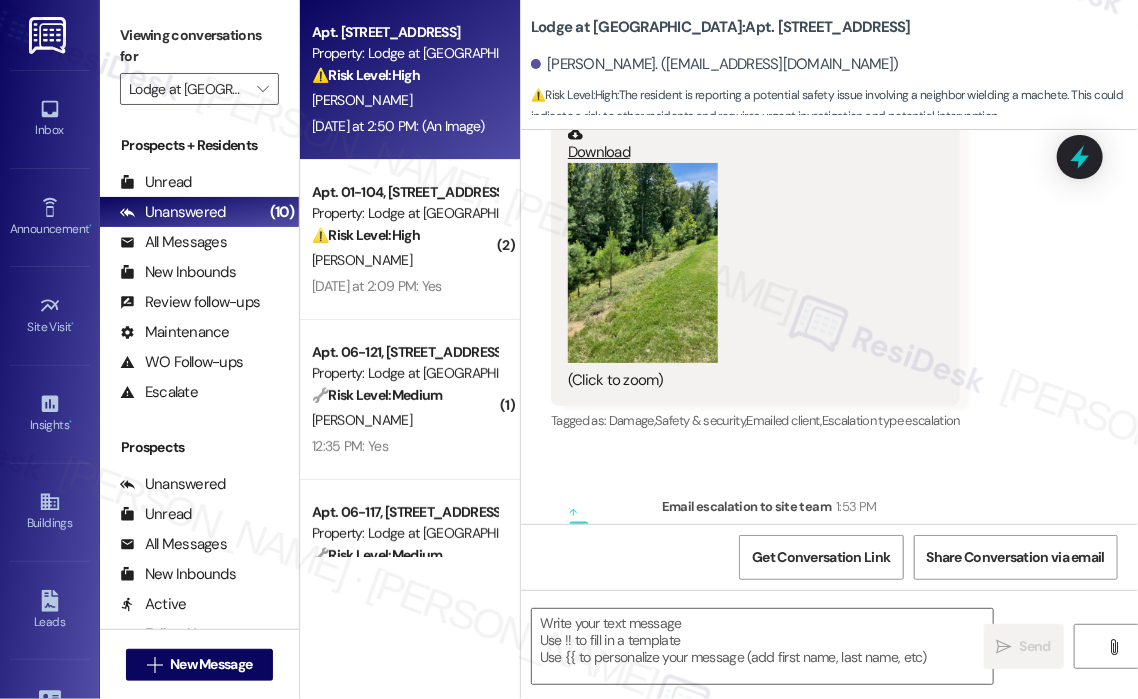 type on "Fetching suggested responses. Please feel free to read through the conversation in the meantime." 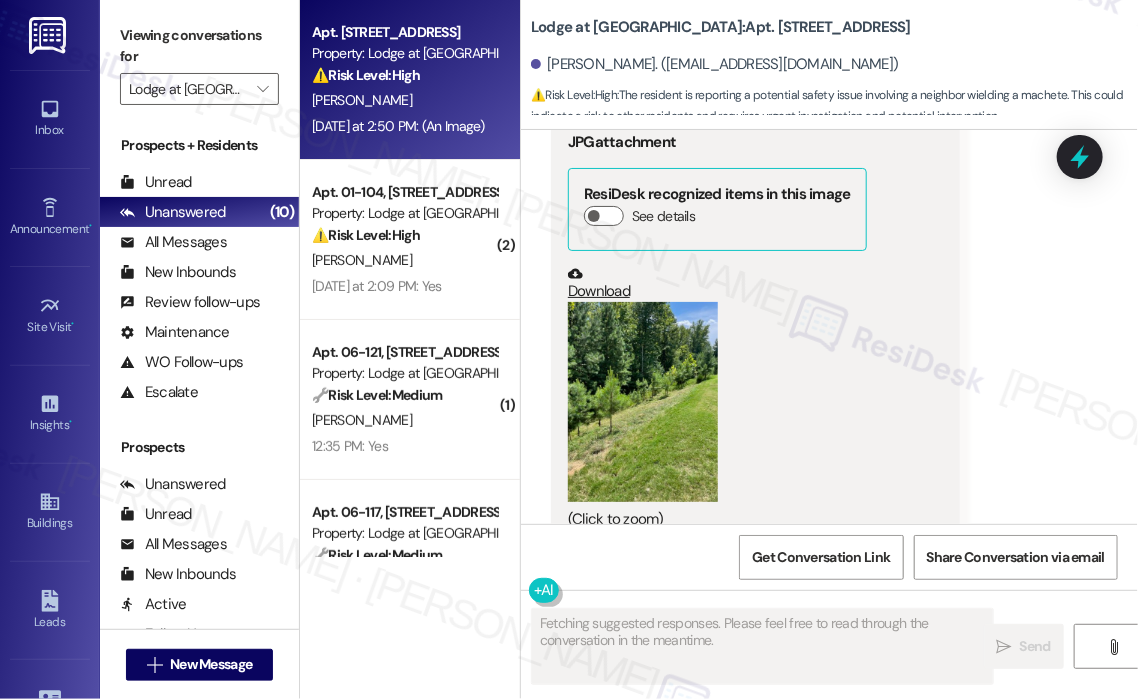 scroll, scrollTop: 21916, scrollLeft: 0, axis: vertical 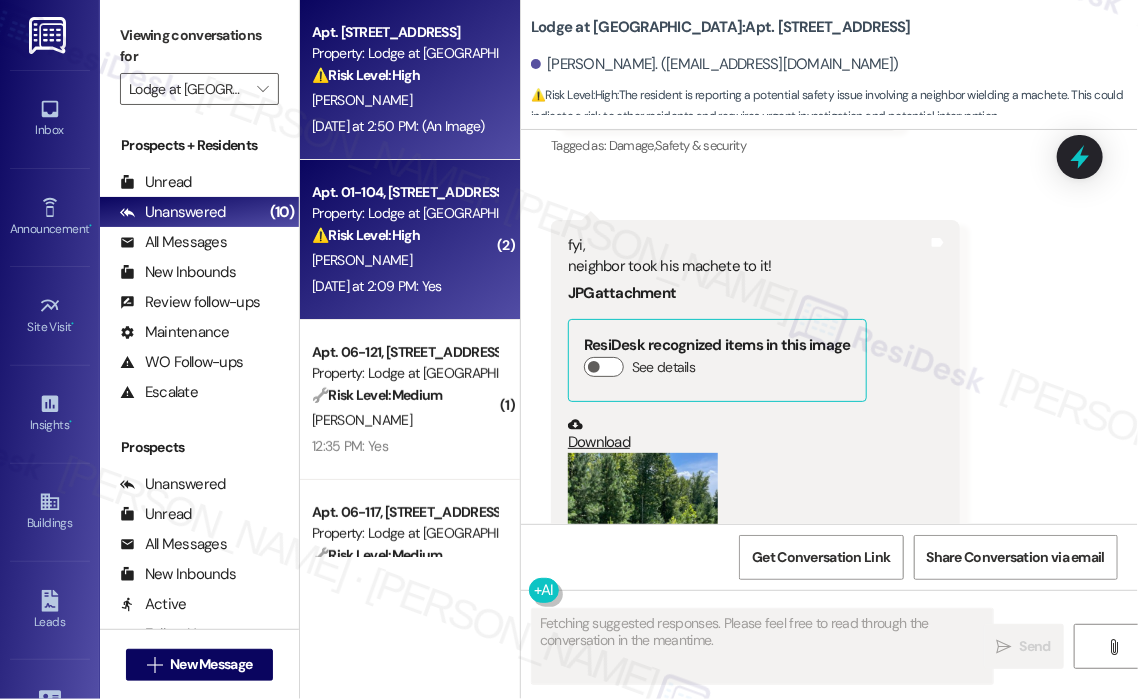 click on "⚠️  Risk Level:  High" at bounding box center (366, 235) 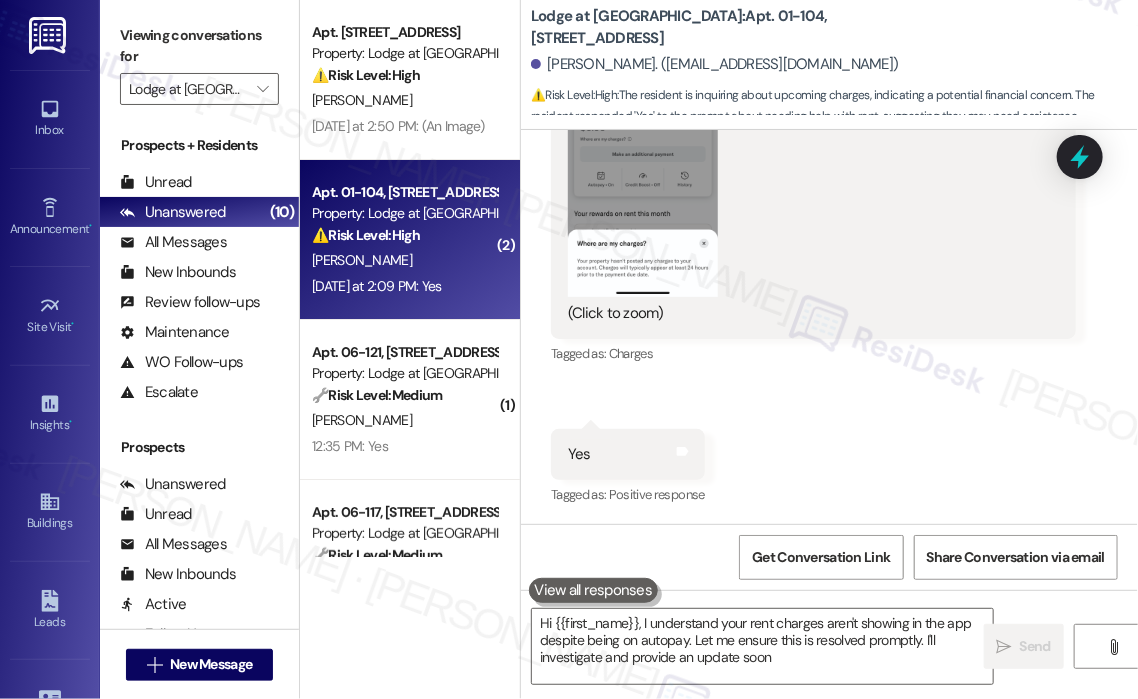 type on "Hi {{first_name}}, I understand your rent charges aren't showing in the app despite being on autopay. Let me ensure this is resolved promptly. I'll investigate and provide an update soon!" 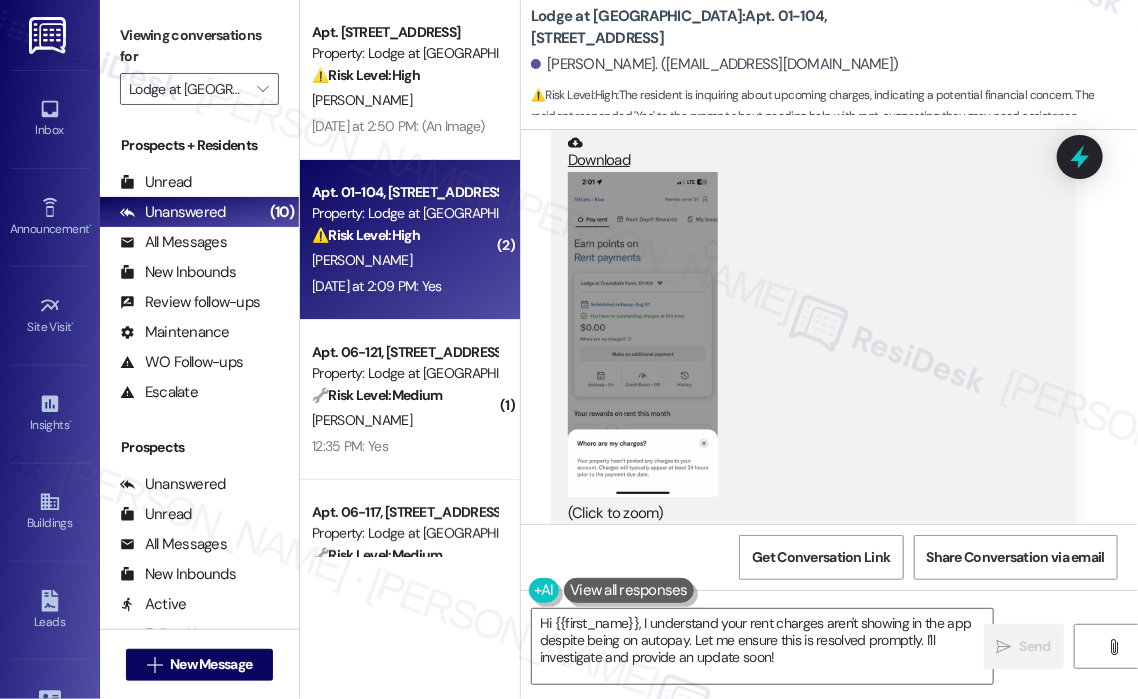 scroll, scrollTop: 1647, scrollLeft: 0, axis: vertical 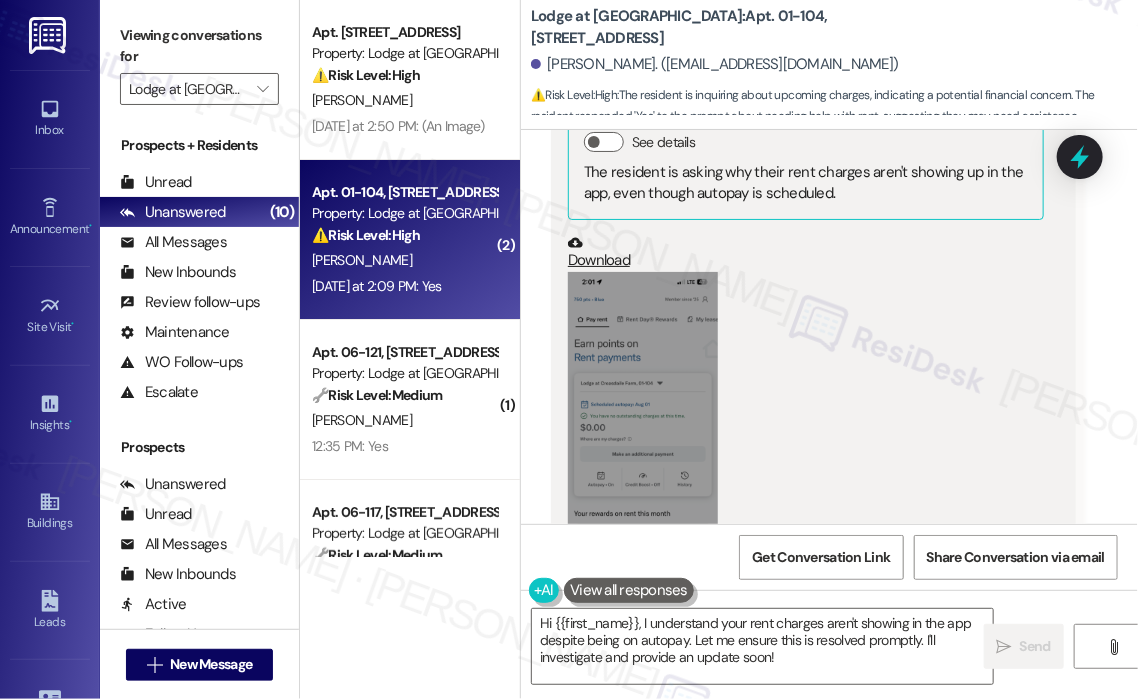 click at bounding box center [643, 434] 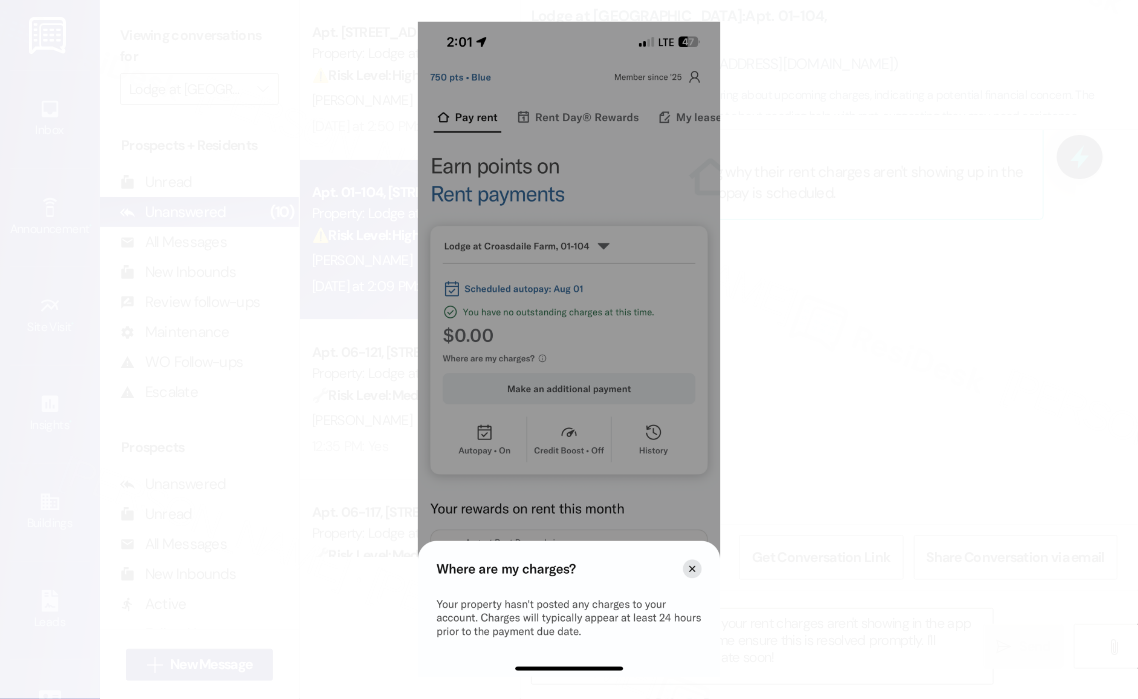 click at bounding box center (569, 349) 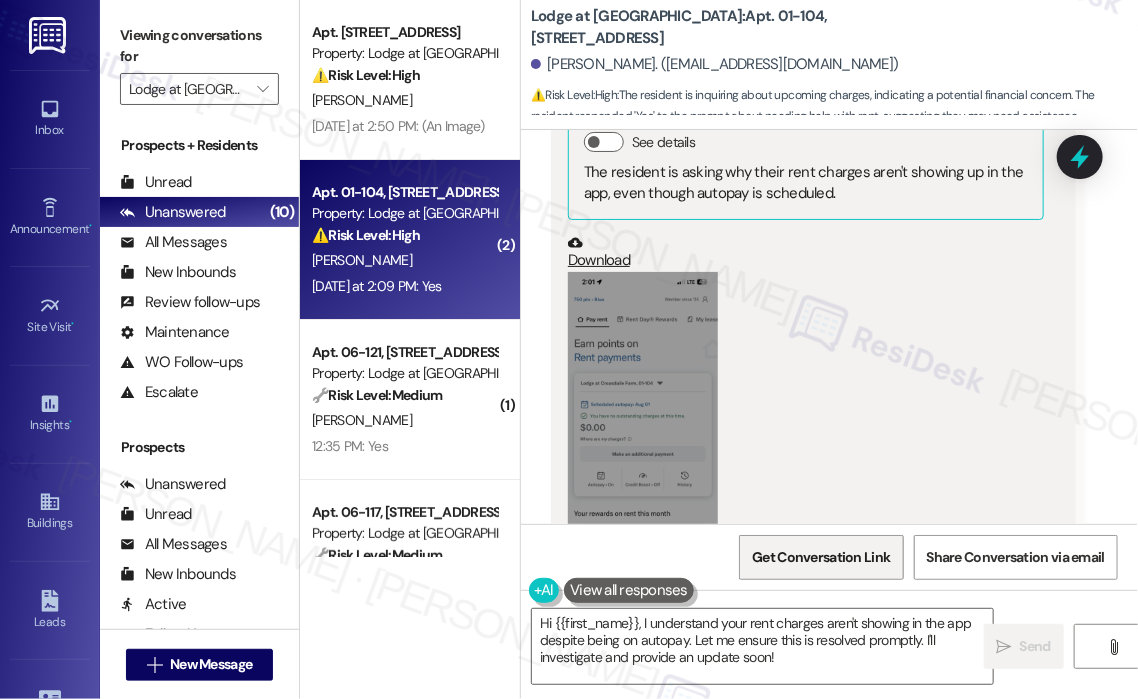 click on "Get Conversation Link" at bounding box center (821, 557) 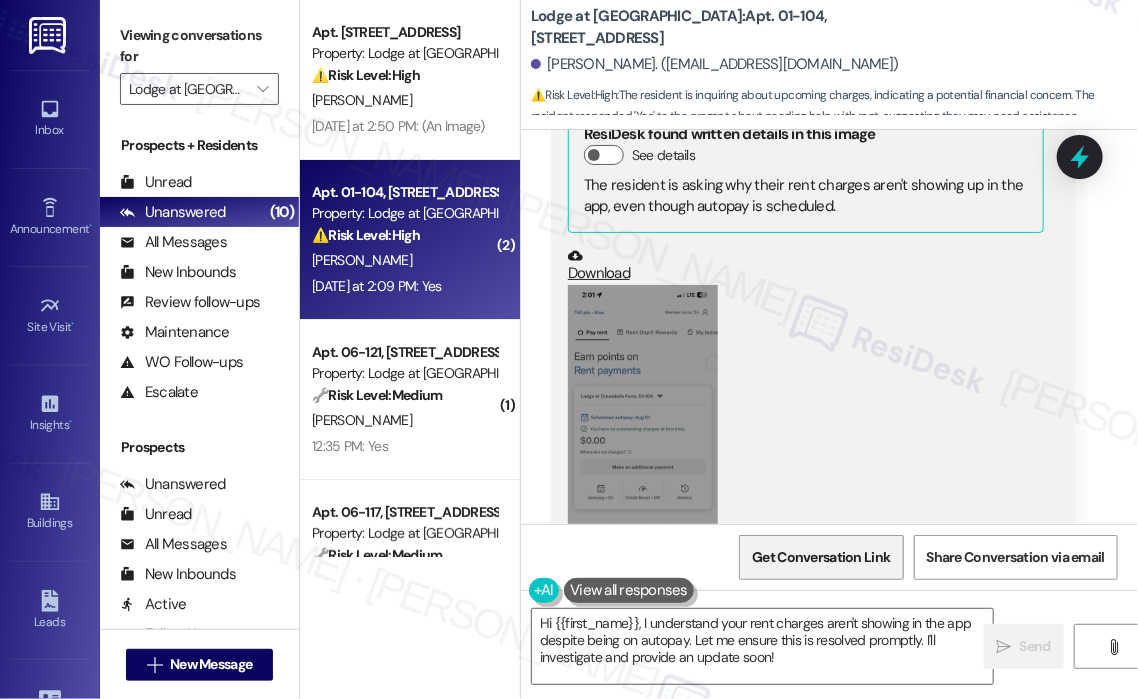 scroll, scrollTop: 1647, scrollLeft: 0, axis: vertical 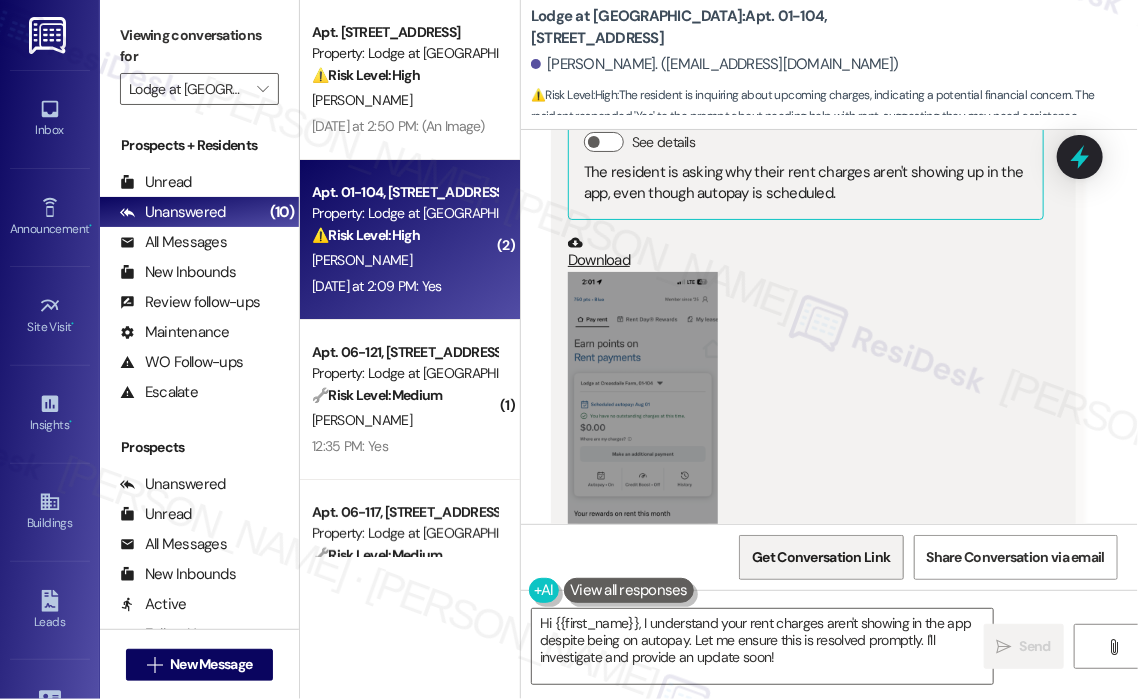 click on "Get Conversation Link" at bounding box center [821, 557] 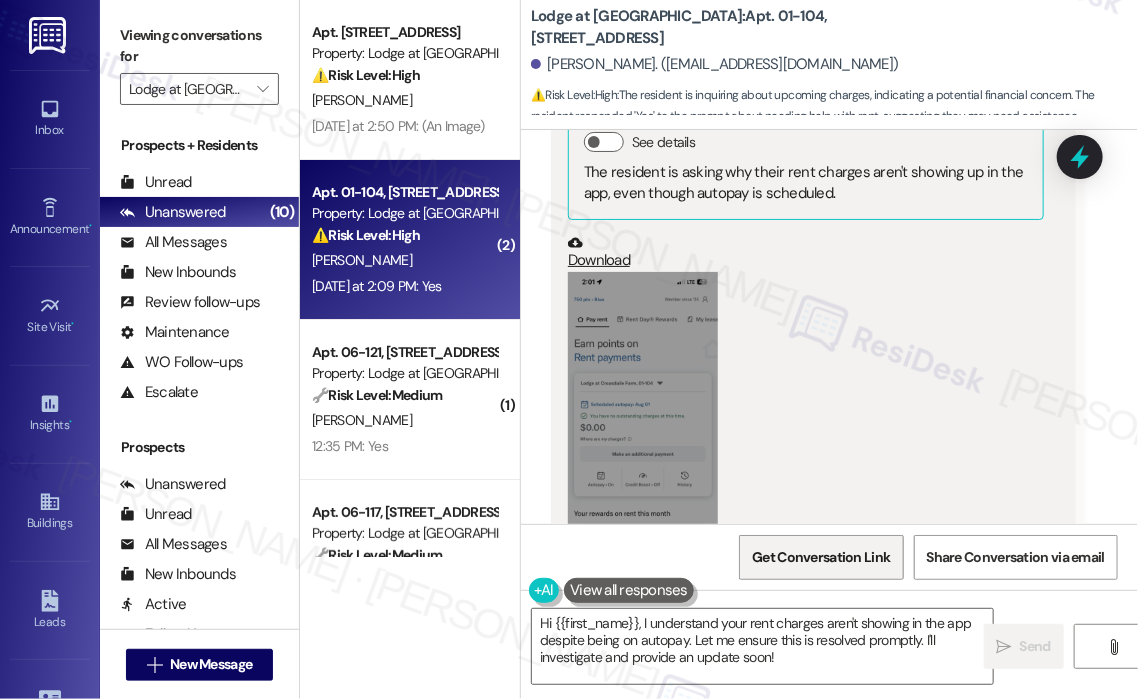 click on "Get Conversation Link" at bounding box center [821, 557] 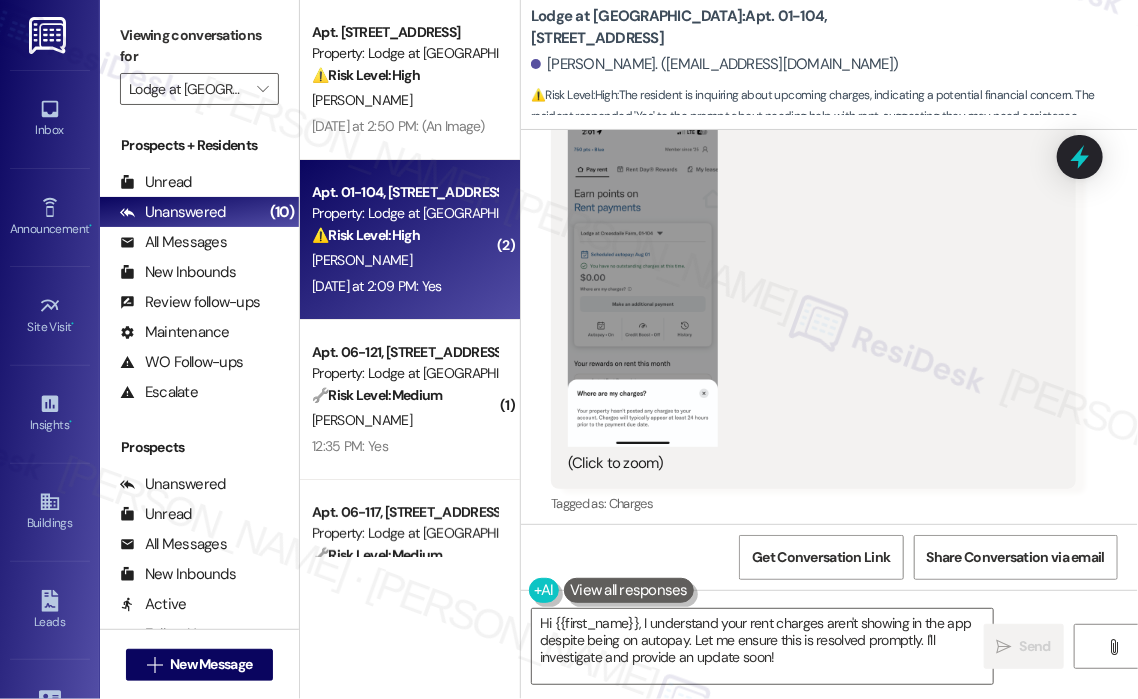 scroll, scrollTop: 1948, scrollLeft: 0, axis: vertical 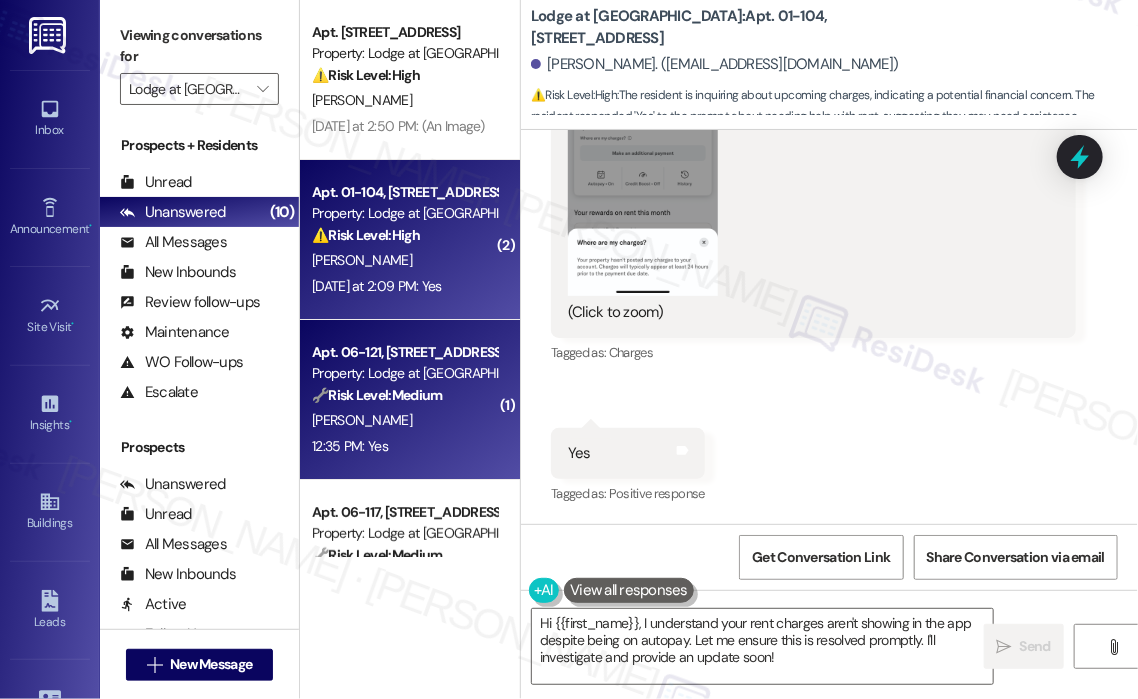 click on "Property: Lodge at Croasdaile Farm" at bounding box center [404, 373] 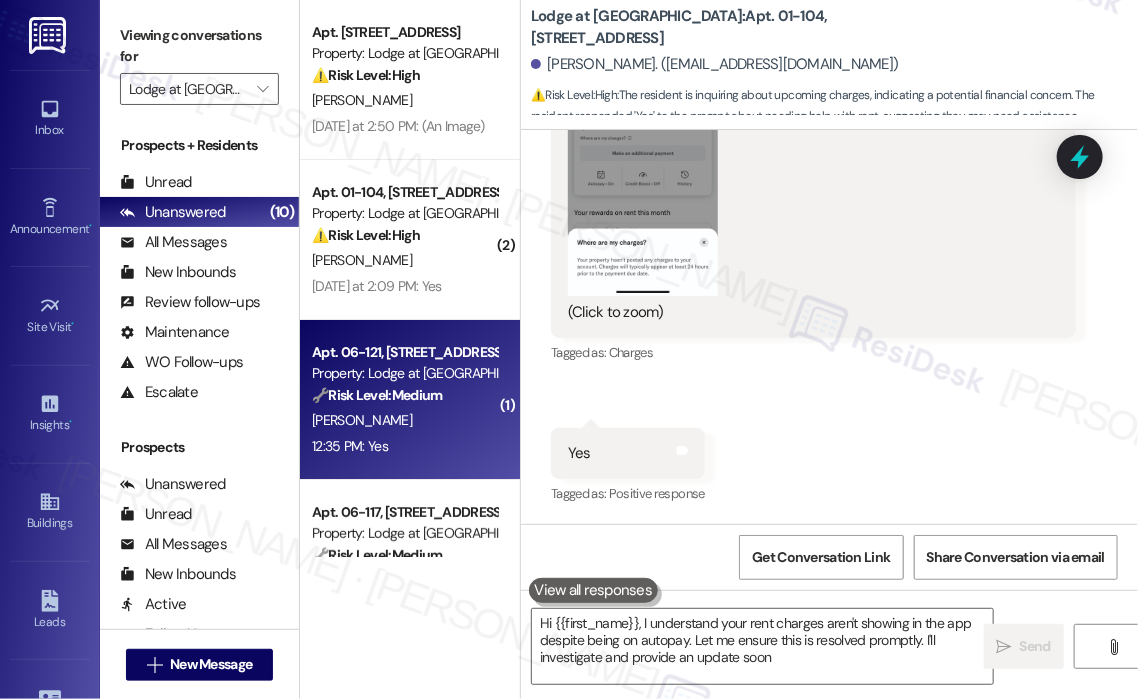 type on "Hi {{first_name}}, I understand your rent charges aren't showing in the app despite being on autopay. Let me ensure this is resolved promptly. I'll investigate and provide an update soon!" 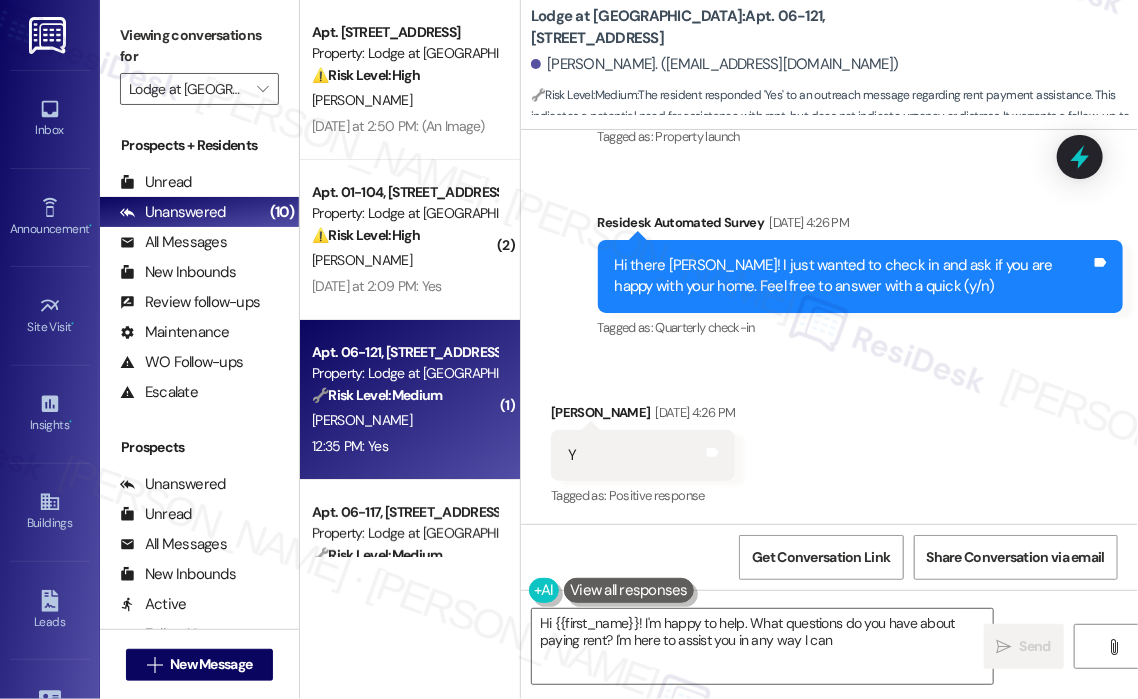 type on "Hi {{first_name}}! I'm happy to help. What questions do you have about paying rent? I'm here to assist you in any way I can!" 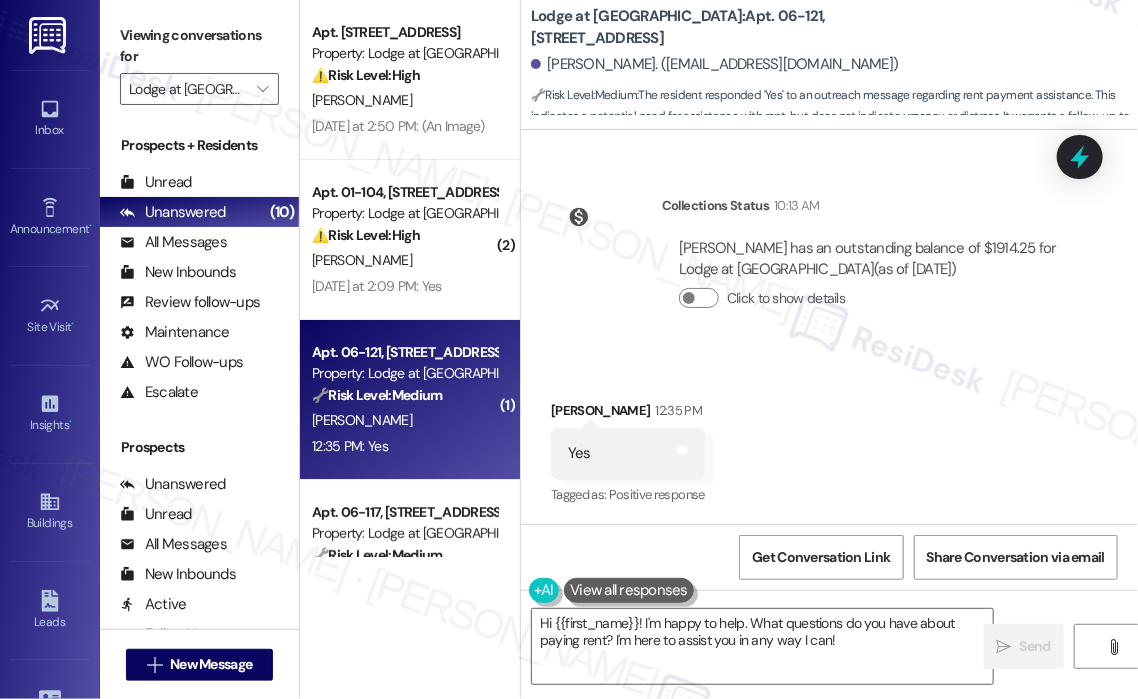 scroll, scrollTop: 1872, scrollLeft: 0, axis: vertical 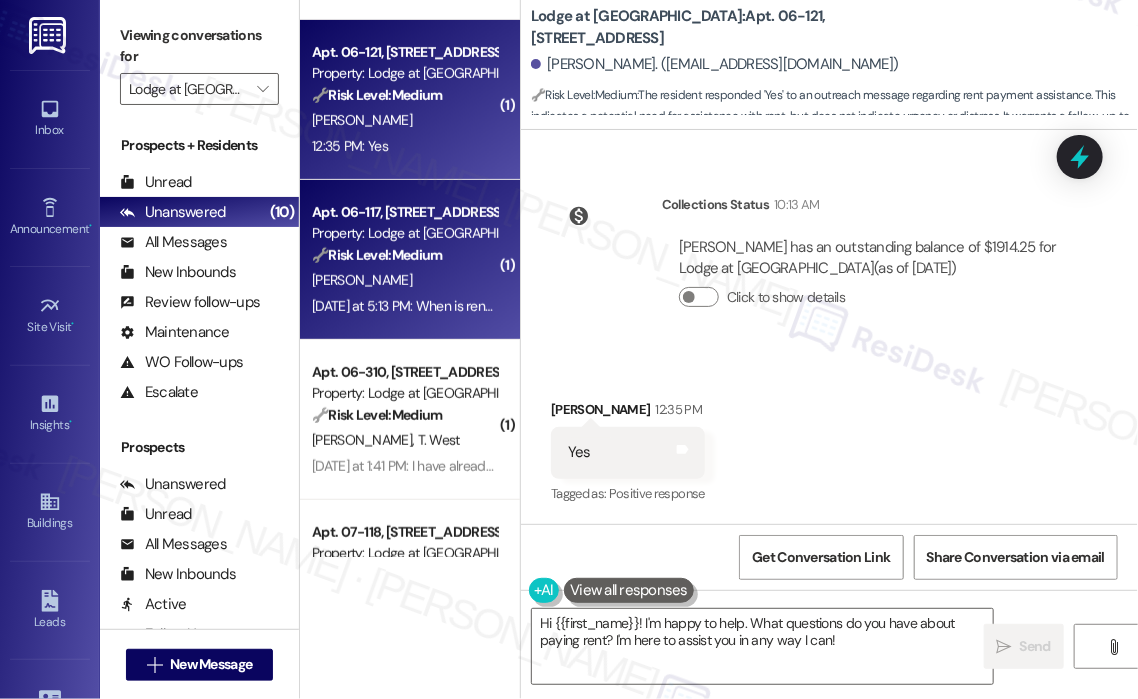 click on "Yesterday at 5:13 PM: When is rent payment due? Yesterday at 5:13 PM: When is rent payment due?" at bounding box center [445, 306] 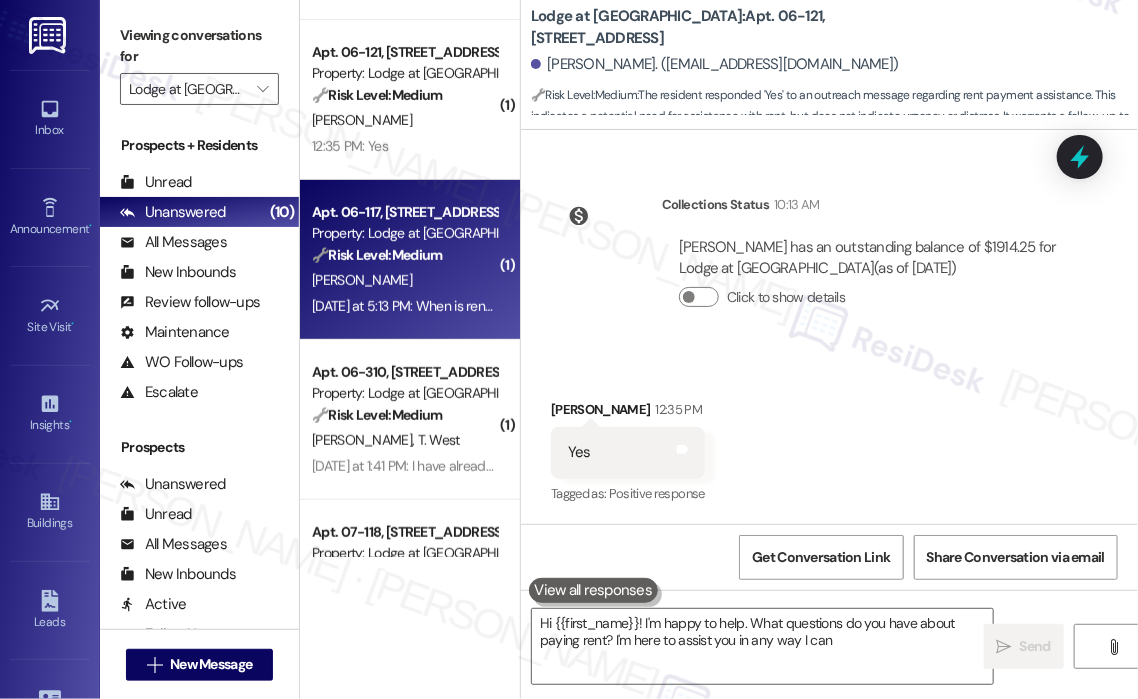 type on "Hi {{first_name}}! I'm happy to help. What questions do you have about paying rent? I'm here to assist you in any way I can!" 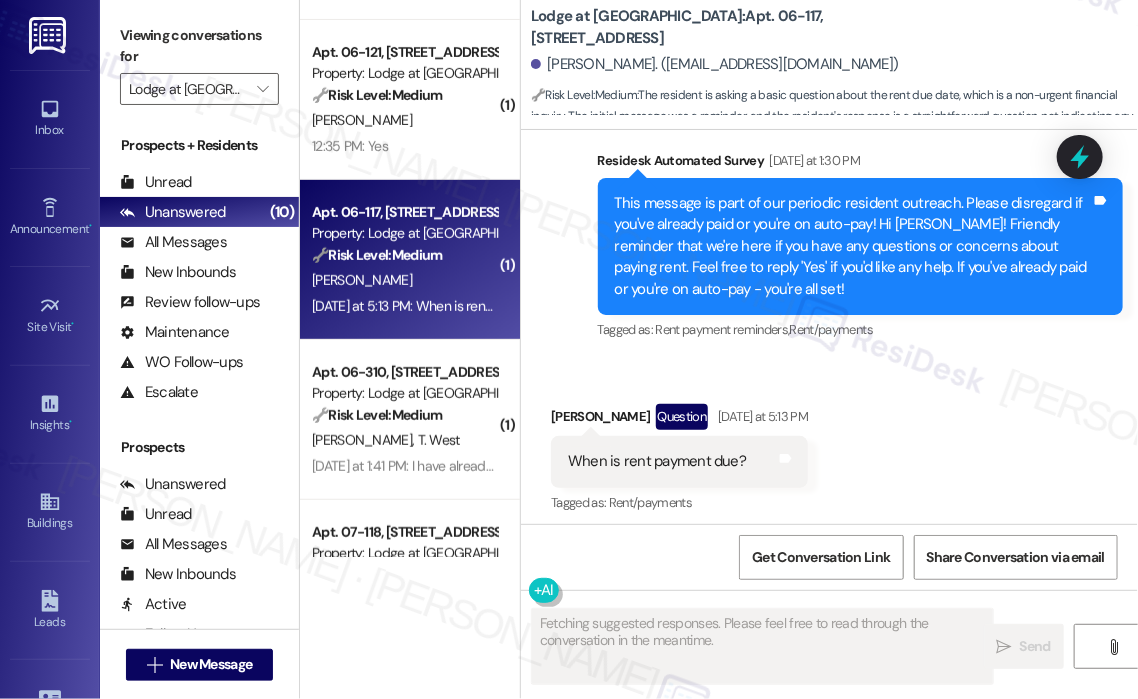 scroll, scrollTop: 632, scrollLeft: 0, axis: vertical 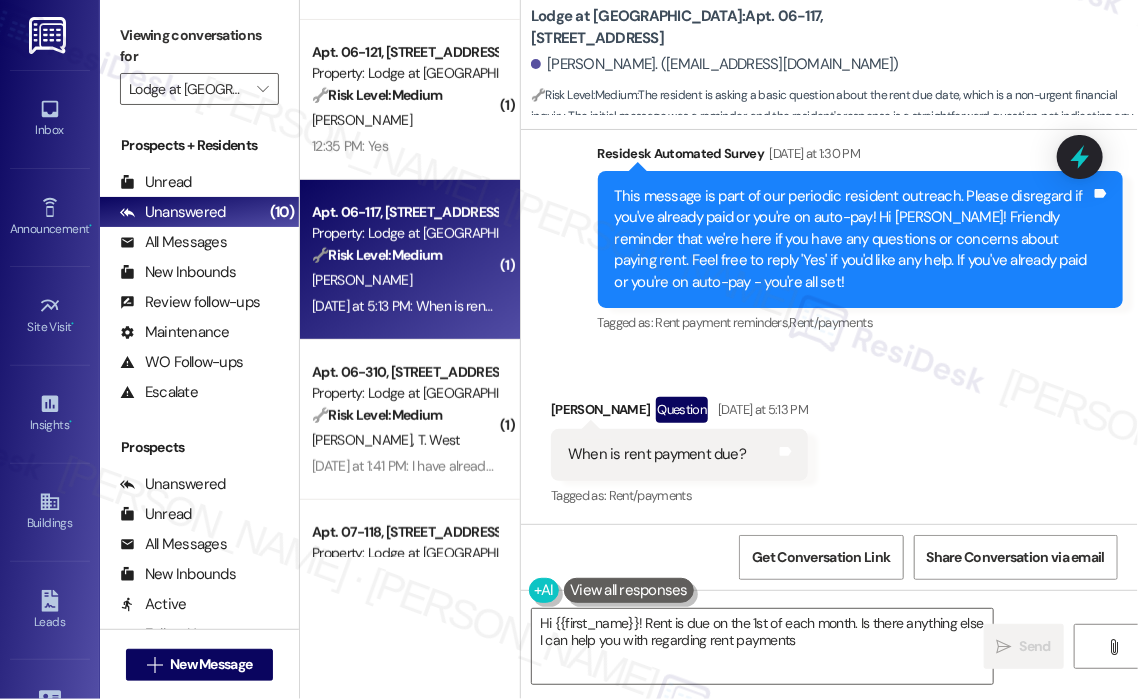 type on "Hi {{first_name}}! Rent is due on the 1st of each month. Is there anything else I can help you with regarding rent payments?" 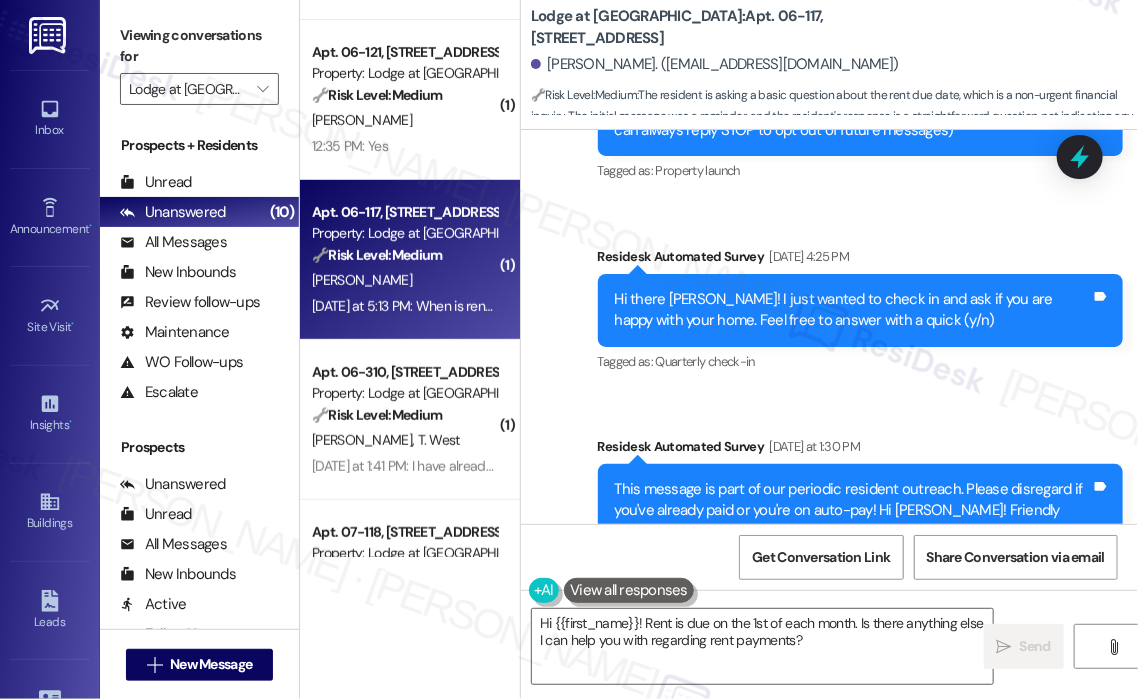 scroll, scrollTop: 739, scrollLeft: 0, axis: vertical 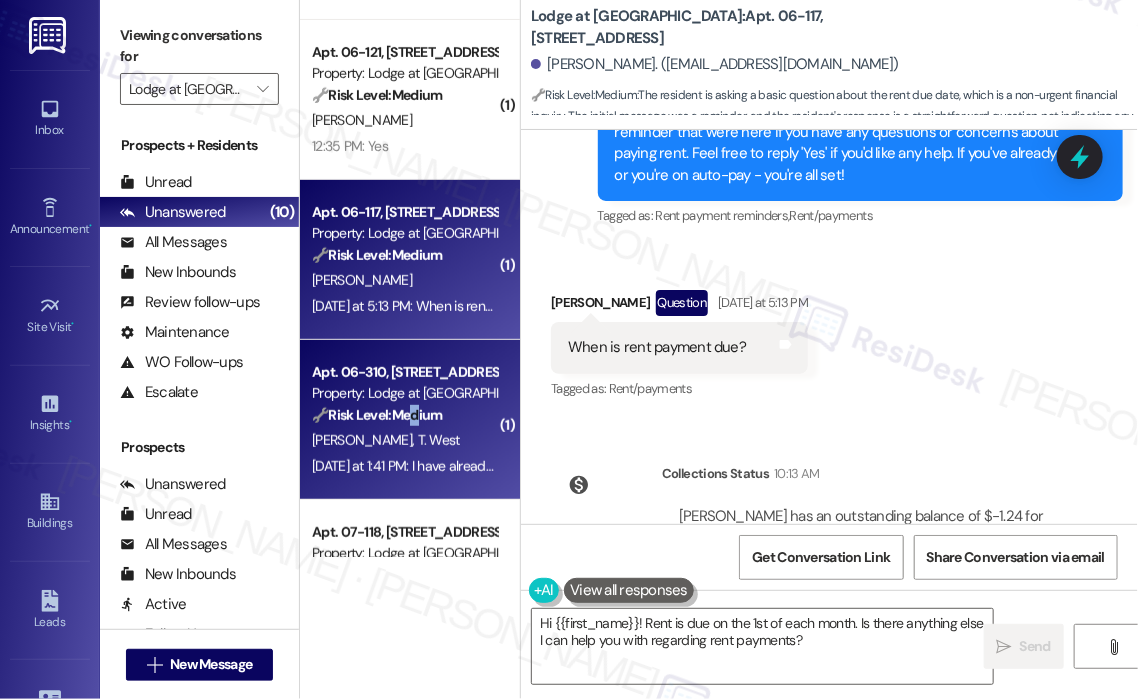 click on "🔧  Risk Level:  Medium" at bounding box center [377, 415] 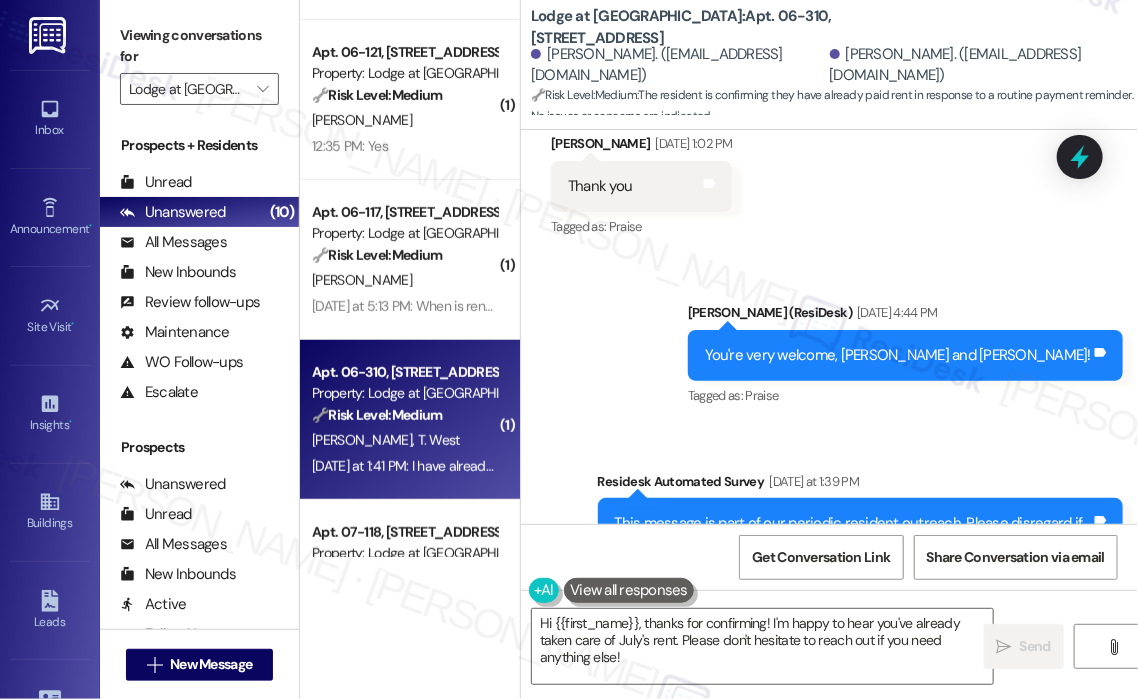 scroll, scrollTop: 2595, scrollLeft: 0, axis: vertical 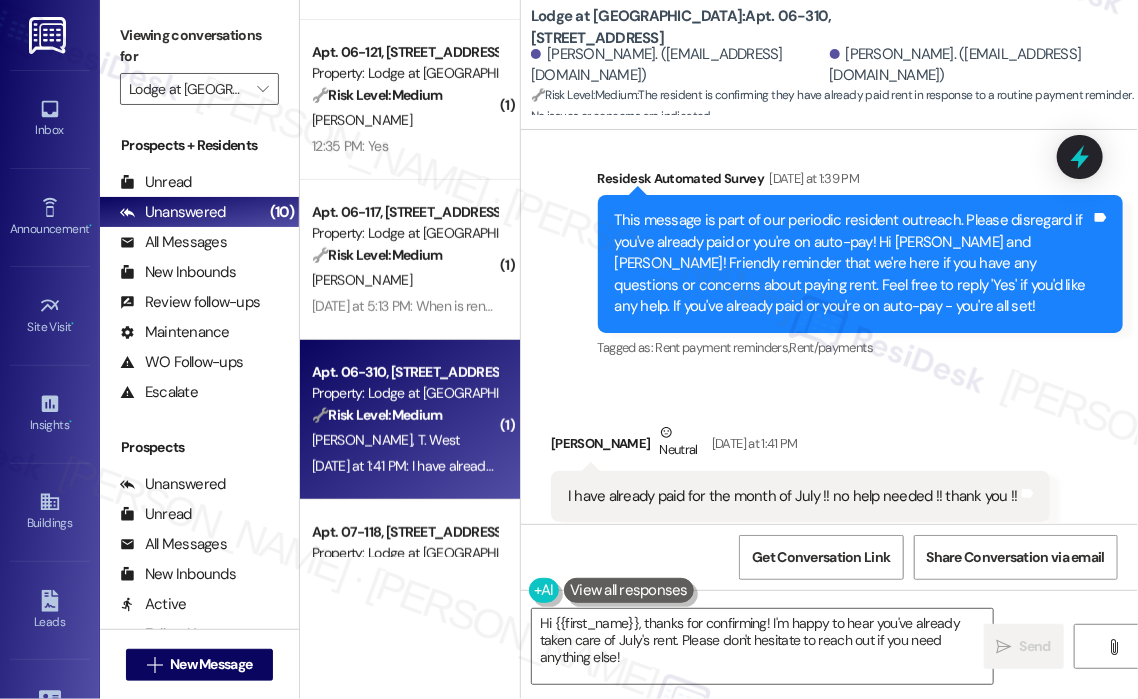 click on "Veronica Fonville   Neutral Yesterday at 1:41 PM" at bounding box center (800, 446) 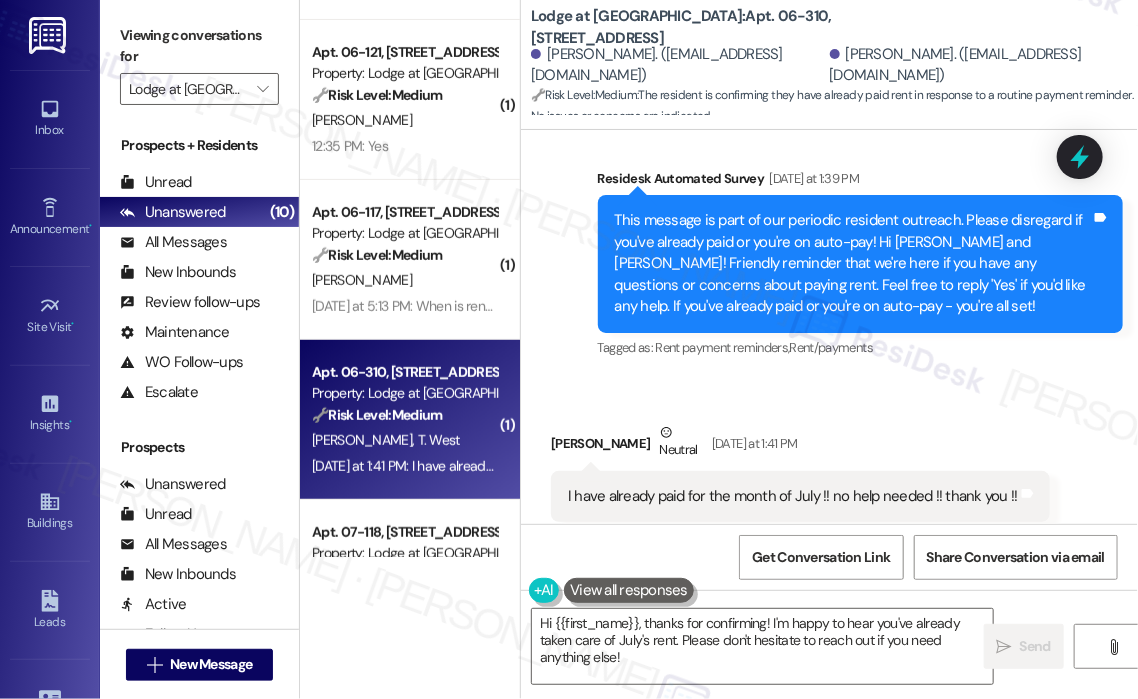 click on "Veronica Fonville   Neutral Yesterday at 1:41 PM" at bounding box center (800, 446) 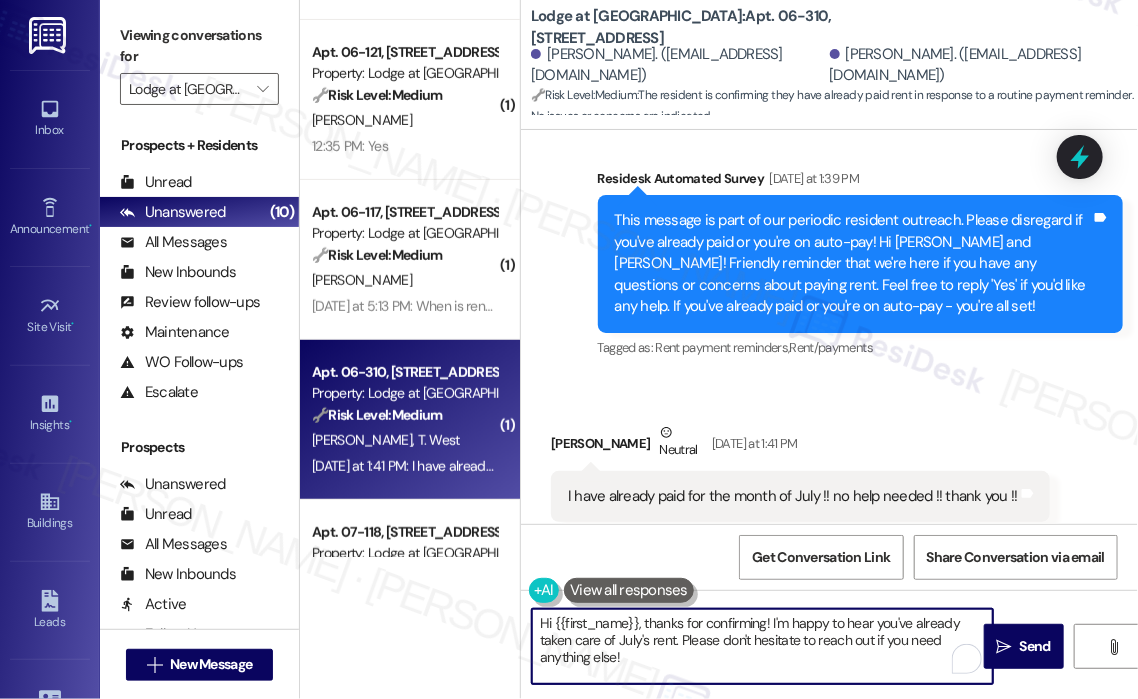 click on "Hi {{first_name}}, thanks for confirming! I'm happy to hear you've already taken care of July's rent. Please don't hesitate to reach out if you need anything else!" at bounding box center (762, 646) 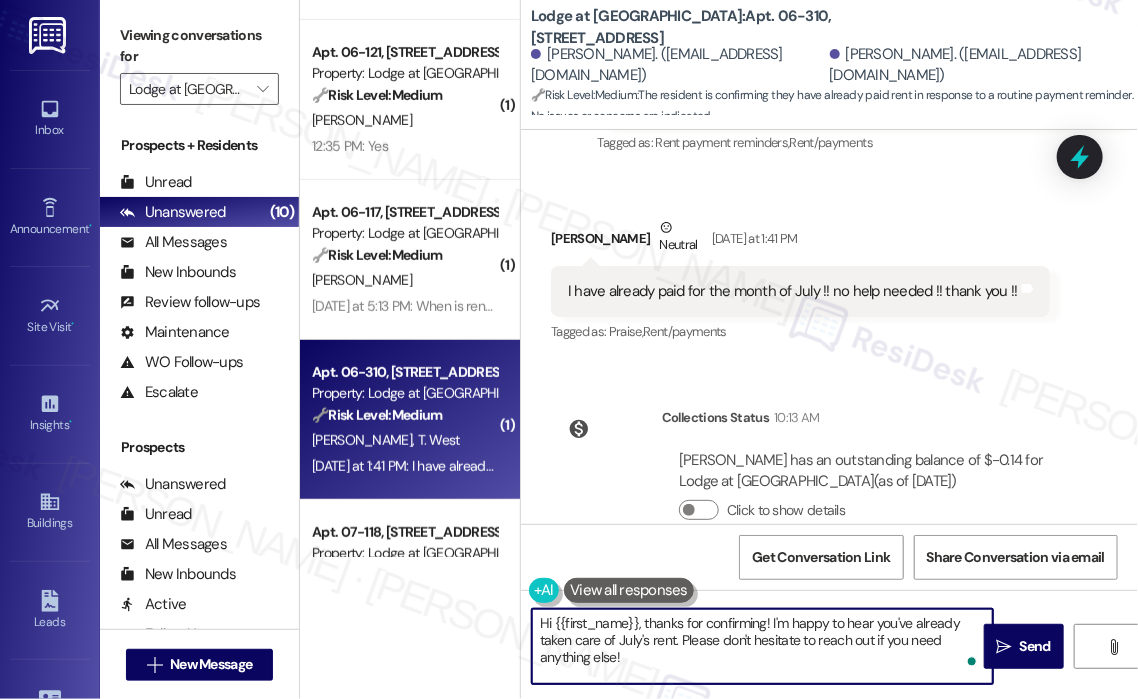 scroll, scrollTop: 2800, scrollLeft: 0, axis: vertical 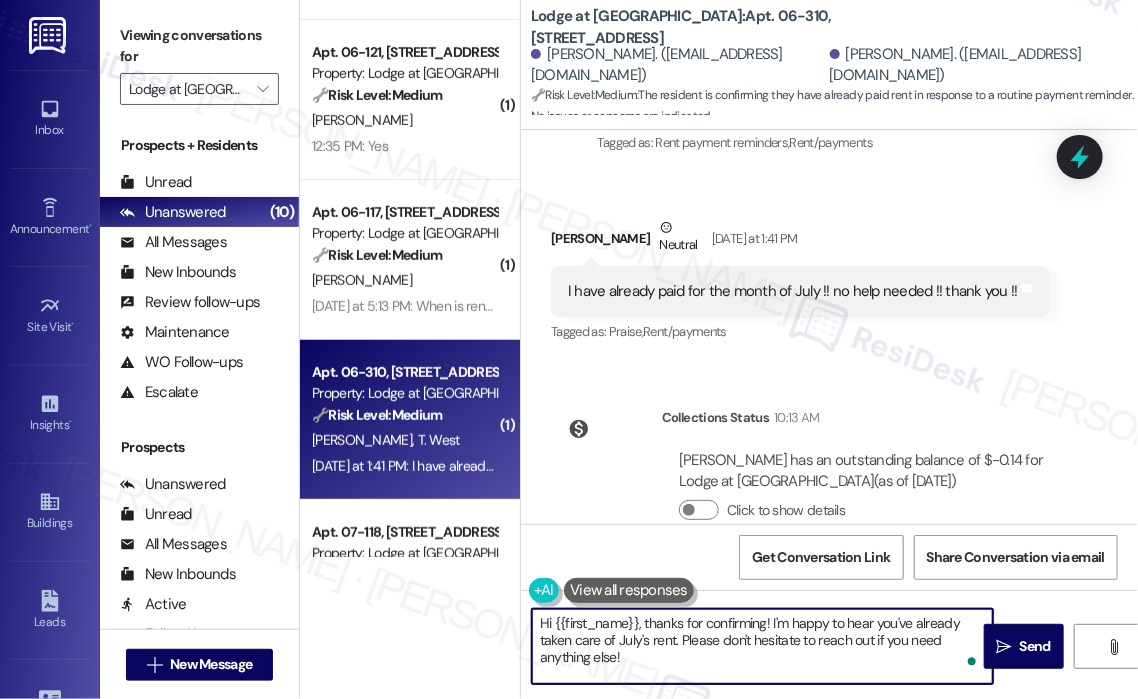 click on "Hi {{first_name}}, thanks for confirming! I'm happy to hear you've already taken care of July's rent. Please don't hesitate to reach out if you need anything else!" at bounding box center (762, 646) 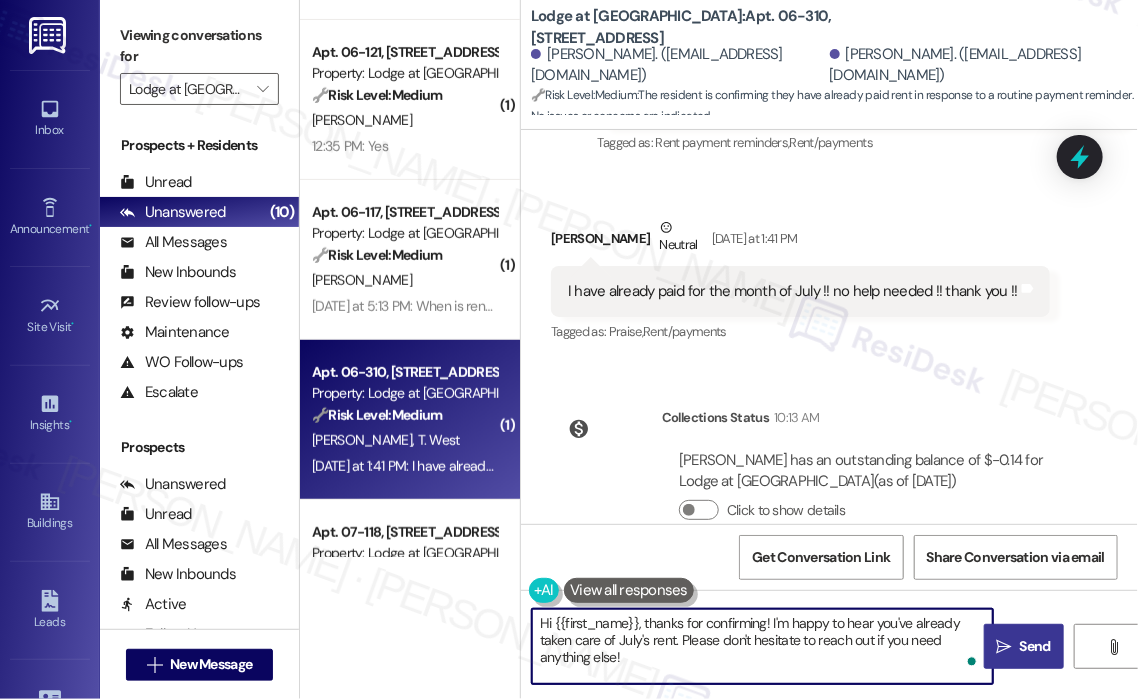 click on "Send" at bounding box center [1035, 646] 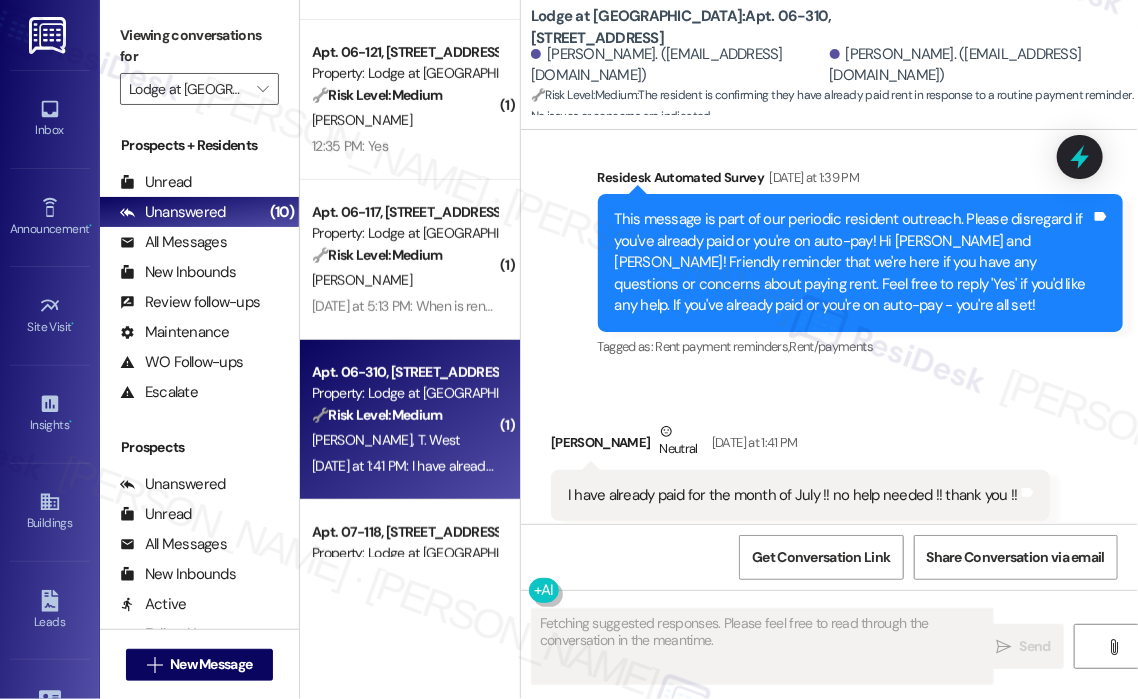 scroll, scrollTop: 2595, scrollLeft: 0, axis: vertical 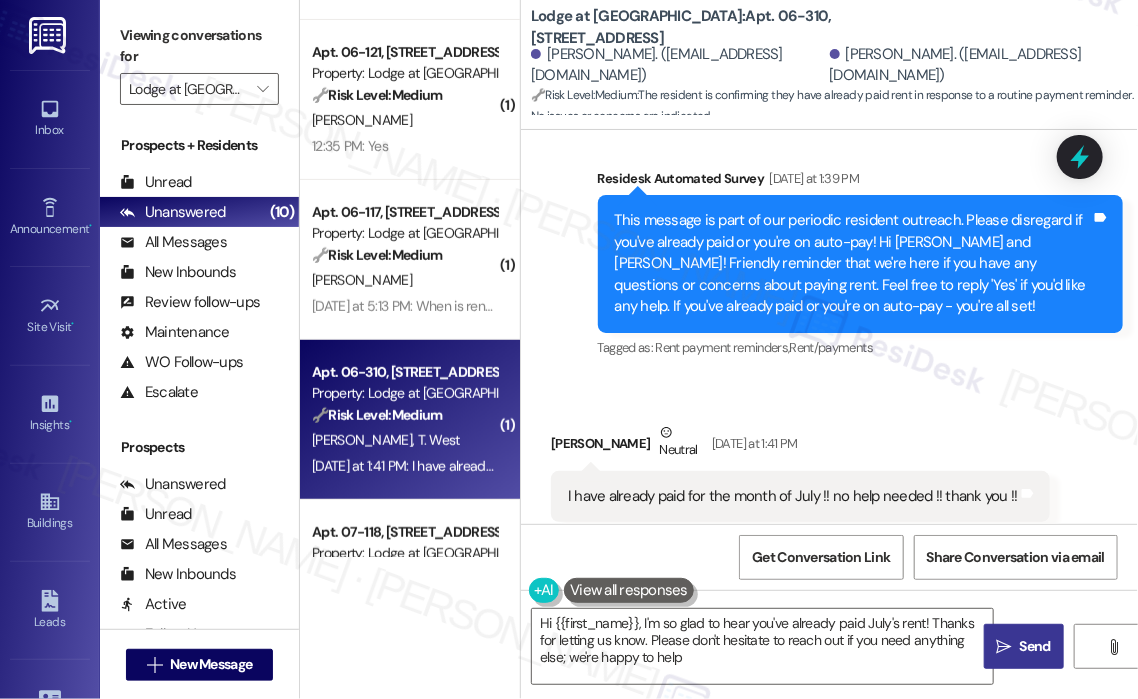 type on "Hi {{first_name}}, I'm so glad to hear you've already paid July's rent! Thanks for letting us know. Please don't hesitate to reach out if you need anything else; we're happy to help!" 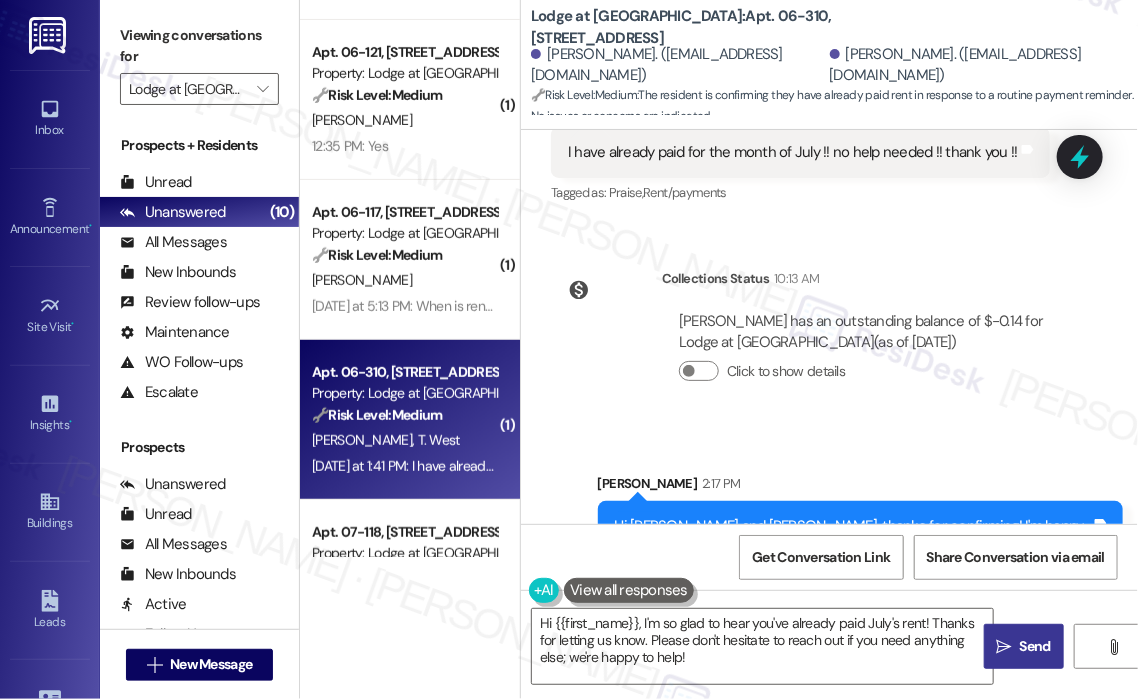scroll, scrollTop: 2983, scrollLeft: 0, axis: vertical 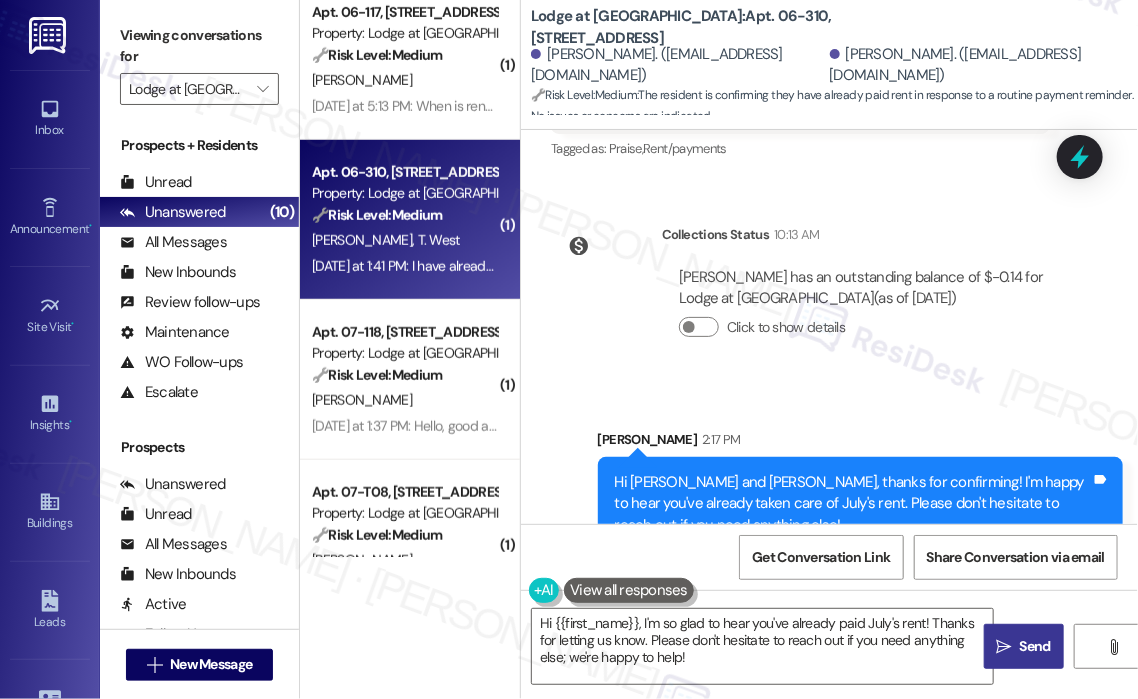 click on "E. Hernandez" at bounding box center (404, 400) 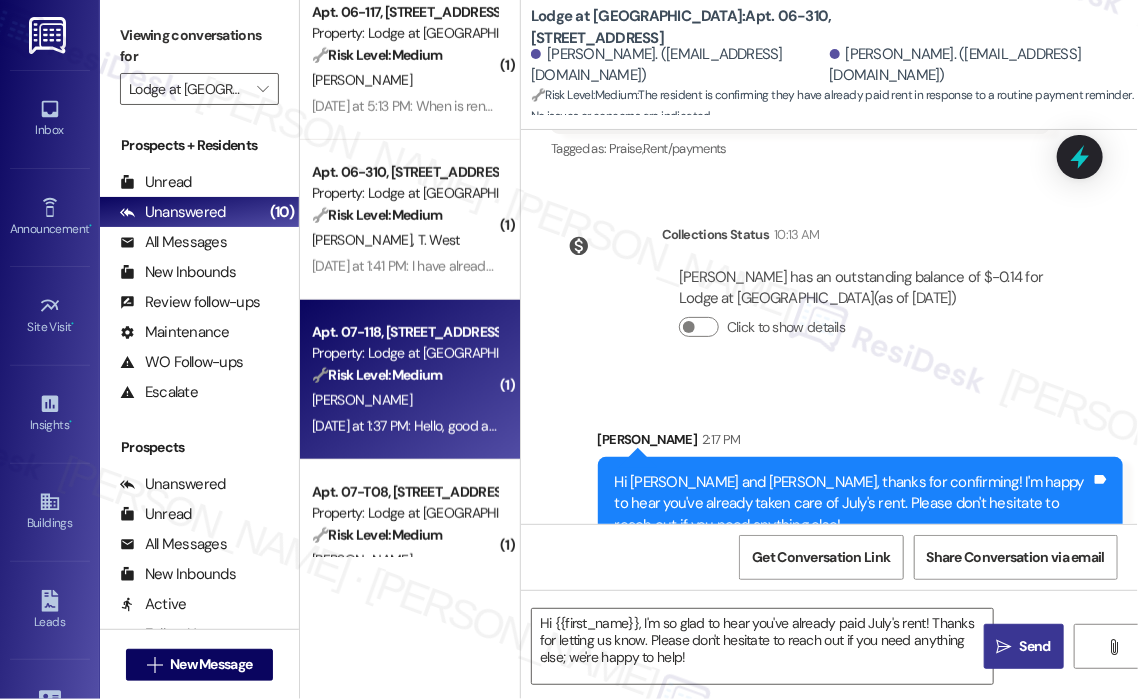type on "Fetching suggested responses. Please feel free to read through the conversation in the meantime." 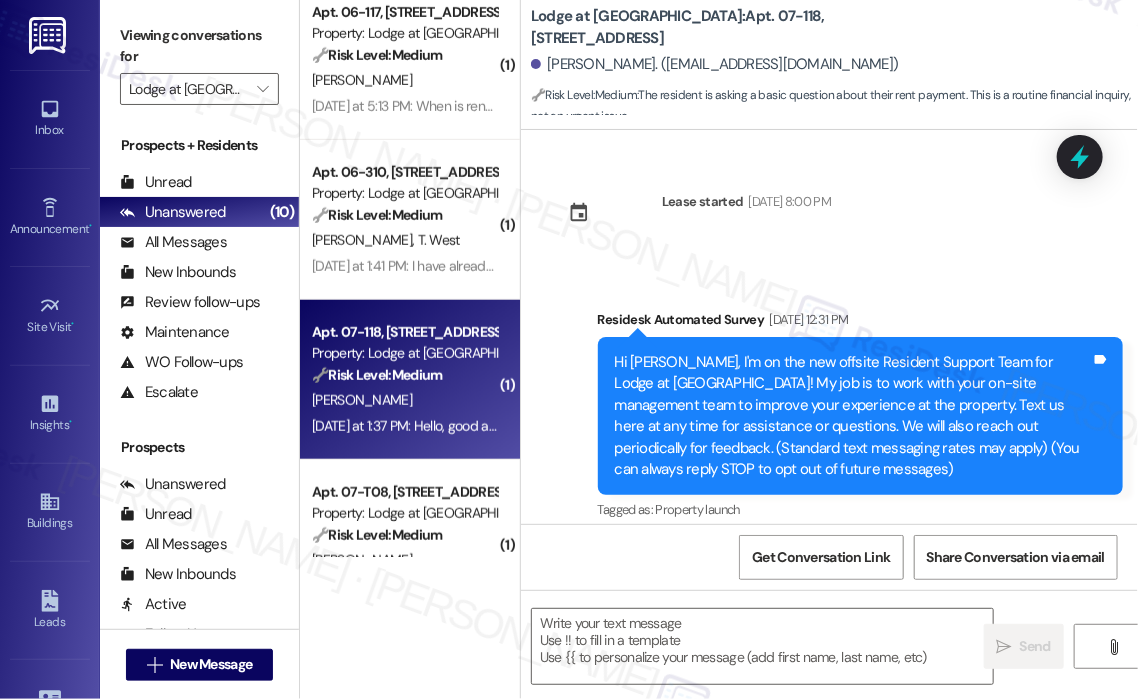 scroll, scrollTop: 4140, scrollLeft: 0, axis: vertical 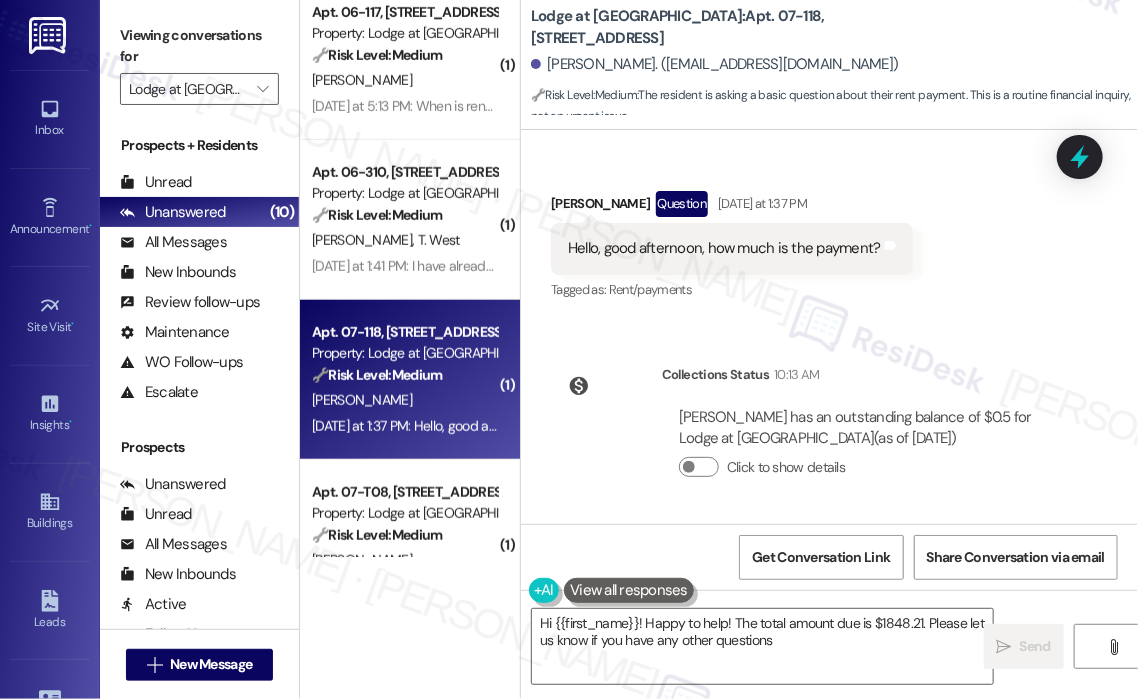 type on "Hi {{first_name}}! Happy to help! The total amount due is $1848.21. Please let us know if you have any other questions!" 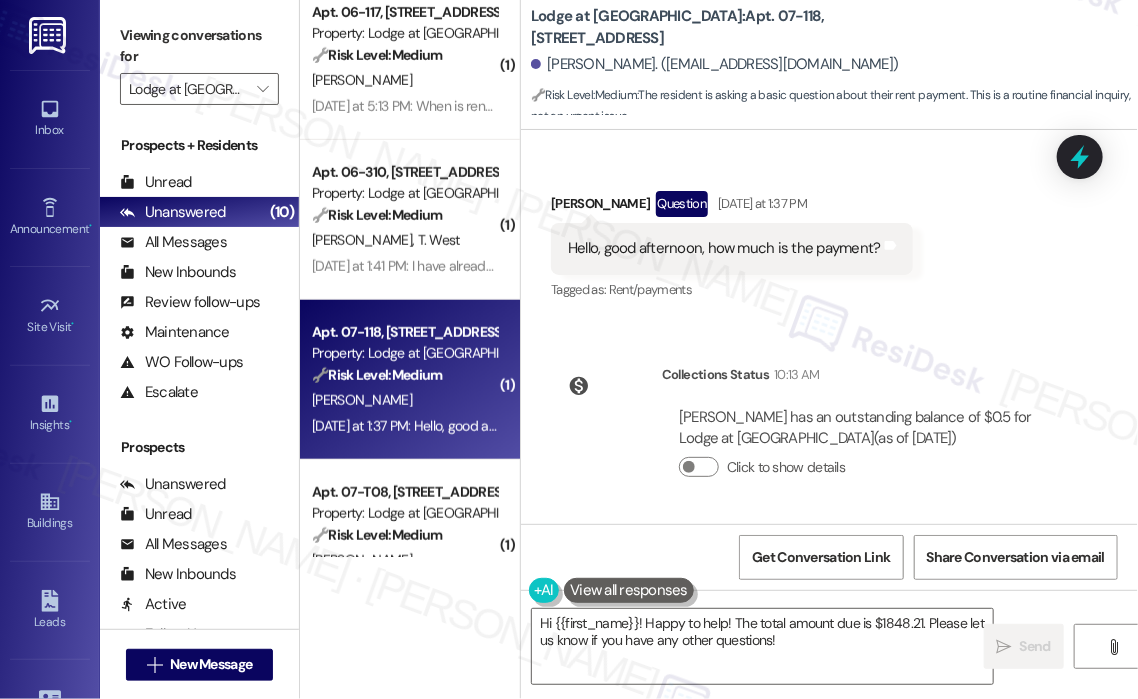 click on "Received via SMS Enrique Hernandez Question Yesterday at 1:37 PM Hello, good afternoon, how much is the payment?  Tags and notes Tagged as:   Rent/payments Click to highlight conversations about Rent/payments" at bounding box center [829, 232] 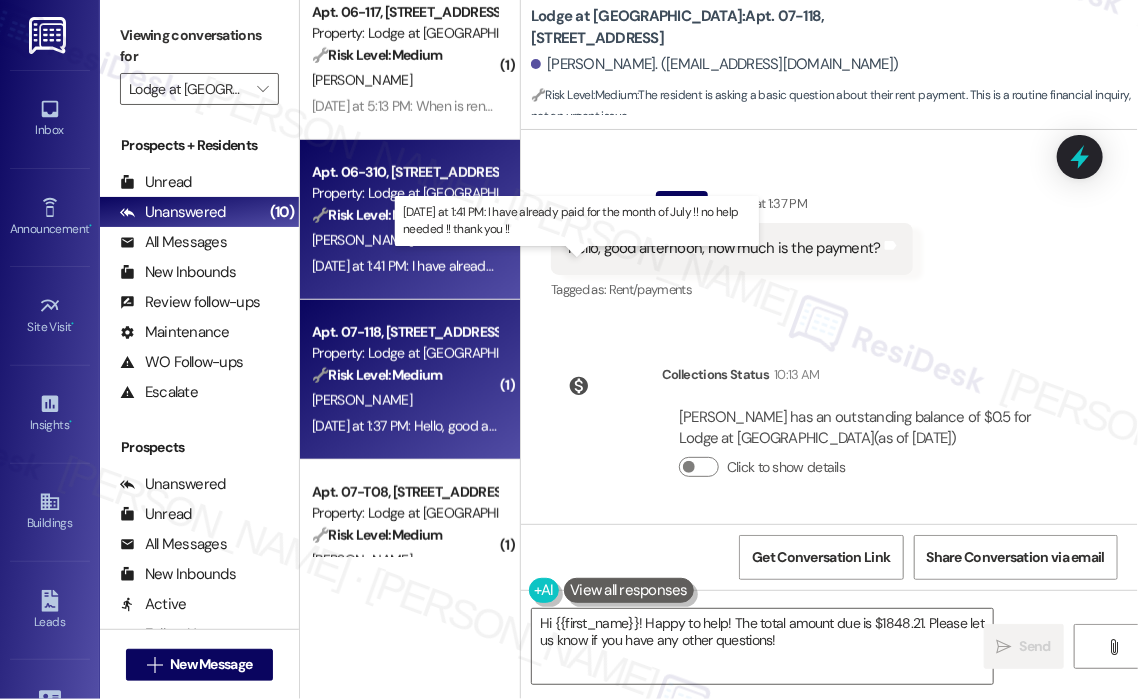 click on "Yesterday at 1:41 PM: I have already paid for the month of July !!  no help  needed !! thank you !! Yesterday at 1:41 PM: I have already paid for the month of July !!  no help  needed !! thank you !!" at bounding box center [571, 266] 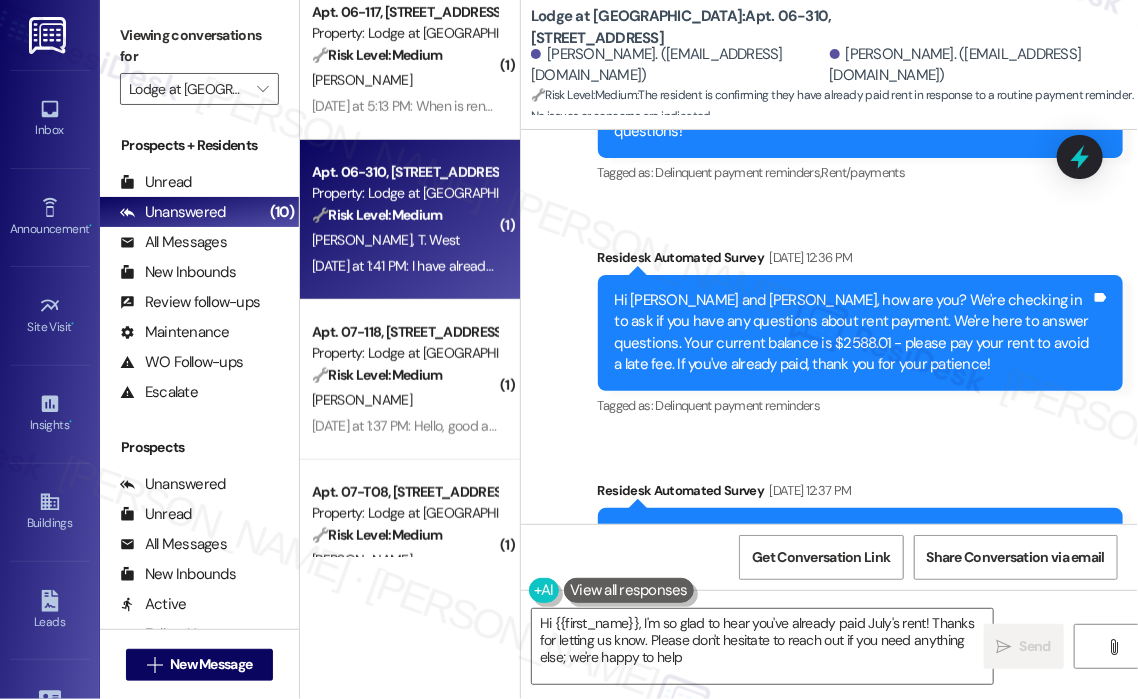 type on "Hi {{first_name}}, I'm so glad to hear you've already paid July's rent! Thanks for letting us know. Please don't hesitate to reach out if you need anything else; we're happy to help!" 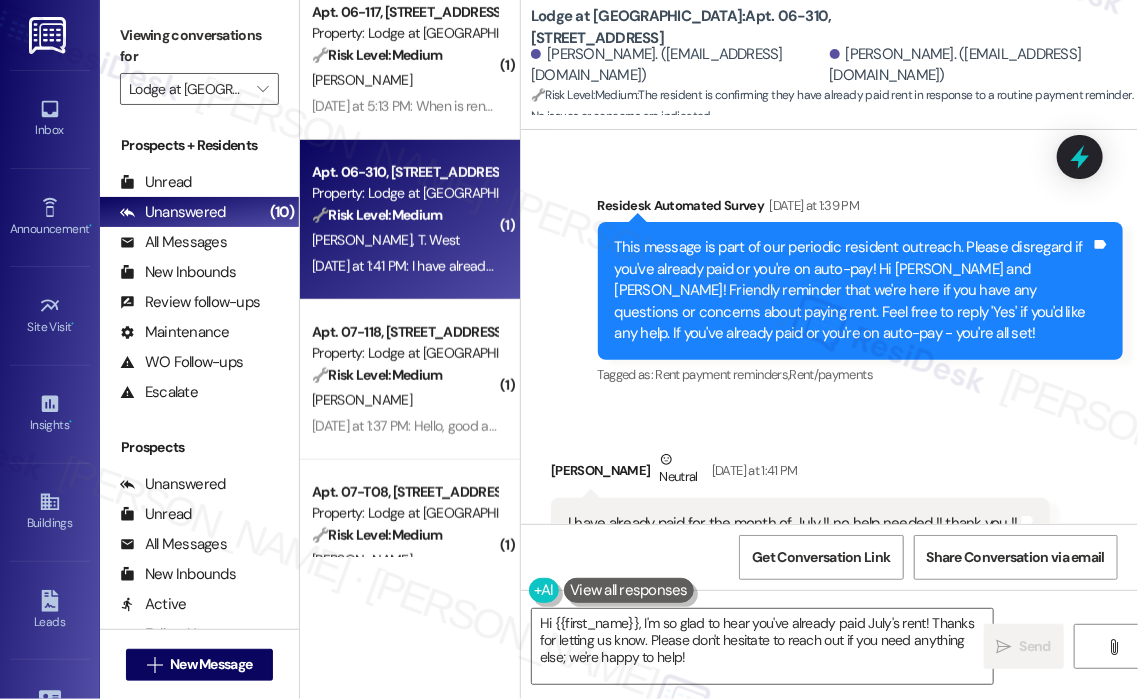 scroll, scrollTop: 2595, scrollLeft: 0, axis: vertical 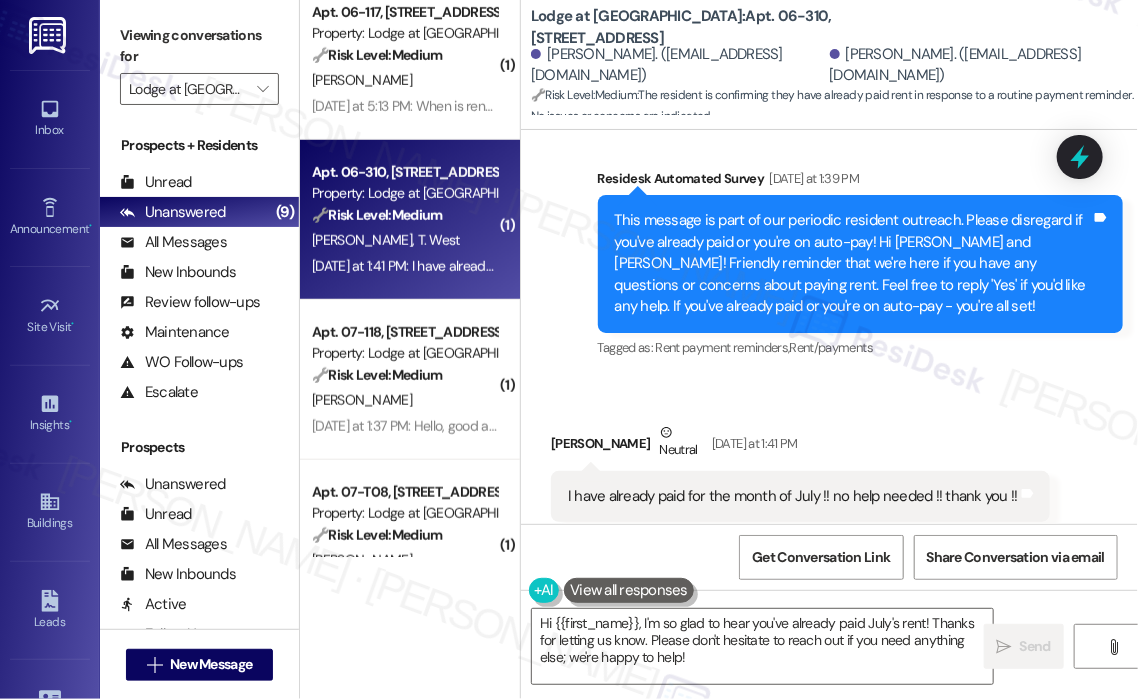 click on "Veronica Fonville   Neutral Yesterday at 1:41 PM" at bounding box center (800, 446) 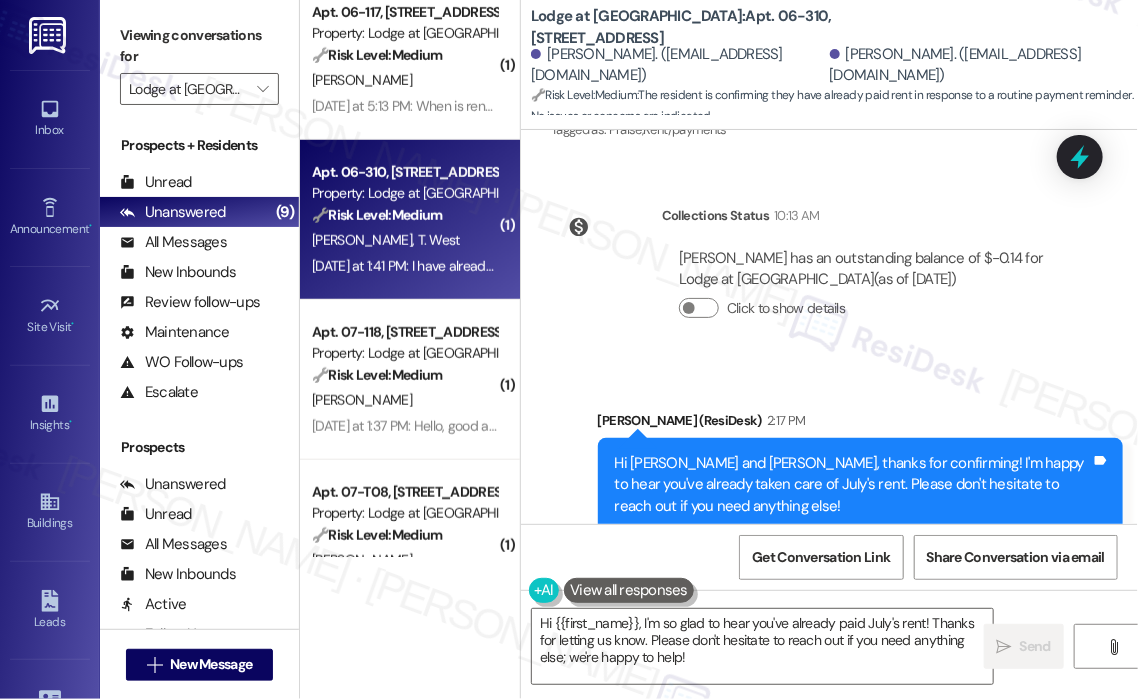 scroll, scrollTop: 3012, scrollLeft: 0, axis: vertical 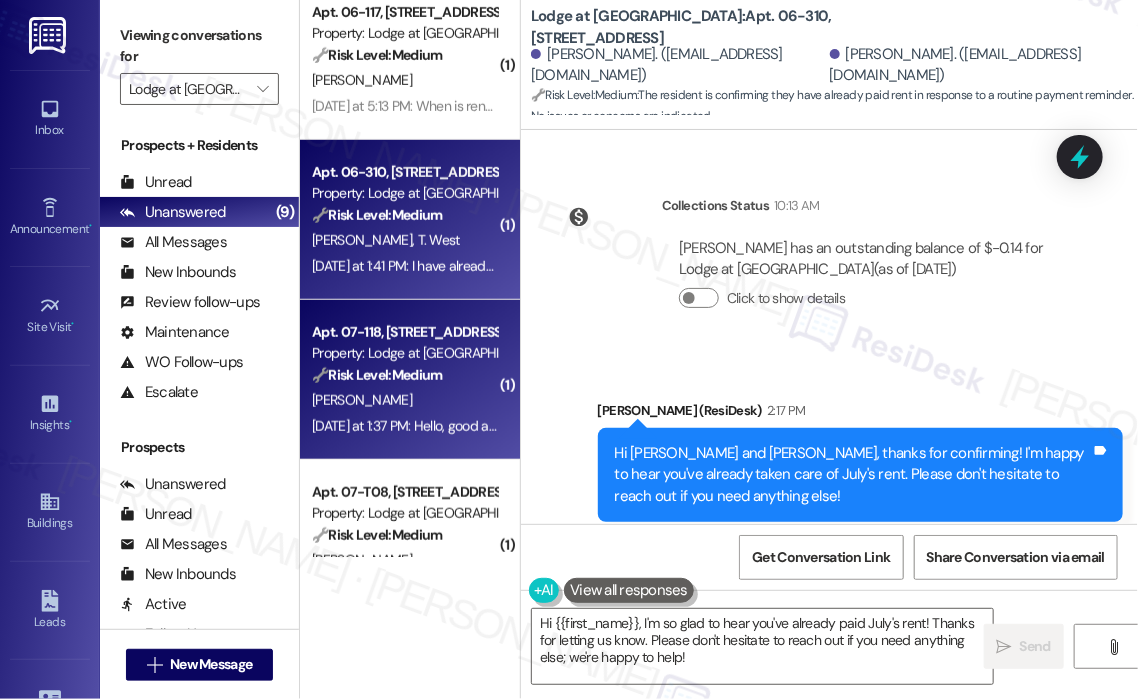 click on "E. Hernandez" at bounding box center [404, 400] 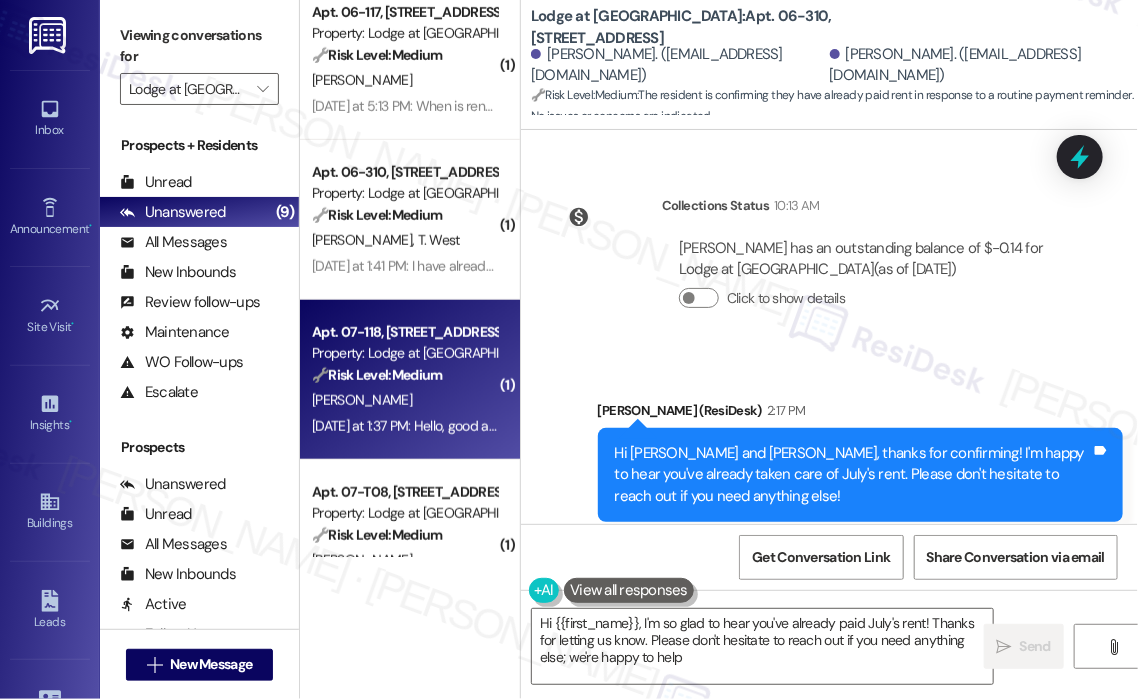 type on "Hi {{first_name}}, I'm so glad to hear you've already paid July's rent! Thanks for letting us know. Please don't hesitate to reach out if you need anything else; we're happy to help!" 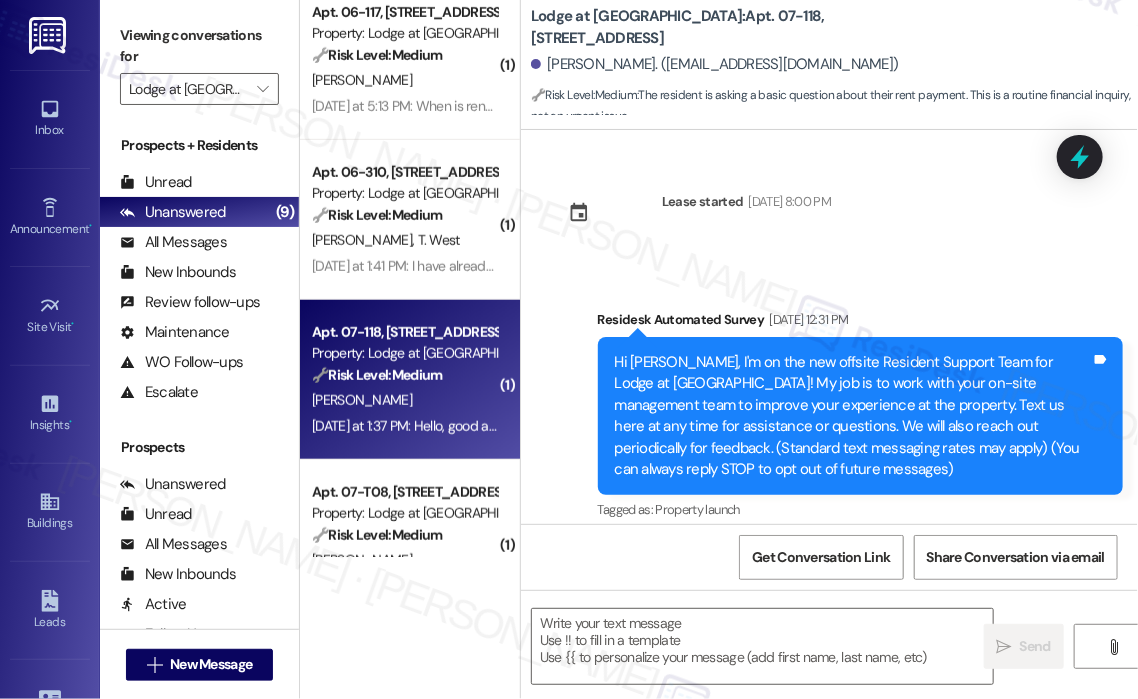 scroll, scrollTop: 700, scrollLeft: 0, axis: vertical 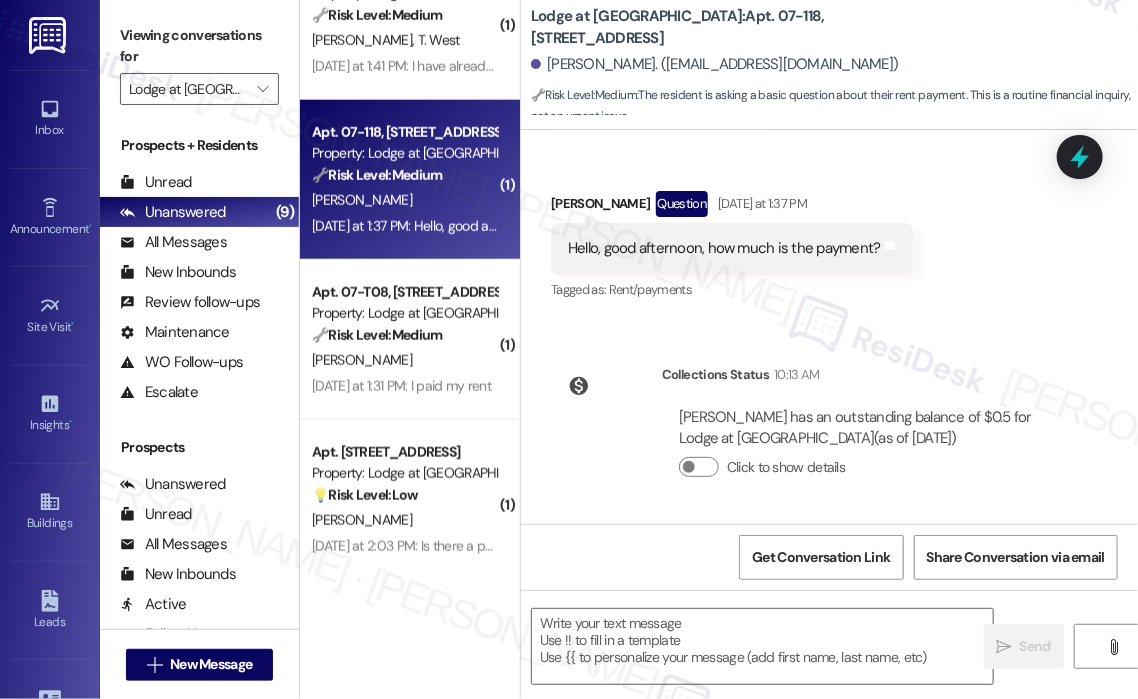 type on "Fetching suggested responses. Please feel free to read through the conversation in the meantime." 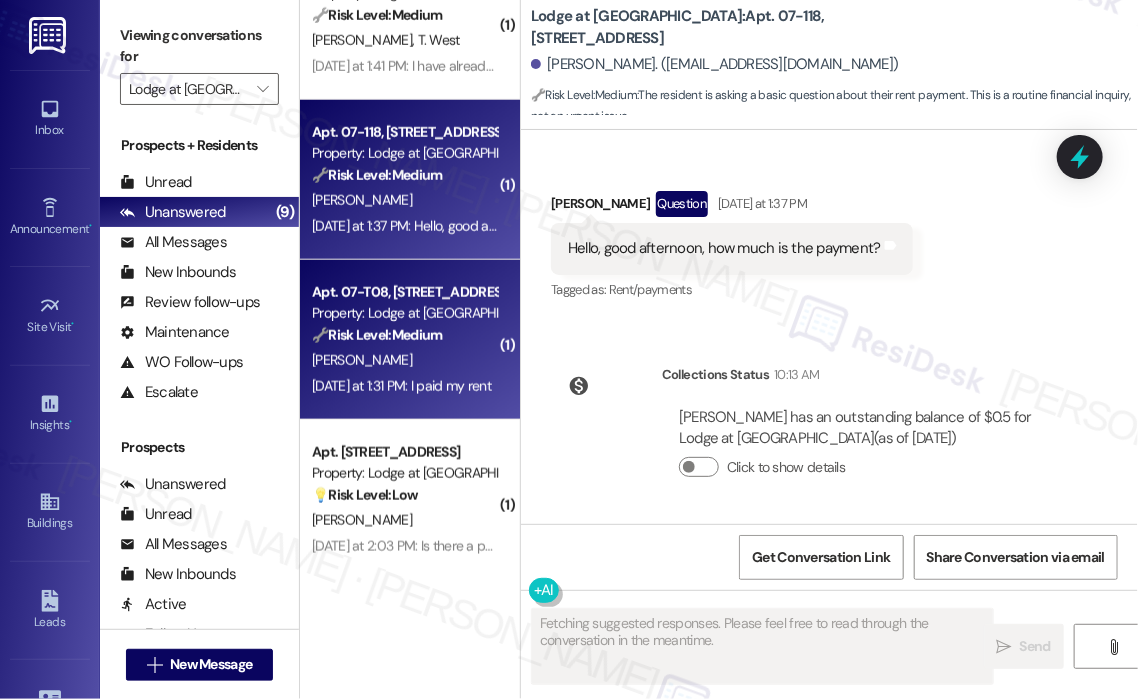 click on "🔧  Risk Level:  Medium" at bounding box center (377, 335) 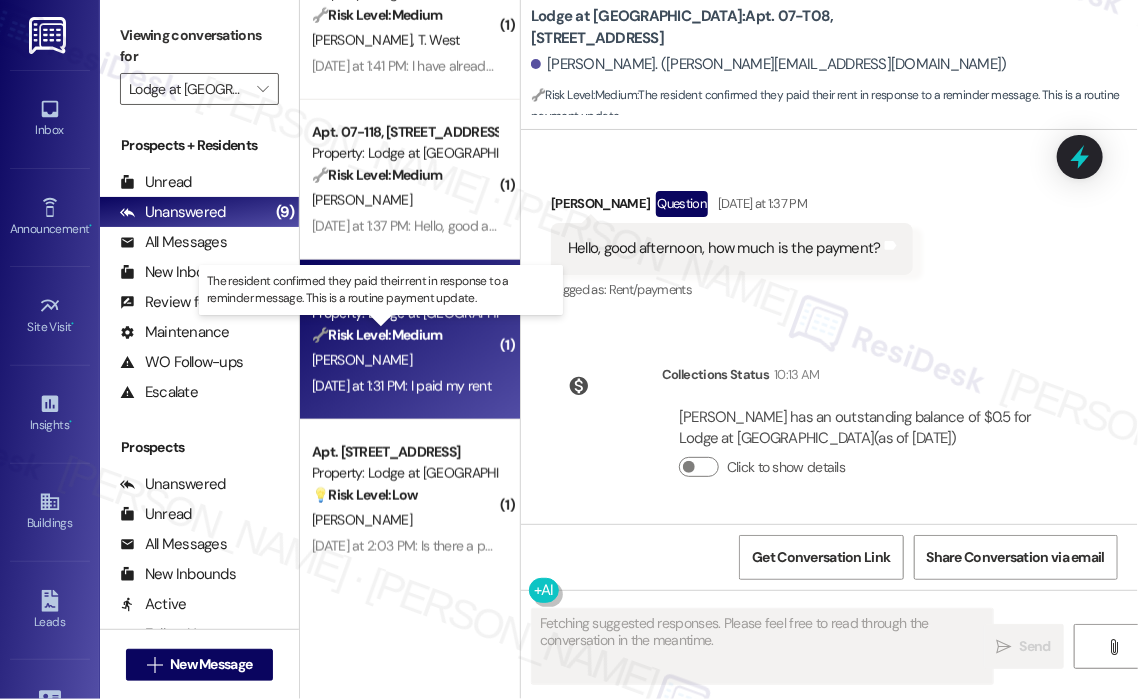 scroll, scrollTop: 1025, scrollLeft: 0, axis: vertical 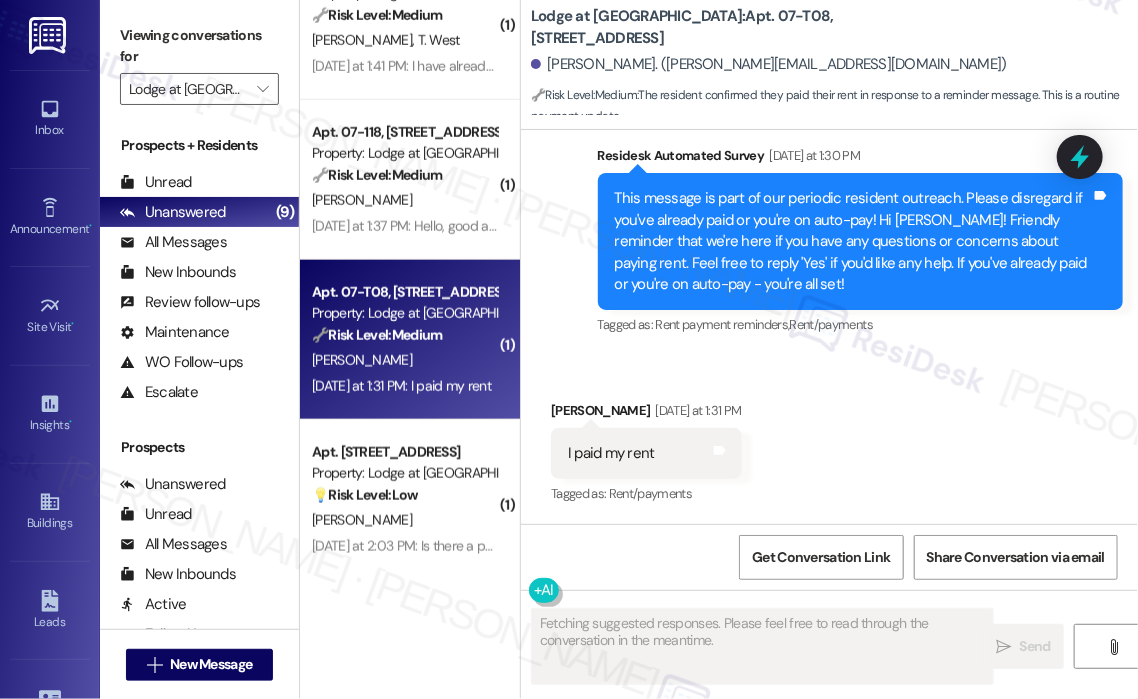 click on "Received via SMS Evelin Lopez-Gomez Yesterday at 1:31 PM I paid my rent  Tags and notes Tagged as:   Rent/payments Click to highlight conversations about Rent/payments" at bounding box center (829, 439) 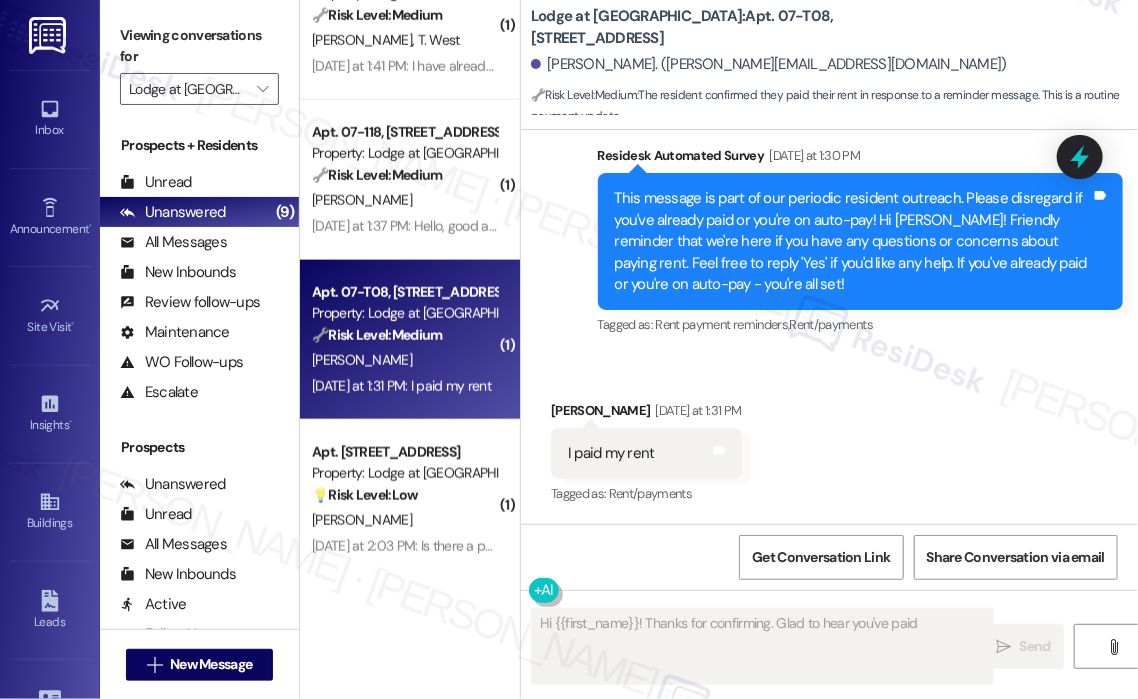 click on "Received via SMS Evelin Lopez-Gomez Yesterday at 1:31 PM I paid my rent  Tags and notes Tagged as:   Rent/payments Click to highlight conversations about Rent/payments" at bounding box center [829, 439] 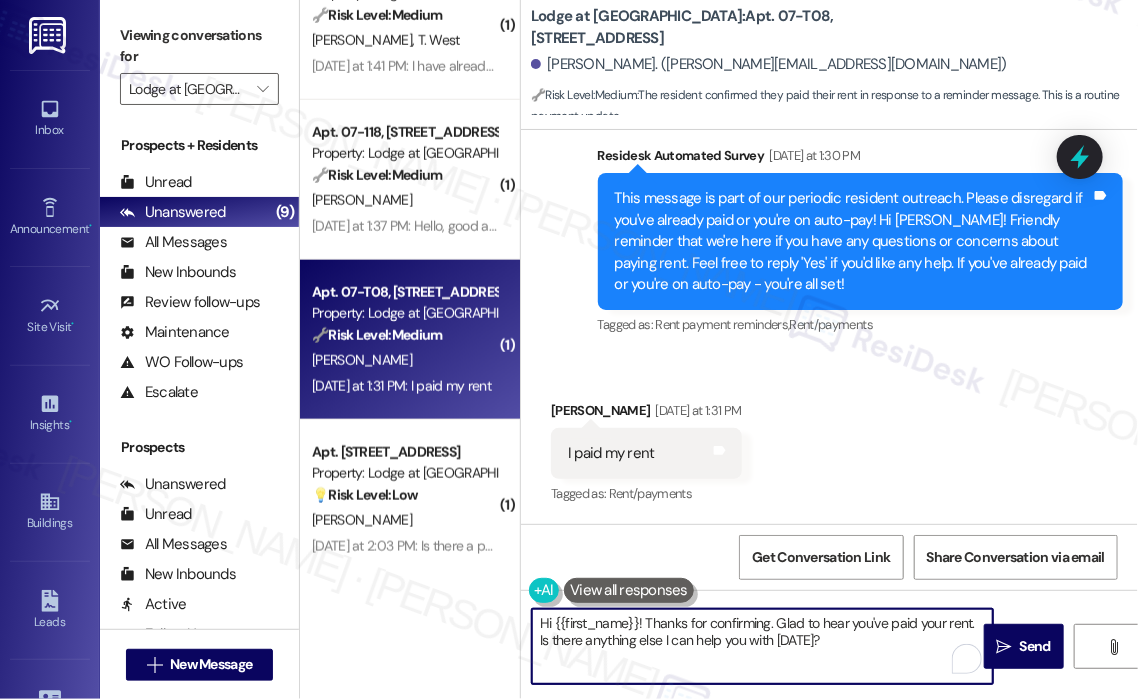 click on "Hi {{first_name}}! Thanks for confirming. Glad to hear you've paid your rent. Is there anything else I can help you with today?" at bounding box center (762, 646) 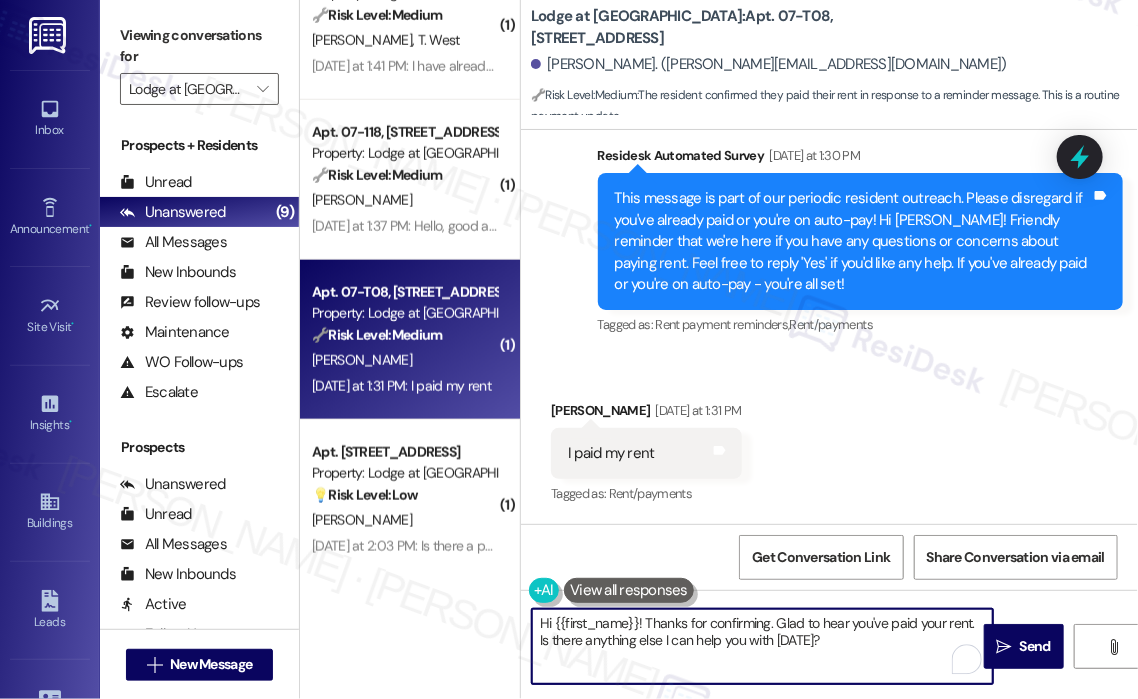 drag, startPoint x: 892, startPoint y: 642, endPoint x: 972, endPoint y: 626, distance: 81.58431 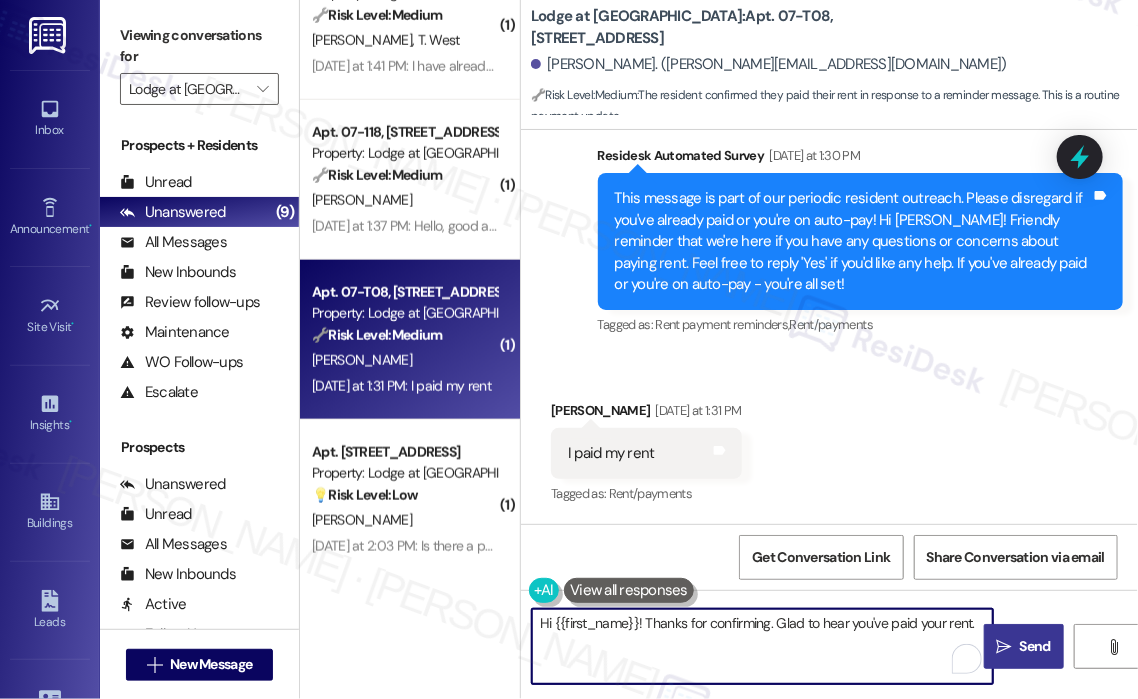 type on "Hi {{first_name}}! Thanks for confirming. Glad to hear you've paid your rent." 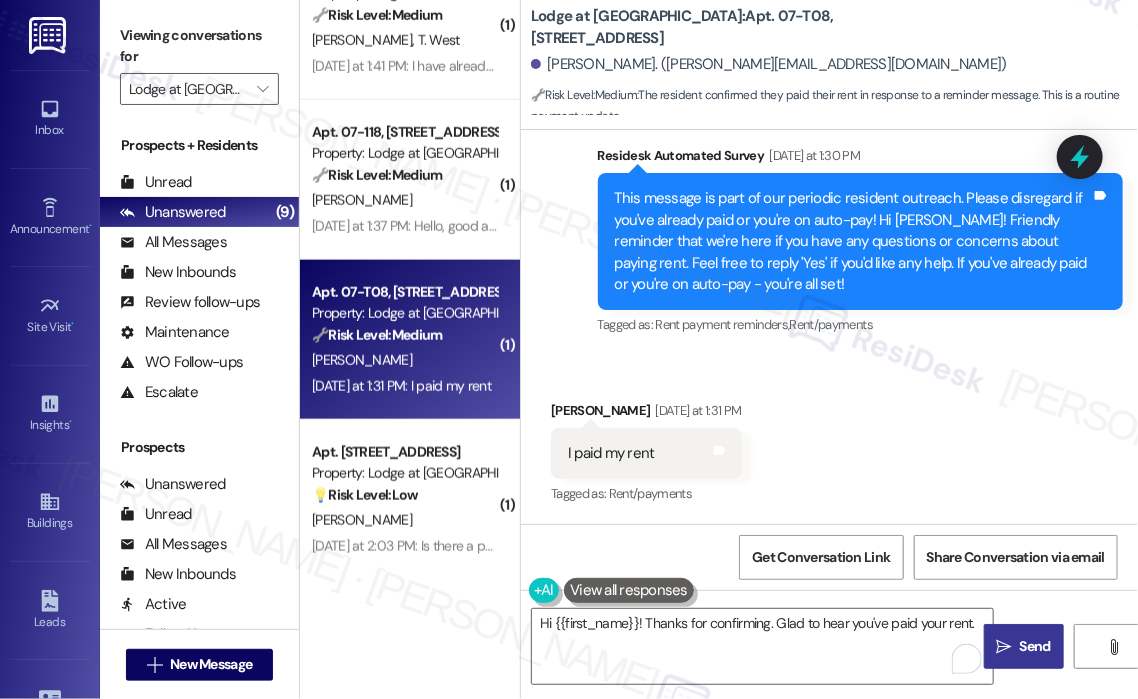 click on "" at bounding box center [1004, 647] 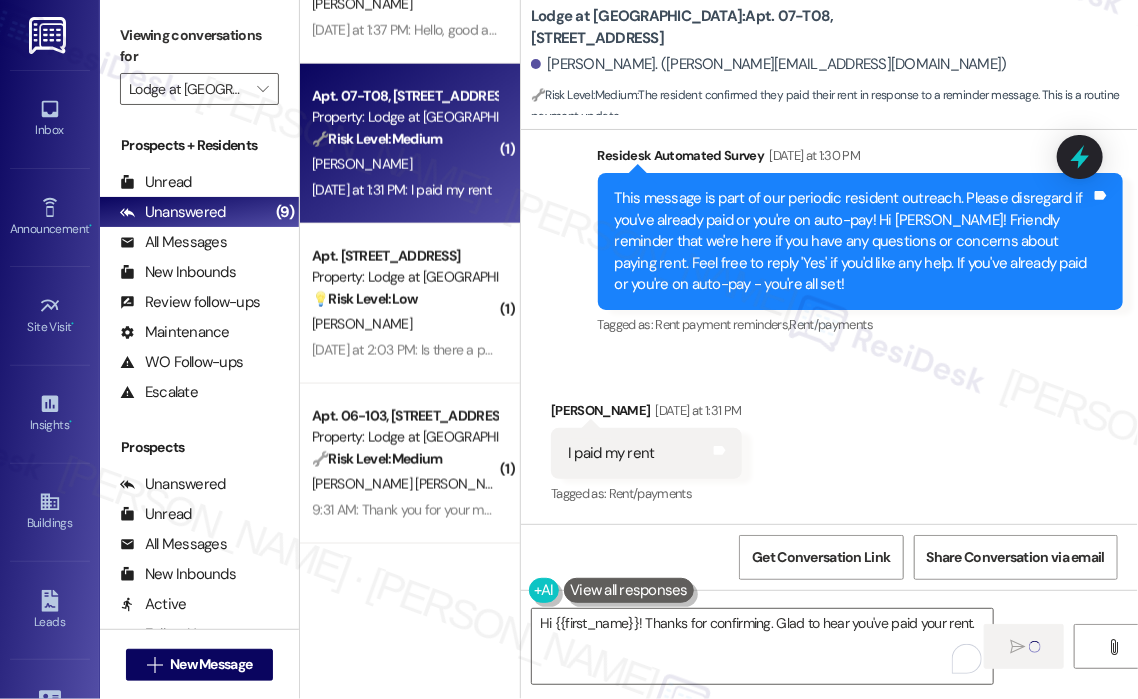 type 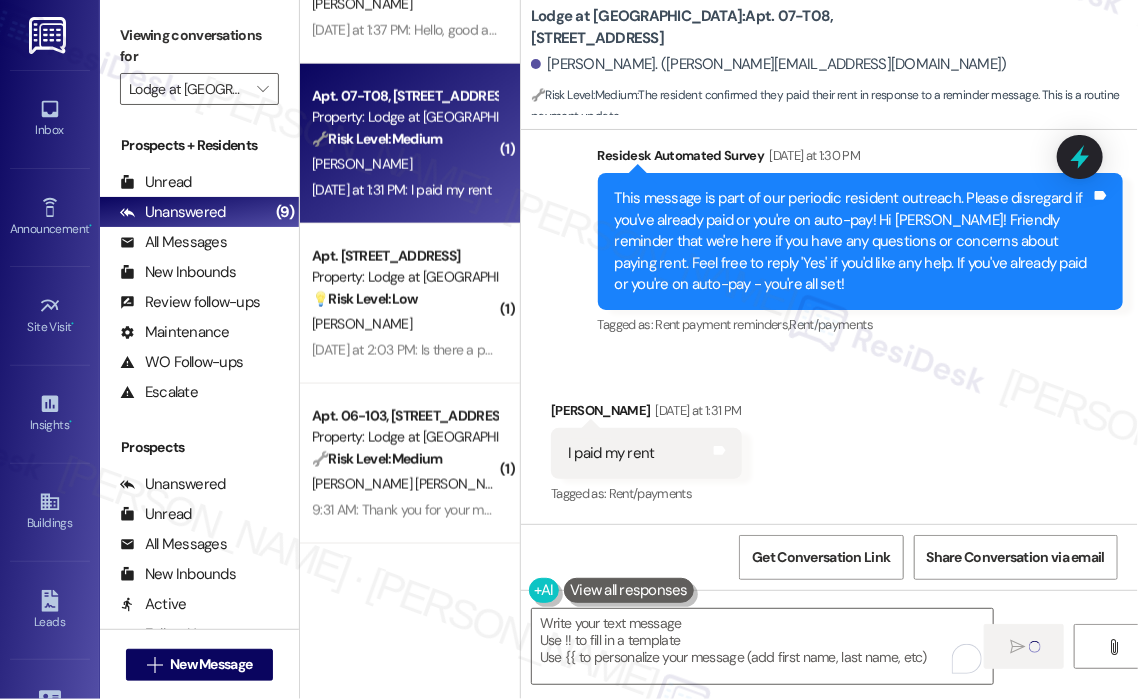 scroll, scrollTop: 900, scrollLeft: 0, axis: vertical 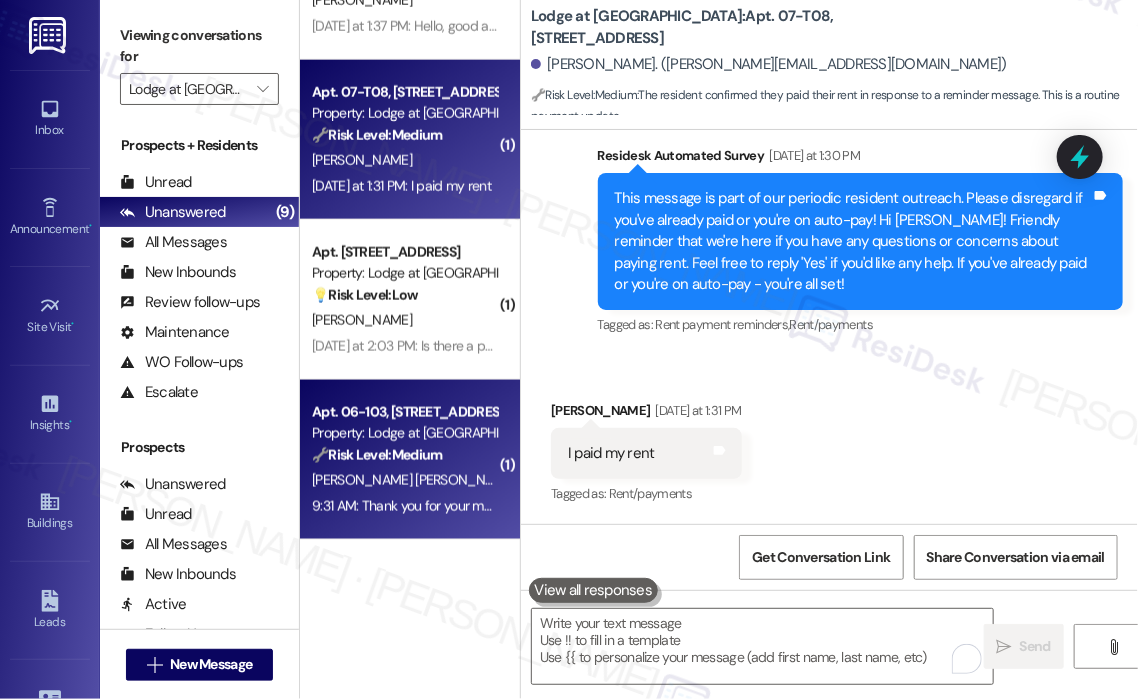 click on "C. Ortiz Vasquez" at bounding box center (416, 480) 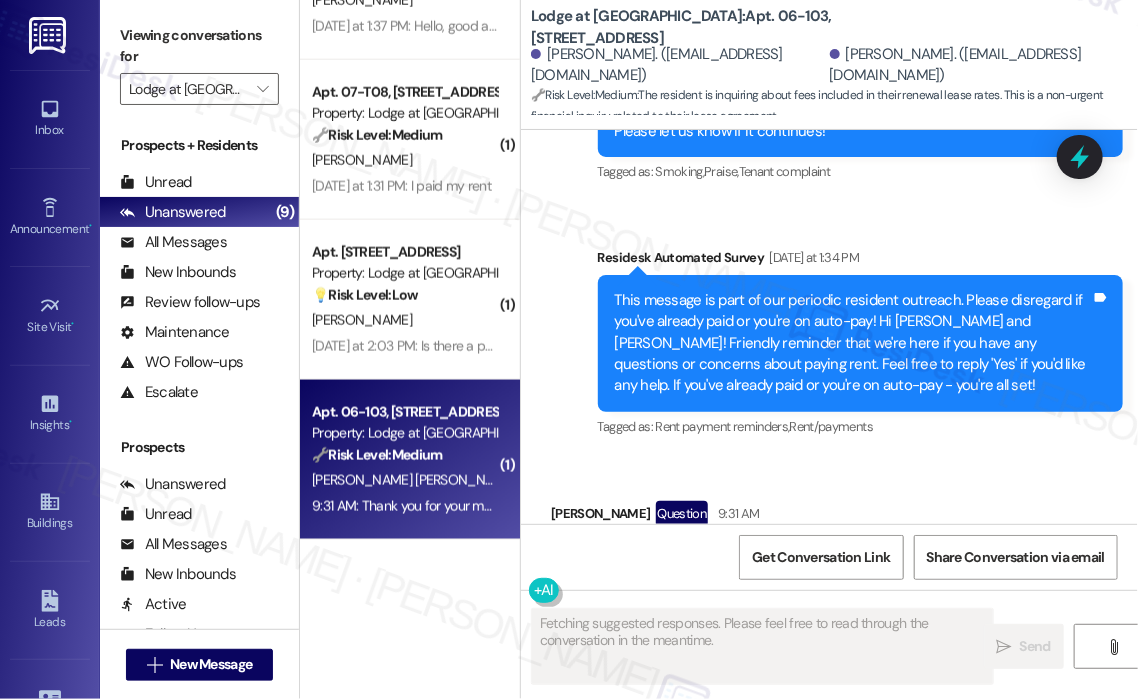 scroll, scrollTop: 5060, scrollLeft: 0, axis: vertical 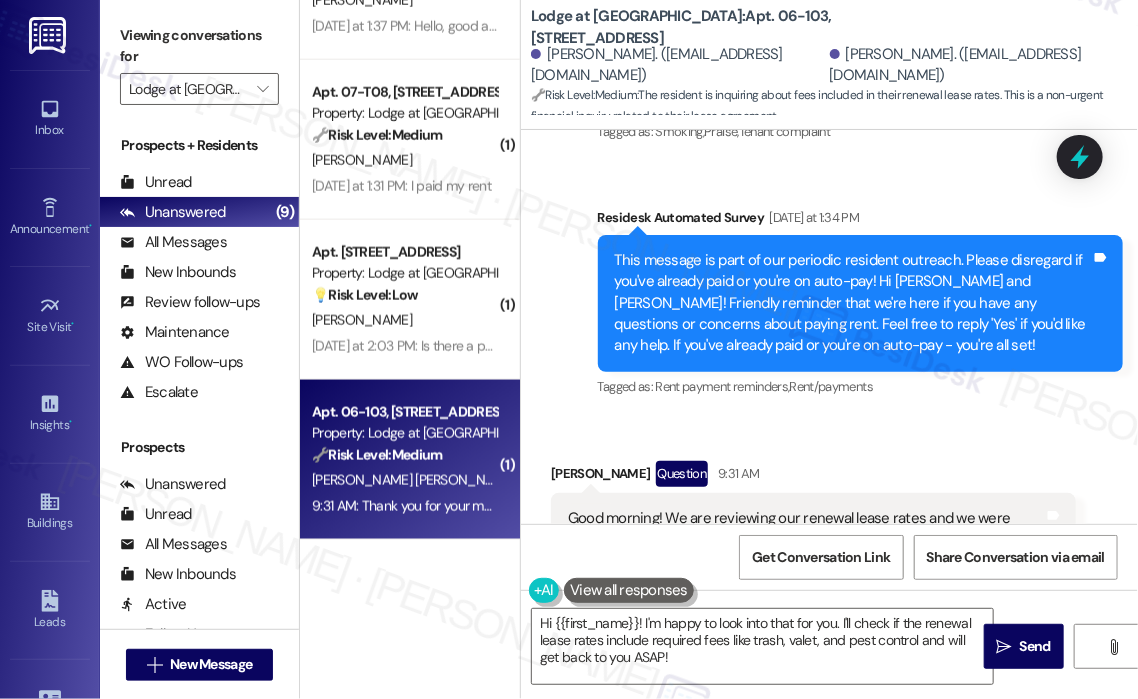 click on "Received via SMS Emily Banks Question 9:31 AM Good morning! We are reviewing our renewal lease rates and we were wondering if these rates included the required fees (trash, valet, pest)? Tags and notes Tagged as:   Lease ,  Click to highlight conversations about Lease Lease renewal ,  Click to highlight conversations about Lease renewal Additional charges Click to highlight conversations about Additional charges" at bounding box center [813, 528] 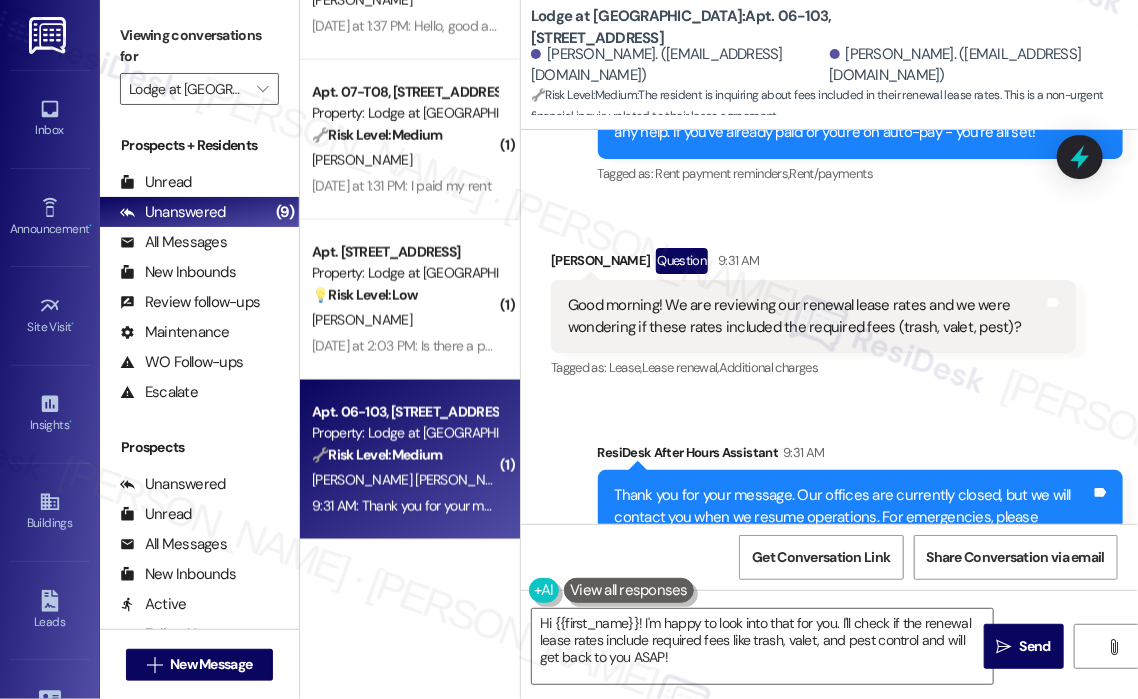 drag, startPoint x: 924, startPoint y: 323, endPoint x: 974, endPoint y: 352, distance: 57.801384 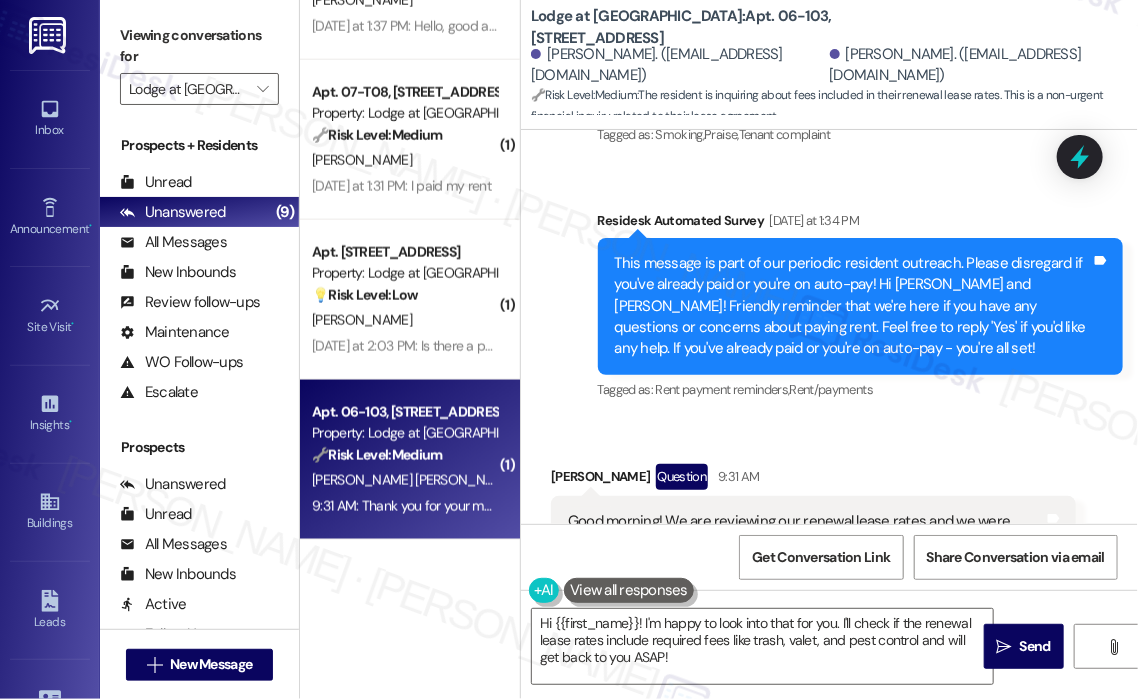 scroll, scrollTop: 5173, scrollLeft: 0, axis: vertical 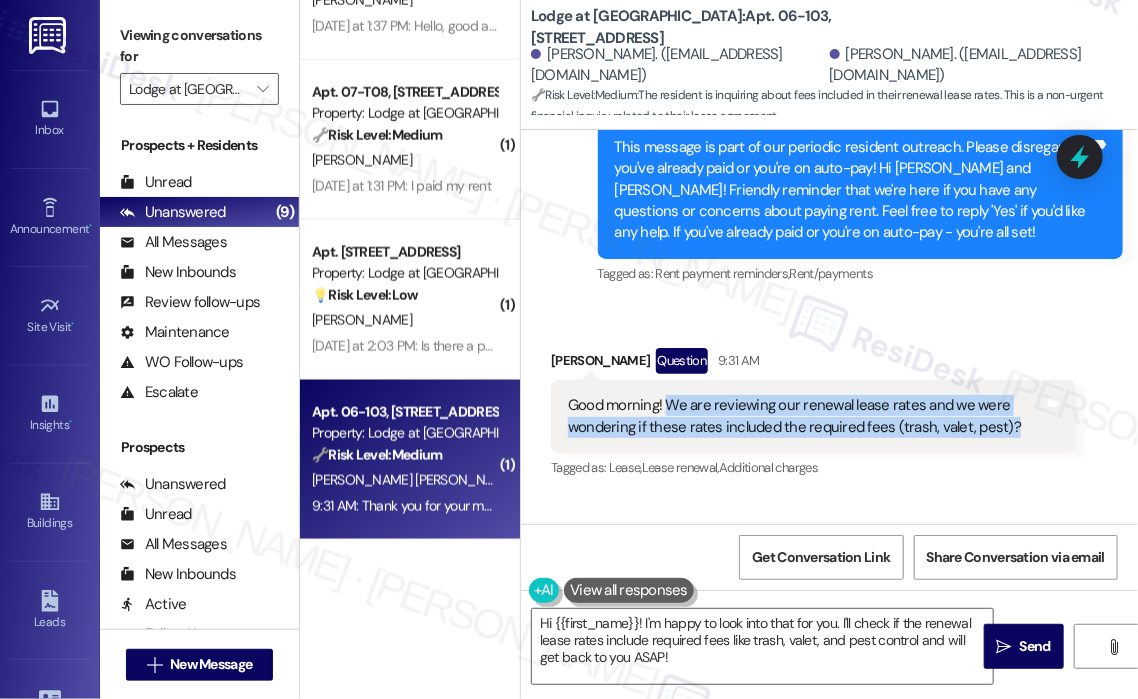 drag, startPoint x: 1012, startPoint y: 342, endPoint x: 669, endPoint y: 323, distance: 343.52585 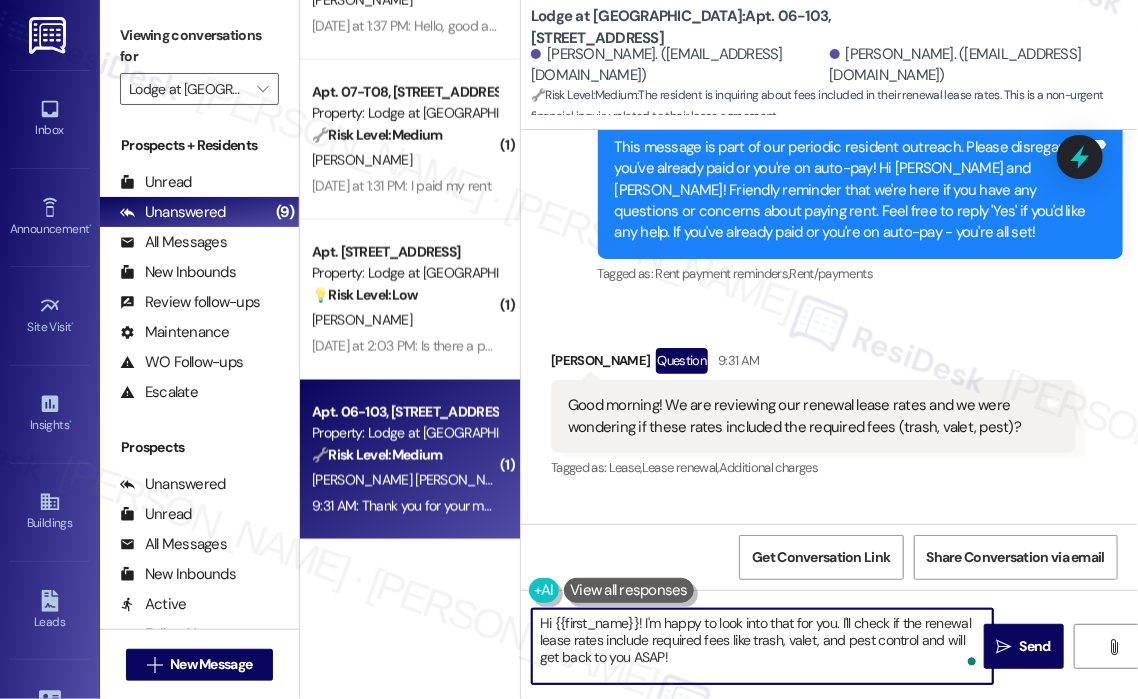 drag, startPoint x: 708, startPoint y: 663, endPoint x: 644, endPoint y: 631, distance: 71.55418 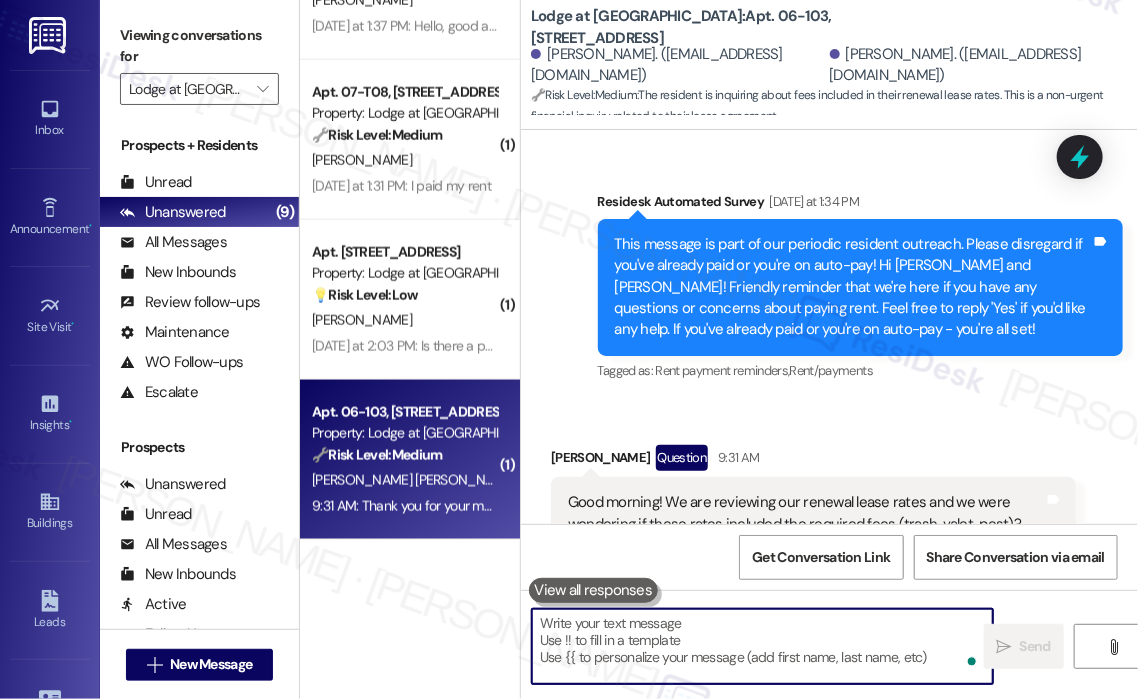 scroll, scrollTop: 5461, scrollLeft: 0, axis: vertical 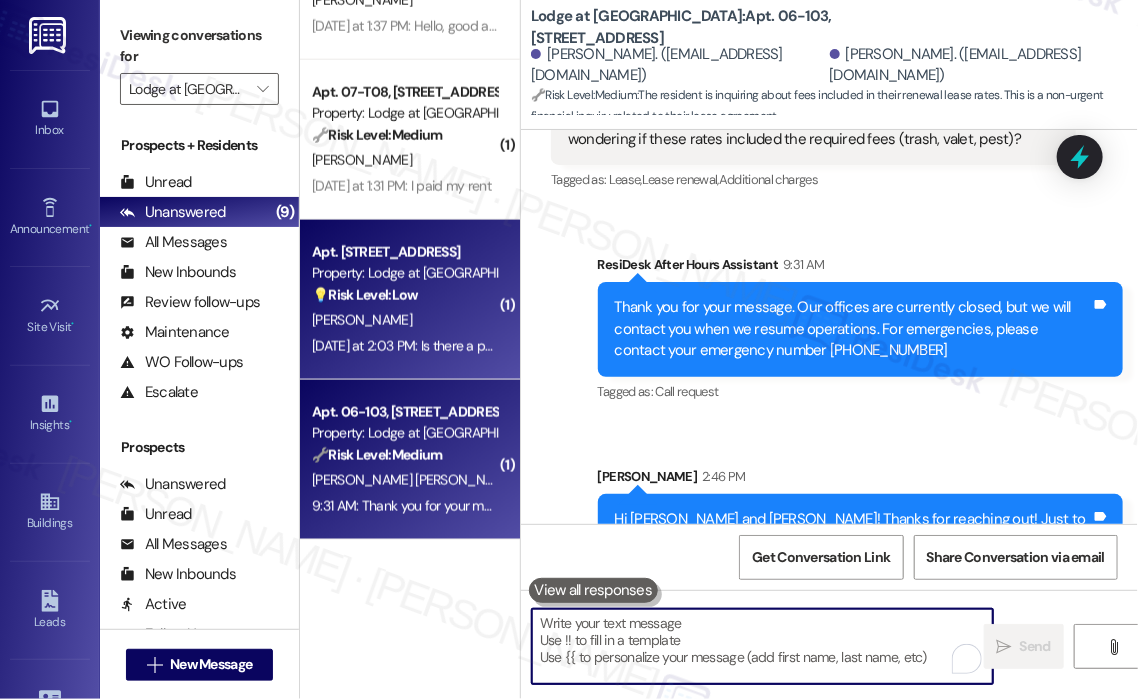 type 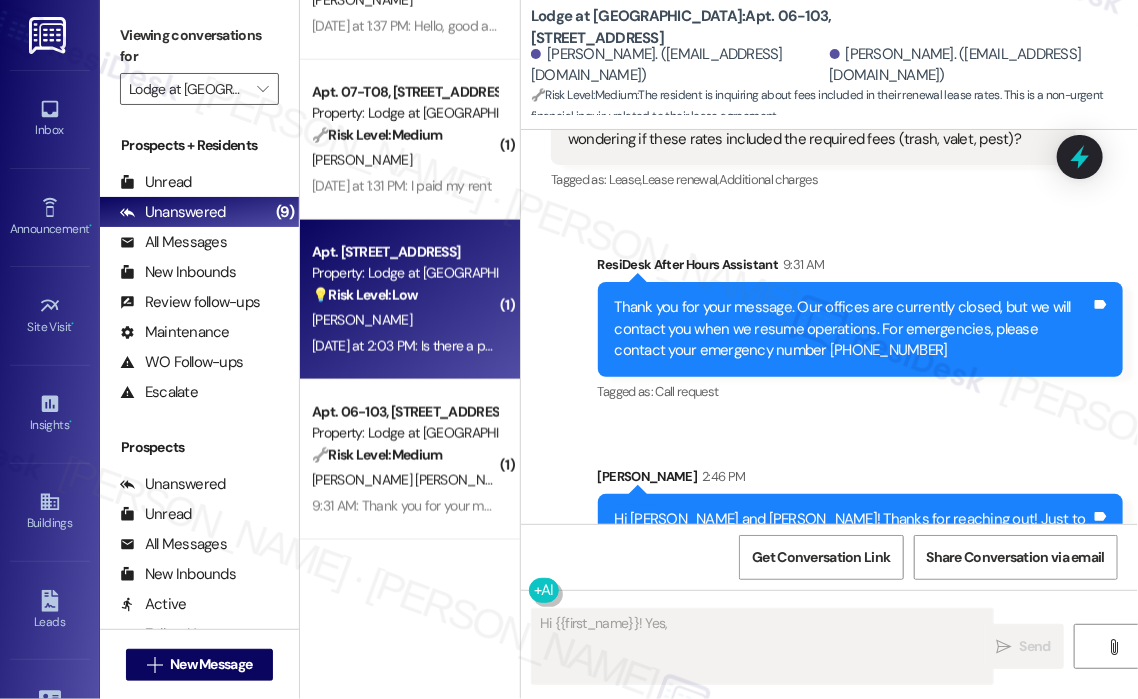 scroll, scrollTop: 1897, scrollLeft: 0, axis: vertical 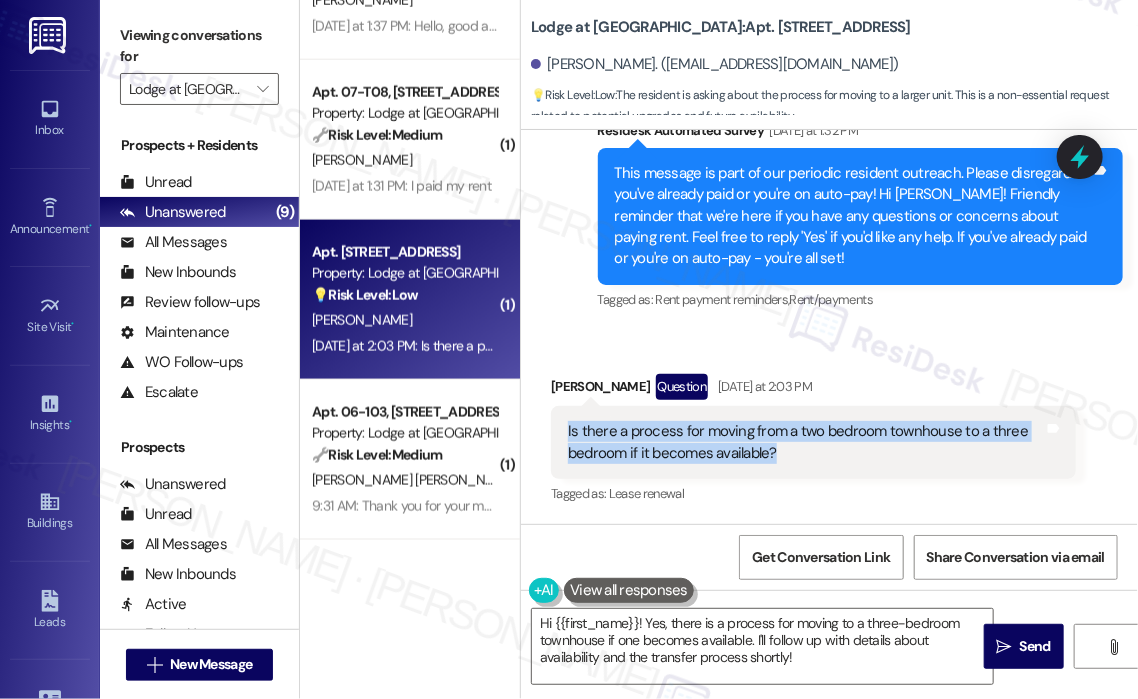 drag, startPoint x: 818, startPoint y: 455, endPoint x: 564, endPoint y: 425, distance: 255.76552 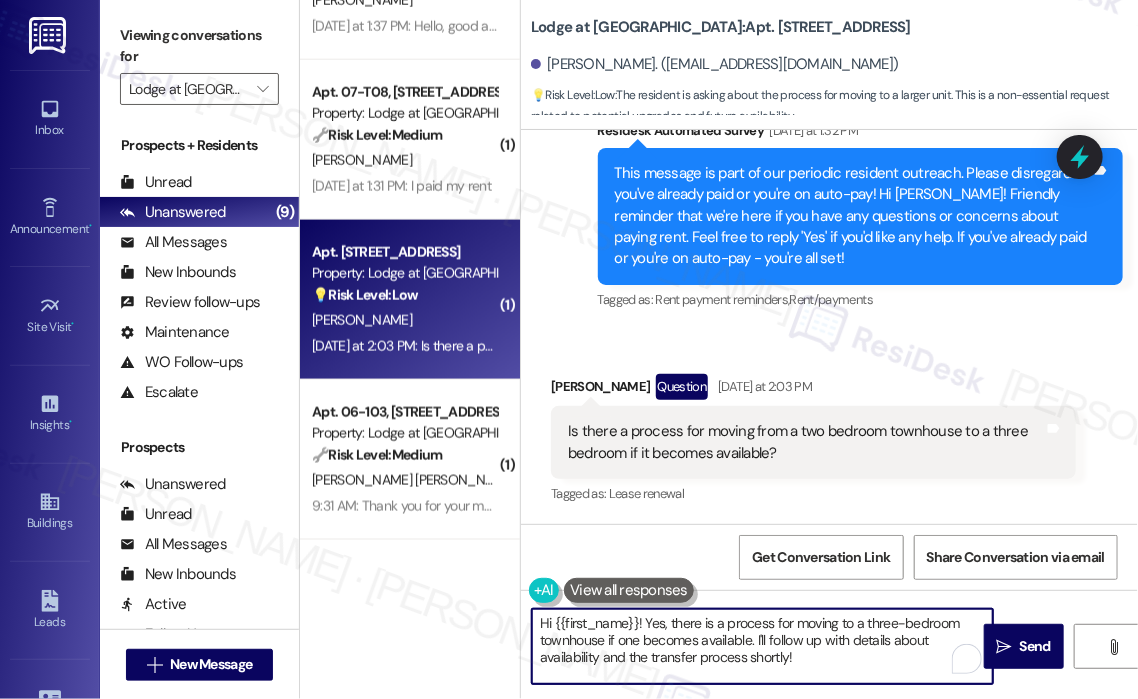 click on "Hi {{first_name}}! Yes, there is a process for moving to a three-bedroom townhouse if one becomes available. I'll follow up with details about availability and the transfer process shortly!" at bounding box center (762, 646) 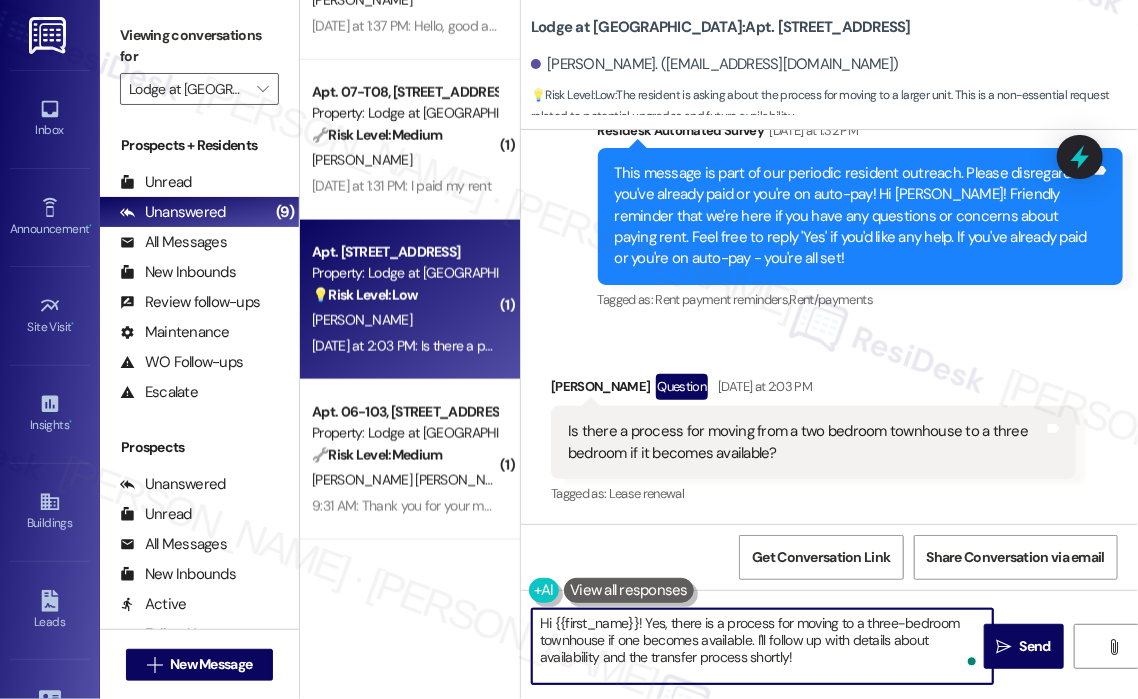 drag, startPoint x: 871, startPoint y: 659, endPoint x: 647, endPoint y: 611, distance: 229.08514 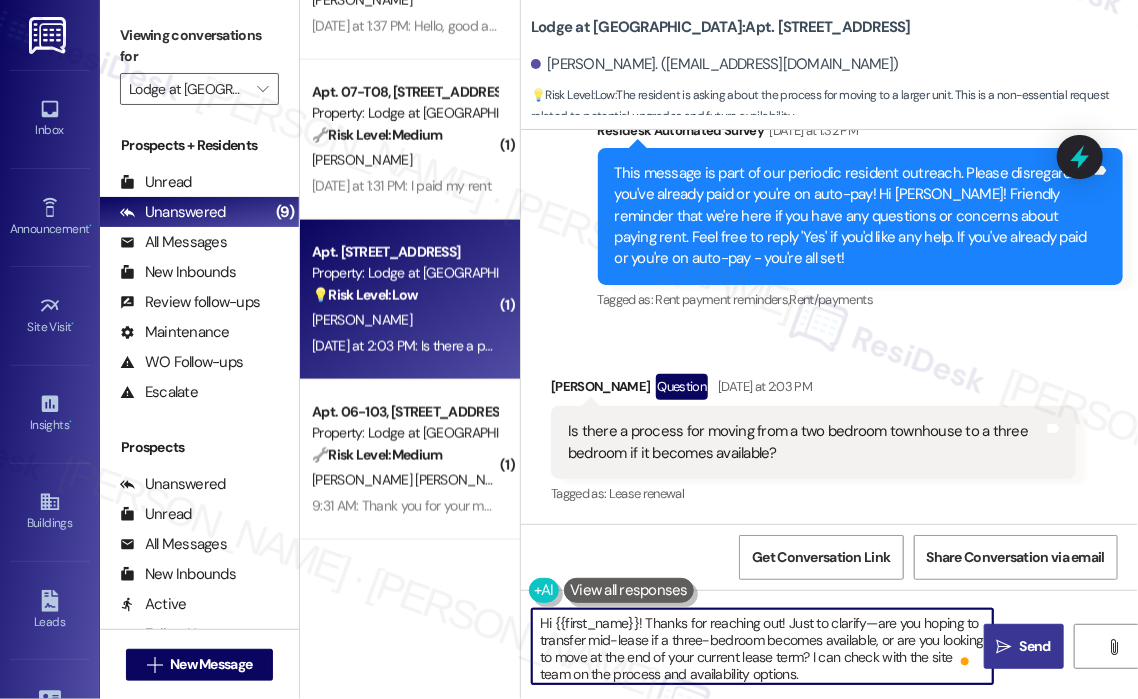 click on "Send" at bounding box center [1035, 646] 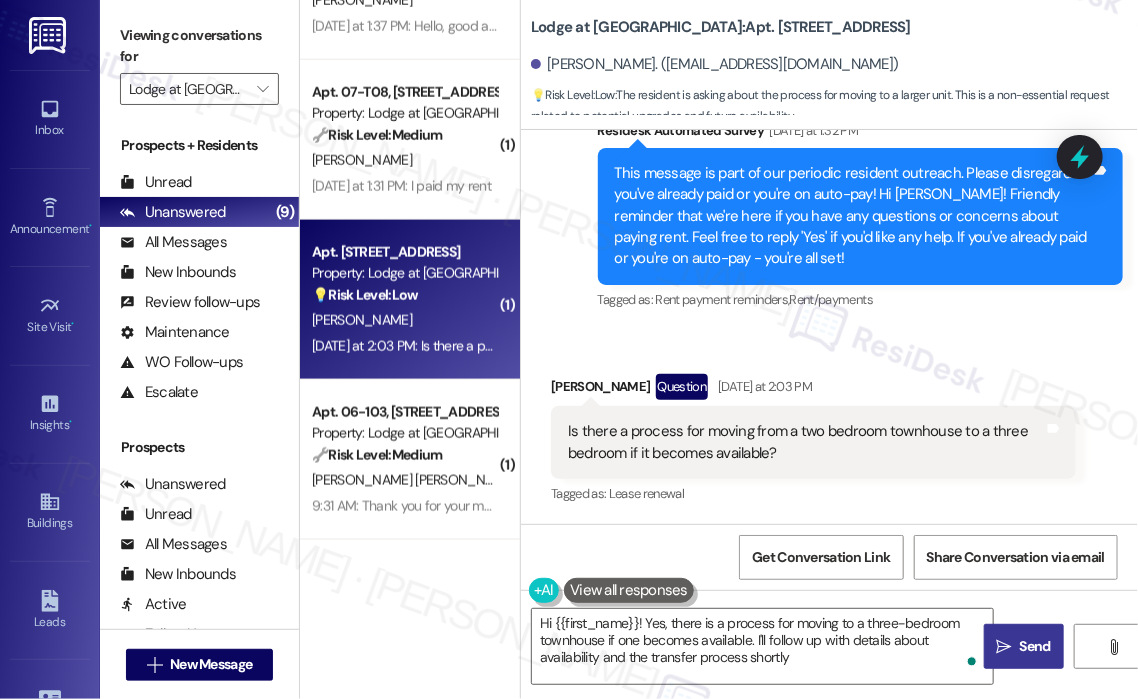 type on "Hi {{first_name}}! Yes, there is a process for moving to a three-bedroom townhouse if one becomes available. I'll follow up with details about availability and the transfer process shortly!" 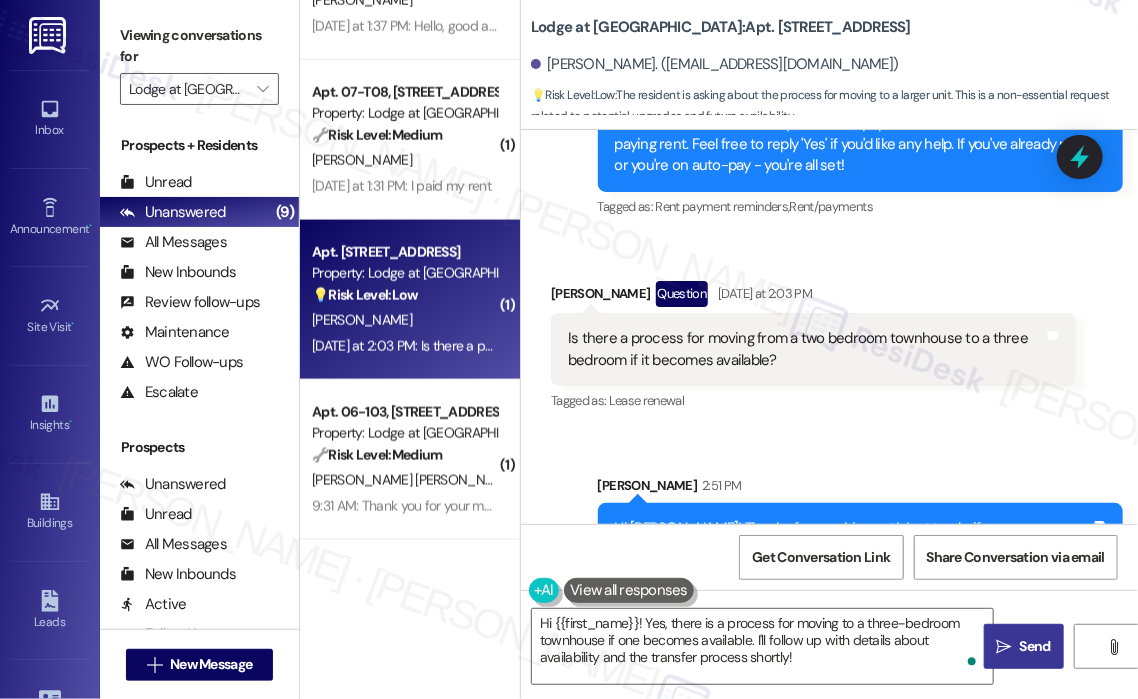 scroll, scrollTop: 2100, scrollLeft: 0, axis: vertical 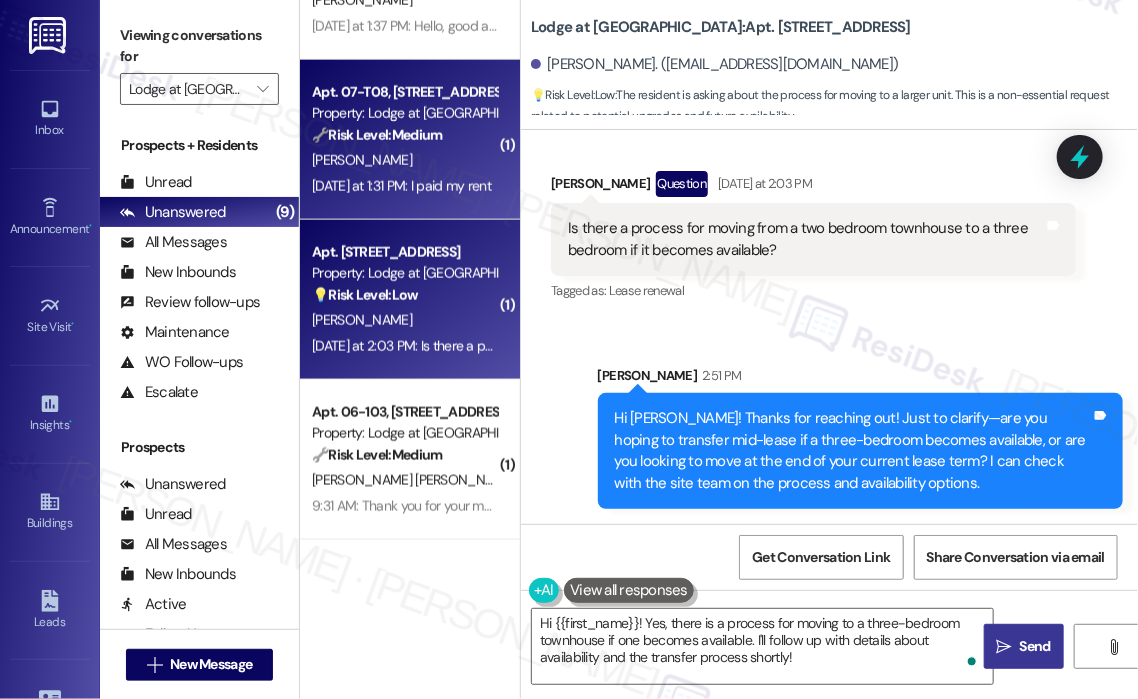 click on "Apt. 07-T08, 3130 Hillandale Road Property: Lodge at Croasdaile Farm 🔧  Risk Level:  Medium The resident confirmed they paid their rent in response to a reminder message. This is a routine payment update. E. Lopez-Gomez Yesterday at 1:31 PM: I paid my rent  Yesterday at 1:31 PM: I paid my rent" at bounding box center (410, 140) 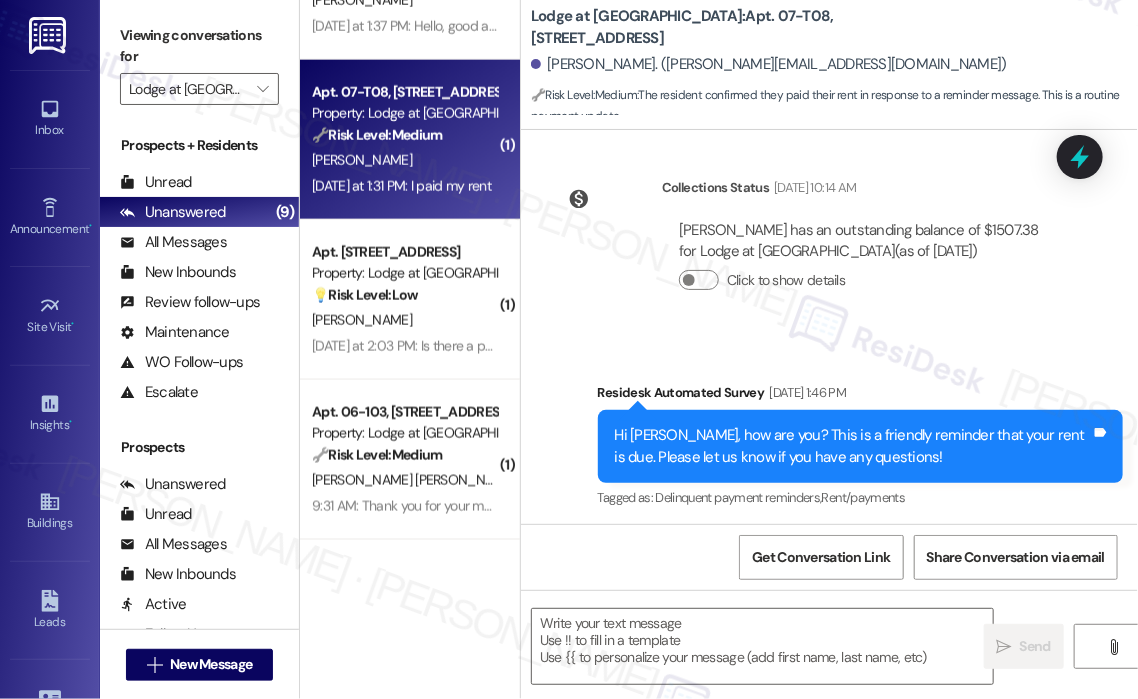 type on "Fetching suggested responses. Please feel free to read through the conversation in the meantime." 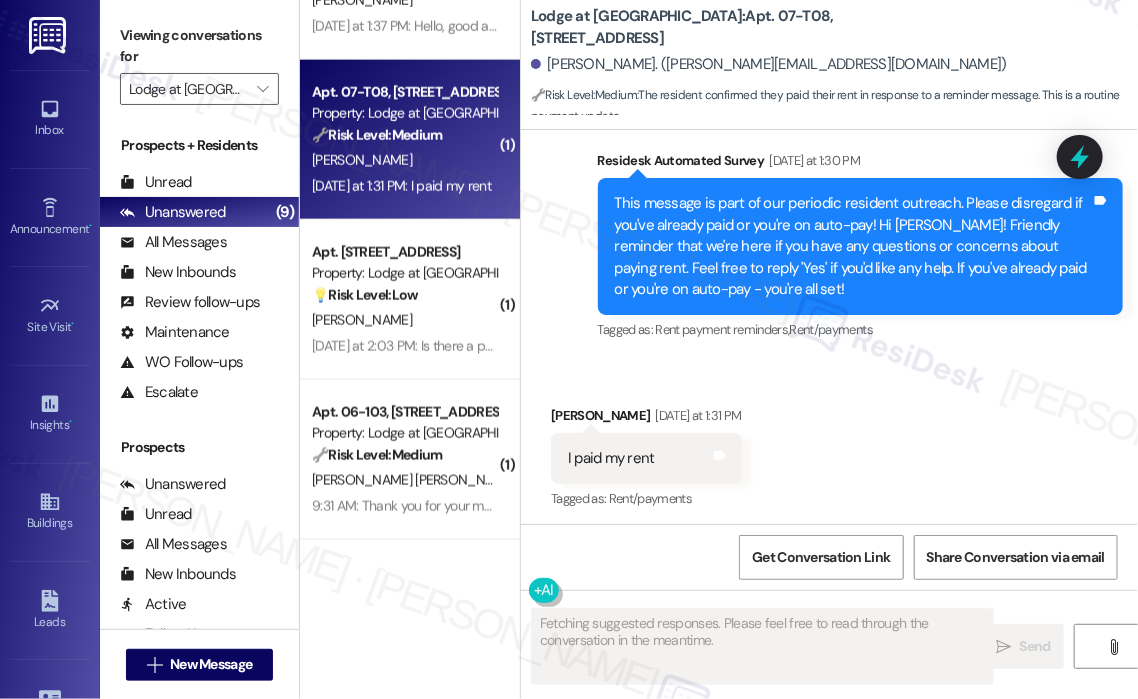 scroll, scrollTop: 1024, scrollLeft: 0, axis: vertical 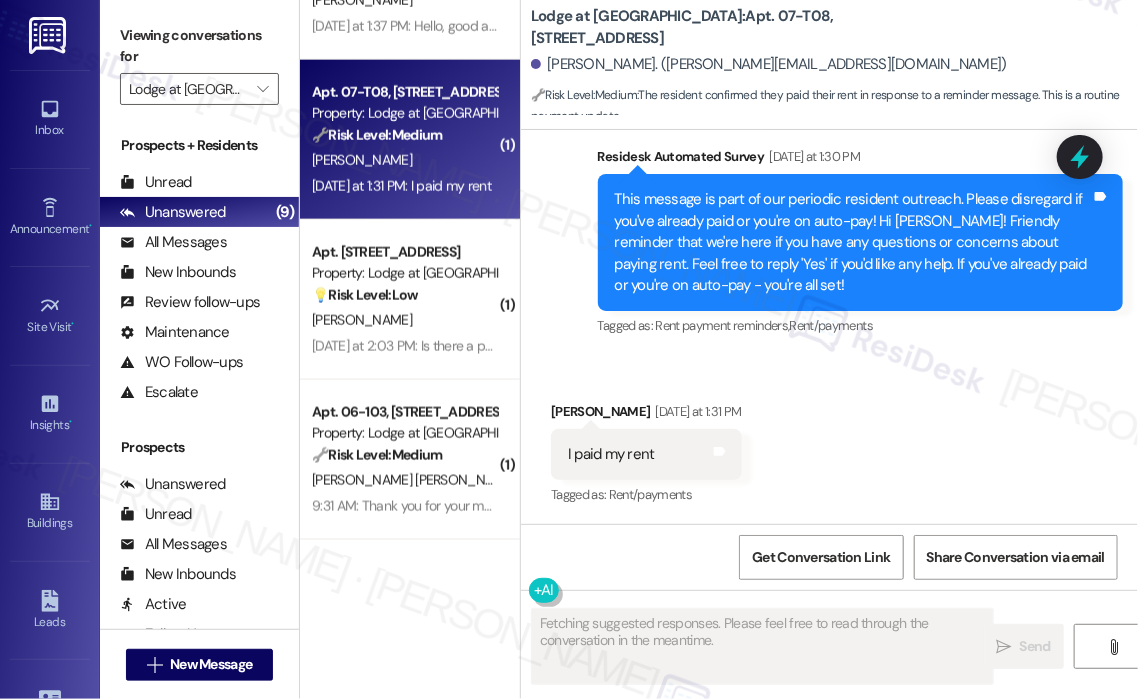 type 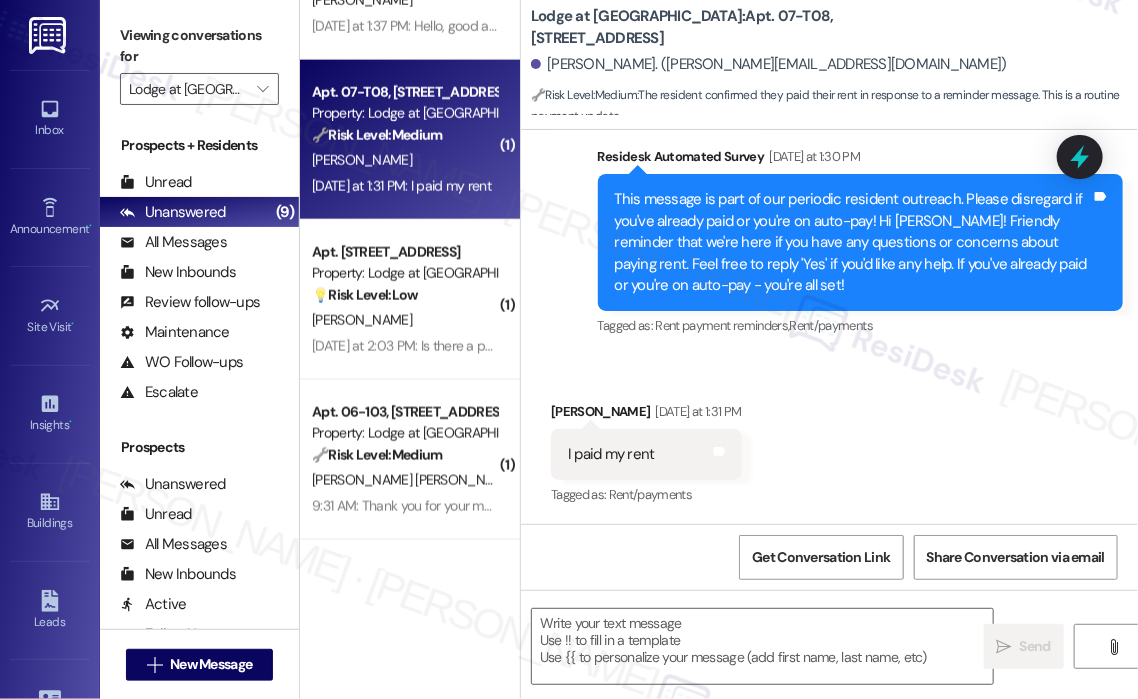 click on "Received via SMS Evelin Lopez-Gomez Yesterday at 1:31 PM I paid my rent  Tags and notes Tagged as:   Rent/payments Click to highlight conversations about Rent/payments" at bounding box center (829, 440) 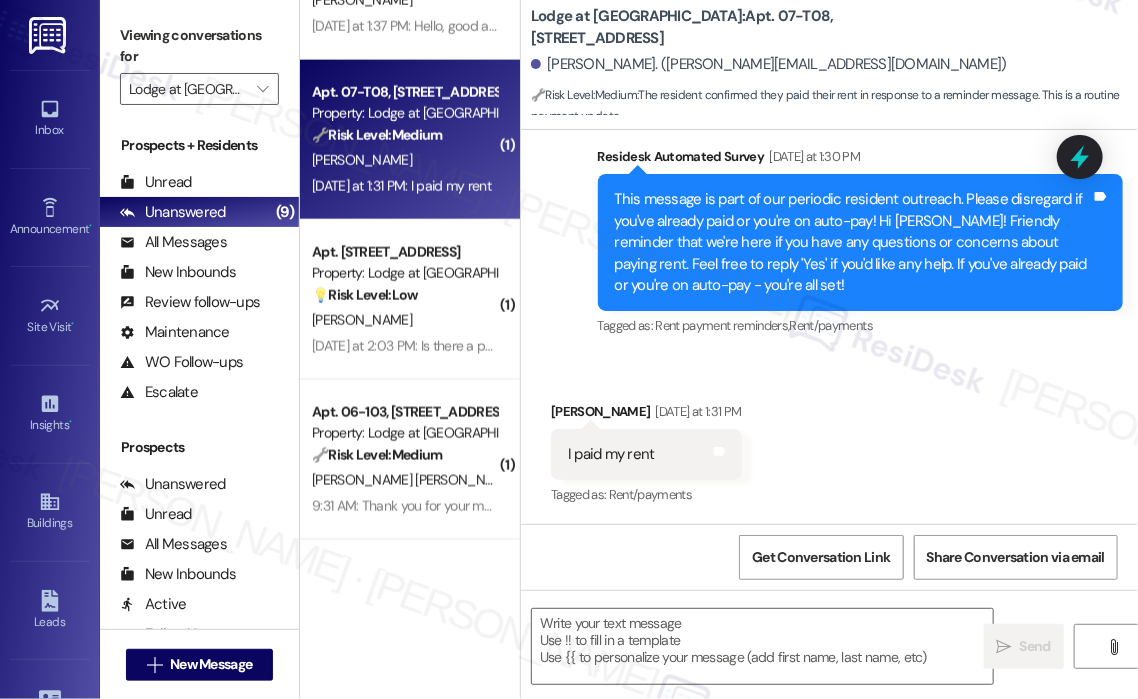 click on "I paid my rent" at bounding box center (611, 454) 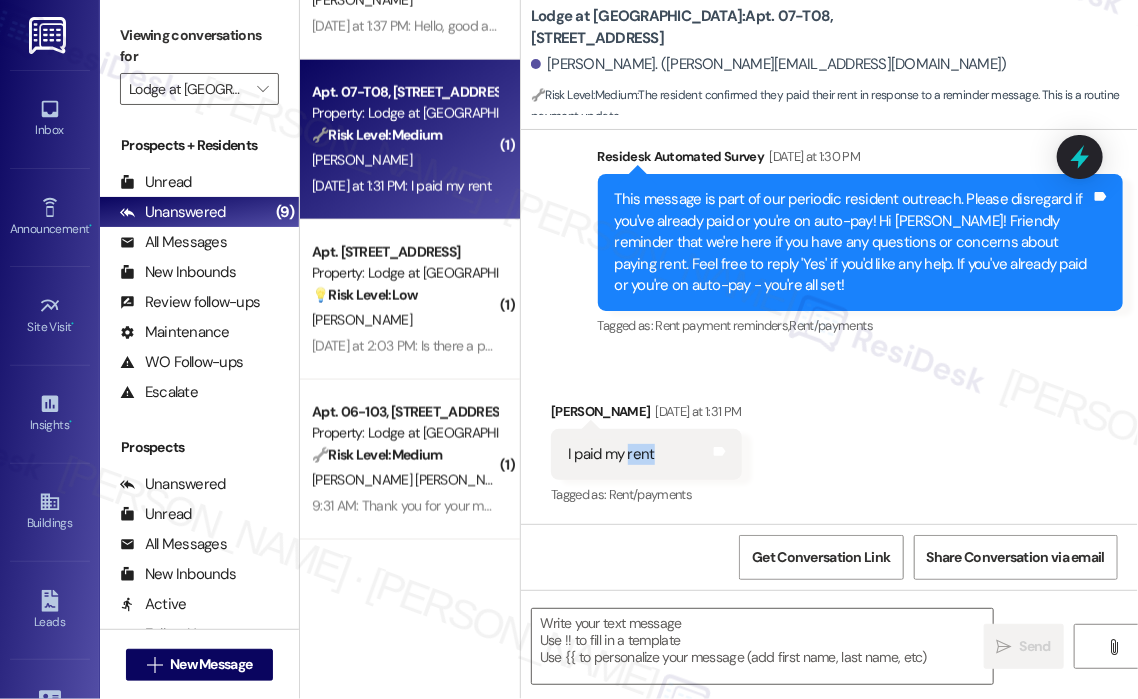 click on "I paid my rent" at bounding box center [611, 454] 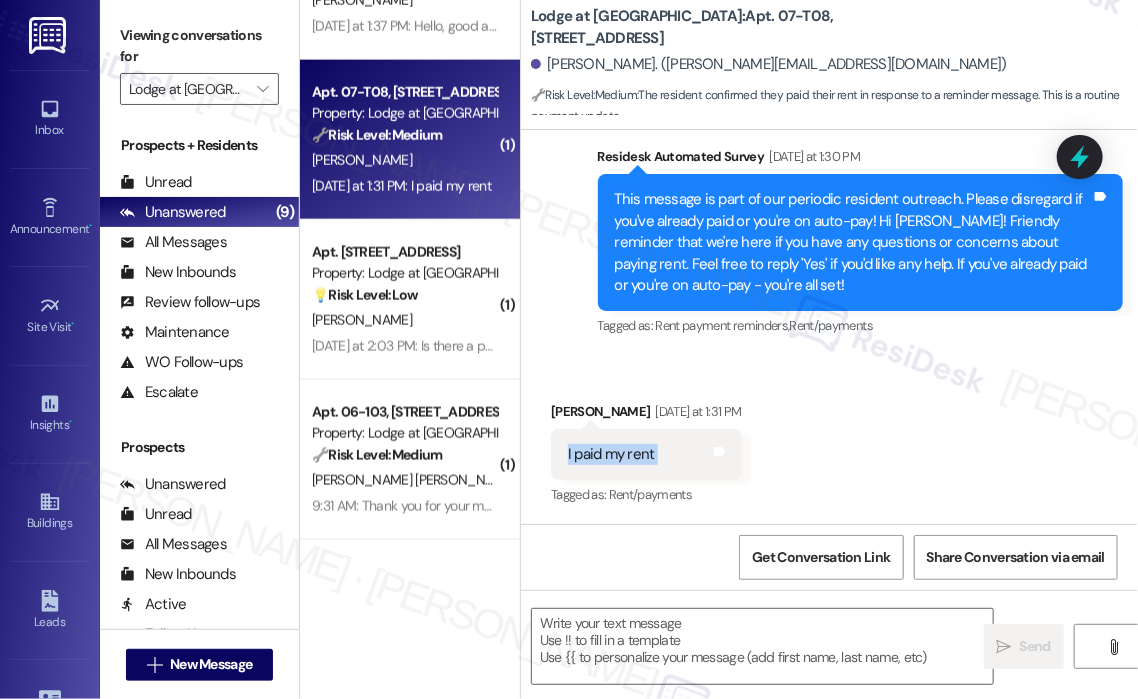 click on "I paid my rent" at bounding box center [611, 454] 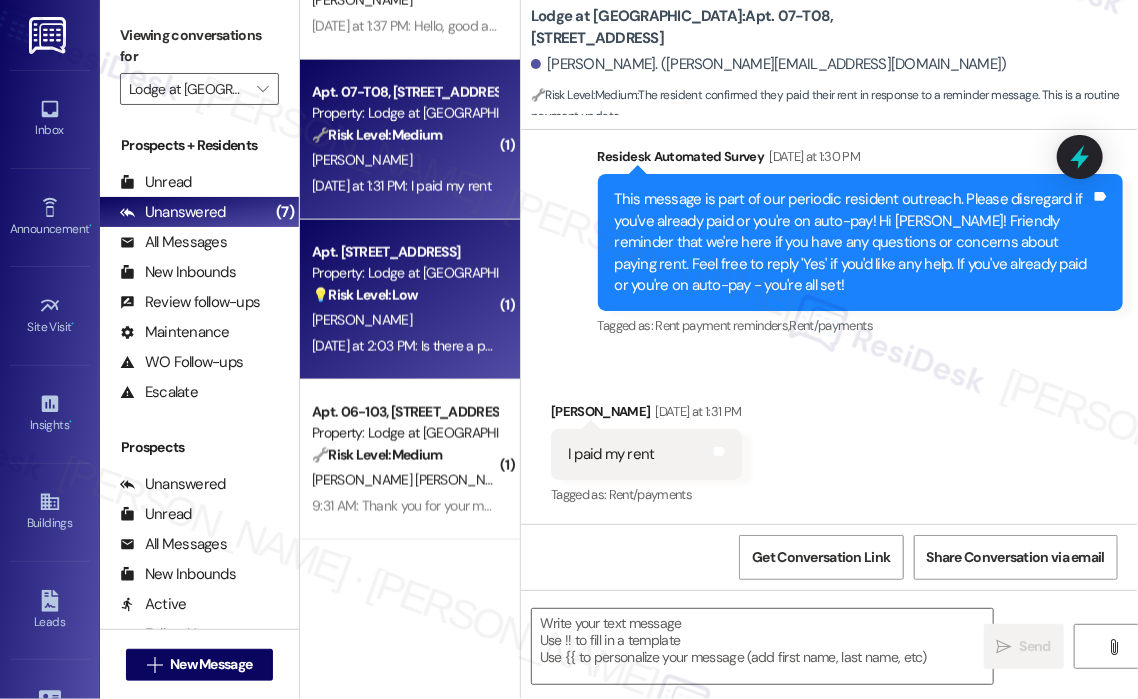 click on "B. Scoggins" at bounding box center (404, 320) 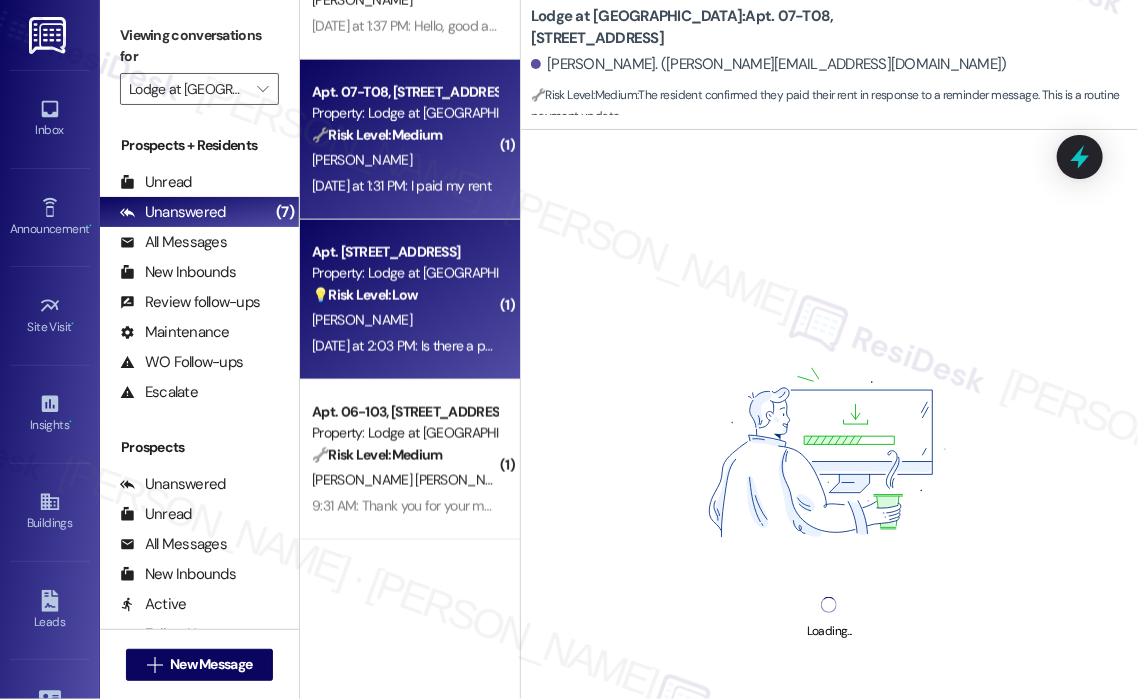 click on "Yesterday at 1:31 PM: I paid my rent  Yesterday at 1:31 PM: I paid my rent" at bounding box center (404, 186) 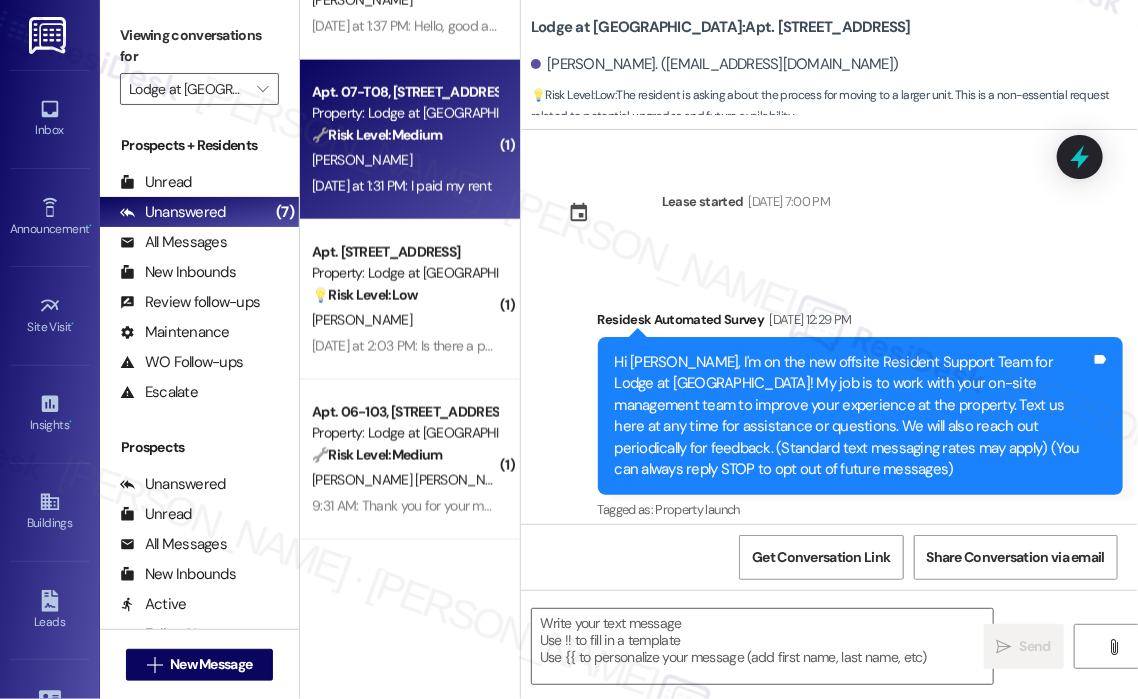scroll, scrollTop: 0, scrollLeft: 0, axis: both 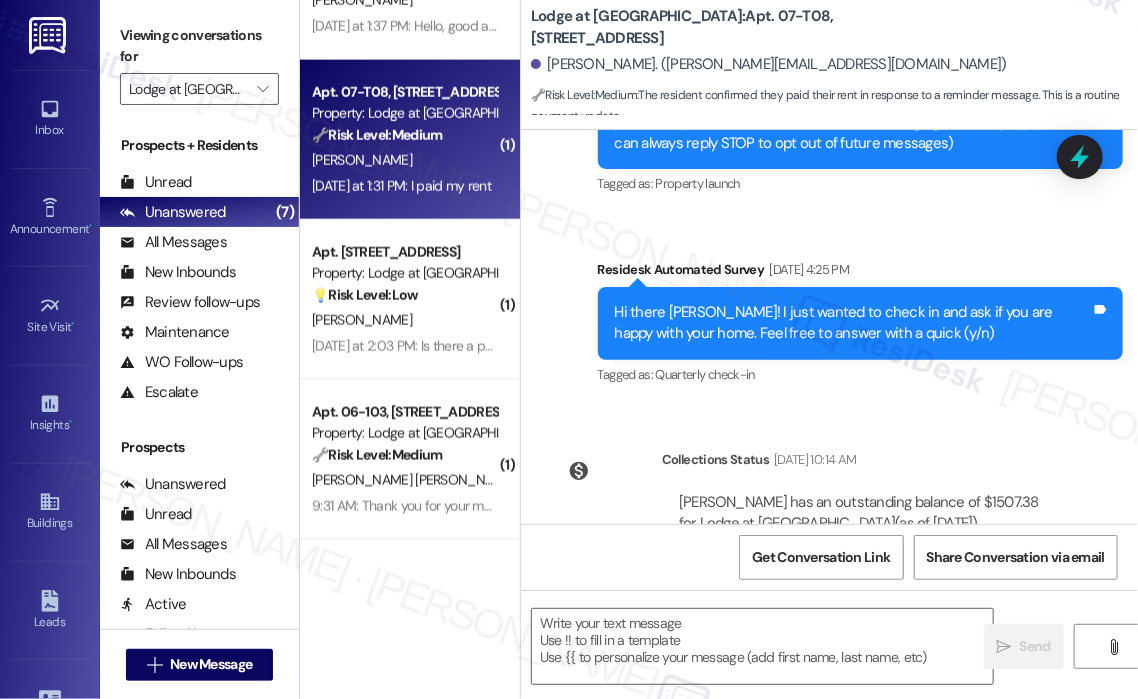type on "Fetching suggested responses. Please feel free to read through the conversation in the meantime." 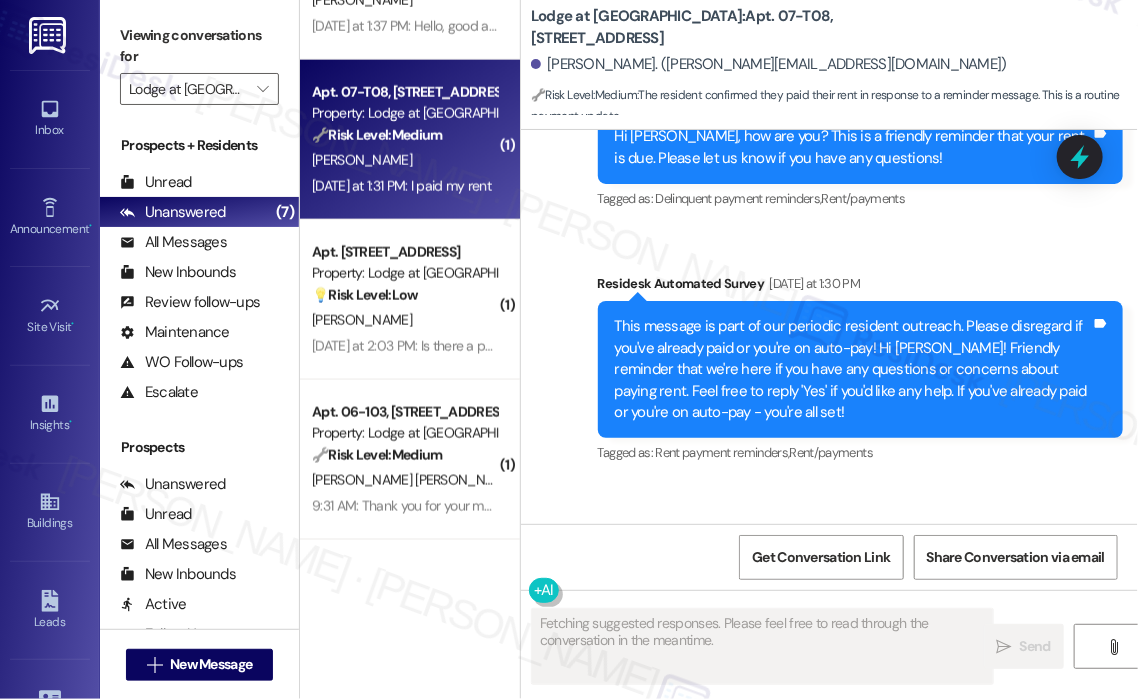 scroll, scrollTop: 1024, scrollLeft: 0, axis: vertical 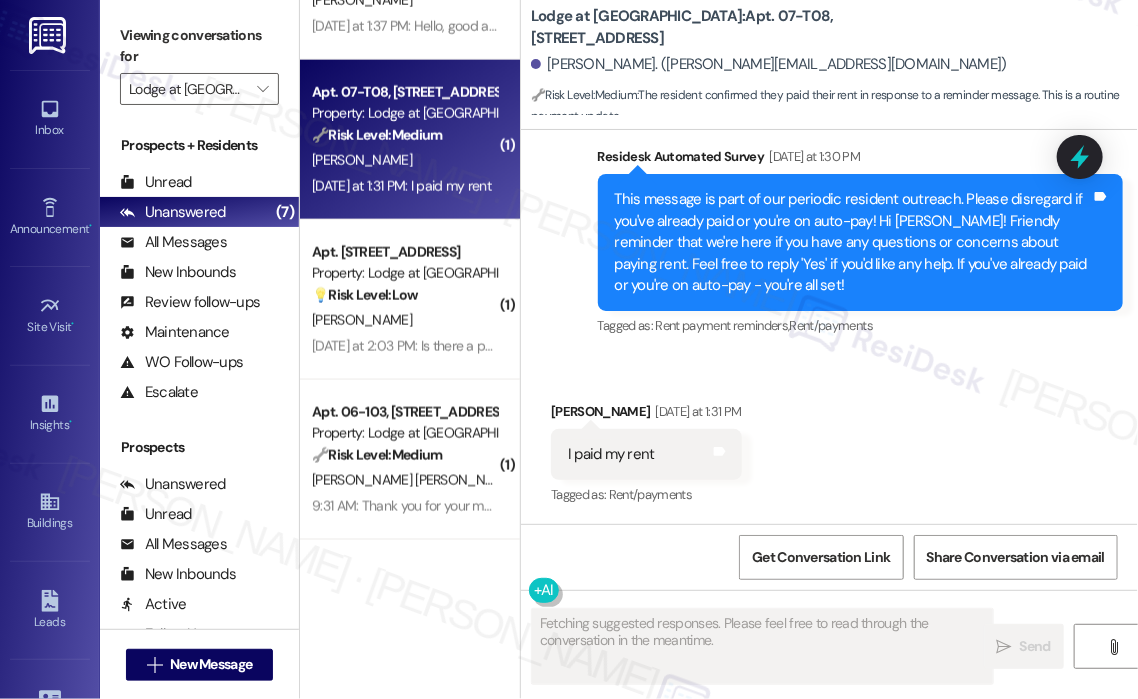 type 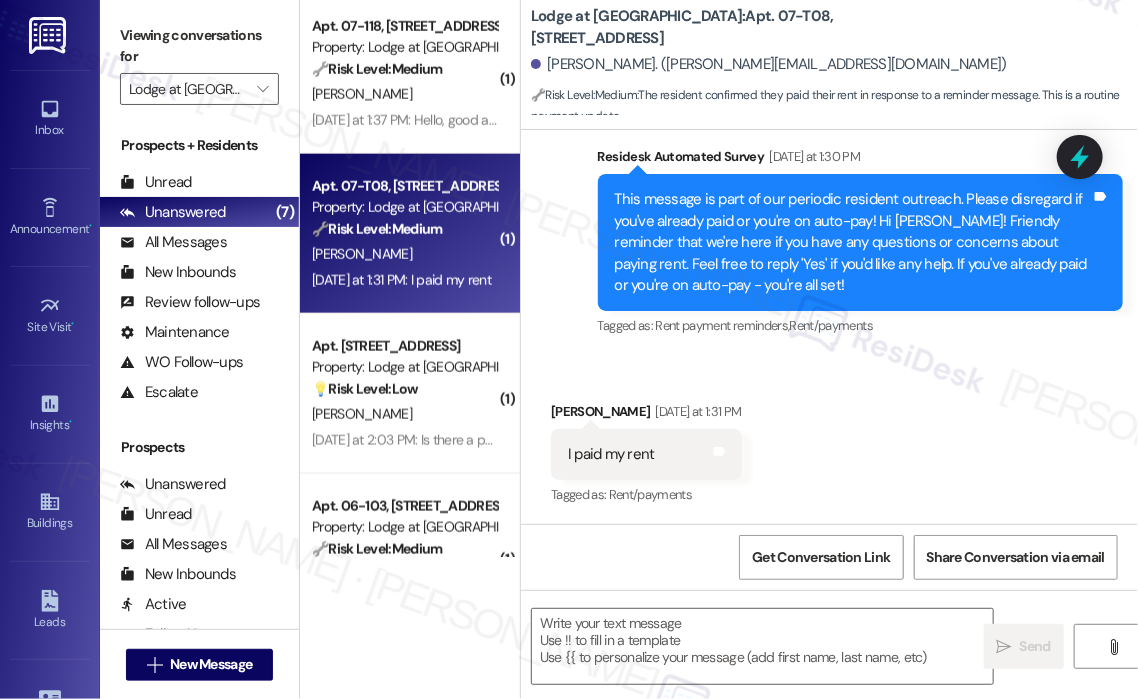 scroll, scrollTop: 700, scrollLeft: 0, axis: vertical 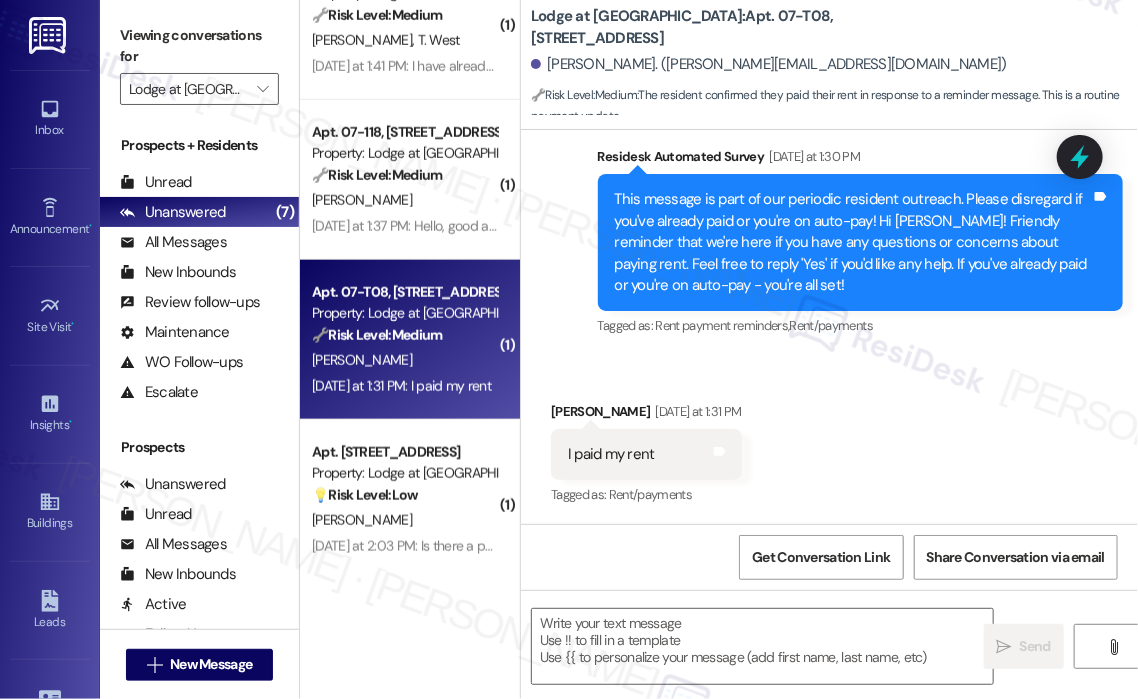 click on "E. Hernandez" at bounding box center [404, 200] 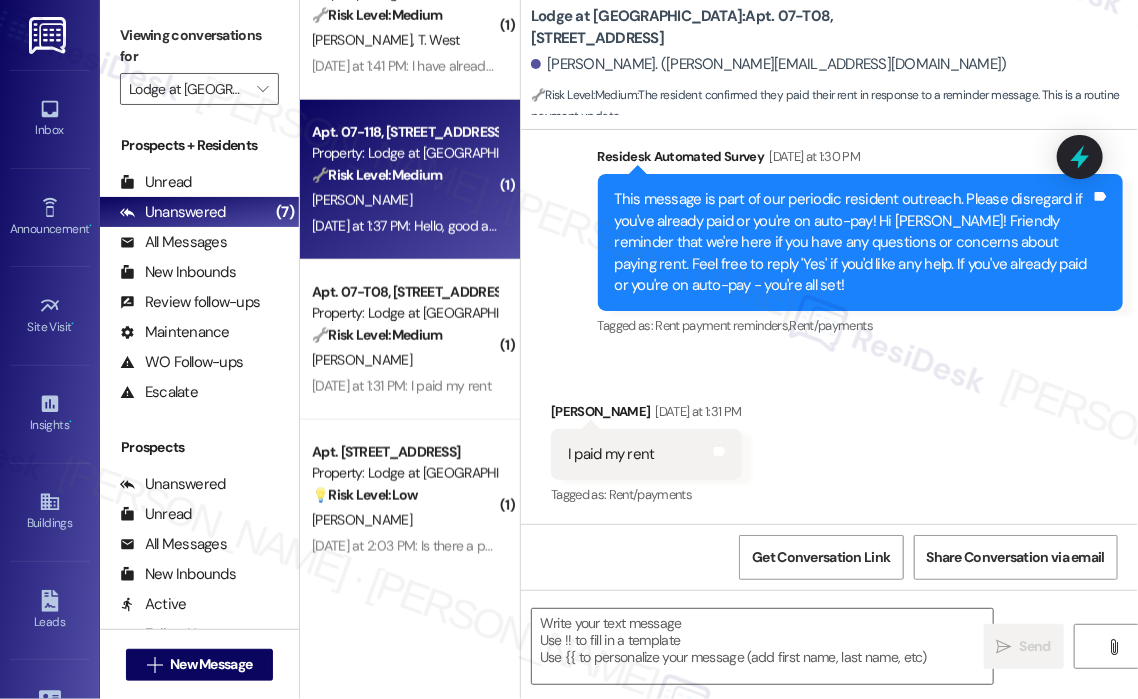 type on "Fetching suggested responses. Please feel free to read through the conversation in the meantime." 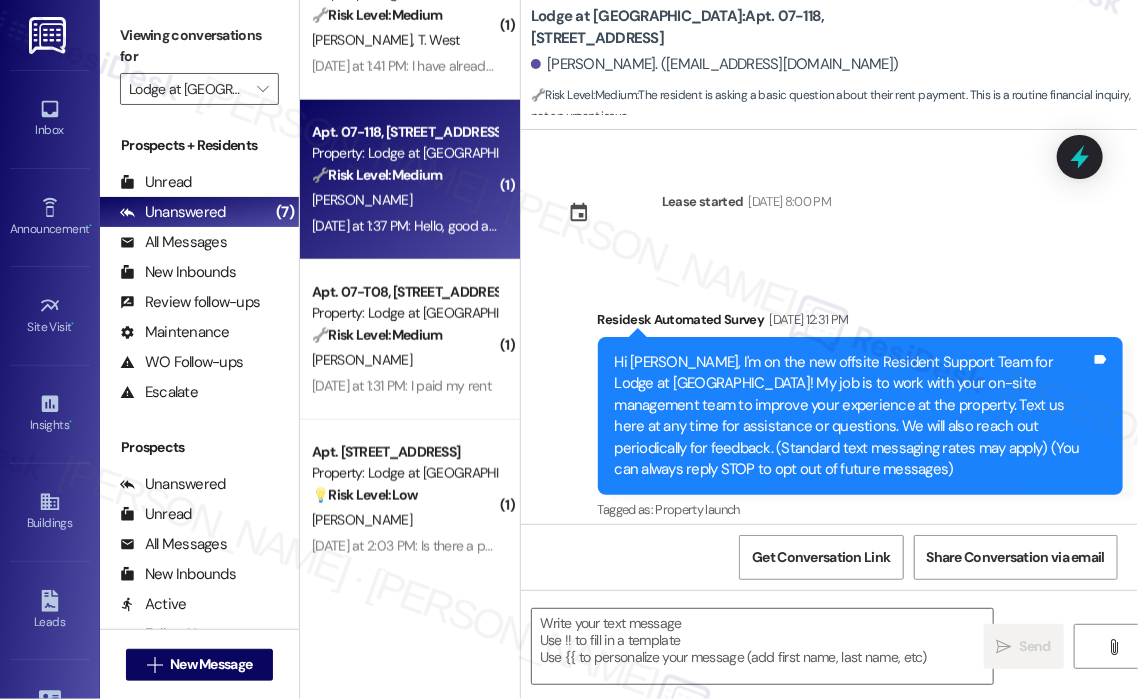 type on "Fetching suggested responses. Please feel free to read through the conversation in the meantime." 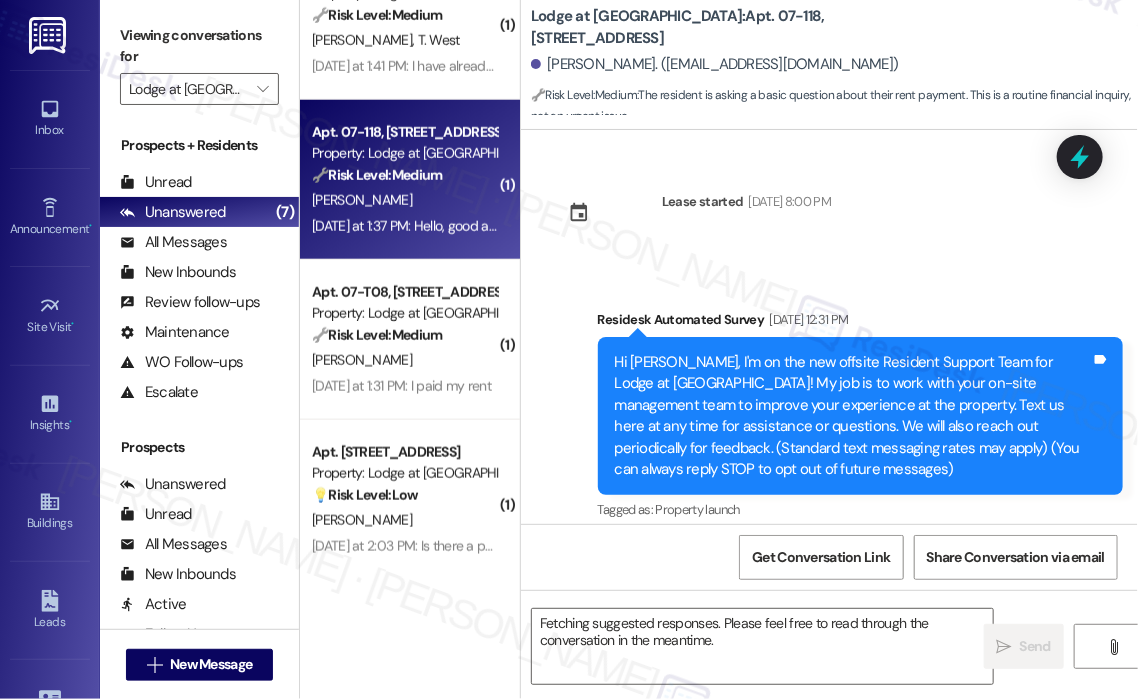 scroll, scrollTop: 4140, scrollLeft: 0, axis: vertical 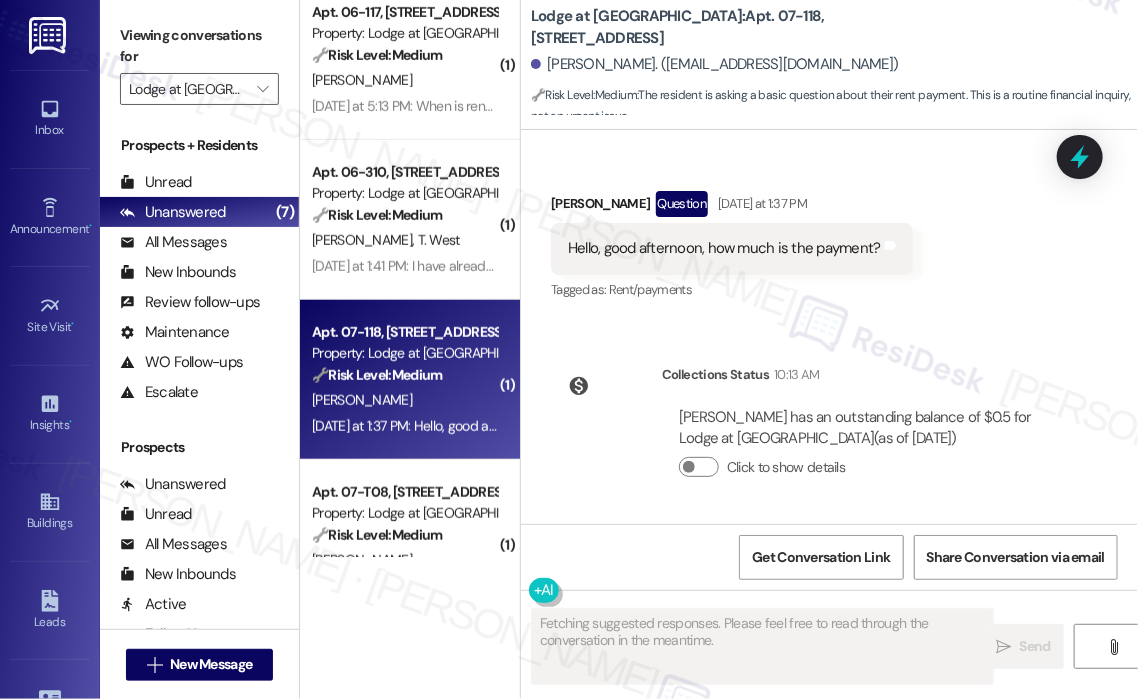 click on "Property: Lodge at Croasdaile Farm" at bounding box center (404, 193) 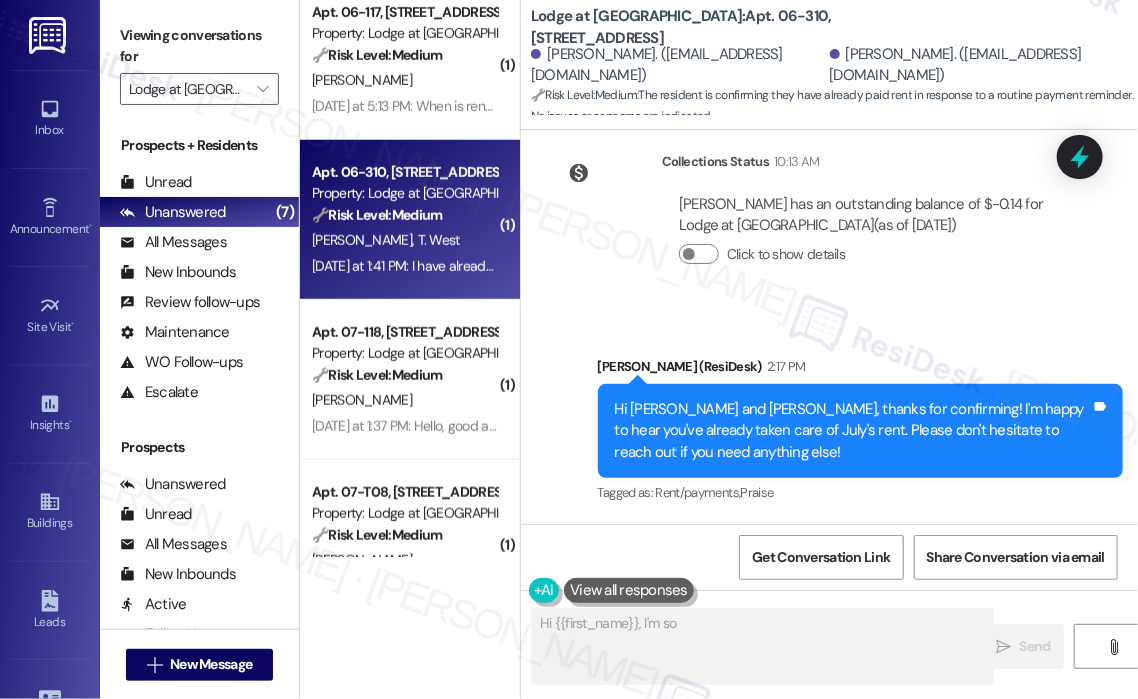 scroll, scrollTop: 3012, scrollLeft: 0, axis: vertical 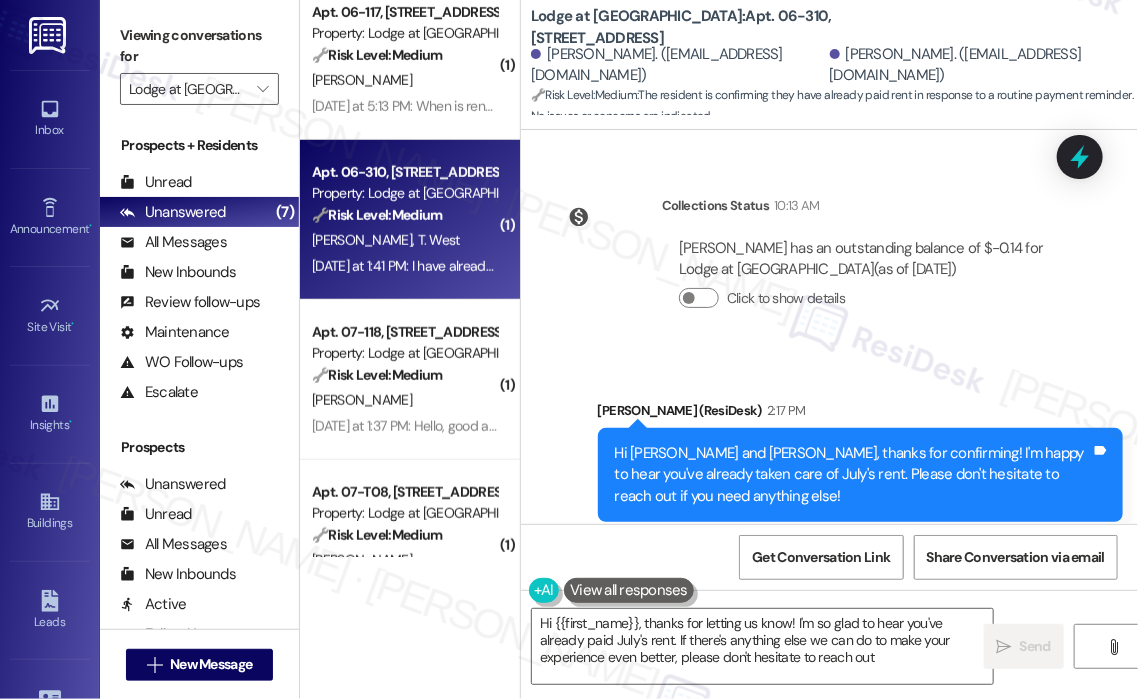 type on "Hi {{first_name}}, thanks for letting us know! I'm so glad to hear you've already paid July's rent. If there's anything else we can do to make your experience even better, please don't hesitate to reach out!" 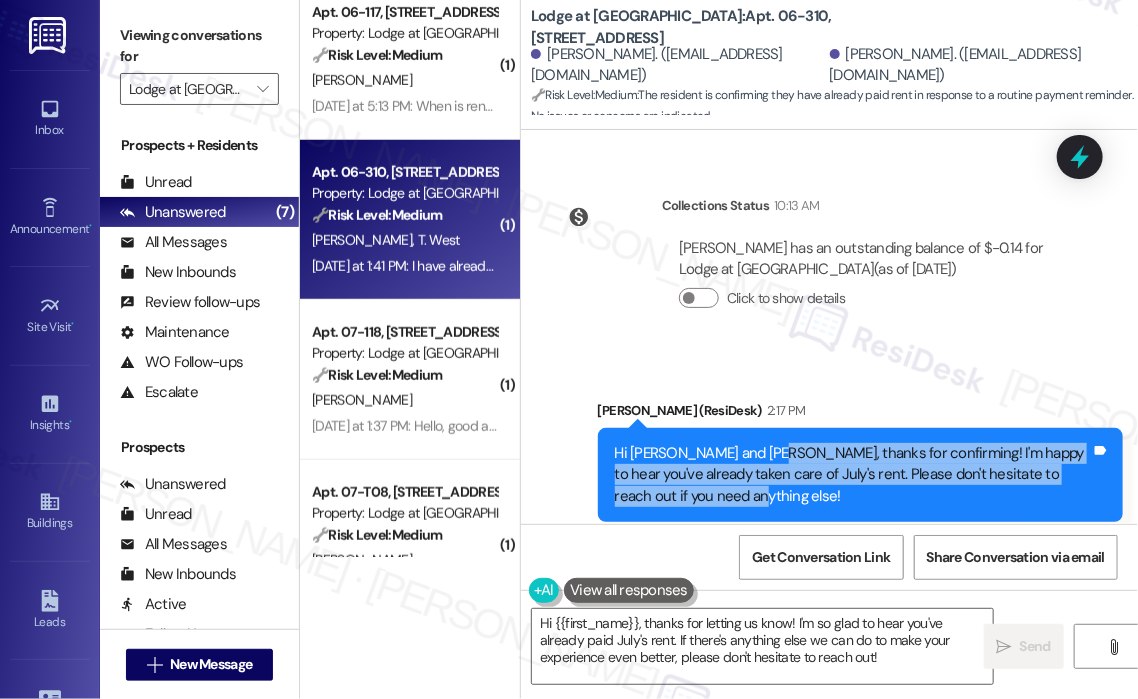 drag, startPoint x: 780, startPoint y: 457, endPoint x: 768, endPoint y: 418, distance: 40.804413 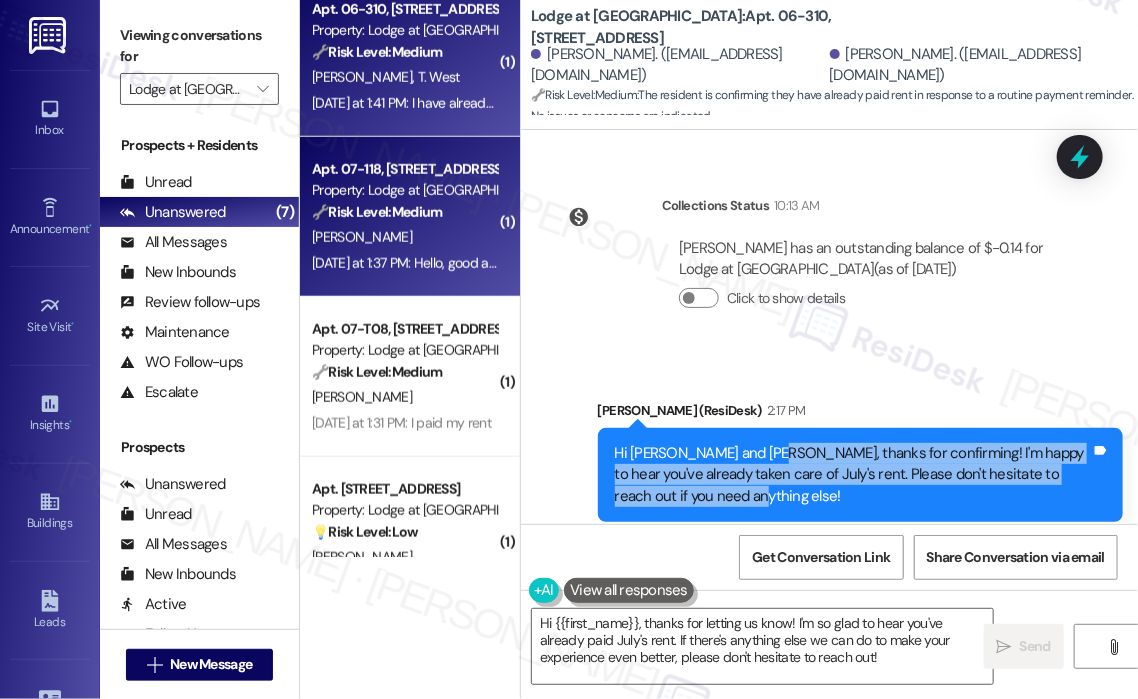scroll, scrollTop: 700, scrollLeft: 0, axis: vertical 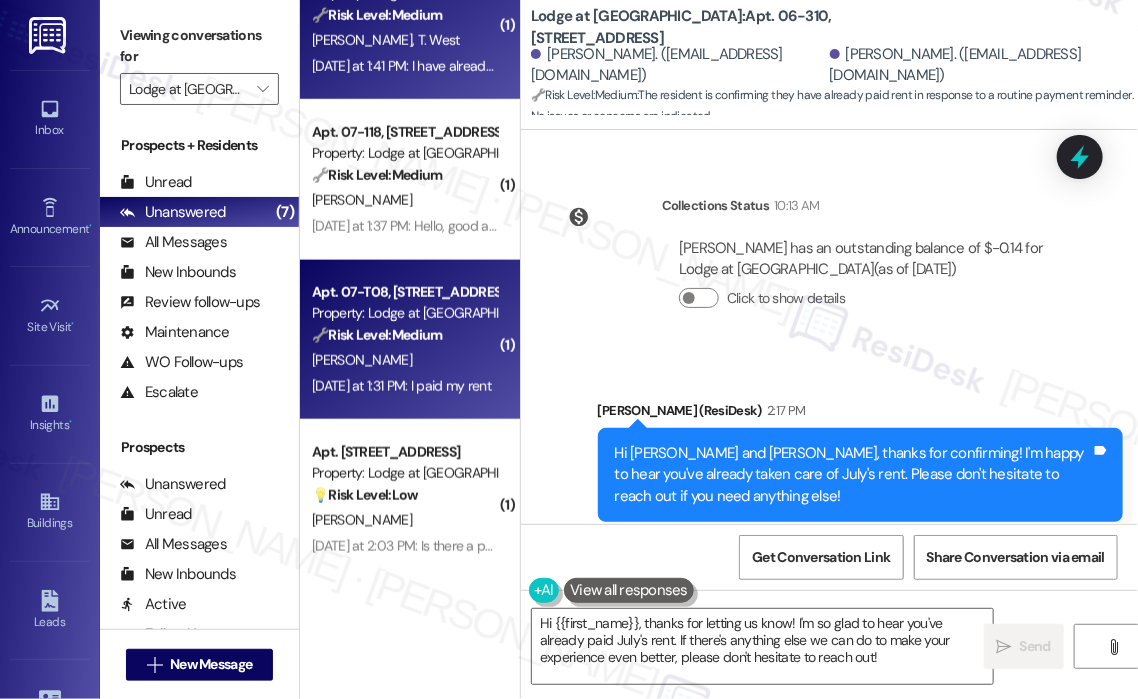 click on "Yesterday at 1:31 PM: I paid my rent  Yesterday at 1:31 PM: I paid my rent" at bounding box center (401, 386) 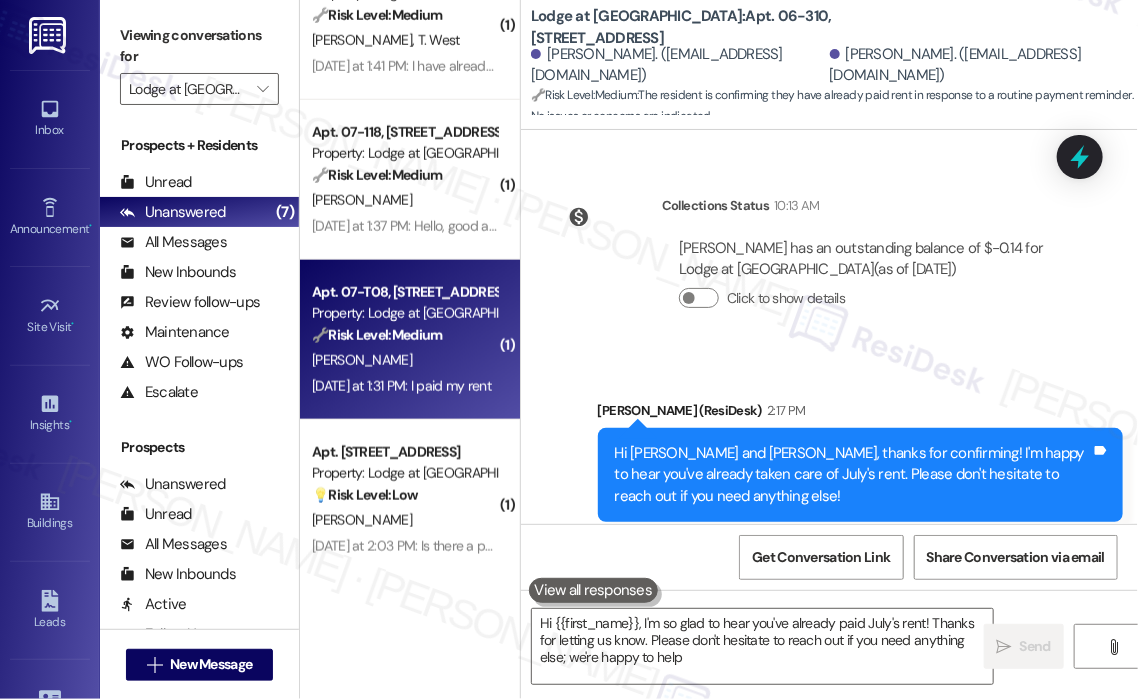 type on "Hi {{first_name}}, I'm so glad to hear you've already paid July's rent! Thanks for letting us know. Please don't hesitate to reach out if you need anything else; we're happy to help!" 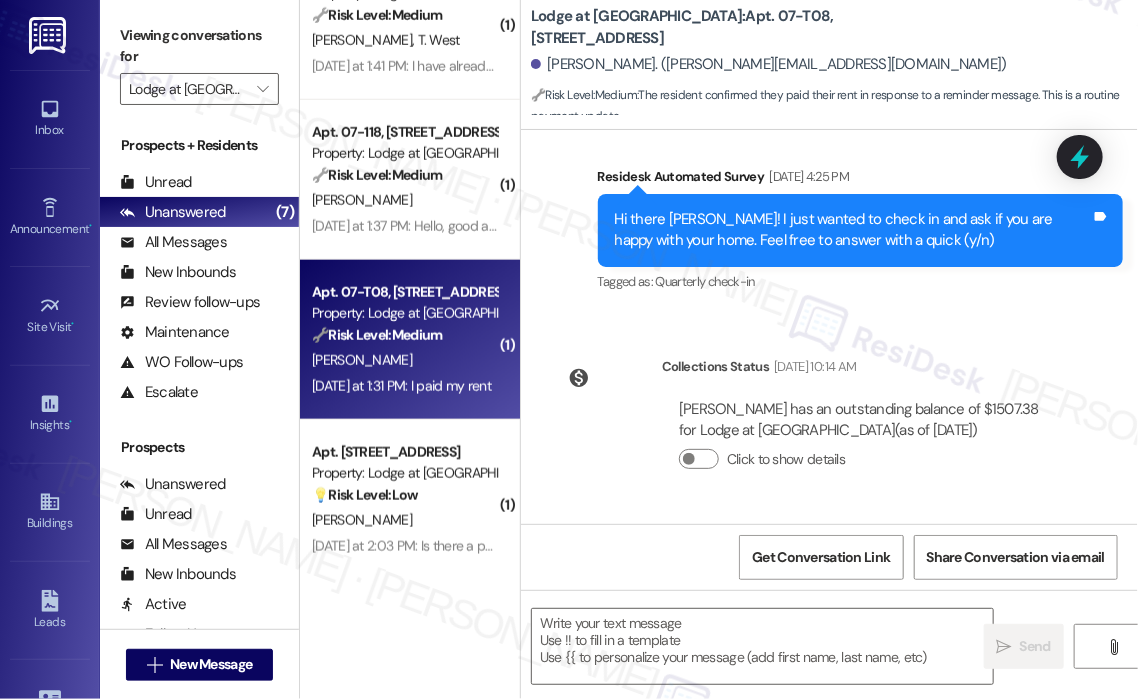 type on "Fetching suggested responses. Please feel free to read through the conversation in the meantime." 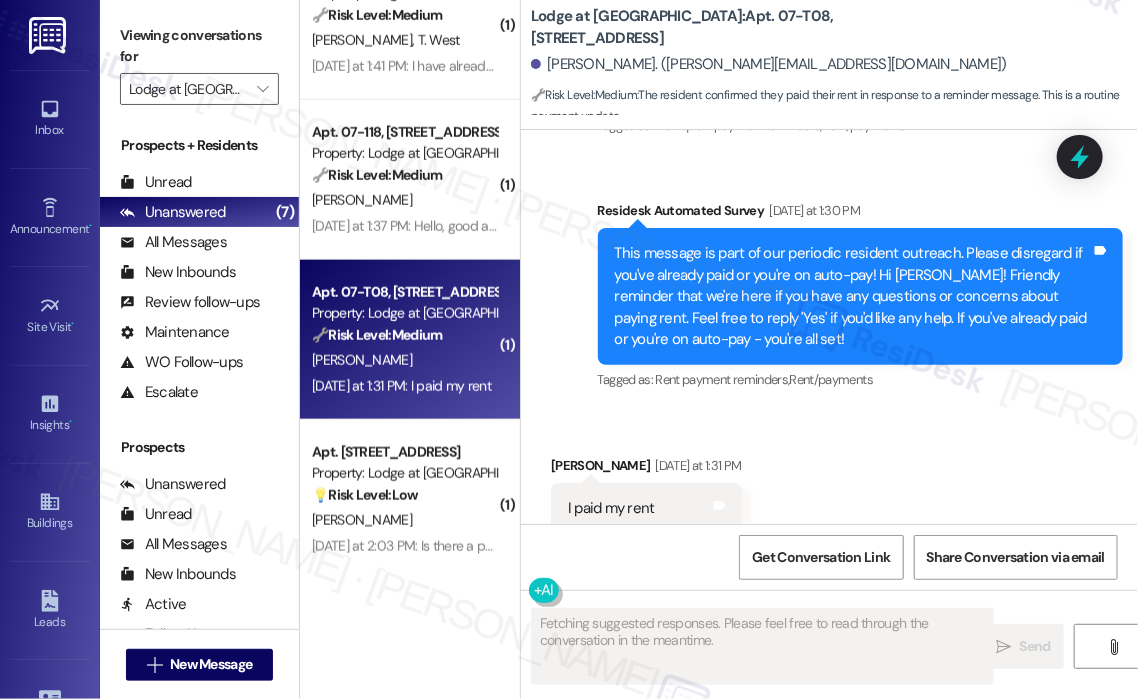 scroll, scrollTop: 1024, scrollLeft: 0, axis: vertical 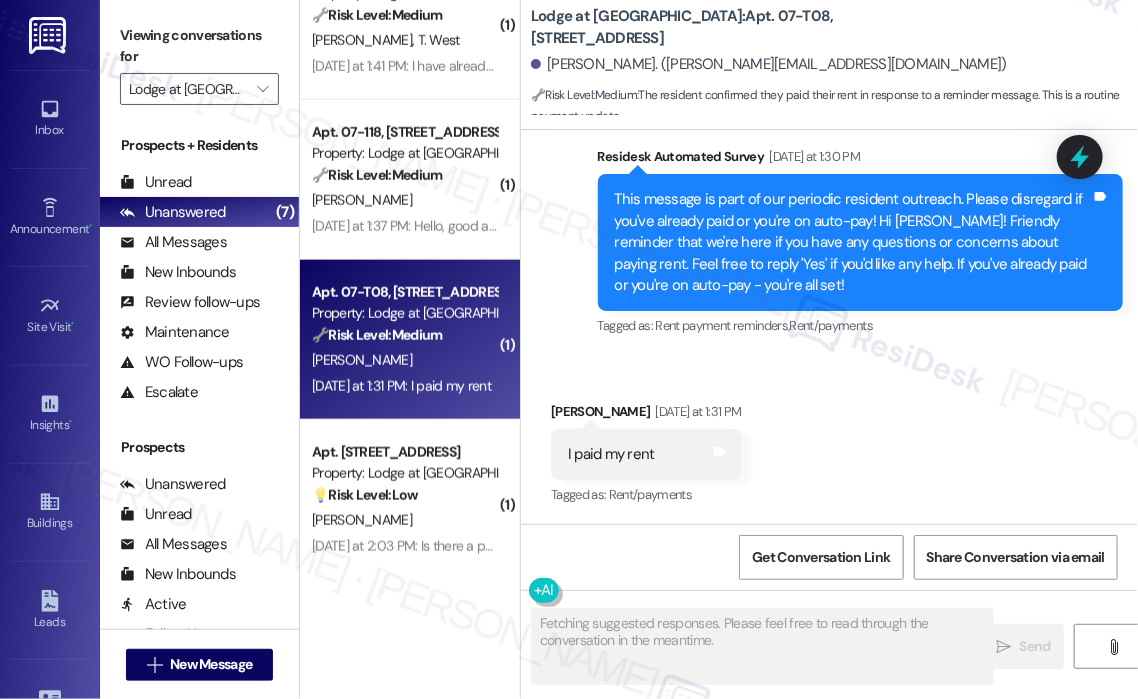 type 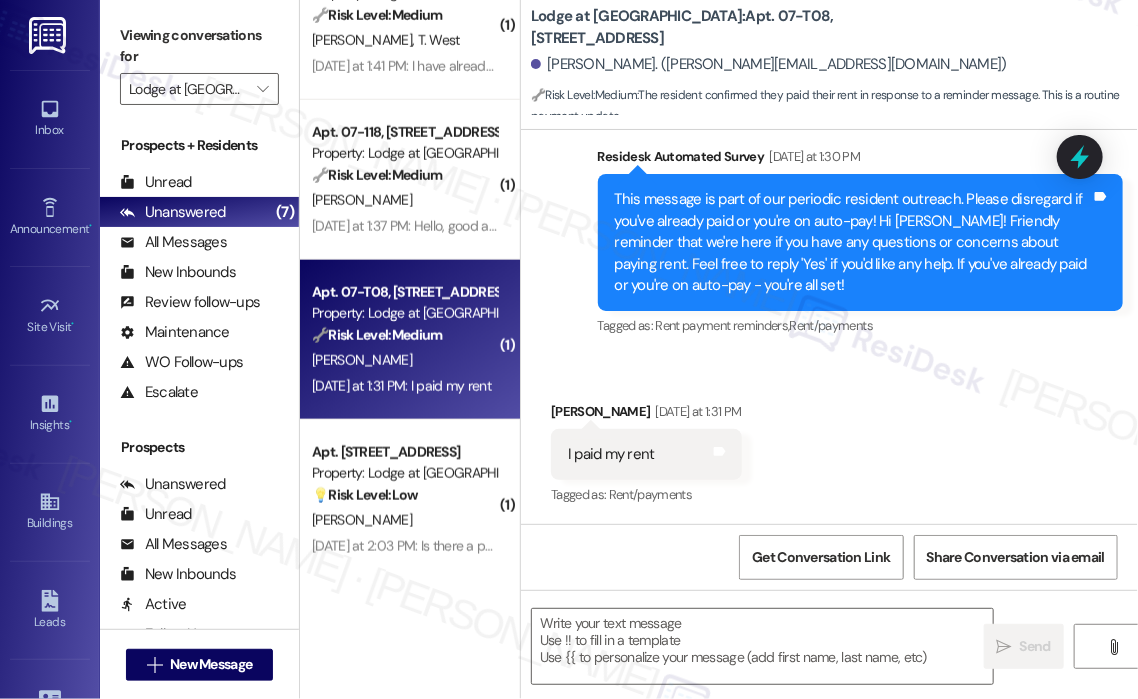 scroll, scrollTop: 1194, scrollLeft: 0, axis: vertical 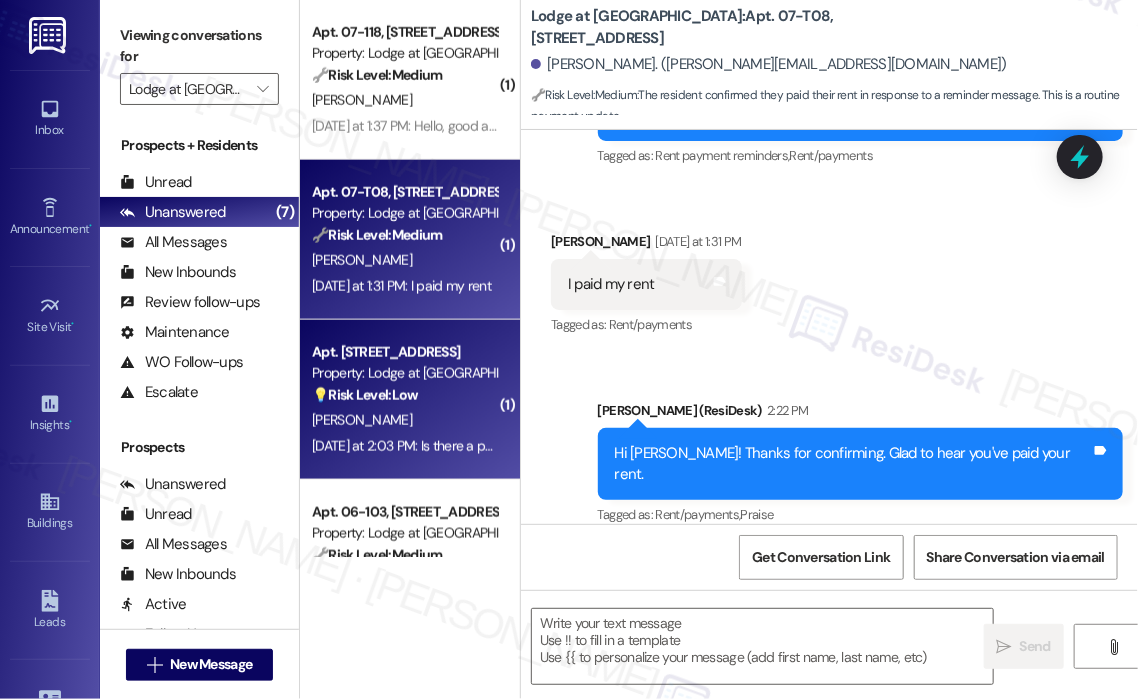 click on "Yesterday at 2:03 PM: Is there a process for moving from a two bedroom townhouse to a three bedroom if it becomes available? Yesterday at 2:03 PM: Is there a process for moving from a two bedroom townhouse to a three bedroom if it becomes available?" at bounding box center [673, 446] 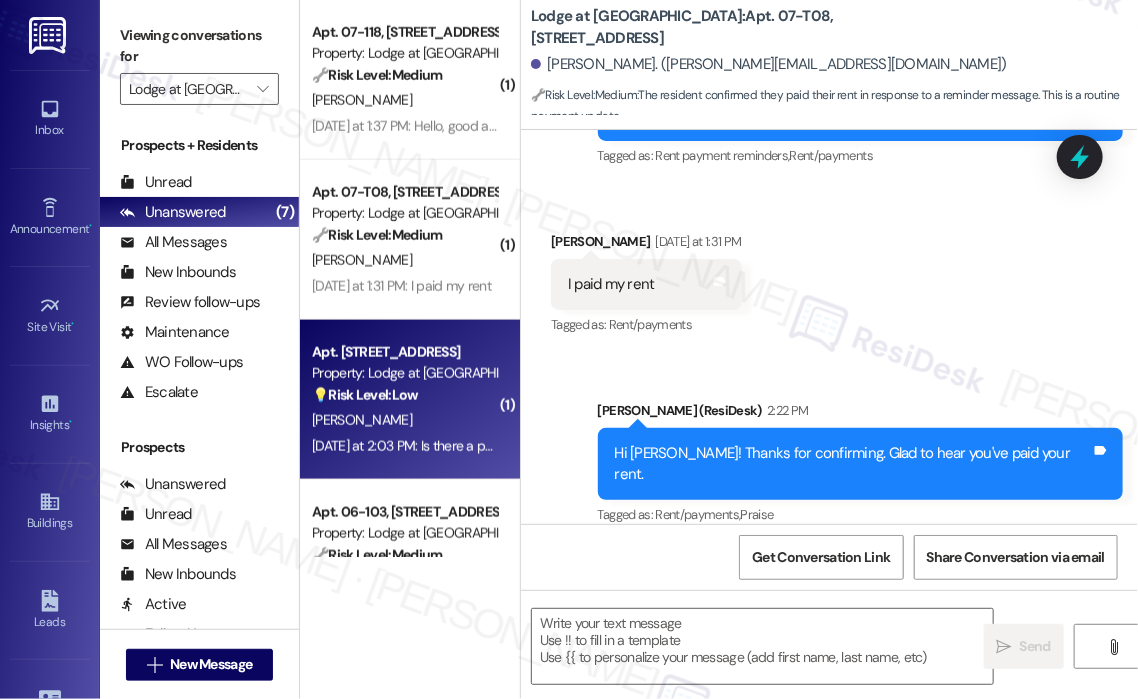 scroll, scrollTop: 900, scrollLeft: 0, axis: vertical 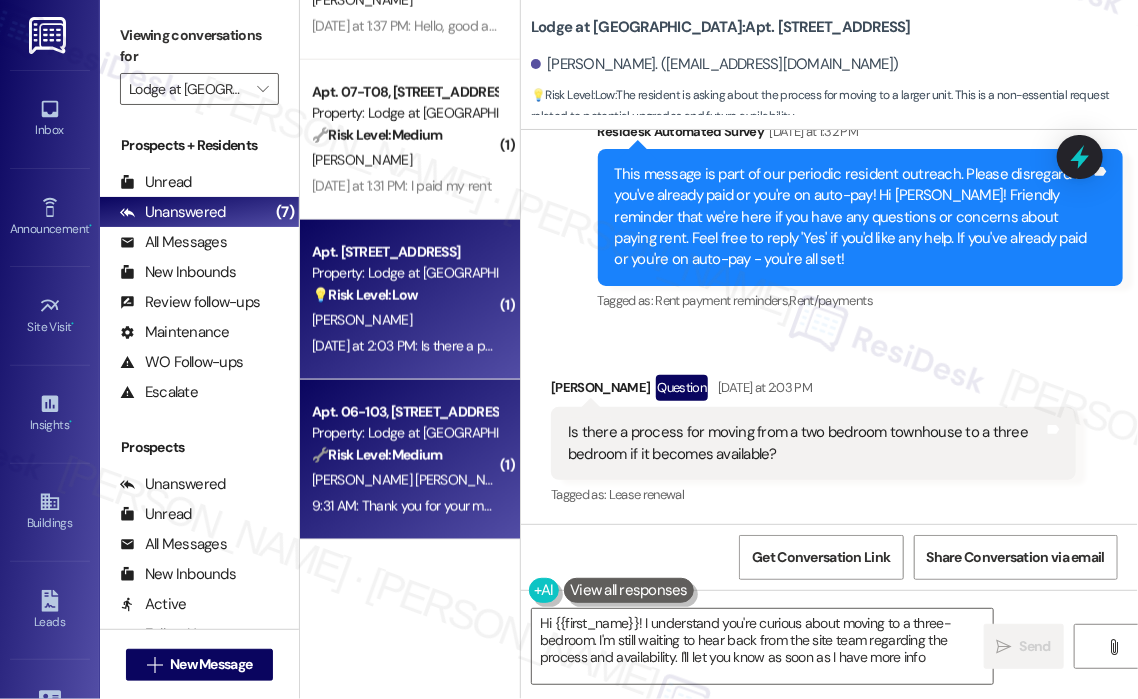 type on "Hi {{first_name}}! I understand you're curious about moving to a three-bedroom. I'm still waiting to hear back from the site team regarding the process and availability. I'll let you know as soon as I have more info!" 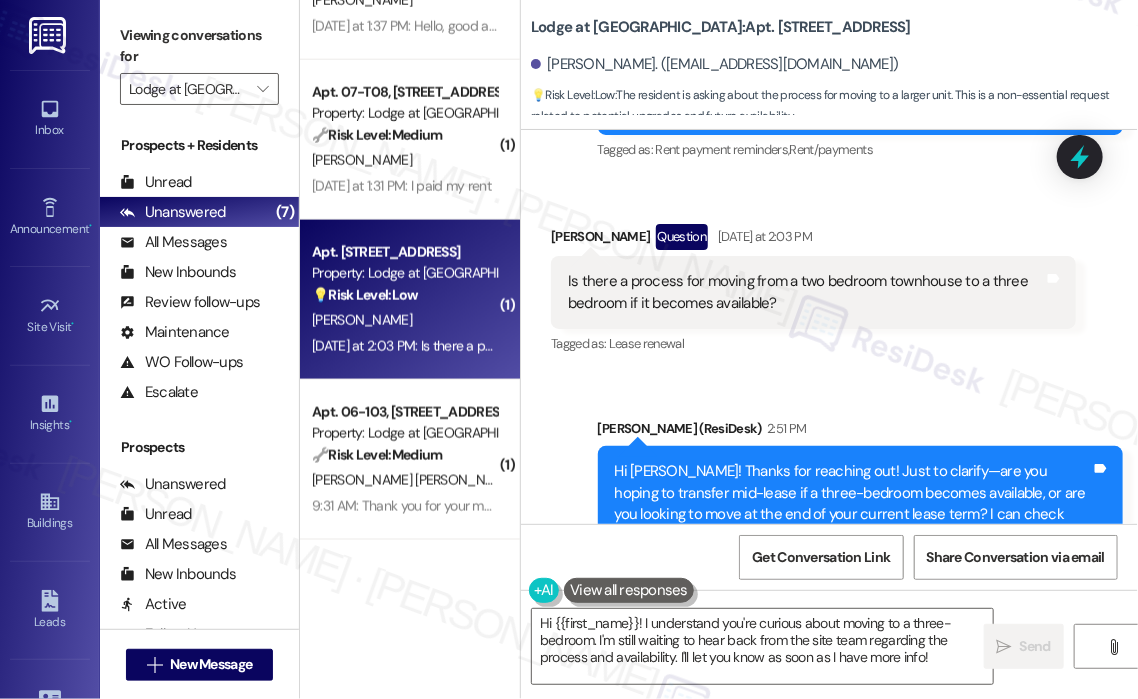 scroll, scrollTop: 2130, scrollLeft: 0, axis: vertical 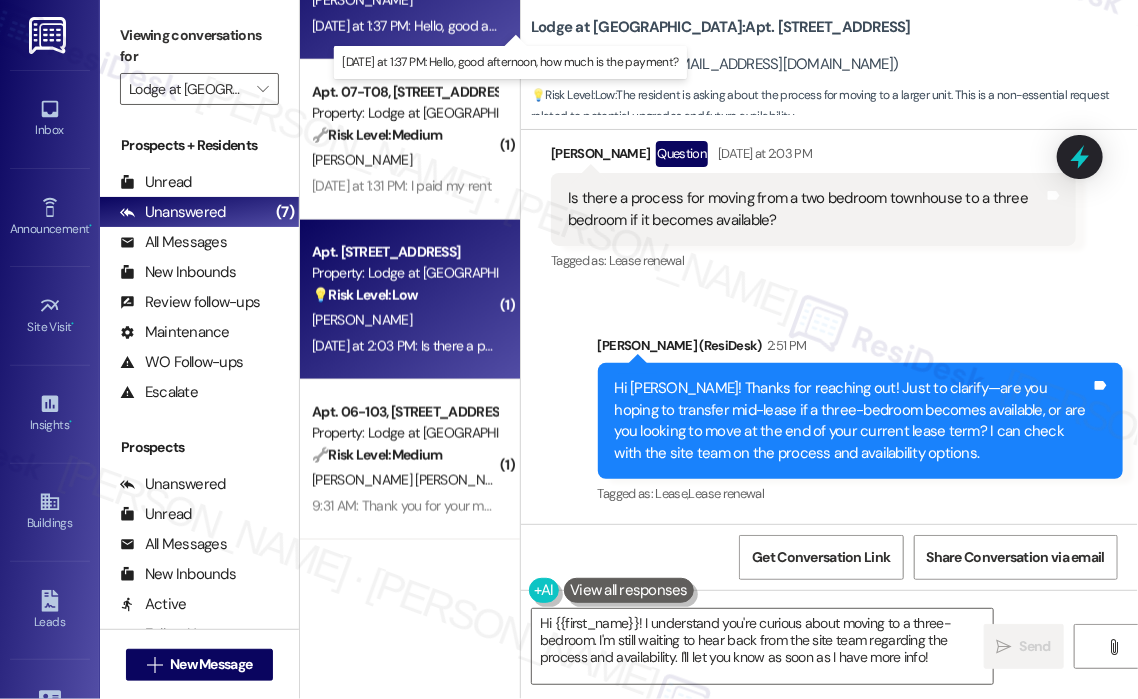 click on "Yesterday at 1:37 PM: Hello, good afternoon, how much is the payment?  Yesterday at 1:37 PM: Hello, good afternoon, how much is the payment?" at bounding box center [507, 26] 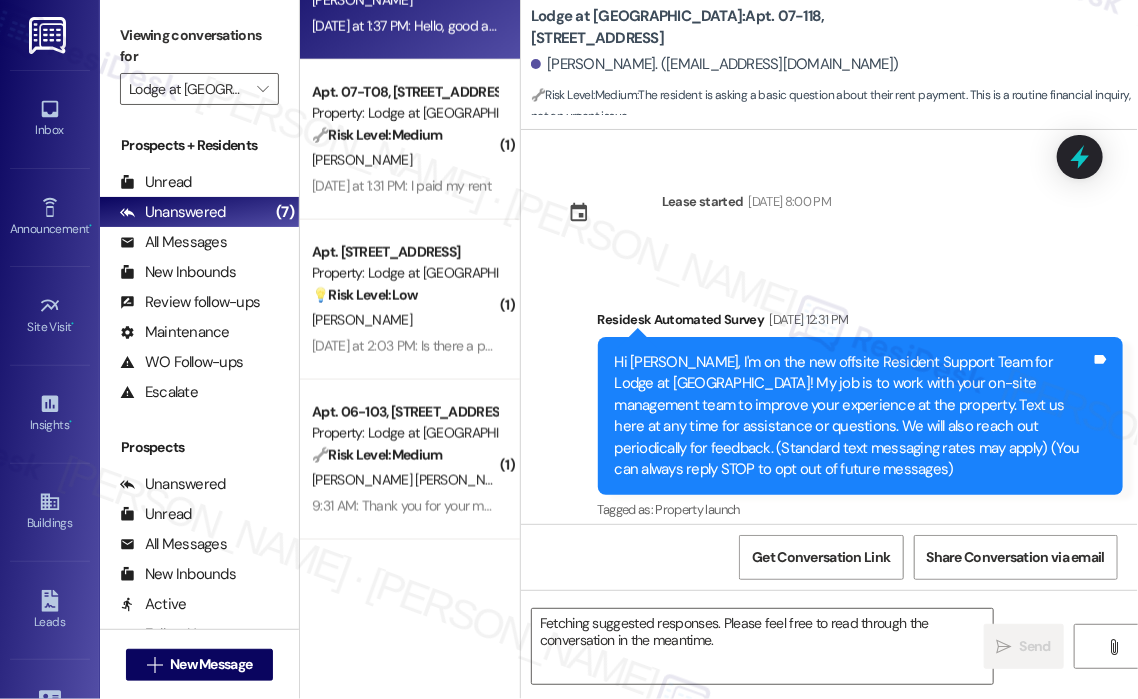 scroll, scrollTop: 4140, scrollLeft: 0, axis: vertical 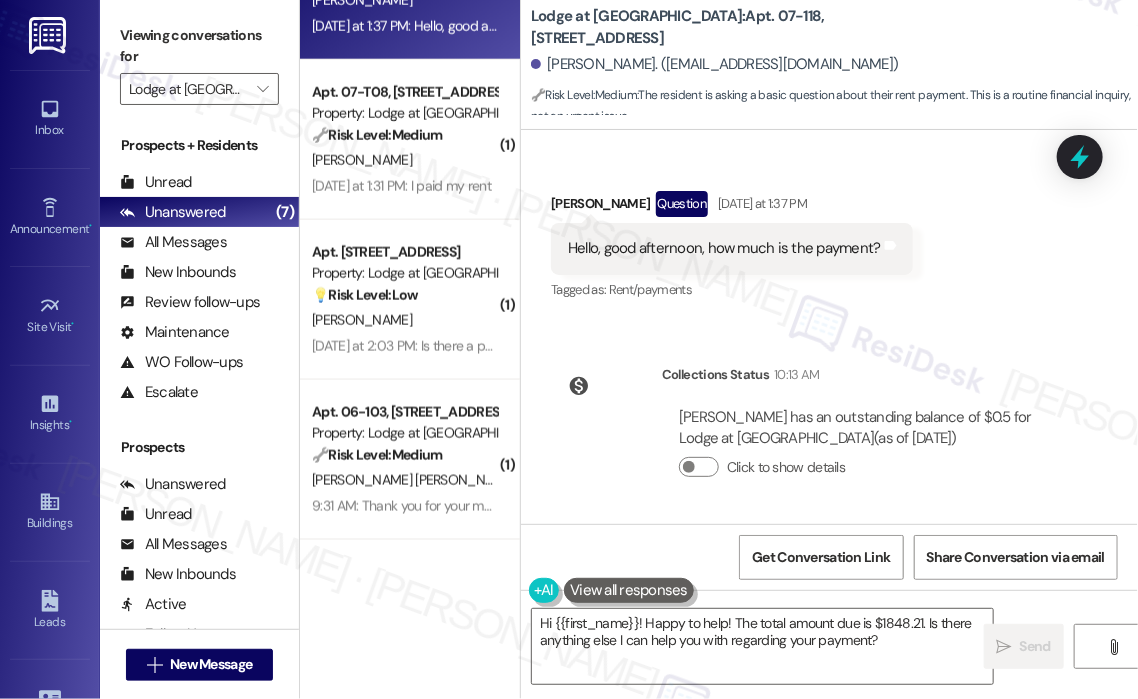 click on "Hello, good afternoon, how much is the payment?" at bounding box center [724, 248] 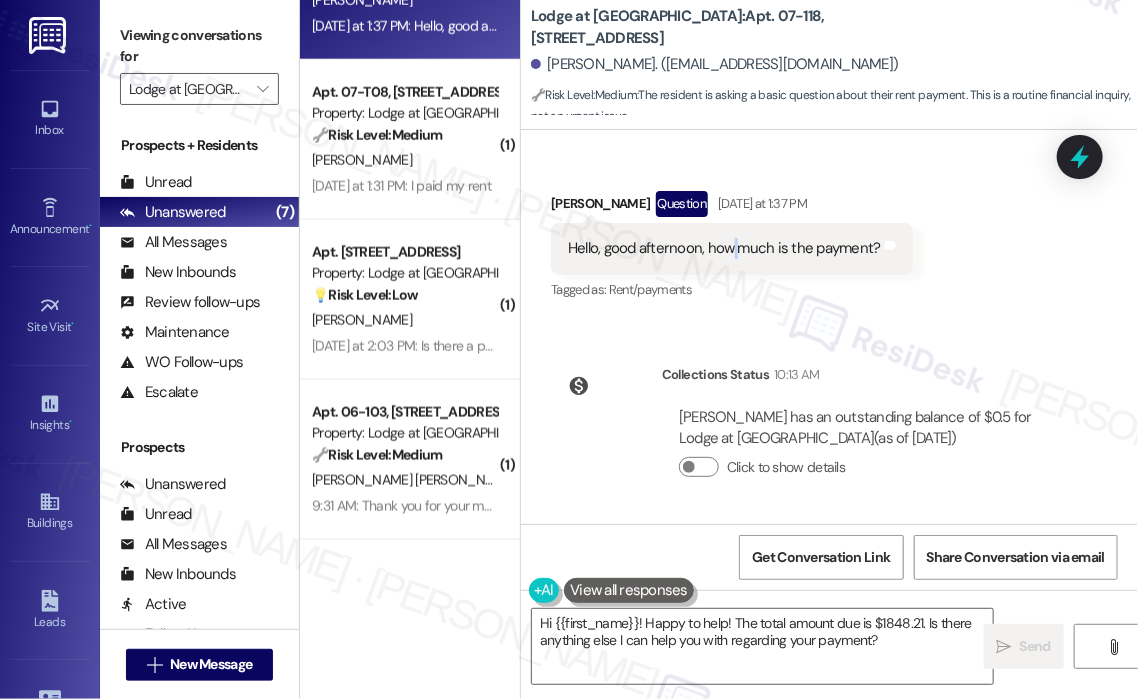 click on "Hello, good afternoon, how much is the payment?" at bounding box center (724, 248) 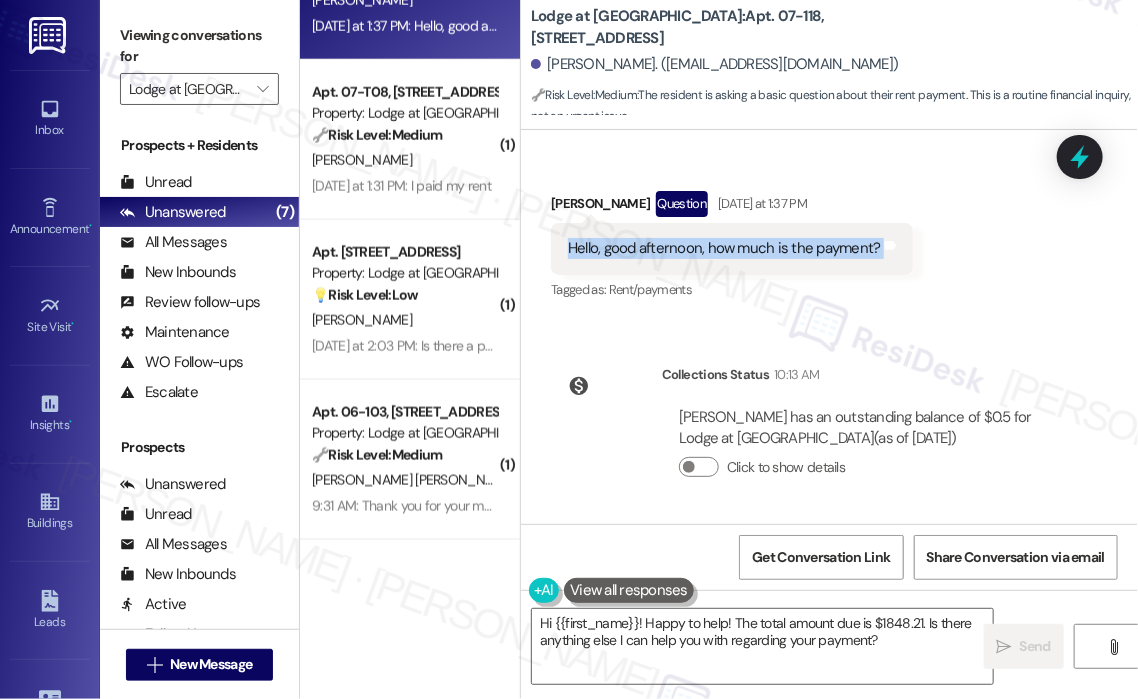 click on "Hello, good afternoon, how much is the payment?" at bounding box center [724, 248] 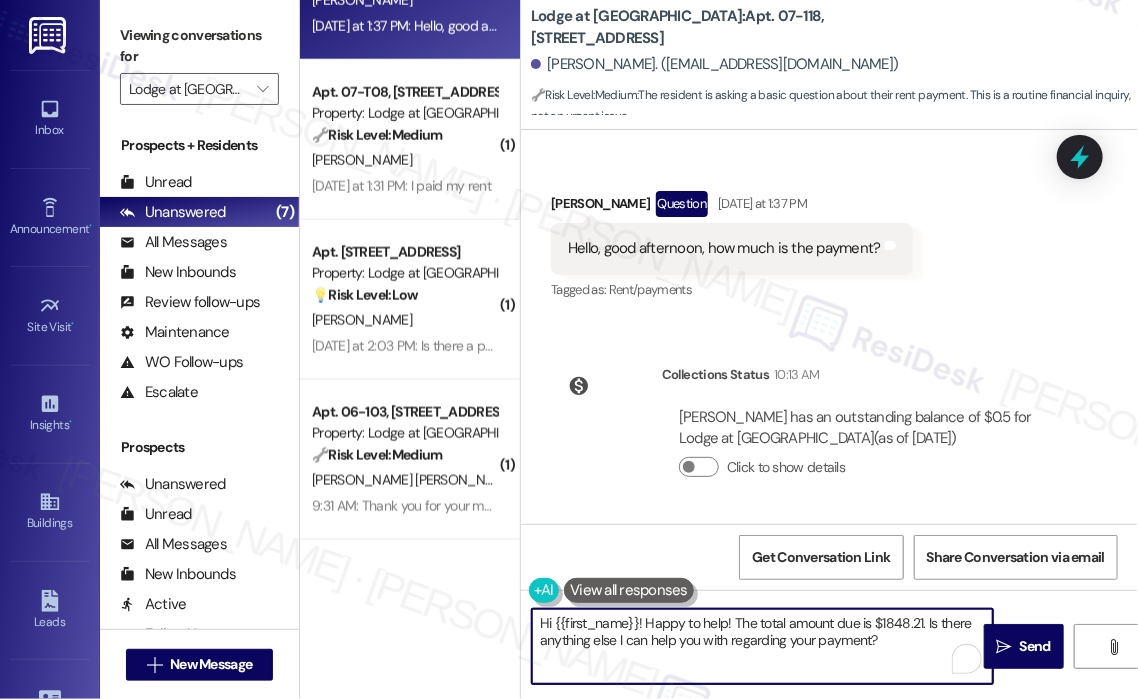 drag, startPoint x: 916, startPoint y: 645, endPoint x: 648, endPoint y: 627, distance: 268.6038 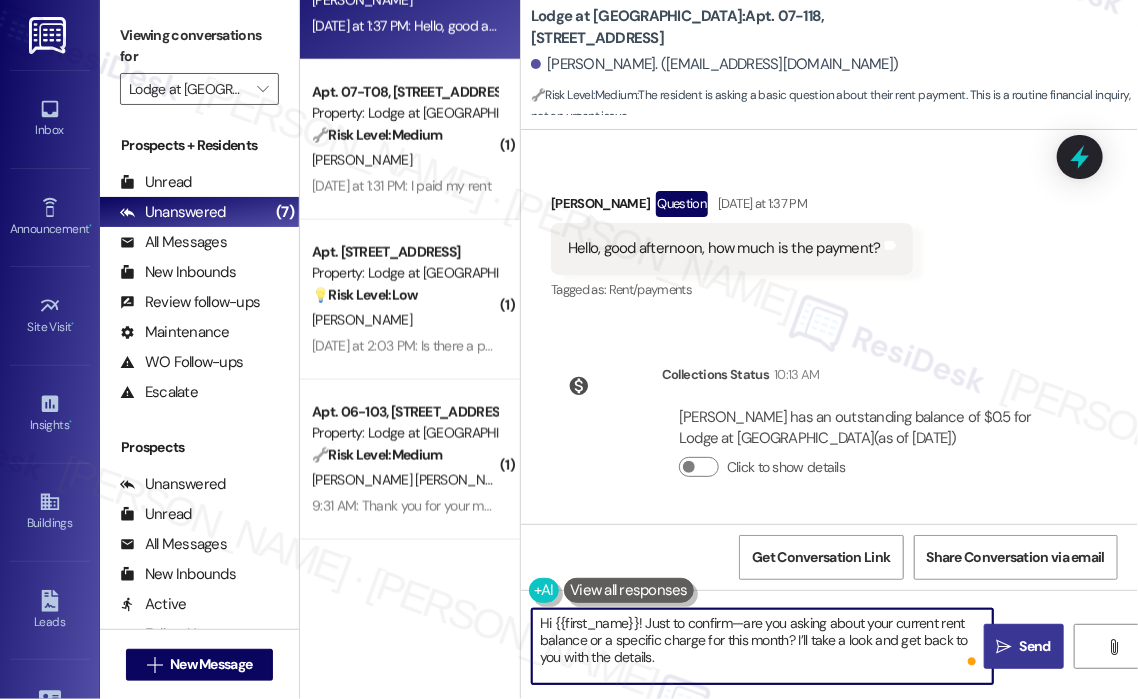 type on "Hi {{first_name}}! Just to confirm—are you asking about your current rent balance or a specific charge for this month? I’ll take a look and get back to you with the details." 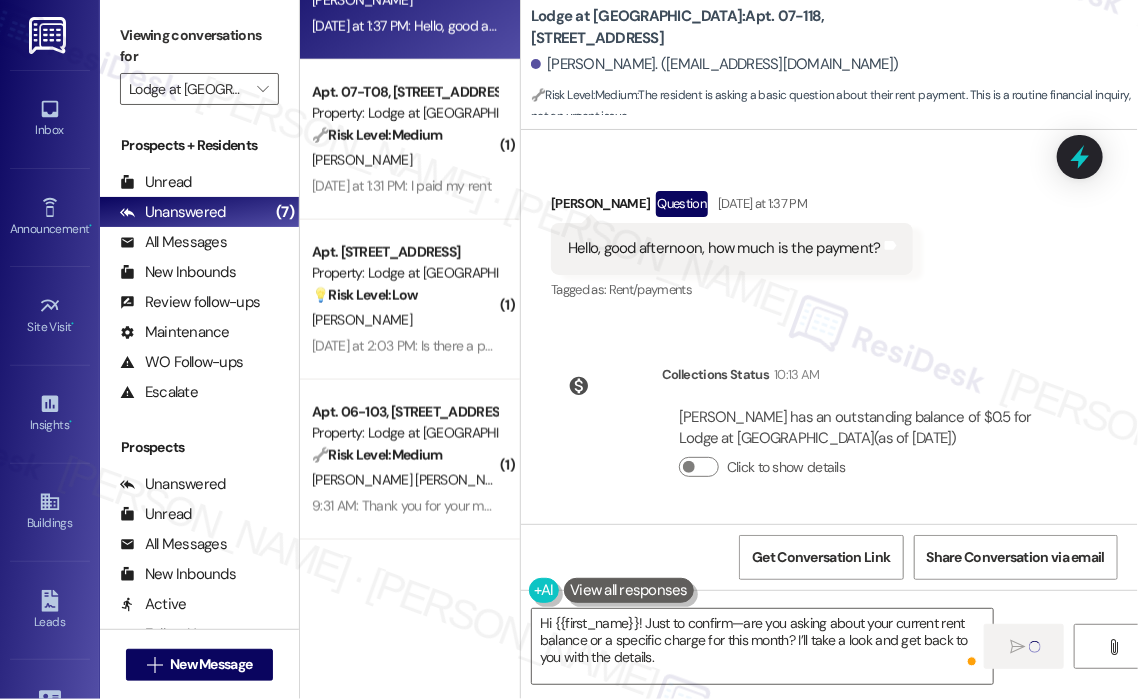 type 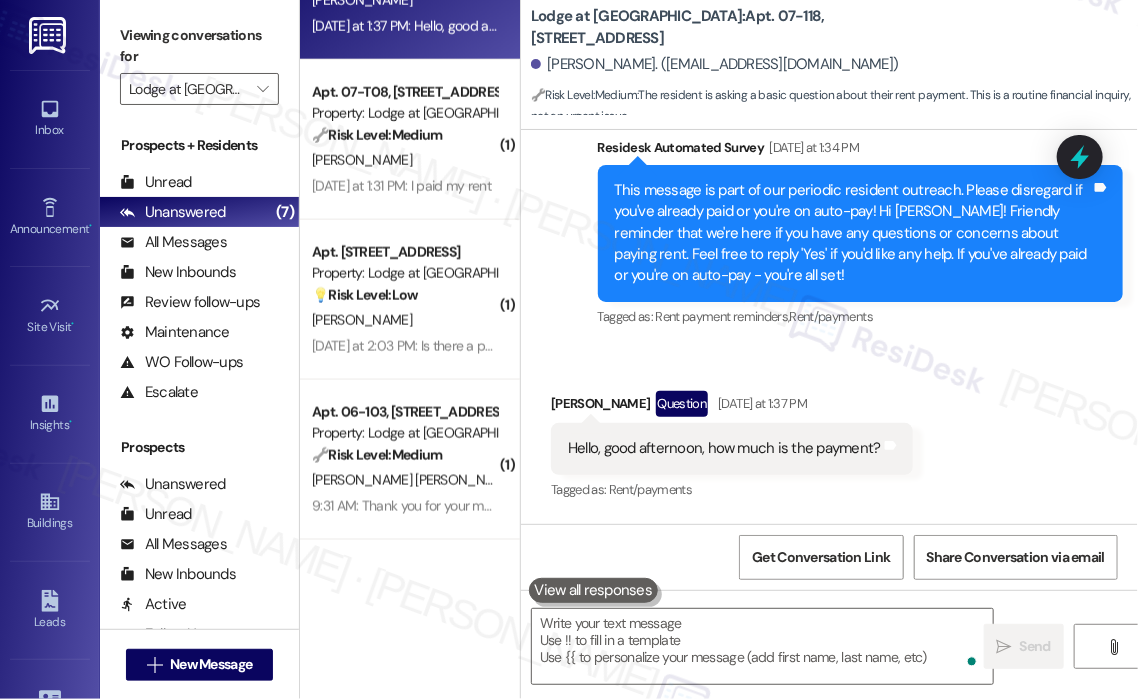 scroll, scrollTop: 3933, scrollLeft: 0, axis: vertical 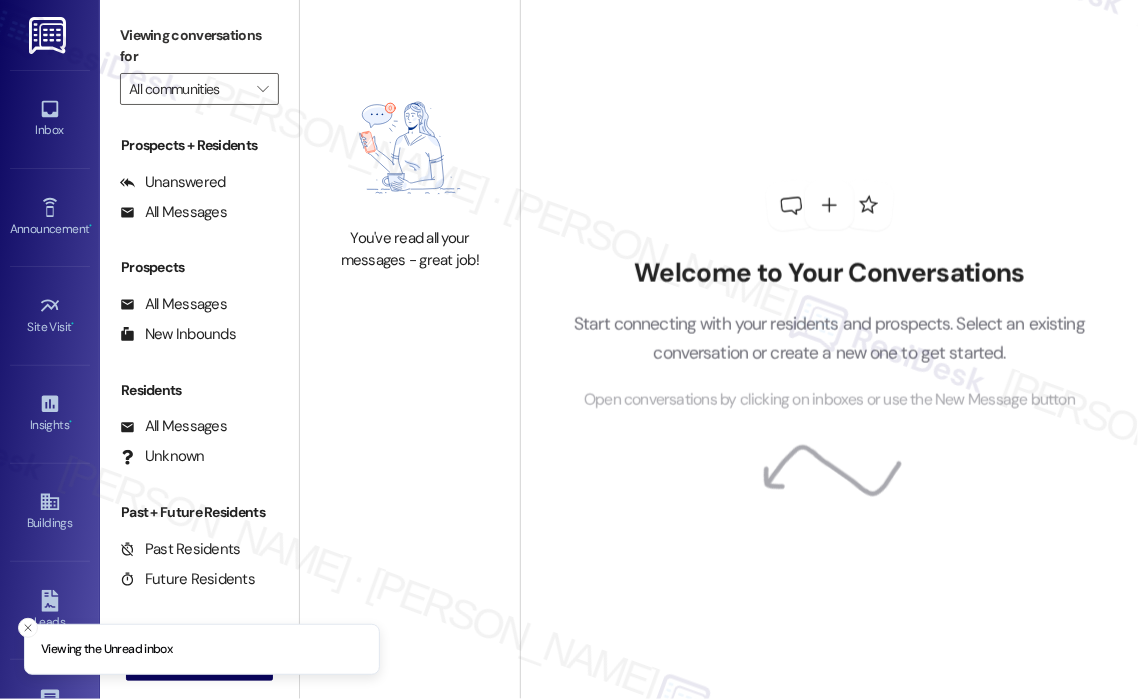 type on "Lodge at [GEOGRAPHIC_DATA]" 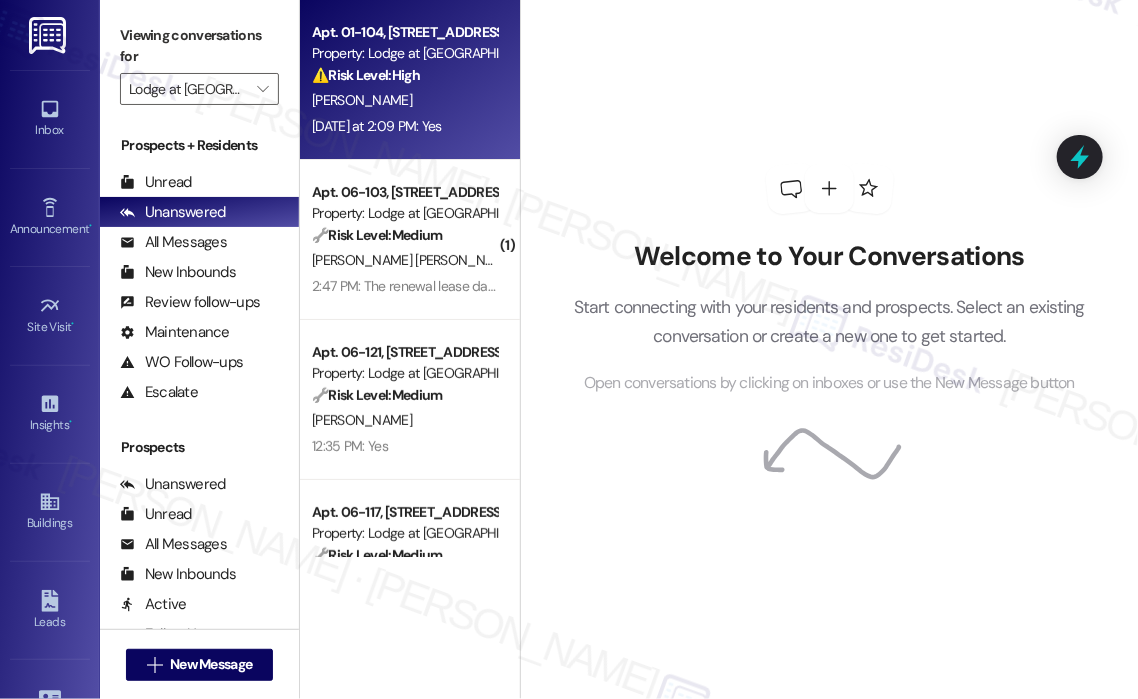 click on "[DATE] at 2:09 PM: Yes [DATE] at 2:09 PM: Yes" at bounding box center (404, 126) 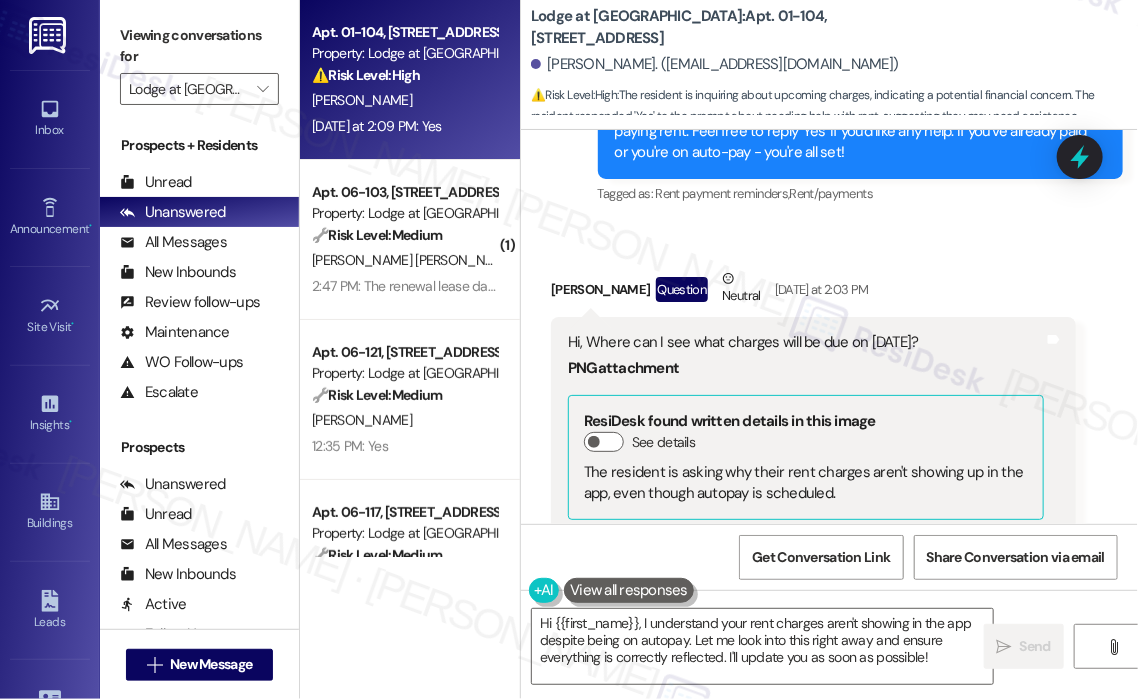 scroll, scrollTop: 1348, scrollLeft: 0, axis: vertical 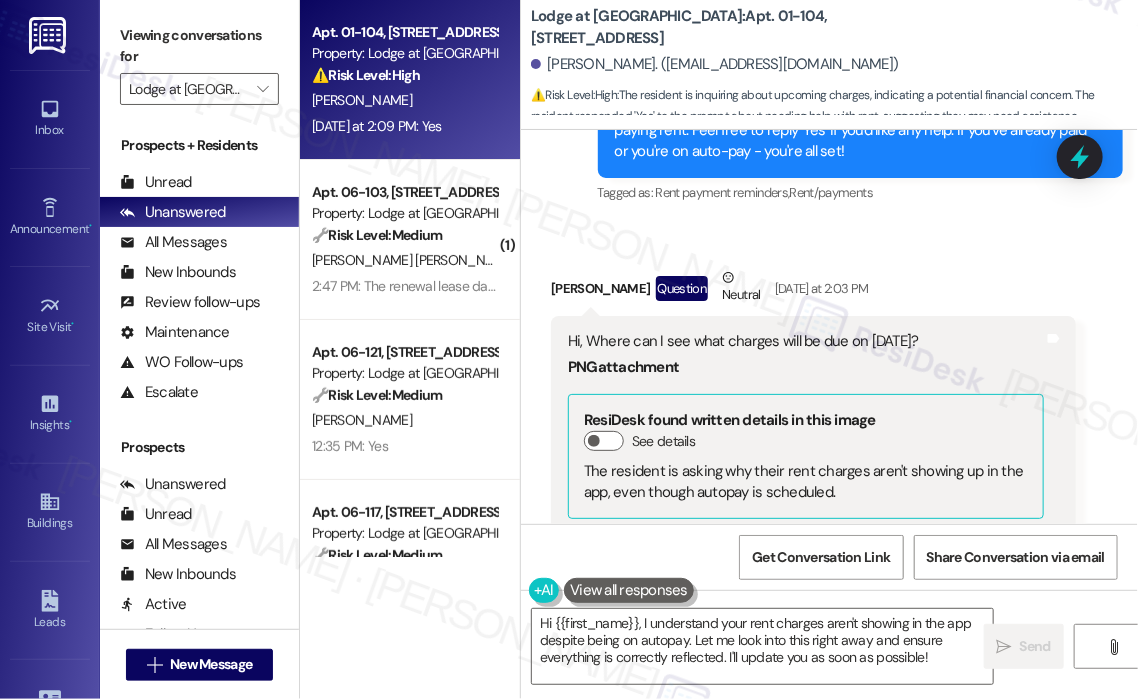 click on "Hi, Where can I see what charges will be due on [DATE]?" at bounding box center [806, 341] 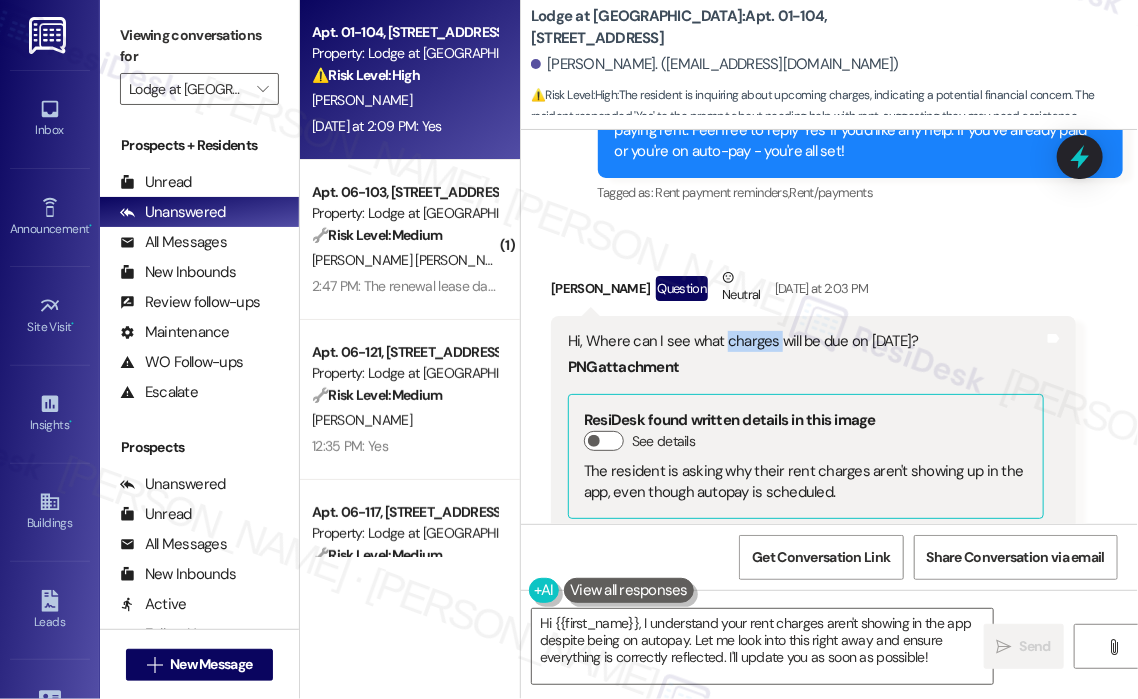 click on "Hi, Where can I see what charges will be due on [DATE]?" at bounding box center (806, 341) 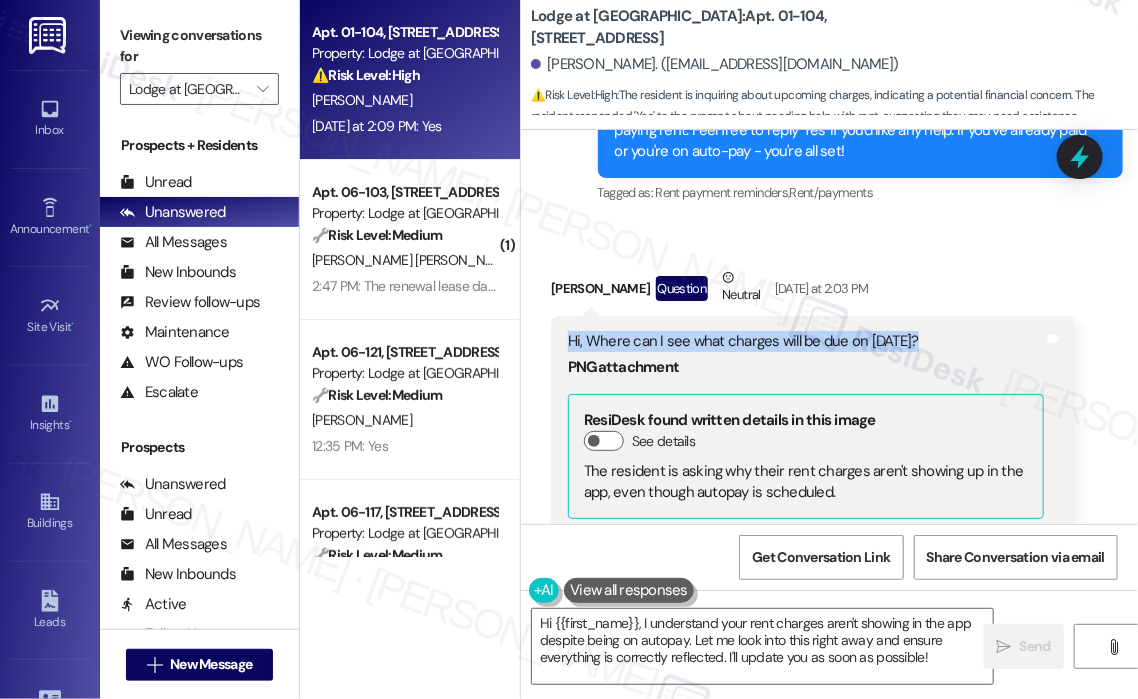 click on "Hi, Where can I see what charges will be due on [DATE]?" at bounding box center [806, 341] 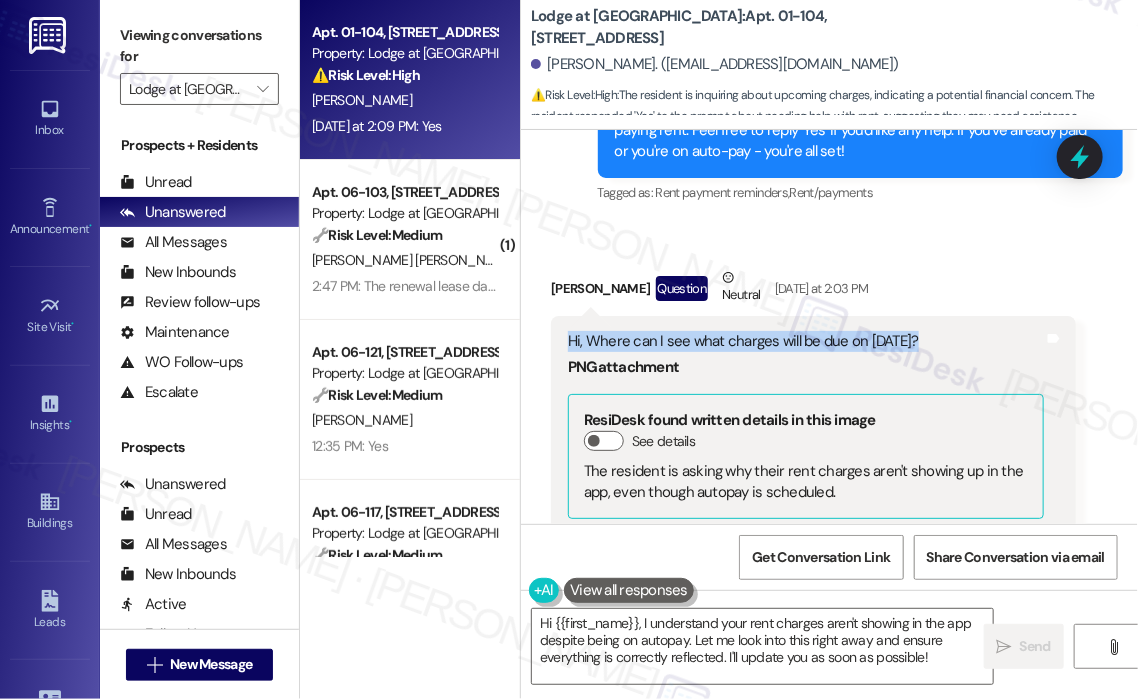 click on "Hi, Where can I see what charges will be due on [DATE]?" at bounding box center [806, 341] 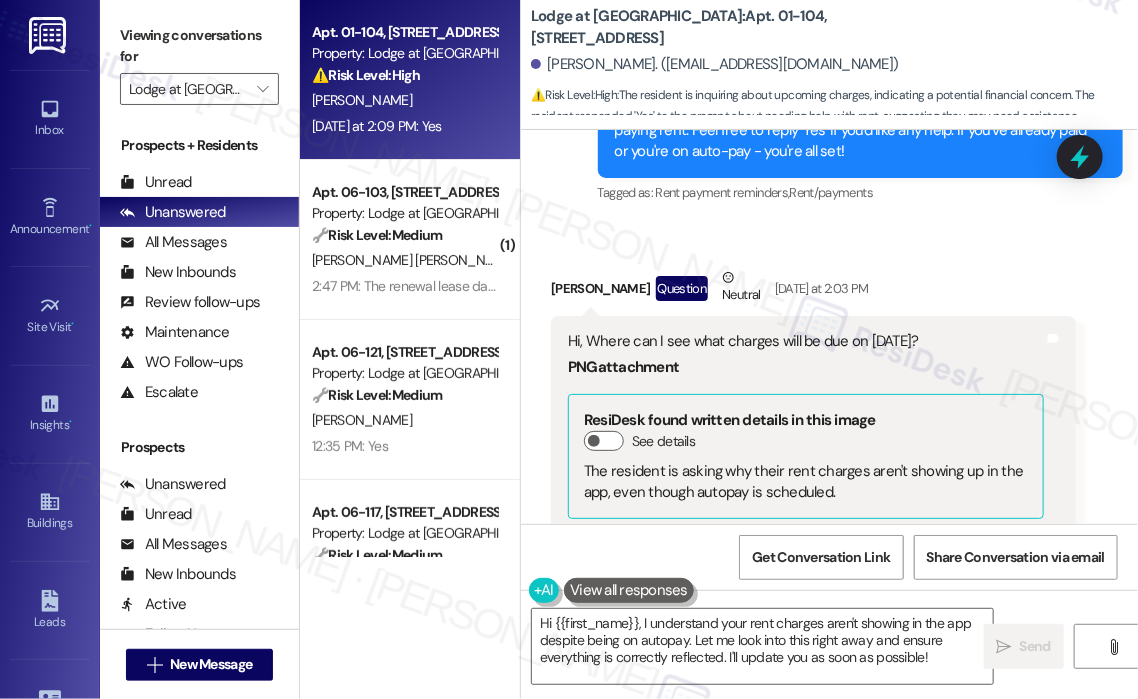 drag, startPoint x: 587, startPoint y: 339, endPoint x: 919, endPoint y: 337, distance: 332.006 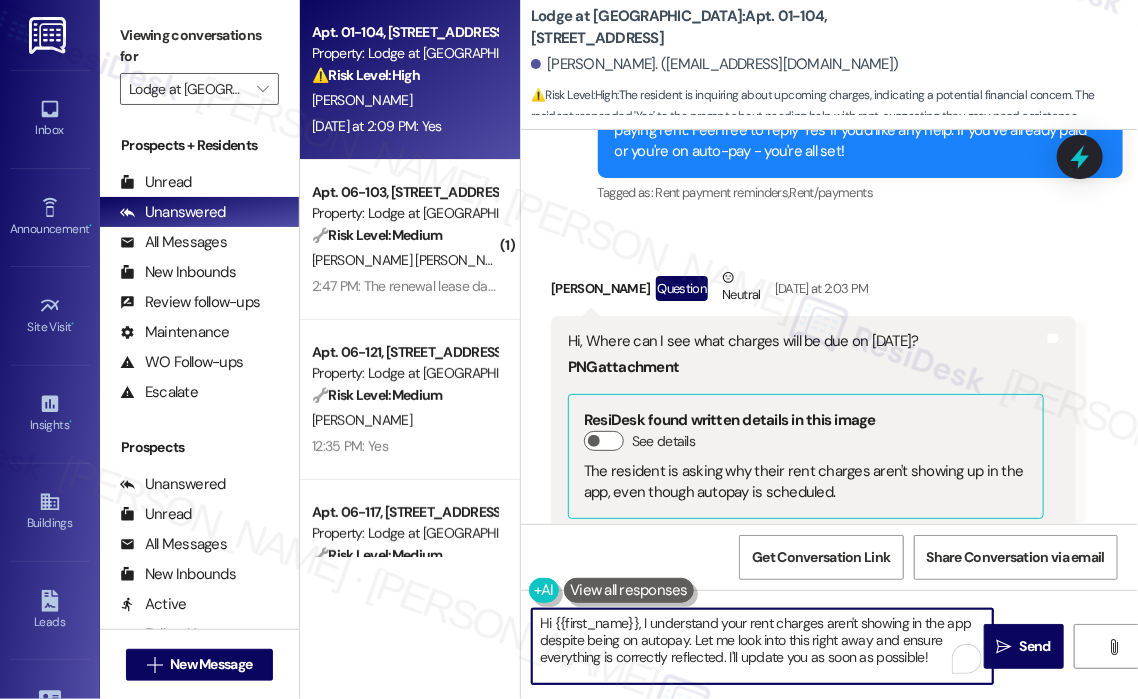 drag, startPoint x: 636, startPoint y: 623, endPoint x: 931, endPoint y: 669, distance: 298.5649 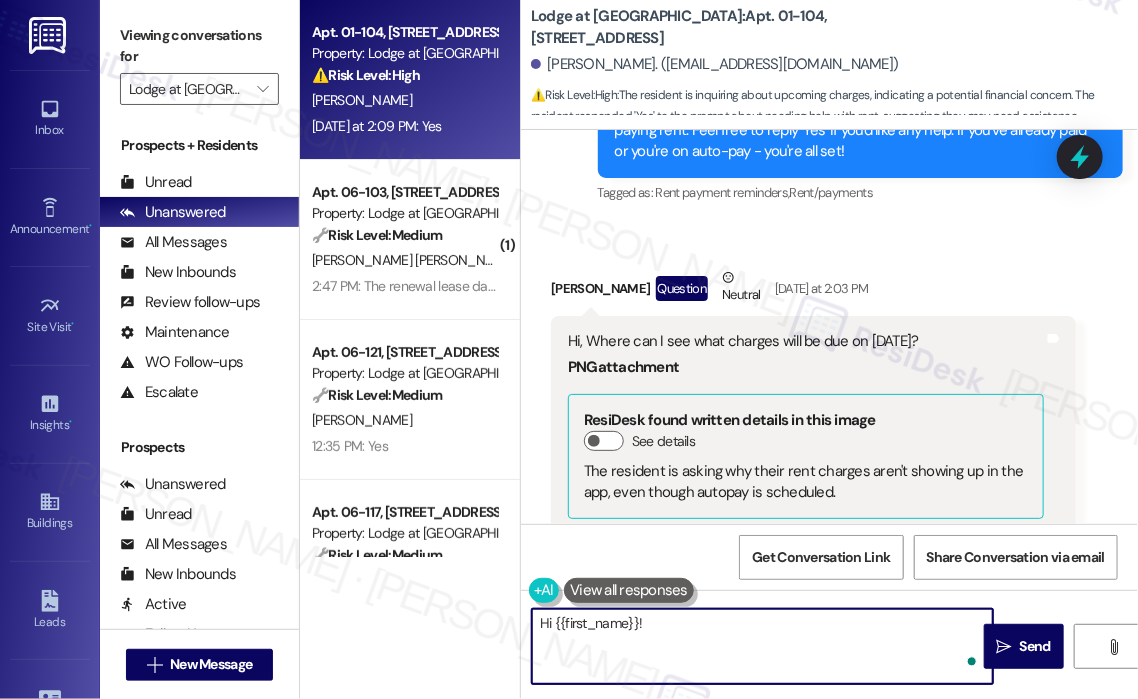 paste on "Thanks for reaching out! Just to clarify—are you checking your balance through the resident portal, or using a different platform? I can help guide you to where you can see what charges will be due on August 1st." 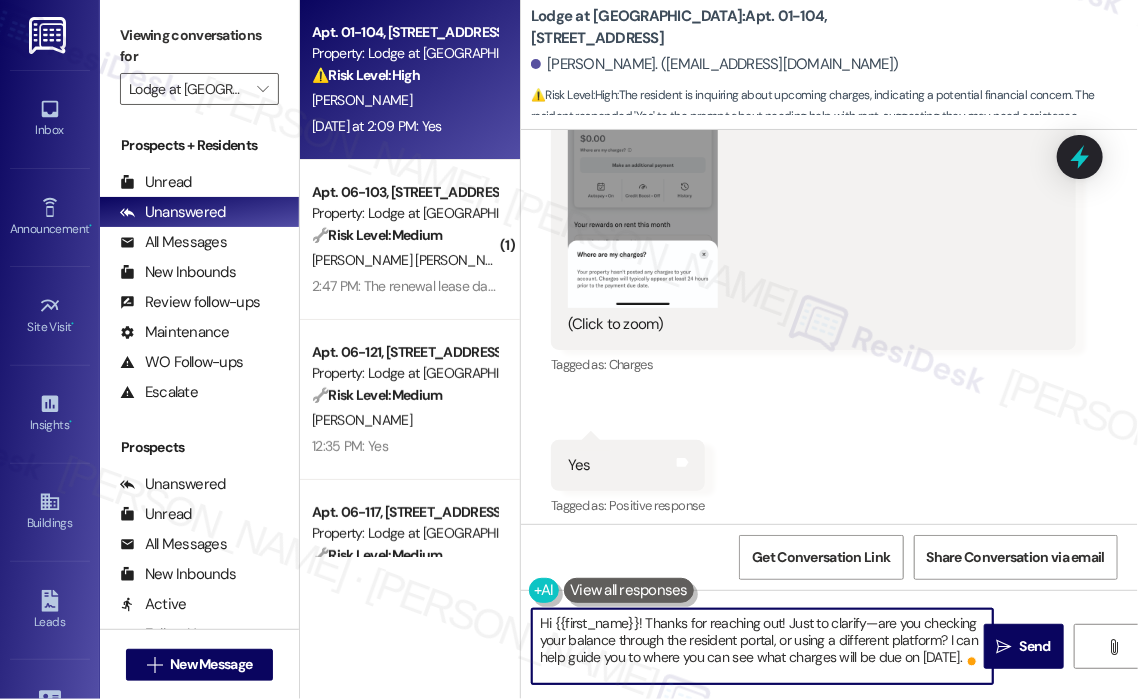 scroll, scrollTop: 1948, scrollLeft: 0, axis: vertical 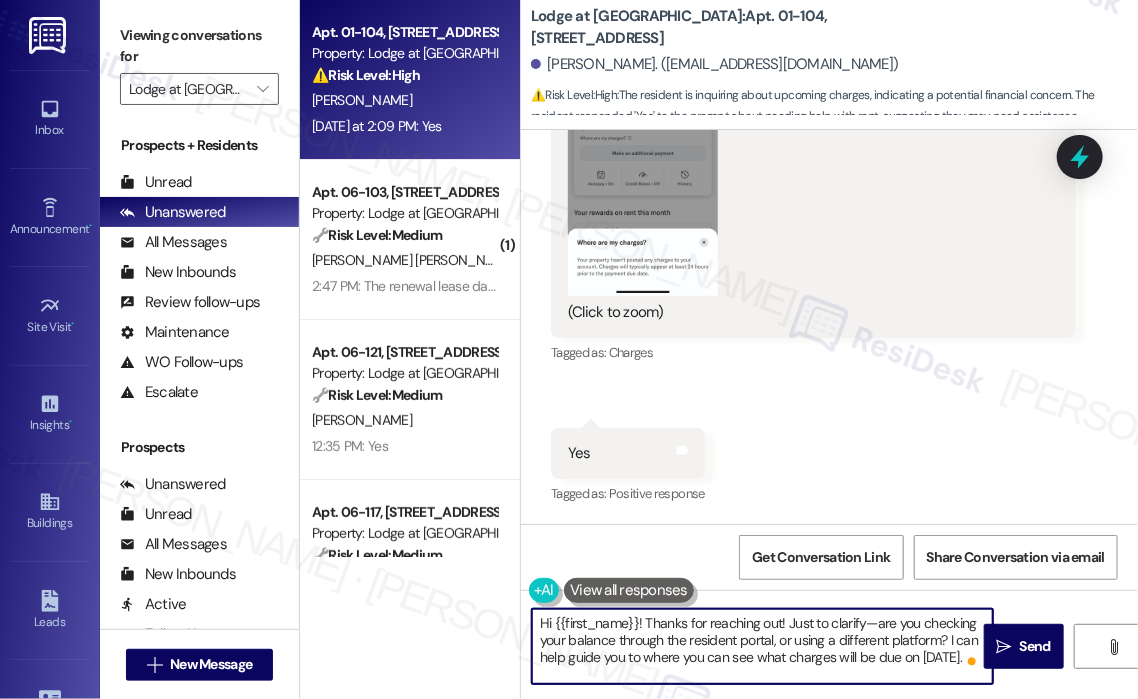 click on "Hi {{first_name}}! Thanks for reaching out! Just to clarify—are you checking your balance through the resident portal, or using a different platform? I can help guide you to where you can see what charges will be due on August 1st." at bounding box center (762, 646) 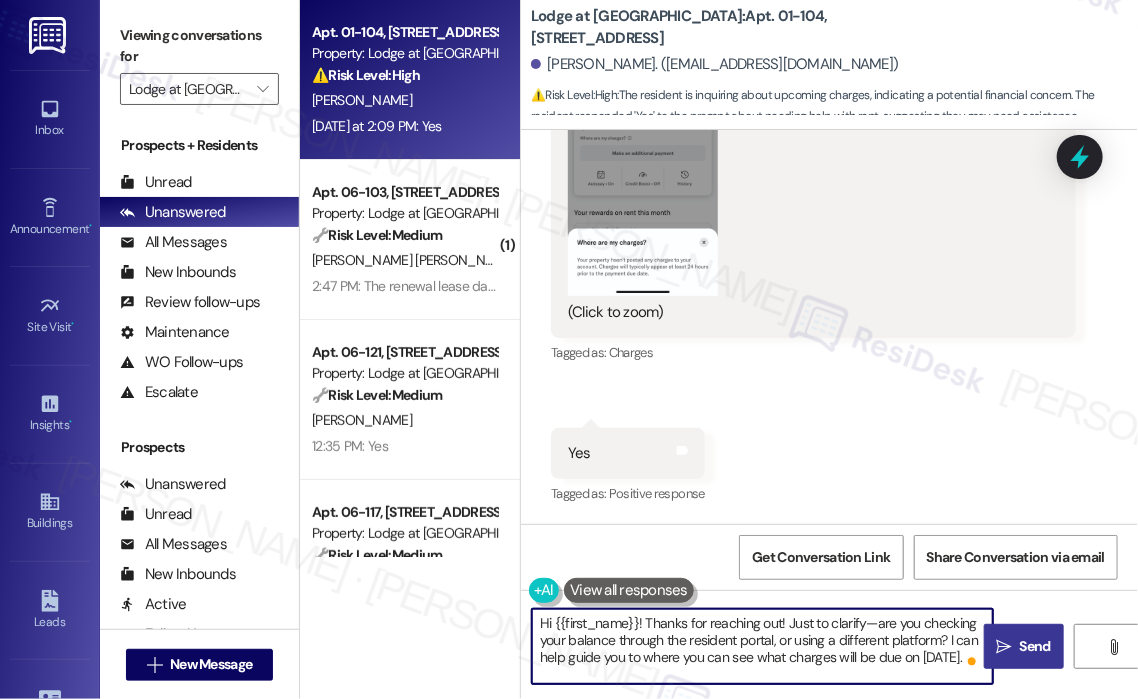 type on "Hi {{first_name}}! Thanks for reaching out! Just to clarify—are you checking your balance through the resident portal, or using a different platform? I can help guide you to where you can see what charges will be due on August 1st." 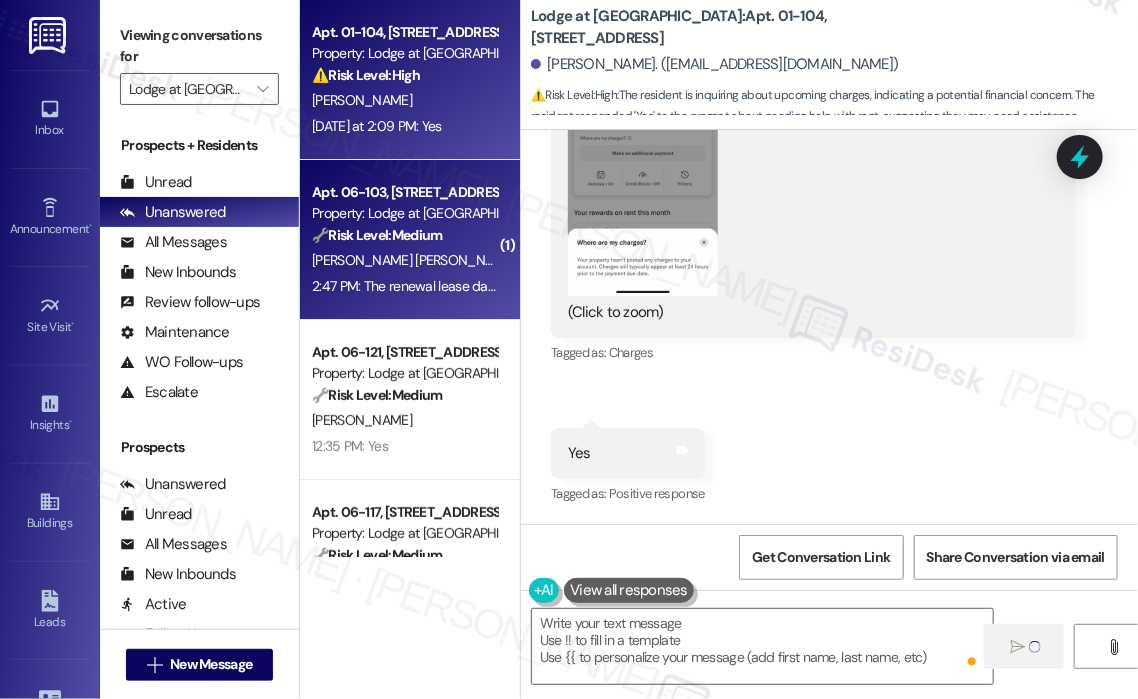 type on "Fetching suggested responses. Please feel free to read through the conversation in the meantime." 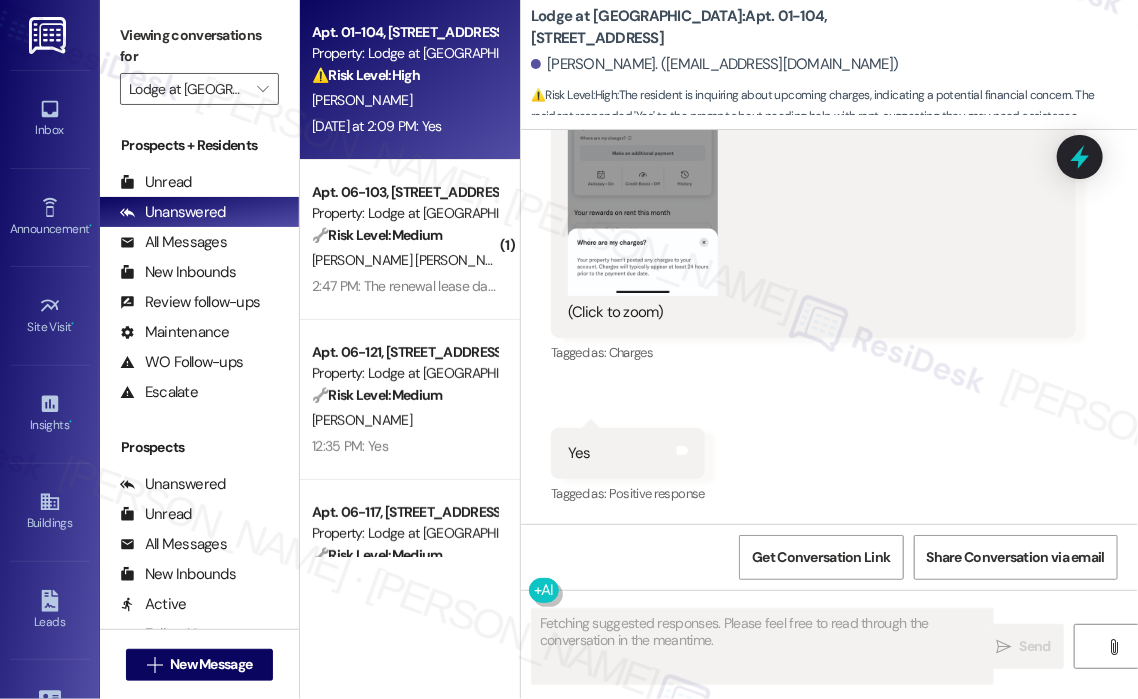 scroll, scrollTop: 1947, scrollLeft: 0, axis: vertical 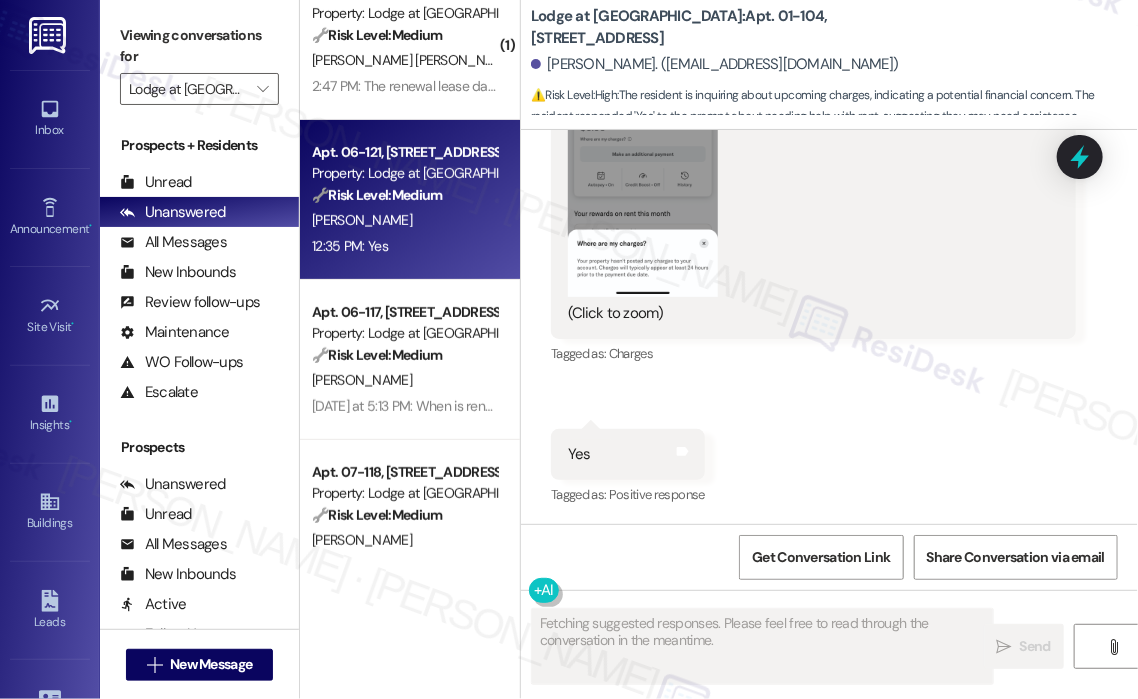click on "12:35 PM: Yes 12:35 PM: Yes" at bounding box center (404, 246) 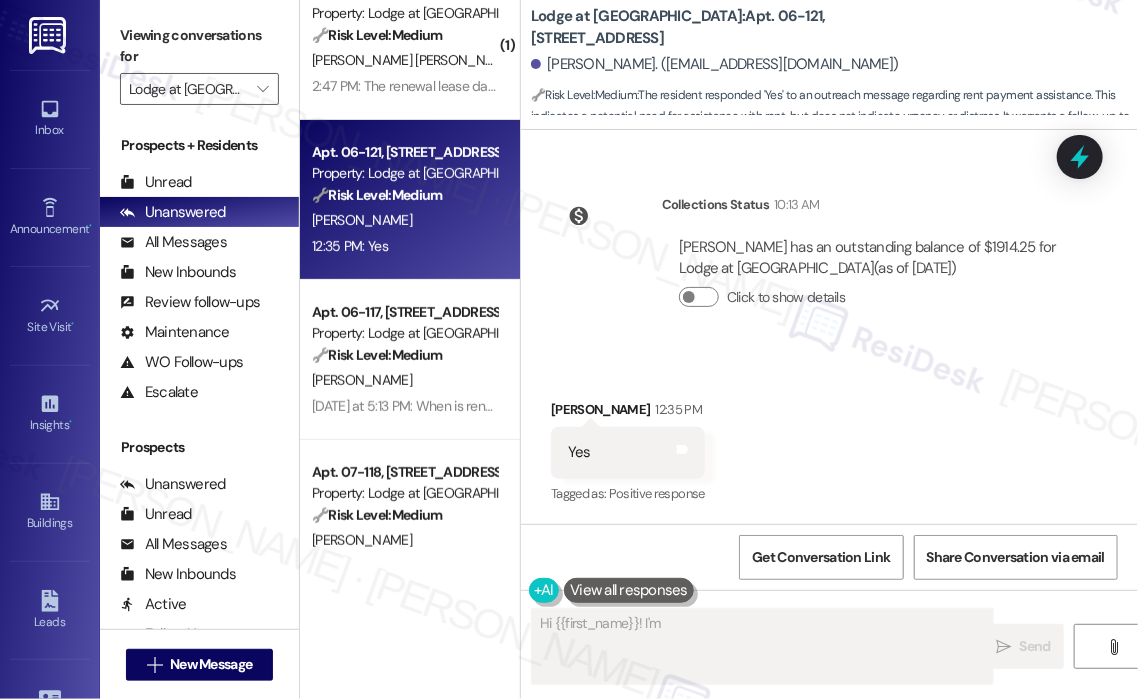scroll, scrollTop: 1872, scrollLeft: 0, axis: vertical 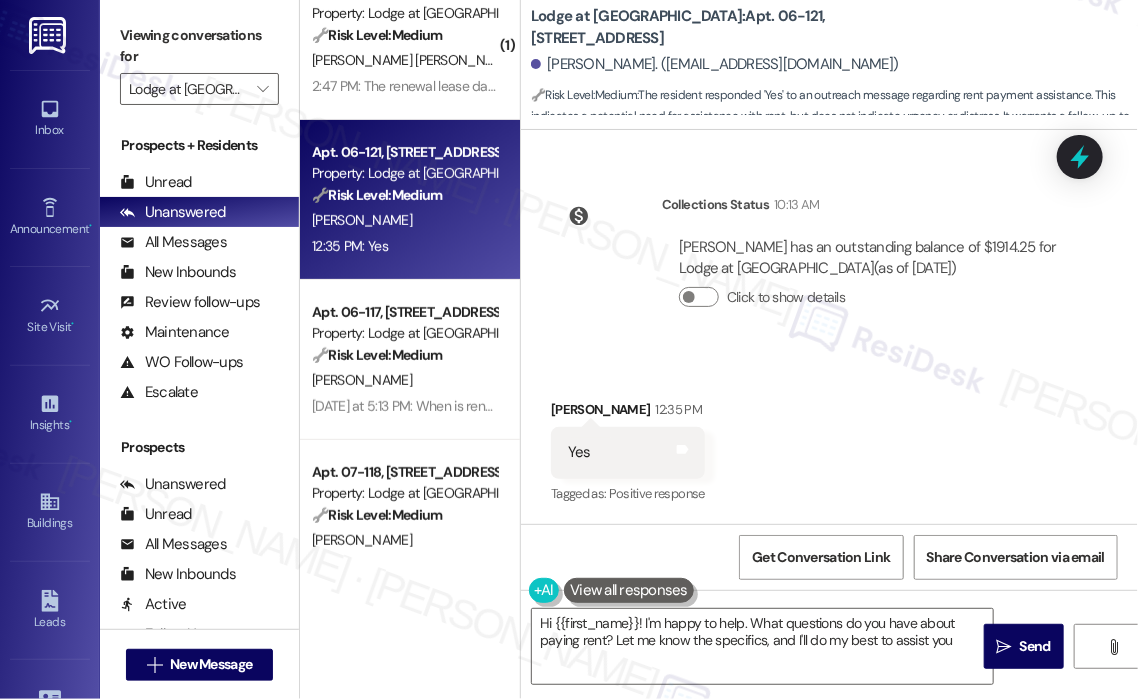 type on "Hi {{first_name}}! I'm happy to help. What questions do you have about paying rent? Let me know the specifics, and I'll do my best to assist you!" 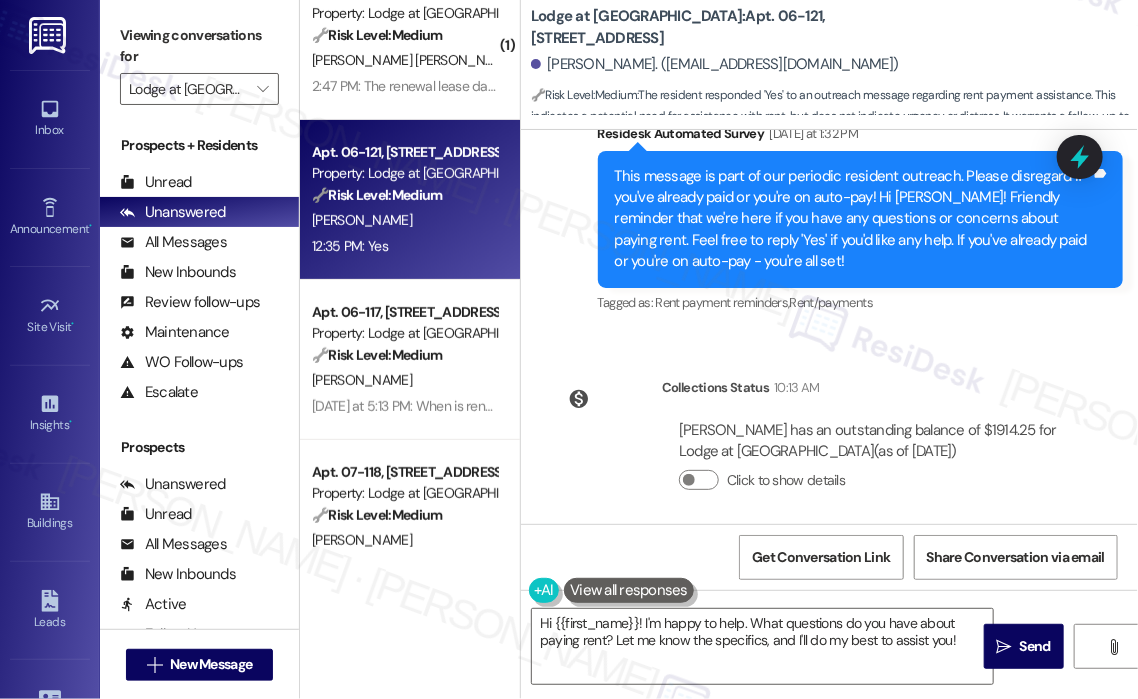 scroll, scrollTop: 1572, scrollLeft: 0, axis: vertical 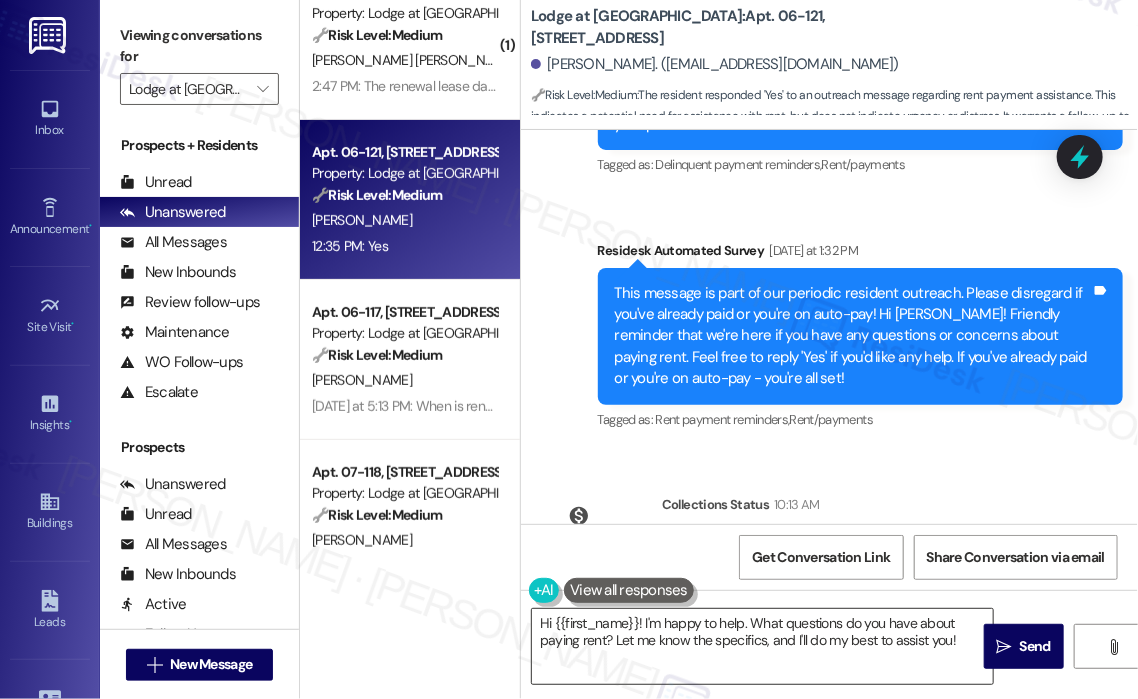 click on "Hi {{first_name}}! I'm happy to help. What questions do you have about paying rent? Let me know the specifics, and I'll do my best to assist you!" at bounding box center [762, 646] 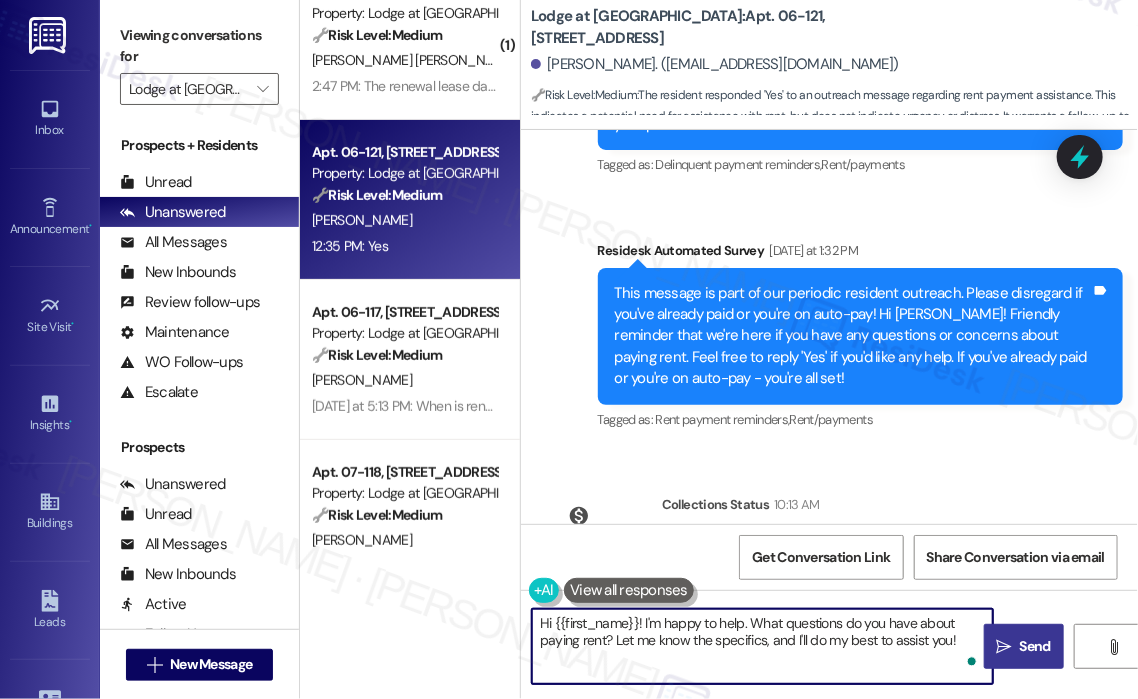 click on "Send" at bounding box center [1035, 646] 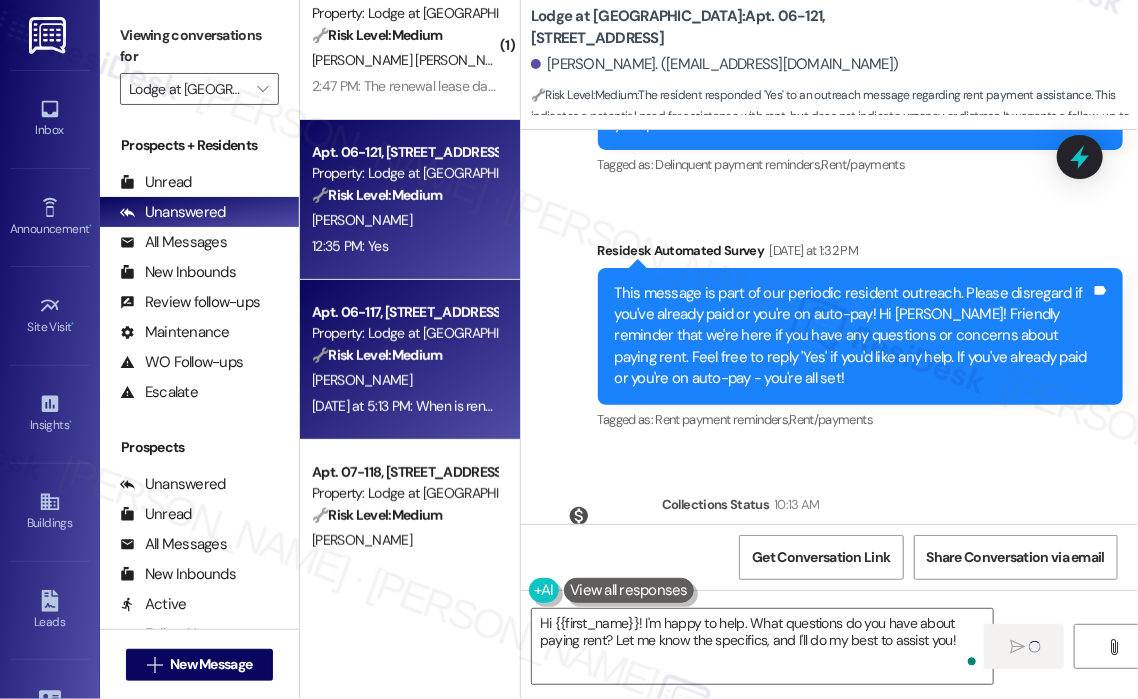 click on "[PERSON_NAME]" at bounding box center (404, 380) 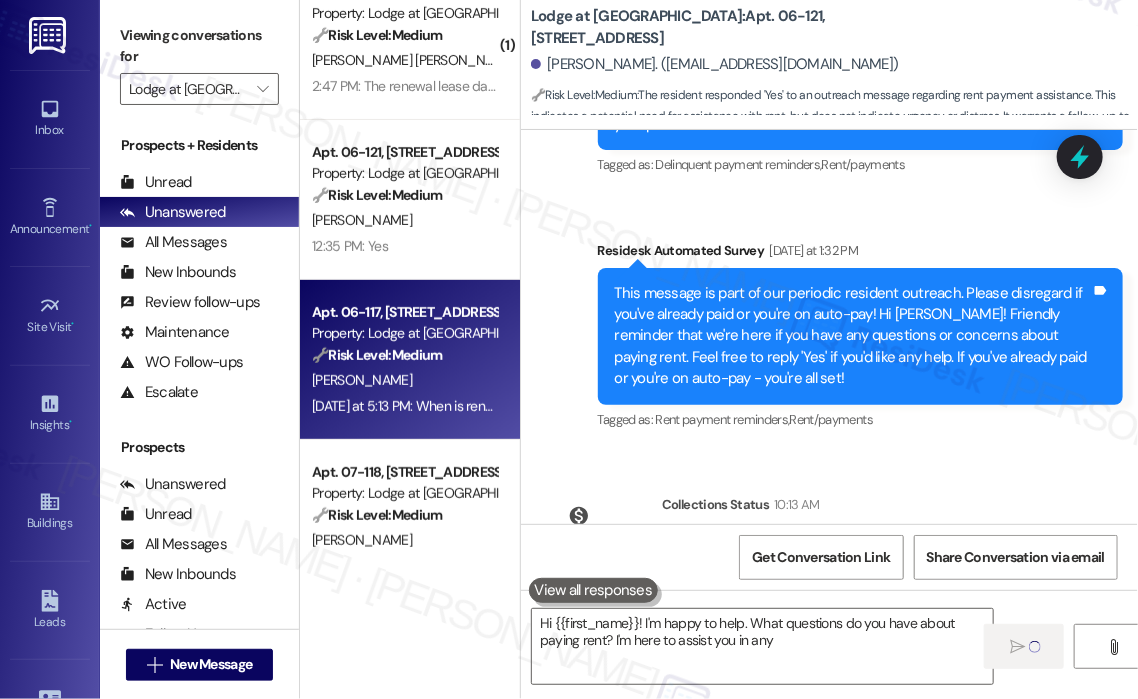 type on "Hi {{first_name}}! I'm happy to help. What questions do you have about paying rent? I'm here to assist you in any" 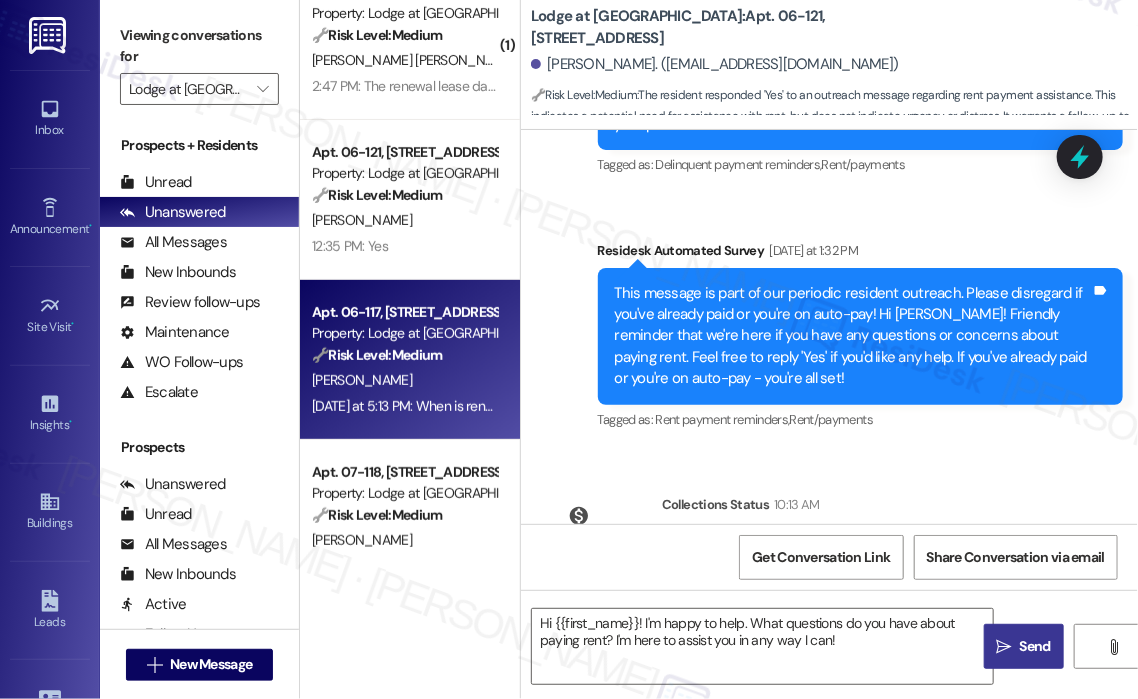 type on "Fetching suggested responses. Please feel free to read through the conversation in the meantime." 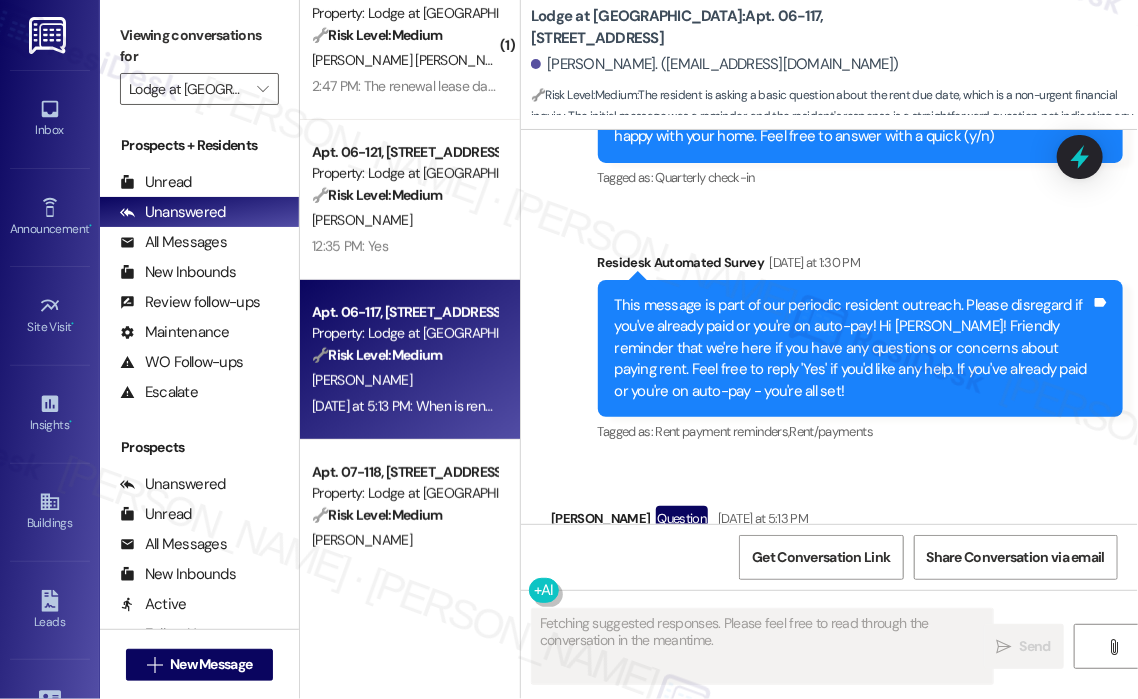 scroll, scrollTop: 632, scrollLeft: 0, axis: vertical 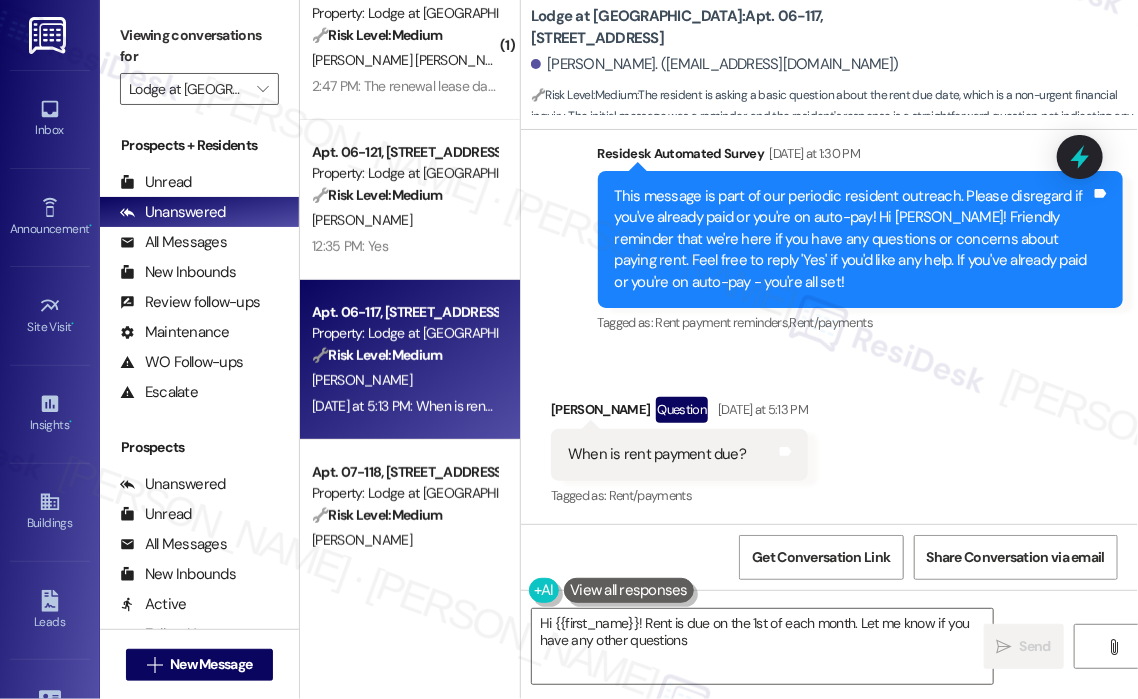 type on "Hi {{first_name}}! Rent is due on the 1st of each month. Let me know if you have any other questions!" 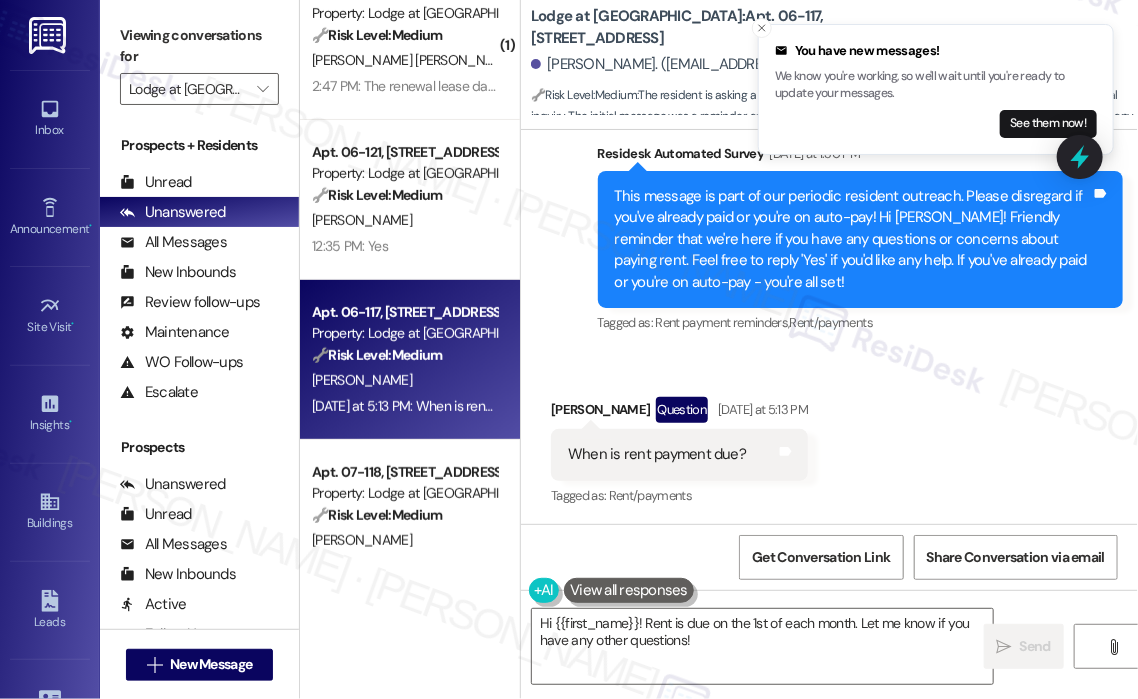 click on "Received via SMS [PERSON_NAME] Question [DATE] at 5:13 PM When is rent payment due? Tags and notes Tagged as:   Rent/payments Click to highlight conversations about Rent/payments" at bounding box center (829, 438) 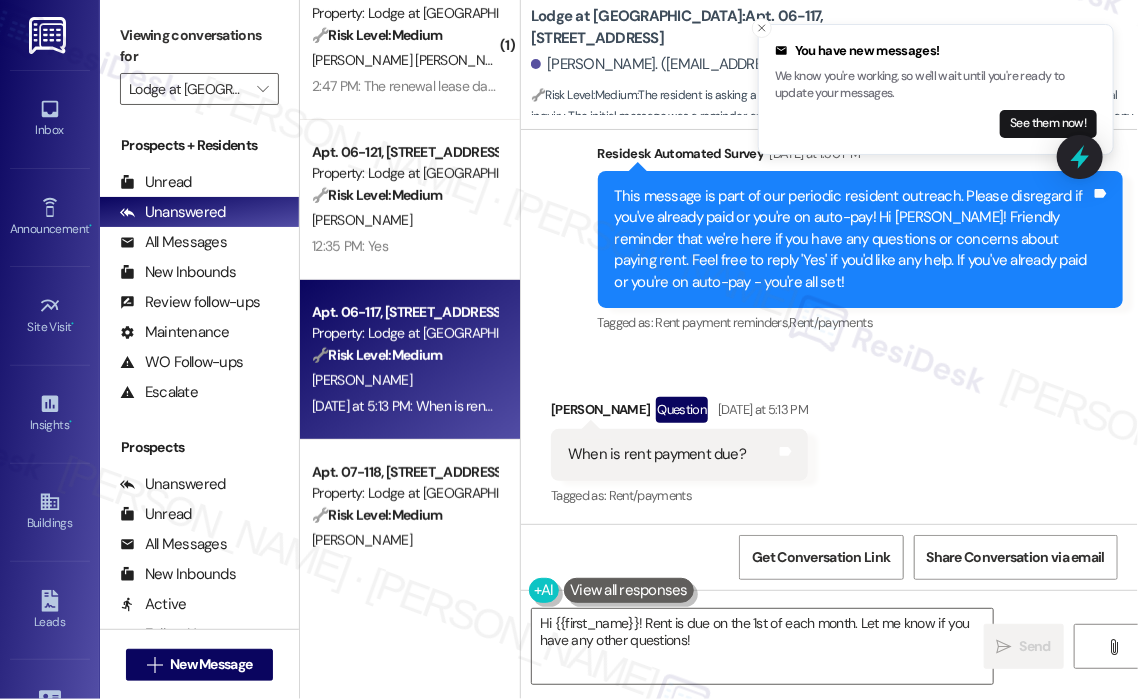 scroll, scrollTop: 839, scrollLeft: 0, axis: vertical 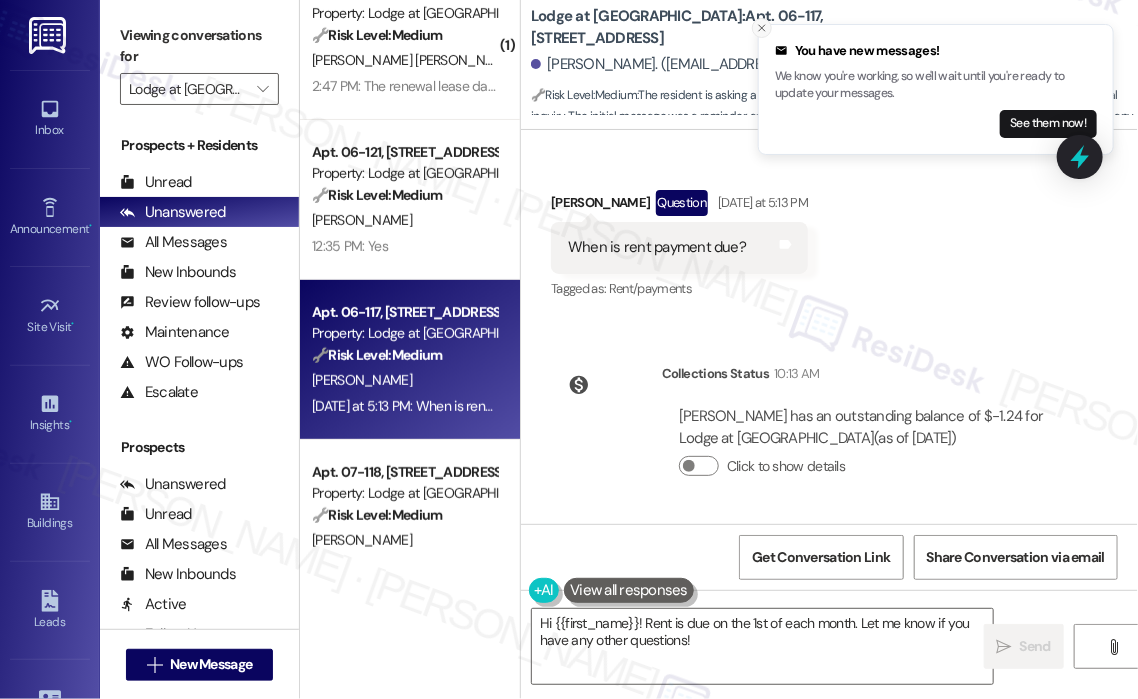 click 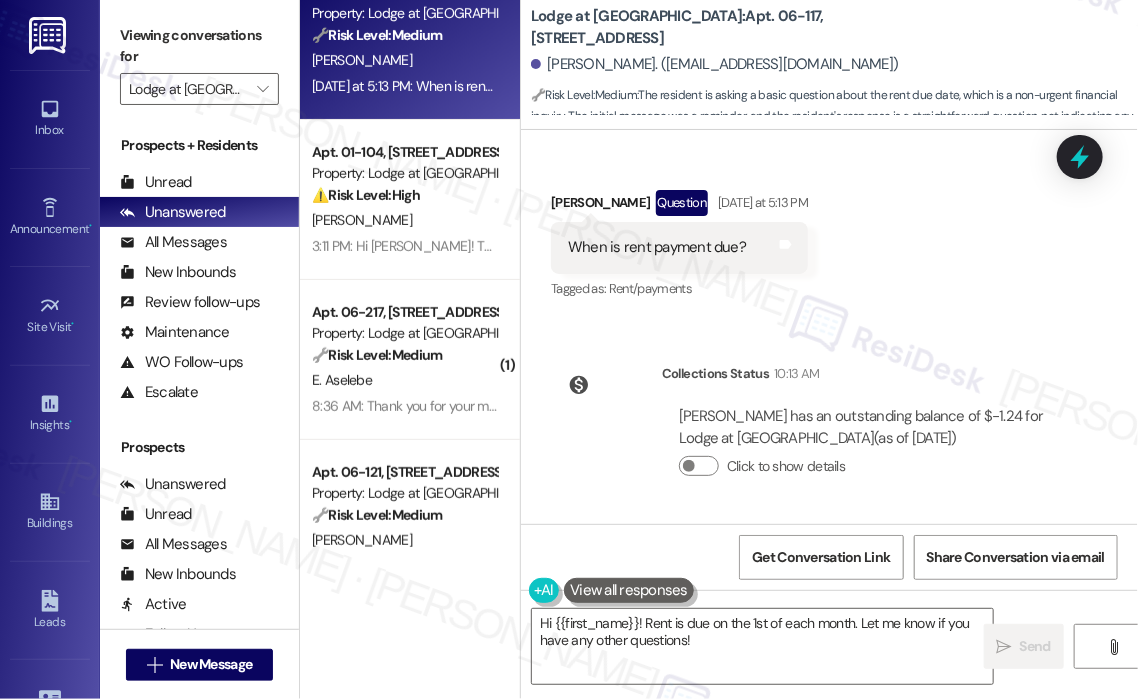 click on "Lease started Nov 01, 2024 at 8:00 PM Survey, sent via SMS Residesk Automated Survey Apr 02, 2025 at 12:27 PM Hi Marhiah, I'm on the new offsite Resident Support Team for Lodge at Croasdaile Farm! My job is to work with your on-site management team to improve your experience at the property. Text us here at any time for assistance or questions. We will also reach out periodically for feedback. (Standard text messaging rates may apply) (You can always reply STOP to opt out of future messages) Tags and notes Tagged as:   Property launch Click to highlight conversations about Property launch Survey, sent via SMS Residesk Automated Survey May 27, 2025 at 4:25 PM Hi there Marhiah! I just wanted to check in and ask if you are happy with your home.  Feel free to answer with a quick (y/n) Tags and notes Tagged as:   Quarterly check-in Click to highlight conversations about Quarterly check-in Survey, sent via SMS Residesk Automated Survey Yesterday at 1:30 PM Tags and notes Tagged as:   Rent payment reminders ," at bounding box center [829, 327] 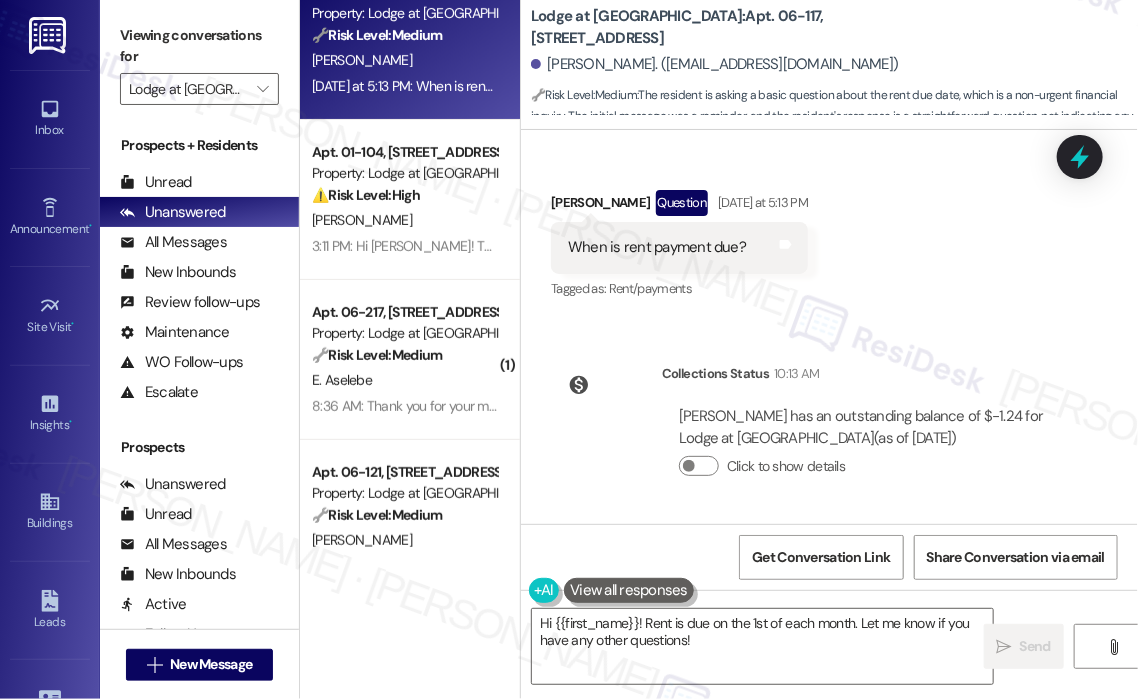 click on "Received via SMS [PERSON_NAME] Question [DATE] at 5:13 PM When is rent payment due? Tags and notes Tagged as:   Rent/payments Click to highlight conversations about Rent/payments" at bounding box center [829, 231] 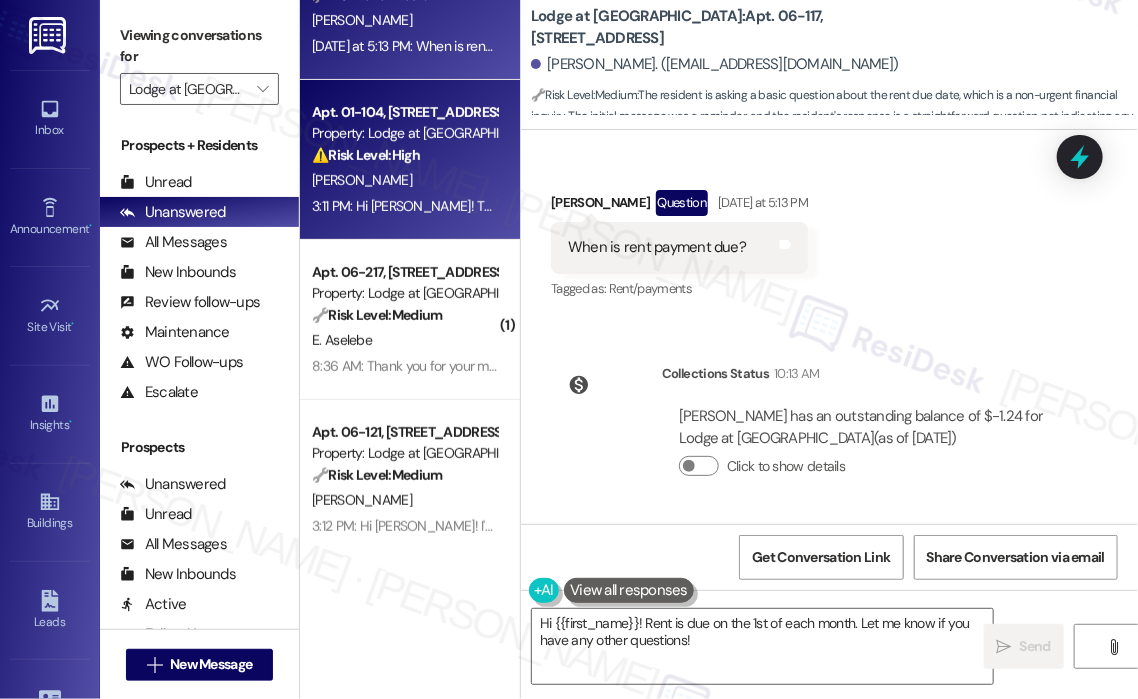 scroll, scrollTop: 243, scrollLeft: 0, axis: vertical 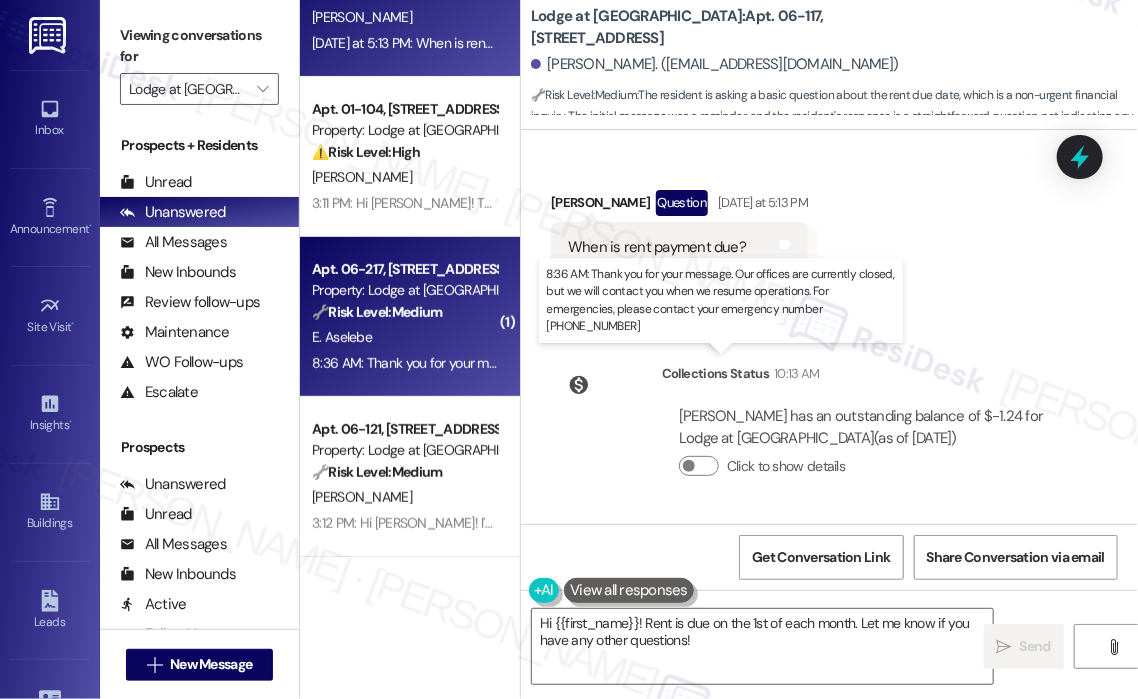 click on "8:36 AM: Thank you for your message. Our offices are currently closed, but we will contact you when we resume operations. For emergencies, please contact your emergency number 919-747-8057 8:36 AM: Thank you for your message. Our offices are currently closed, but we will contact you when we resume operations. For emergencies, please contact your emergency number 919-747-8057" at bounding box center [897, 363] 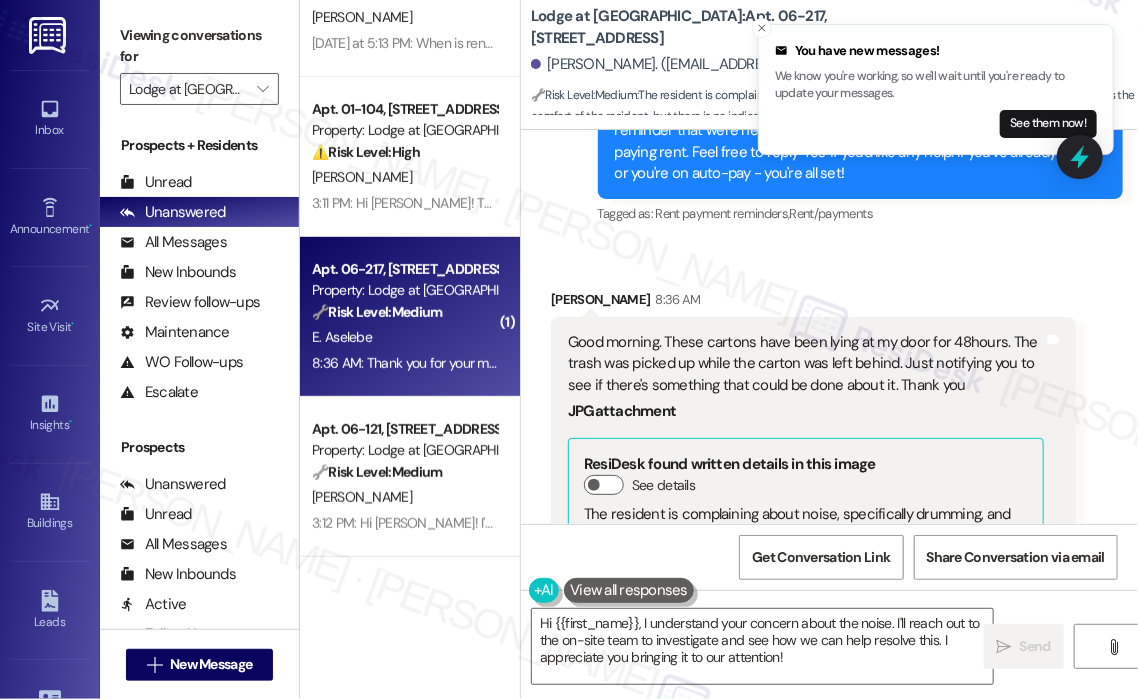 scroll, scrollTop: 3988, scrollLeft: 0, axis: vertical 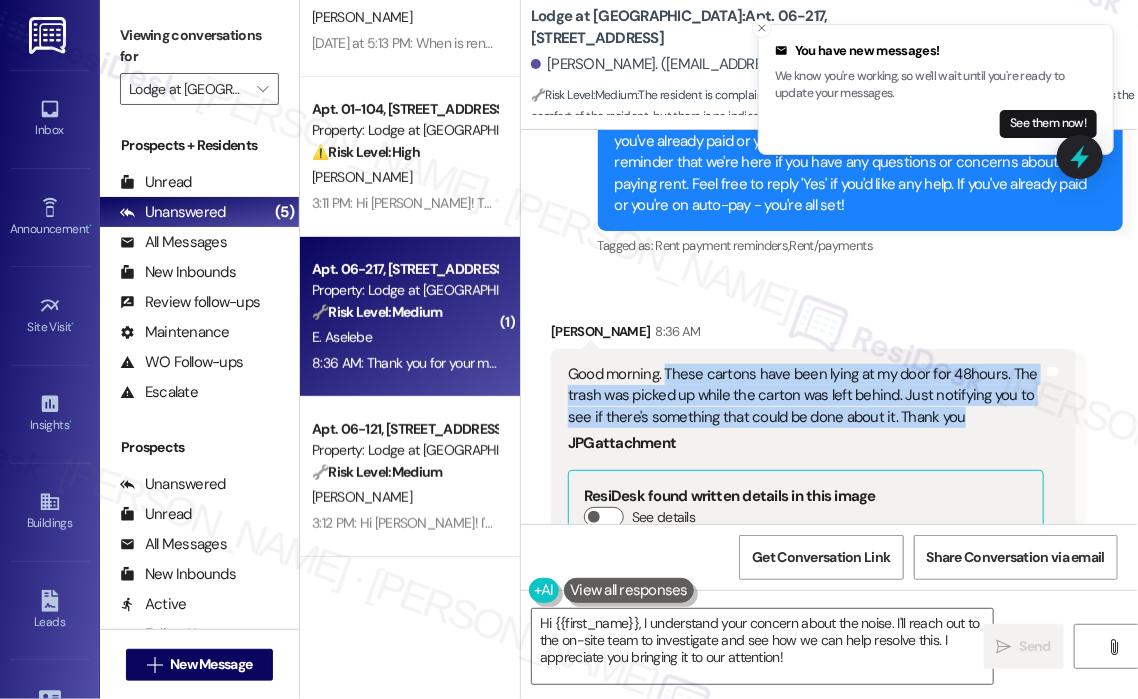 drag, startPoint x: 969, startPoint y: 395, endPoint x: 681, endPoint y: 359, distance: 290.24127 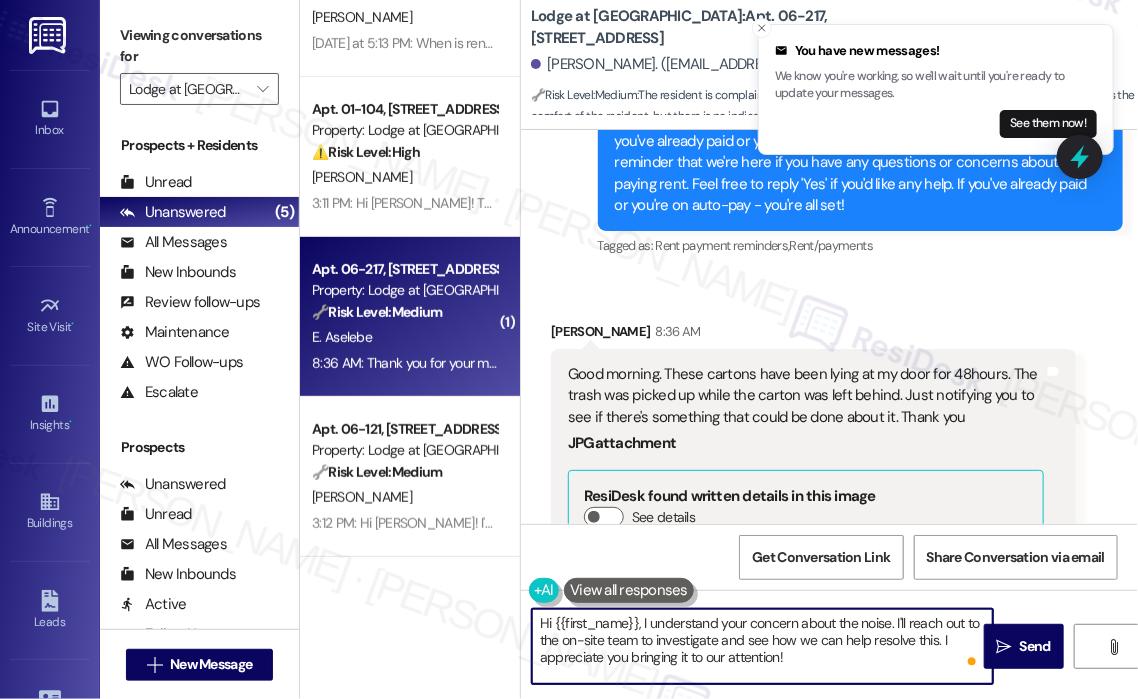 drag, startPoint x: 844, startPoint y: 664, endPoint x: 652, endPoint y: 639, distance: 193.62076 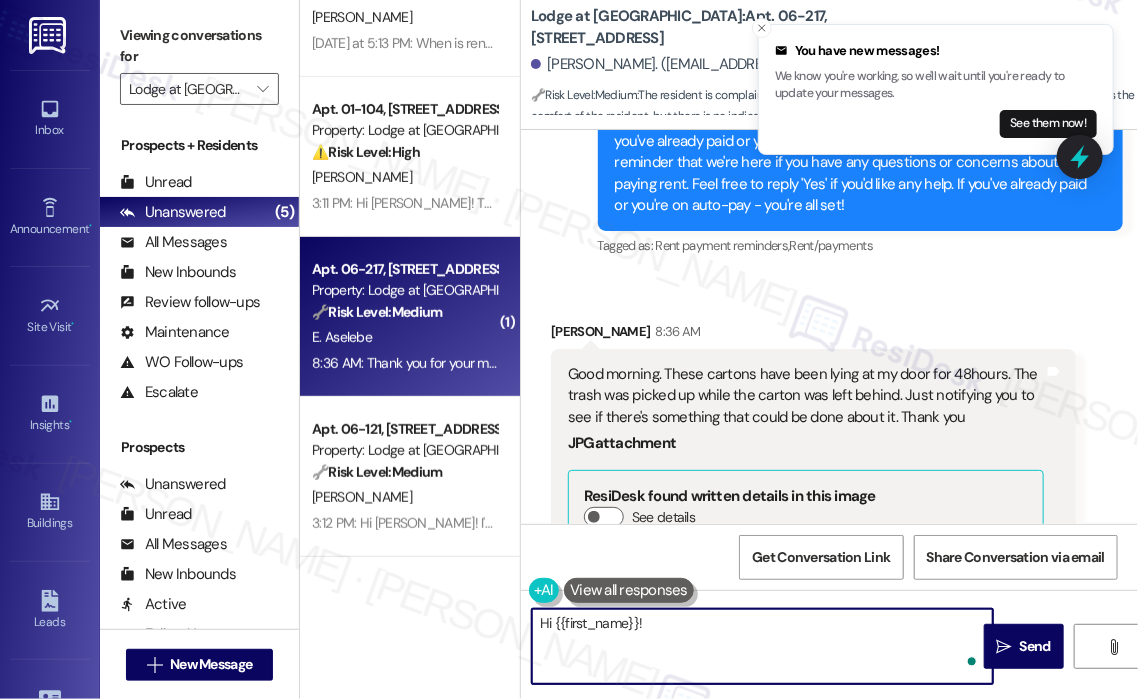 paste on "Thanks for letting me know! Just to clarify—are these large cardboard boxes or something else that might fall outside the regular trash pickup guidelines? I’ll check in with the site team to see what can be done, but that detail will help." 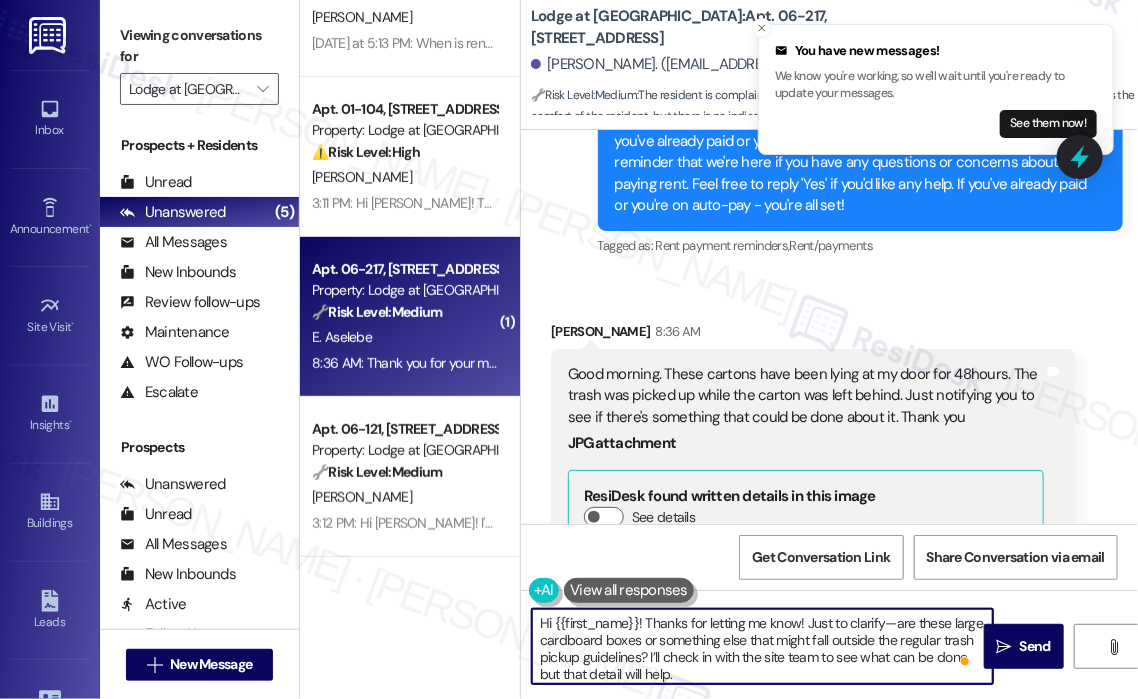 scroll, scrollTop: 4, scrollLeft: 0, axis: vertical 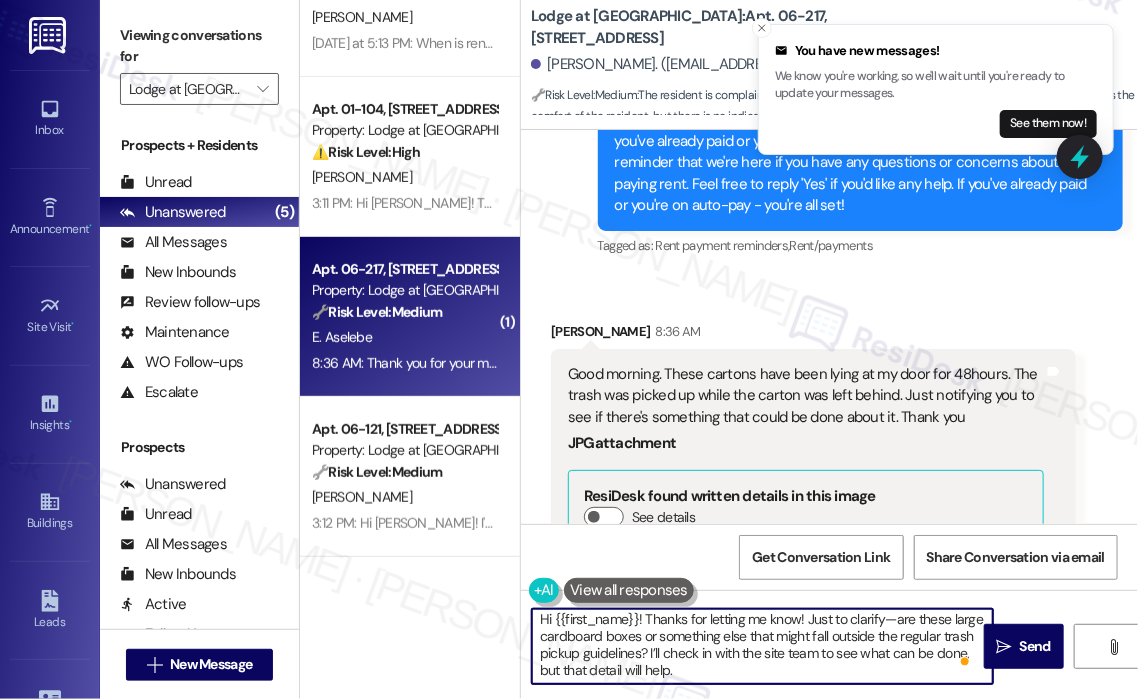 click on "Hi {{first_name}}! Thanks for letting me know! Just to clarify—are these large cardboard boxes or something else that might fall outside the regular trash pickup guidelines? I’ll check in with the site team to see what can be done, but that detail will help." at bounding box center (762, 646) 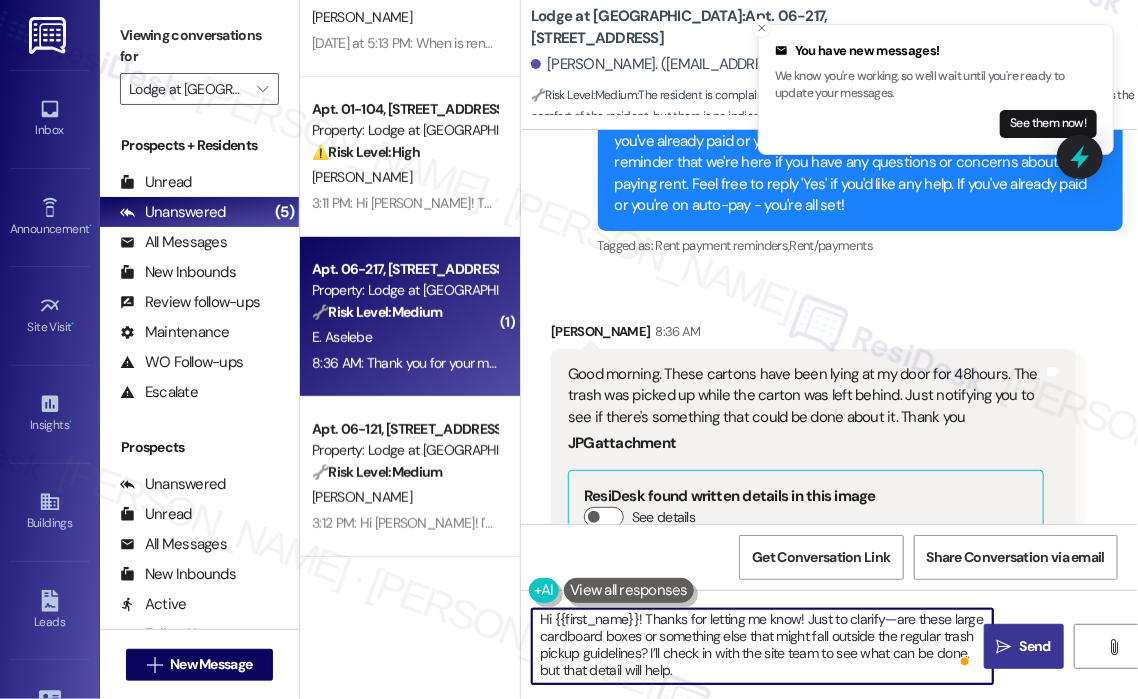 type on "Hi {{first_name}}! Thanks for letting me know! Just to clarify—are these large cardboard boxes or something else that might fall outside the regular trash pickup guidelines? I’ll check in with the site team to see what can be done, but that detail will help." 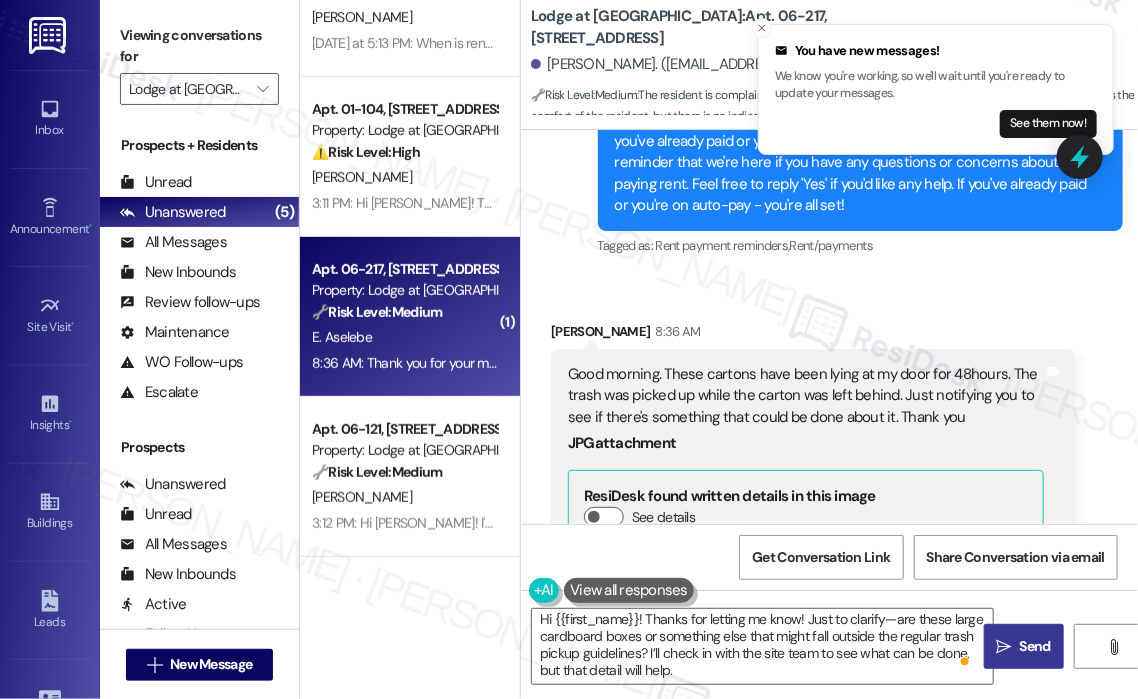 click on "" at bounding box center [1004, 647] 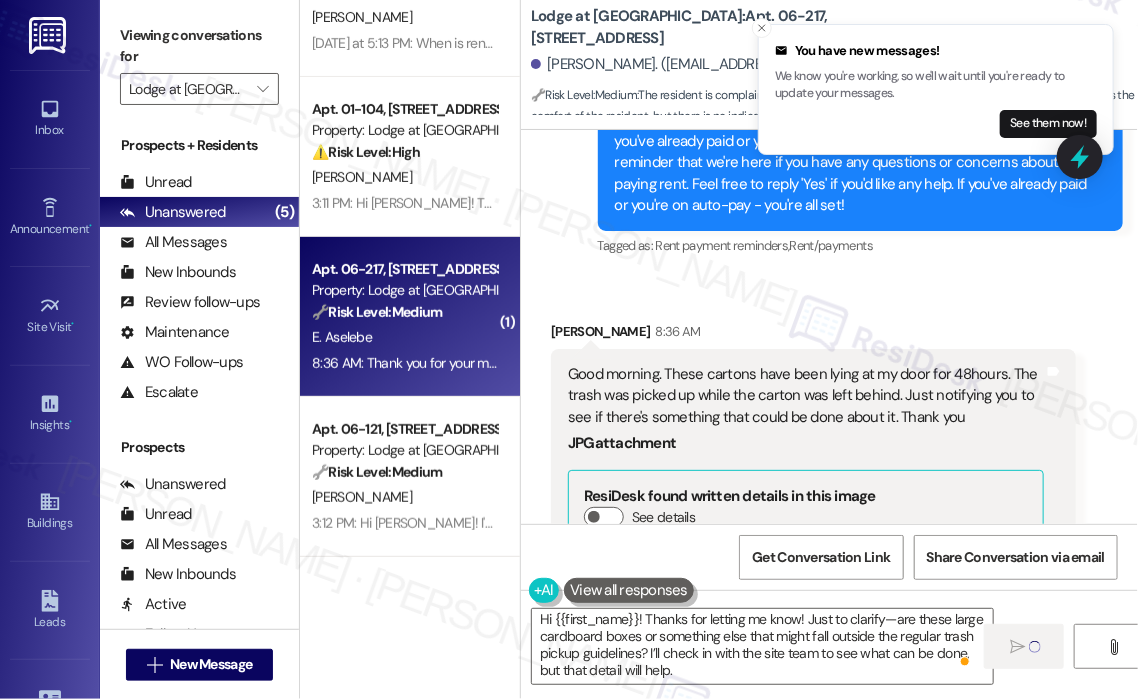 type 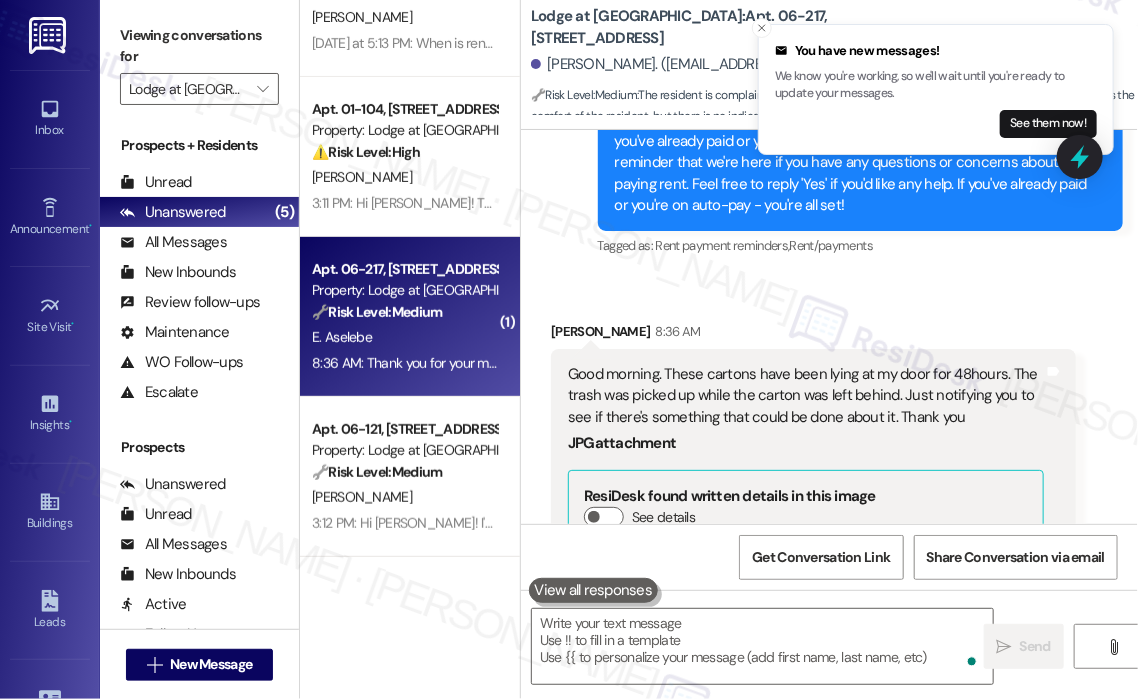 scroll, scrollTop: 0, scrollLeft: 0, axis: both 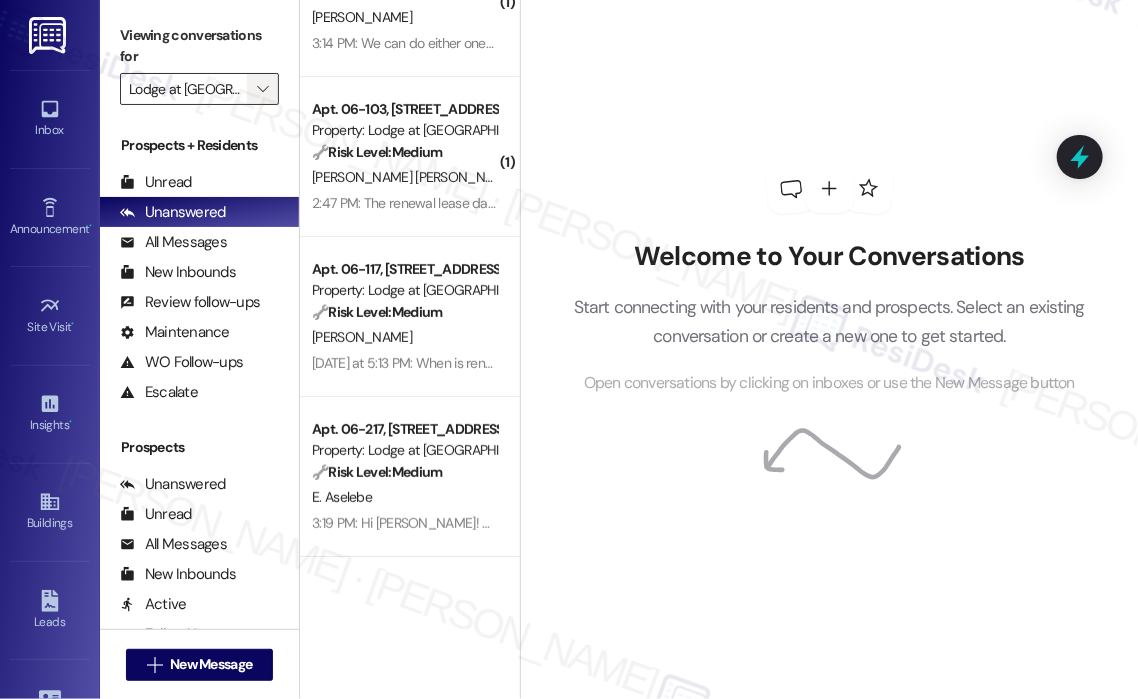 click on "" at bounding box center (263, 89) 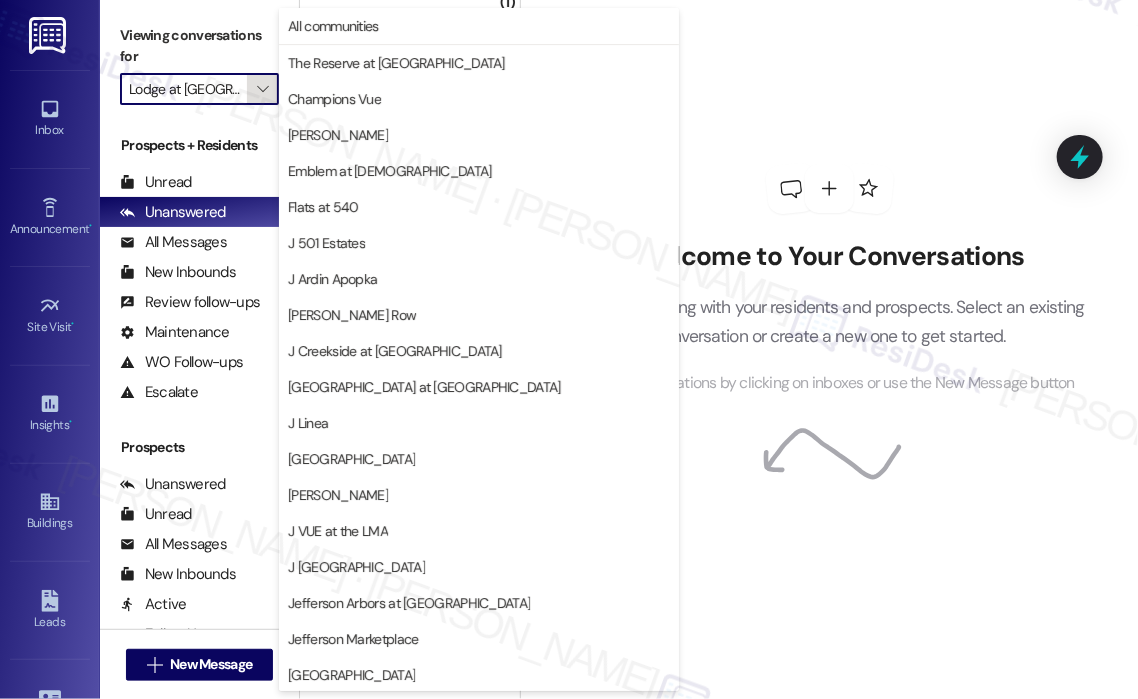 scroll, scrollTop: 0, scrollLeft: 29, axis: horizontal 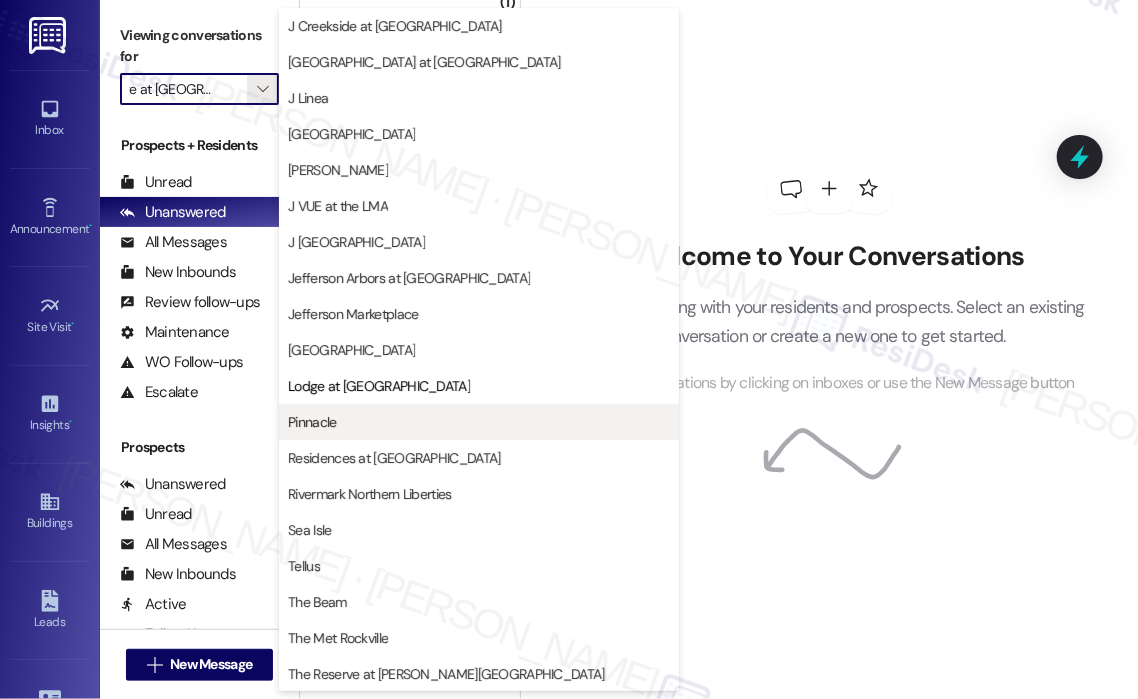 click on "Pinnacle" at bounding box center (479, 422) 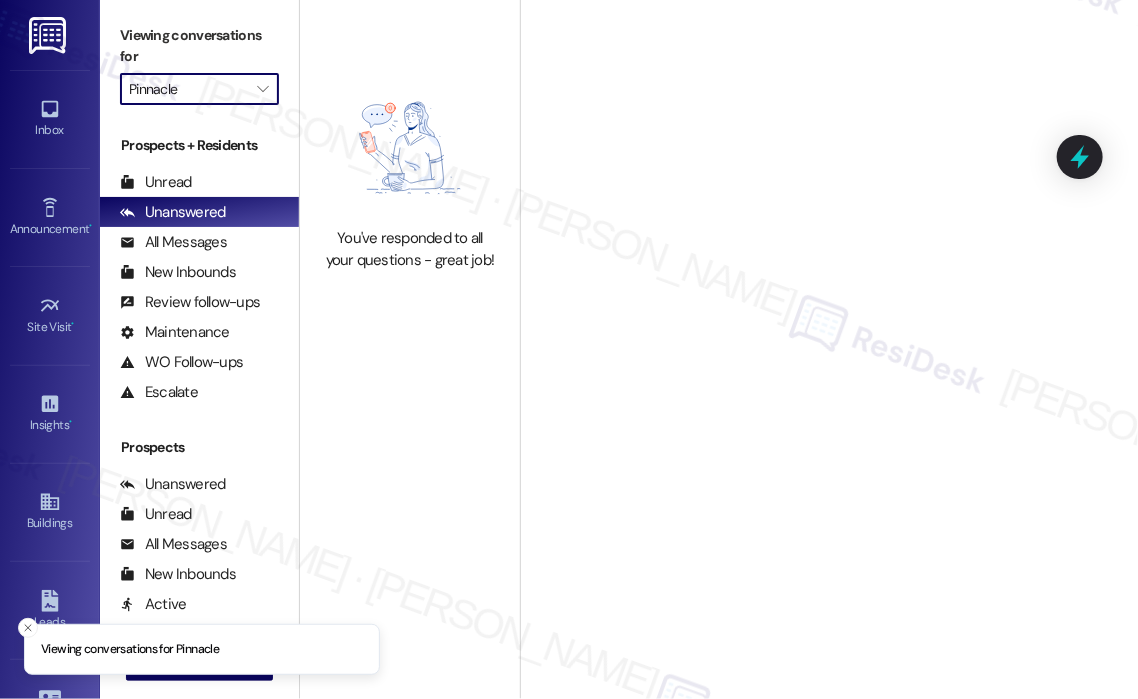 scroll, scrollTop: 0, scrollLeft: 0, axis: both 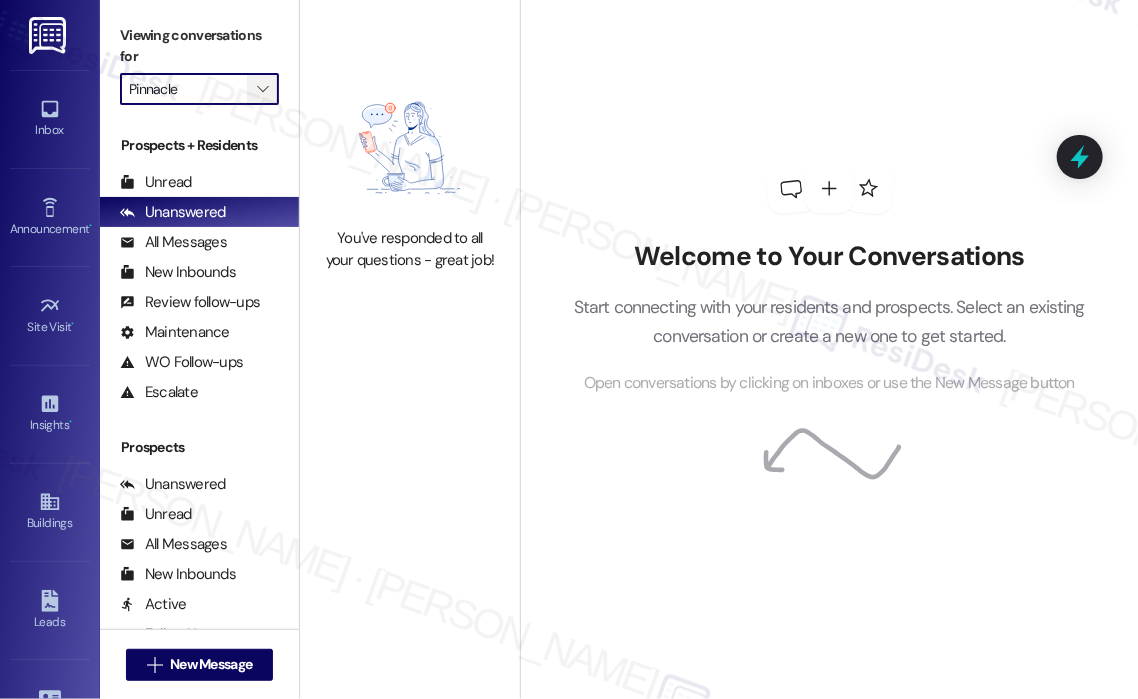 click on "" at bounding box center [263, 89] 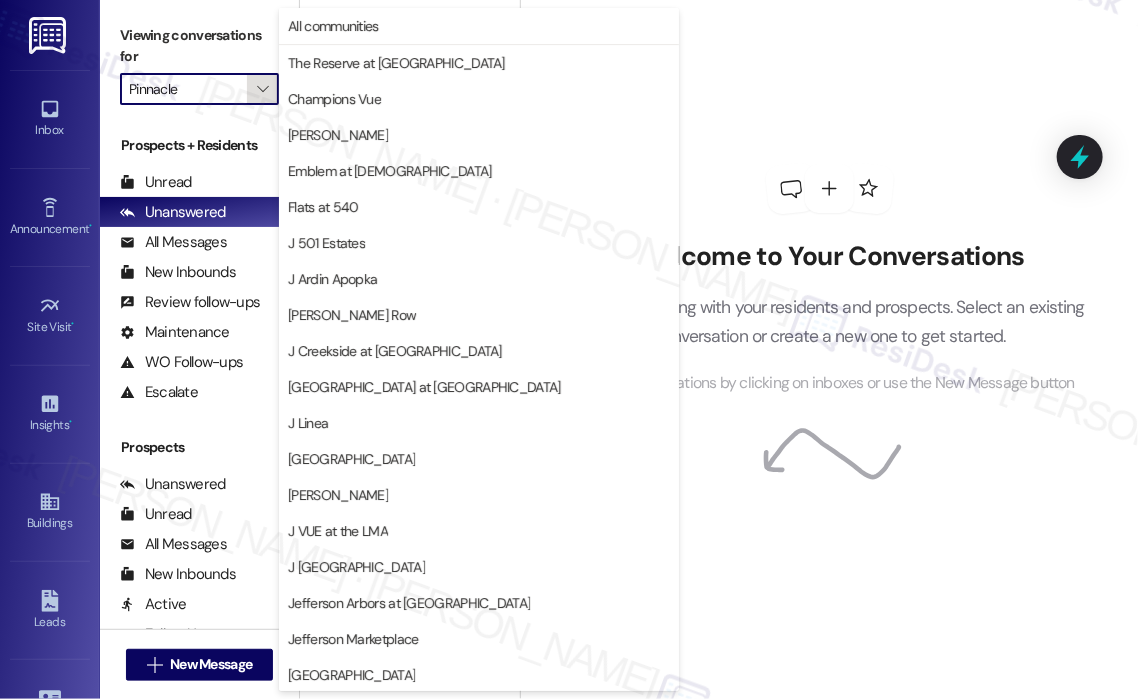 scroll, scrollTop: 325, scrollLeft: 0, axis: vertical 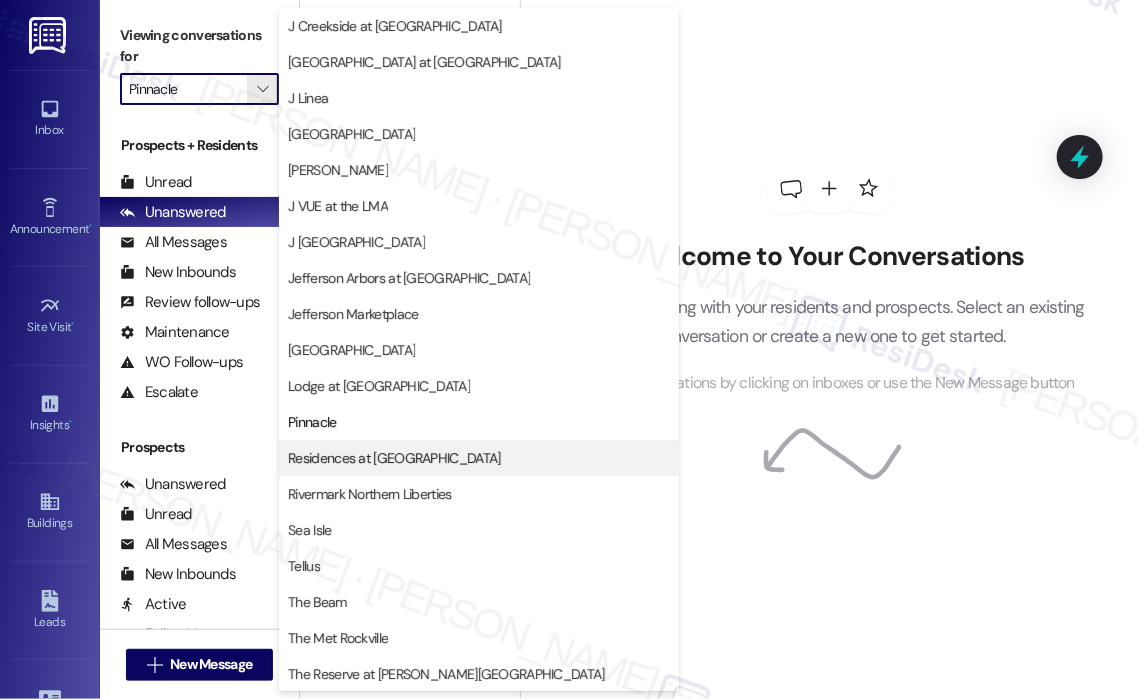 click on "Residences at [GEOGRAPHIC_DATA]" at bounding box center [394, 458] 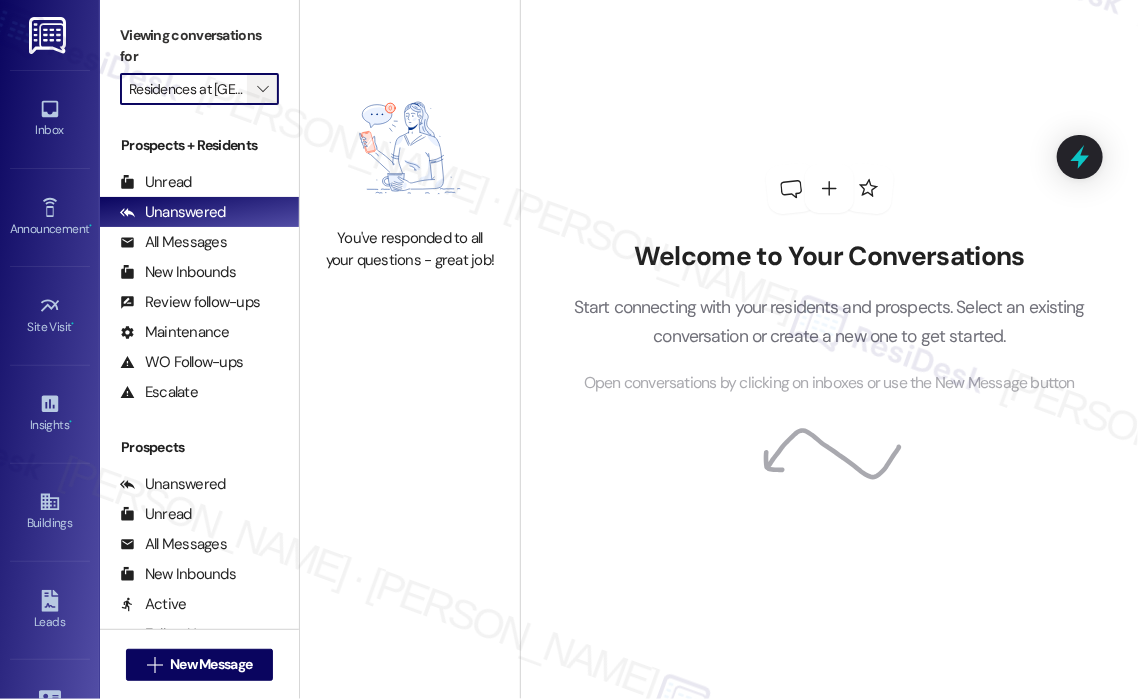 click on "" at bounding box center (262, 89) 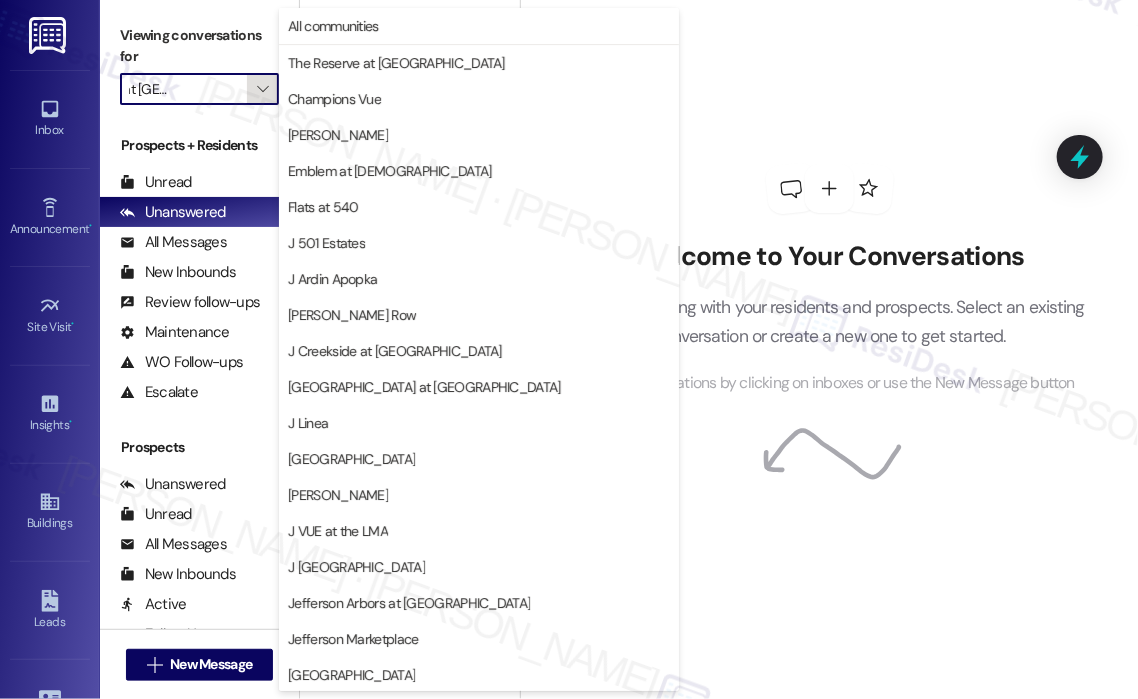 scroll, scrollTop: 325, scrollLeft: 0, axis: vertical 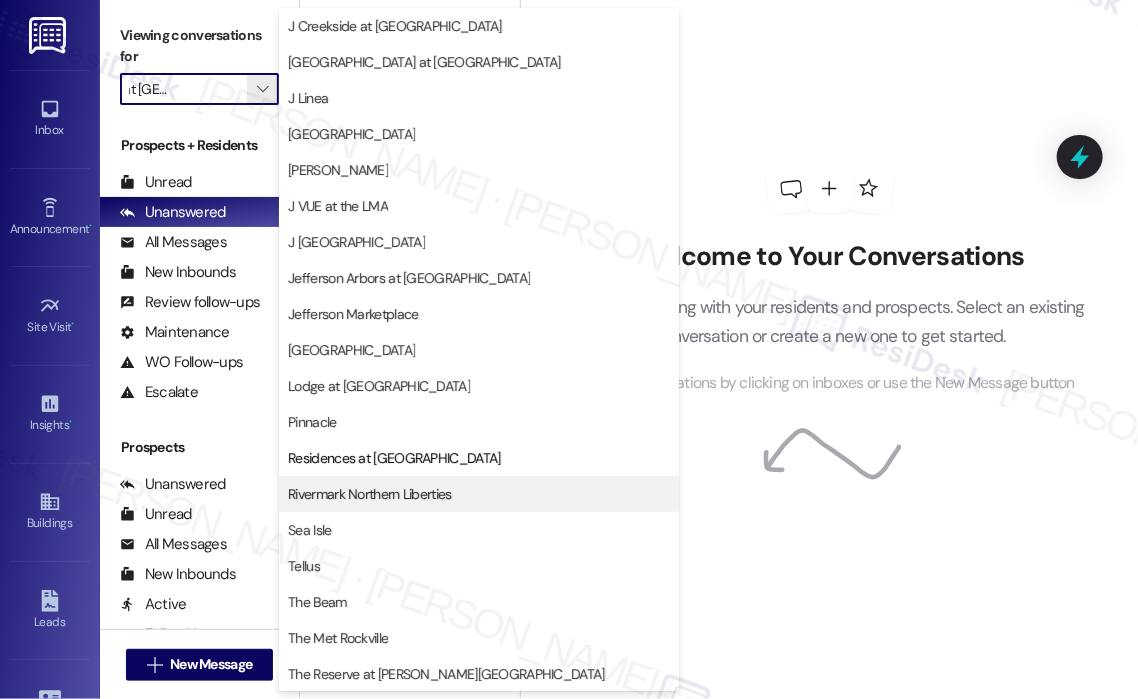 click on "Rivermark Northern Liberties" at bounding box center (369, 494) 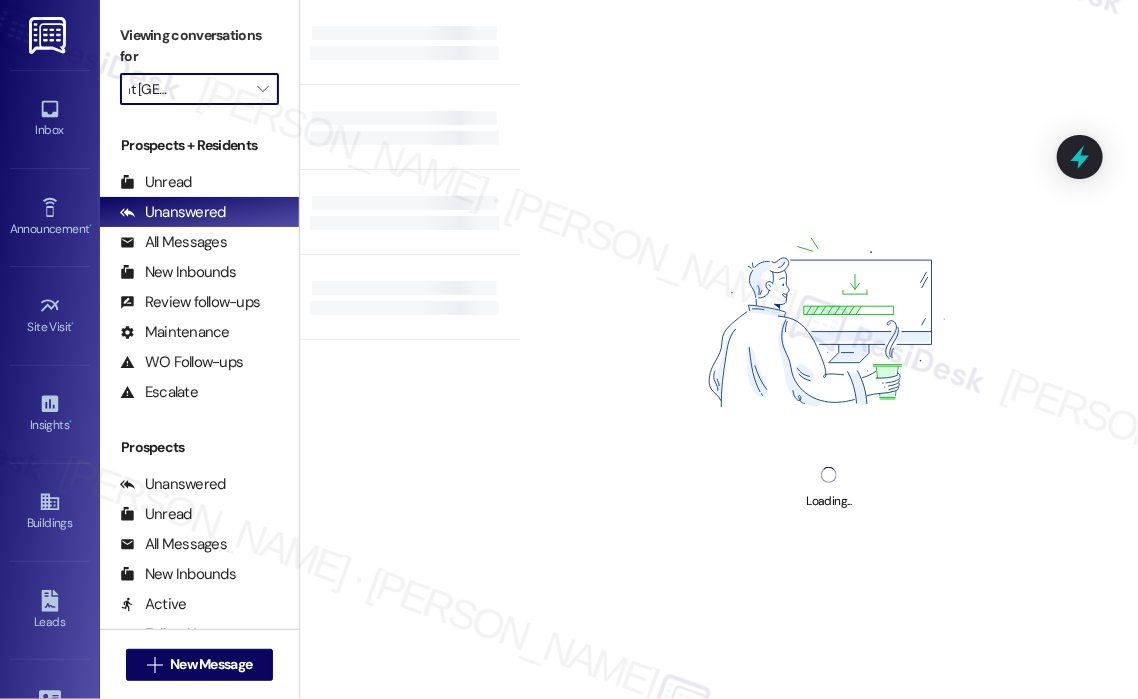 type on "Rivermark Northern Liberties" 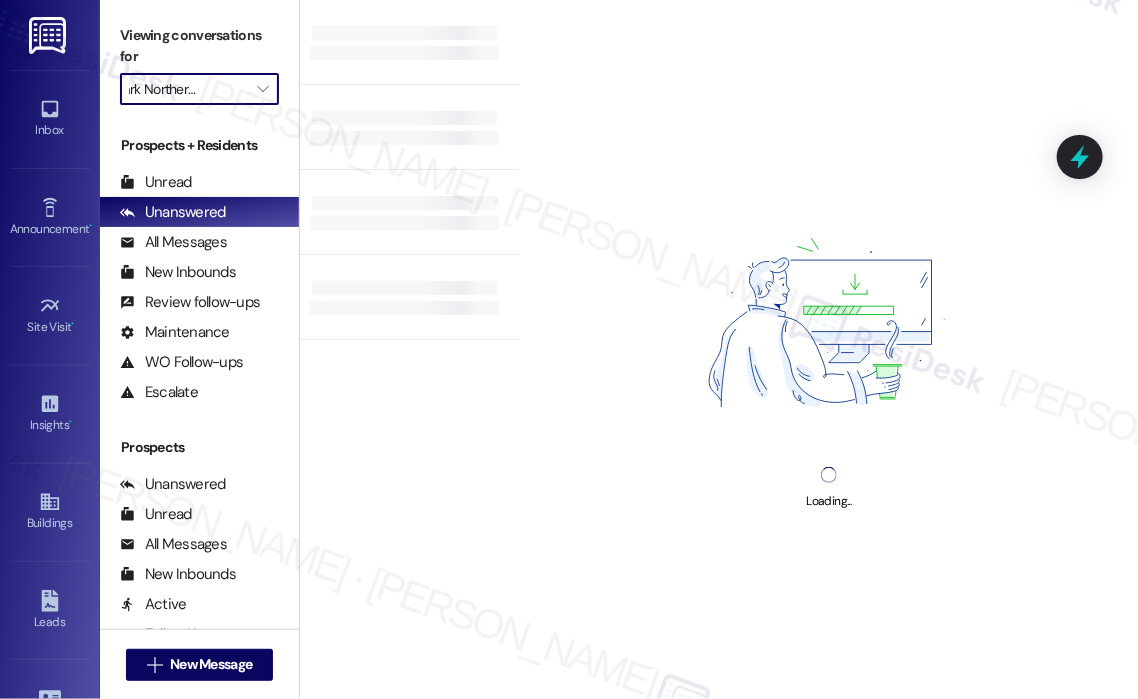 scroll, scrollTop: 0, scrollLeft: 48, axis: horizontal 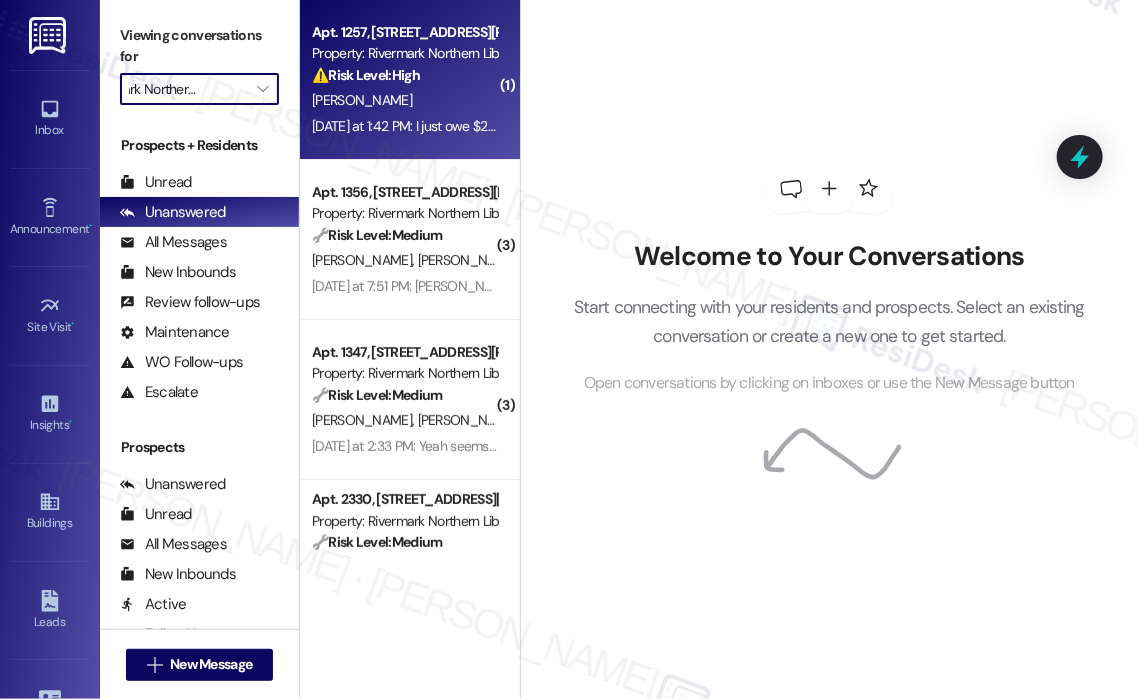 click on "[DATE] at 1:42 PM: I just owe $25 by the first right? [DATE] at 1:42 PM: I just owe $25 by the first right?" at bounding box center [404, 126] 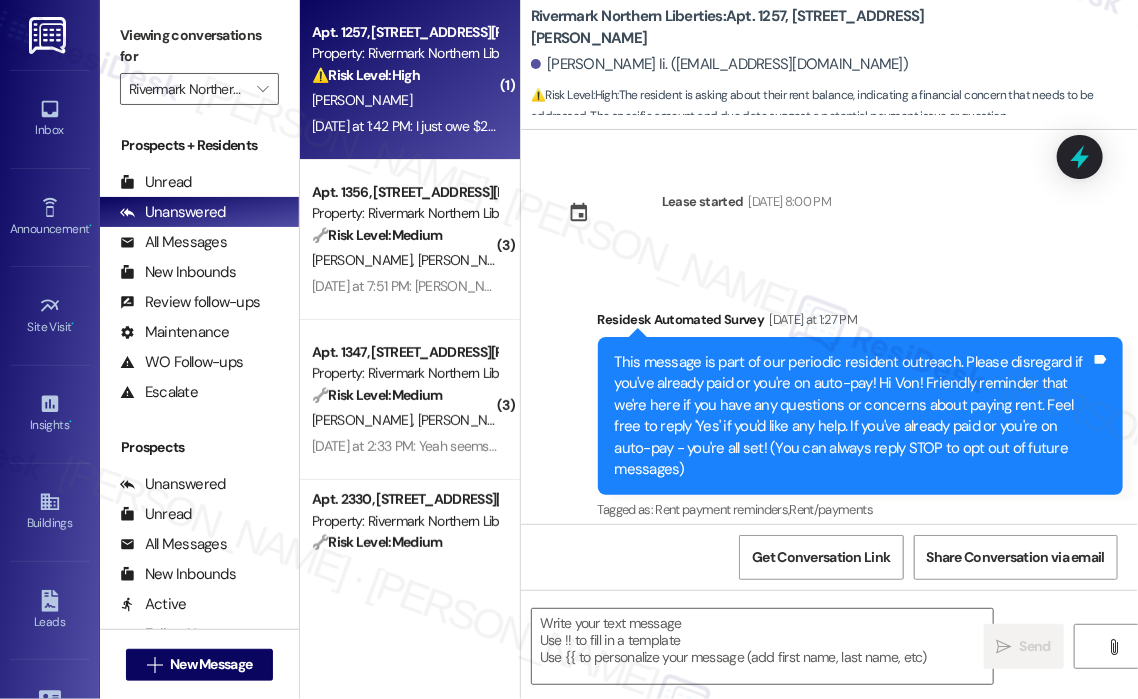 scroll, scrollTop: 188, scrollLeft: 0, axis: vertical 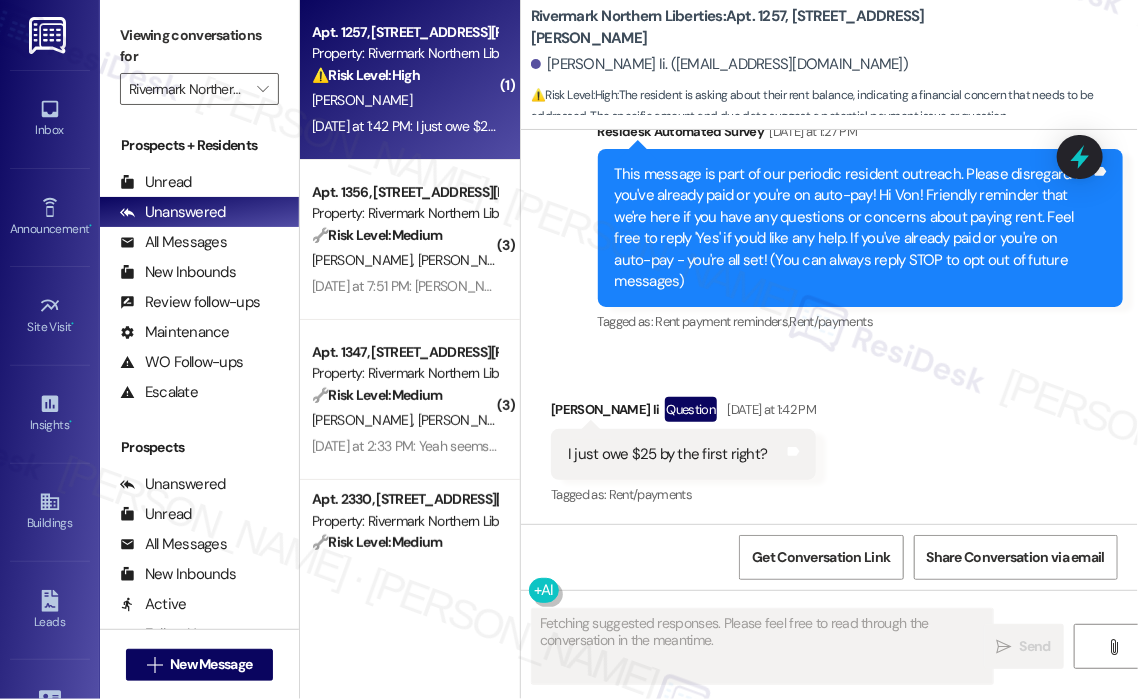 click on "Received via SMS [PERSON_NAME] Ii Question [DATE] at 1:42 PM I just owe $25 by the first right? Tags and notes Tagged as:   Rent/payments Click to highlight conversations about Rent/payments" at bounding box center (829, 438) 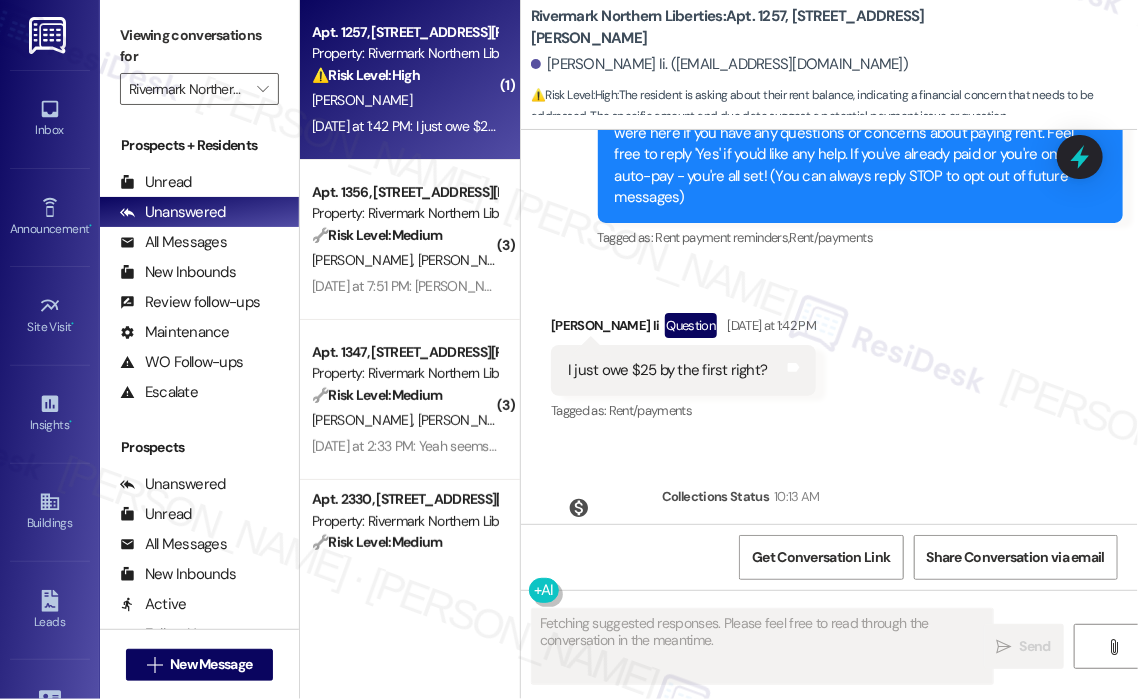 scroll, scrollTop: 394, scrollLeft: 0, axis: vertical 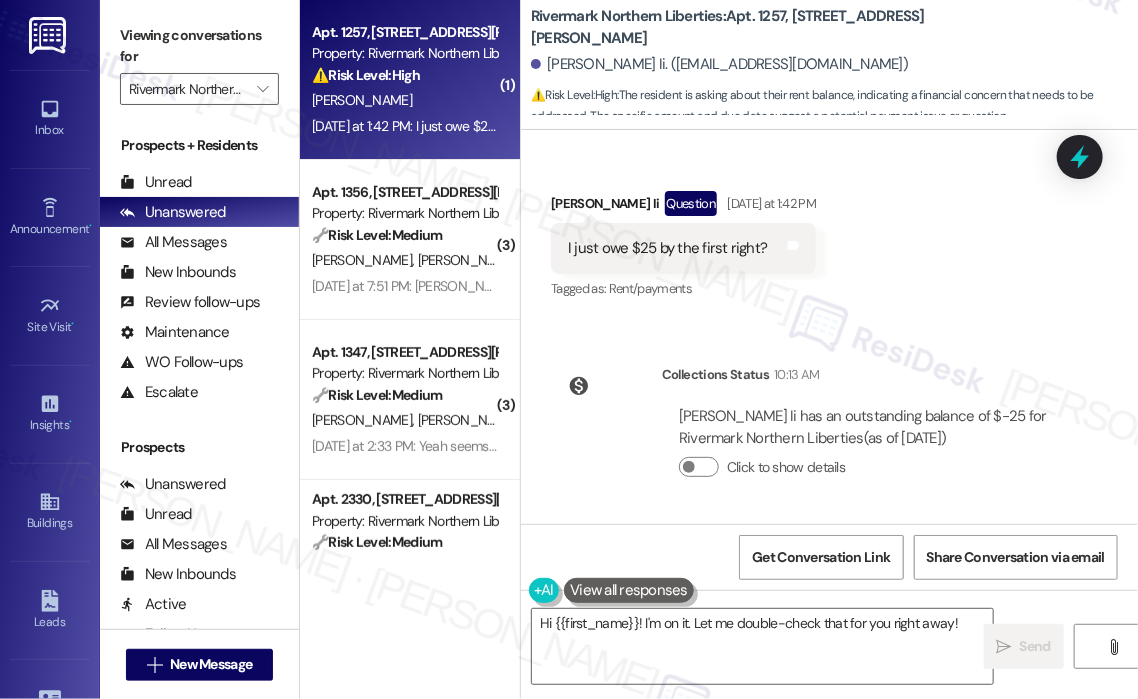 click on "I just owe $25 by the first right?" at bounding box center [668, 248] 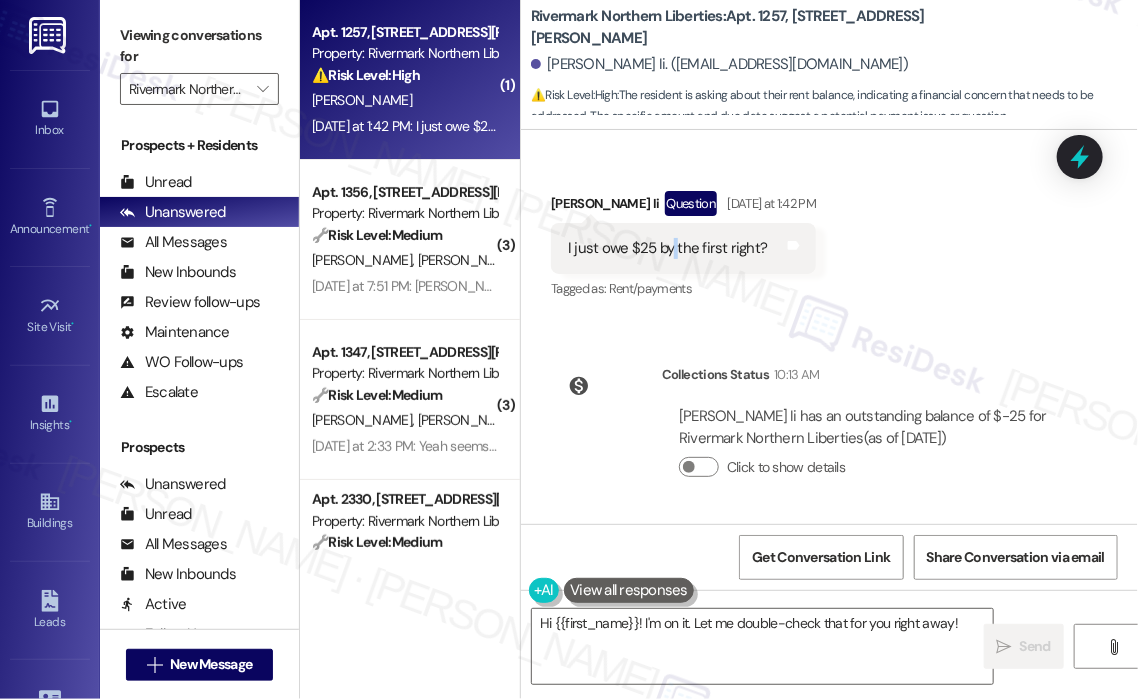 click on "I just owe $25 by the first right?" at bounding box center [668, 248] 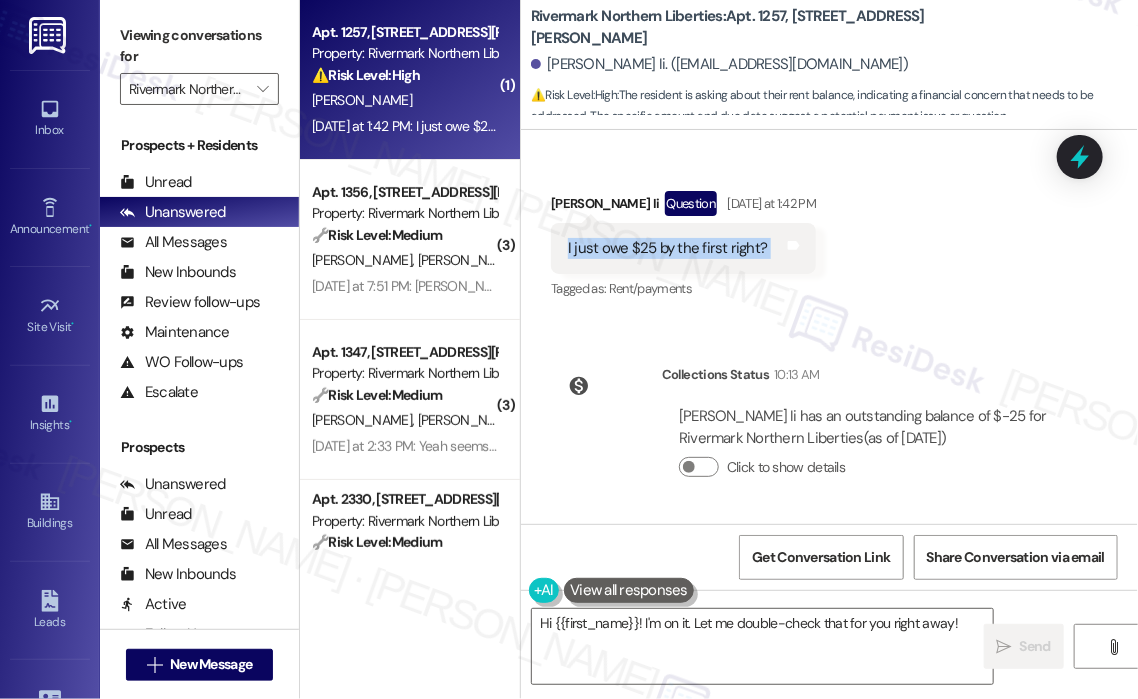 click on "I just owe $25 by the first right?" at bounding box center (668, 248) 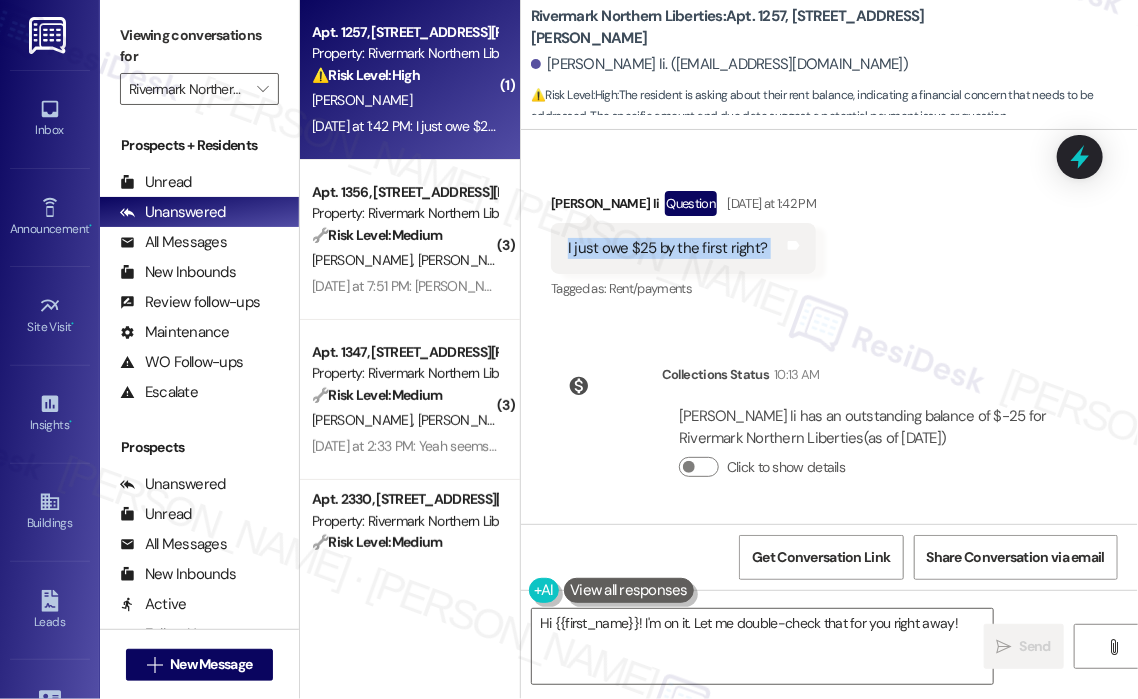 copy on "I just owe $25 by the first right? Tags and notes" 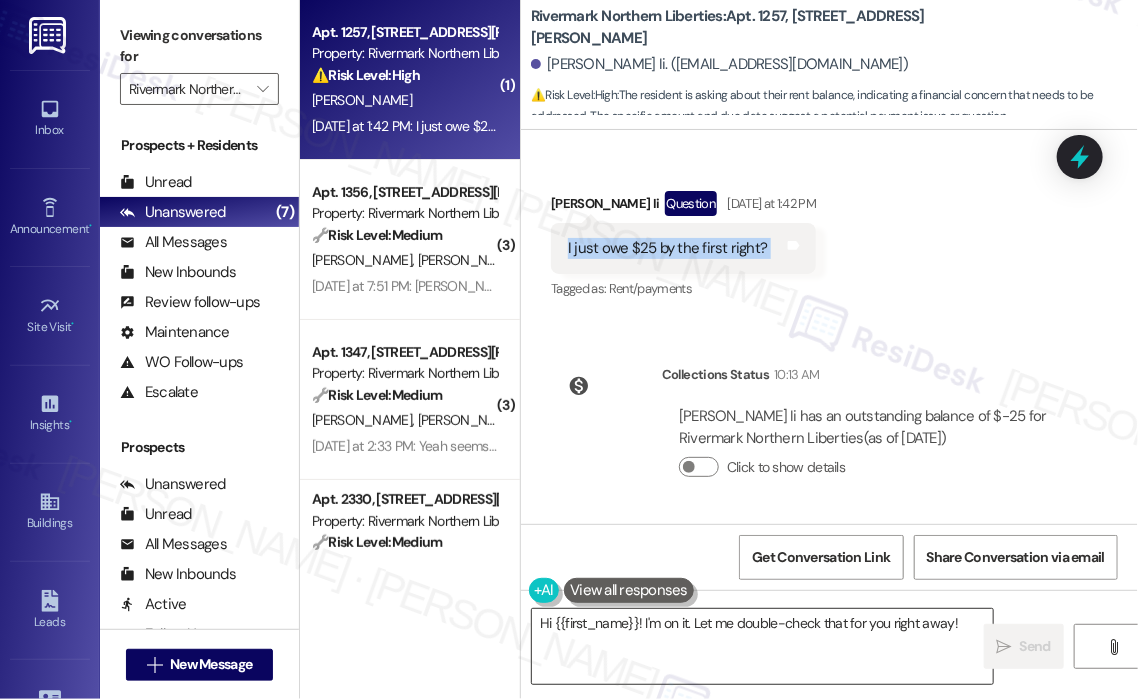 click on "Hi {{first_name}}! I'm on it. Let me double-check that for you right away!" at bounding box center [762, 646] 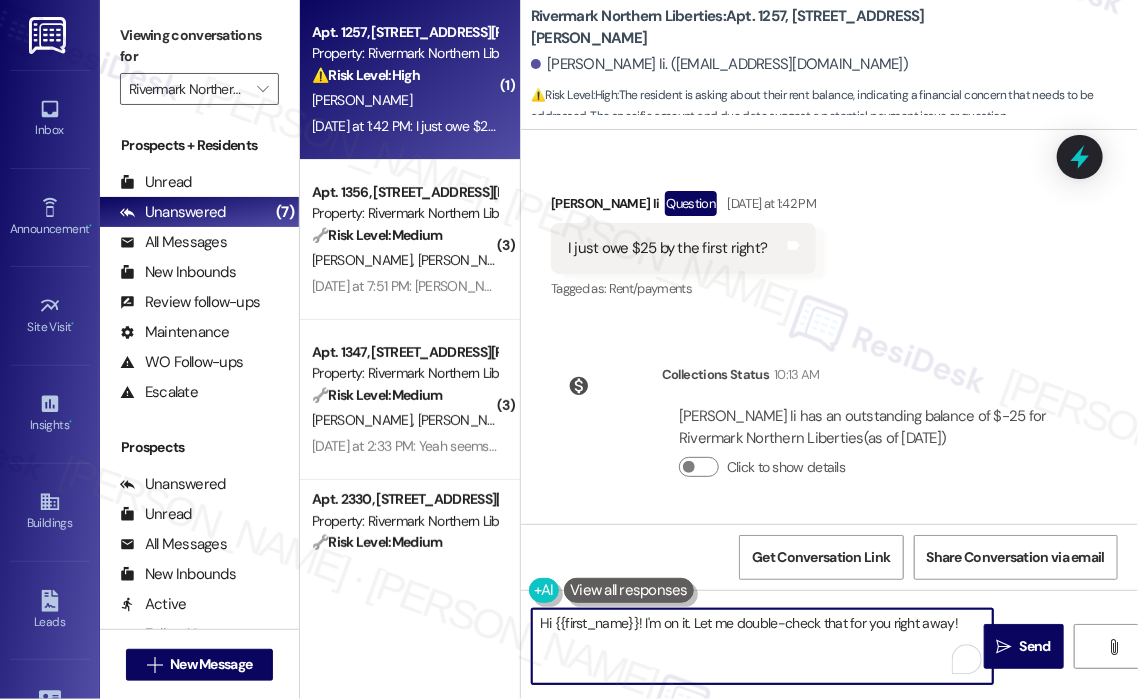 drag, startPoint x: 645, startPoint y: 623, endPoint x: 971, endPoint y: 629, distance: 326.0552 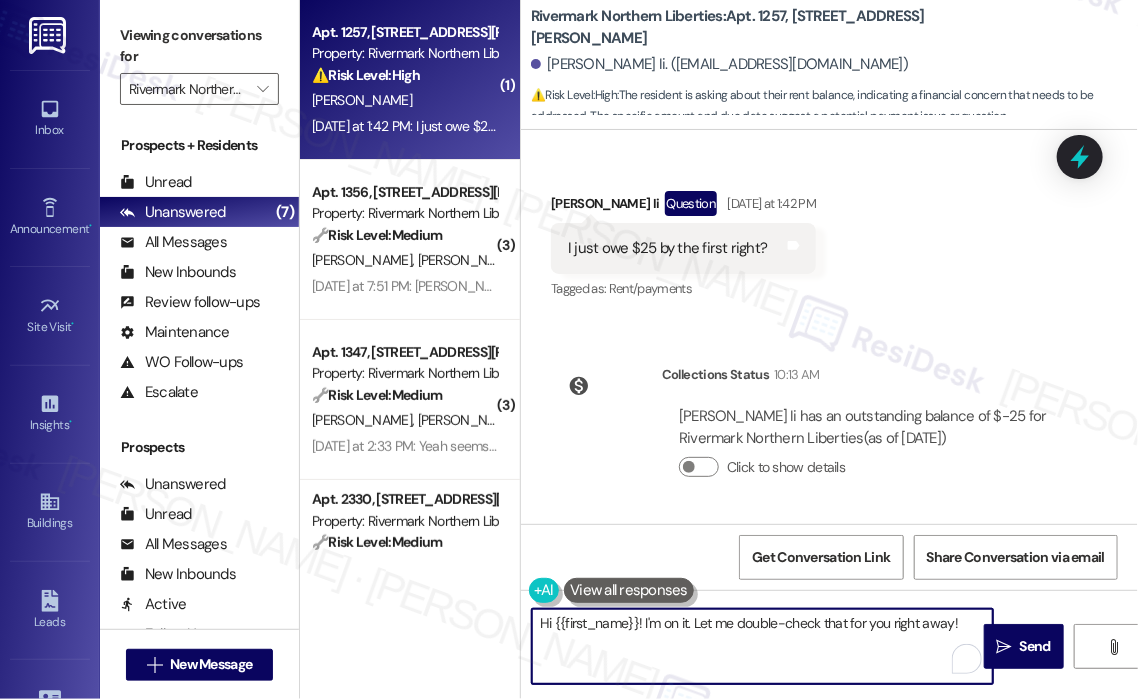 paste on "Thanks for checking in! Just to confirm, are you referring to a specific charge or adjustment that brought your total to $25? I’ll double-check your account and make sure everything looks correct for the first." 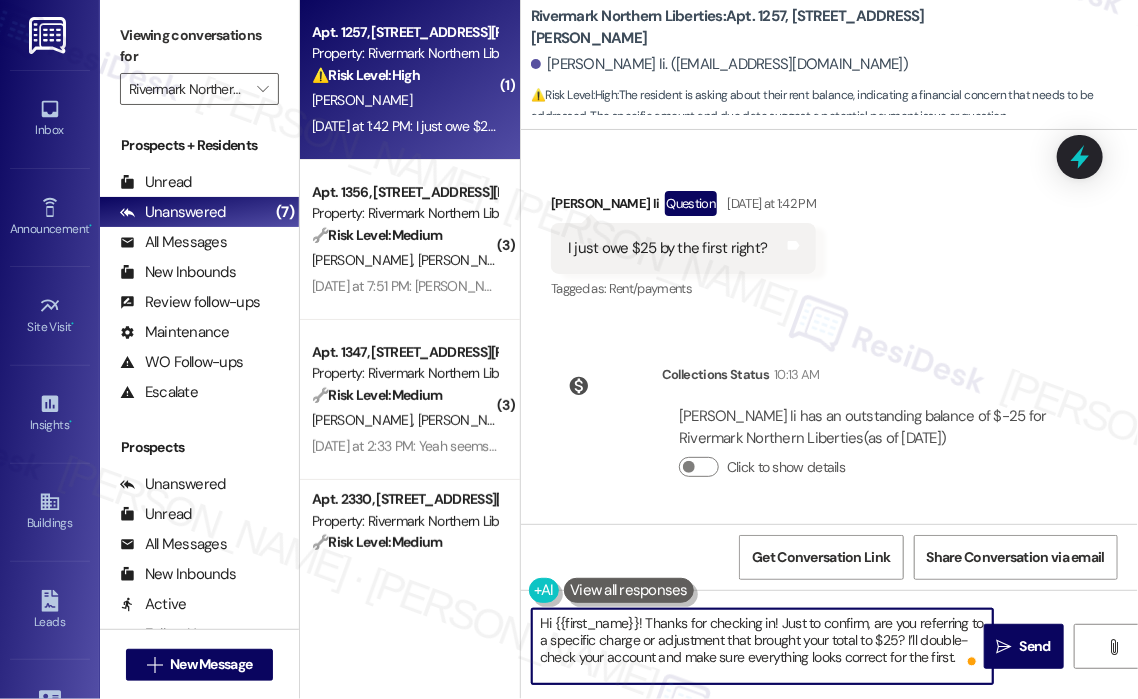 click on "Hi {{first_name}}! Thanks for checking in! Just to confirm, are you referring to a specific charge or adjustment that brought your total to $25? I’ll double-check your account and make sure everything looks correct for the first." at bounding box center (762, 646) 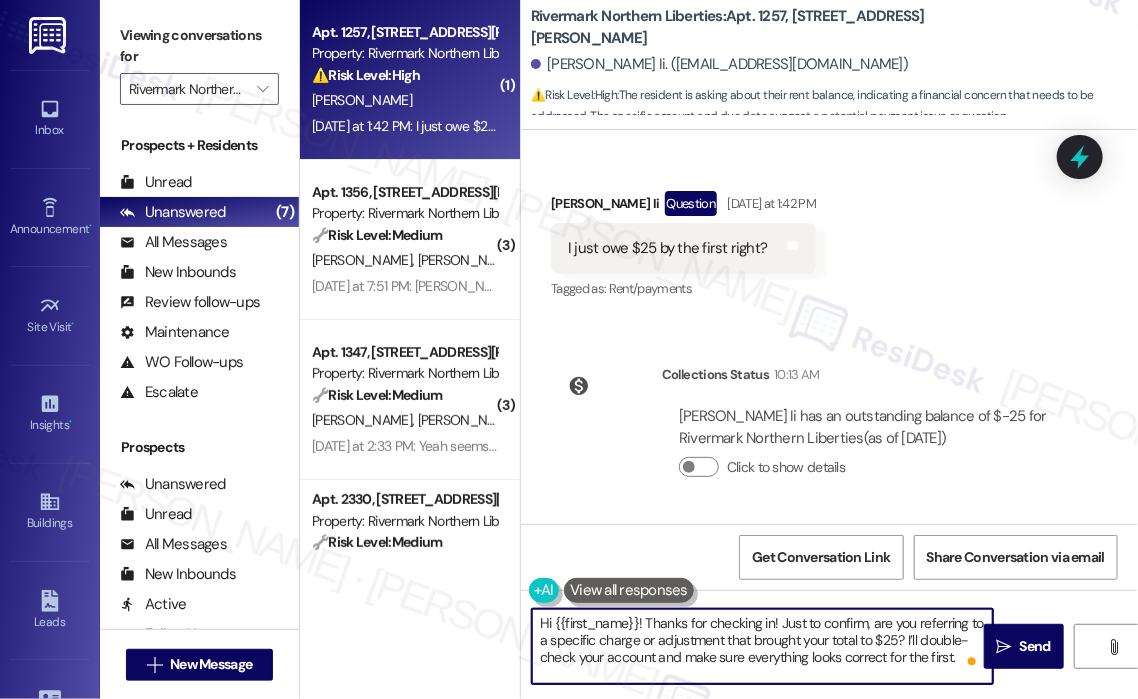 click on "Hi {{first_name}}! Thanks for checking in! Just to confirm, are you referring to a specific charge or adjustment that brought your total to $25? I’ll double-check your account and make sure everything looks correct for the first." at bounding box center (762, 646) 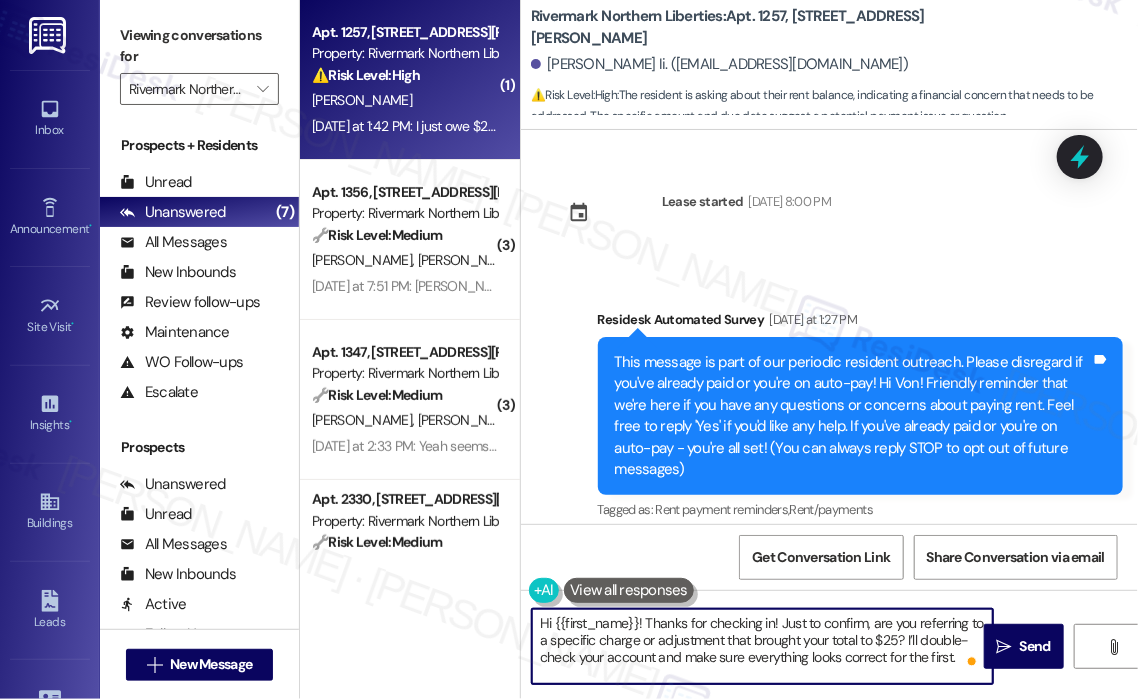 scroll, scrollTop: 394, scrollLeft: 0, axis: vertical 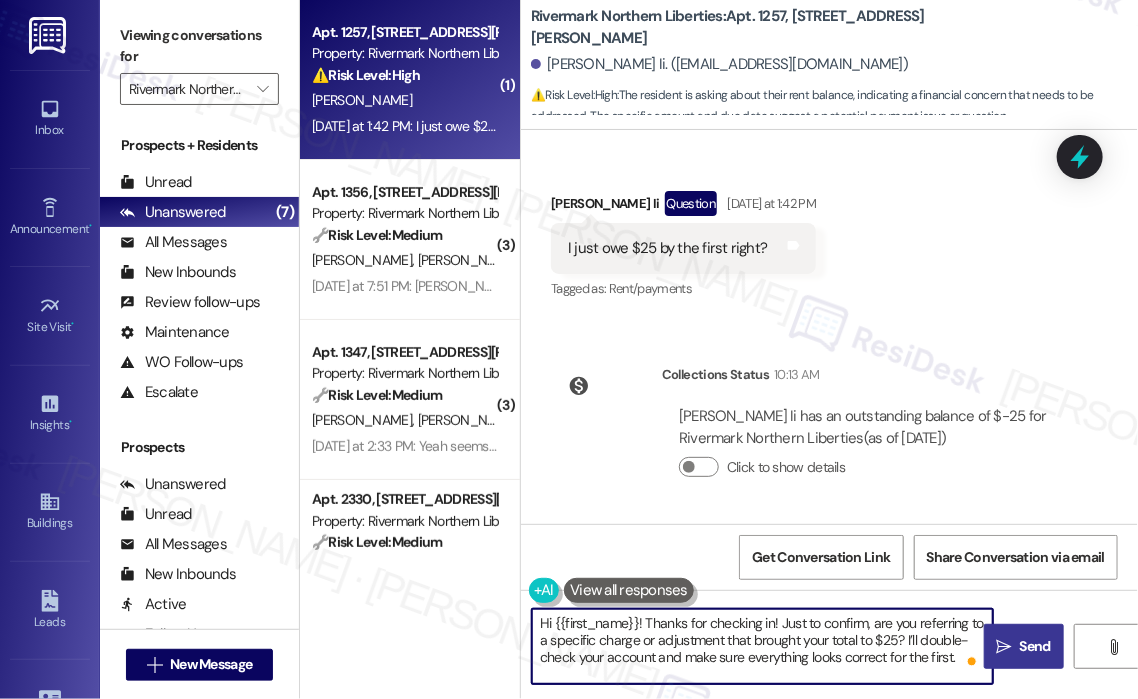 type on "Hi {{first_name}}! Thanks for checking in! Just to confirm, are you referring to a specific charge or adjustment that brought your total to $25? I’ll double-check your account and make sure everything looks correct for the first." 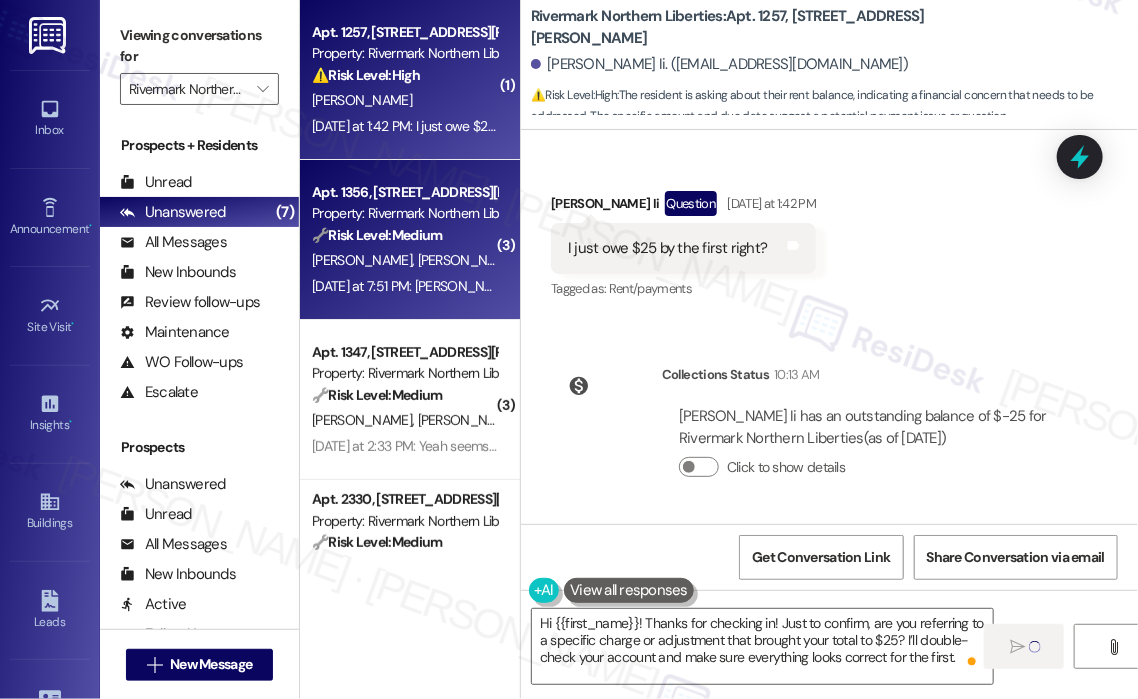 click on "🔧  Risk Level:  Medium" at bounding box center [377, 235] 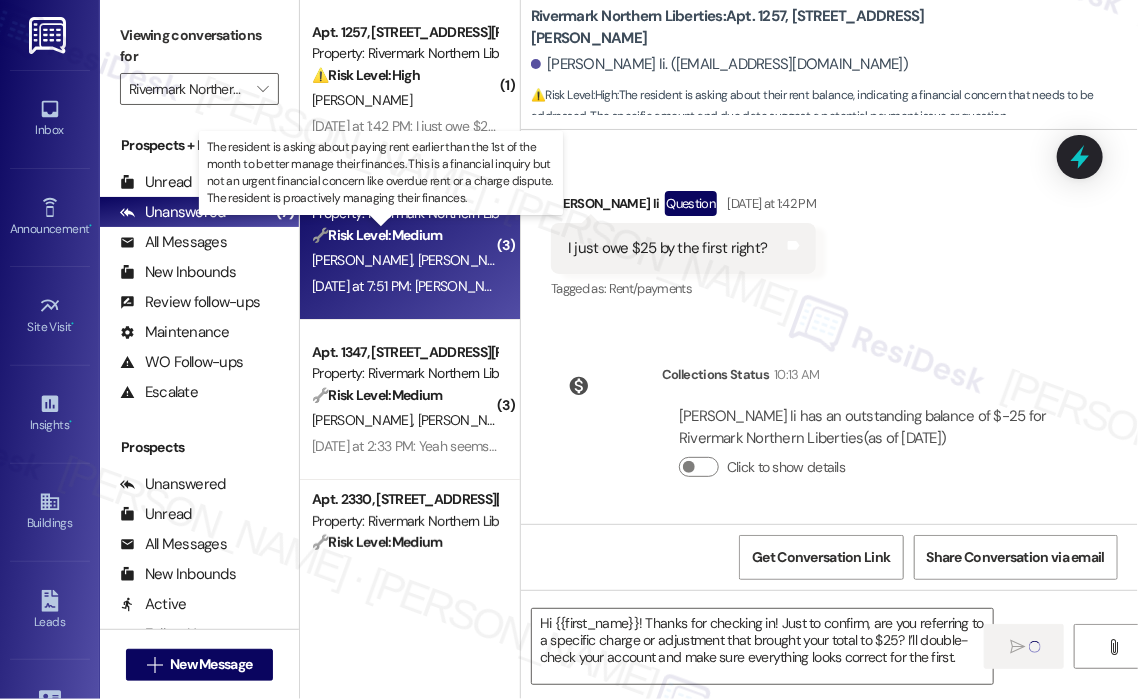 type on "Fetching suggested responses. Please feel free to read through the conversation in the meantime." 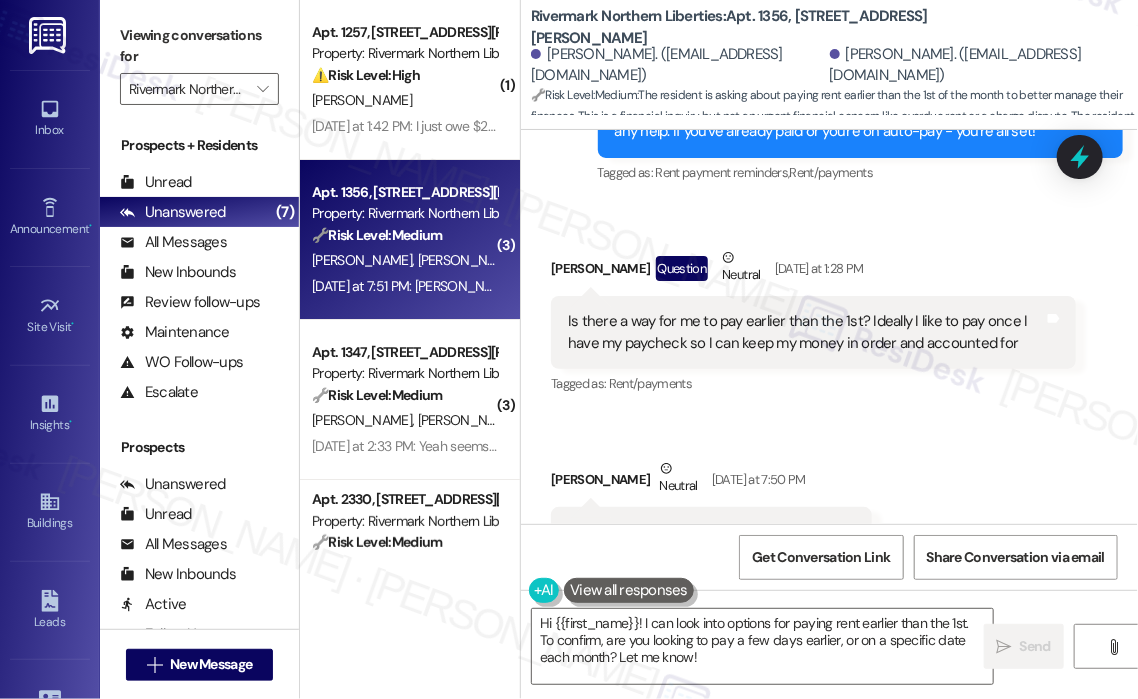 scroll, scrollTop: 2388, scrollLeft: 0, axis: vertical 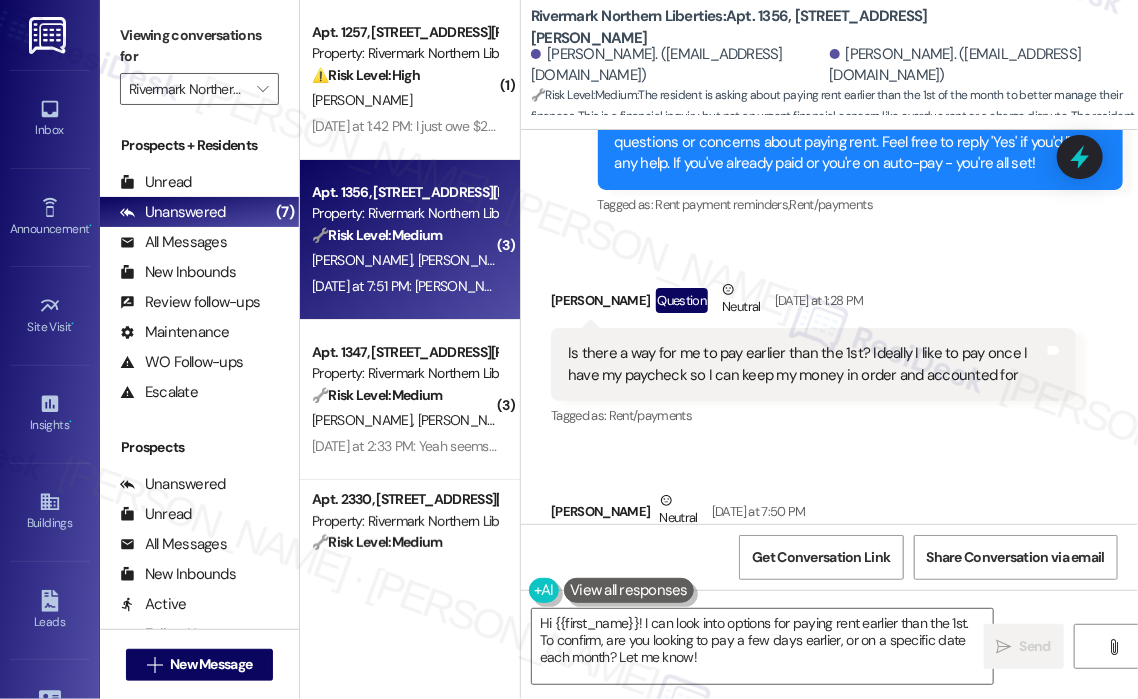 click on "Is there a way for me to pay earlier than the 1st? Ideally I like to pay once I have my paycheck so I can keep my money in order and accounted for" at bounding box center (806, 364) 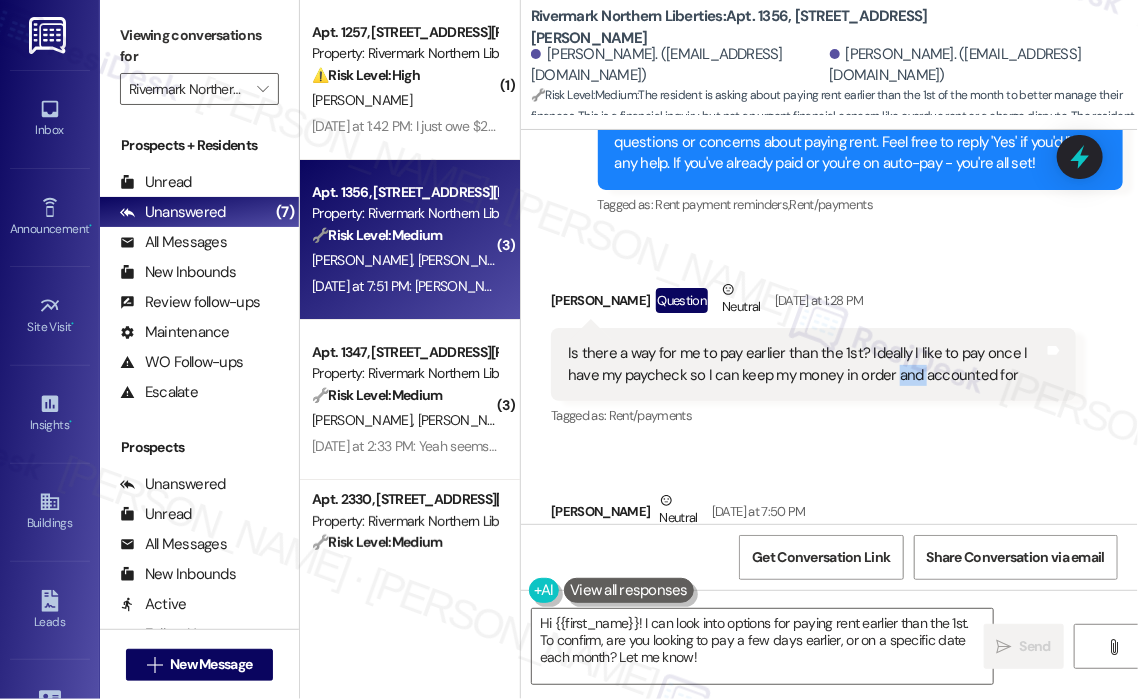 click on "Is there a way for me to pay earlier than the 1st? Ideally I like to pay once I have my paycheck so I can keep my money in order and accounted for" at bounding box center [806, 364] 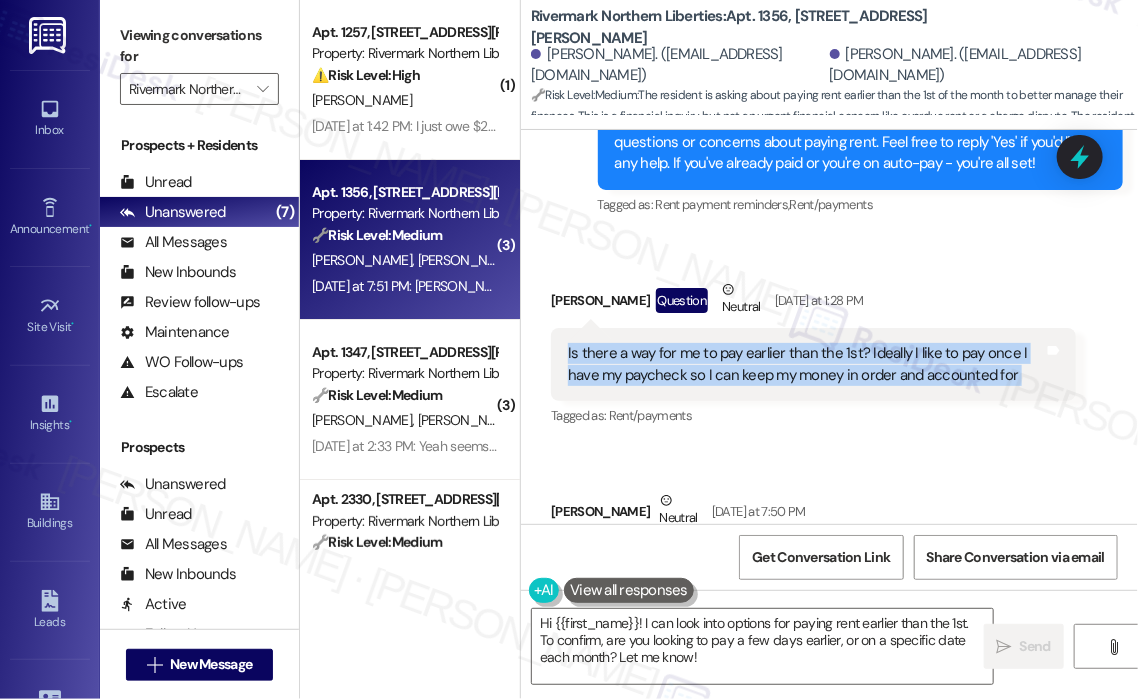 click on "Is there a way for me to pay earlier than the 1st? Ideally I like to pay once I have my paycheck so I can keep my money in order and accounted for" at bounding box center [806, 364] 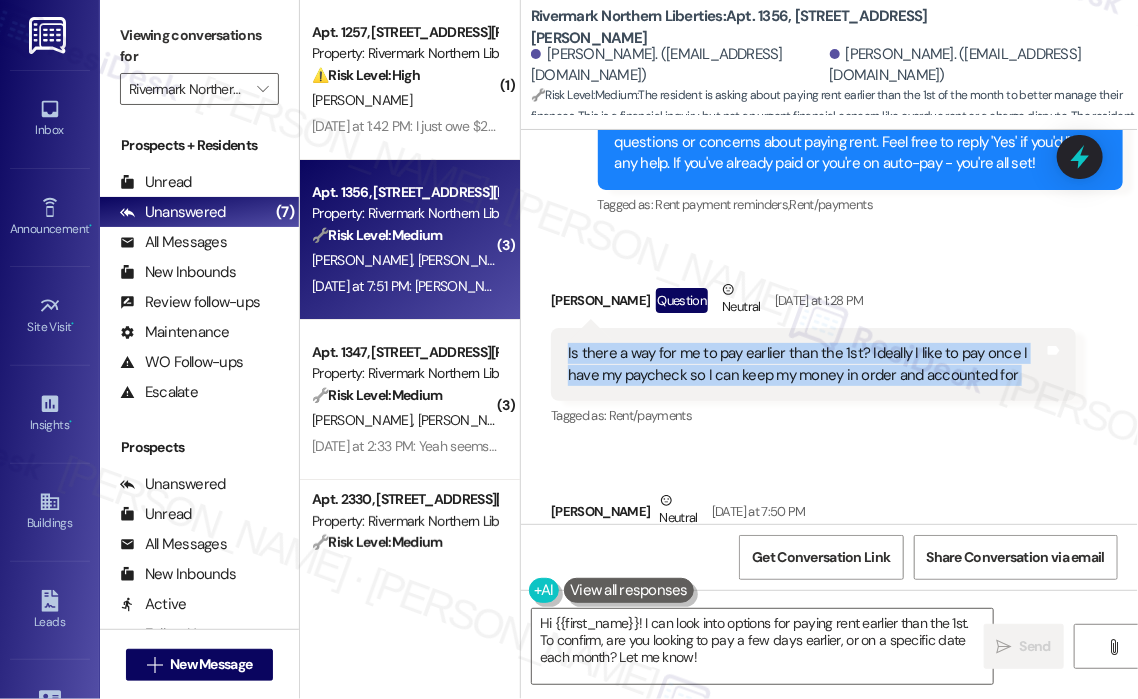copy on "Is there a way for me to pay earlier than the 1st? Ideally I like to pay once I have my paycheck so I can keep my money in order and accounted for Tags and notes" 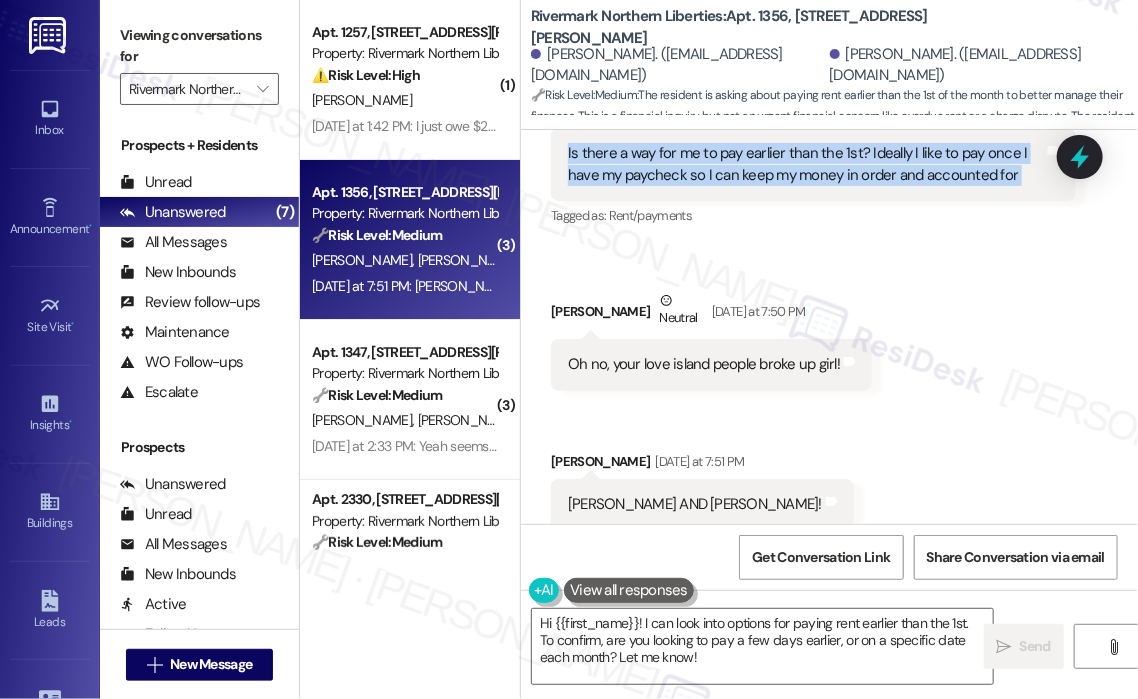 scroll, scrollTop: 2588, scrollLeft: 0, axis: vertical 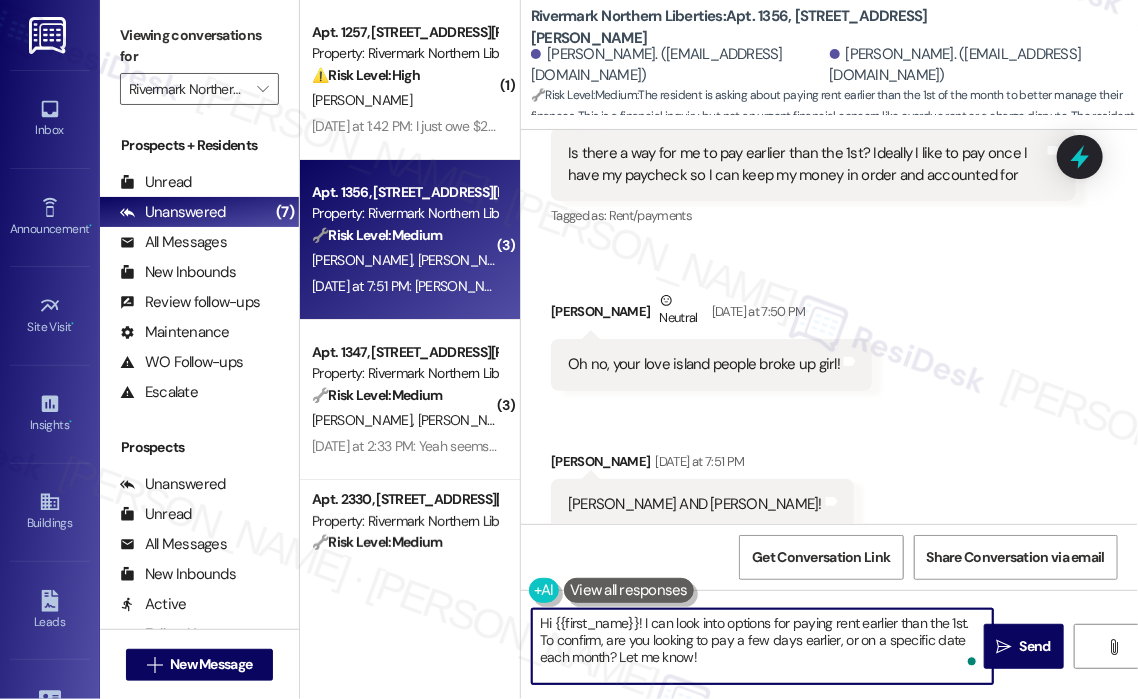 drag, startPoint x: 745, startPoint y: 669, endPoint x: 647, endPoint y: 631, distance: 105.10947 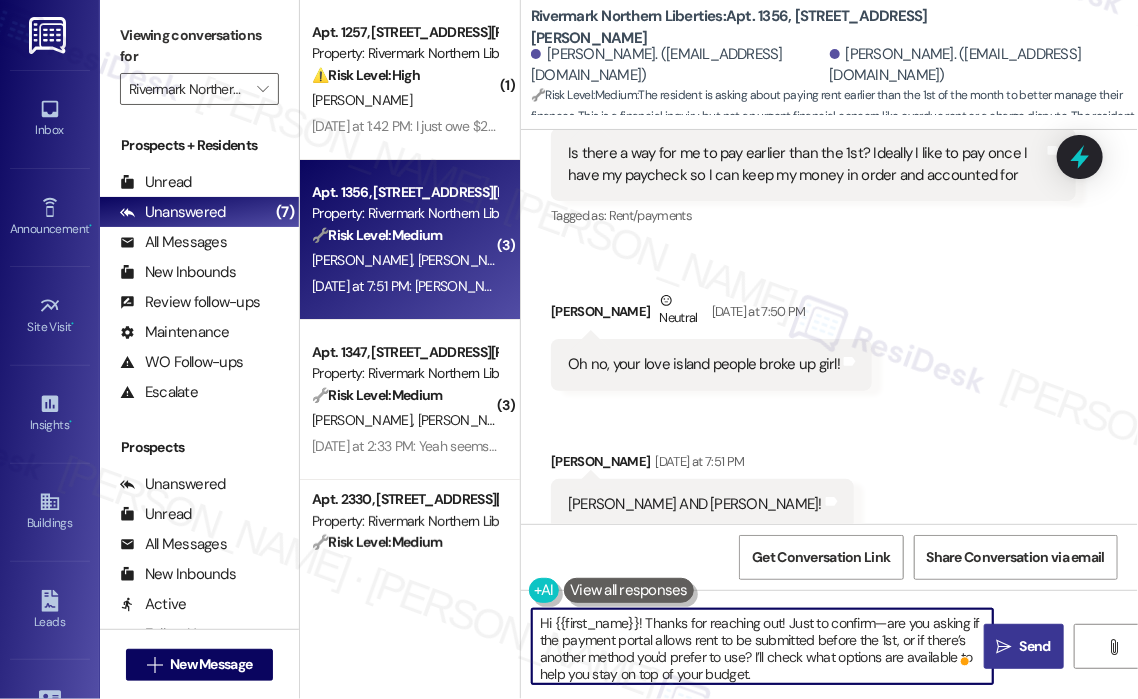 type on "Hi {{first_name}}! Thanks for reaching out! Just to confirm—are you asking if the payment portal allows rent to be submitted before the 1st, or if there’s another method you'd prefer to use? I’ll check what options are available to help you stay on top of your budget." 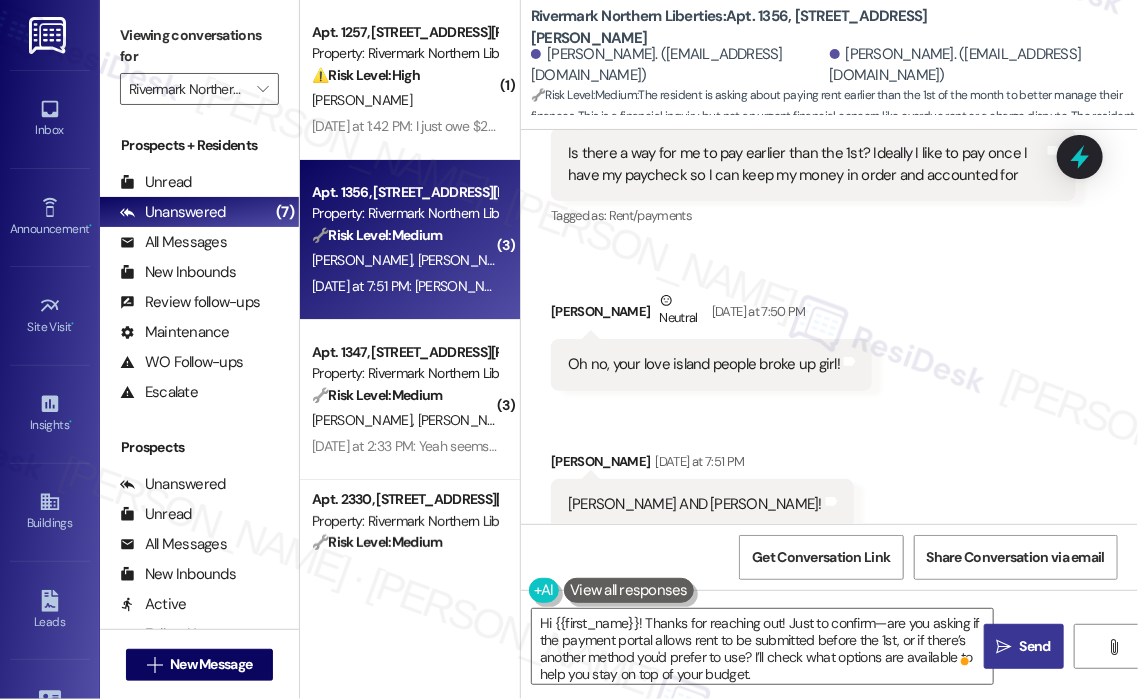 click on "Send" at bounding box center (1035, 646) 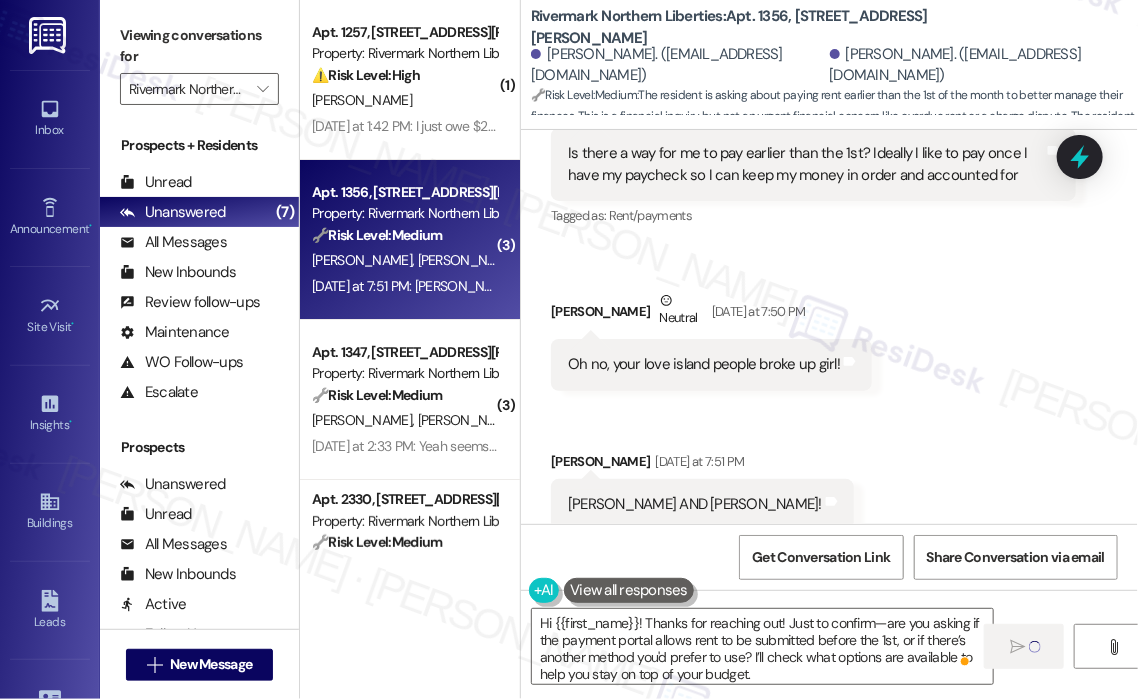 type 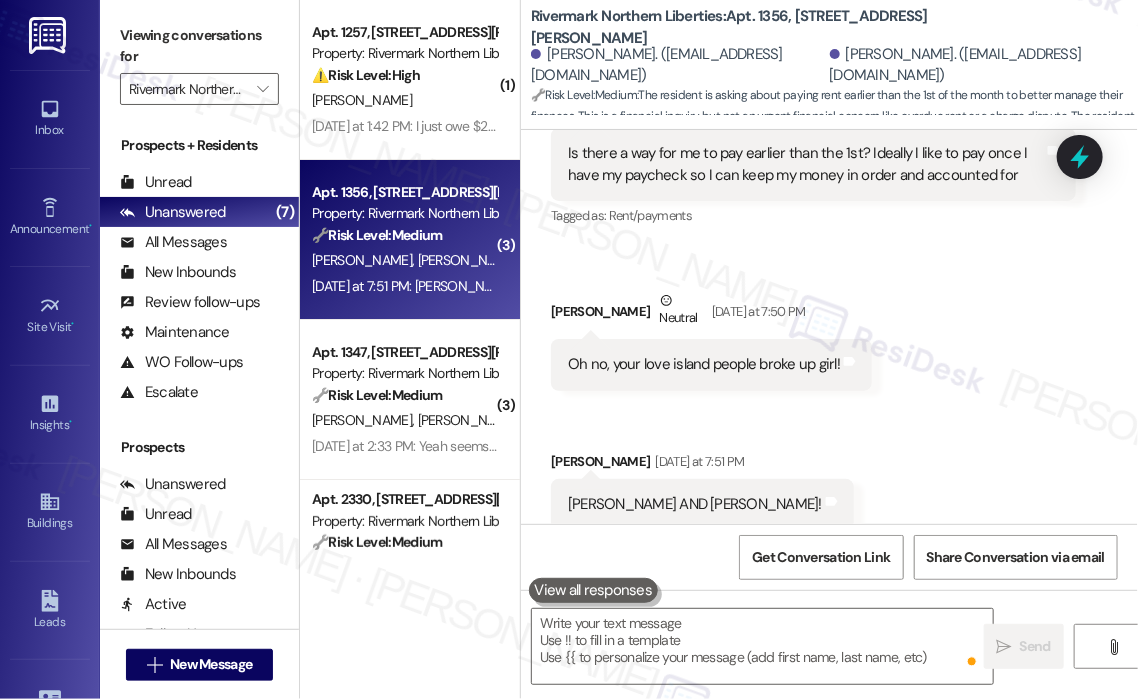 scroll, scrollTop: 2588, scrollLeft: 0, axis: vertical 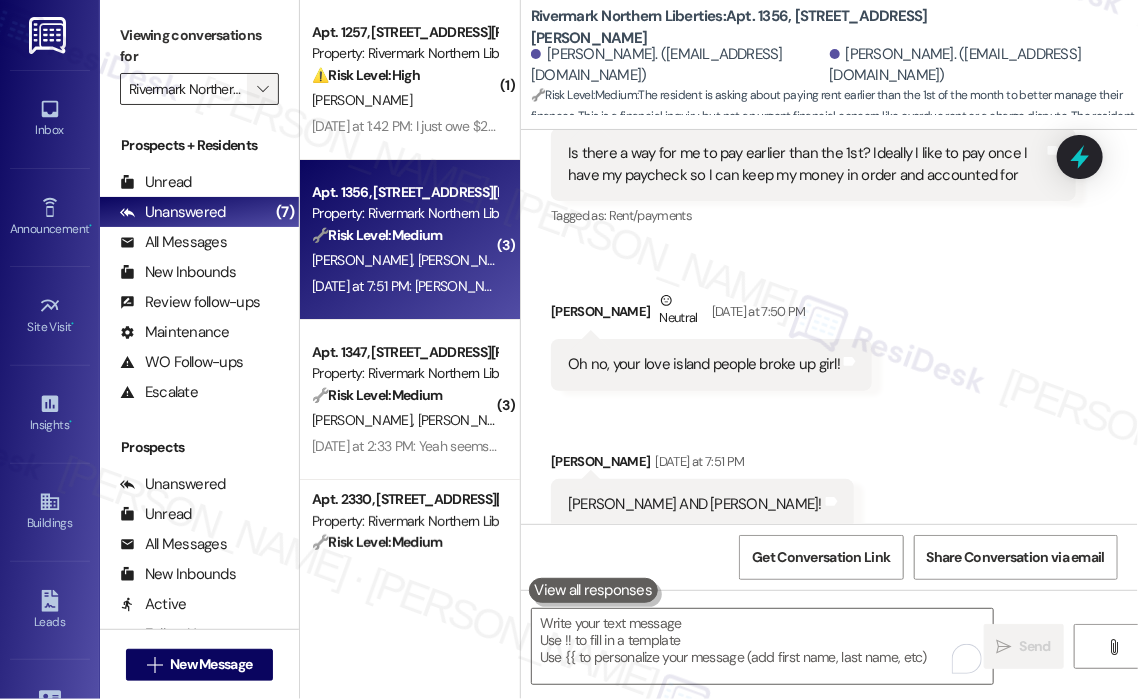click on "" at bounding box center [262, 89] 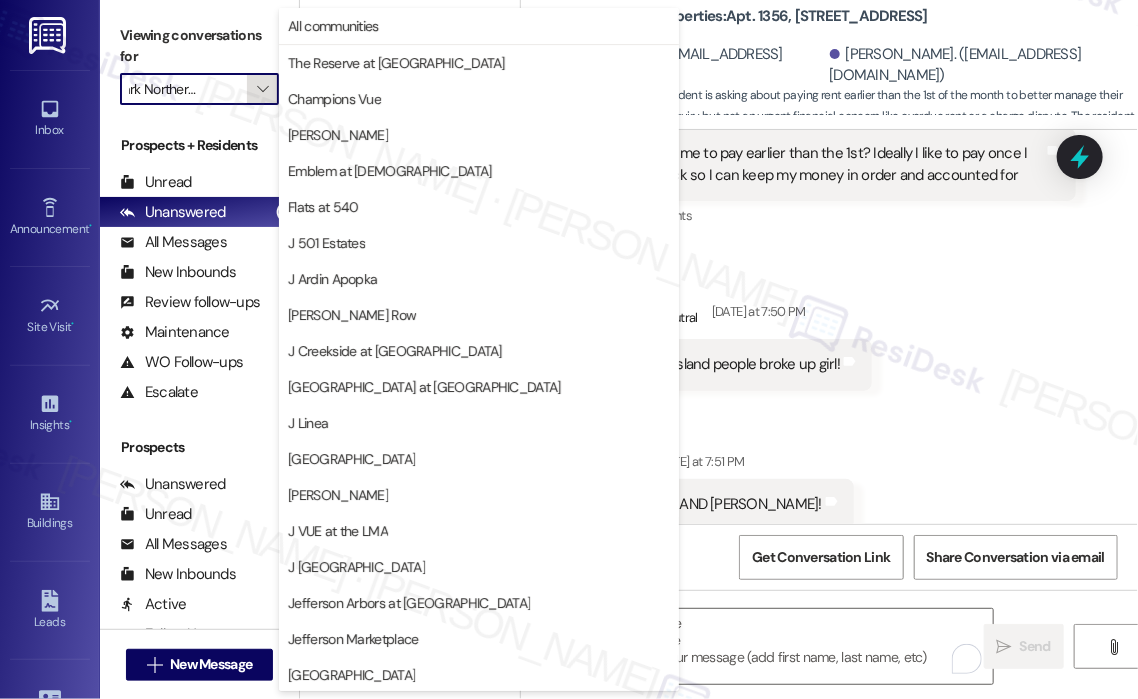 scroll, scrollTop: 325, scrollLeft: 0, axis: vertical 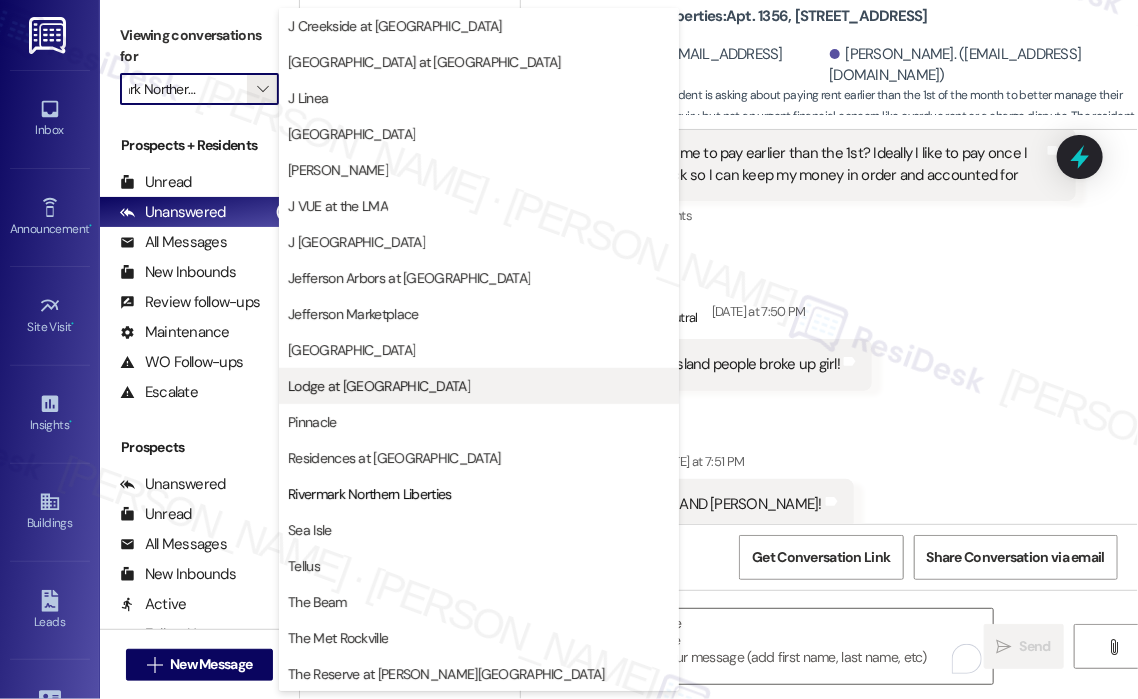 click on "Lodge at [GEOGRAPHIC_DATA]" at bounding box center (379, 386) 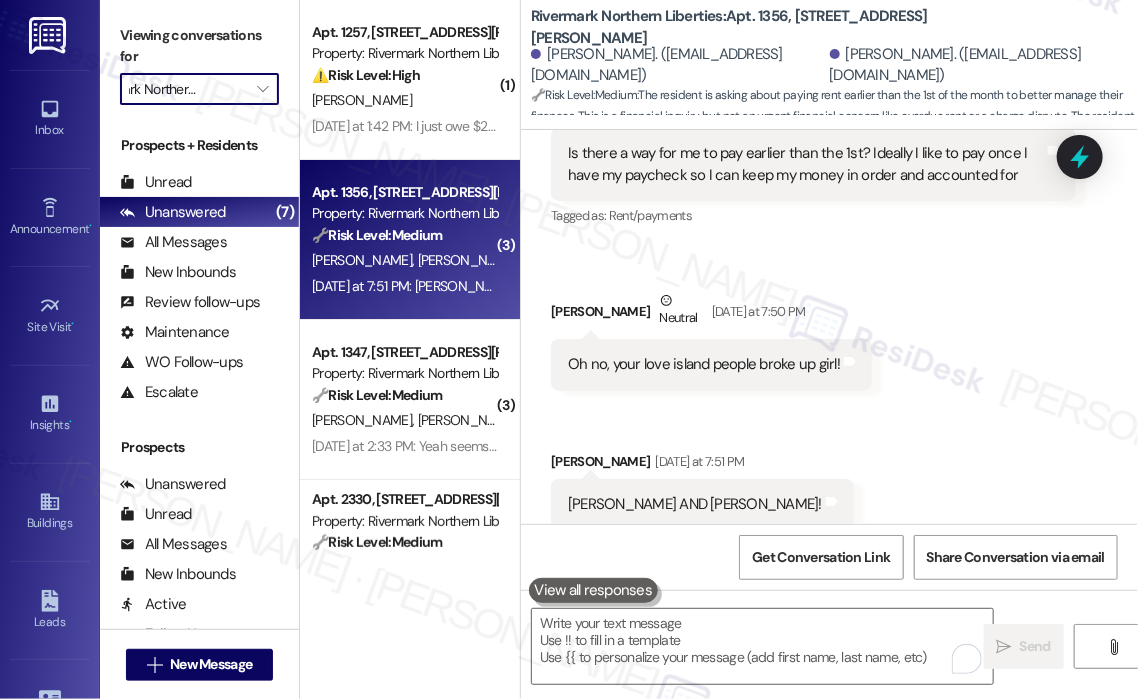 type on "Lodge at [GEOGRAPHIC_DATA]" 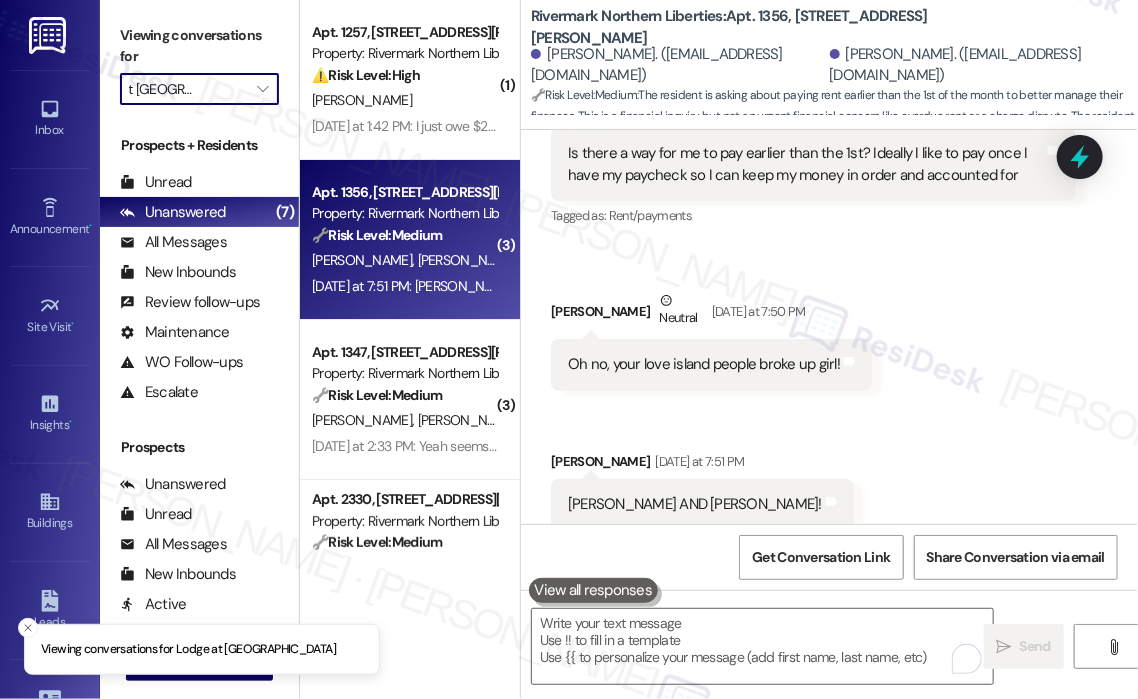 scroll, scrollTop: 0, scrollLeft: 29, axis: horizontal 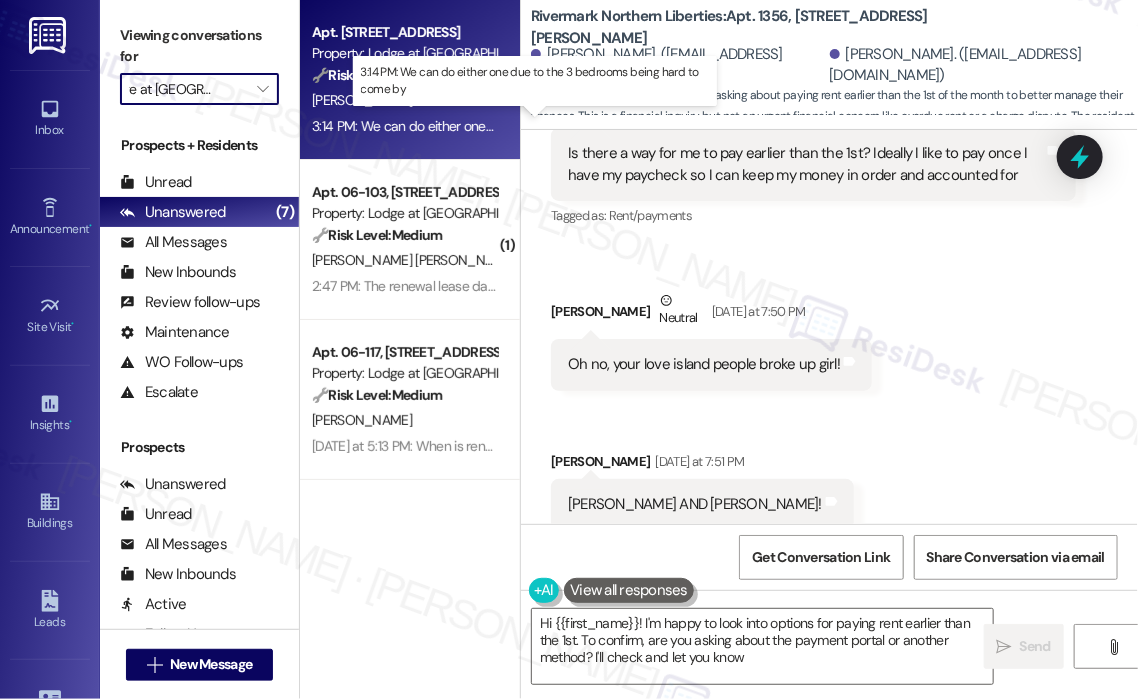 type on "Hi {{first_name}}! I'm happy to look into options for paying rent earlier than the 1st. To confirm, are you asking about the payment portal or another method? I'll check and let you know!" 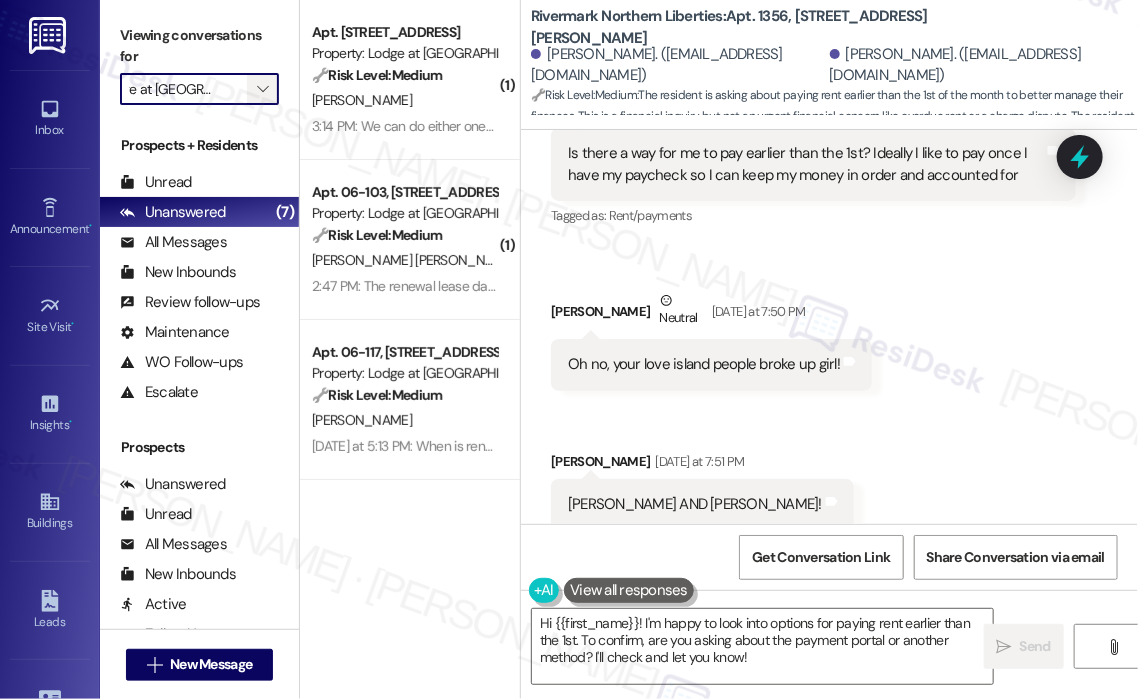 scroll, scrollTop: 0, scrollLeft: 29, axis: horizontal 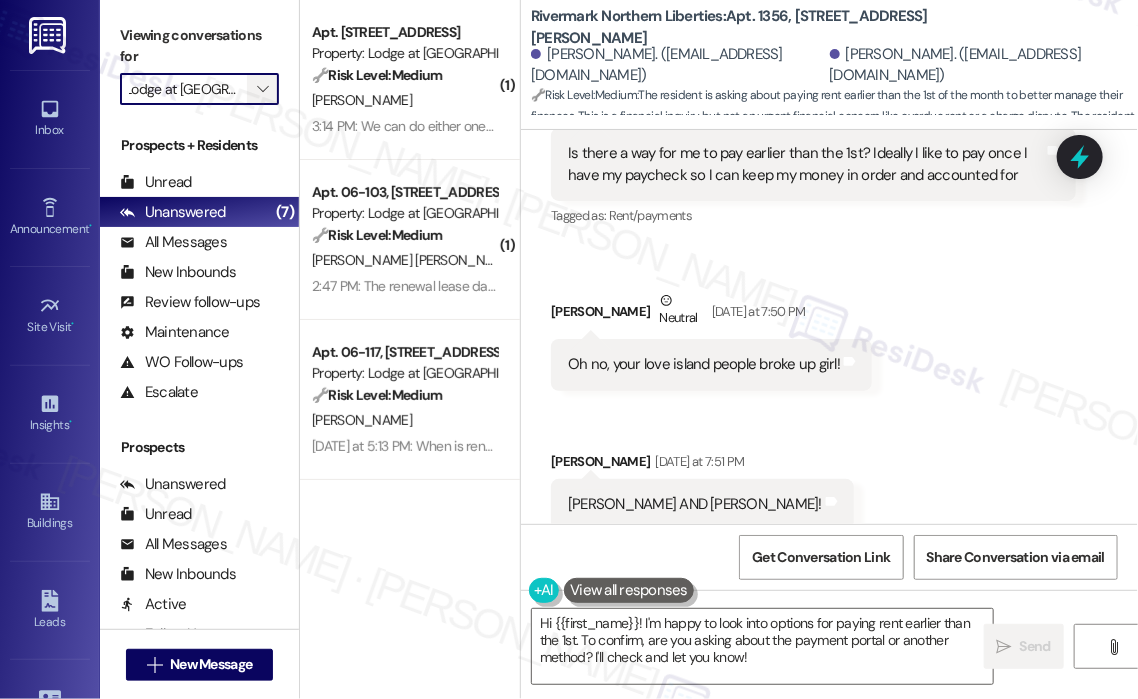 click on "" at bounding box center (262, 89) 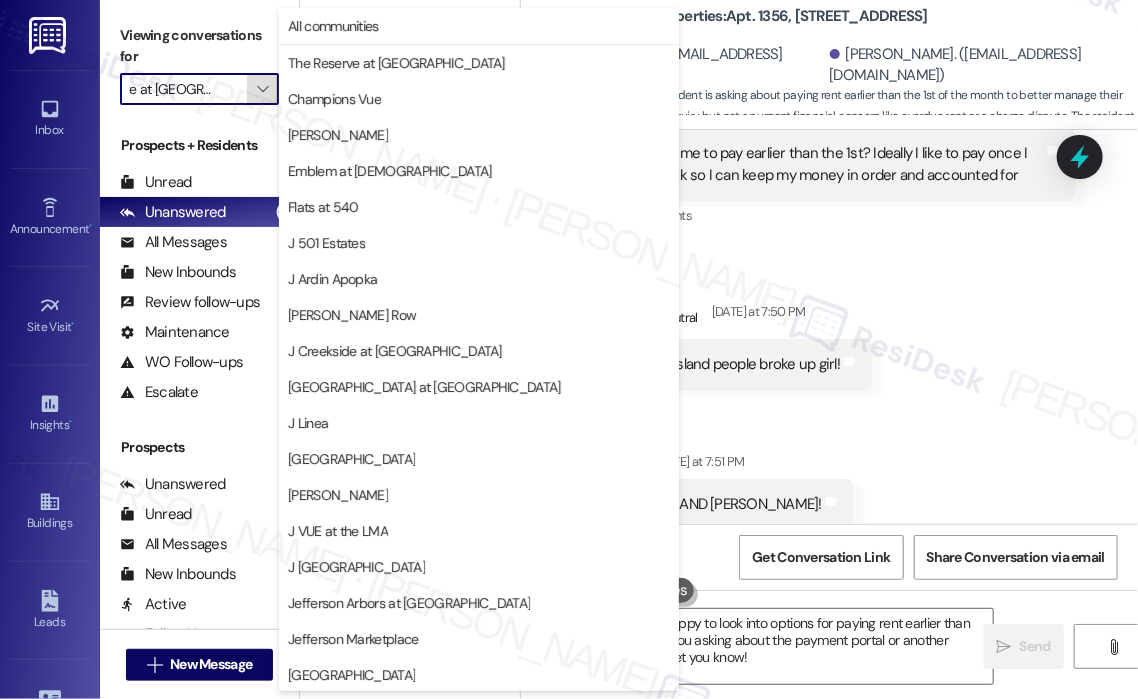 scroll, scrollTop: 325, scrollLeft: 0, axis: vertical 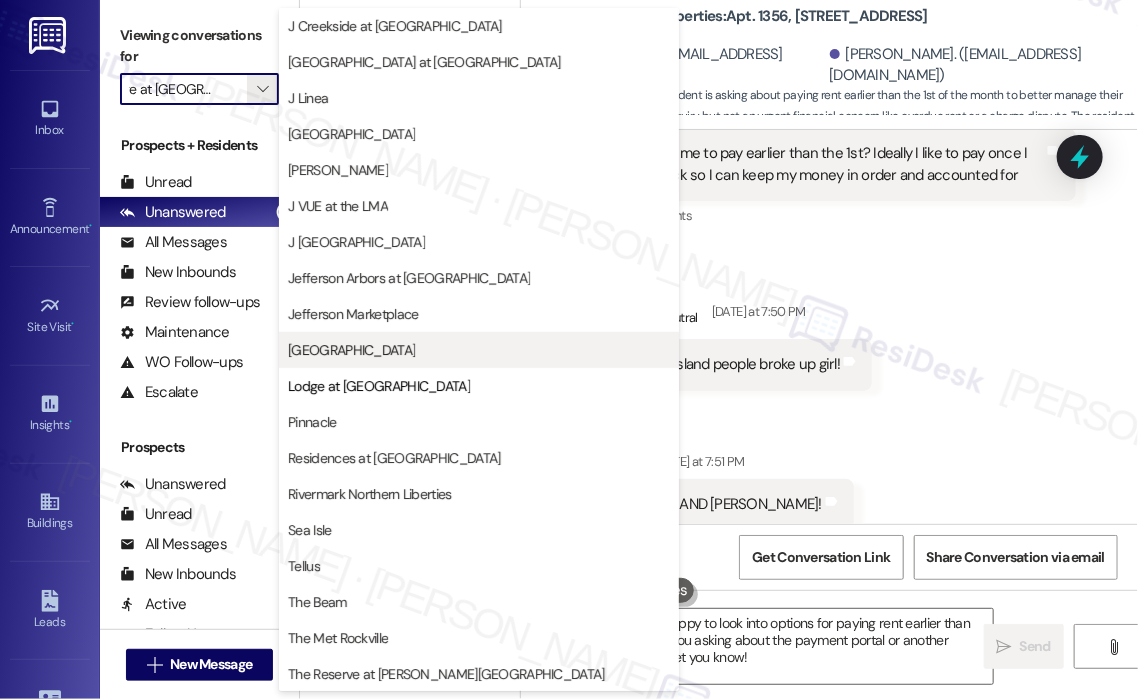 click on "[GEOGRAPHIC_DATA]" at bounding box center (351, 350) 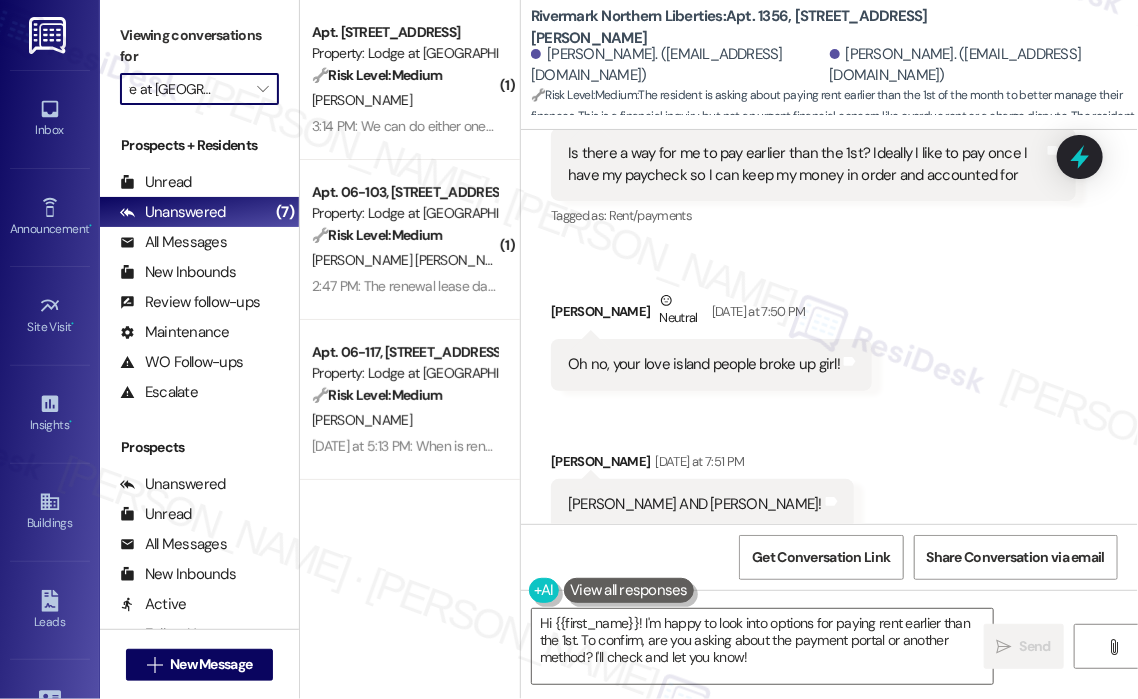 type on "[GEOGRAPHIC_DATA]" 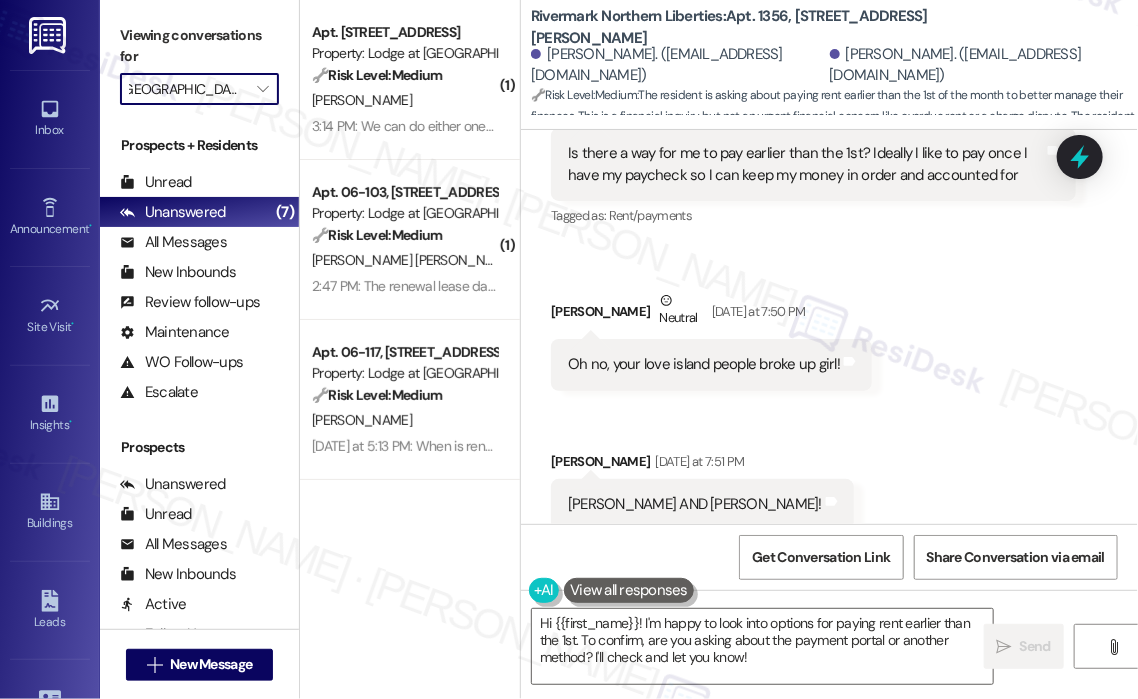 scroll, scrollTop: 0, scrollLeft: 23, axis: horizontal 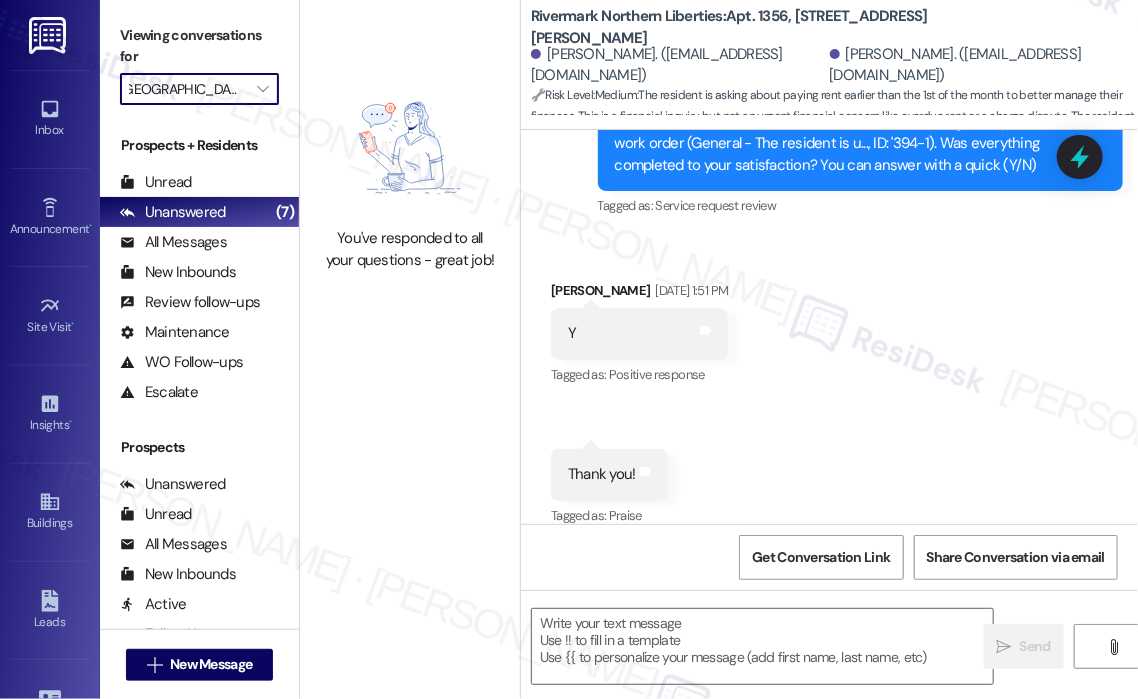type on "Fetching suggested responses. Please feel free to read through the conversation in the meantime." 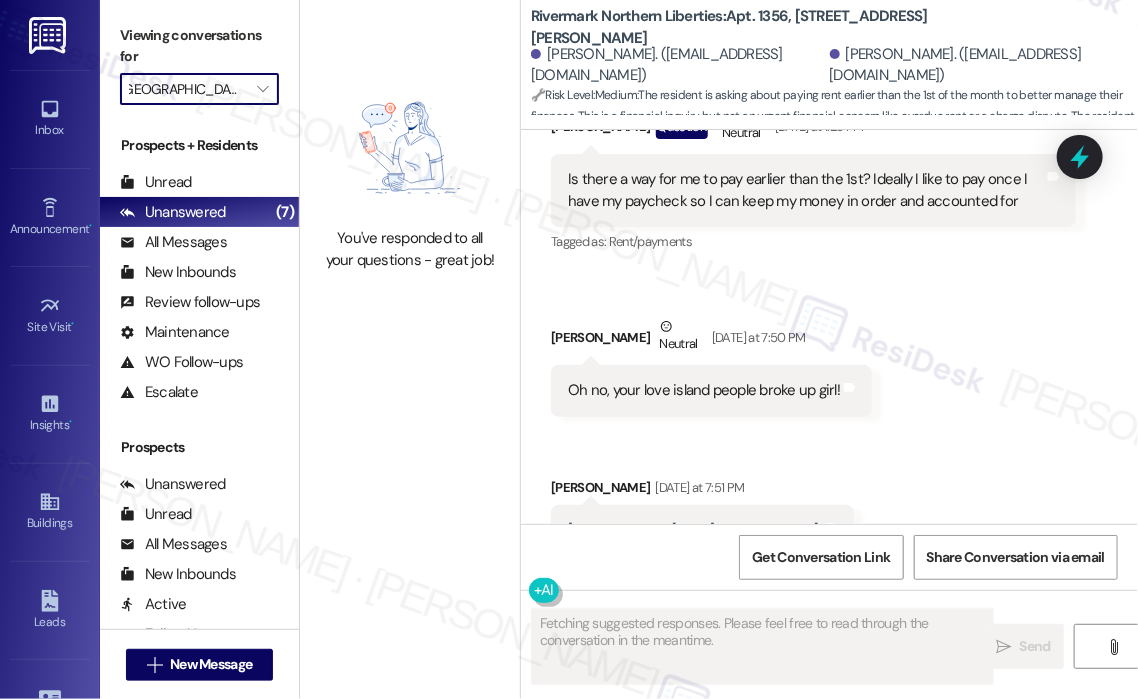 scroll, scrollTop: 2588, scrollLeft: 0, axis: vertical 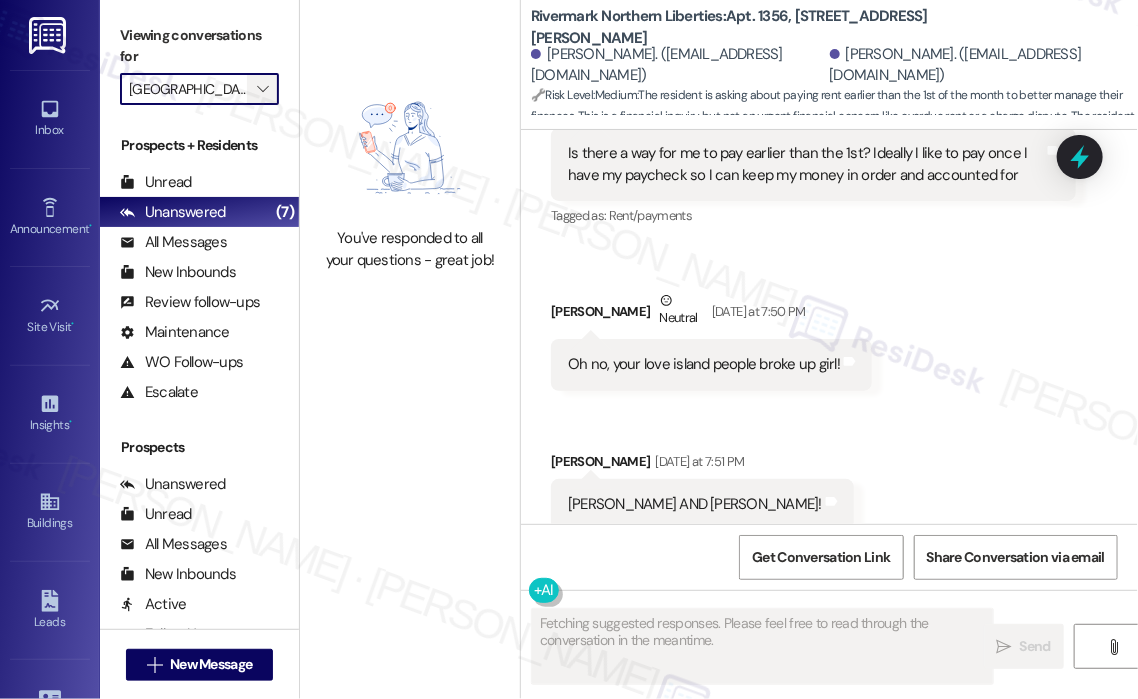 click on "" at bounding box center (262, 89) 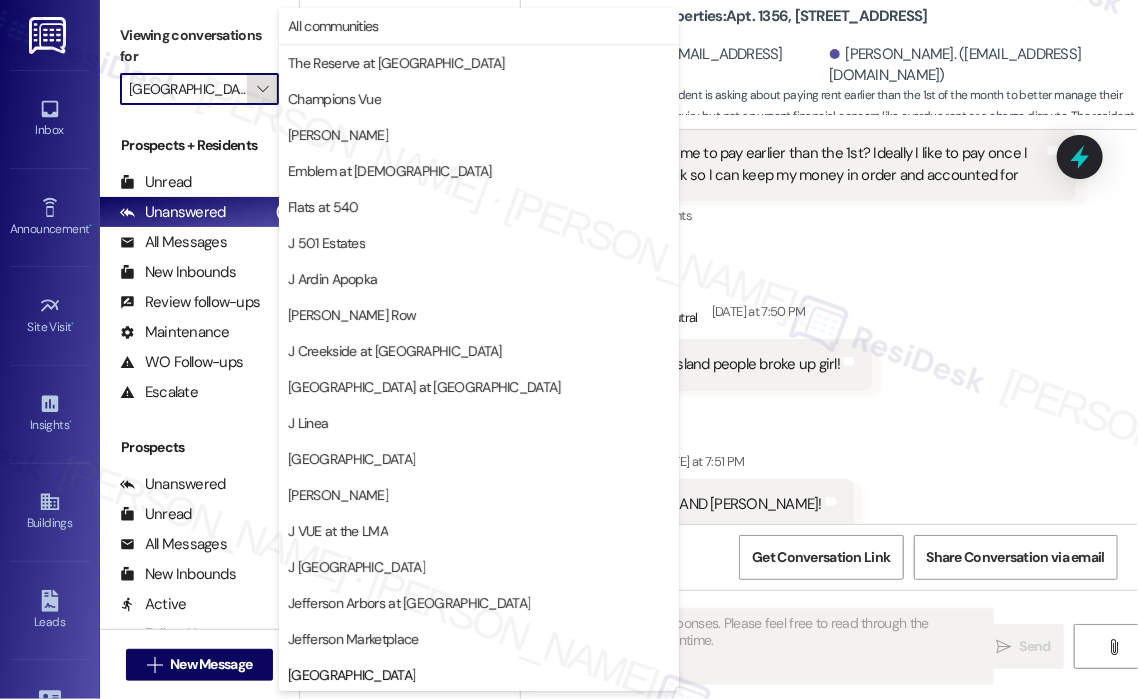 scroll, scrollTop: 0, scrollLeft: 23, axis: horizontal 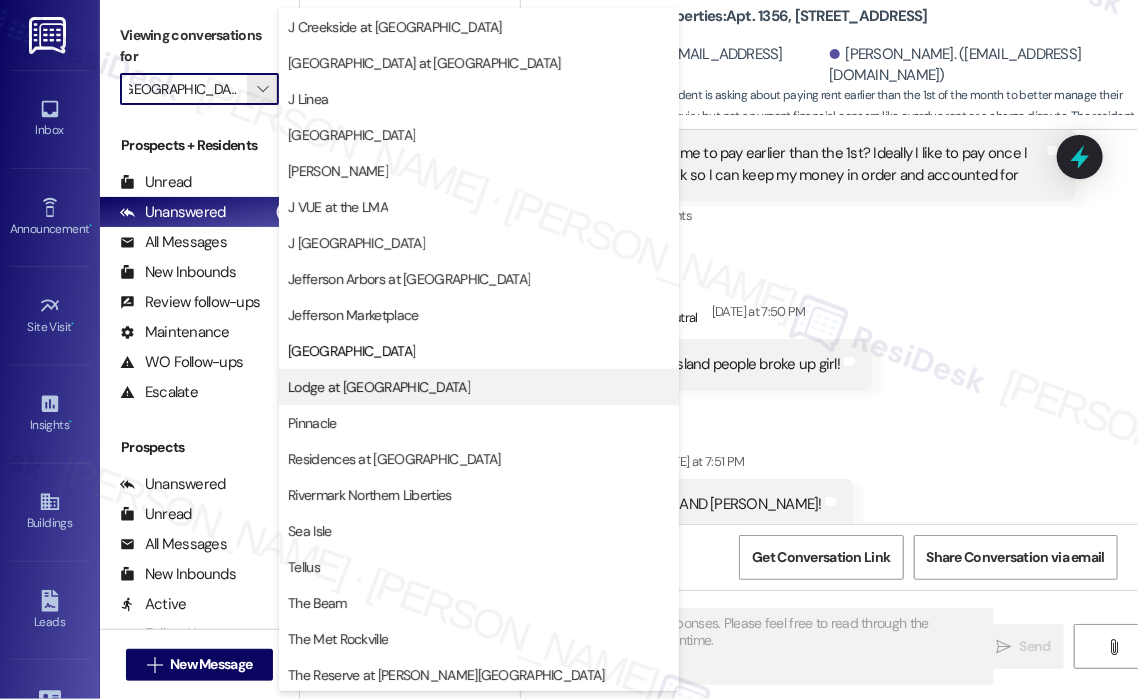 click on "Lodge at [GEOGRAPHIC_DATA]" at bounding box center [379, 387] 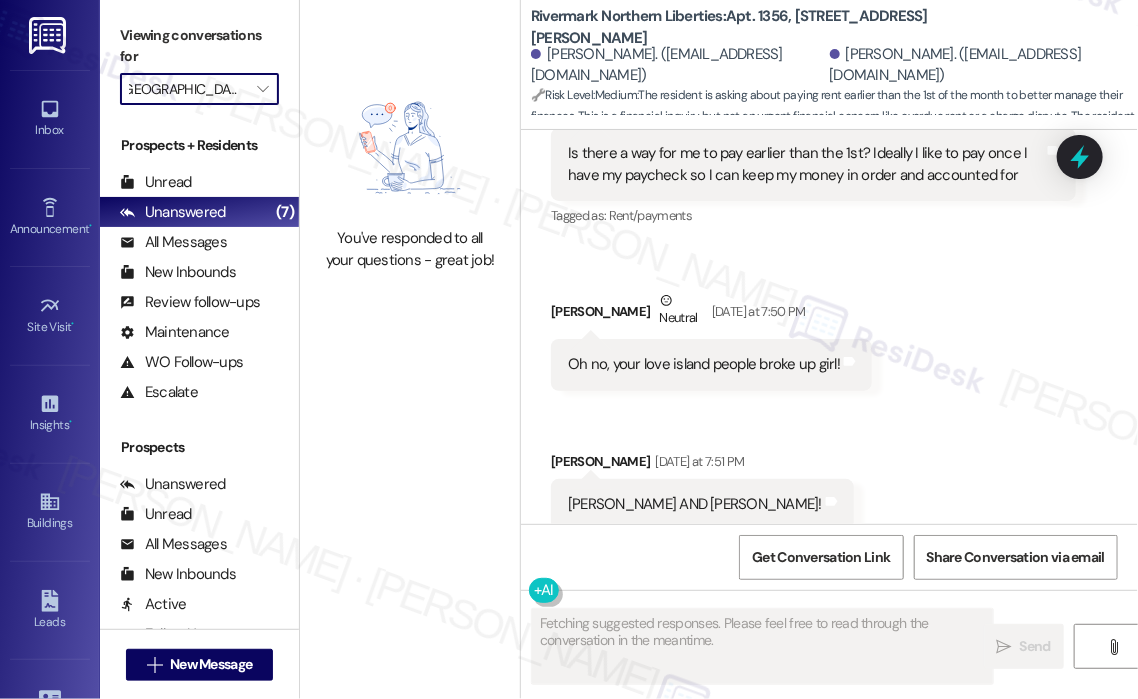 type on "Lodge at [GEOGRAPHIC_DATA]" 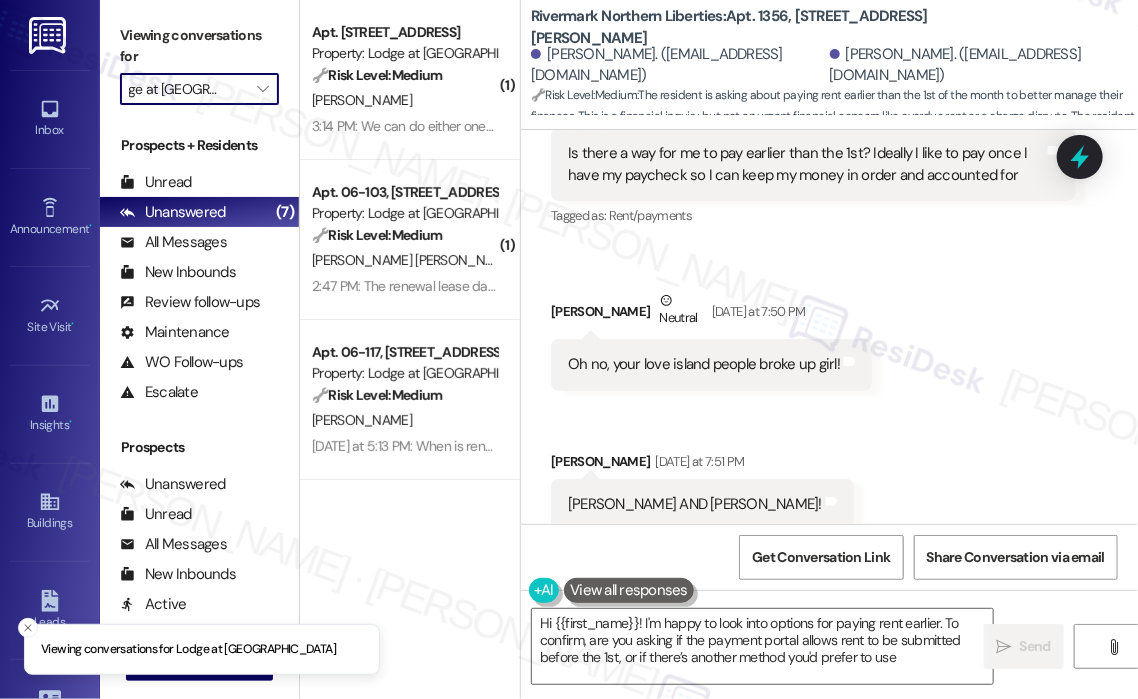 type on "Hi {{first_name}}! I'm happy to look into options for paying rent earlier. To confirm, are you asking if the payment portal allows rent to be submitted before the 1st, or if there’s another method you'd prefer to use?" 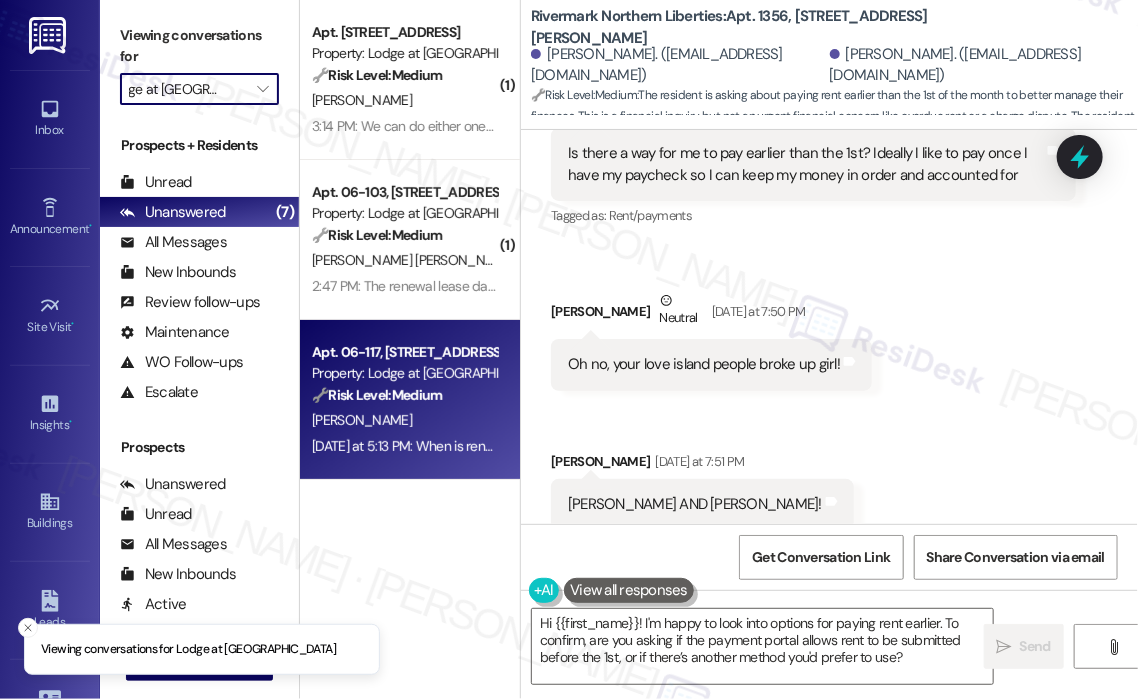 scroll, scrollTop: 0, scrollLeft: 0, axis: both 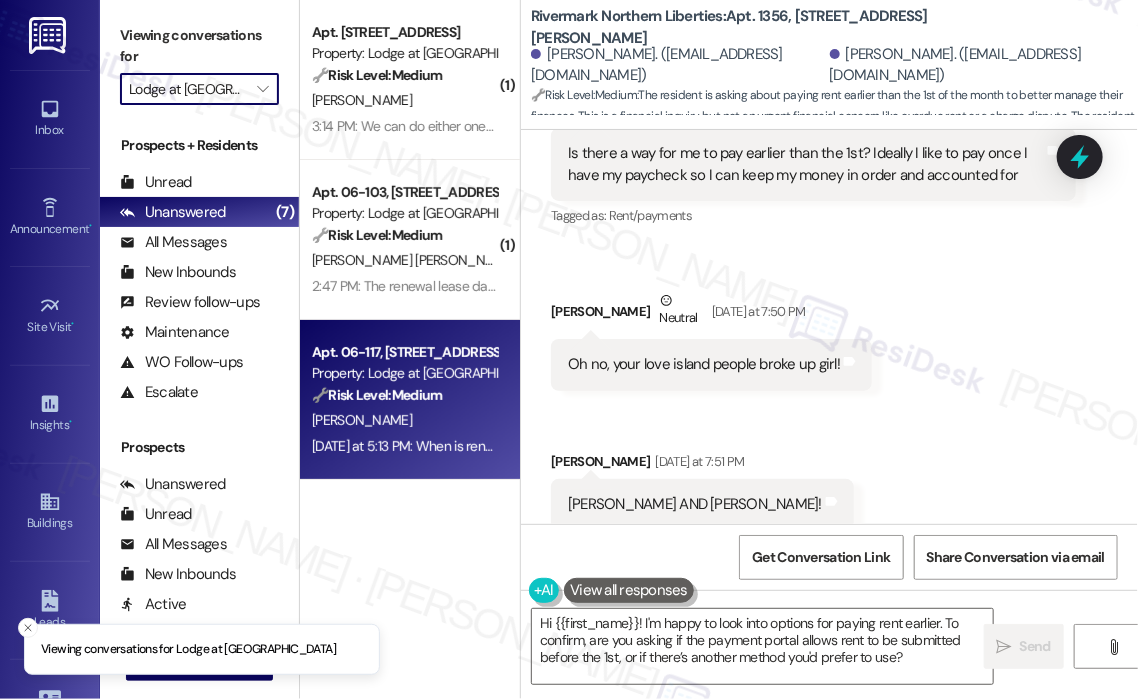 click on "Apt. 06-117, 3130 Hillandale Road" at bounding box center (404, 352) 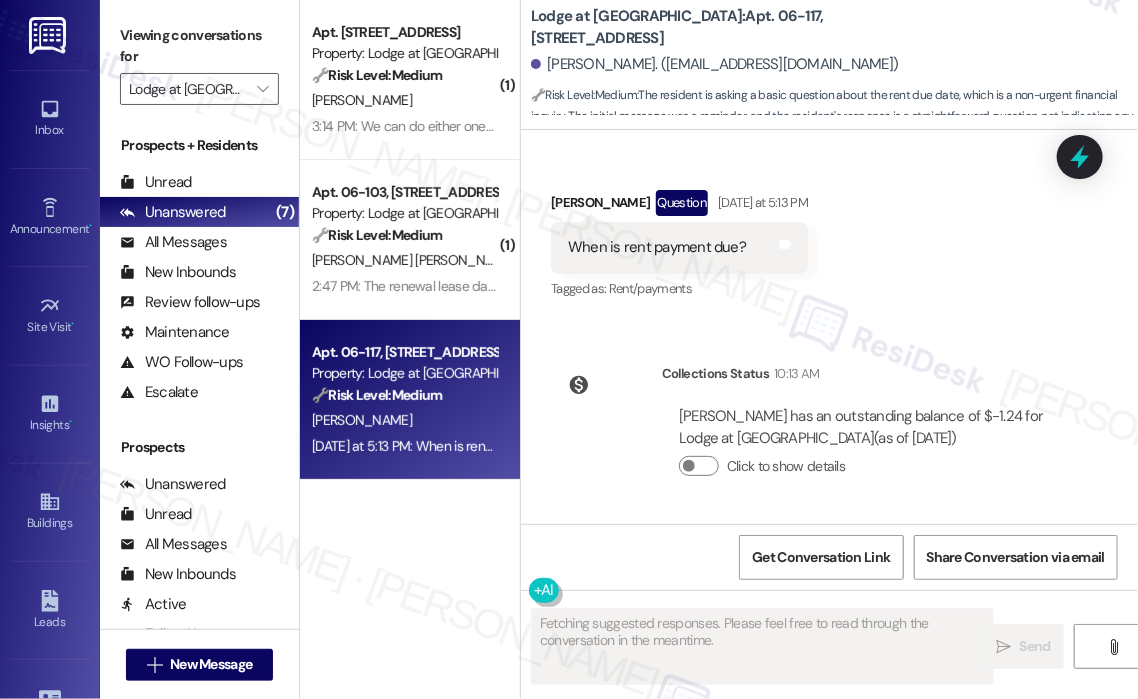 scroll, scrollTop: 839, scrollLeft: 0, axis: vertical 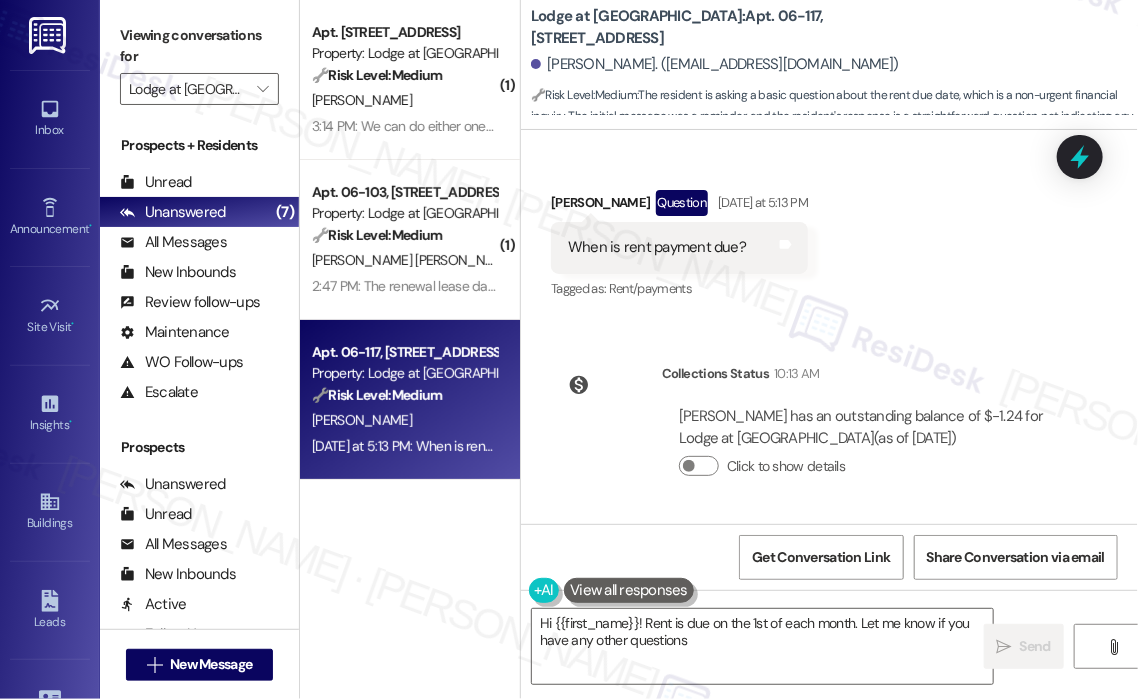 type on "Hi {{first_name}}! Rent is due on the 1st of each month. Let me know if you have any other questions!" 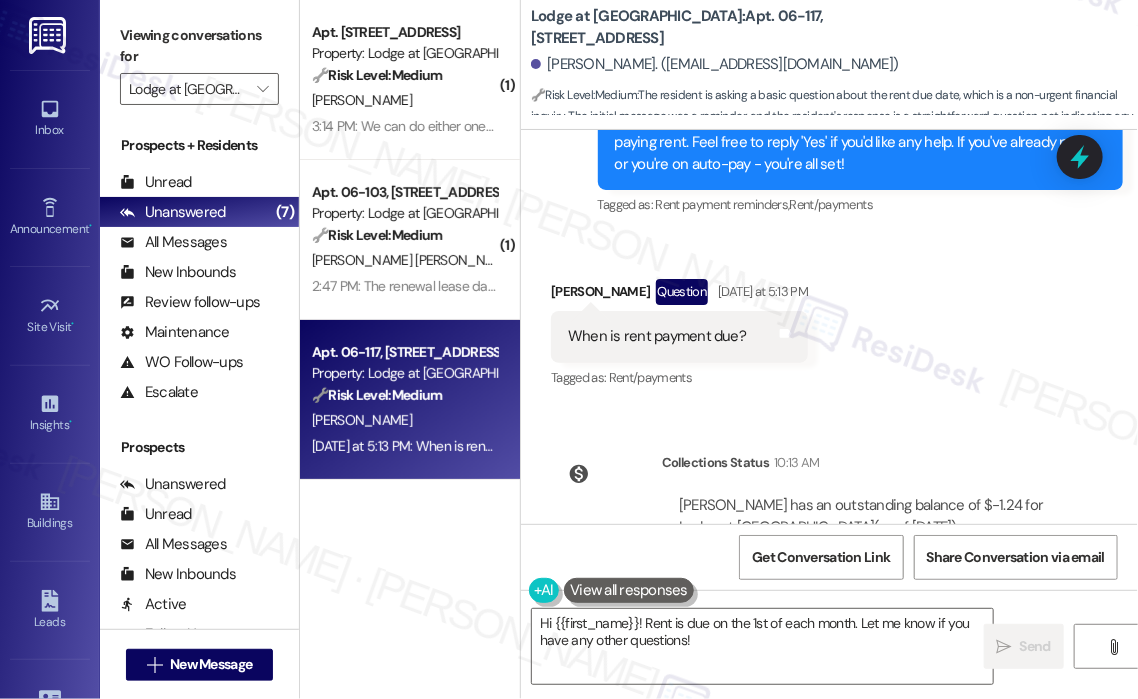scroll, scrollTop: 839, scrollLeft: 0, axis: vertical 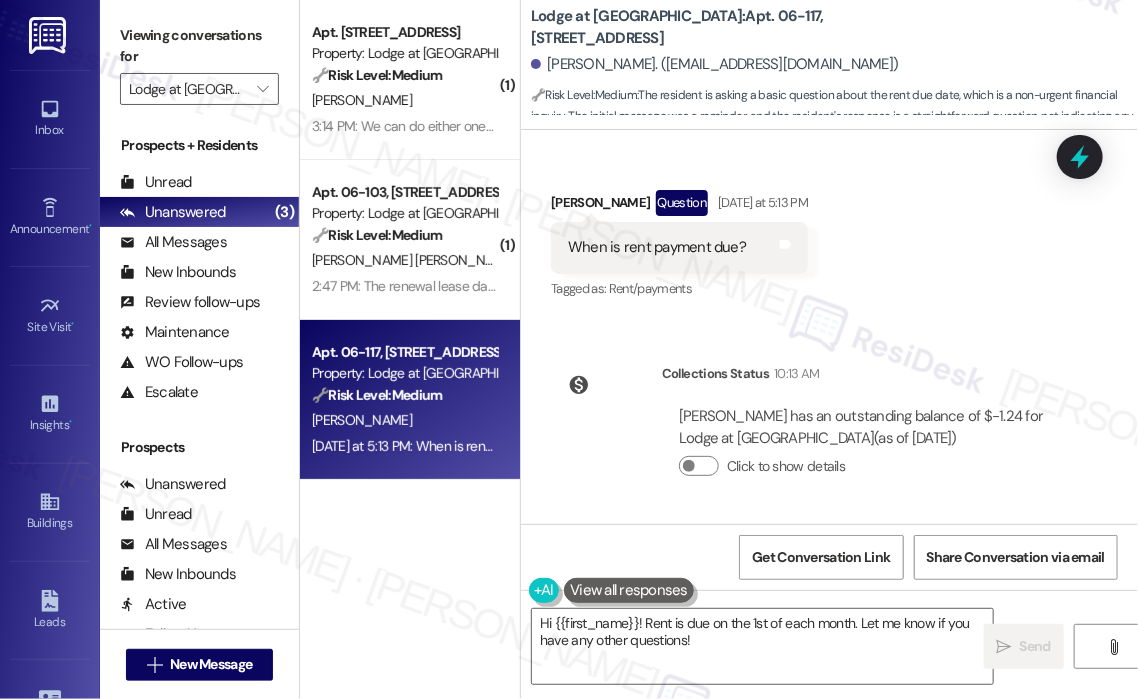 click on "Received via SMS Marhiah Montoya Question Yesterday at 5:13 PM When is rent payment due? Tags and notes Tagged as:   Rent/payments Click to highlight conversations about Rent/payments" at bounding box center (829, 231) 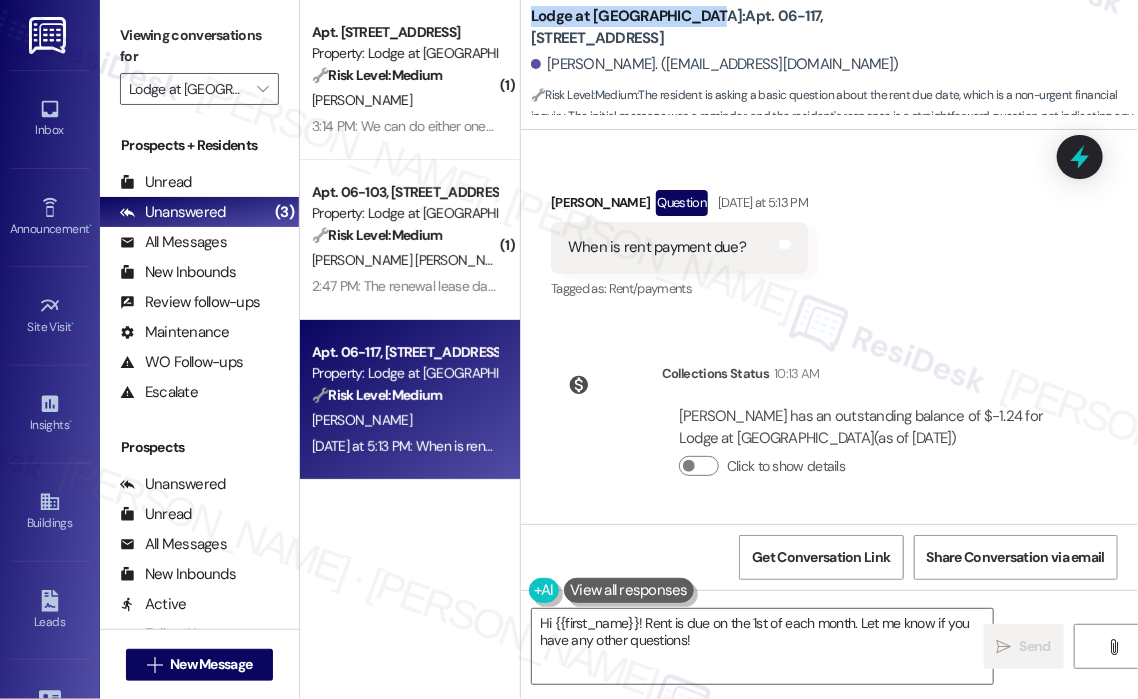 drag, startPoint x: 530, startPoint y: 27, endPoint x: 700, endPoint y: 36, distance: 170.23807 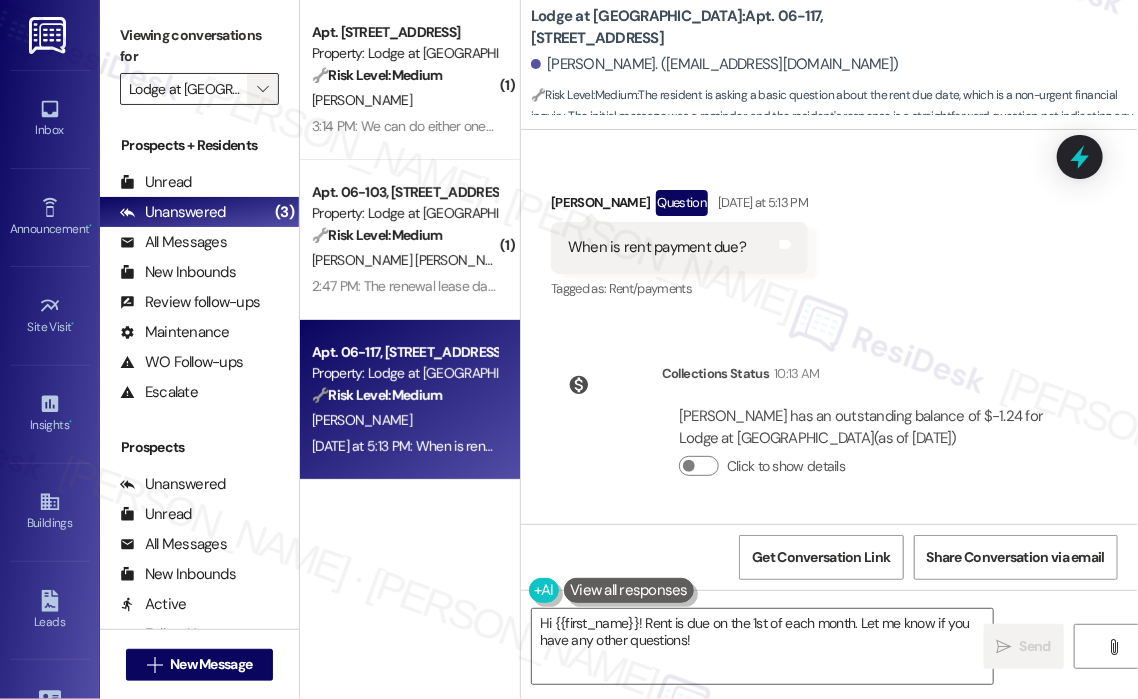click on "" at bounding box center (262, 89) 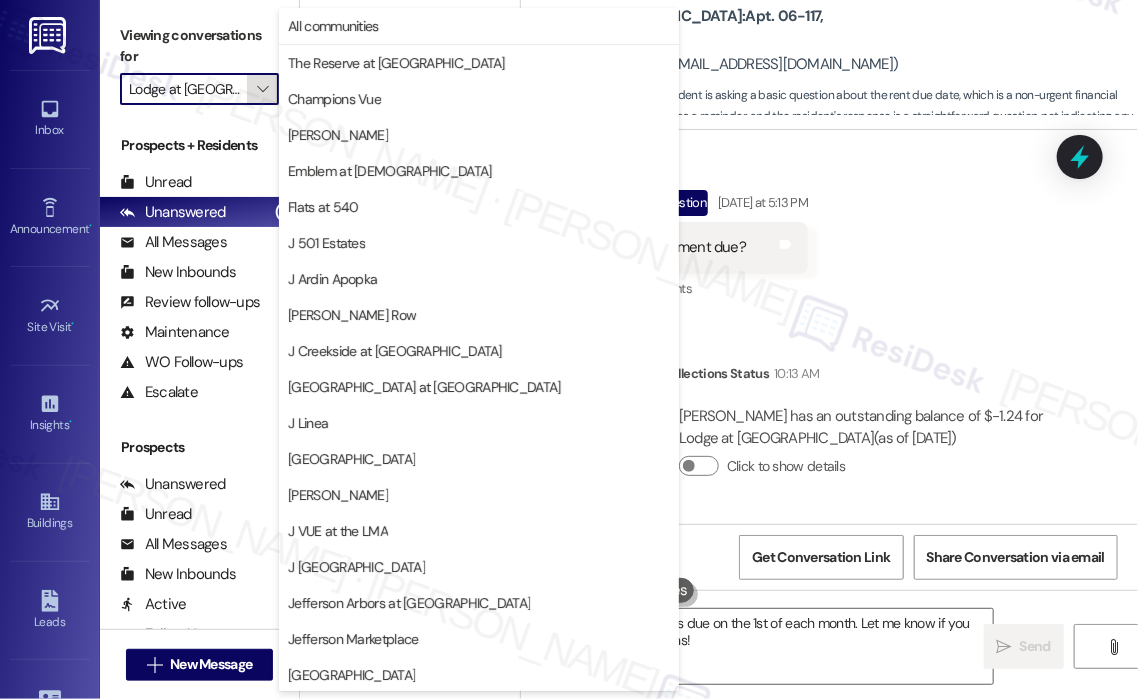scroll, scrollTop: 0, scrollLeft: 29, axis: horizontal 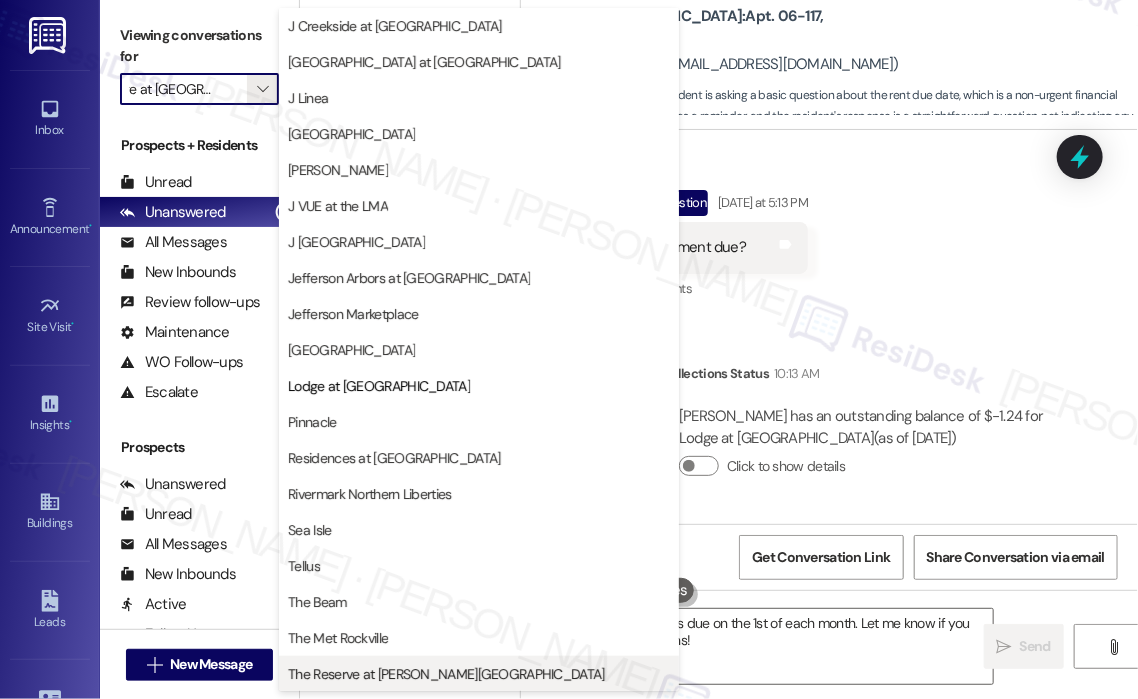 click on "The Reserve at [PERSON_NAME][GEOGRAPHIC_DATA]" at bounding box center (446, 674) 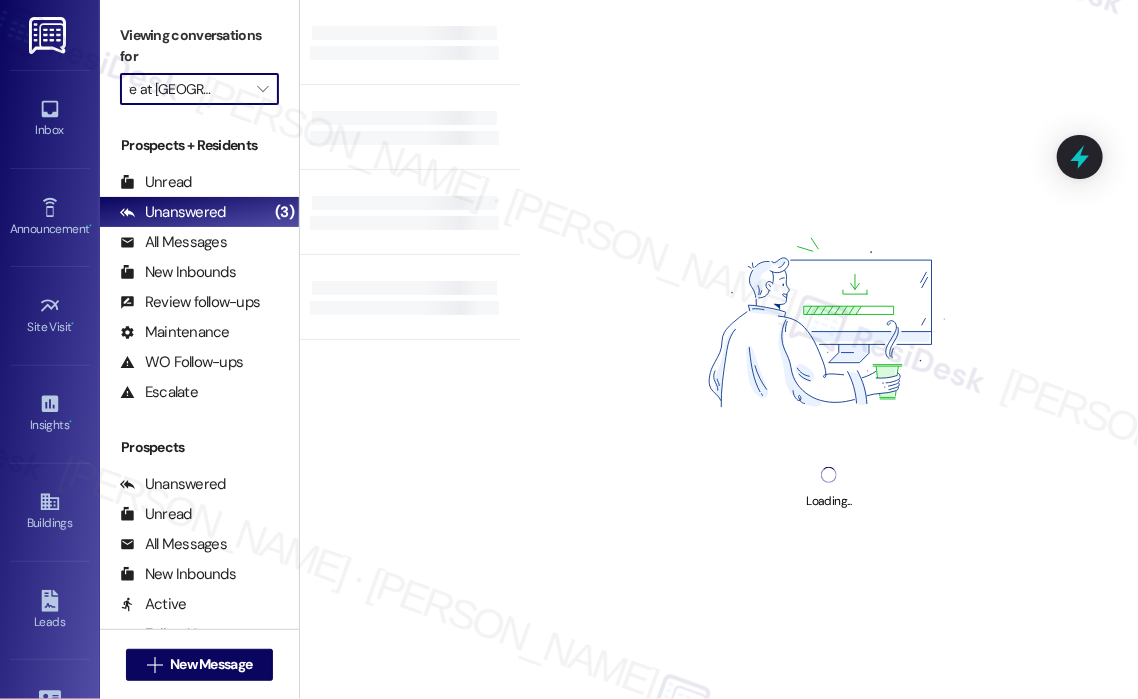type on "The Reserve at [PERSON_NAME][GEOGRAPHIC_DATA]" 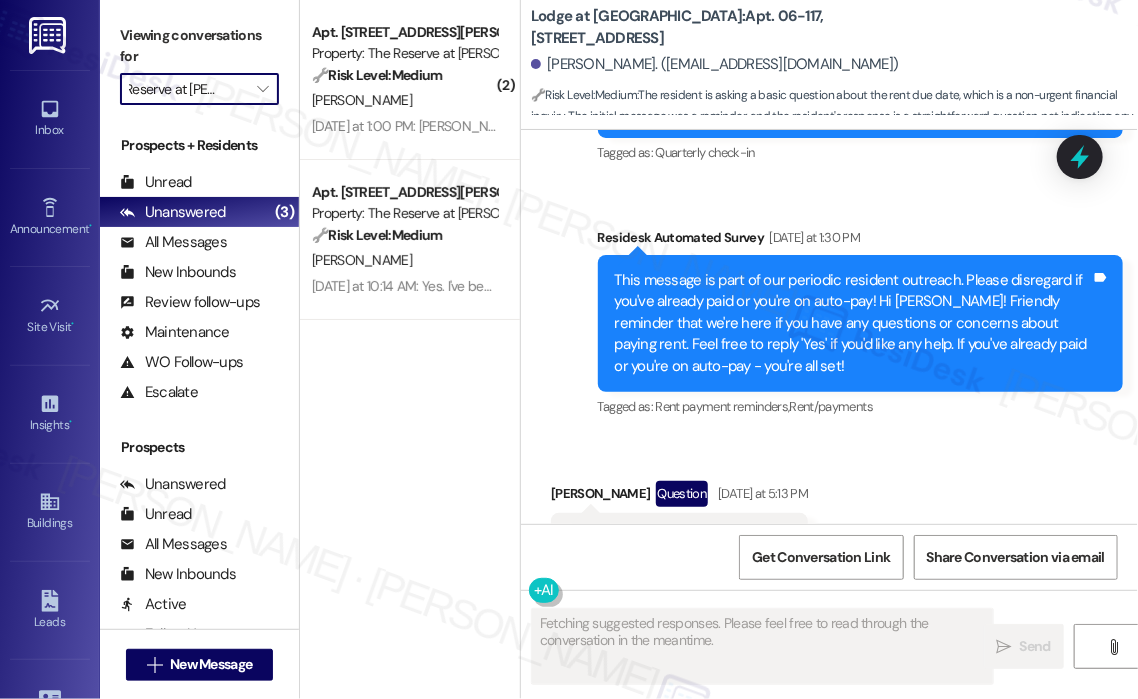scroll, scrollTop: 632, scrollLeft: 0, axis: vertical 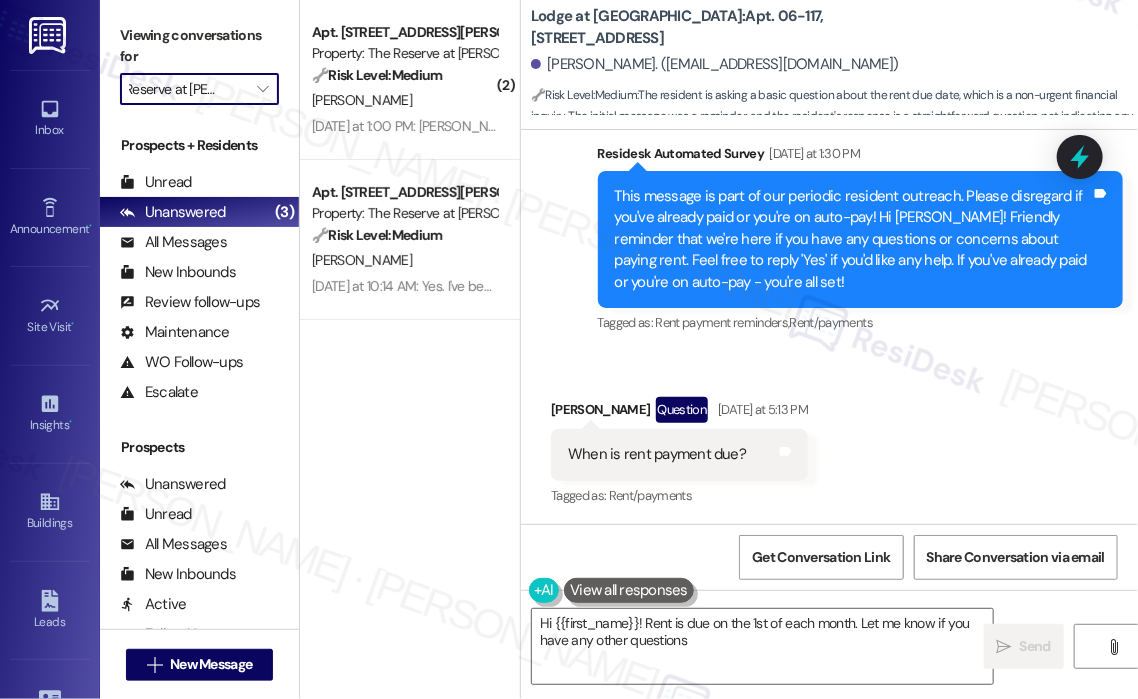 type on "Hi {{first_name}}! Rent is due on the 1st of each month. Let me know if you have any other questions!" 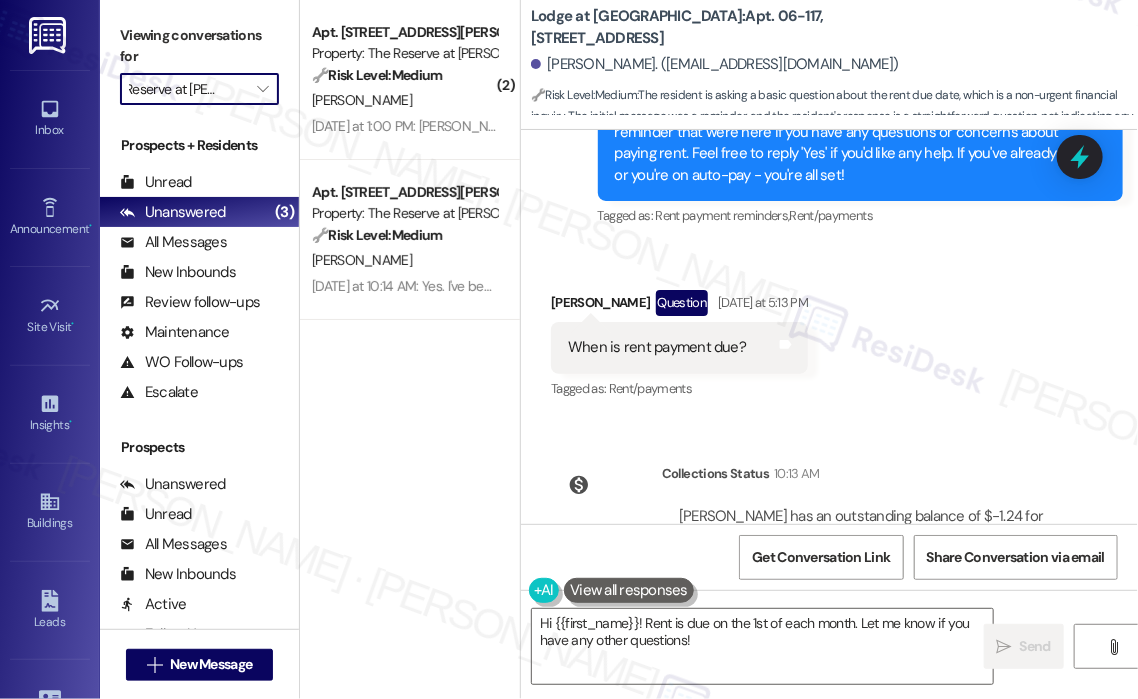 scroll, scrollTop: 839, scrollLeft: 0, axis: vertical 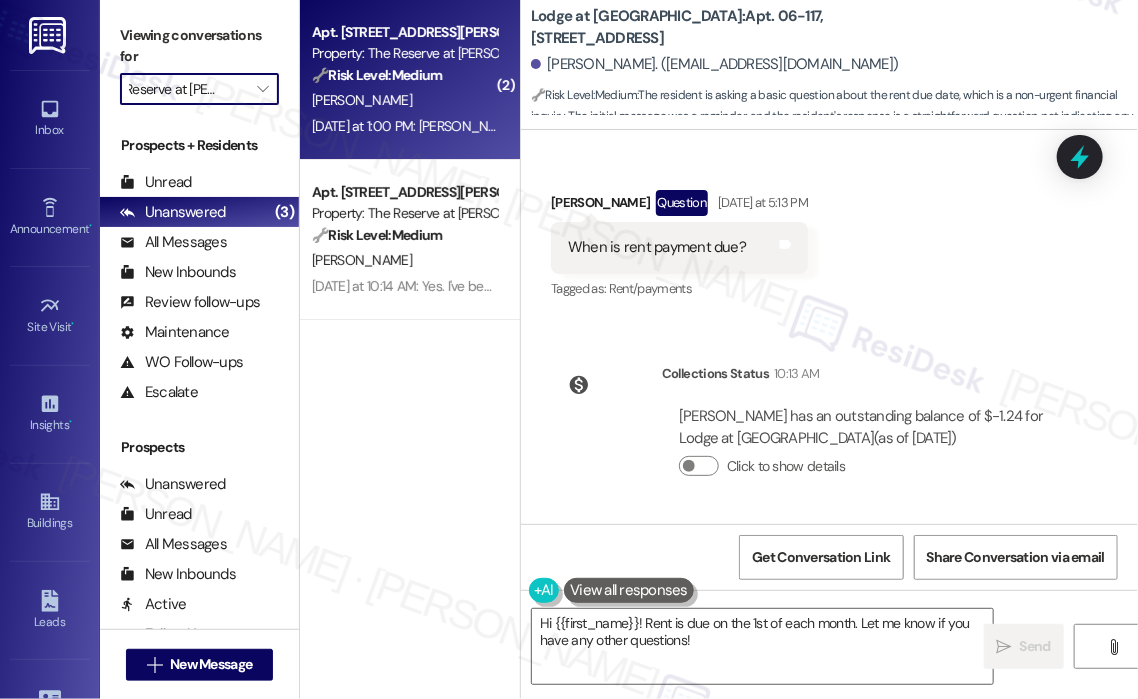 click on "Yesterday at 1:00 PM: Jay, I hope you are well. I am moving to Cary in October and will be moving out by then. I had a question: When I first moved in, the maintenance staff on site helped me to drill holes for my curtain rods in living room/bedroom. As they did that, will the maintenance staff also help me fill the holes before moving out? Please let me know. Thank you!! Yesterday at 1:00 PM: Jay, I hope you are well. I am moving to Cary in October and will be moving out by then. I had a question: When I first moved in, the maintenance staff on site helped me to drill holes for my curtain rods in living room/bedroom. As they did that, will the maintenance staff also help me fill the holes before moving out? Please let me know. Thank you!!" at bounding box center [1451, 126] 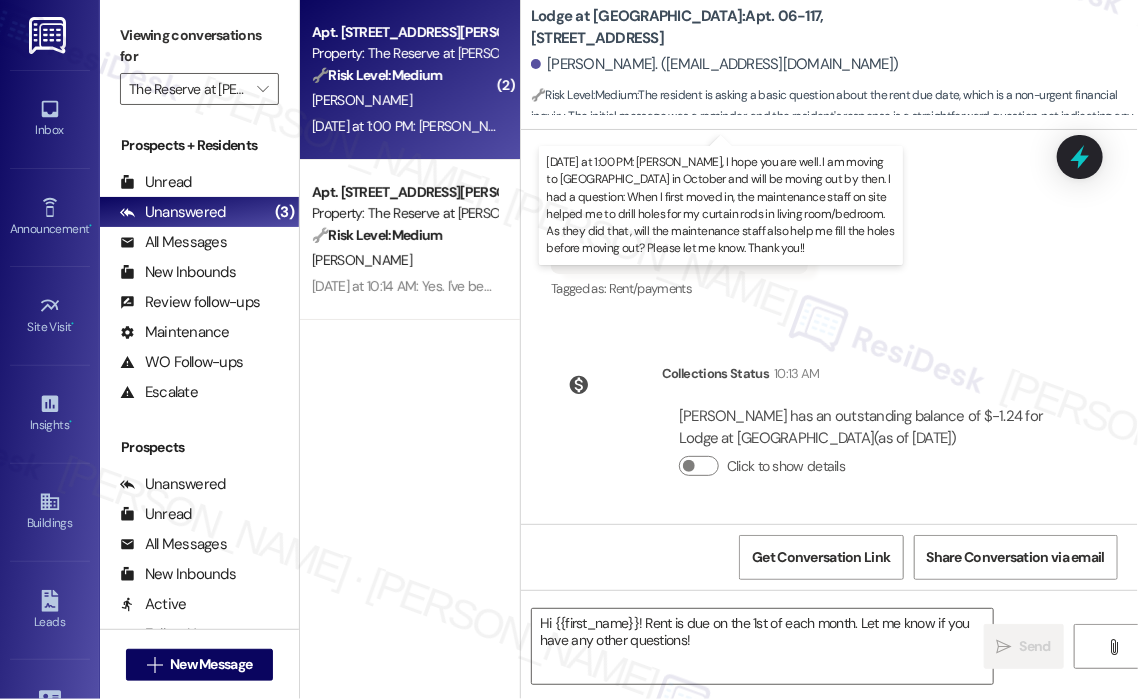 type on "Fetching suggested responses. Please feel free to read through the conversation in the meantime." 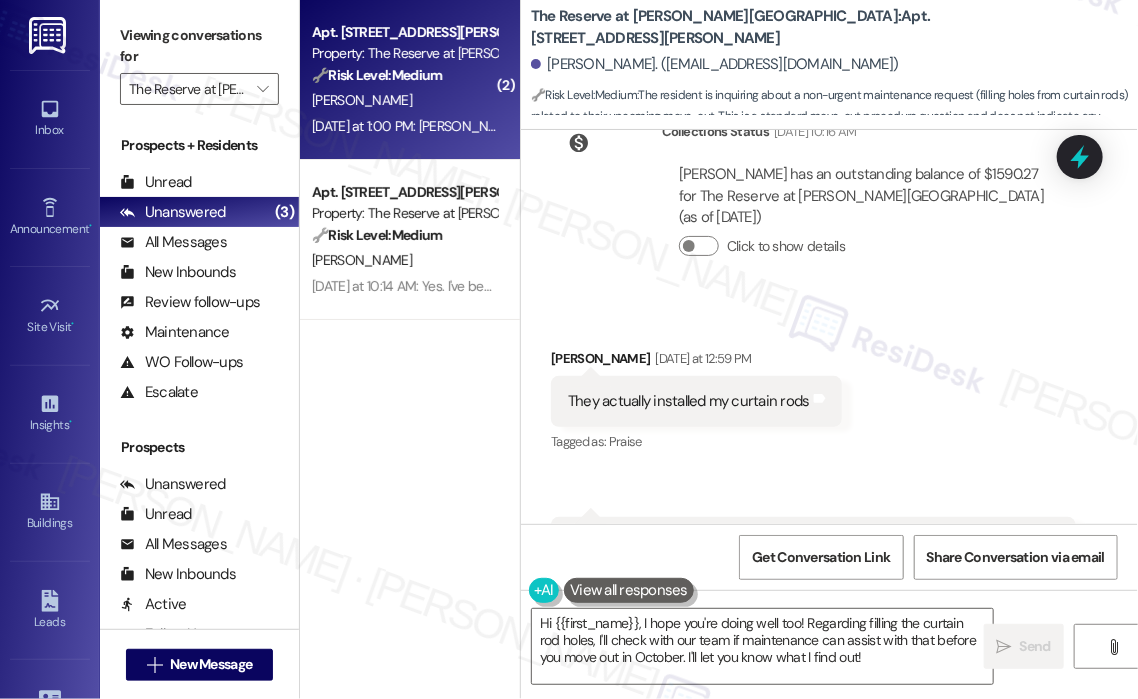 scroll, scrollTop: 10421, scrollLeft: 0, axis: vertical 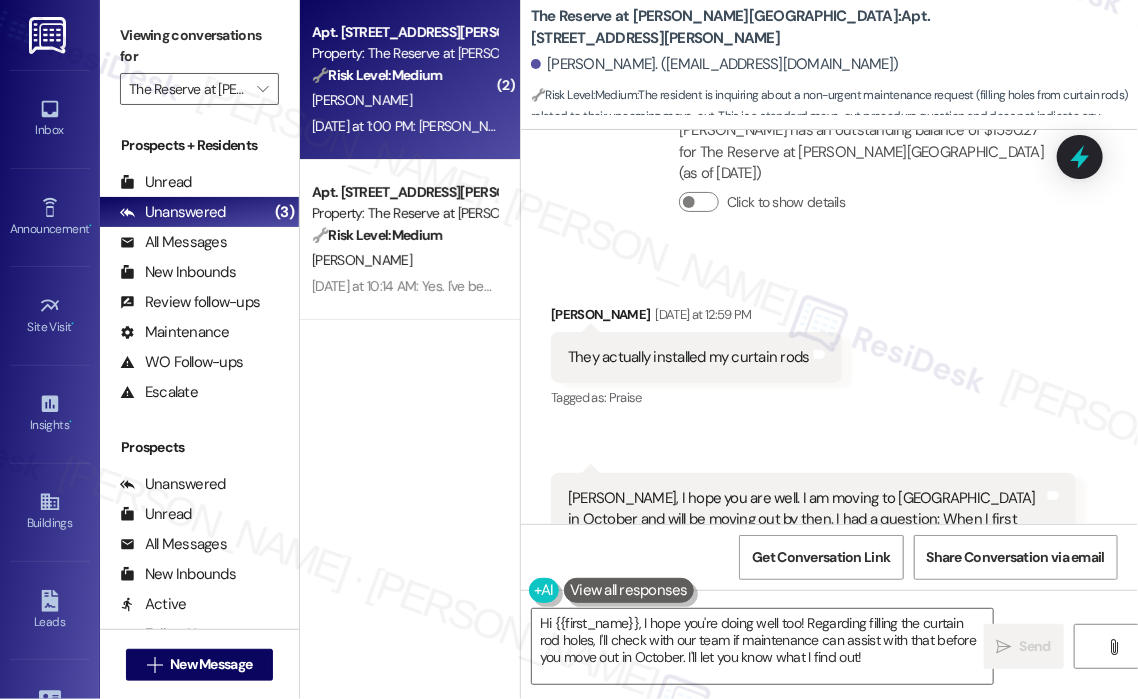 click on "Received via SMS Eunice Lee Yesterday at 12:59 PM They actually installed my curtain rods  Tags and notes Tagged as:   Praise Click to highlight conversations about Praise Received via SMS 1:00 PM Eunice Lee Question Yesterday at 1:00 PM Jay, I hope you are well. I am moving to Cary in October and will be moving out by then. I had a question: When I first moved in, the maintenance staff on site helped me to drill holes for my curtain rods in living room/bedroom. As they did that, will the maintenance staff also help me fill the holes before moving out? Please let me know. Thank you!! Tags and notes Tagged as:   Maintenance ,  Click to highlight conversations about Maintenance Maintenance request ,  Click to highlight conversations about Maintenance request Move-out Click to highlight conversations about Move-out" at bounding box center (829, 467) 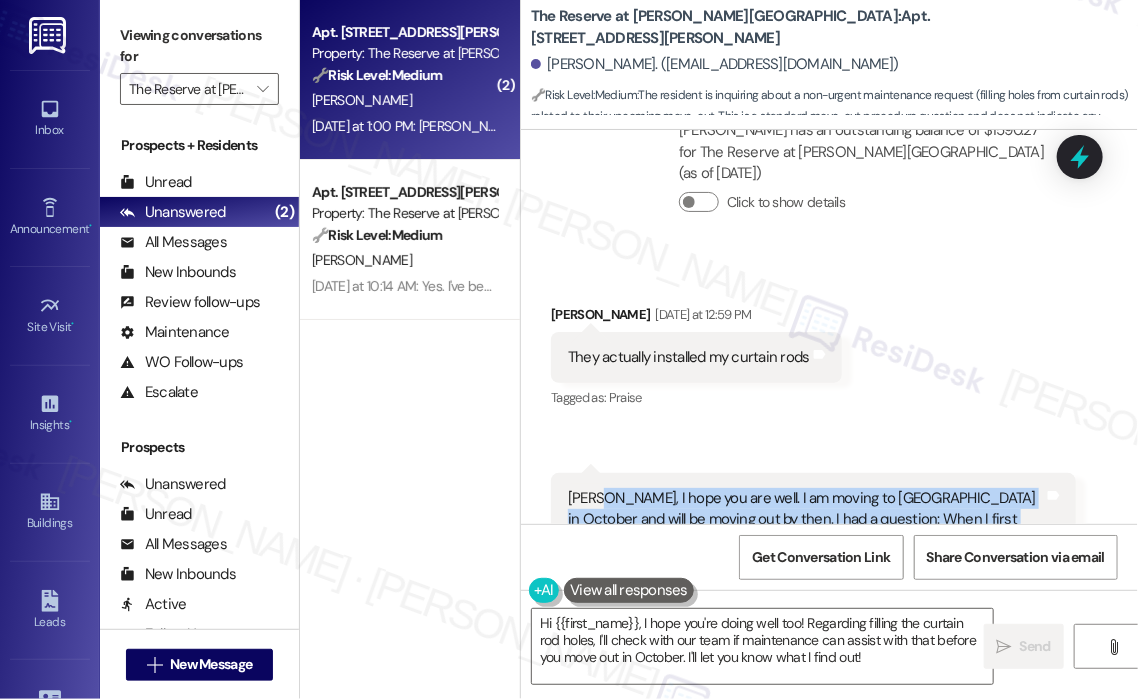 drag, startPoint x: 861, startPoint y: 451, endPoint x: 593, endPoint y: 370, distance: 279.9732 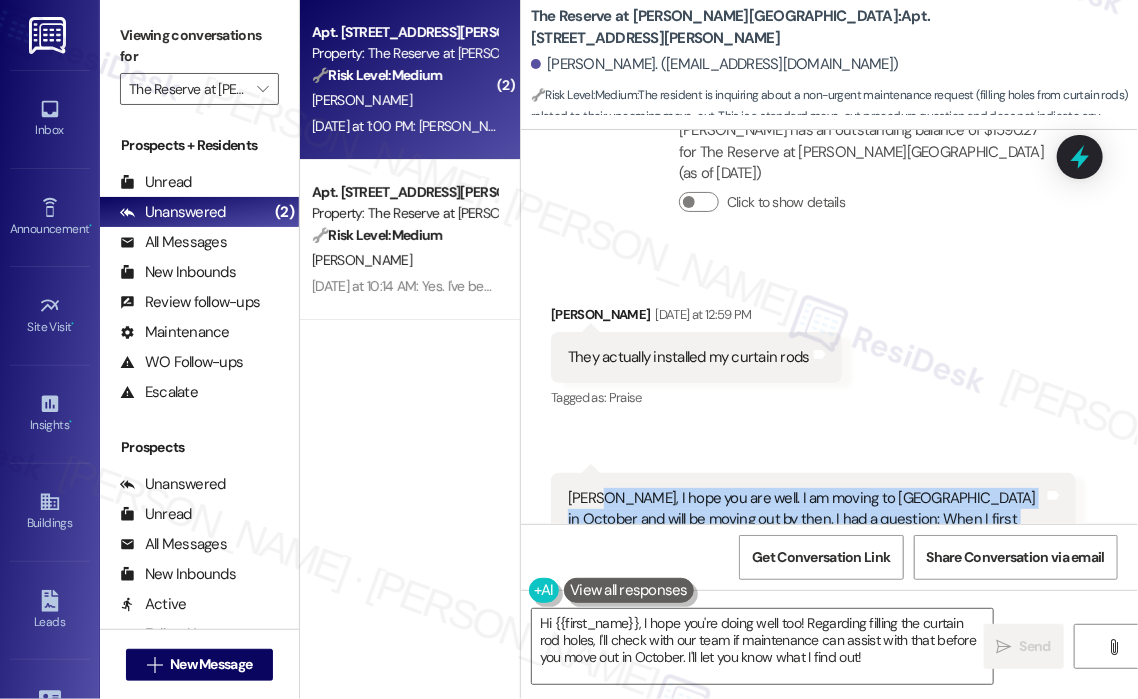 copy on "I hope you are well. I am moving to Cary in October and will be moving out by then. I had a question: When I first moved in, the maintenance staff on site helped me to drill holes for my curtain rods in living room/bedroom. As they did that, will the maintenance staff also help me fill the holes before moving out? Please let me know. Thank you!!" 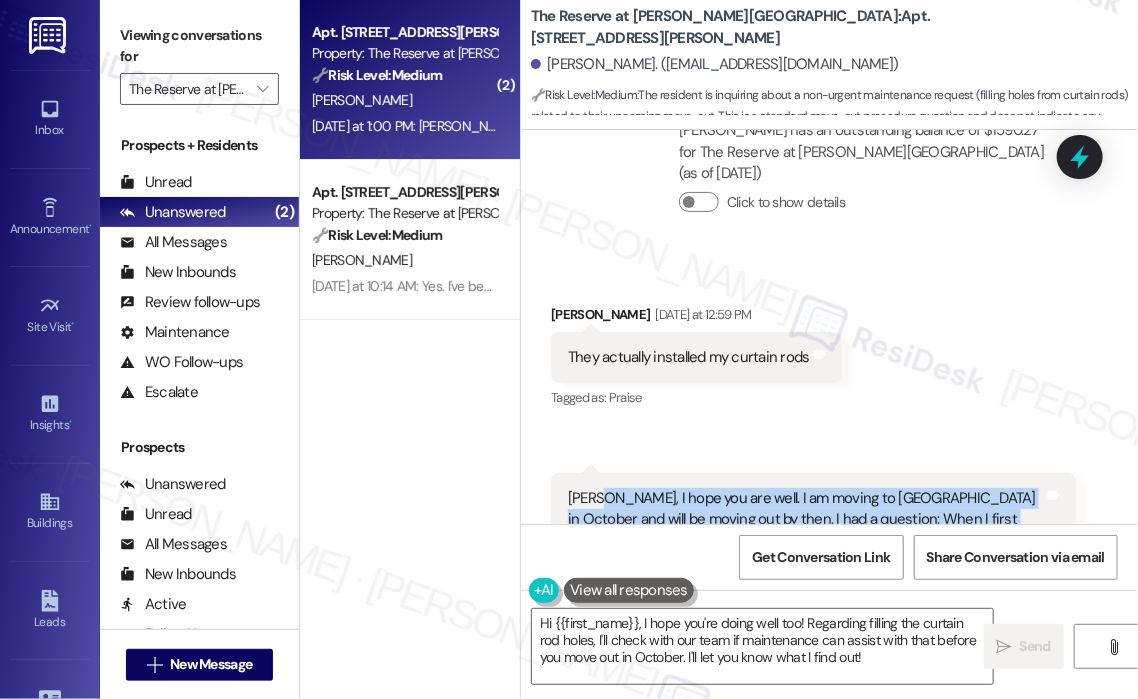 copy on "I hope you are well. I am moving to Cary in October and will be moving out by then. I had a question: When I first moved in, the maintenance staff on site helped me to drill holes for my curtain rods in living room/bedroom. As they did that, will the maintenance staff also help me fill the holes before moving out? Please let me know. Thank you!!" 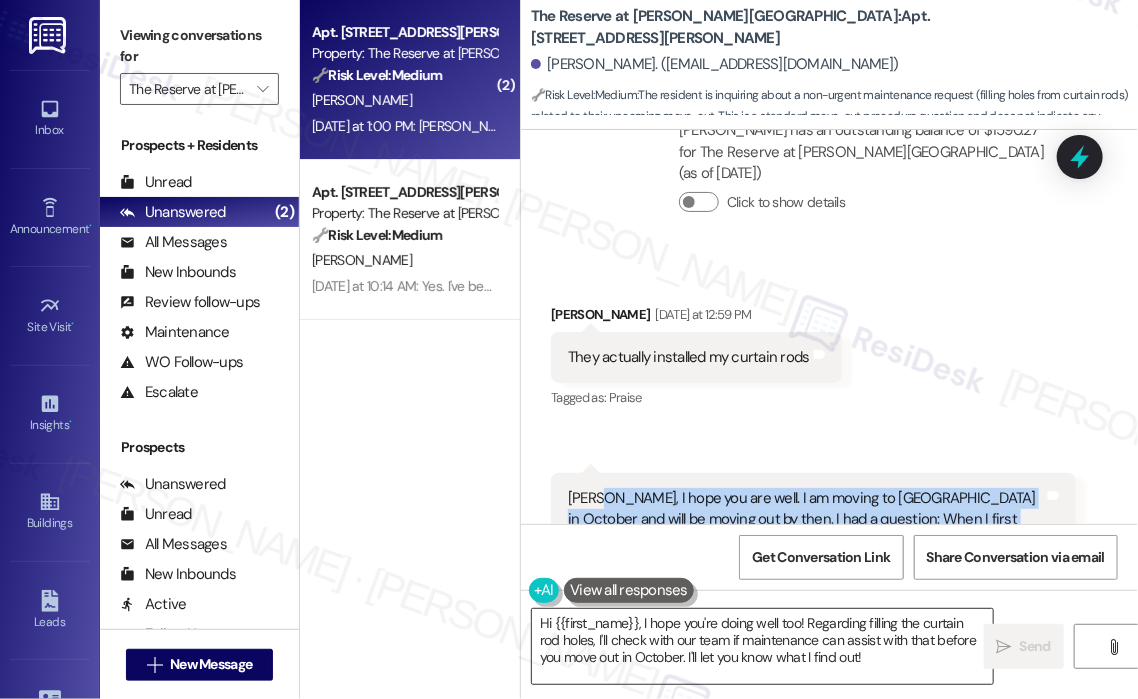 drag, startPoint x: 758, startPoint y: 430, endPoint x: 800, endPoint y: 640, distance: 214.15881 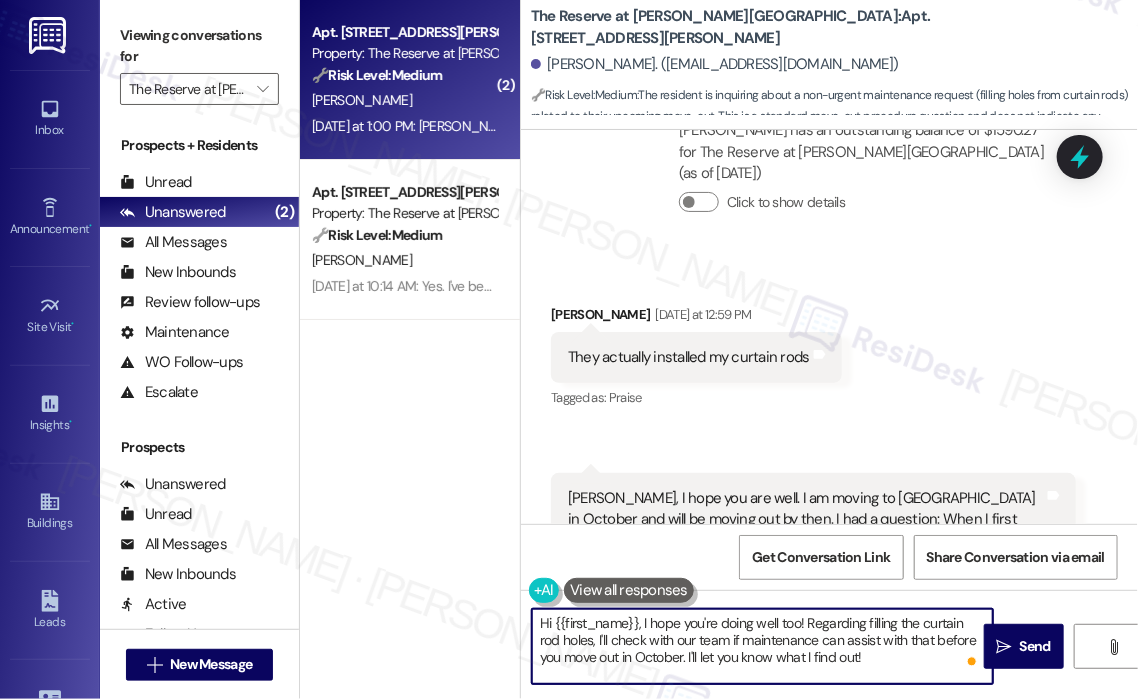 drag, startPoint x: 879, startPoint y: 663, endPoint x: 679, endPoint y: 652, distance: 200.30228 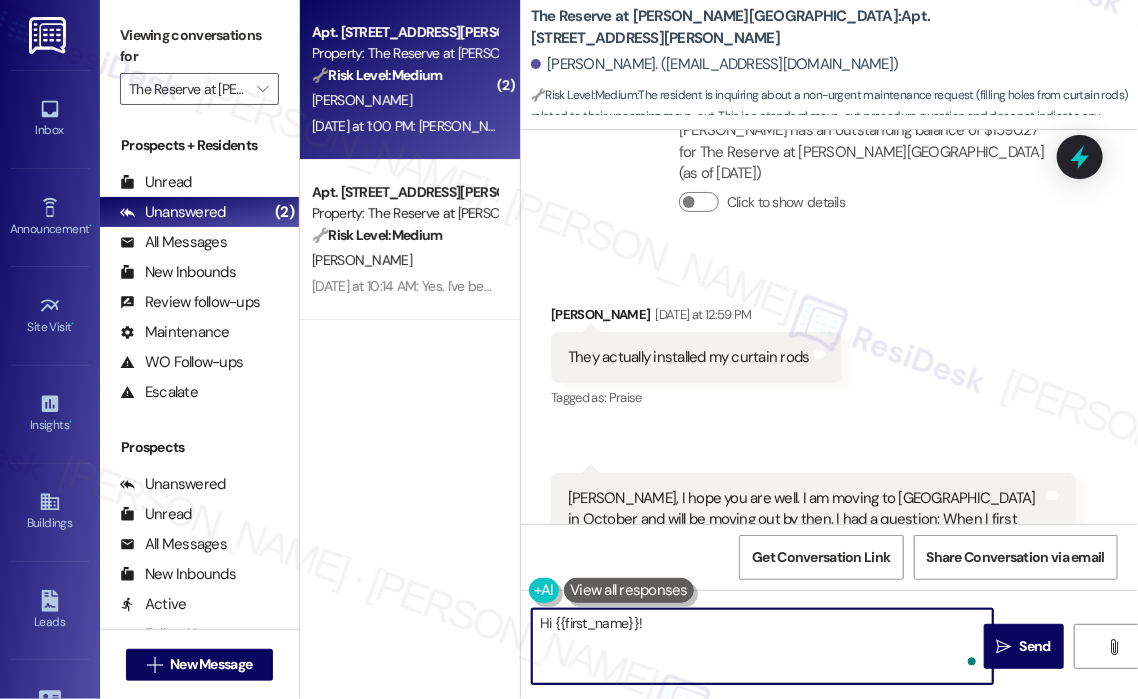 paste on "Thanks for reaching out, and I hope your upcoming move goes smoothly! Just to clarify—do you know if a work order was submitted at the time for installing the curtain rods, or was it something maintenance assisted with informally? I’ll check with the site team to see if they’re able to help patch the holes before your move-out. Also, if you don’t mind sharing, is there a specific reason you’ve decided not to renew your lease?" 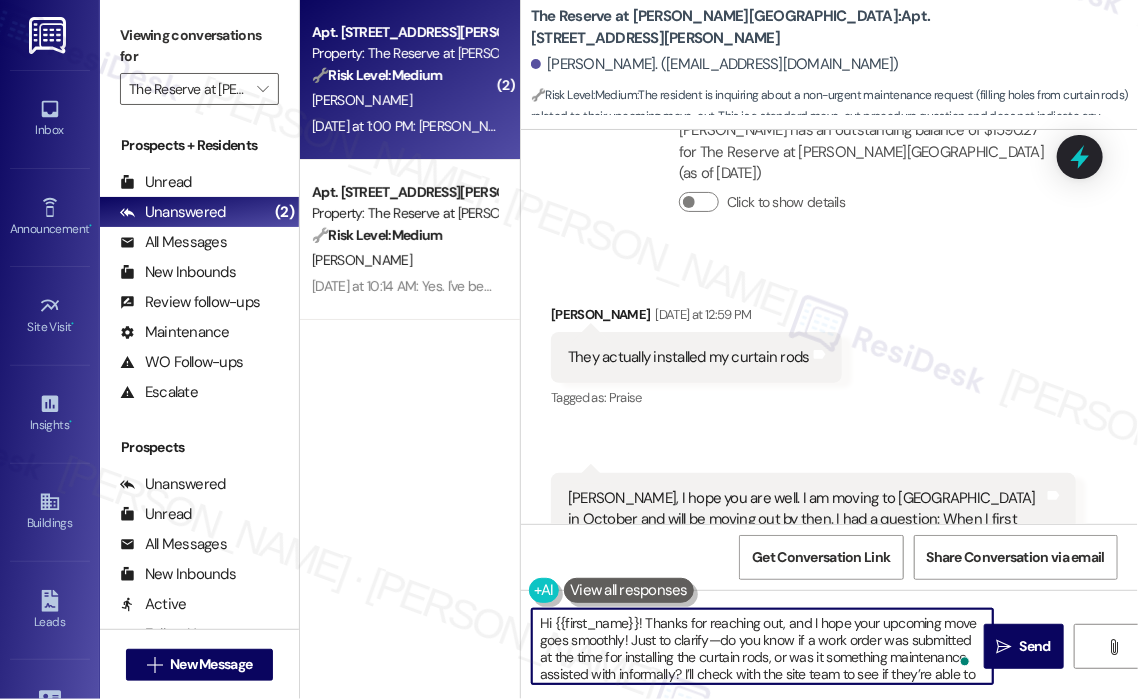 scroll, scrollTop: 33, scrollLeft: 0, axis: vertical 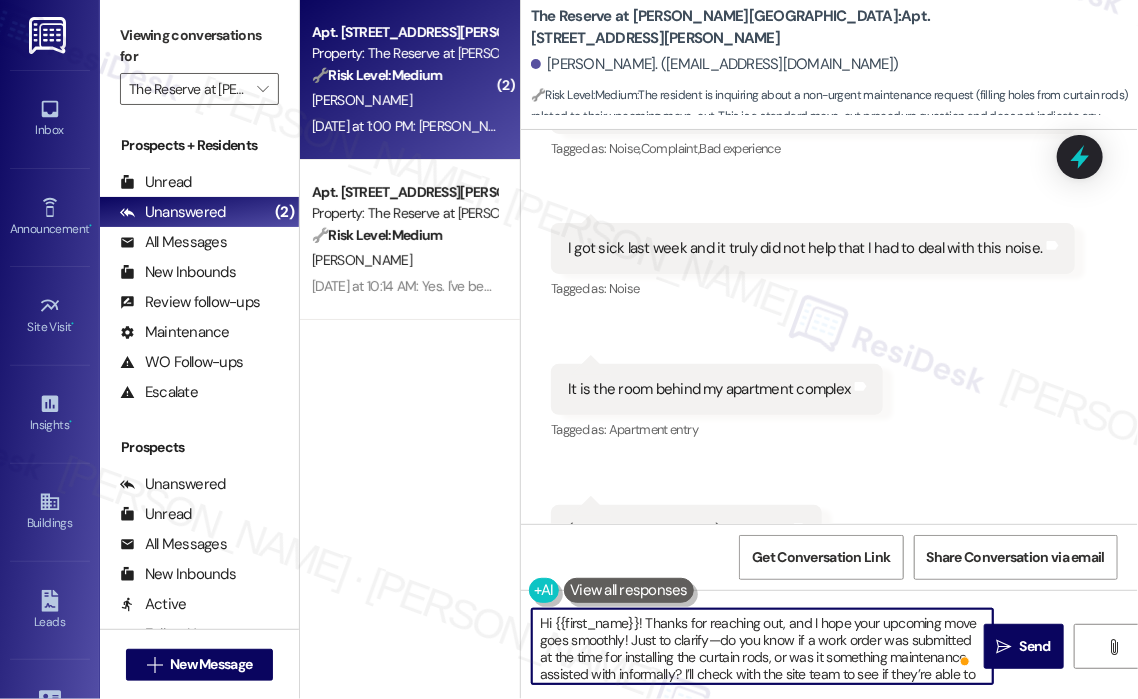 click on "Hi {{first_name}}! Thanks for reaching out, and I hope your upcoming move goes smoothly! Just to clarify—do you know if a work order was submitted at the time for installing the curtain rods, or was it something maintenance assisted with informally? I’ll check with the site team to see if they’re able to help patch the holes before your move-out. Also, if you don’t mind sharing, is there a specific reason you’ve decided not to renew your lease?" at bounding box center (762, 646) 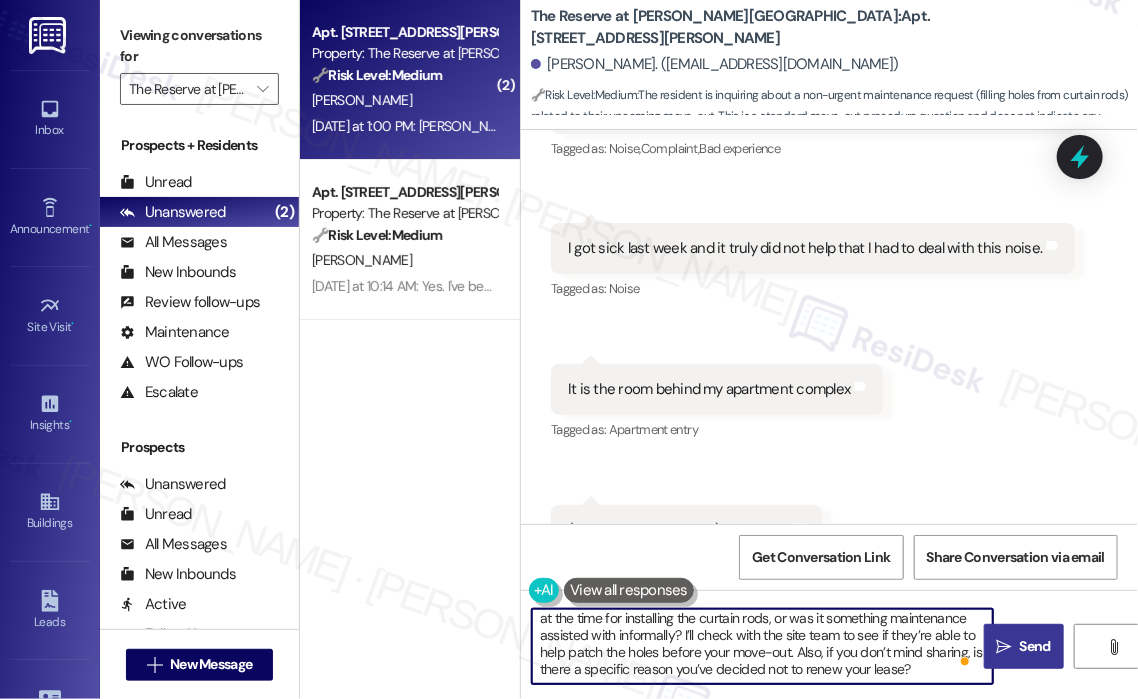 type on "Hi {{first_name}}! Thanks for reaching out, and I hope your upcoming move goes smoothly! Just to clarify—do you know if a work order was submitted at the time for installing the curtain rods, or was it something maintenance assisted with informally? I’ll check with the site team to see if they’re able to help patch the holes before your move-out. Also, if you don’t mind sharing, is there a specific reason you’ve decided not to renew your lease?" 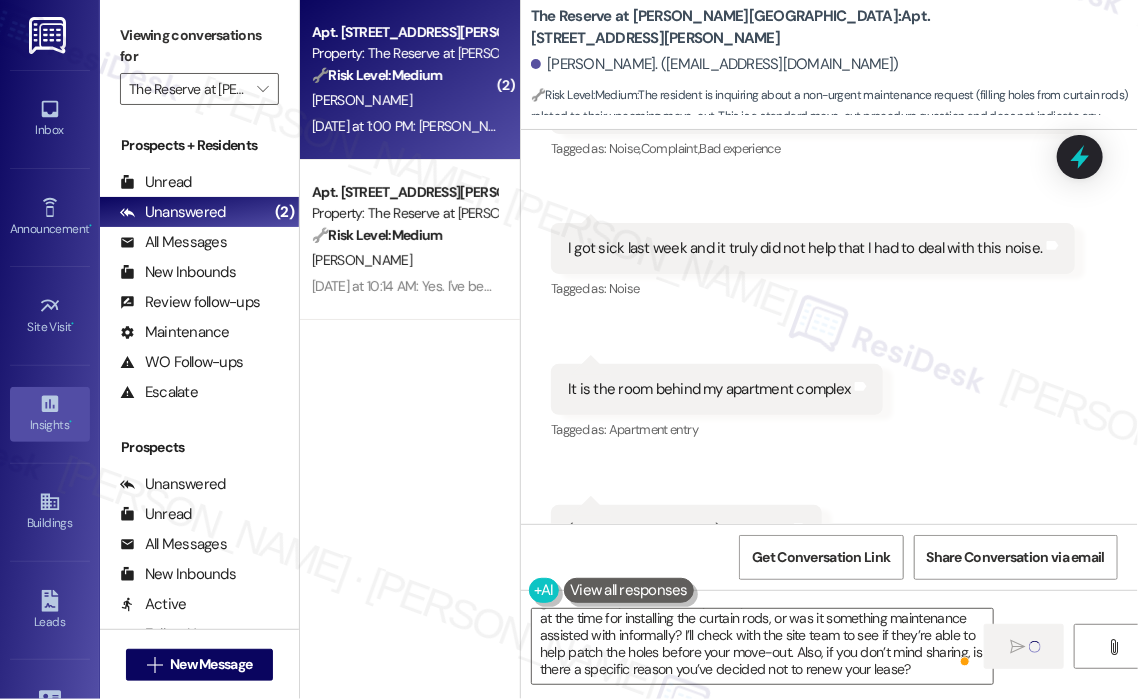 type 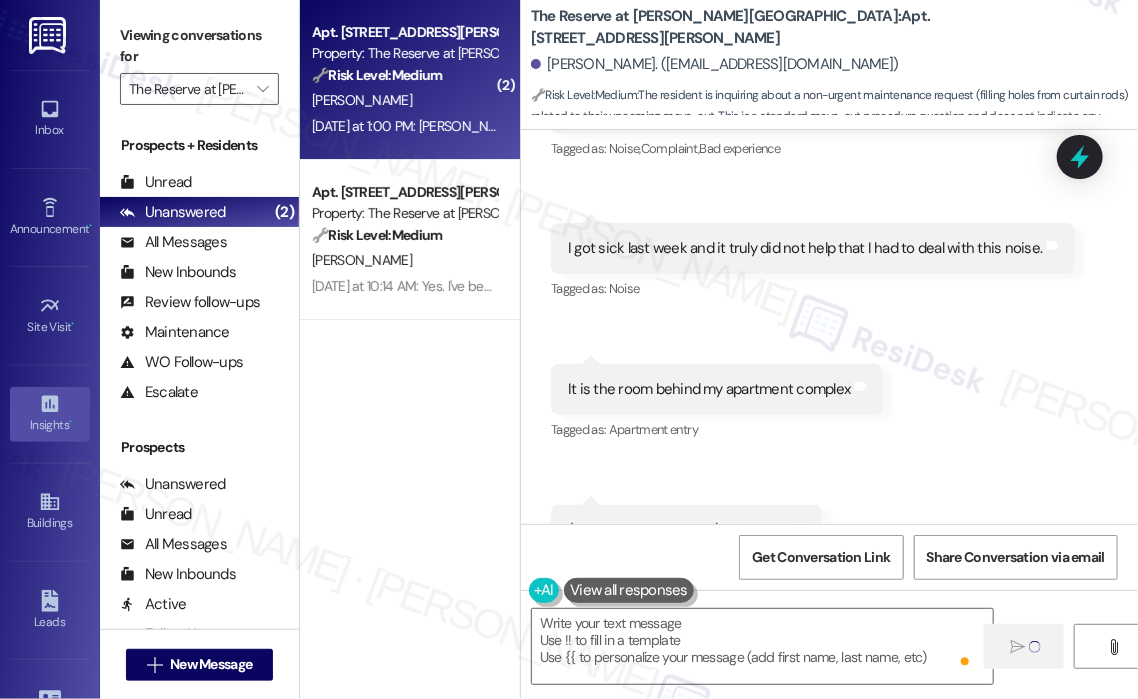 scroll, scrollTop: 0, scrollLeft: 0, axis: both 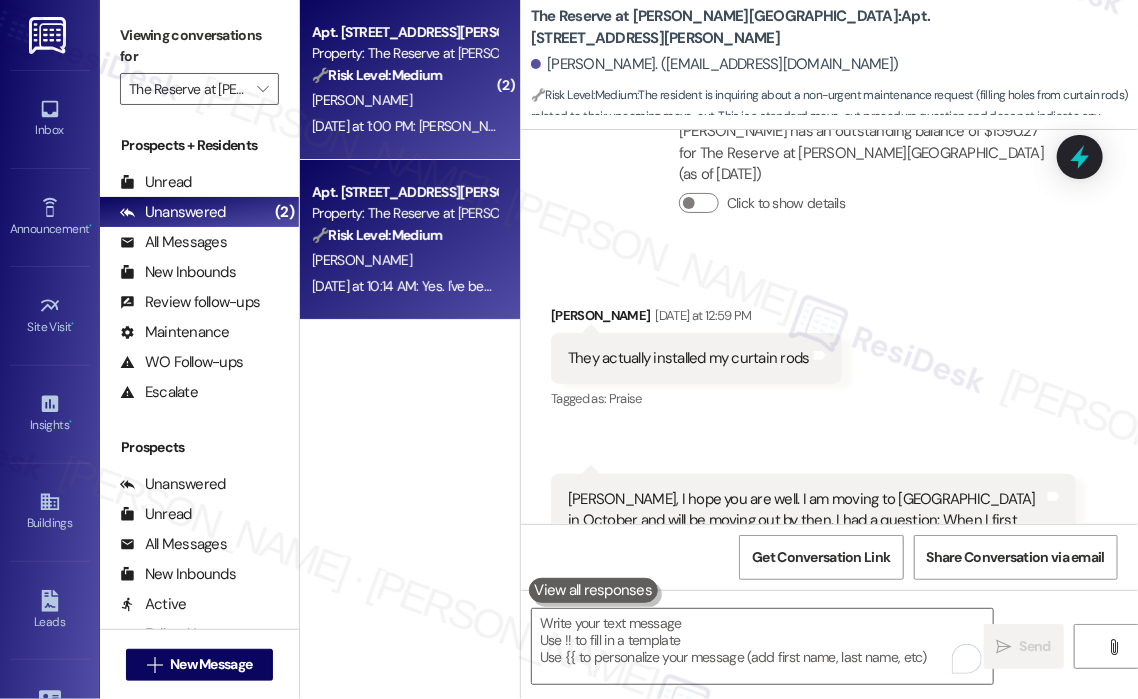 click on "D. Reynolds" at bounding box center [404, 260] 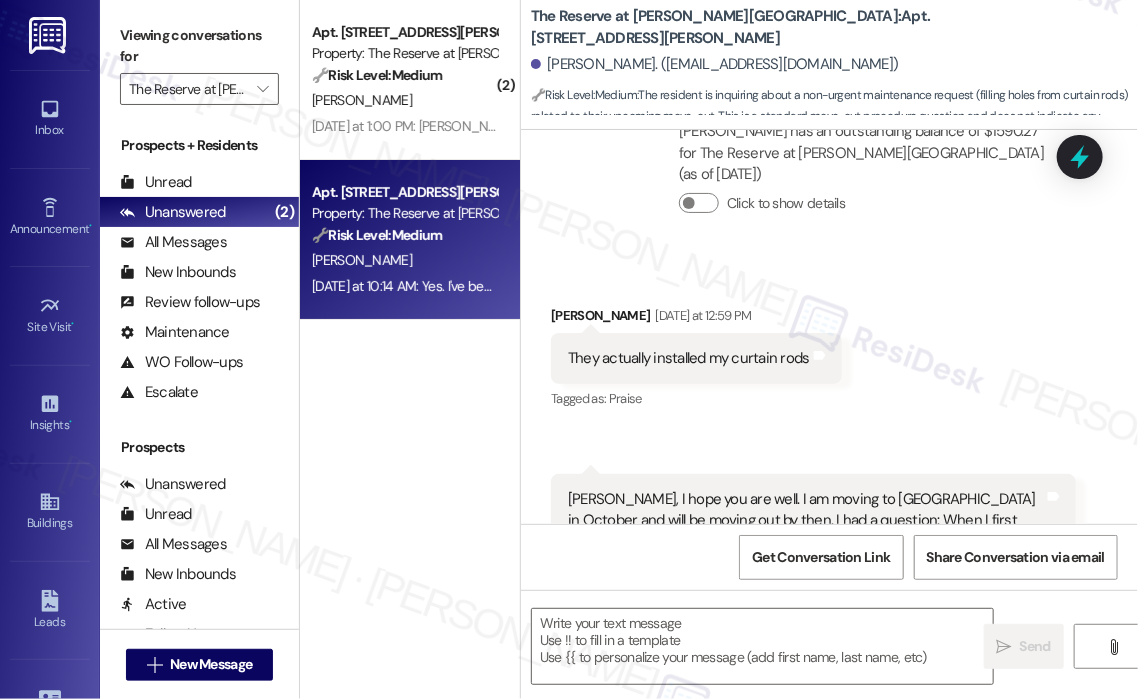 type on "Fetching suggested responses. Please feel free to read through the conversation in the meantime." 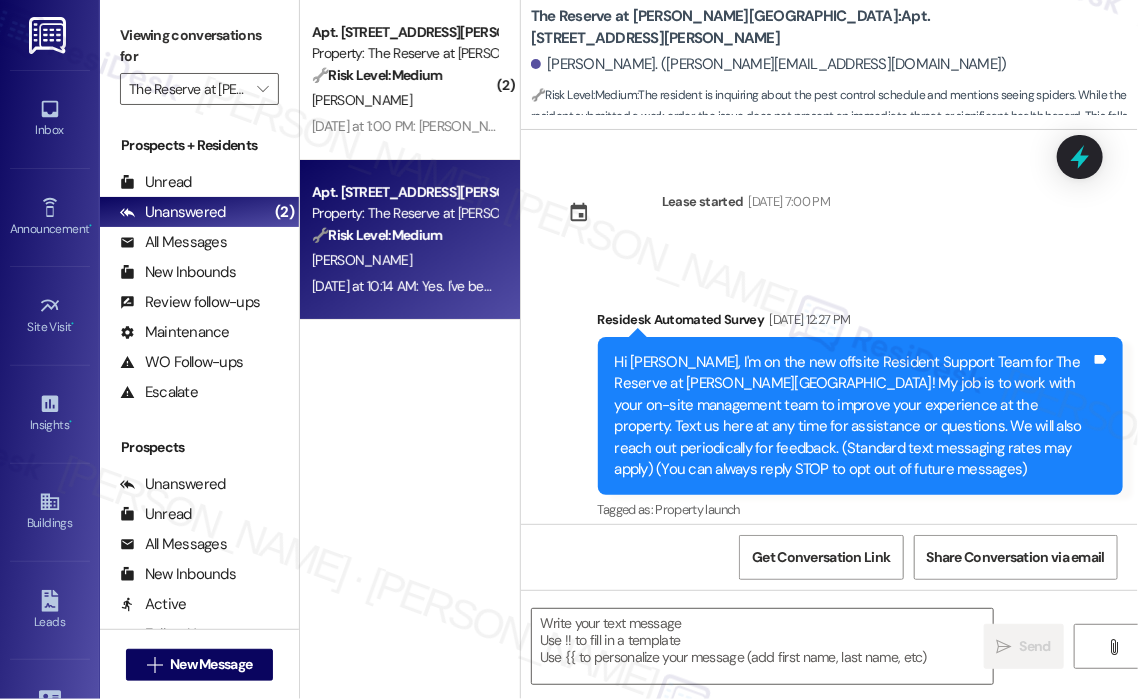 scroll, scrollTop: 3114, scrollLeft: 0, axis: vertical 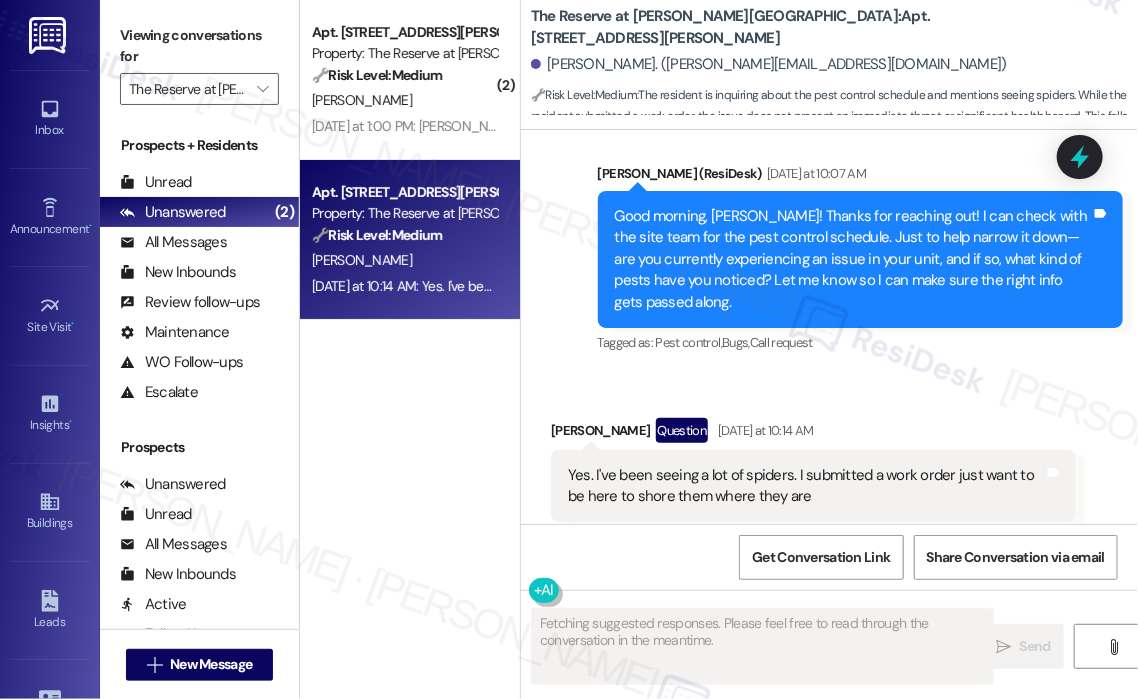 click on "Received via SMS Dana Reynolds Question Yesterday at 10:14 AM Yes. I've been seeing a lot of spiders. I submitted a work order just want to be here to shore them where they are Tags and notes Tagged as:   Maintenance ,  Click to highlight conversations about Maintenance Work order request ,  Click to highlight conversations about Work order request Bugs Click to highlight conversations about Bugs" at bounding box center (829, 470) 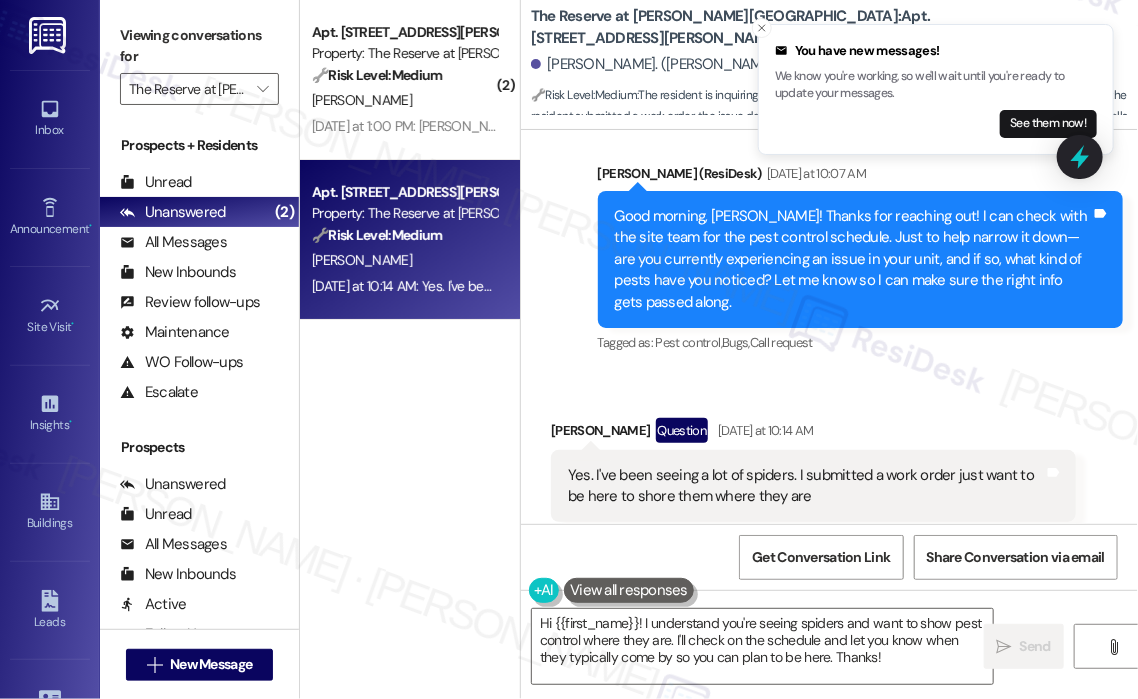click on "Received via SMS Dana Reynolds Question Yesterday at 10:14 AM Yes. I've been seeing a lot of spiders. I submitted a work order just want to be here to shore them where they are Tags and notes Tagged as:   Maintenance ,  Click to highlight conversations about Maintenance Work order request ,  Click to highlight conversations about Work order request Bugs Click to highlight conversations about Bugs" at bounding box center [813, 485] 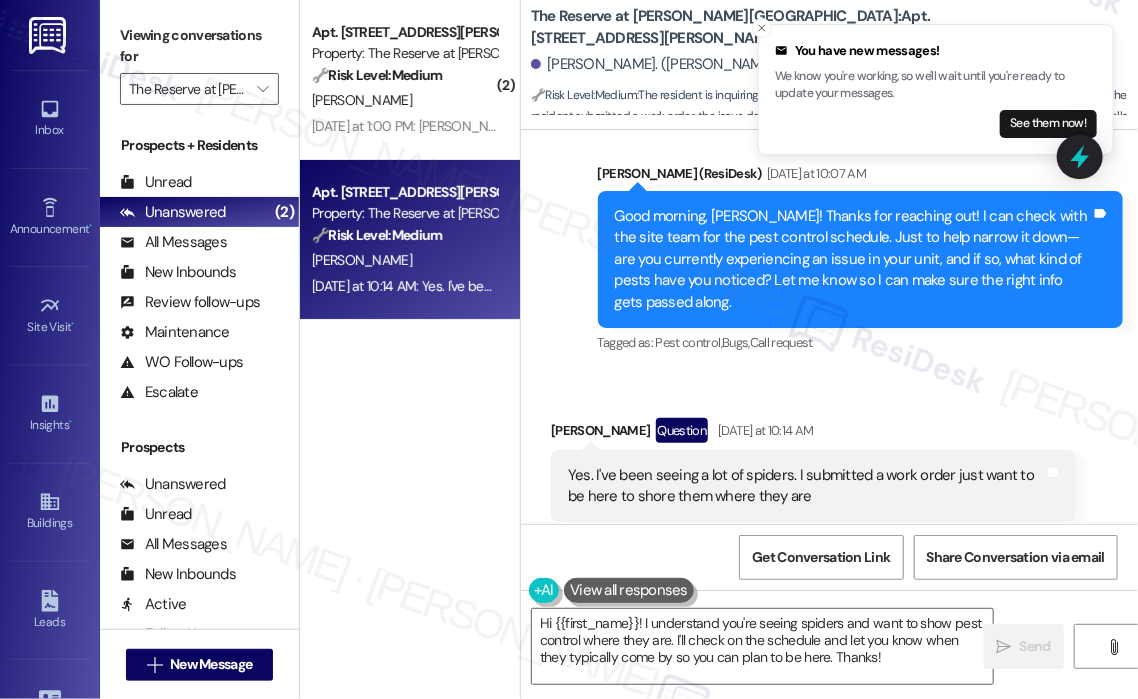 drag, startPoint x: 760, startPoint y: 24, endPoint x: 772, endPoint y: 30, distance: 13.416408 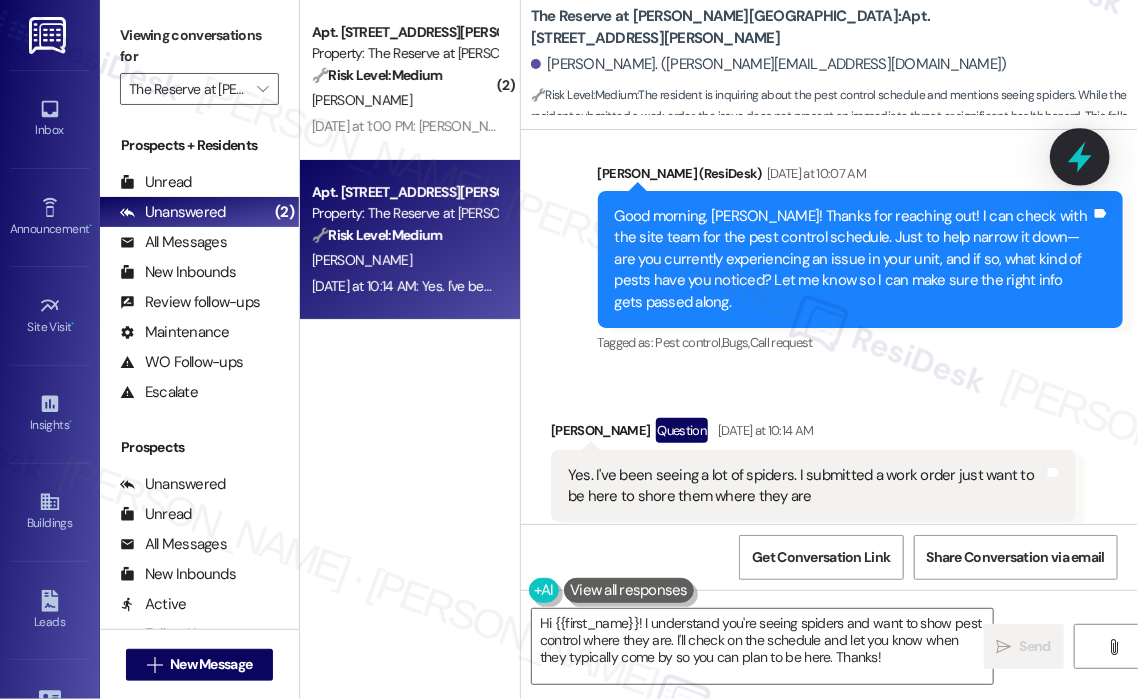 click 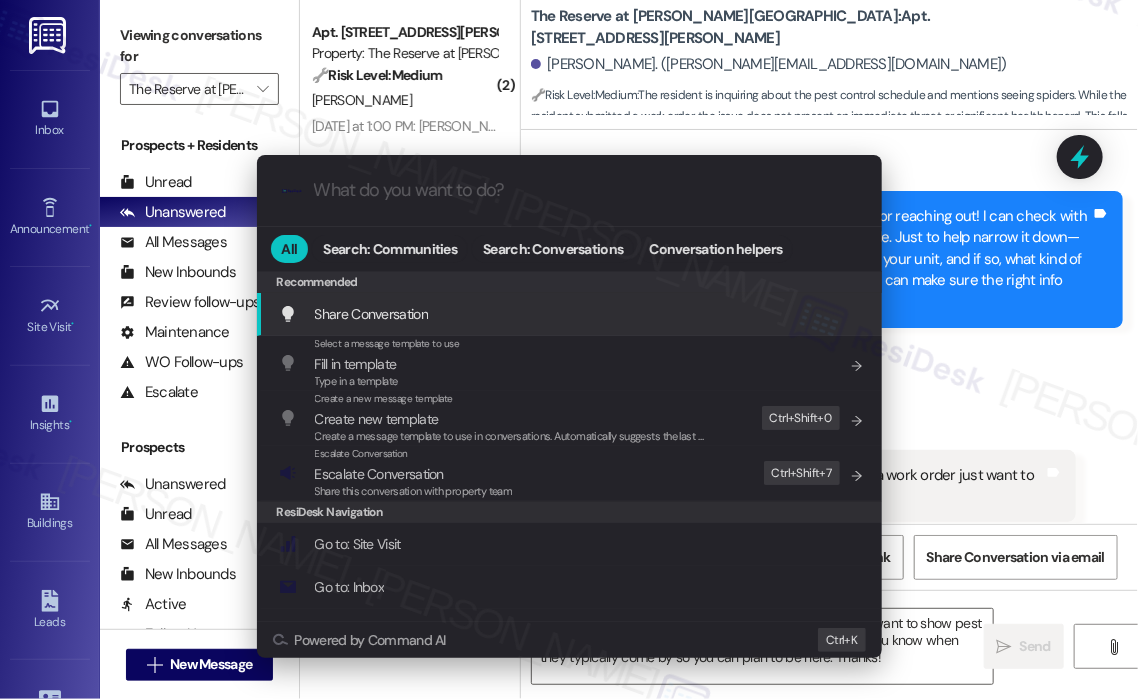 click on ".cls-1{fill:#0a055f;}.cls-2{fill:#0cc4c4;} resideskLogoBlueOrange All Search: Communities Search: Conversations Conversation helpers Recommended Recommended Share Conversation Add shortcut Select a message template to use Fill in template Type in a template Add shortcut Create a new message template Create new template Create a message template to use in conversations. Automatically suggests the last message you sent. Edit Ctrl+ Shift+ 0 Escalate Conversation Escalate Conversation Share this conversation with property team Edit Ctrl+ Shift+ 7 ResiDesk Navigation Go to: Site Visit Add shortcut Go to: Inbox Add shortcut Go to: Settings Add shortcut Go to: Message Templates Add shortcut Go to: Buildings Add shortcut Help Getting Started: What you can do with ResiDesk How to message a tenant
How to send an announcement
How to attach a file on messages and announcements
How to message a prospect
How to message an inbound prospect
How to send an internal message
How to use the ResiDesk Outlook Add-in Settings" at bounding box center (569, 349) 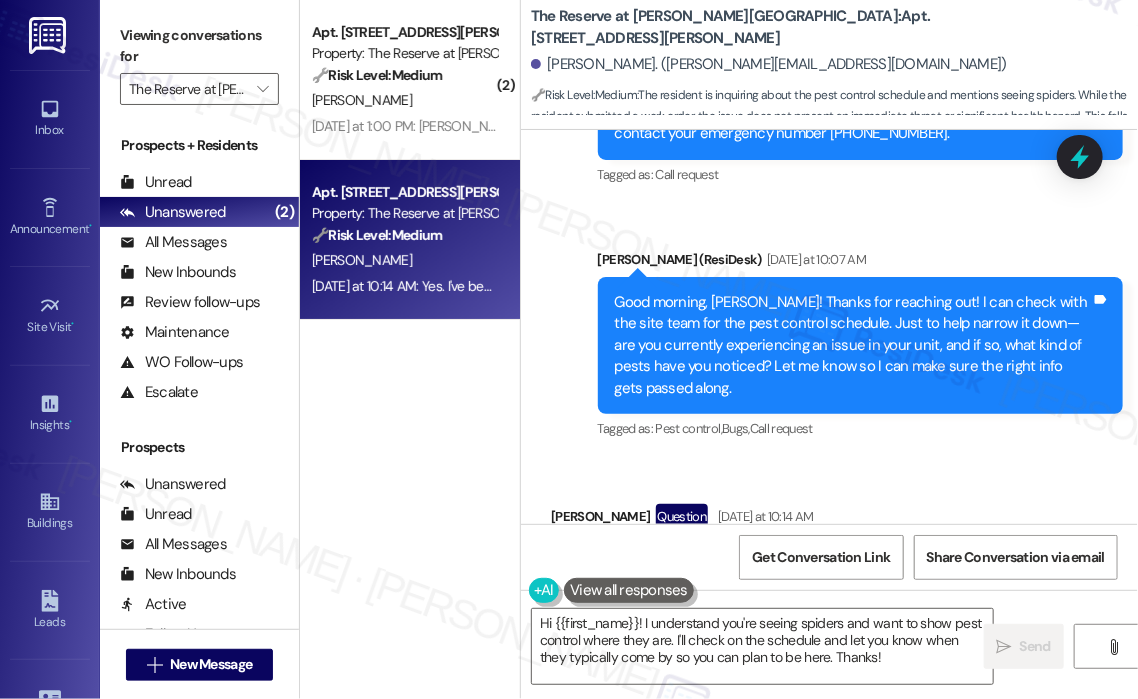 scroll, scrollTop: 3114, scrollLeft: 0, axis: vertical 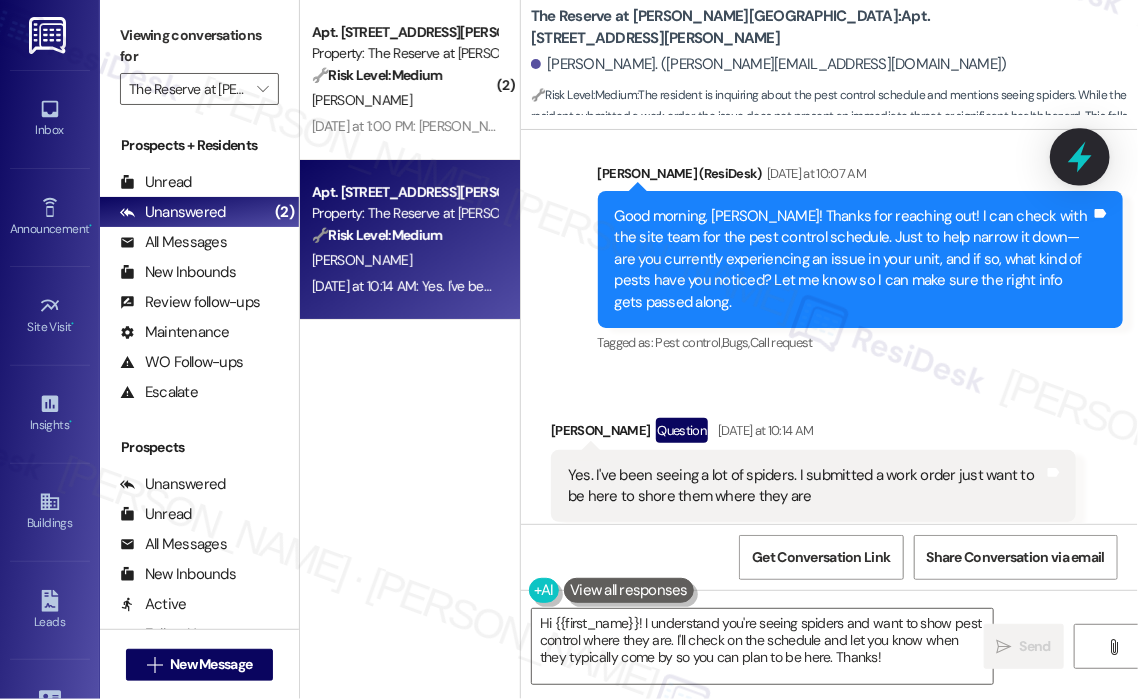 click 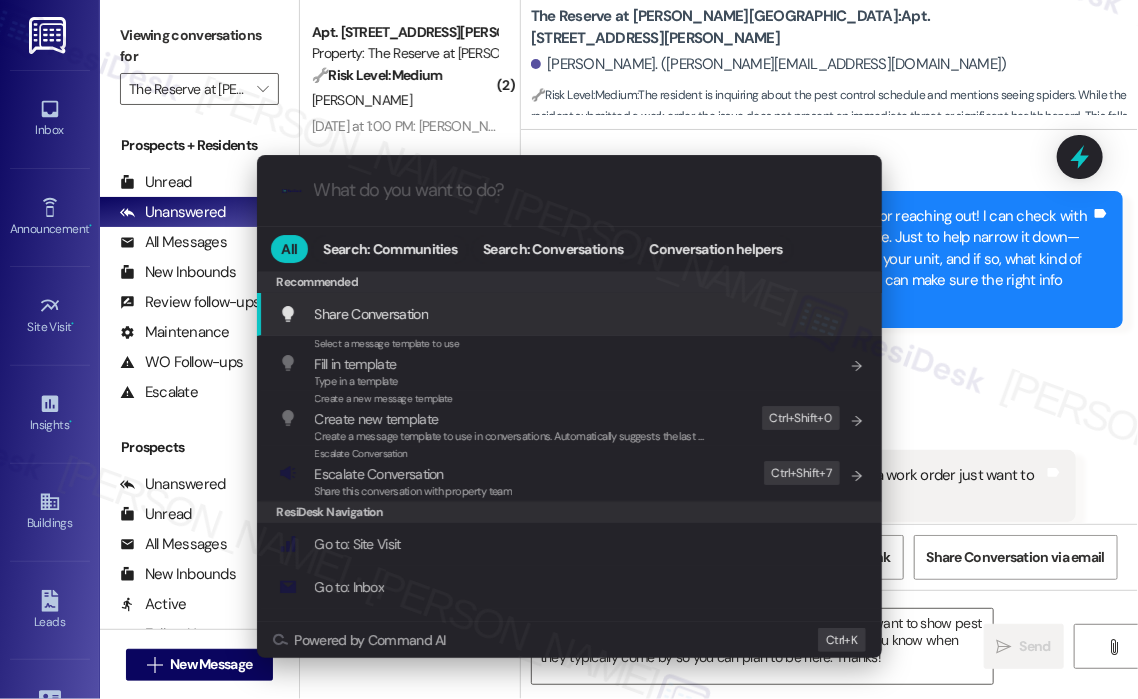 click on ".cls-1{fill:#0a055f;}.cls-2{fill:#0cc4c4;} resideskLogoBlueOrange All Search: Communities Search: Conversations Conversation helpers Recommended Recommended Share Conversation Add shortcut Select a message template to use Fill in template Type in a template Add shortcut Create a new message template Create new template Create a message template to use in conversations. Automatically suggests the last message you sent. Edit Ctrl+ Shift+ 0 Escalate Conversation Escalate Conversation Share this conversation with property team Edit Ctrl+ Shift+ 7 ResiDesk Navigation Go to: Site Visit Add shortcut Go to: Inbox Add shortcut Go to: Settings Add shortcut Go to: Message Templates Add shortcut Go to: Buildings Add shortcut Help Getting Started: What you can do with ResiDesk How to message a tenant
How to send an announcement
How to attach a file on messages and announcements
How to message a prospect
How to message an inbound prospect
How to send an internal message
How to use the ResiDesk Outlook Add-in Settings" at bounding box center [569, 349] 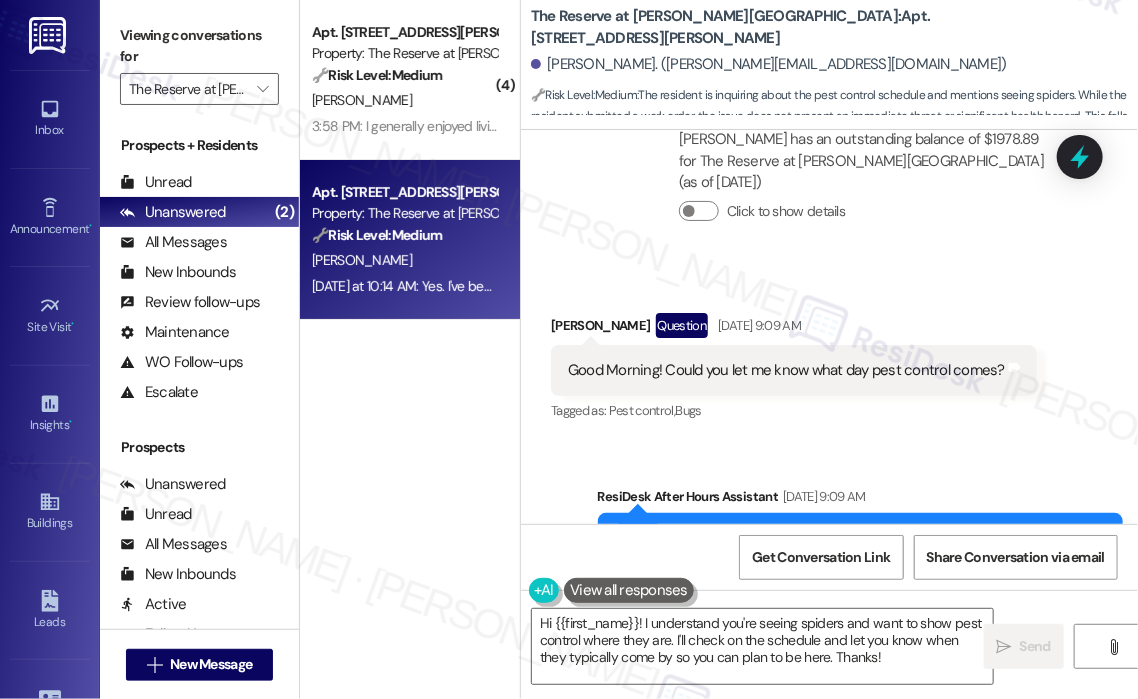 scroll, scrollTop: 2314, scrollLeft: 0, axis: vertical 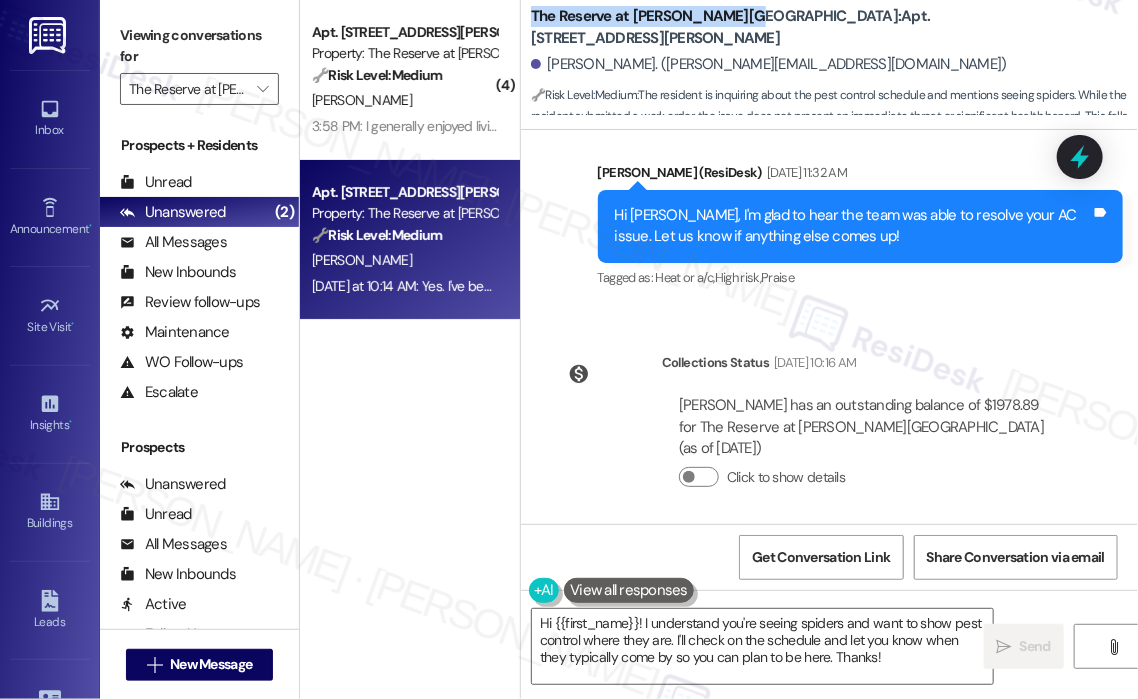 drag, startPoint x: 533, startPoint y: 15, endPoint x: 732, endPoint y: 17, distance: 199.01006 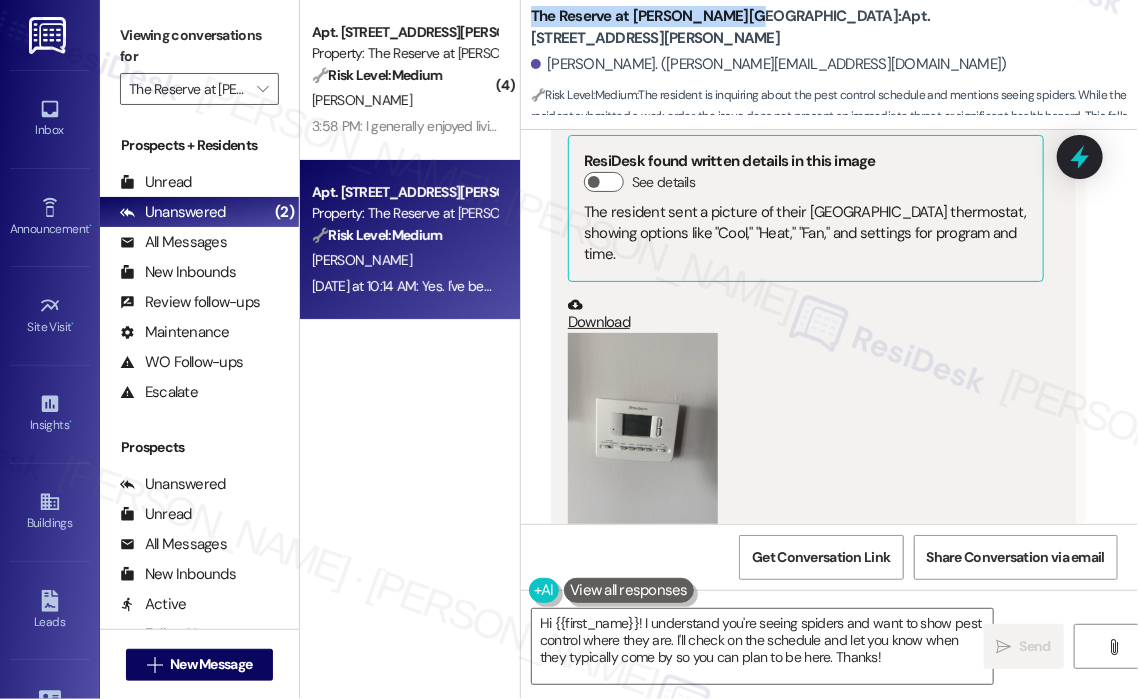 scroll, scrollTop: 1214, scrollLeft: 0, axis: vertical 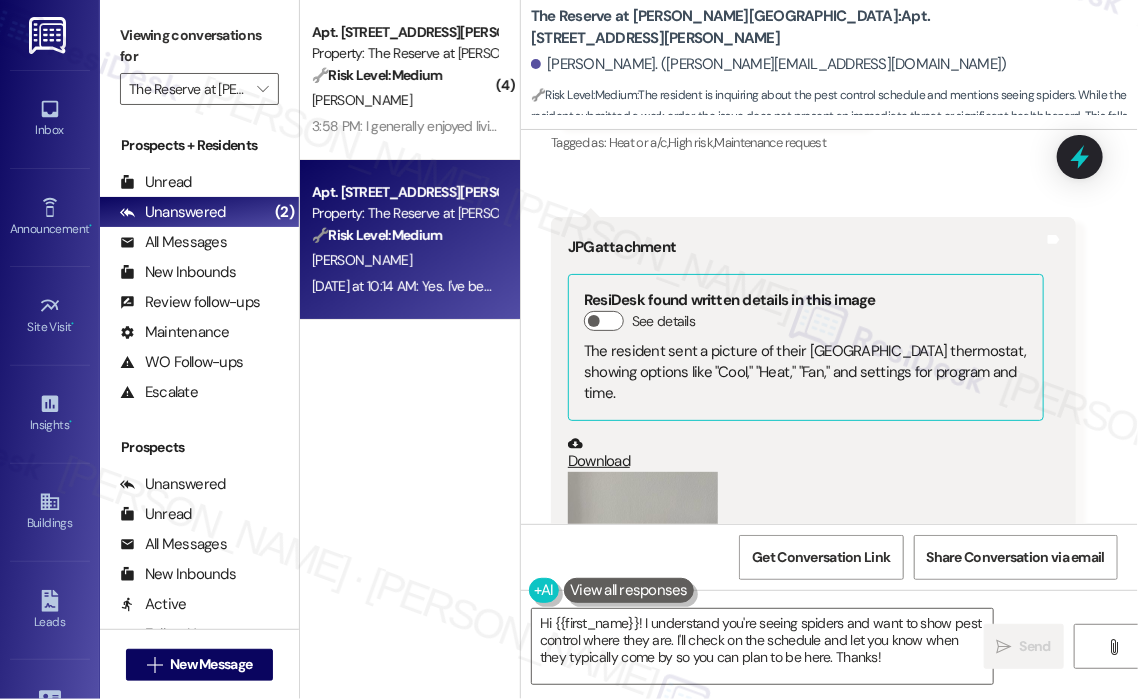 click on "Received via SMS Dana Reynolds Jun 06, 2025 at 2:41 PM Hey Jay, my AC isn't working  Tags and notes Tagged as:   Heat or a/c ,  Click to highlight conversations about Heat or a/c High risk ,  Click to highlight conversations about High risk Maintenance request Click to highlight conversations about Maintenance request Received via SMS 2:42 PM Dana Reynolds Jun 06, 2025 at 2:42 PM JPG  attachment ResiDesk found written details in this image   See details The resident sent a picture of their Braeburn thermostat, showing options like "Cool," "Heat," "Fan," and settings for program and time.
Download   (Click to zoom) Tags and notes" at bounding box center (829, 366) 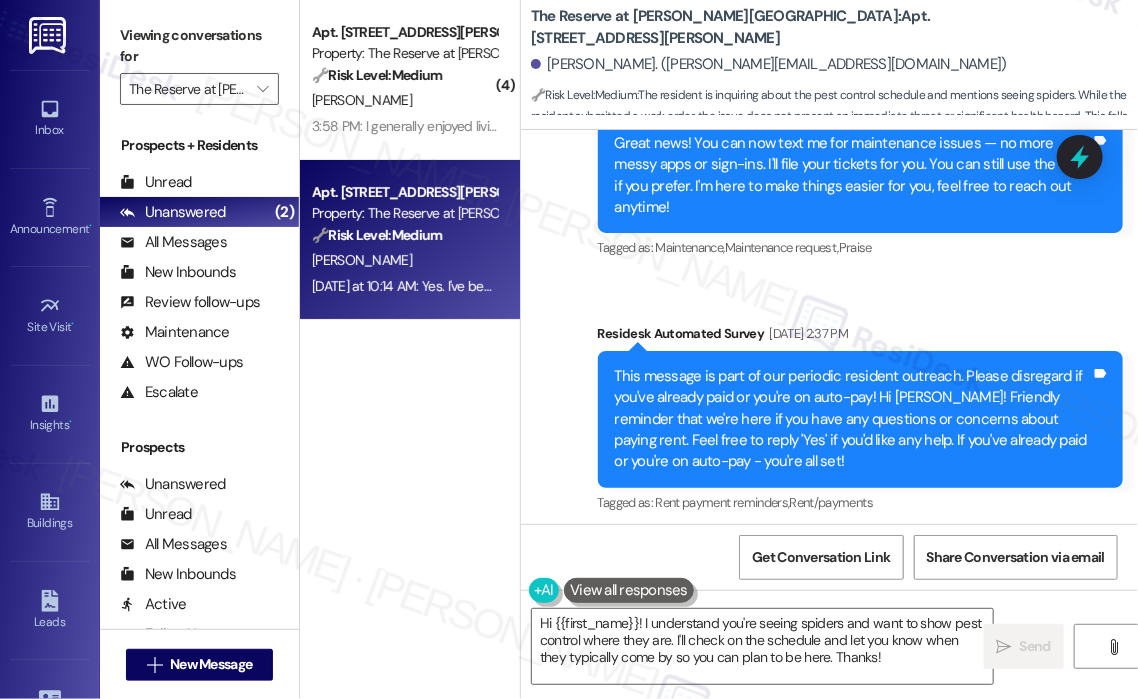 scroll, scrollTop: 214, scrollLeft: 0, axis: vertical 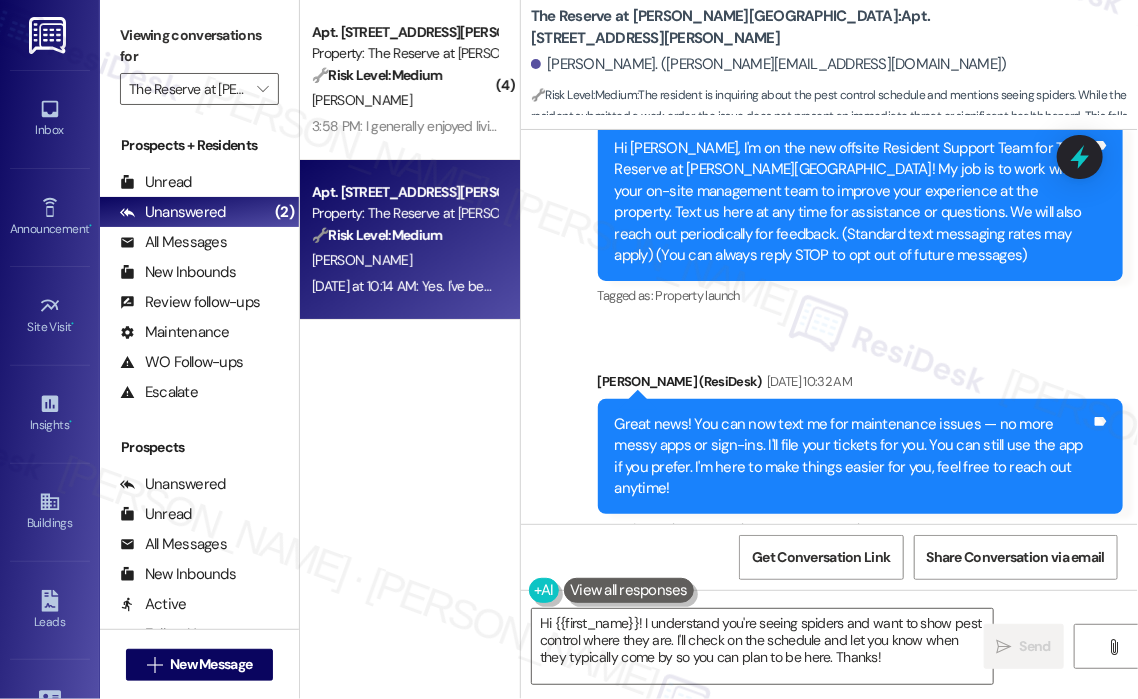 click on "Tagged as:   Property launch Click to highlight conversations about Property launch" at bounding box center [860, 295] 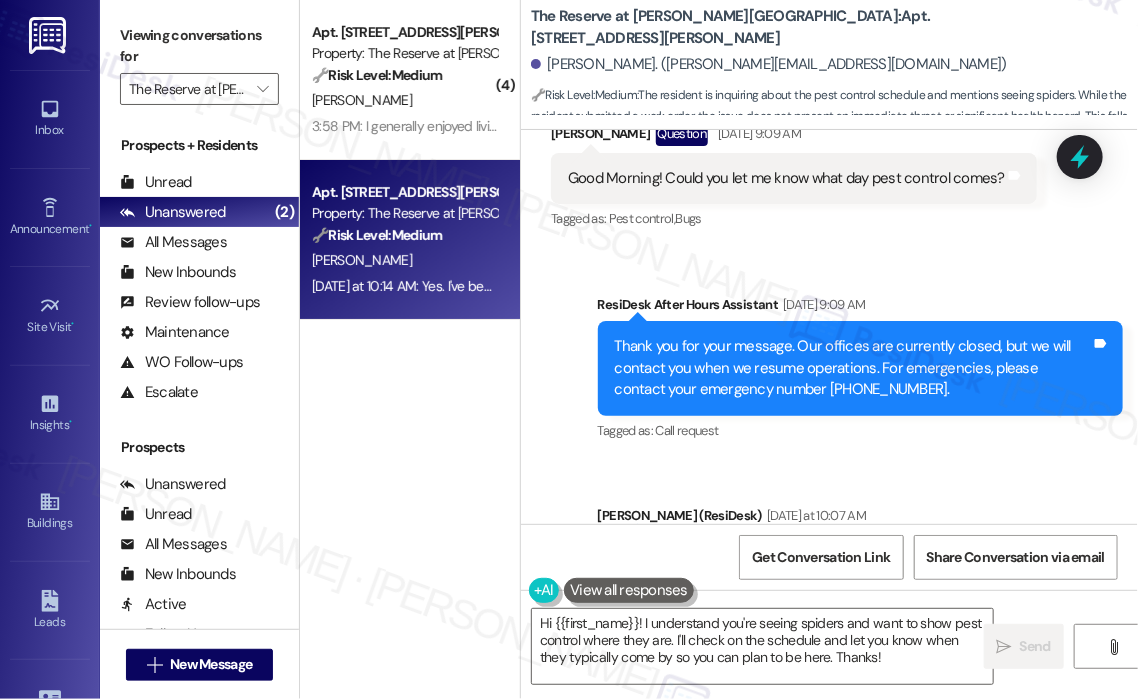 scroll, scrollTop: 3114, scrollLeft: 0, axis: vertical 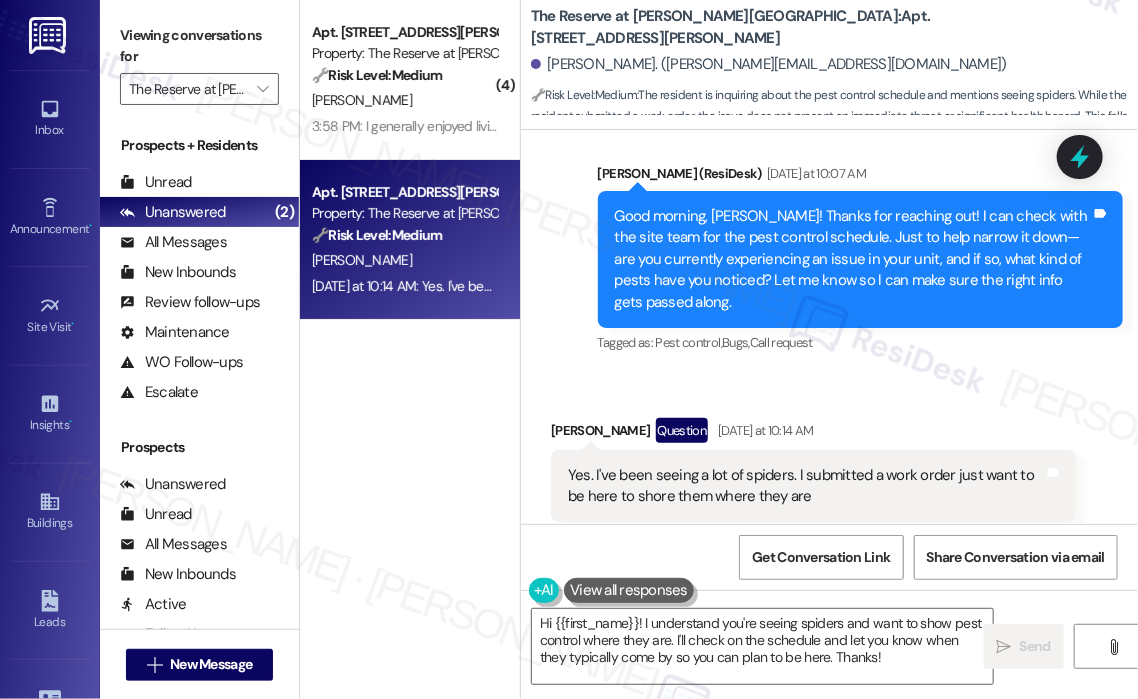 click on "Received via SMS Dana Reynolds Question Yesterday at 10:14 AM Yes. I've been seeing a lot of spiders. I submitted a work order just want to be here to shore them where they are Tags and notes Tagged as:   Maintenance ,  Click to highlight conversations about Maintenance Work order request ,  Click to highlight conversations about Work order request Bugs Click to highlight conversations about Bugs" at bounding box center [829, 470] 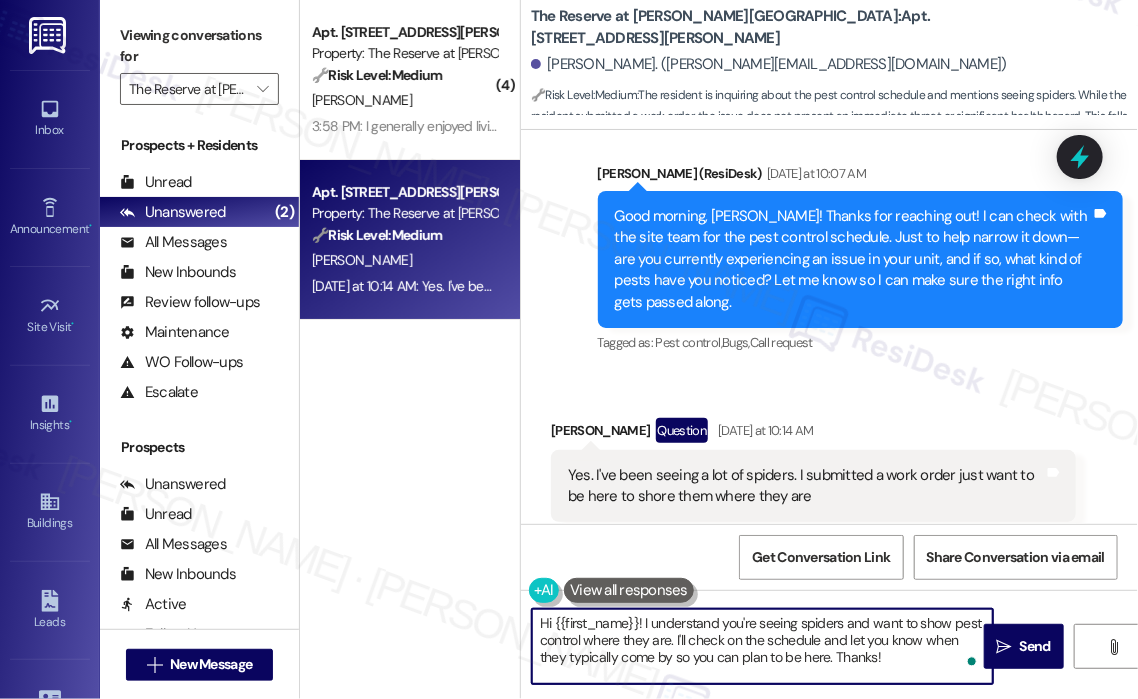 drag, startPoint x: 865, startPoint y: 660, endPoint x: 647, endPoint y: 611, distance: 223.43903 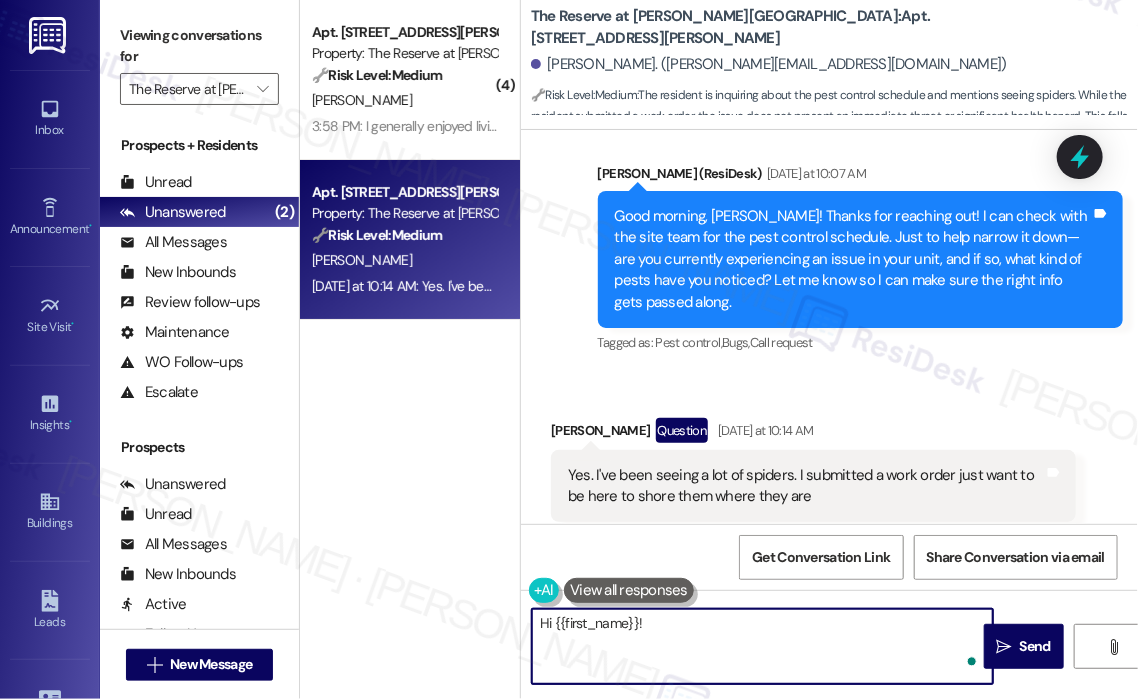 paste on "I can see that pest control is scheduled for tomorrow, July 31st. Let me know if you have any questions or need anything before then!" 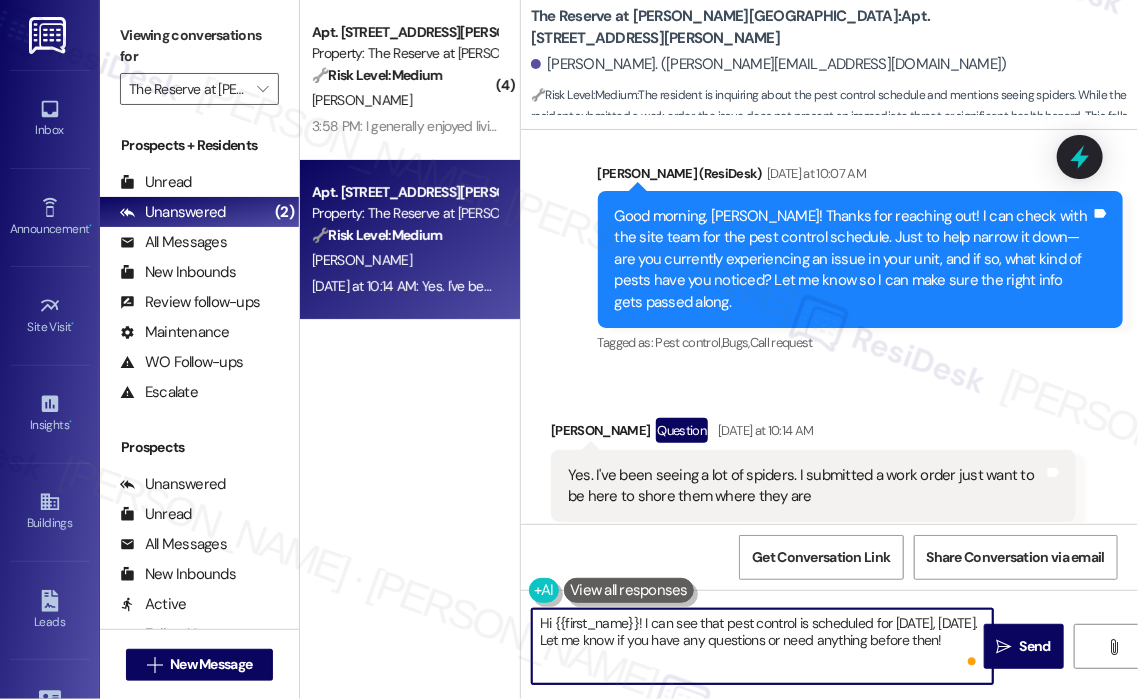click on "Hi {{first_name}}! I can see that pest control is scheduled for tomorrow, July 31st. Let me know if you have any questions or need anything before then!" at bounding box center [762, 646] 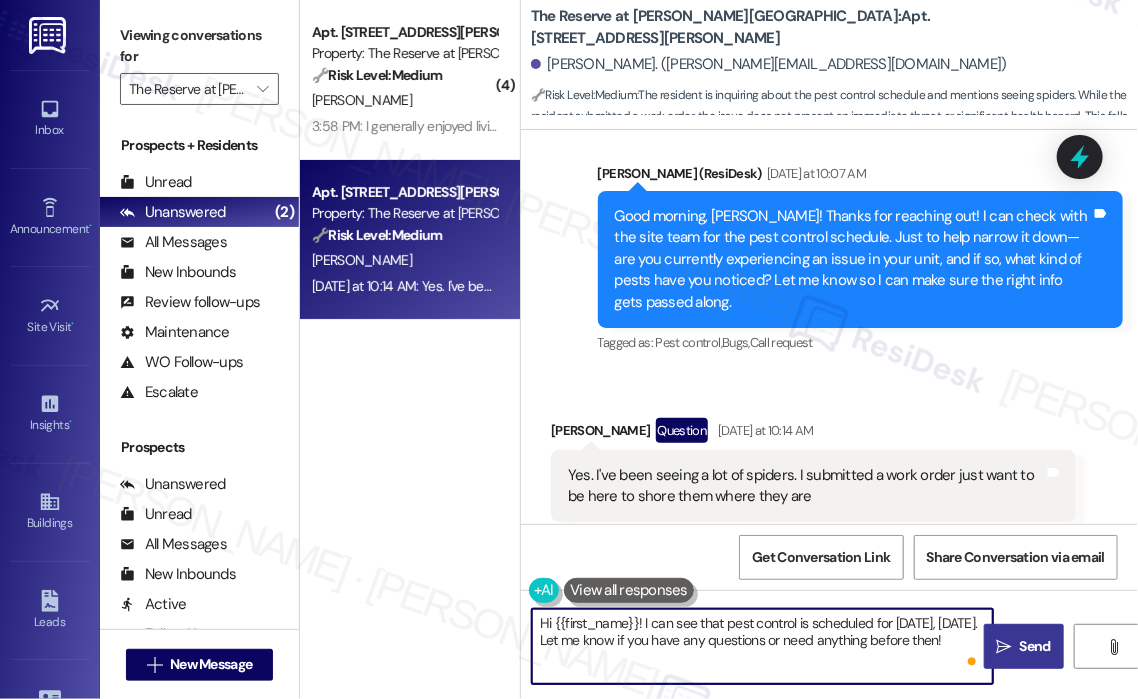 type on "Hi {{first_name}}! I can see that pest control is scheduled for tomorrow, July 31st. Let me know if you have any questions or need anything before then!" 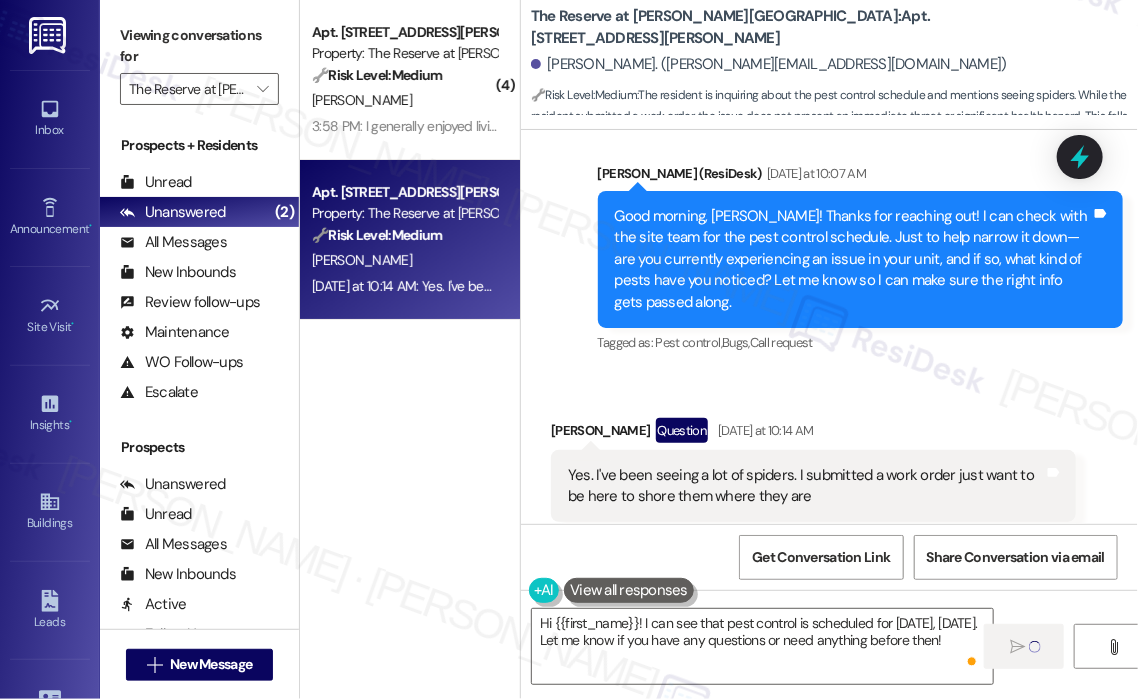 type 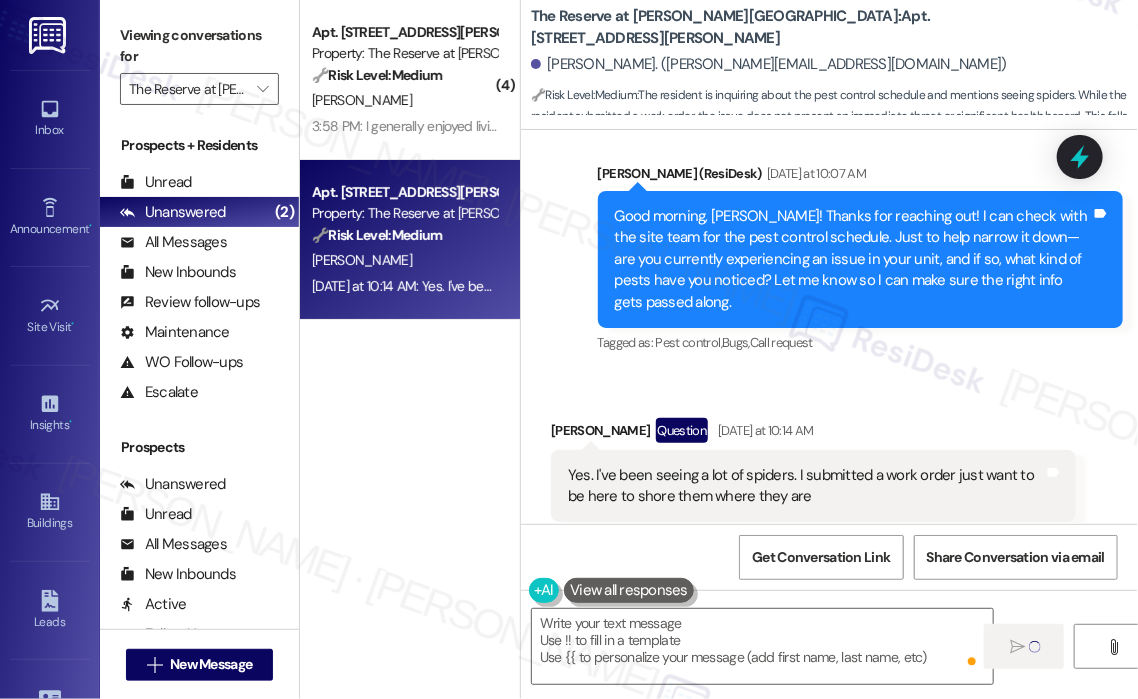 scroll, scrollTop: 3113, scrollLeft: 0, axis: vertical 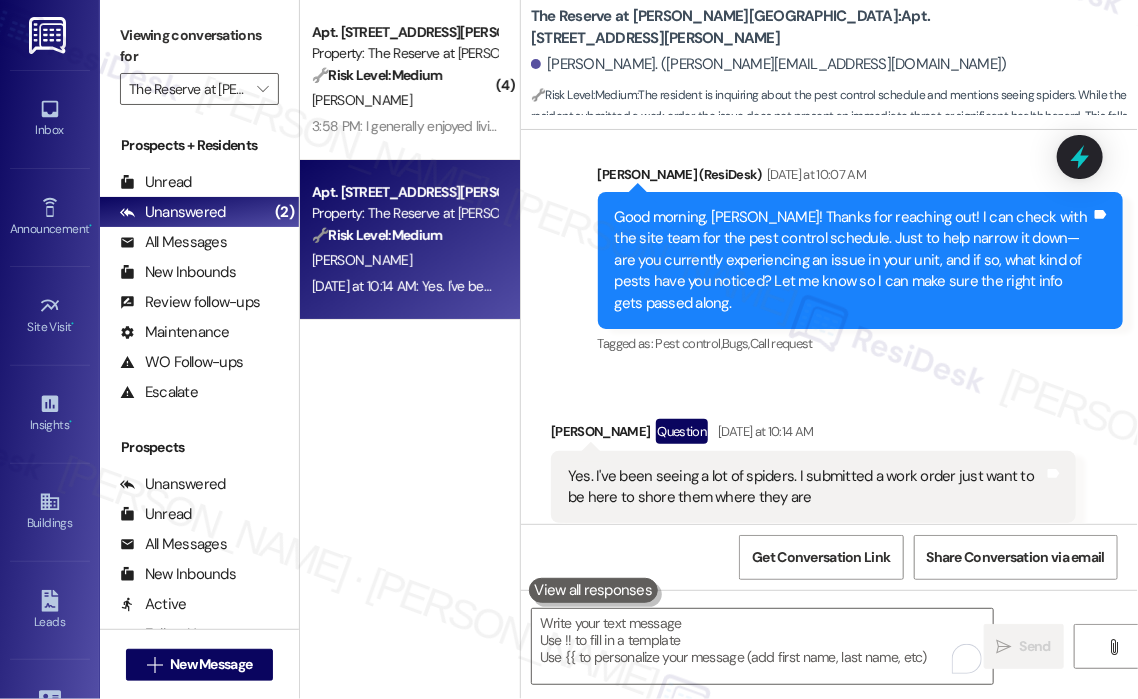 click on "Sent via SMS Jay  (ResiDesk) Yesterday at 10:07 AM Good morning, Dana! Thanks for reaching out! I can check with the site team for the pest control schedule. Just to help narrow it down—are you currently experiencing an issue in your unit, and if so, what kind of pests have you noticed? Let me know so I can make sure the right info gets passed along. Tags and notes Tagged as:   Pest control ,  Click to highlight conversations about Pest control Bugs ,  Click to highlight conversations about Bugs Call request Click to highlight conversations about Call request" at bounding box center (860, 261) 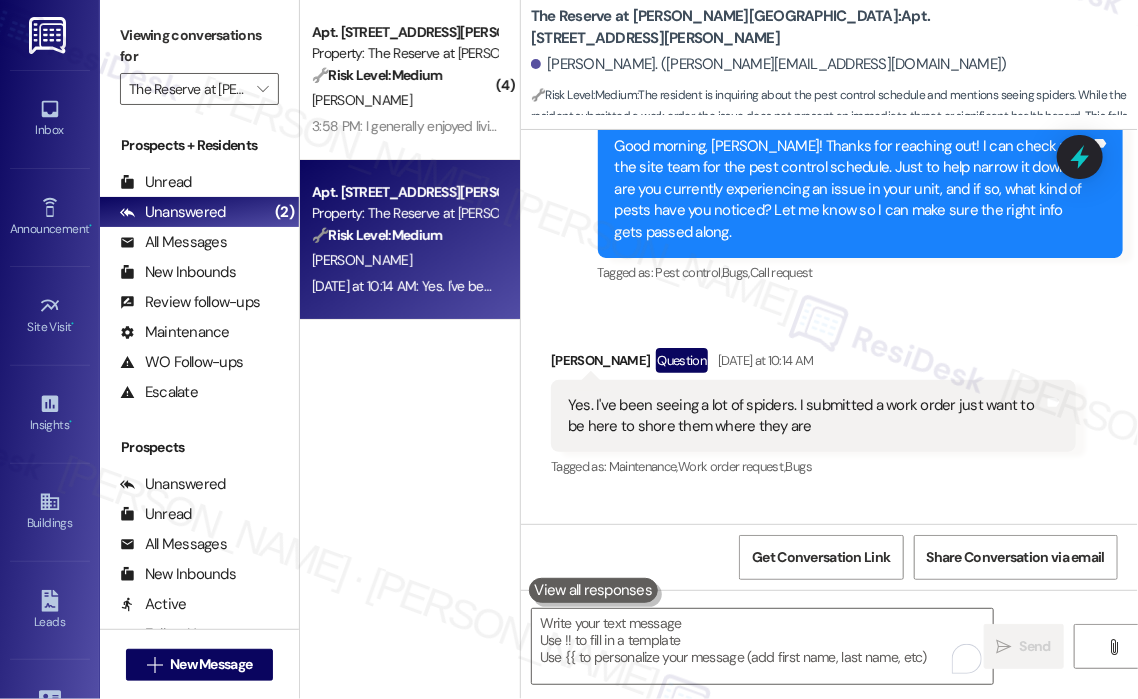 scroll, scrollTop: 3275, scrollLeft: 0, axis: vertical 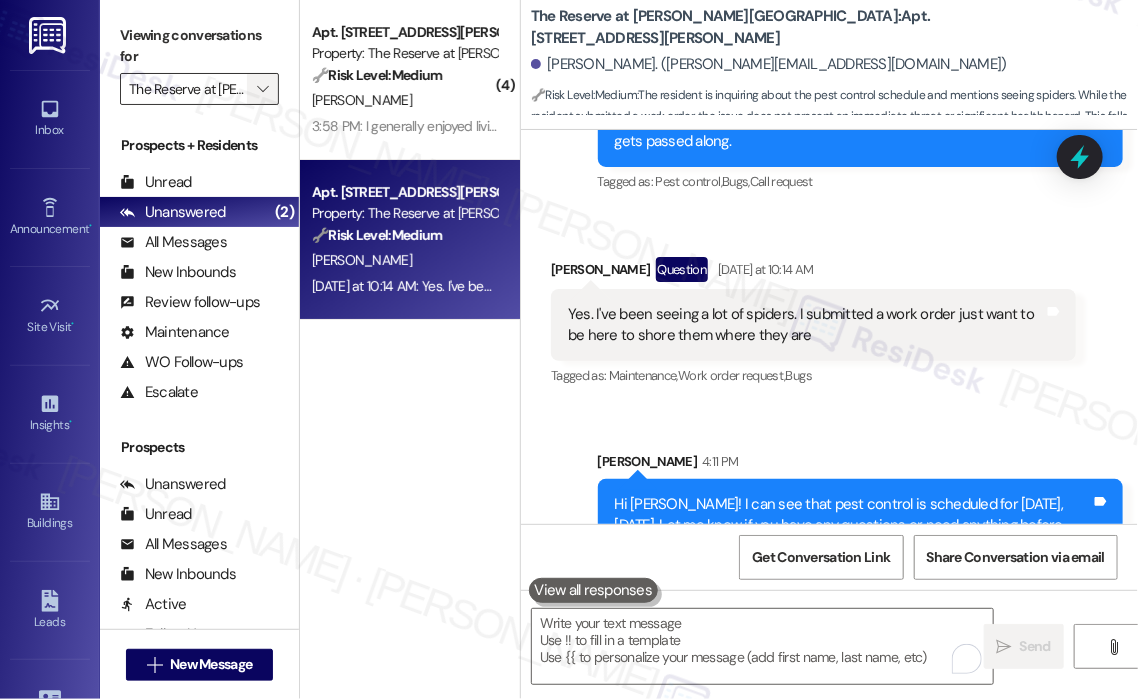 click on "" at bounding box center (262, 89) 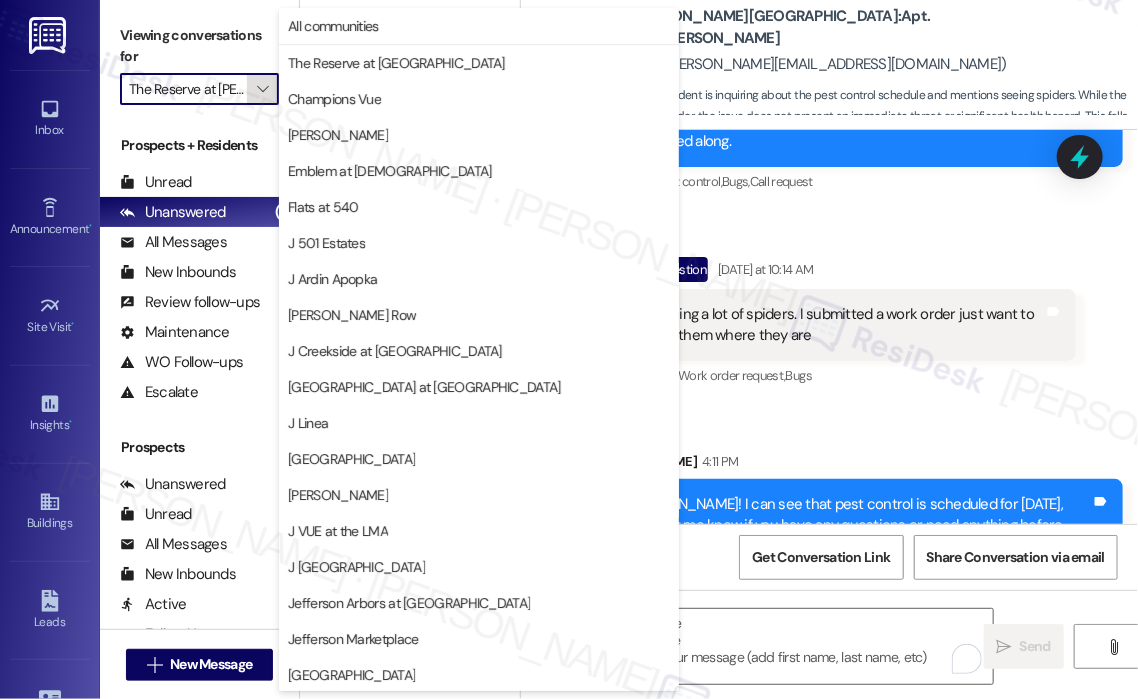 scroll, scrollTop: 0, scrollLeft: 60, axis: horizontal 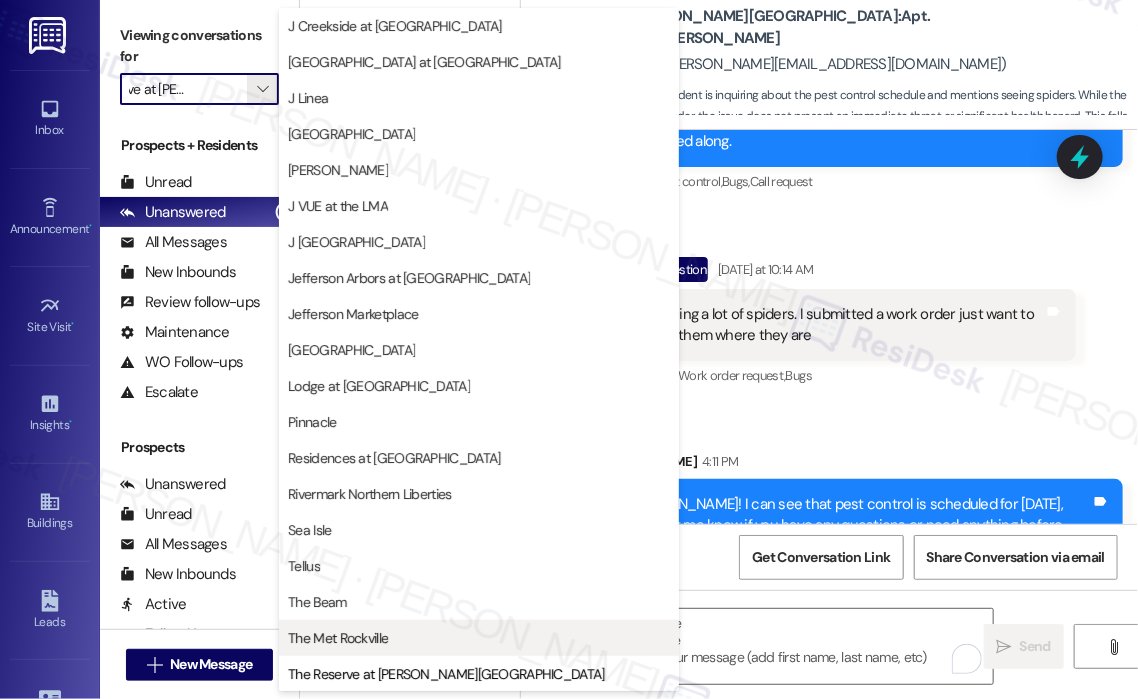 click on "The Met Rockville" at bounding box center [338, 638] 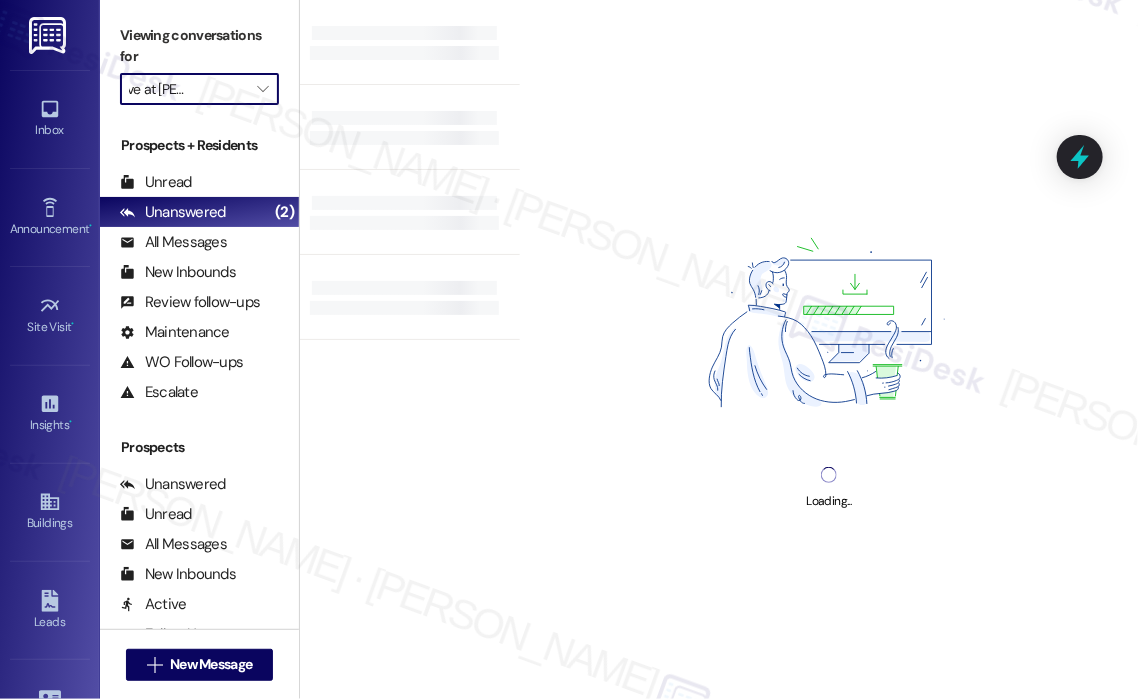 type on "The Met Rockville" 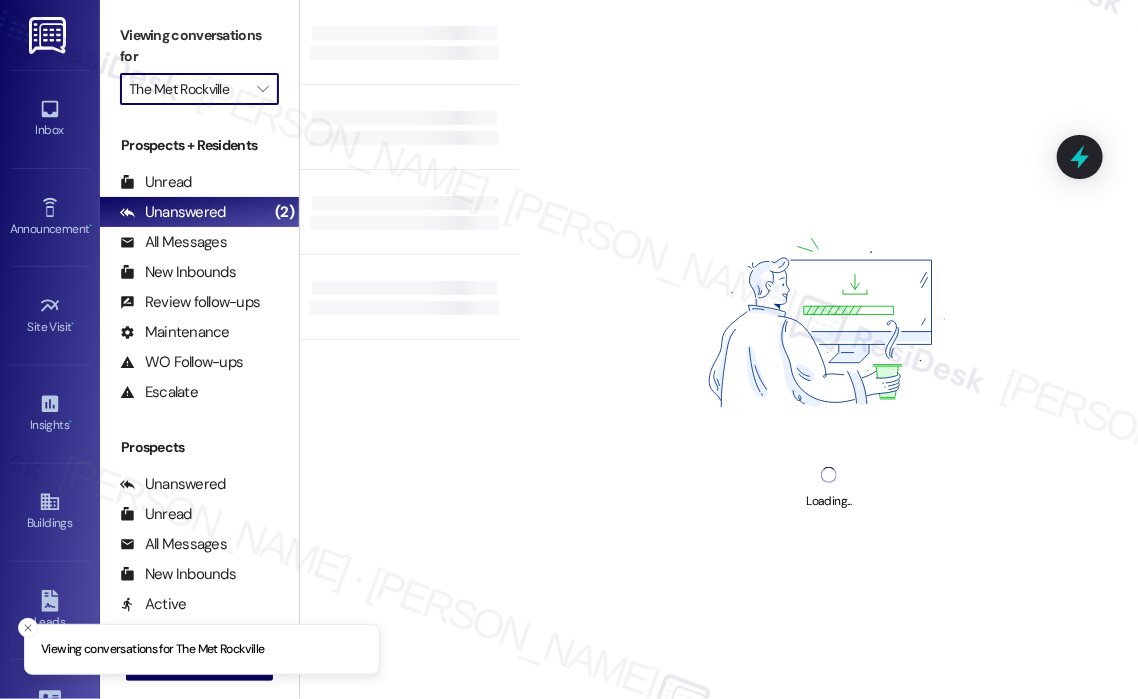 scroll, scrollTop: 0, scrollLeft: 0, axis: both 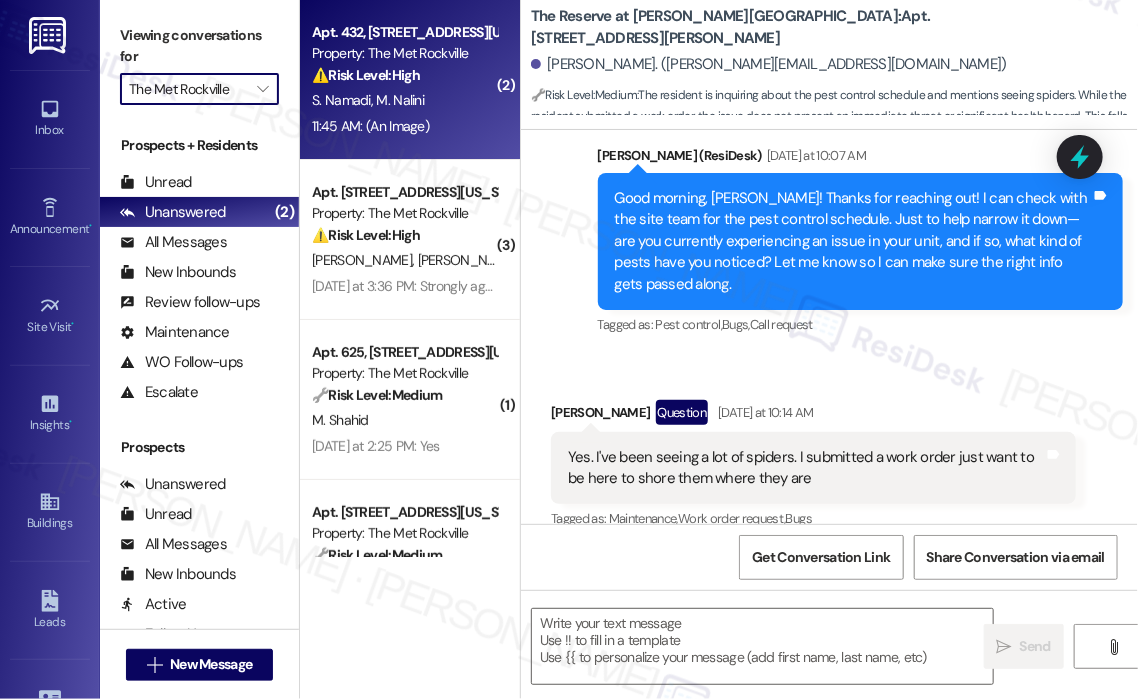 type on "Fetching suggested responses. Please feel free to read through the conversation in the meantime." 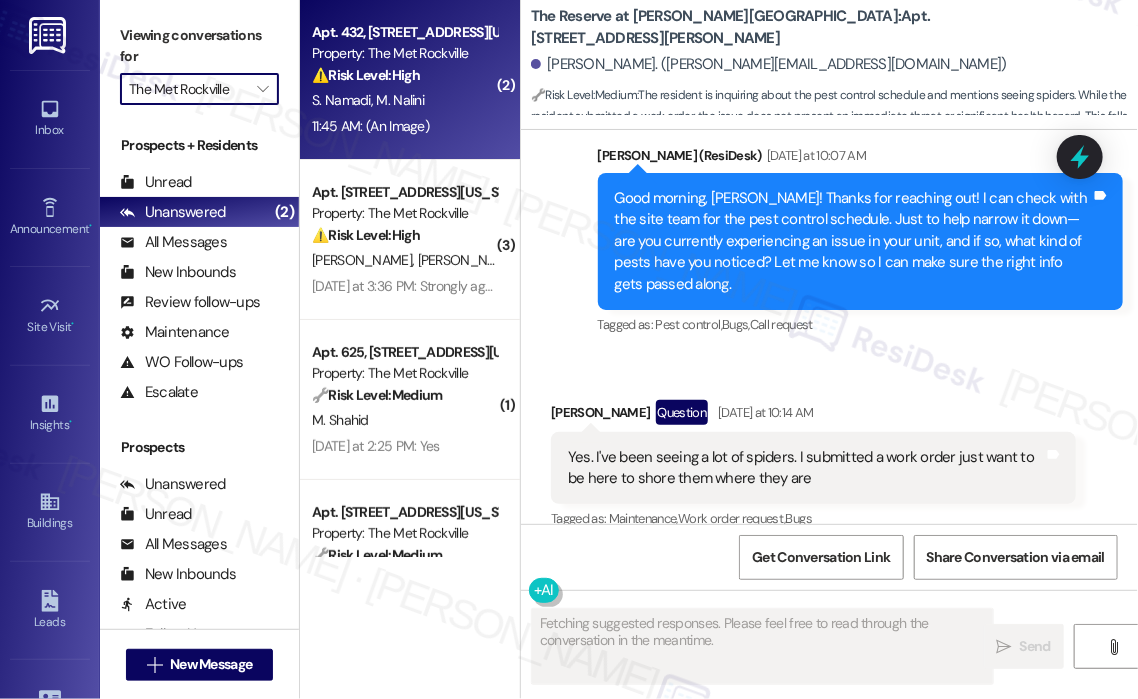 scroll, scrollTop: 3113, scrollLeft: 0, axis: vertical 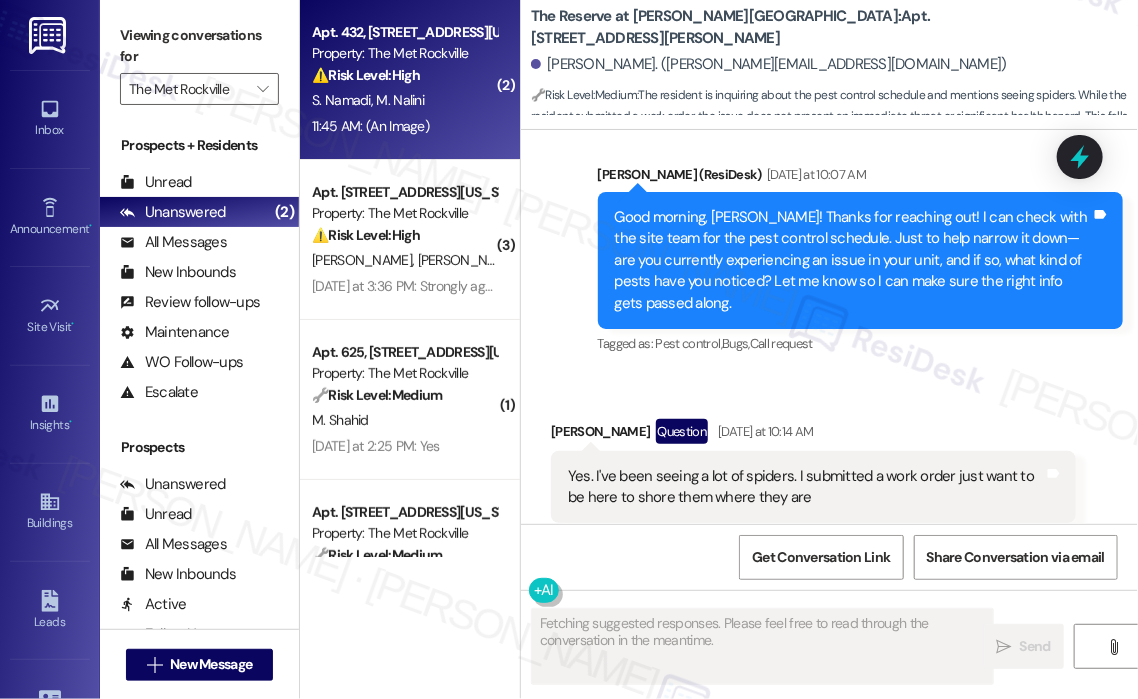 click on "11:45 AM: (An Image) 11:45 AM: (An Image)" at bounding box center [404, 126] 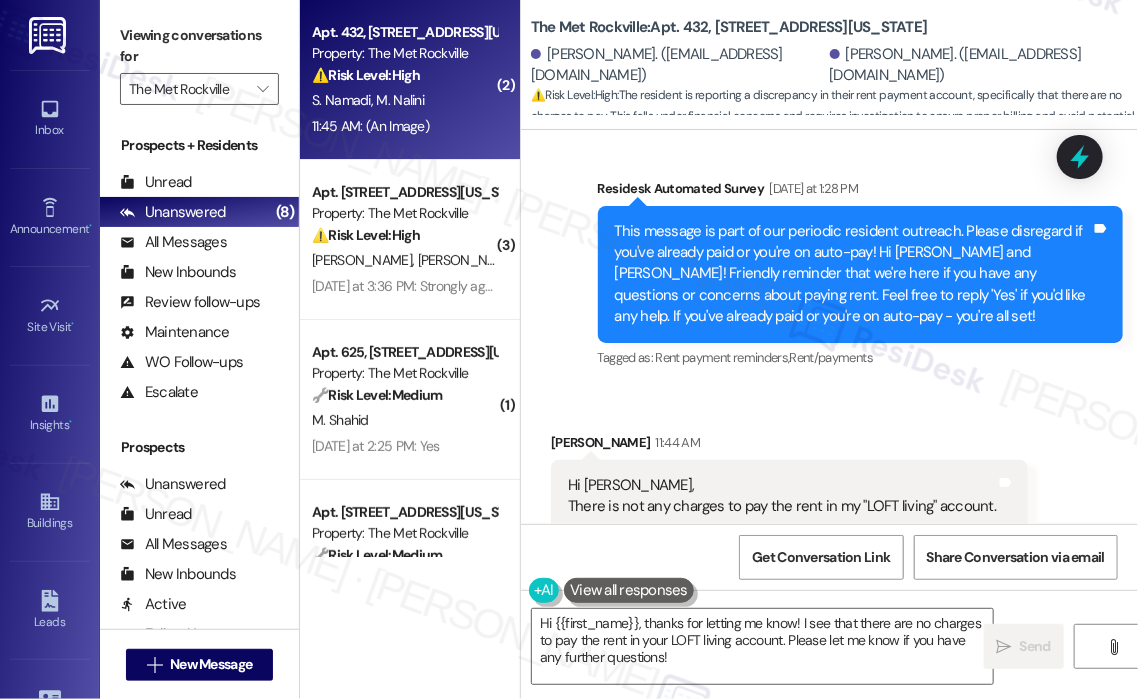 scroll, scrollTop: 2087, scrollLeft: 0, axis: vertical 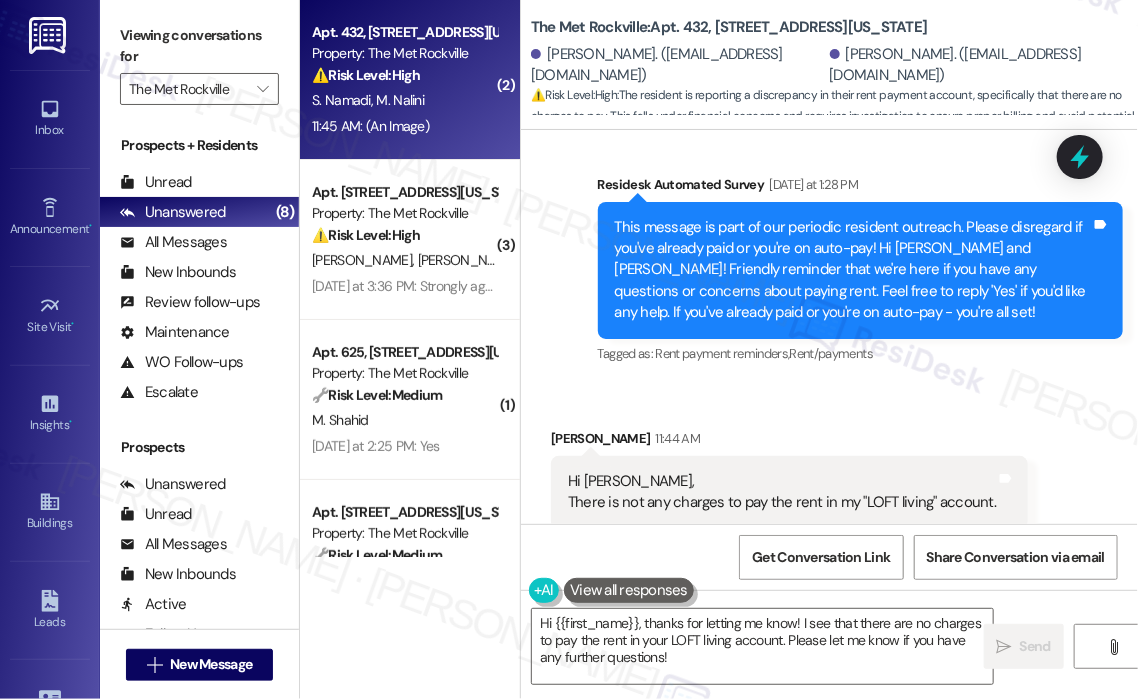 click on "Hi Jay,
There is not any charges to pay the rent in my "LOFT living" account." at bounding box center [782, 492] 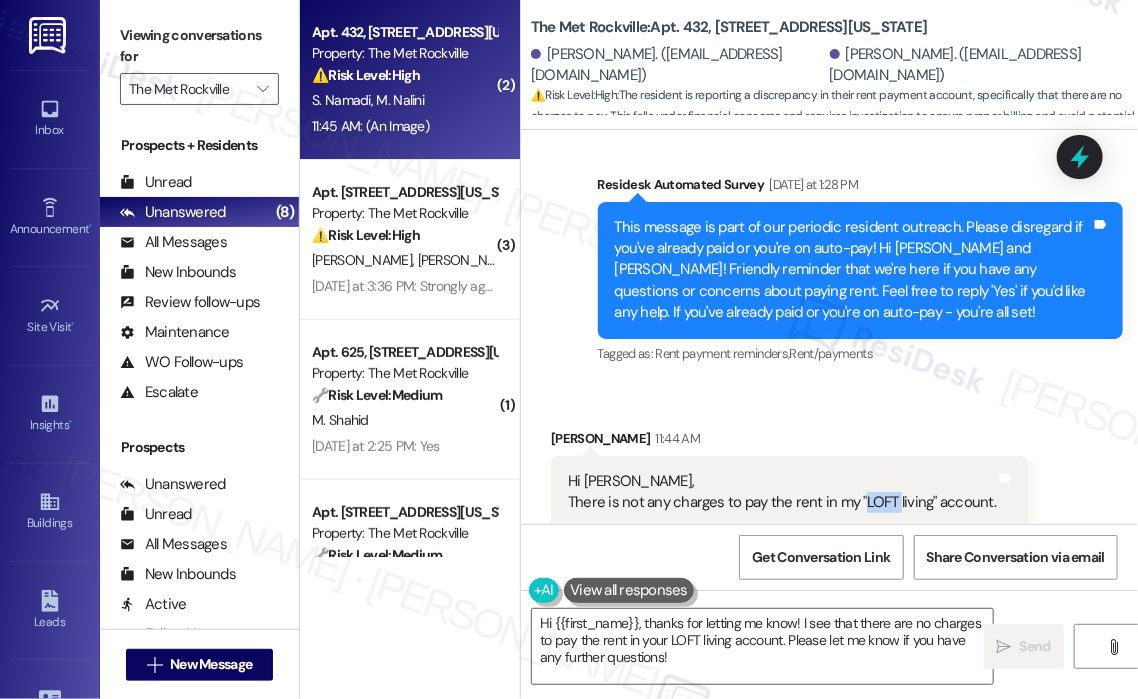 click on "Hi Jay,
There is not any charges to pay the rent in my "LOFT living" account." at bounding box center [782, 492] 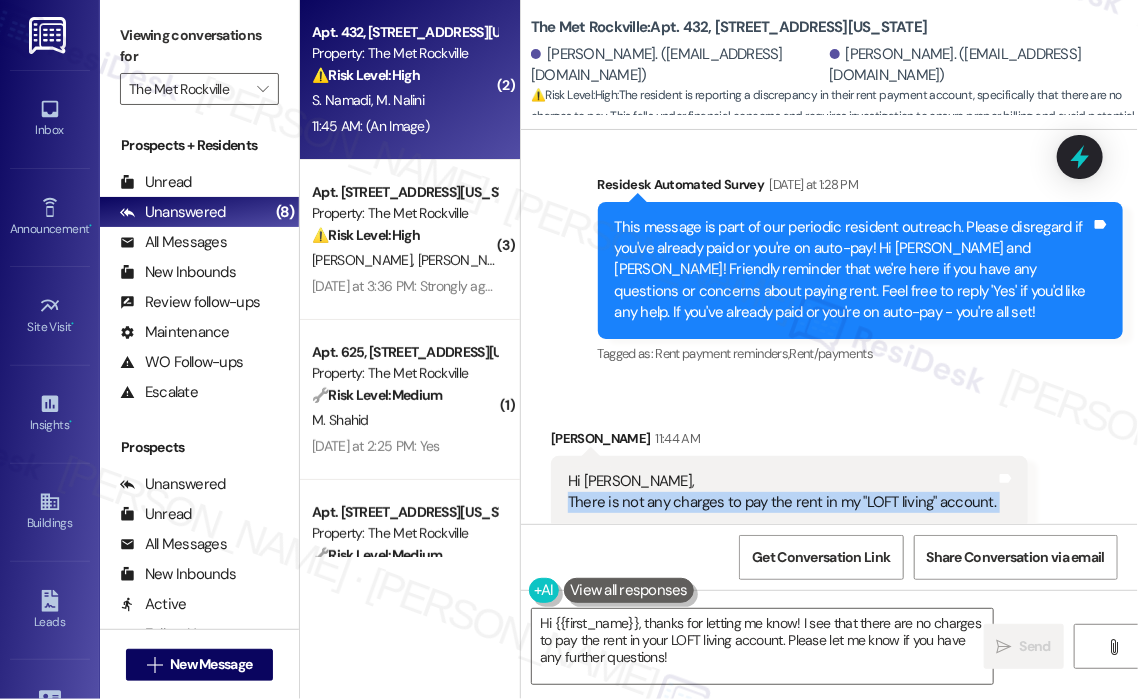 click on "Hi Jay,
There is not any charges to pay the rent in my "LOFT living" account." at bounding box center (782, 492) 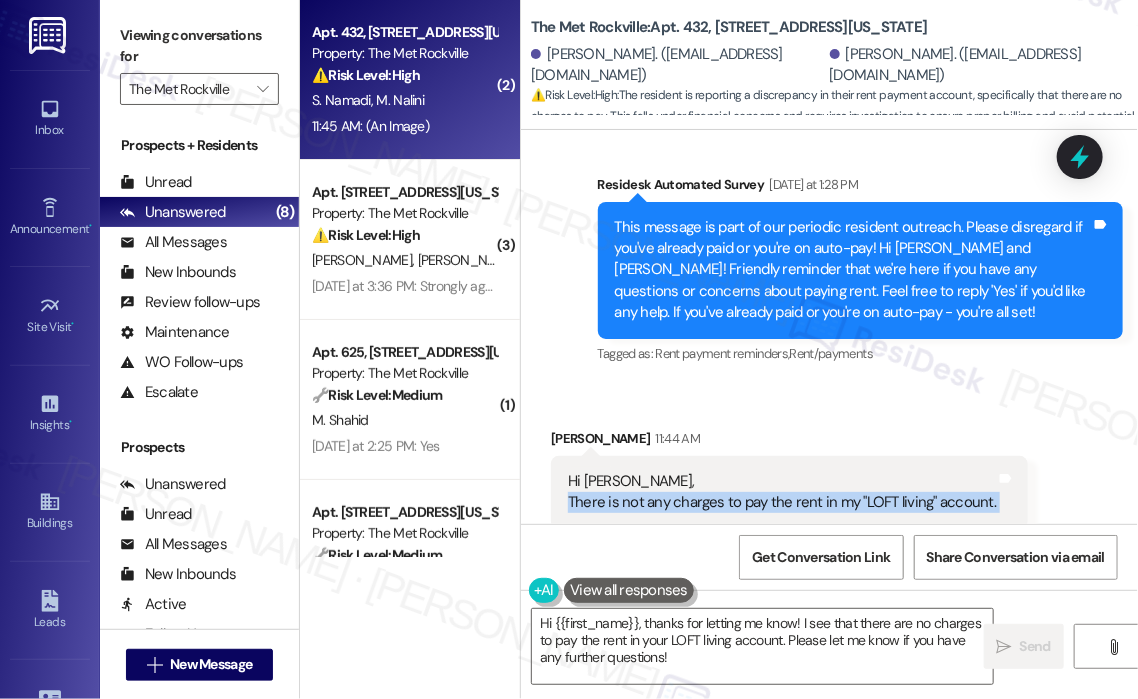 copy on "There is not any charges to pay the rent in my "LOFT living" account.  Tags and notes" 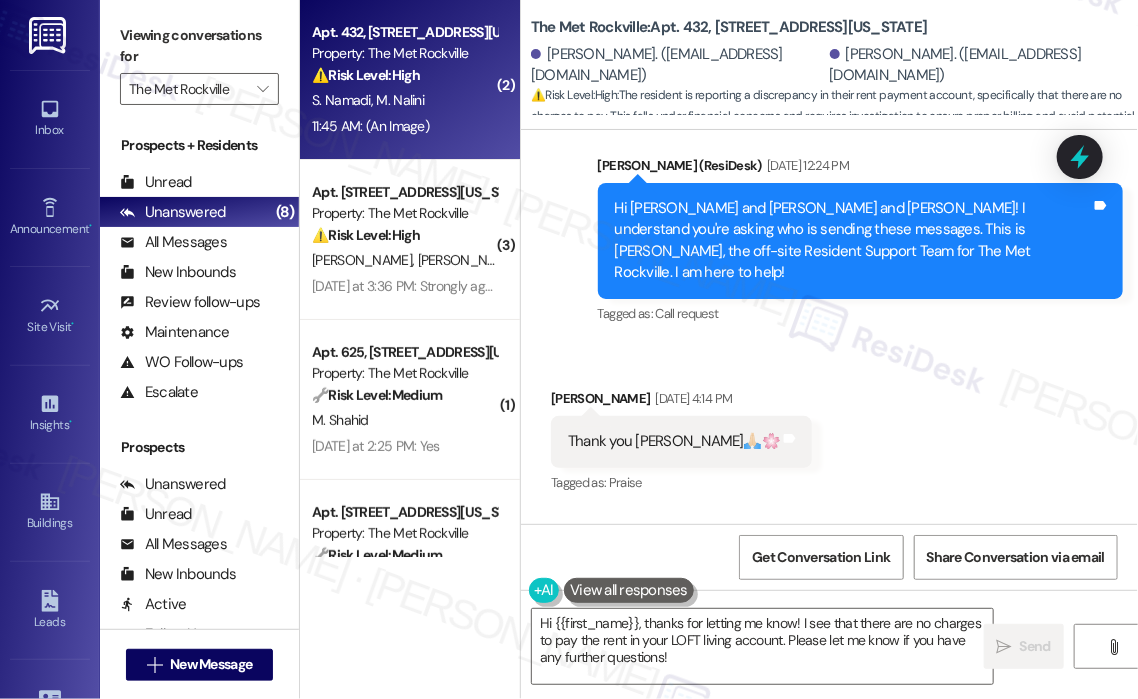 scroll, scrollTop: 1487, scrollLeft: 0, axis: vertical 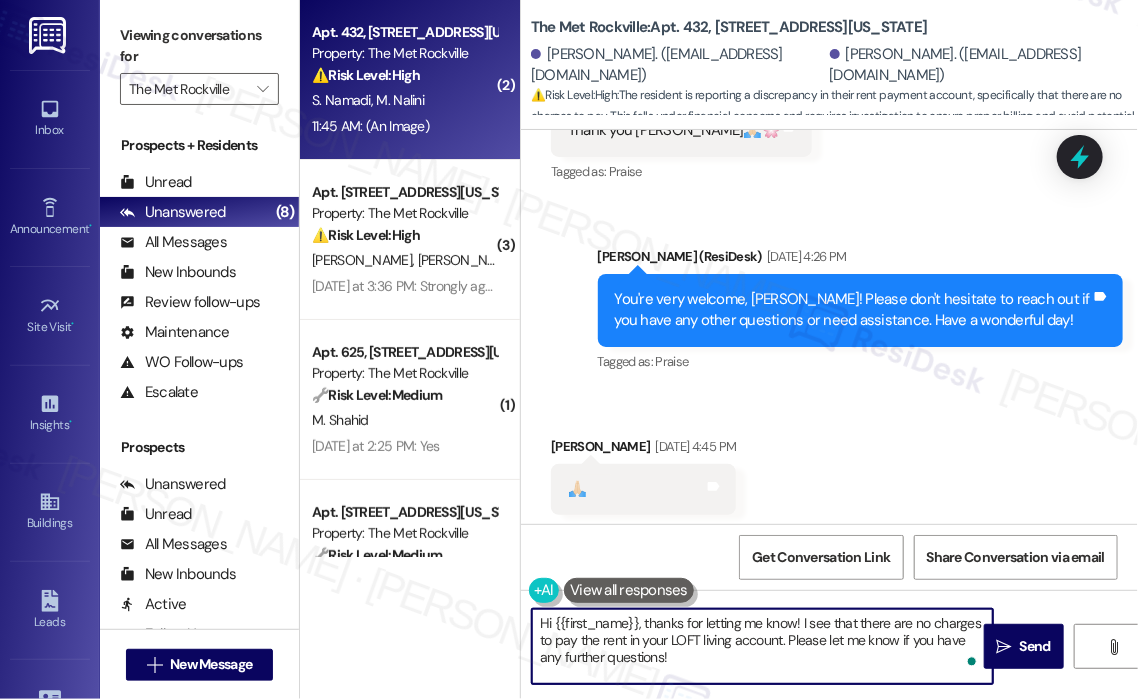 drag, startPoint x: 752, startPoint y: 672, endPoint x: 641, endPoint y: 623, distance: 121.33425 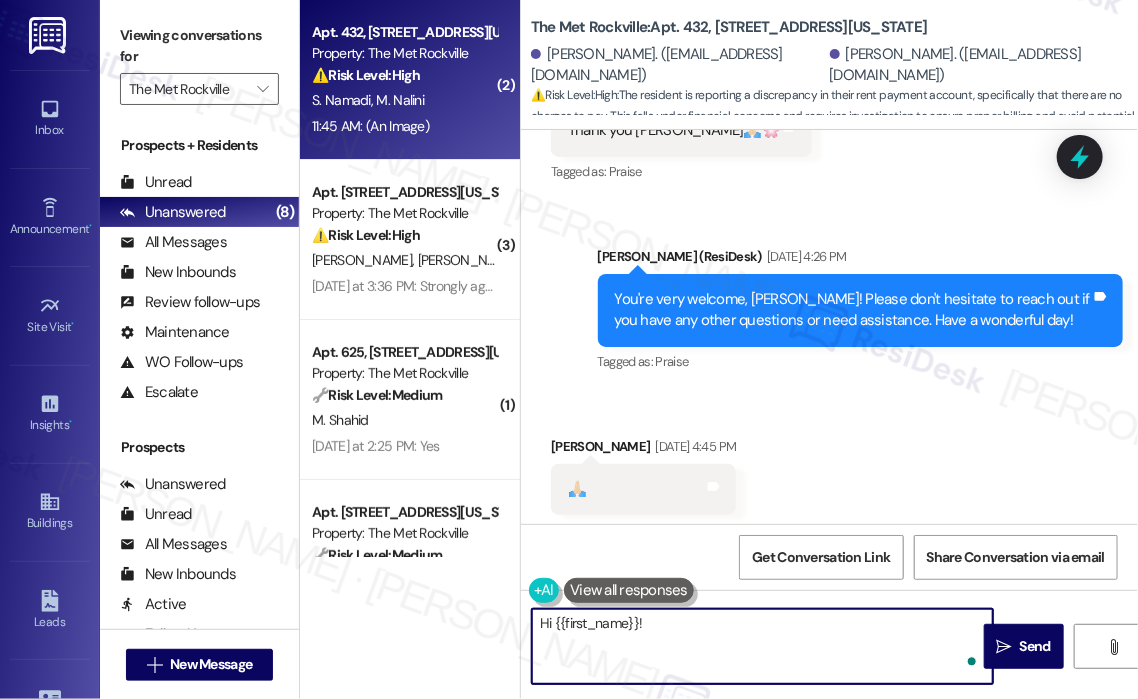 paste on "Thanks for reaching out! Just to confirm—are you seeing a $0 balance when you log into your LOFT Living account, or is the rent section not showing up at all? I’ll look into it for you once I have a bit more detail." 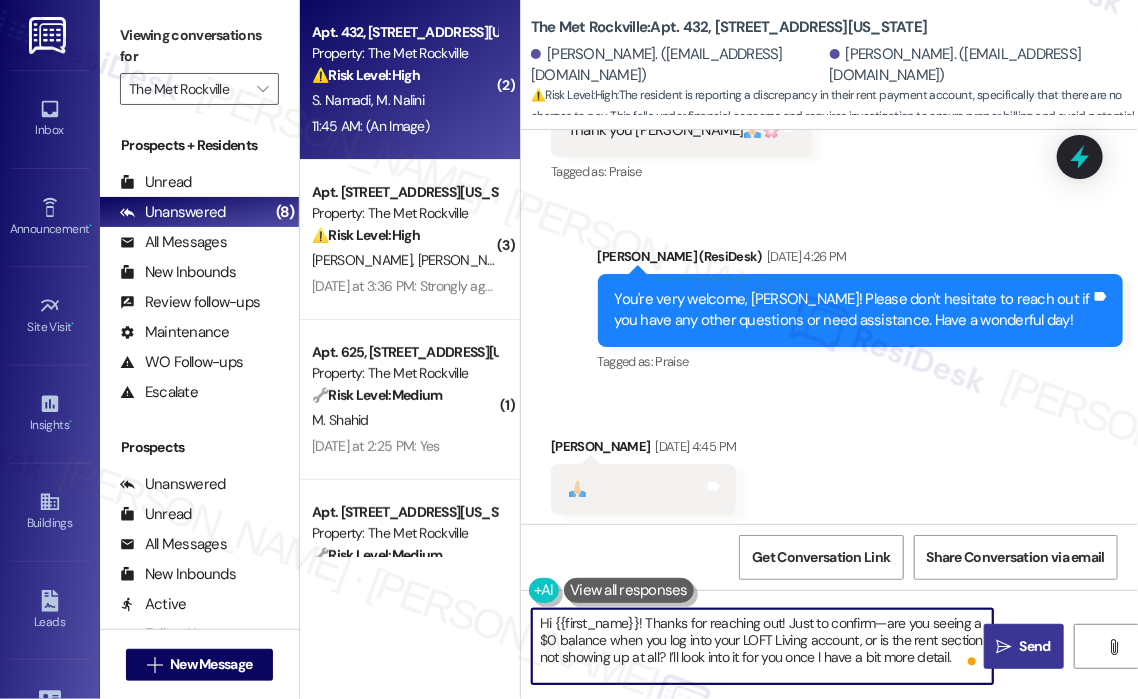 type on "Hi {{first_name}}! Thanks for reaching out! Just to confirm—are you seeing a $0 balance when you log into your LOFT Living account, or is the rent section not showing up at all? I’ll look into it for you once I have a bit more detail." 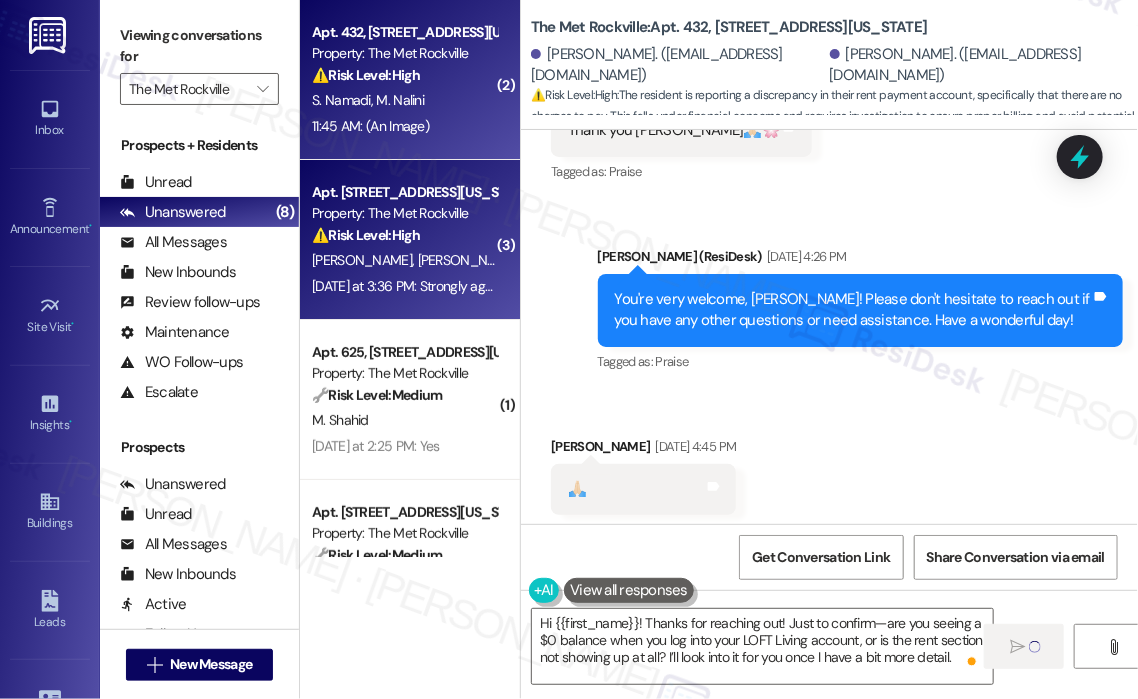 click on "A. Cauterucci M. Gouzoulis" at bounding box center (404, 260) 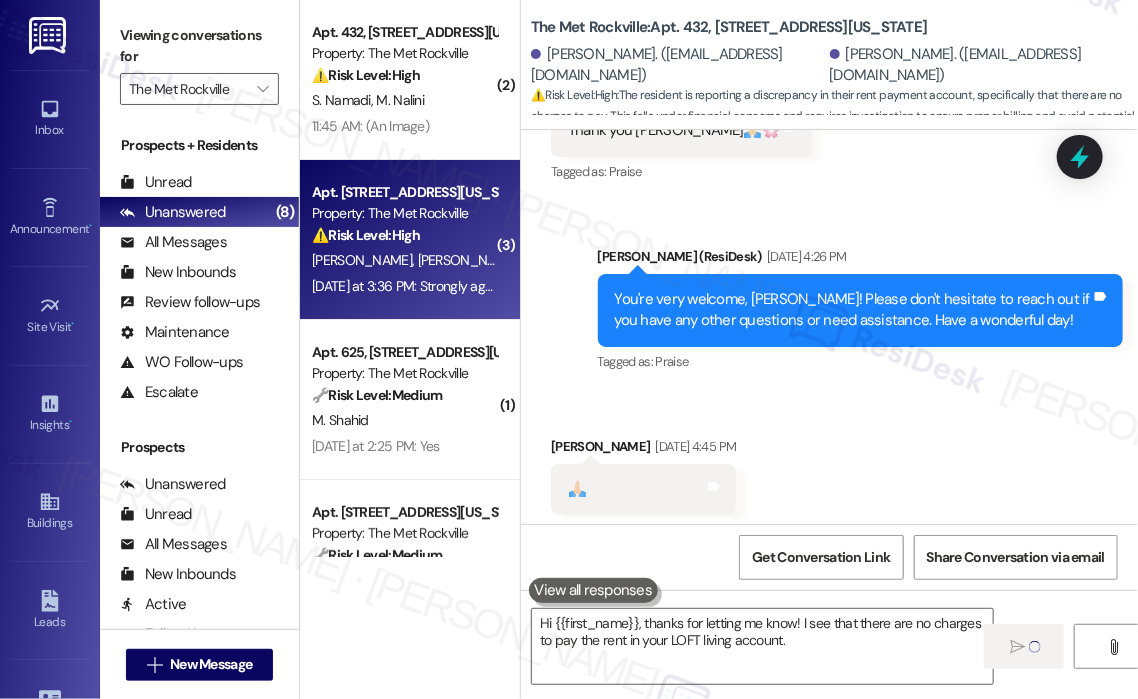 type on "Hi {{first_name}}, thanks for letting me know! I see that there are no charges to pay the rent in your LOFT living account. Please" 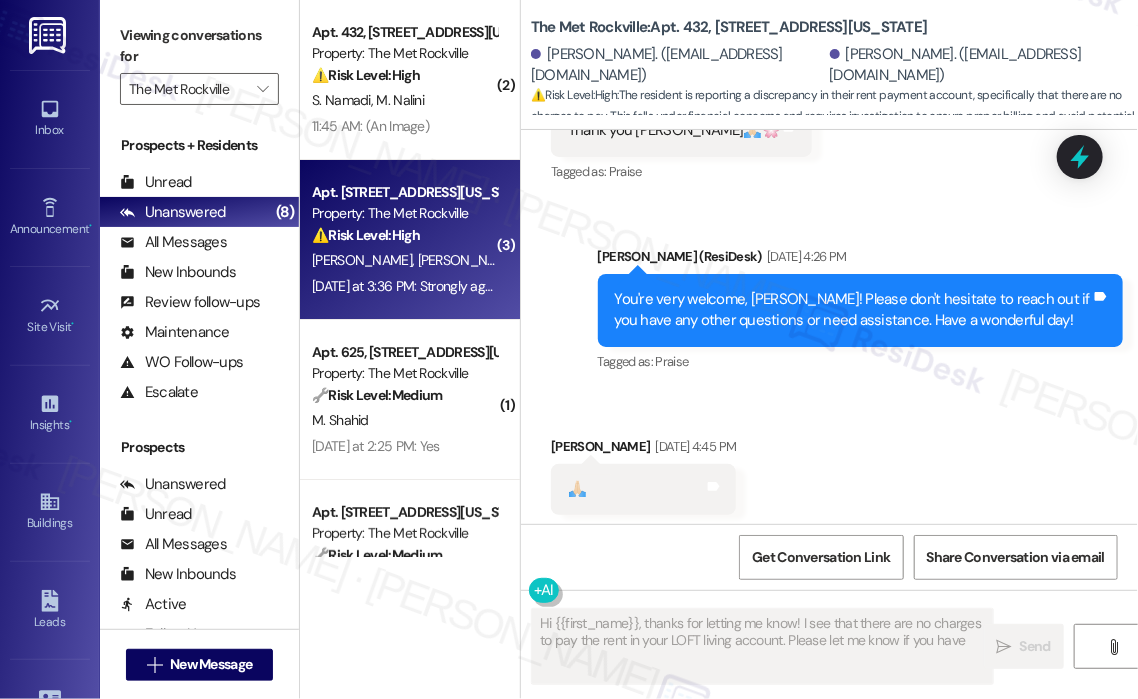 type on "Hi {{first_name}}, thanks for letting me know! I see that there are no charges to pay the rent in your LOFT living account. Please let me know if you have any" 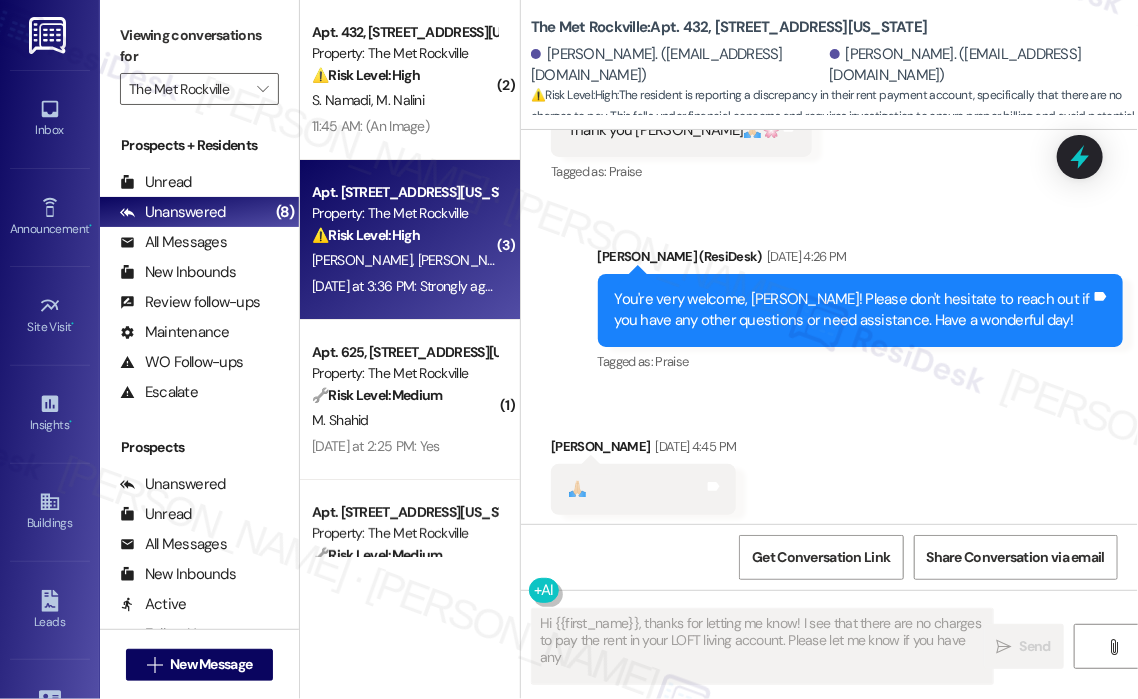 scroll, scrollTop: 0, scrollLeft: 0, axis: both 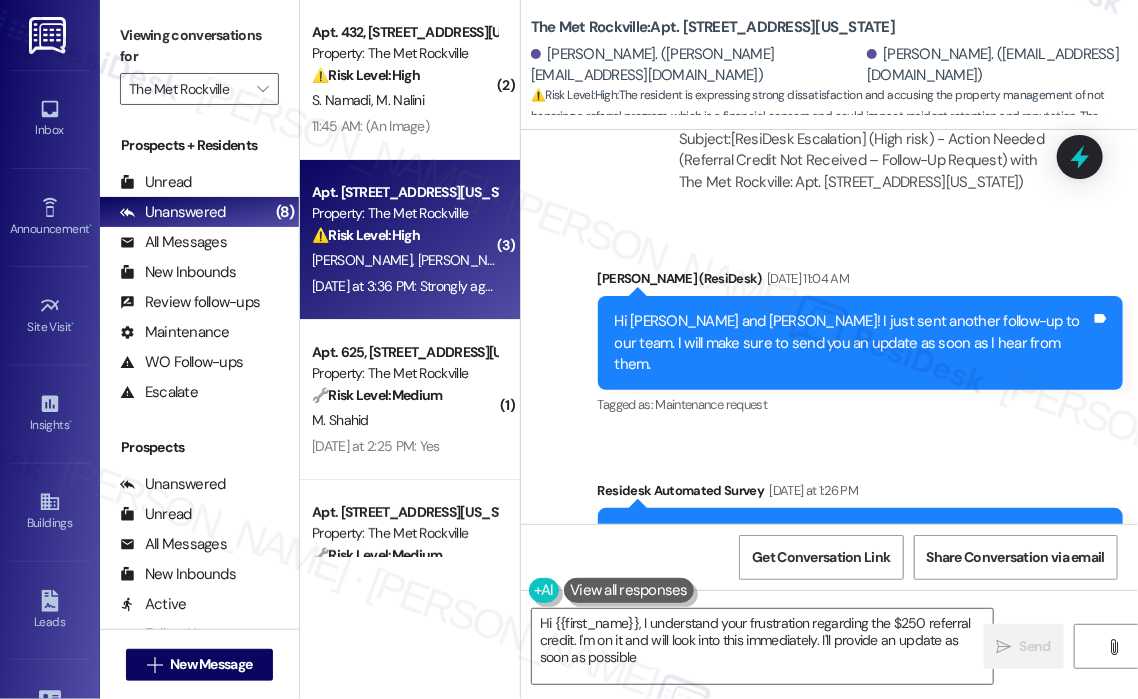 type on "Hi {{first_name}}, I understand your frustration regarding the $250 referral credit. I'm on it and will look into this immediately. I'll provide an update as soon as possible." 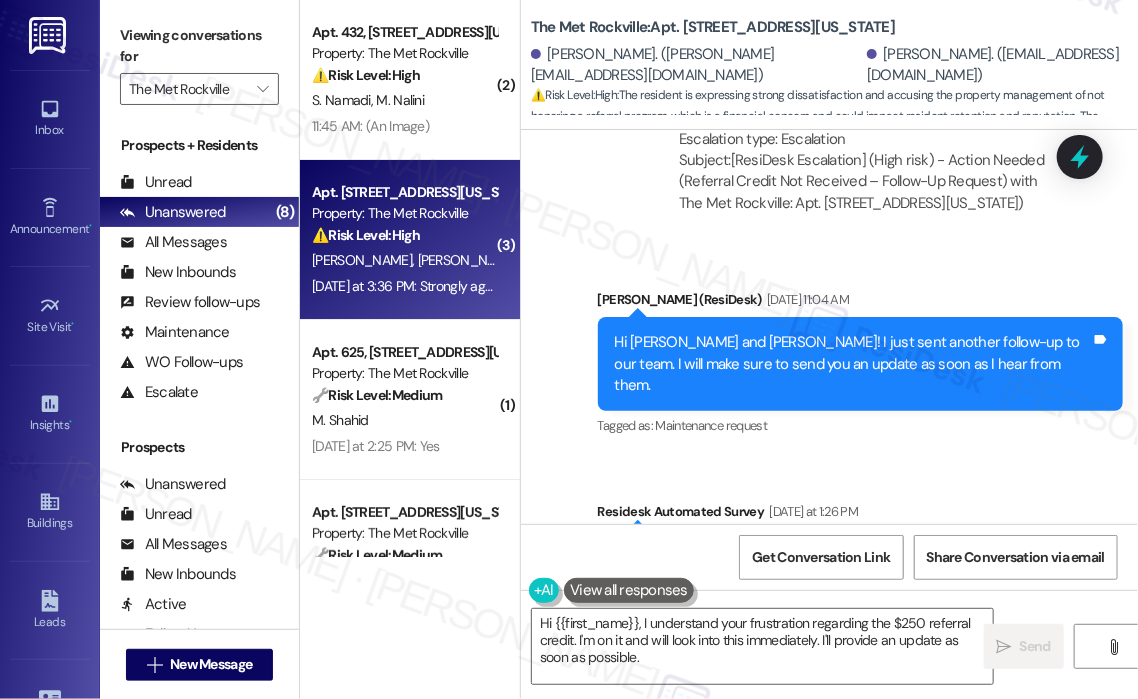 scroll, scrollTop: 3413, scrollLeft: 0, axis: vertical 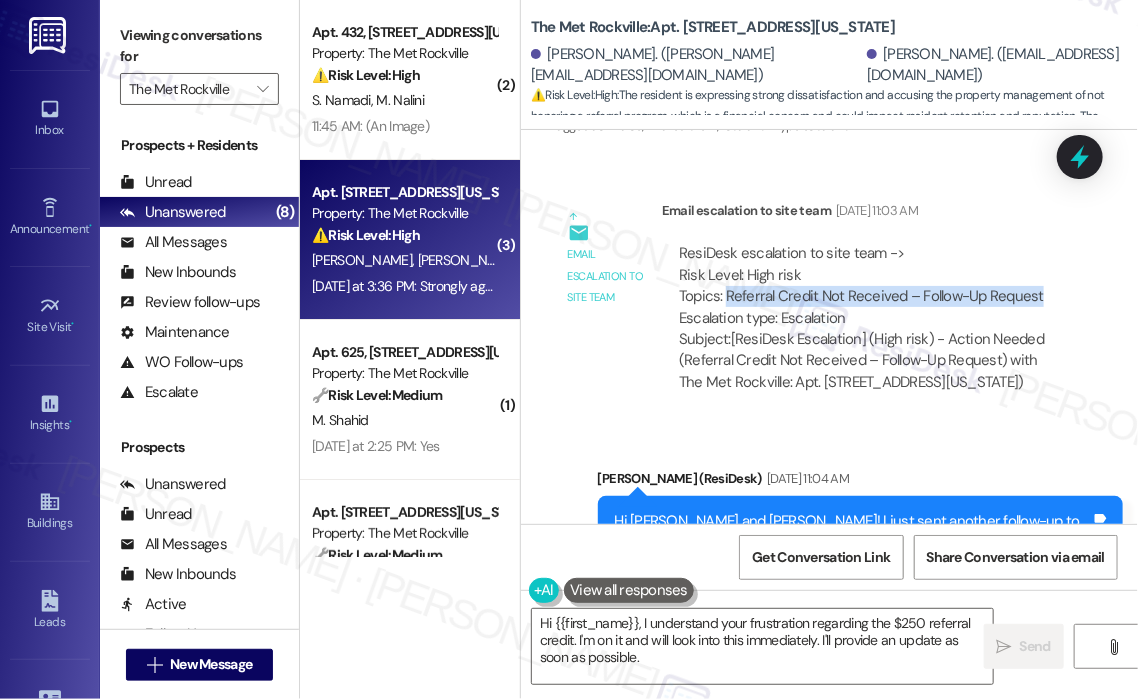 drag, startPoint x: 1044, startPoint y: 273, endPoint x: 726, endPoint y: 271, distance: 318.0063 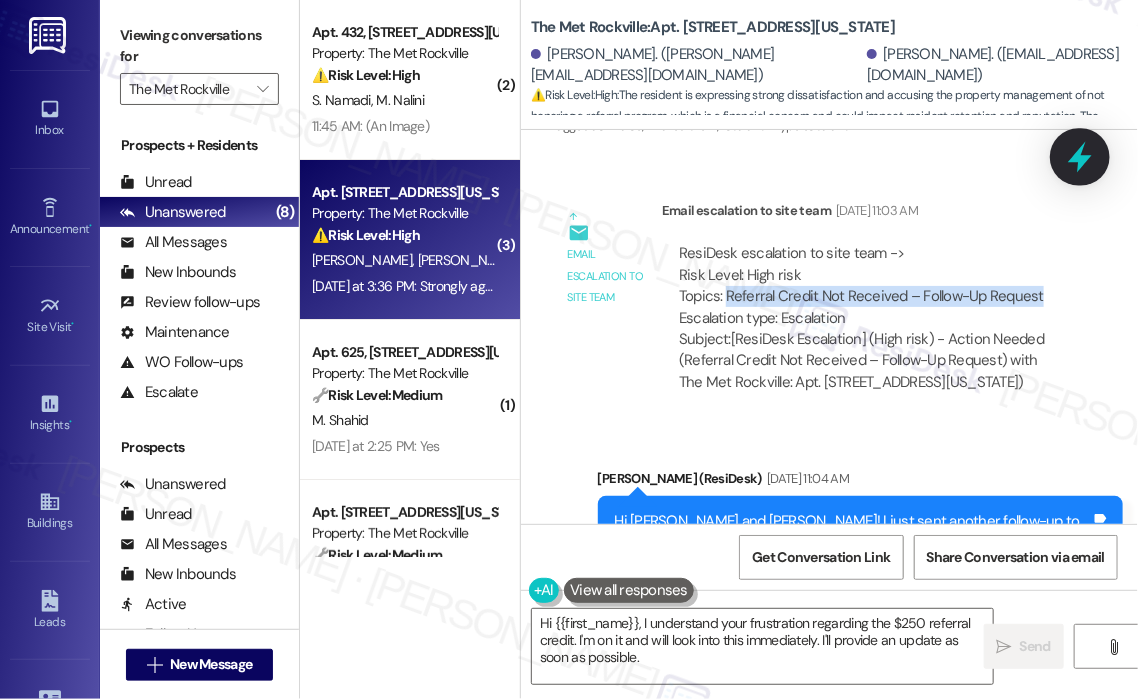 click 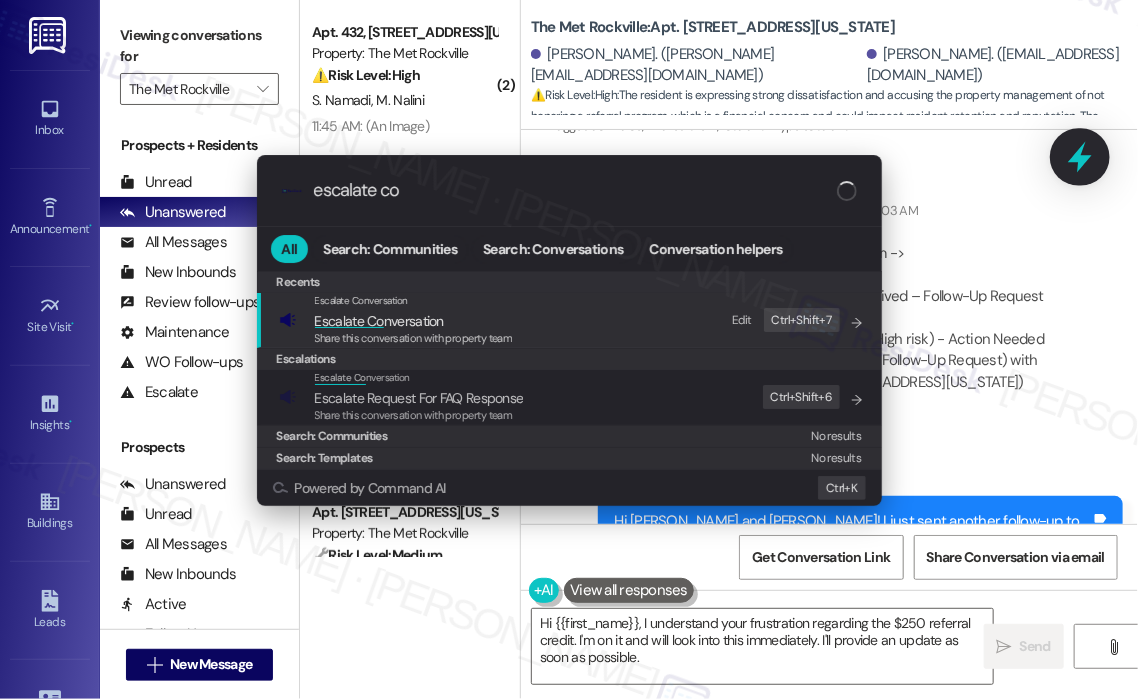 type on "escalate con" 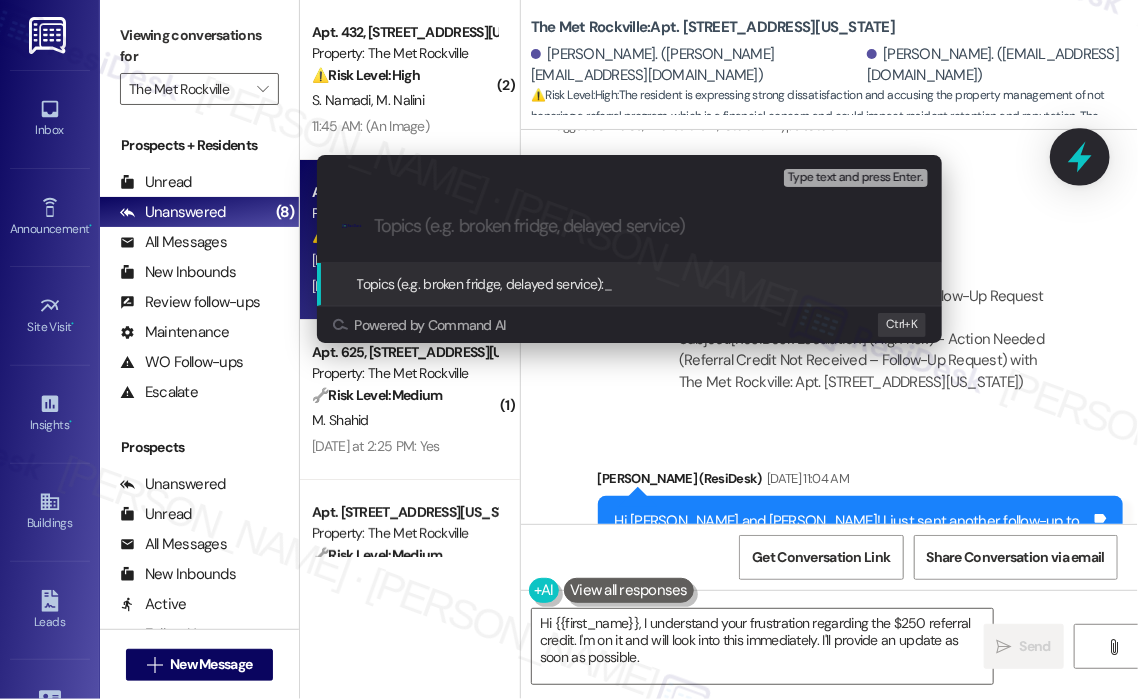paste on "Referral Credit Not Received – Follow-Up Request" 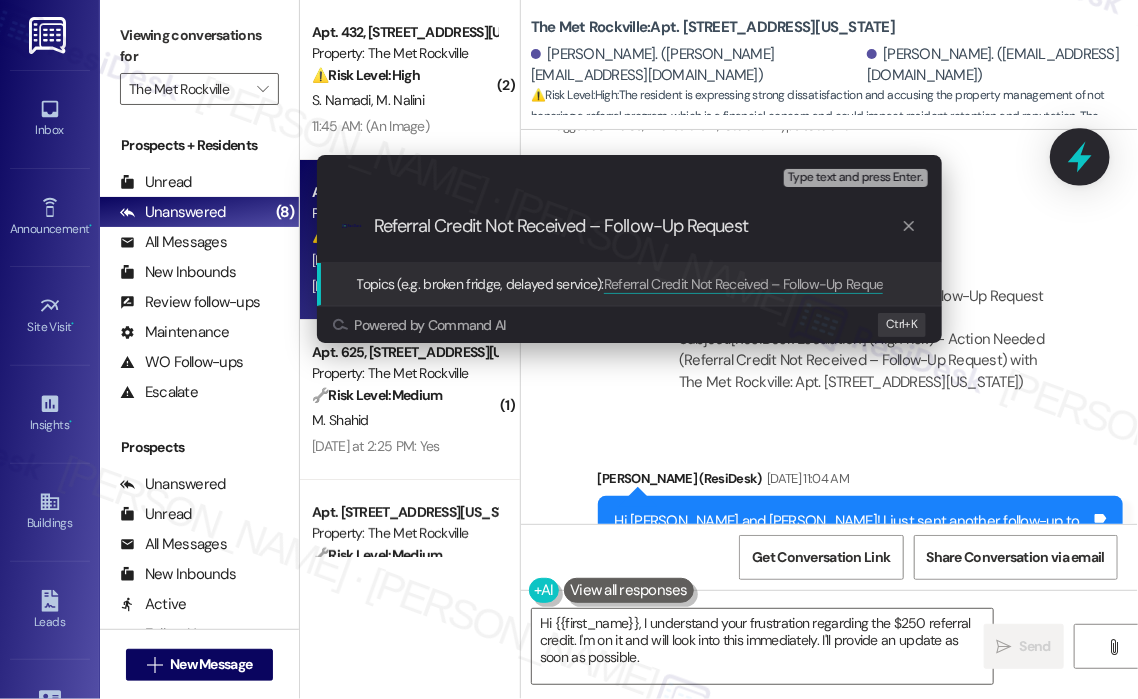 type 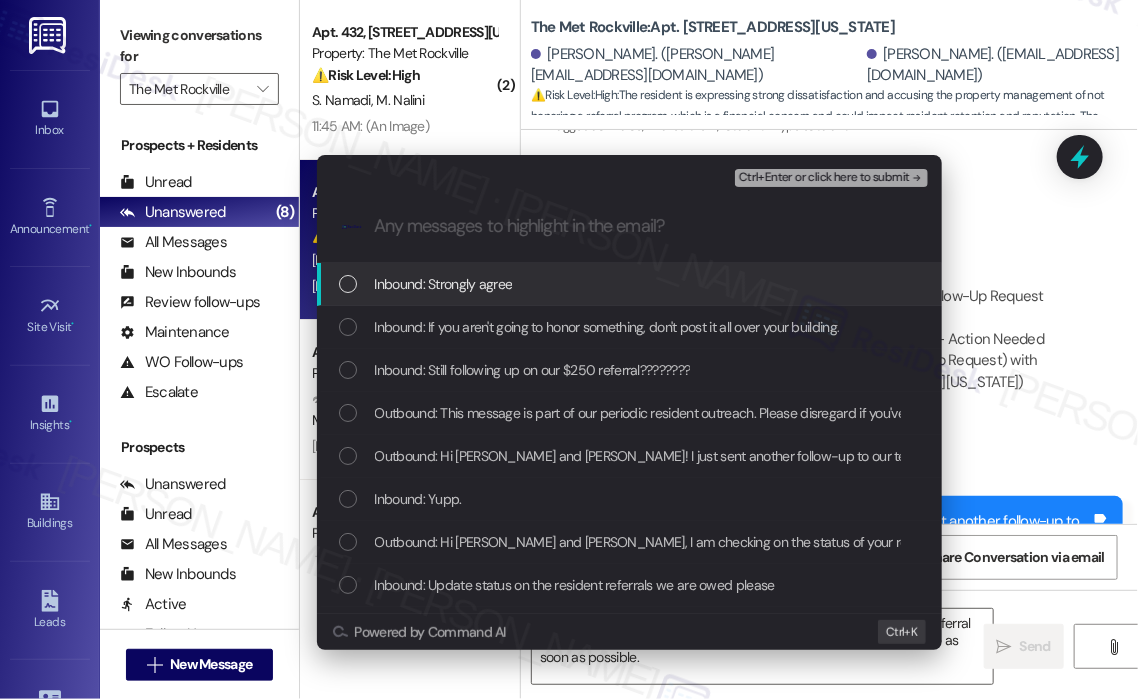 click on "Inbound: Strongly agree" at bounding box center (631, 284) 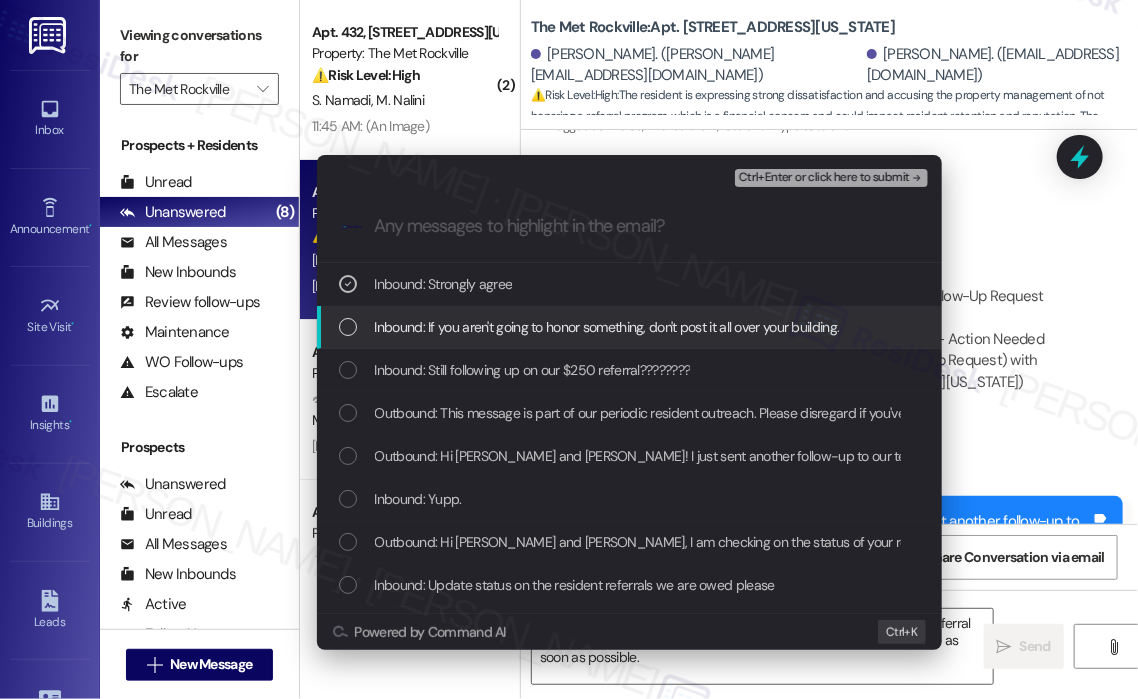 click on "Inbound: If you aren't going to honor something, don't post it all over your building." at bounding box center [607, 327] 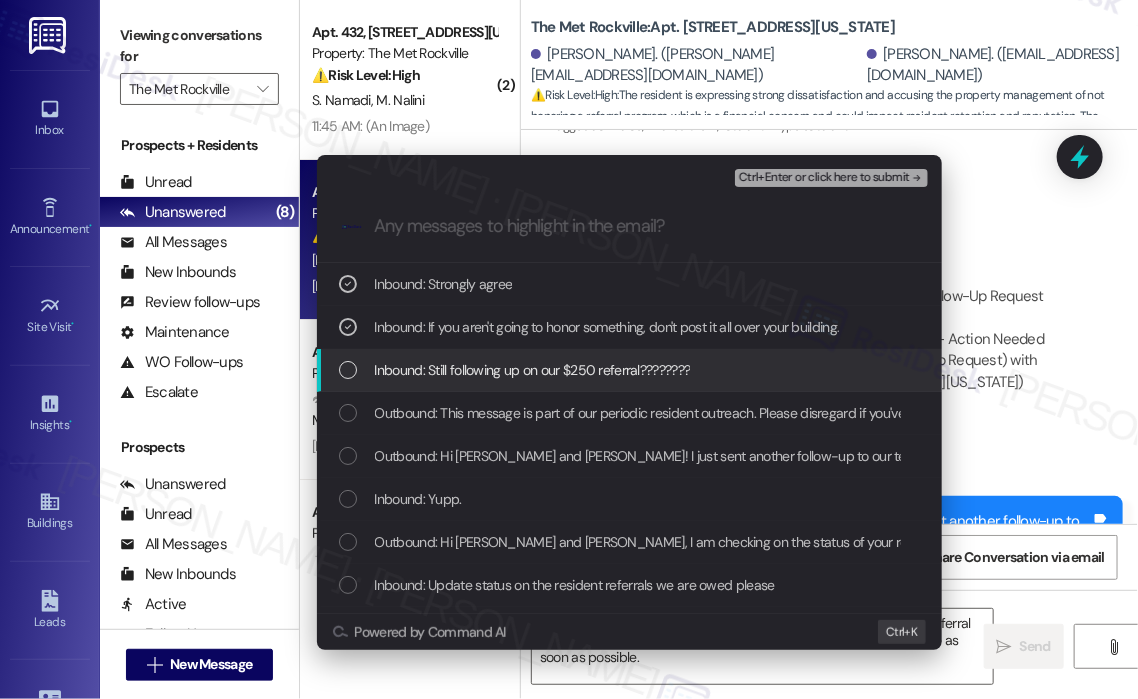 click on "Inbound: Still following up on our $250 referral????????" at bounding box center (533, 370) 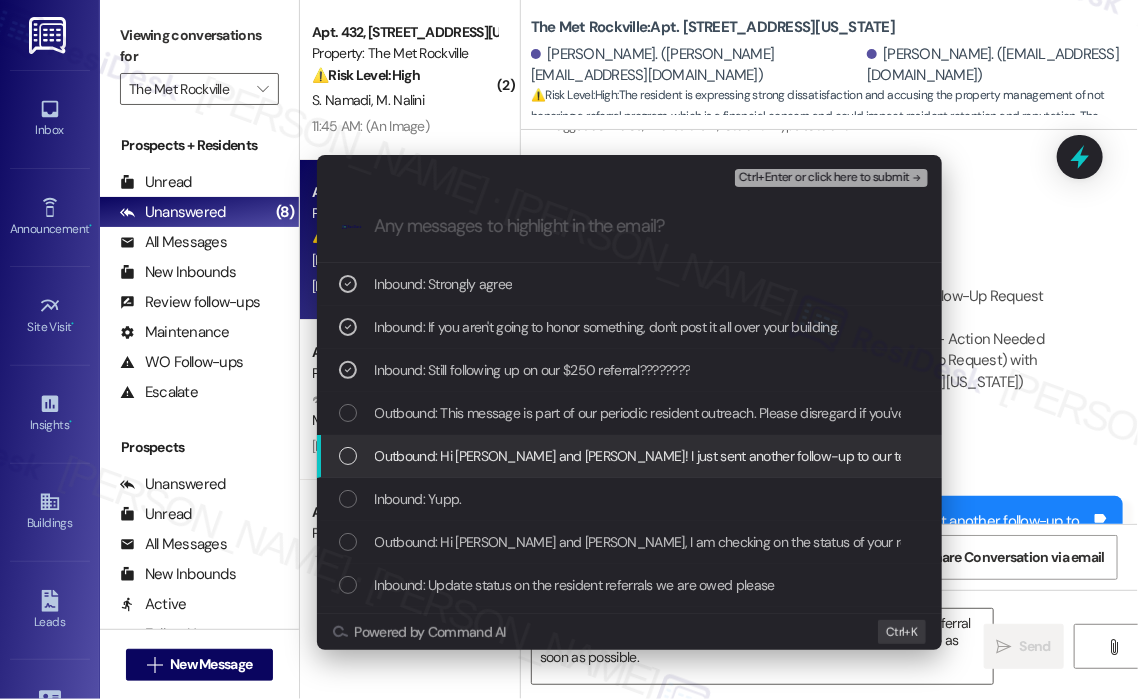 click on "Outbound: Hi Monica and Anthony! I just sent another follow-up to our team. I will make sure to send you an update as soon as I hear from them." at bounding box center (847, 456) 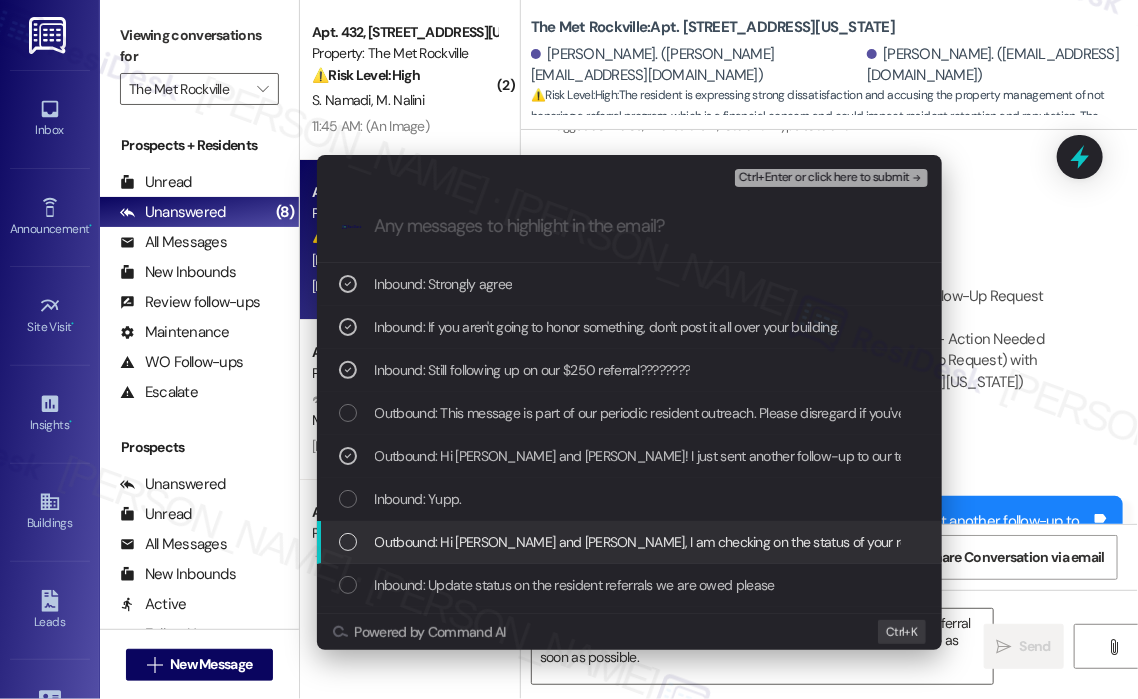 click on "Outbound: Hi Monica and Anthony, I am checking on the status of your resident referrals and will provide you with another update as soon as I can. Thank you for your patience!" at bounding box center (938, 542) 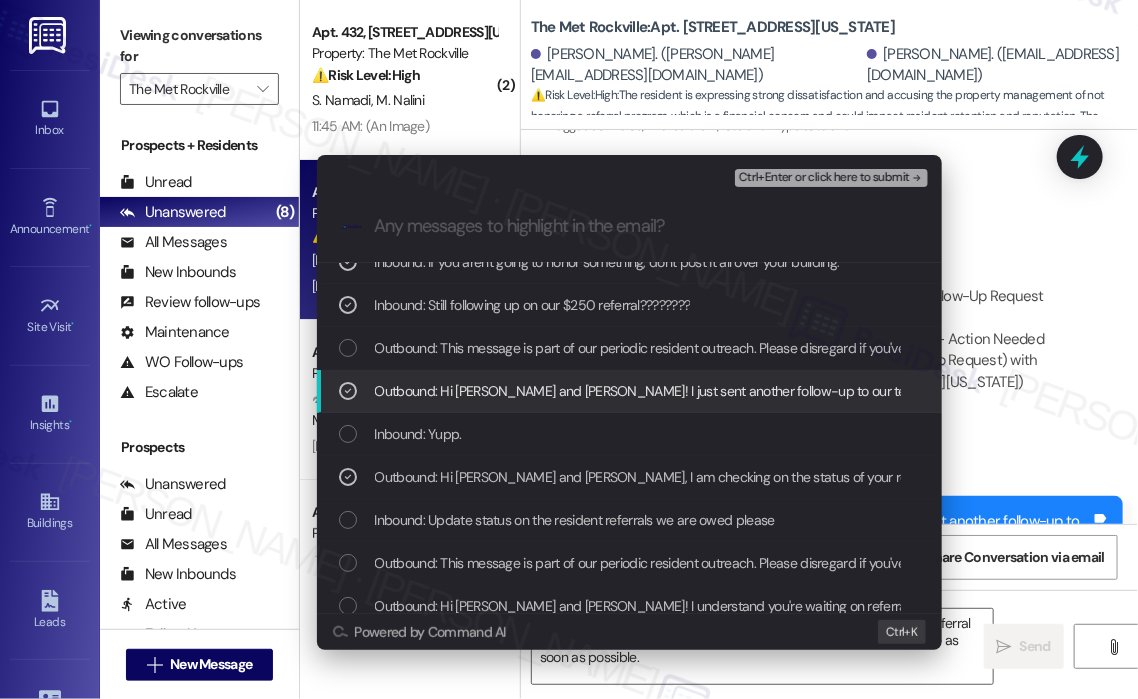 scroll, scrollTop: 100, scrollLeft: 0, axis: vertical 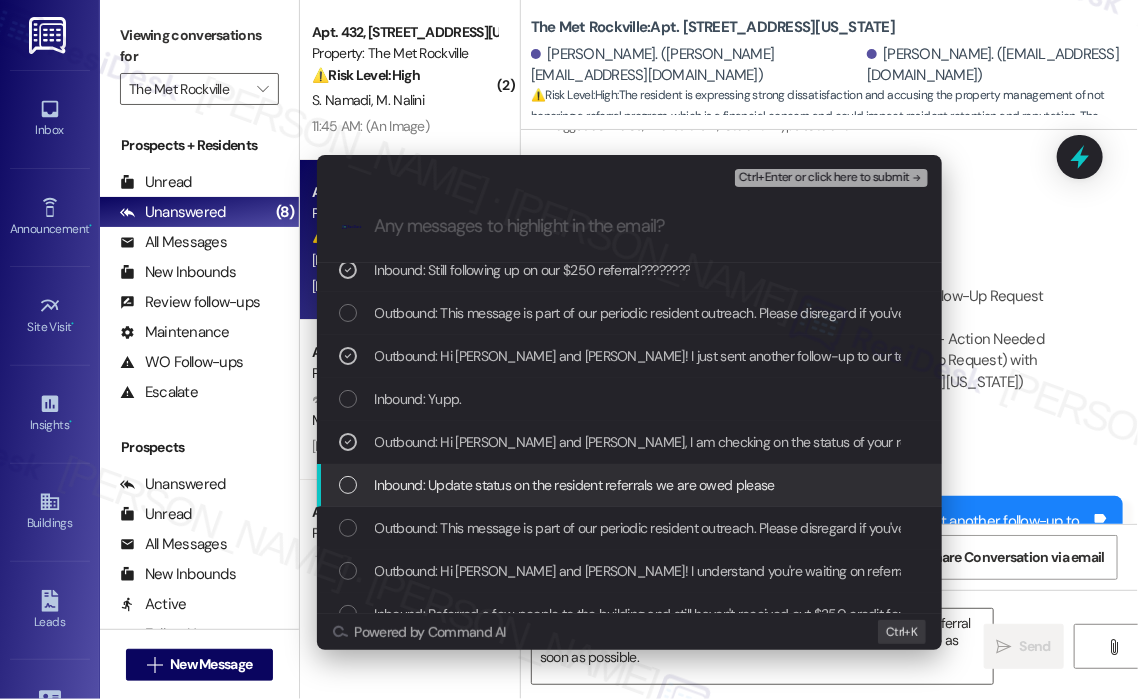 click on "Inbound: Update status on the resident referrals we are owed please" at bounding box center [575, 485] 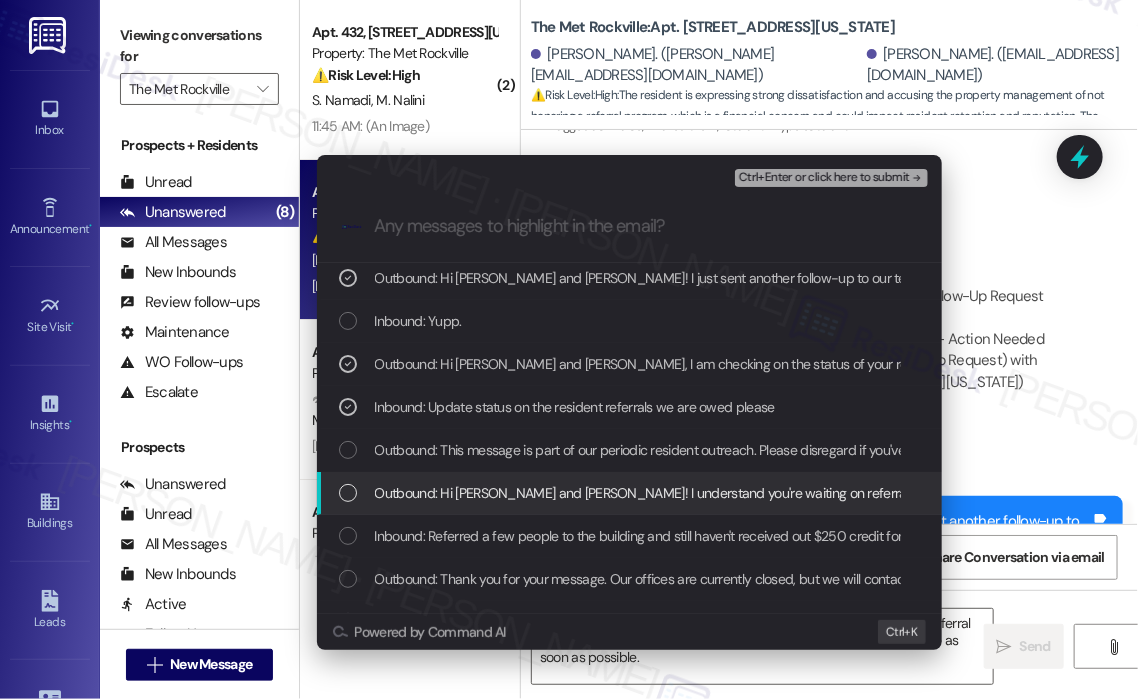 scroll, scrollTop: 200, scrollLeft: 0, axis: vertical 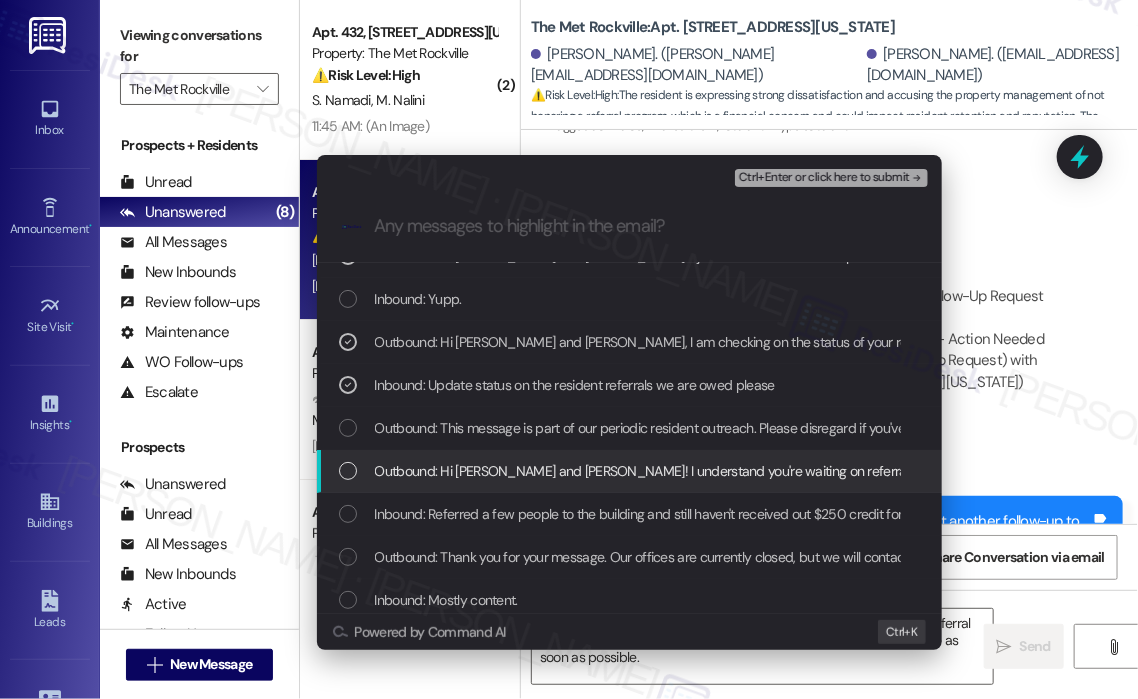 click on "Outbound: Hi Monica and Anthony! I understand you're waiting on referral credits. I'll look into the status of those $250 credits for you right away. I'll follow up with an update as soon as possible!" at bounding box center (986, 471) 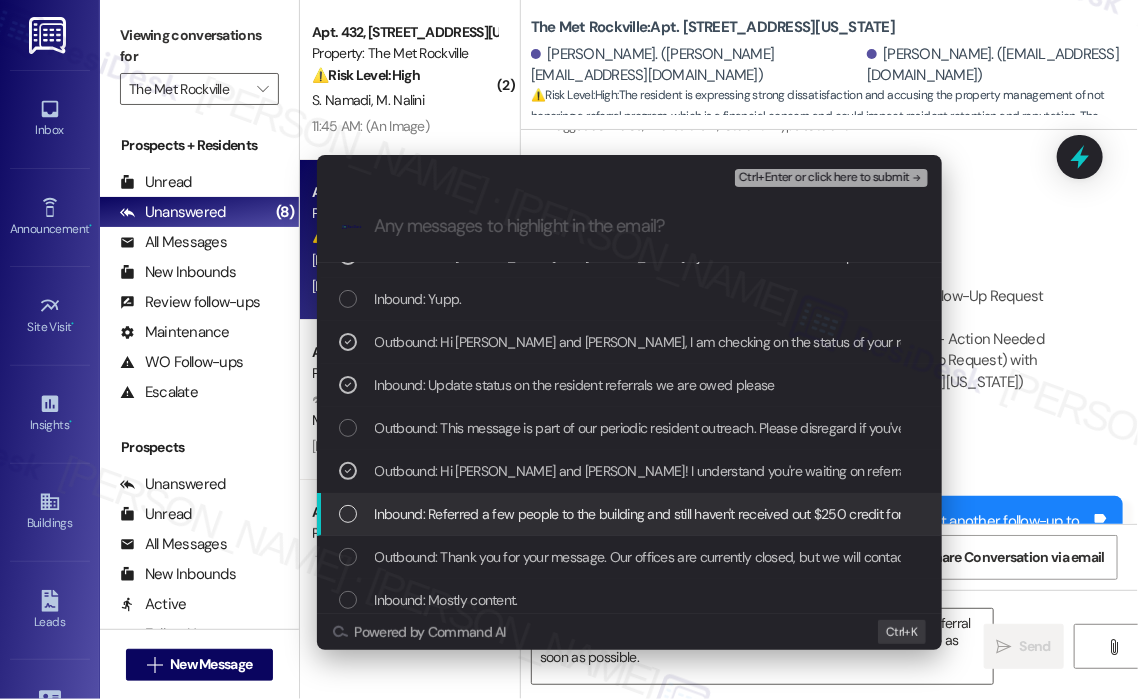 click on "Inbound: Referred a few people to the building and still haven't received out $250 credit for either but besides that it's good." at bounding box center (733, 514) 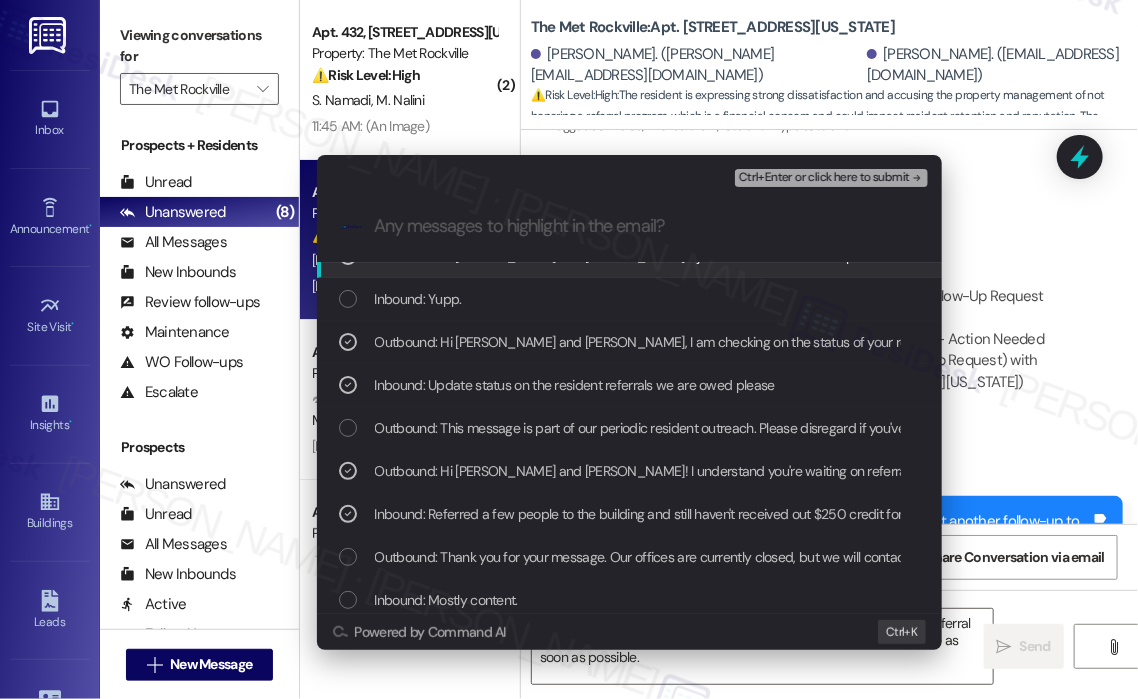 click on "Ctrl+Enter or click here to submit" at bounding box center (824, 178) 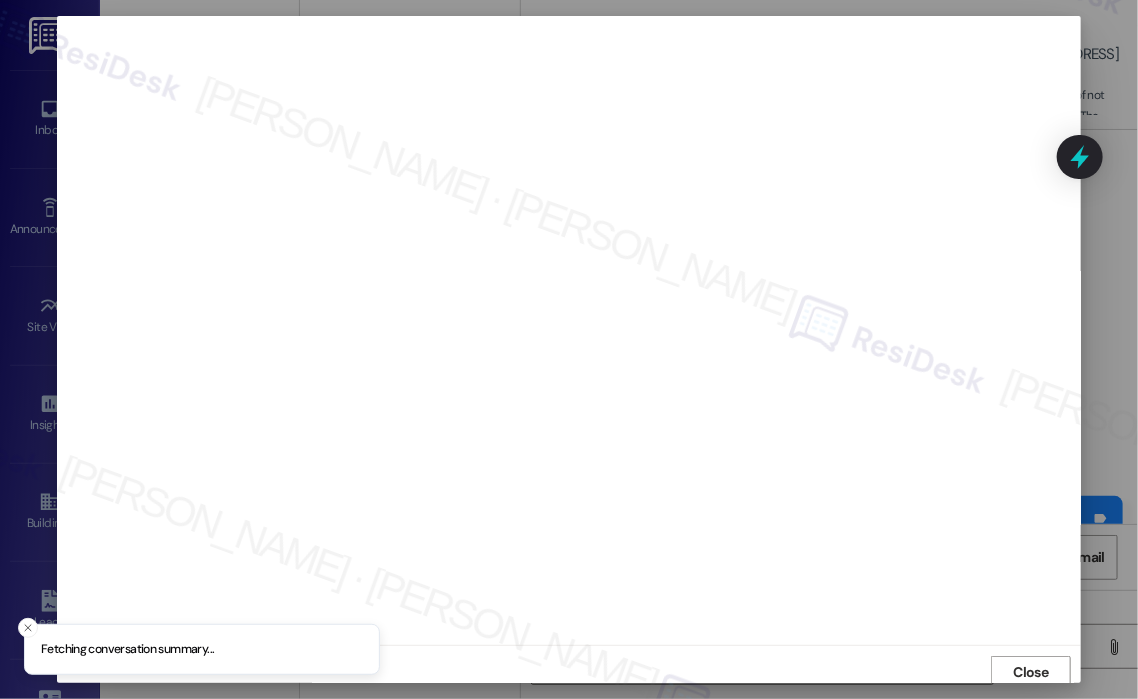 scroll, scrollTop: 4, scrollLeft: 0, axis: vertical 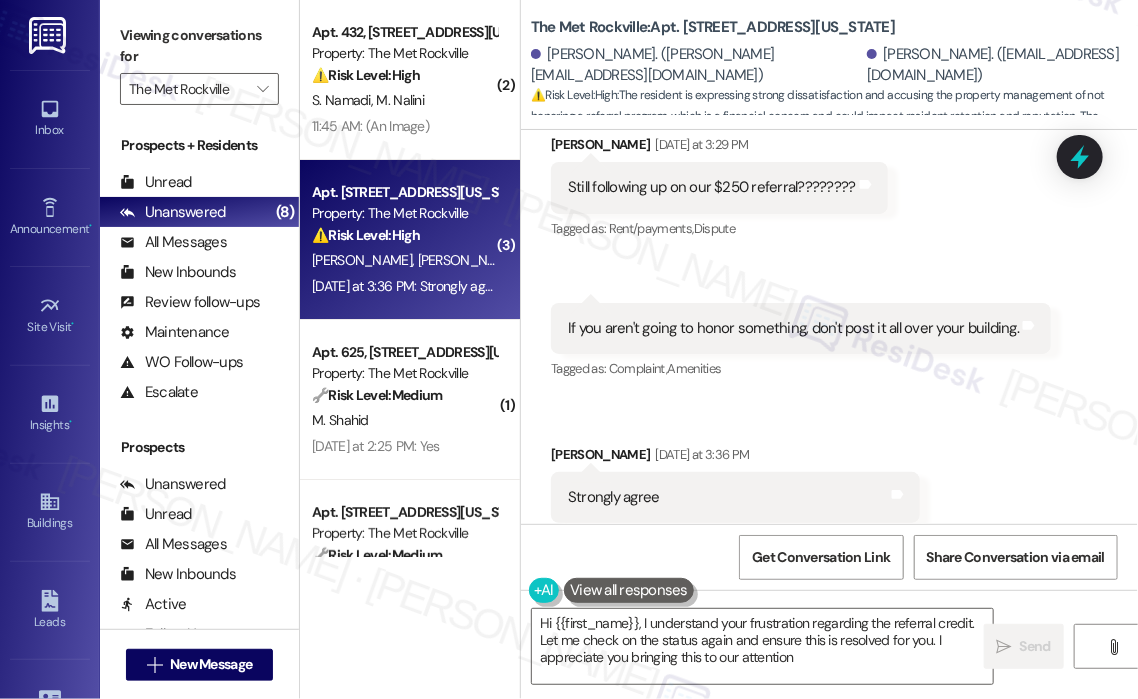type on "Hi {{first_name}}, I understand your frustration regarding the referral credit. Let me check on the status again and ensure this is resolved for you. I appreciate you bringing this to our attention!" 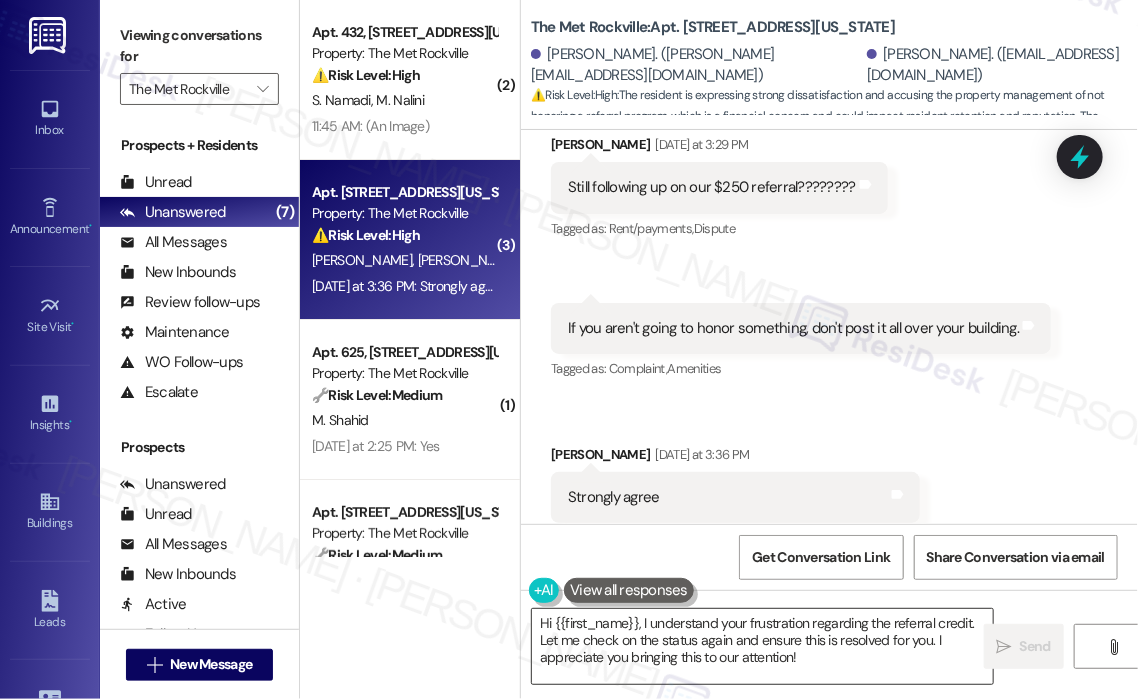 click on "Hi {{first_name}}, I understand your frustration regarding the referral credit. Let me check on the status again and ensure this is resolved for you. I appreciate you bringing this to our attention!" at bounding box center [762, 646] 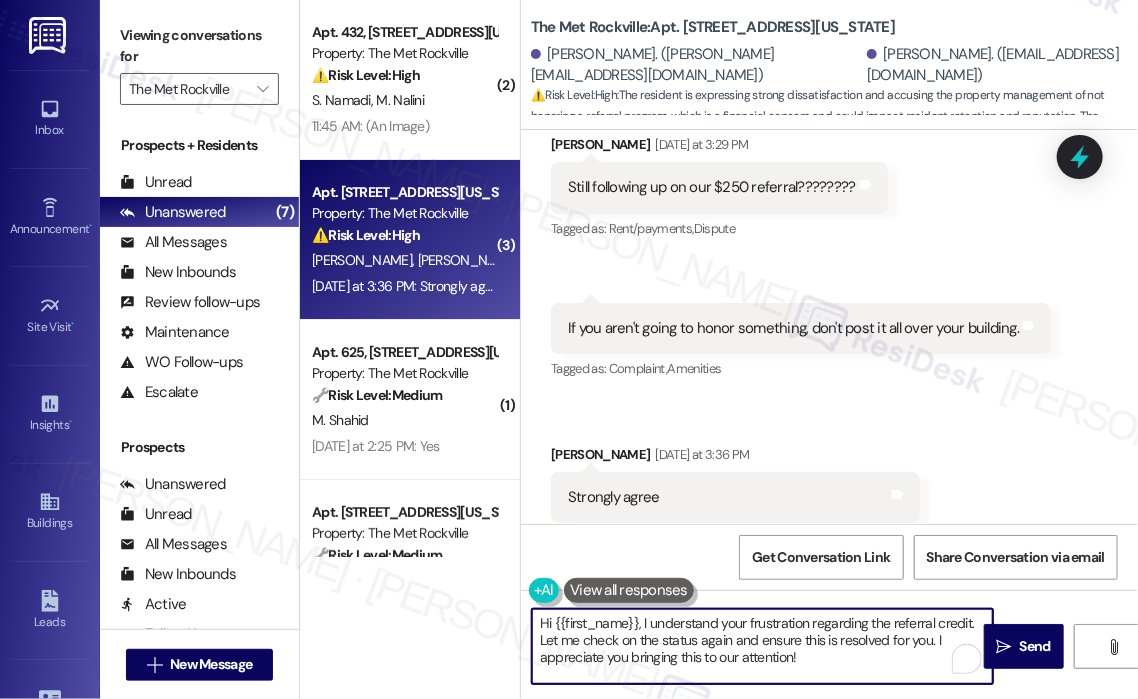 click on "Hi {{first_name}}, I understand your frustration regarding the referral credit. Let me check on the status again and ensure this is resolved for you. I appreciate you bringing this to our attention!" at bounding box center (762, 646) 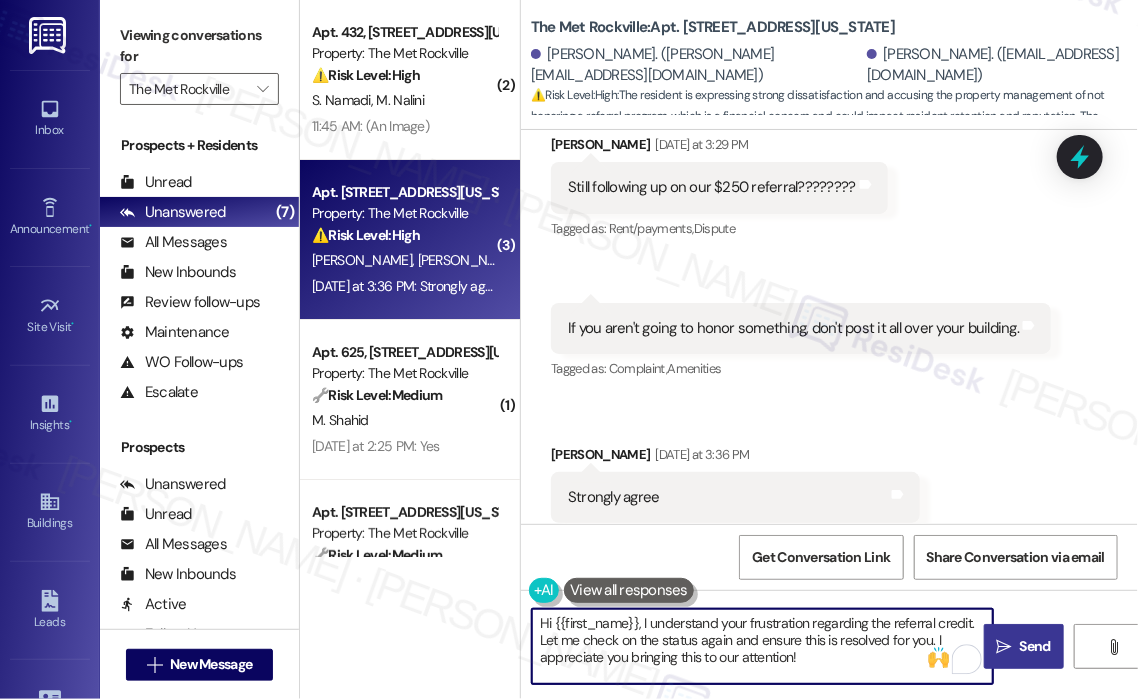 click on "" at bounding box center (1004, 647) 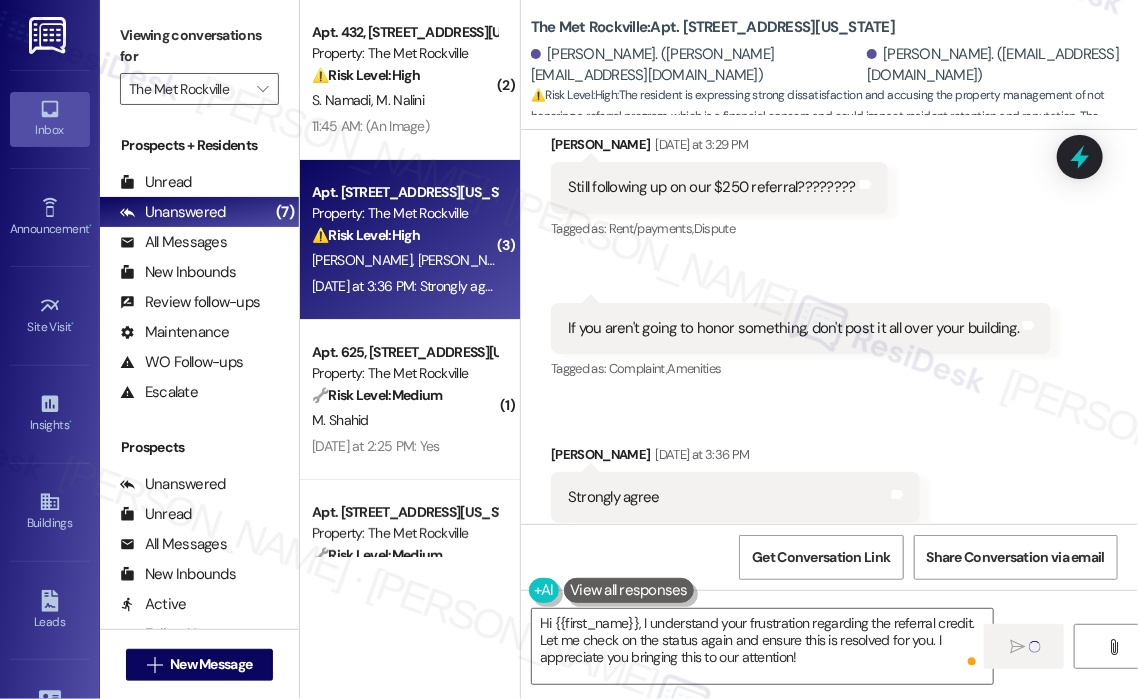type 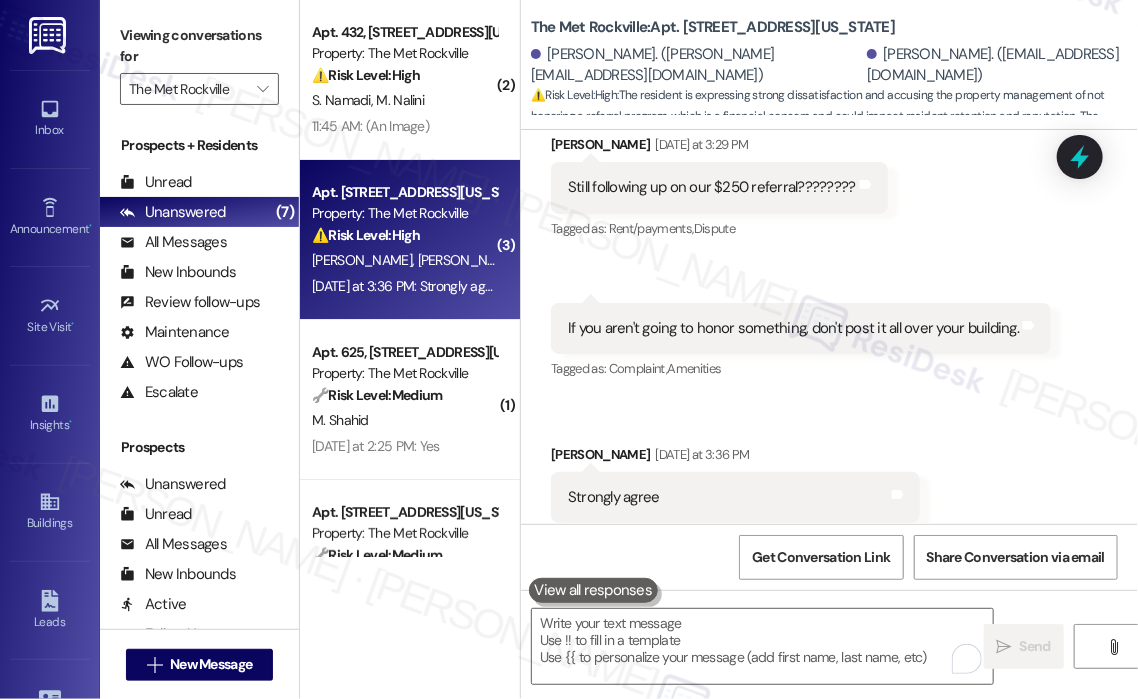 scroll, scrollTop: 4396, scrollLeft: 0, axis: vertical 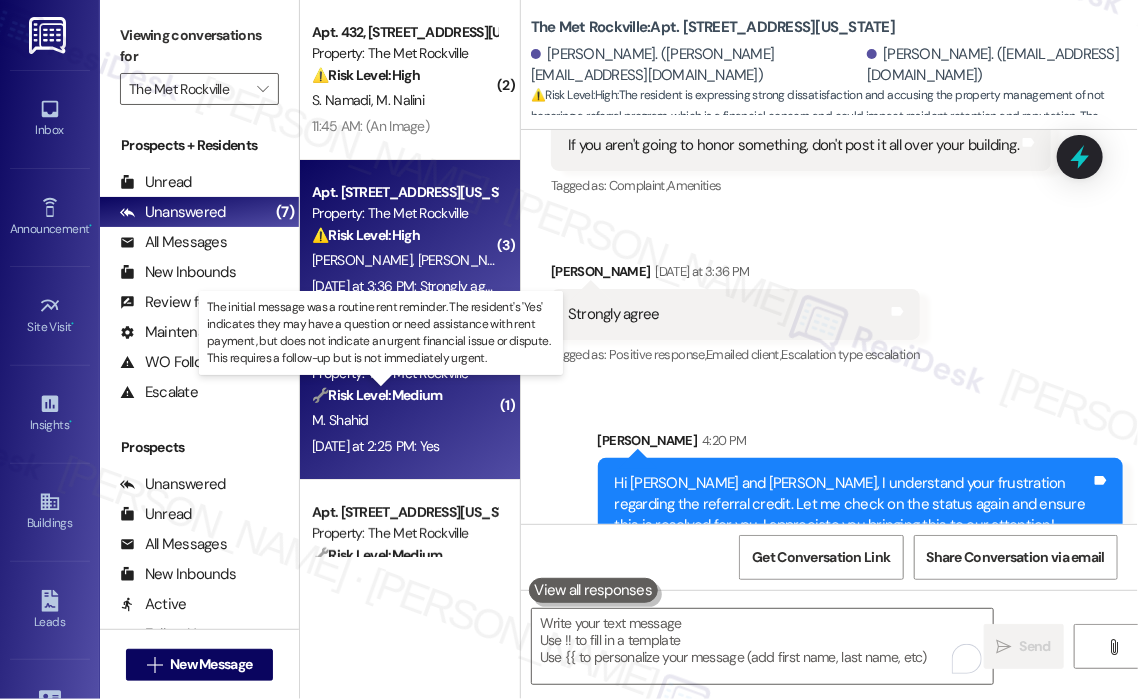 click on "🔧  Risk Level:  Medium" at bounding box center [377, 395] 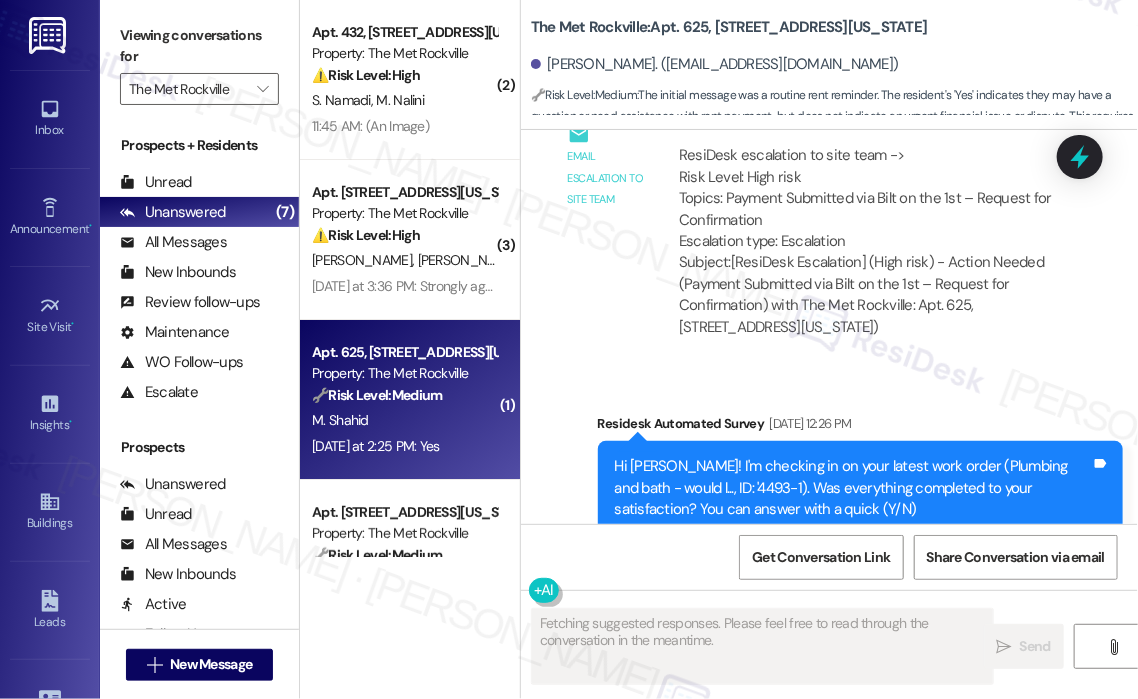 scroll, scrollTop: 4884, scrollLeft: 0, axis: vertical 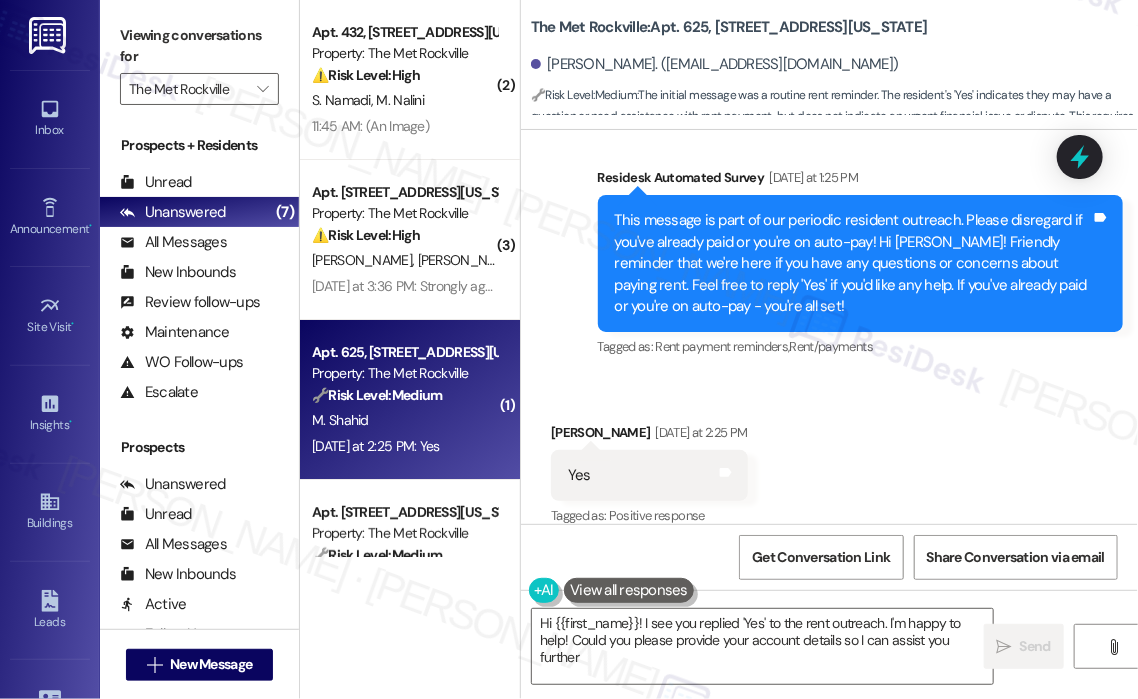 type on "Hi {{first_name}}! I see you replied 'Yes' to the rent outreach. I'm happy to help! Could you please provide your account details so I can assist you further?" 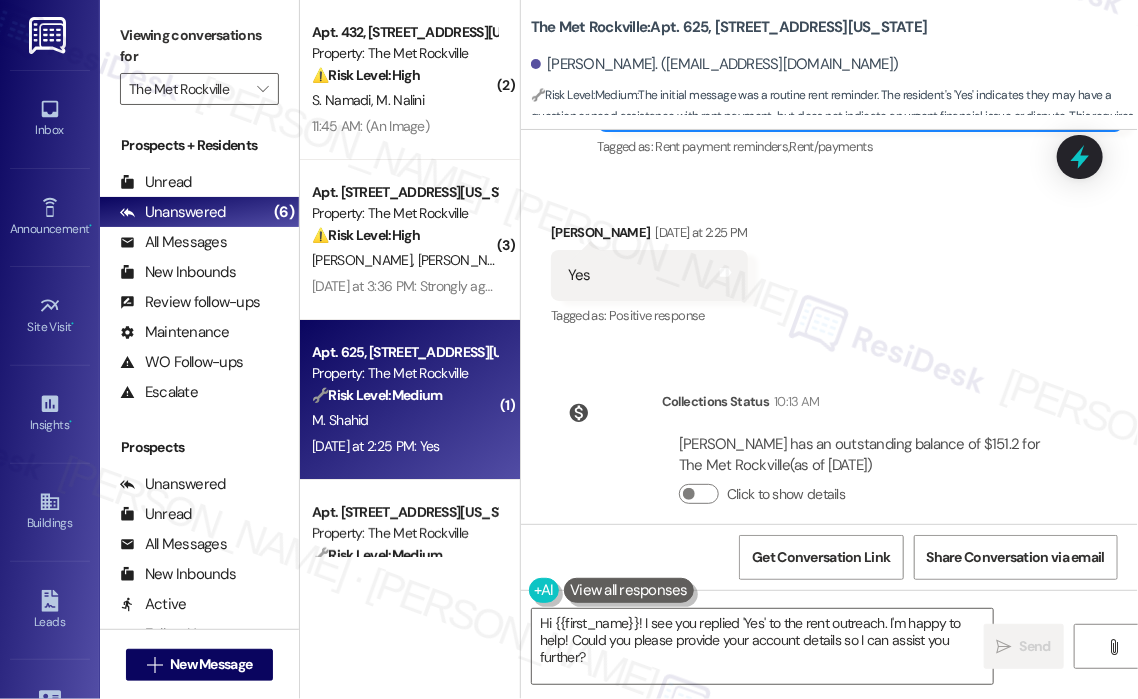 scroll, scrollTop: 5090, scrollLeft: 0, axis: vertical 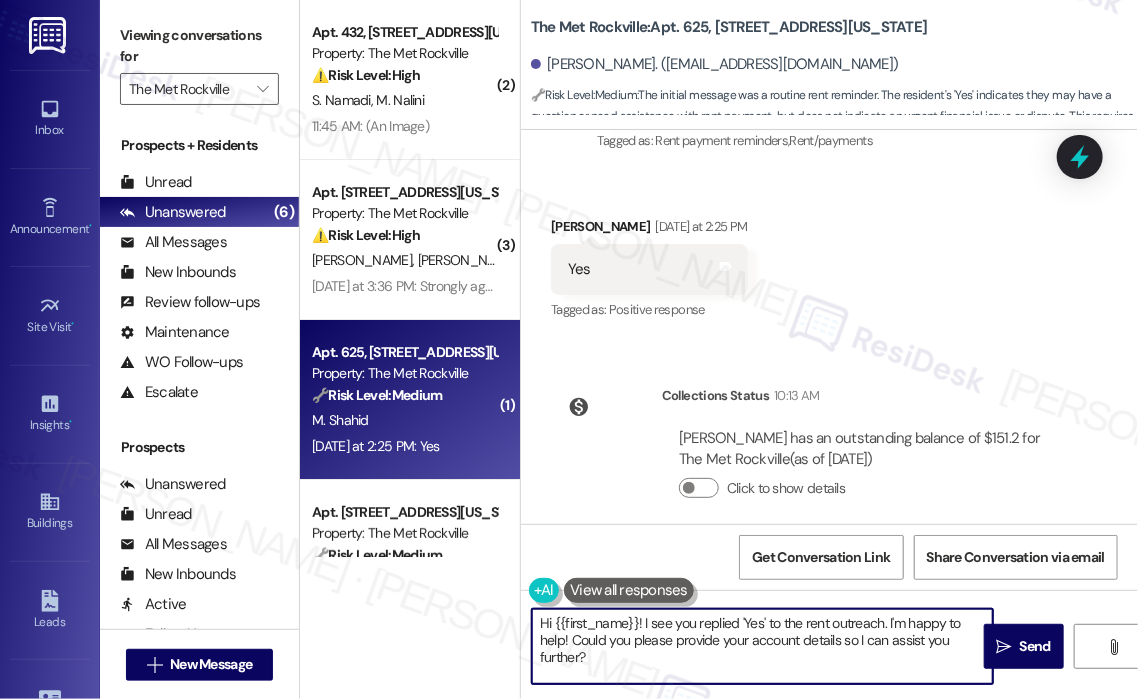 click on "Hi {{first_name}}! I see you replied 'Yes' to the rent outreach. I'm happy to help! Could you please provide your account details so I can assist you further?" at bounding box center [762, 646] 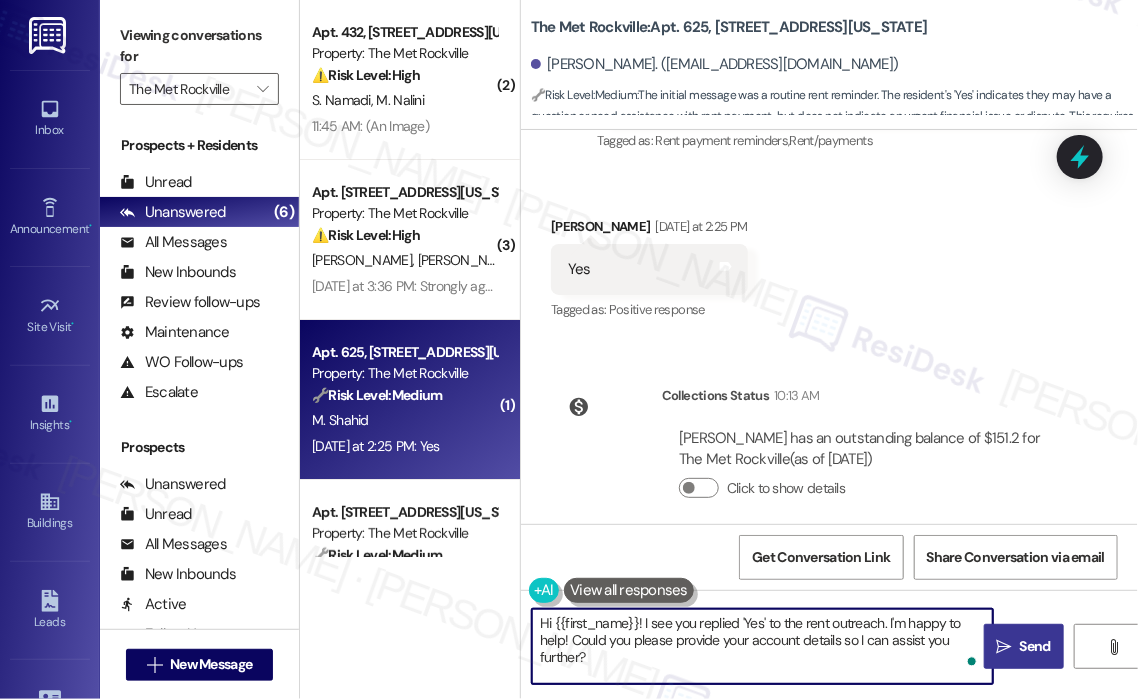 click on "Send" at bounding box center (1035, 646) 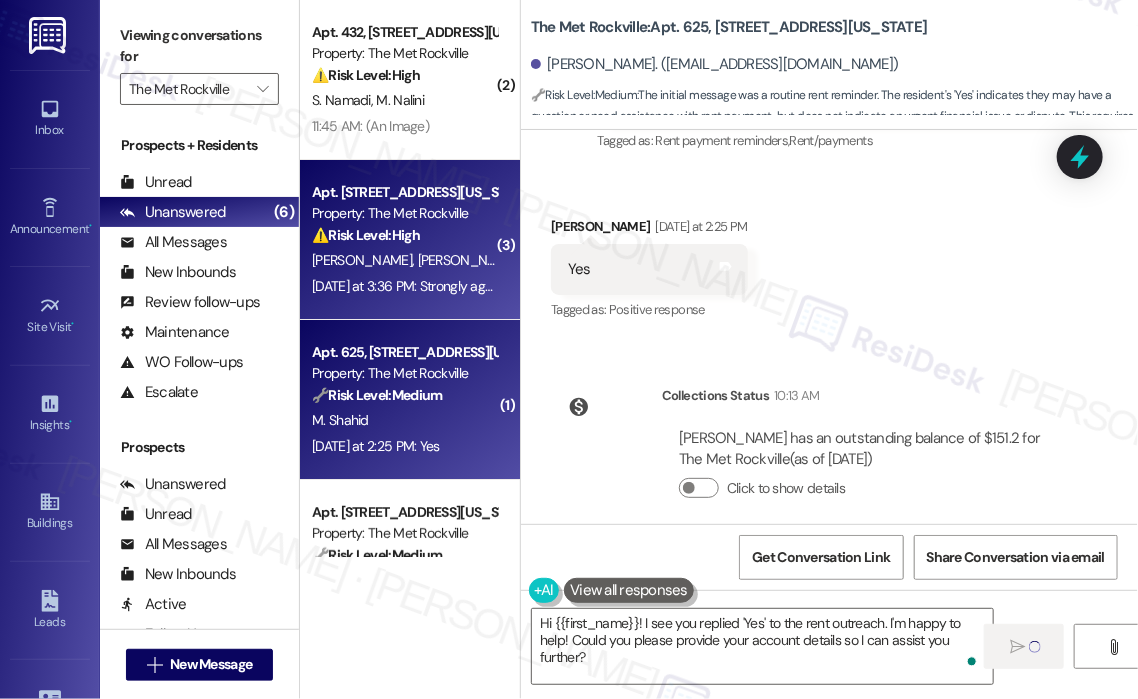 type 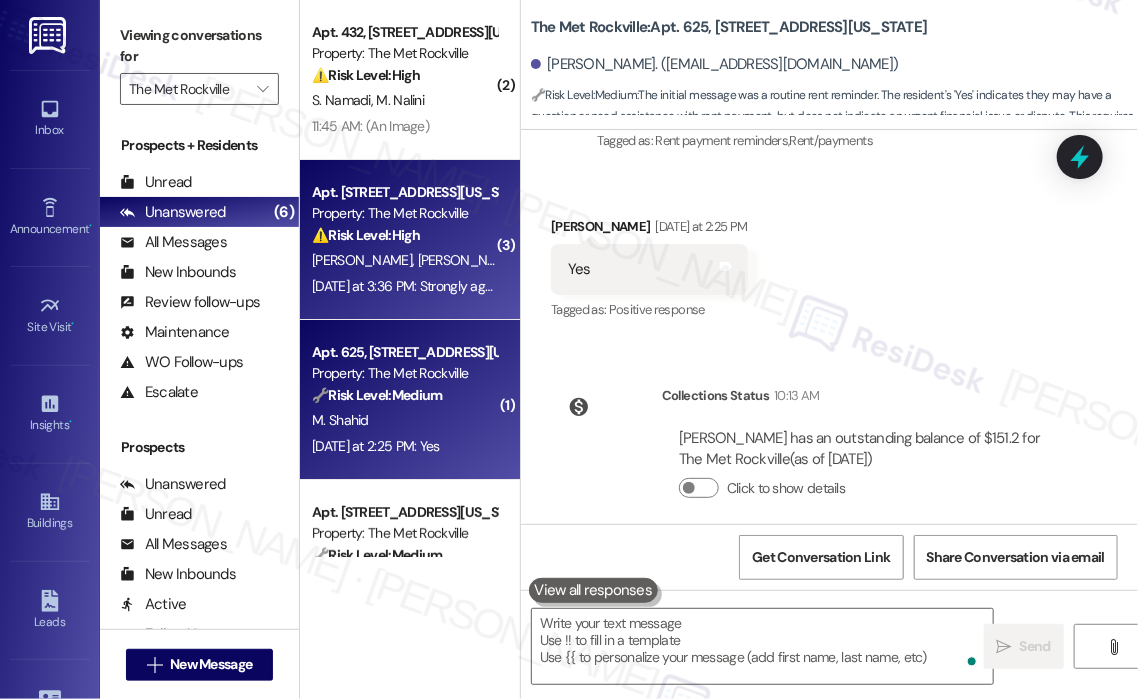 click on "M. Gouzoulis" at bounding box center [468, 260] 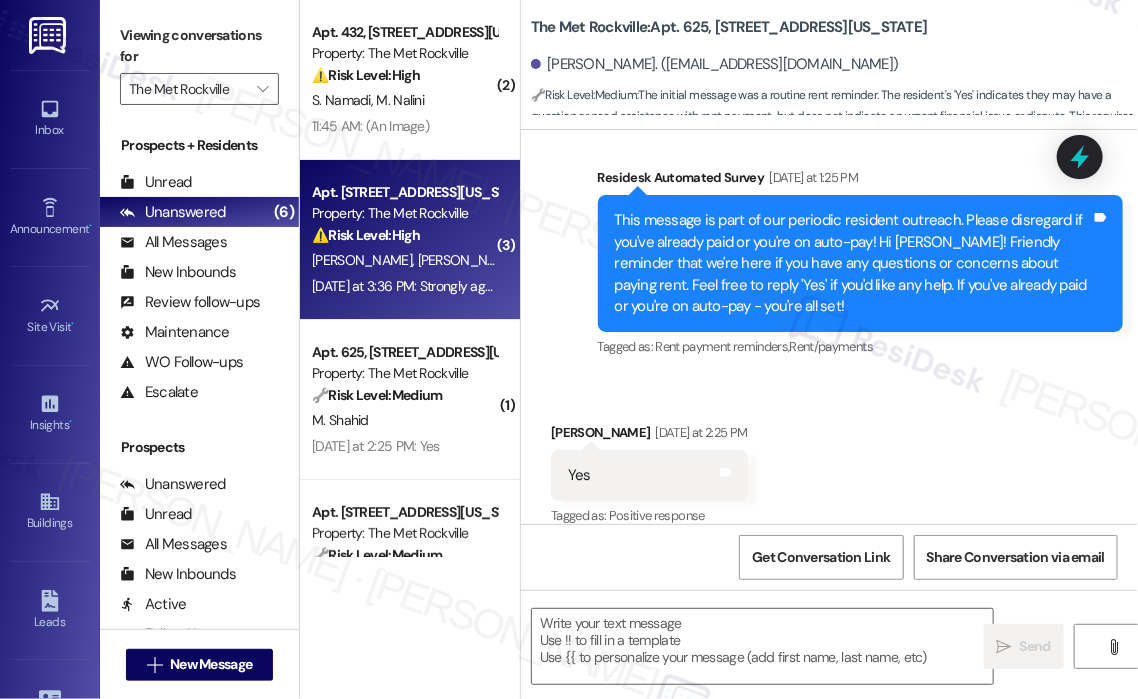 type on "Fetching suggested responses. Please feel free to read through the conversation in the meantime." 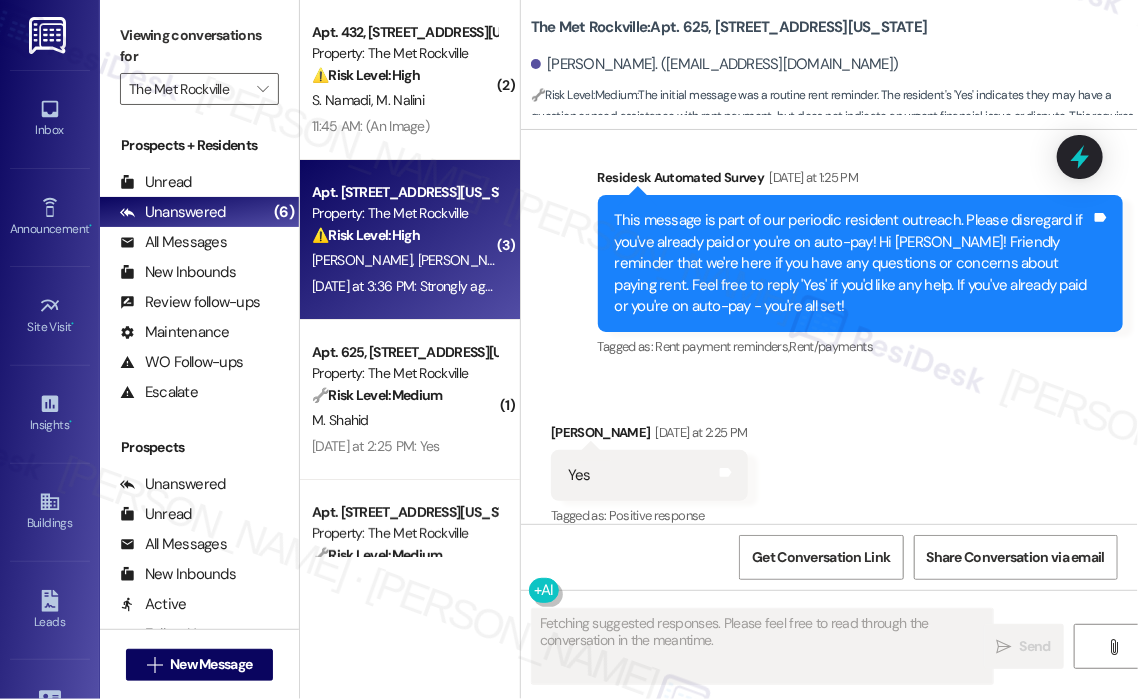 scroll, scrollTop: 4687, scrollLeft: 0, axis: vertical 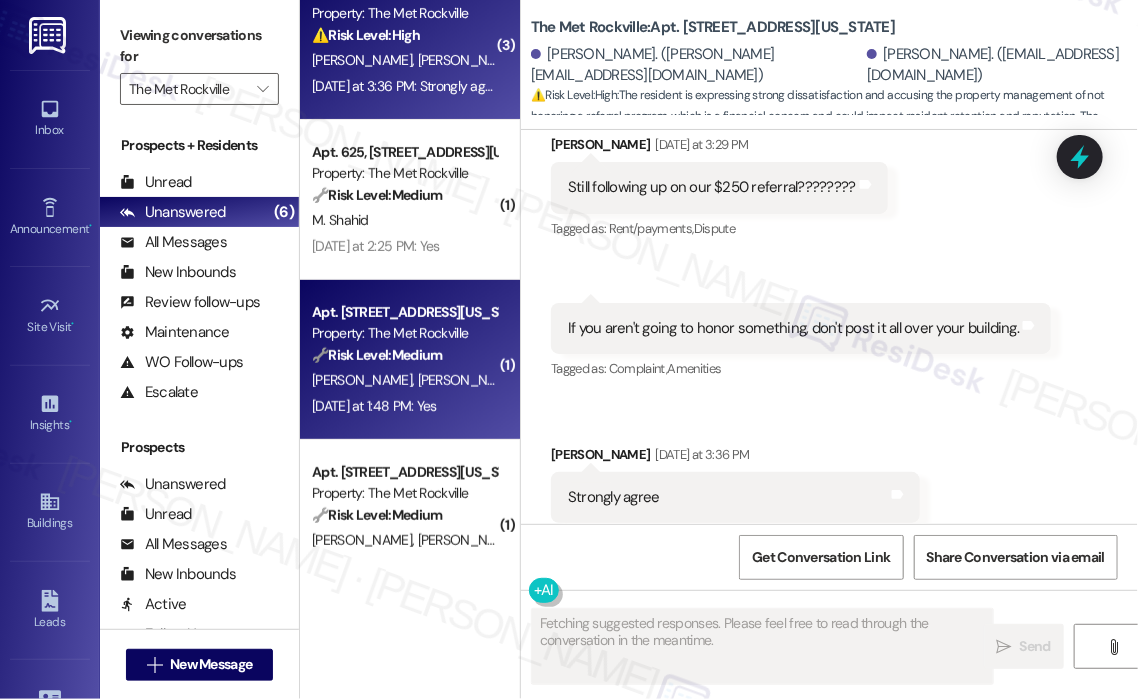 click on "Property: The Met Rockville" at bounding box center (404, 333) 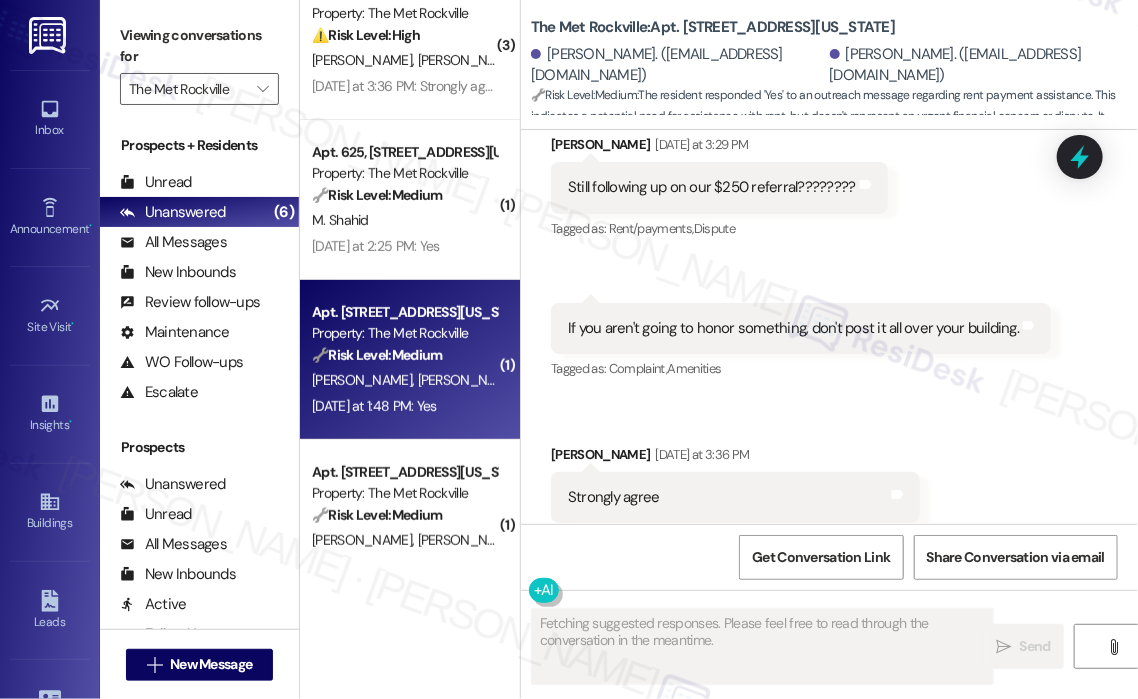 scroll, scrollTop: 185, scrollLeft: 0, axis: vertical 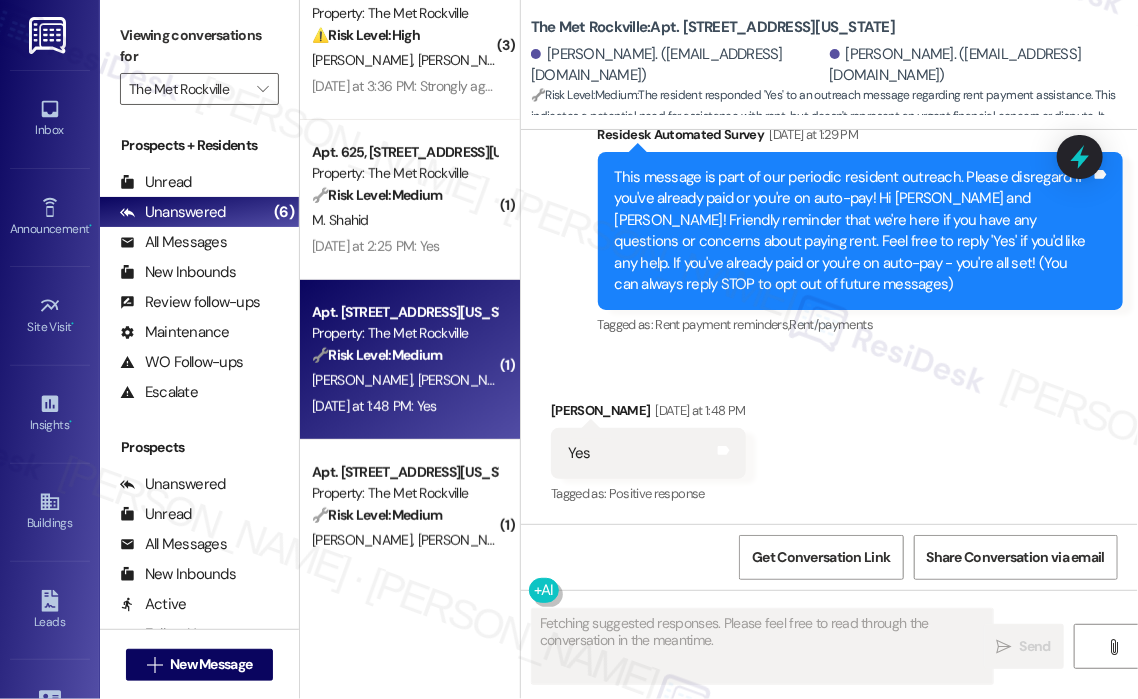 click on "Received via SMS Reza Shirali Yesterday at 1:48 PM Yes Tags and notes Tagged as:   Positive response Click to highlight conversations about Positive response" at bounding box center [829, 439] 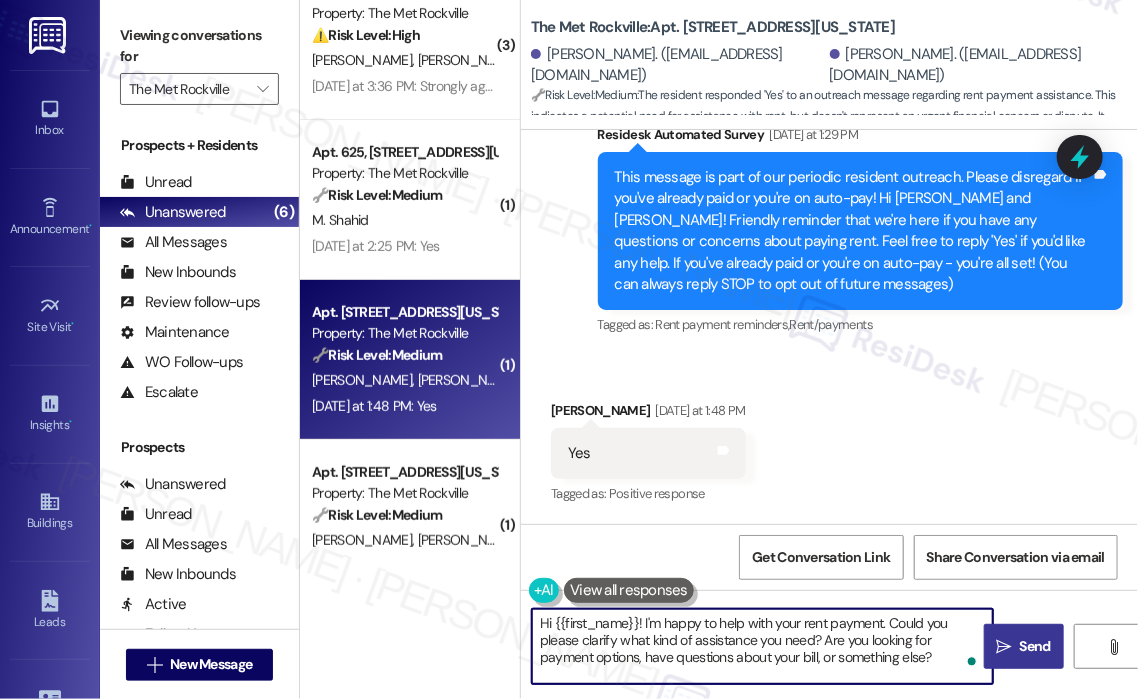 drag, startPoint x: 823, startPoint y: 636, endPoint x: 914, endPoint y: 669, distance: 96.79876 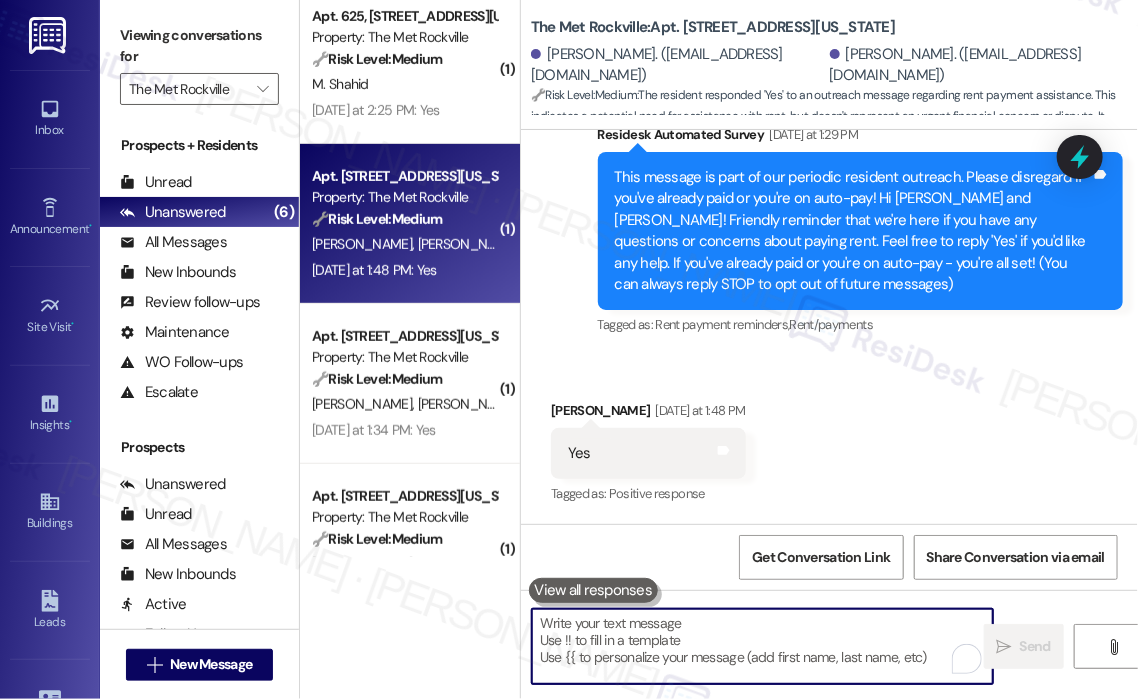 scroll, scrollTop: 400, scrollLeft: 0, axis: vertical 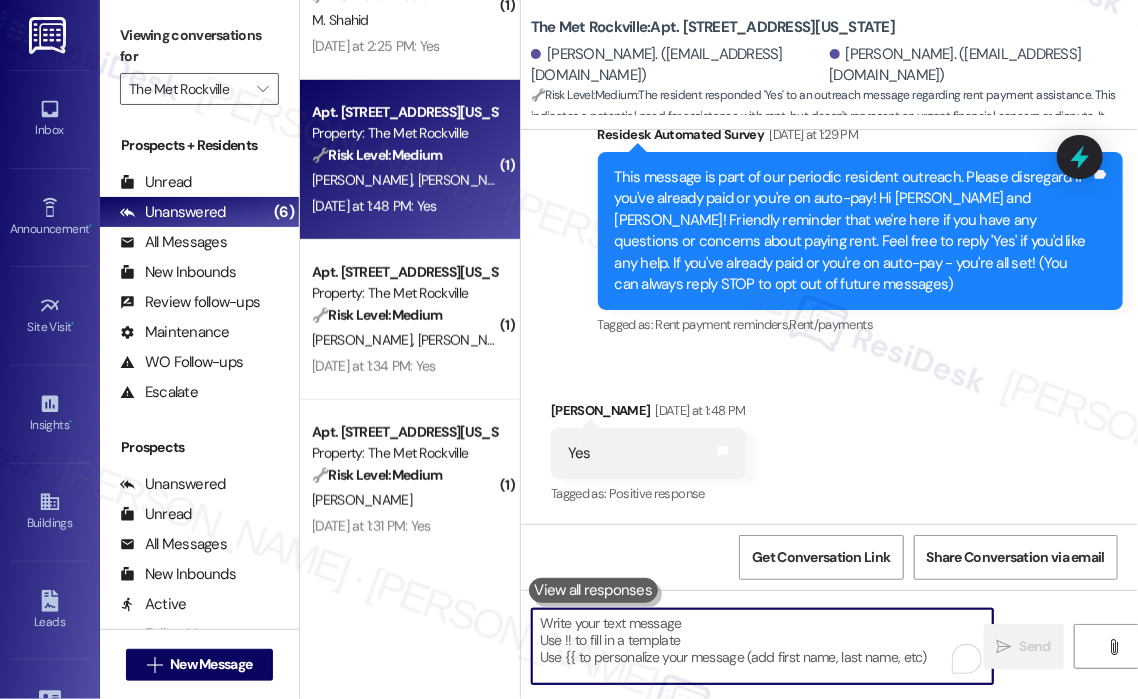 type 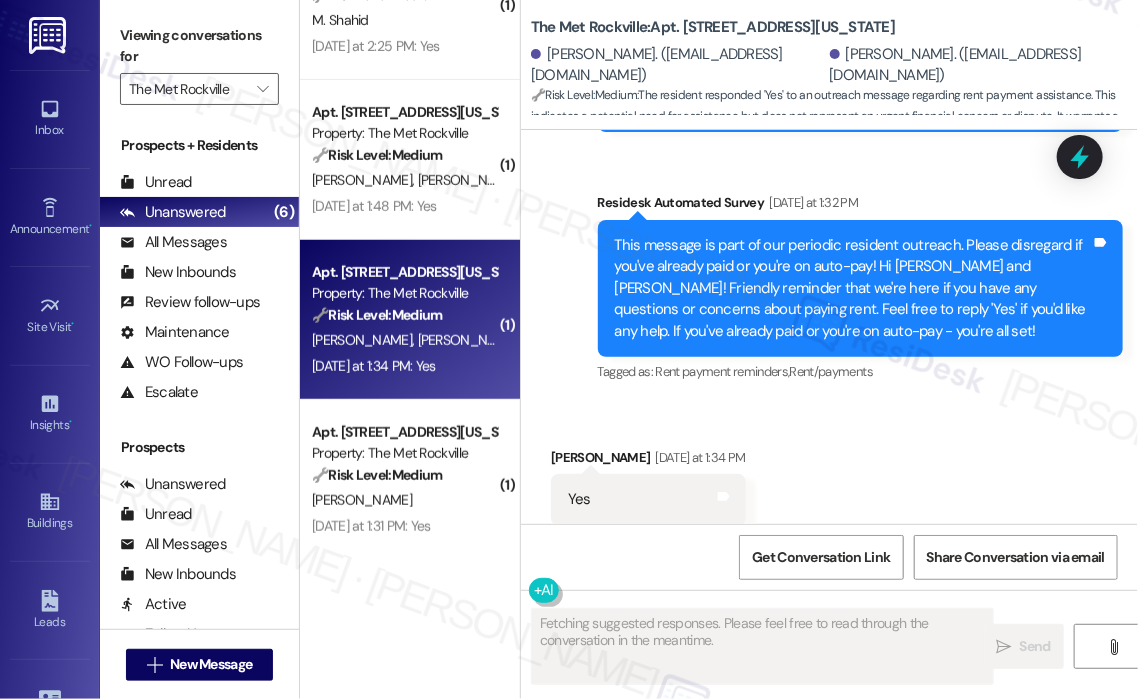 scroll, scrollTop: 2198, scrollLeft: 0, axis: vertical 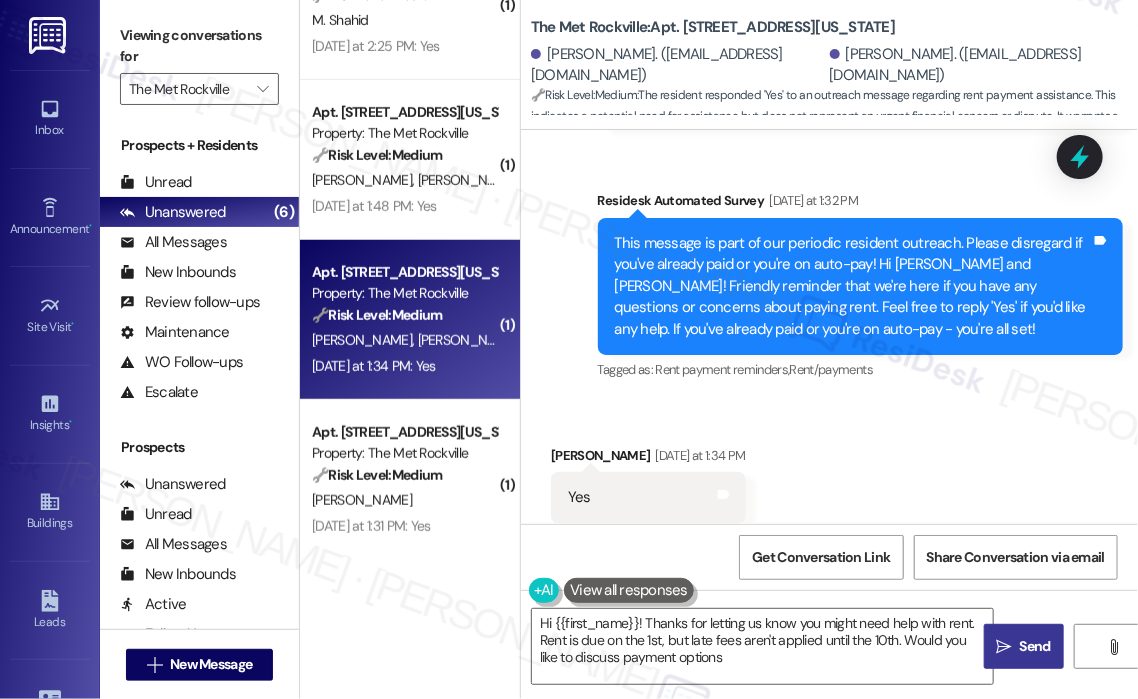 type on "Hi {{first_name}}! Thanks for letting us know you might need help with rent. Rent is due on the 1st, but late fees aren't applied until the 10th. Would you like to discuss payment options?" 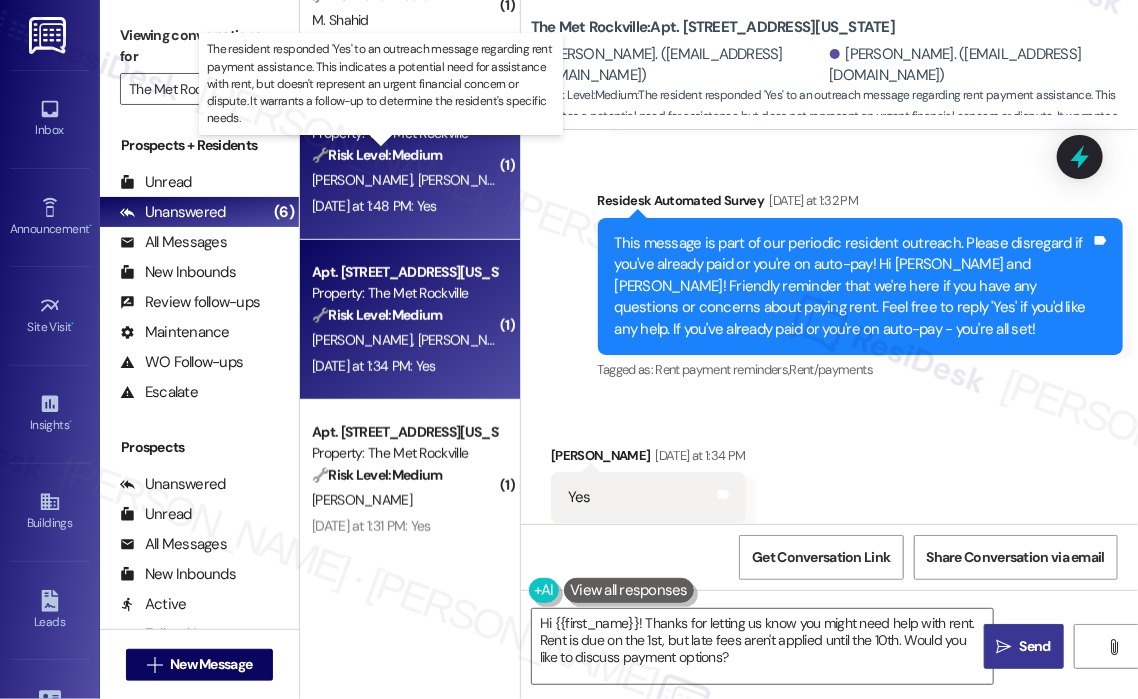 click on "🔧  Risk Level:  Medium" at bounding box center (377, 155) 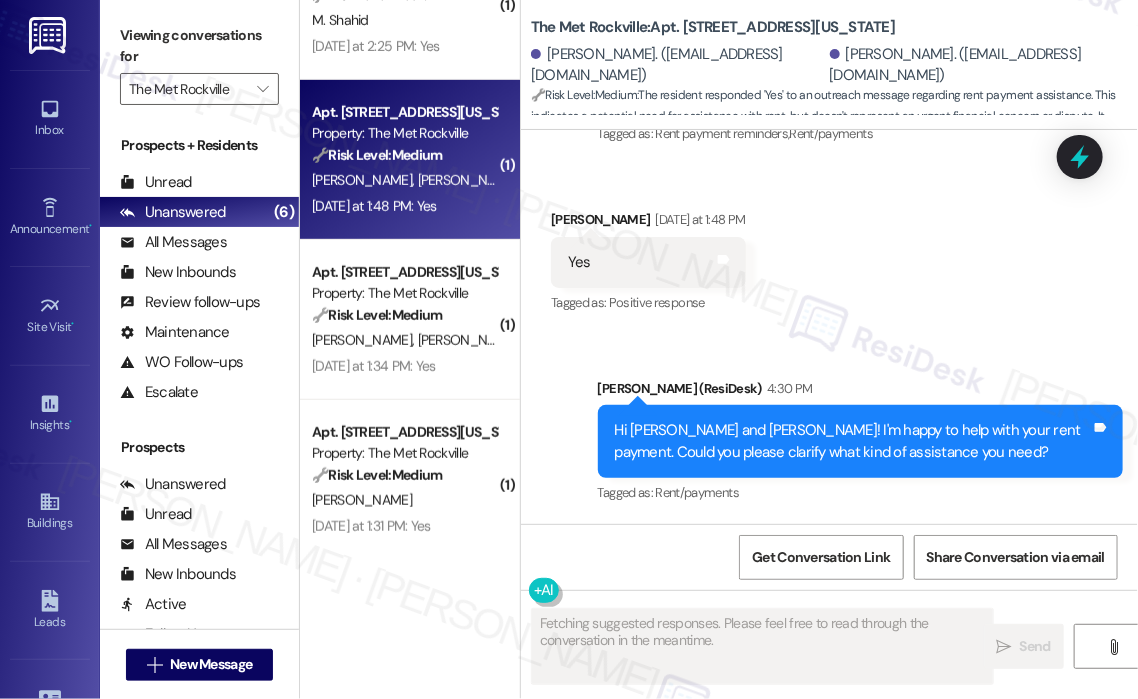 scroll, scrollTop: 375, scrollLeft: 0, axis: vertical 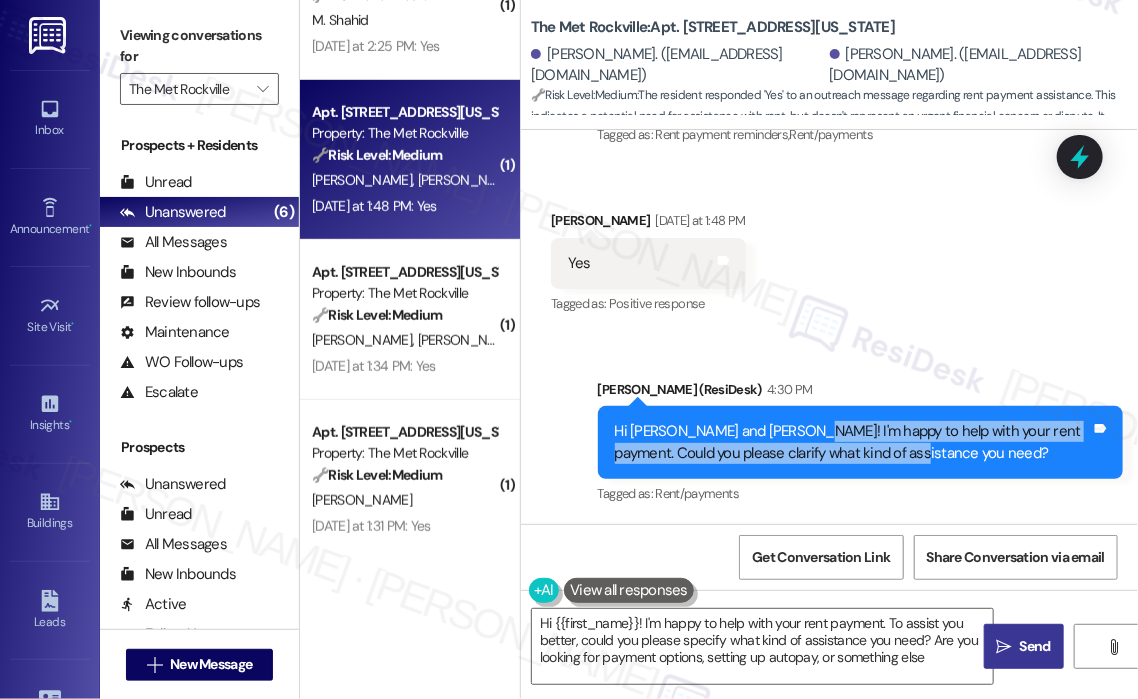 type on "Hi {{first_name}}! I'm happy to help with your rent payment. To assist you better, could you please specify what kind of assistance you need? Are you looking for payment options, setting up autopay, or something else?" 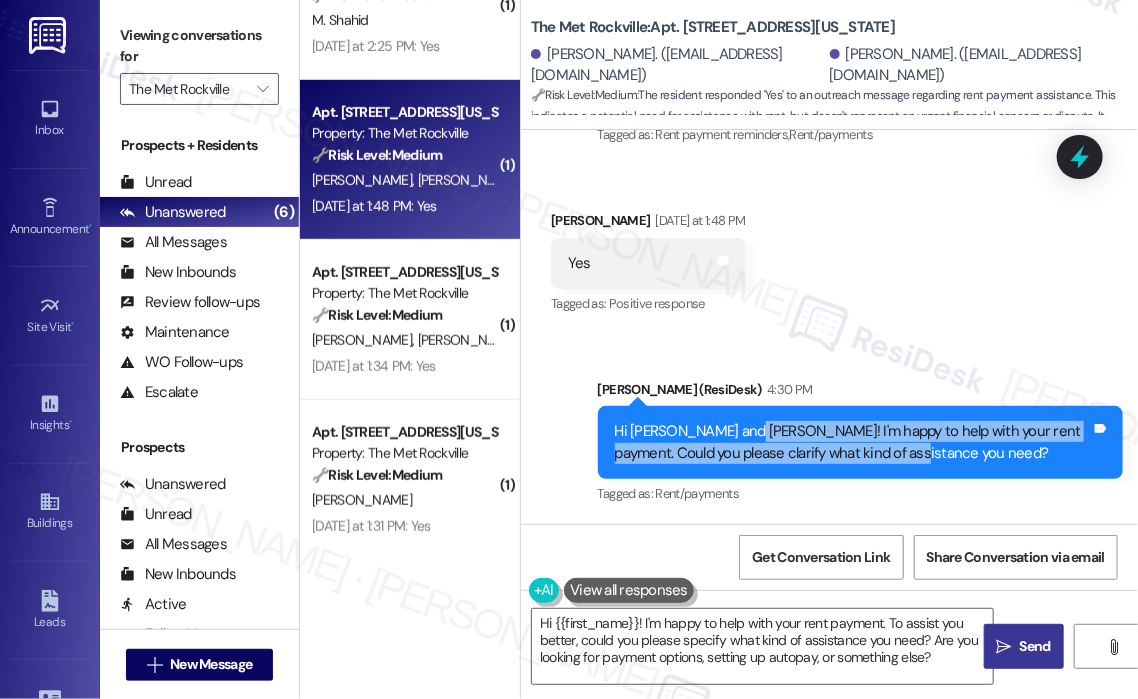 drag, startPoint x: 947, startPoint y: 454, endPoint x: 737, endPoint y: 424, distance: 212.13203 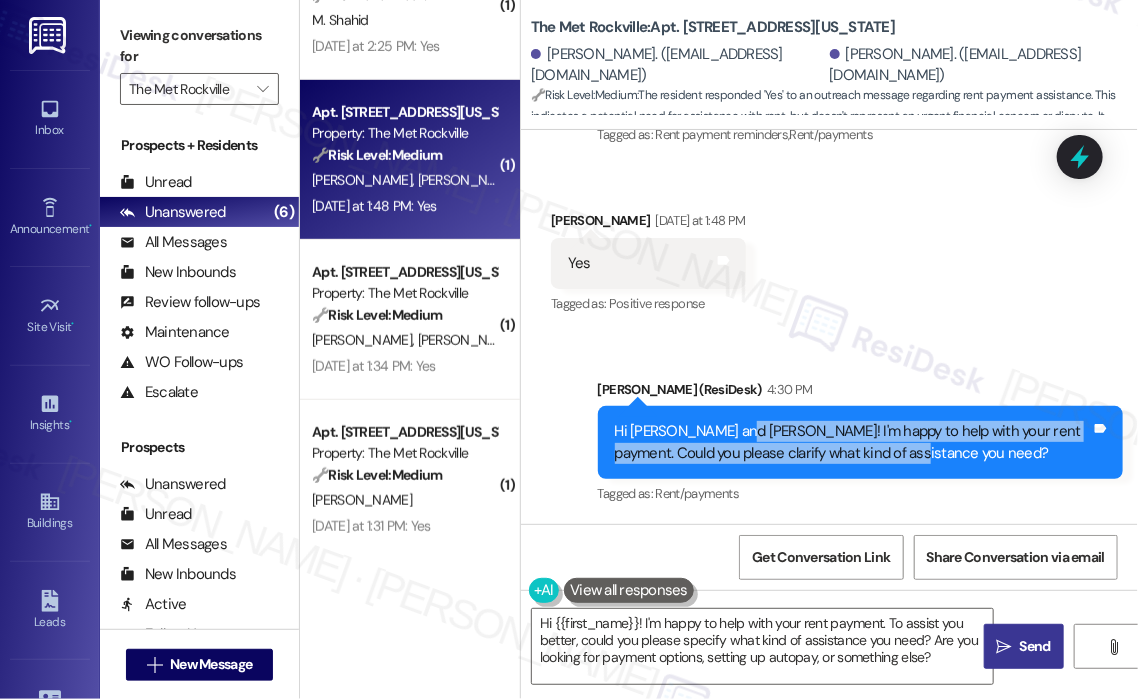 click on "Hi Reza and Danny! I'm happy to help with your rent payment. Could you please clarify what kind of assistance you need?" at bounding box center [853, 442] 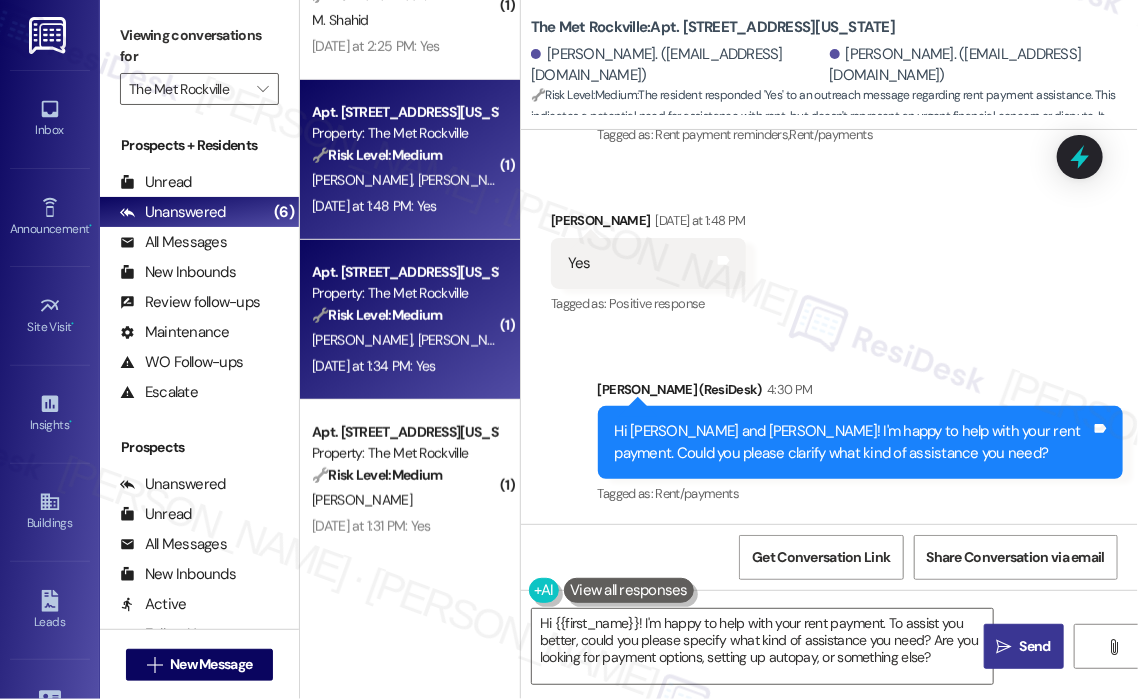 click on "A. Reid R. Reid" at bounding box center (404, 340) 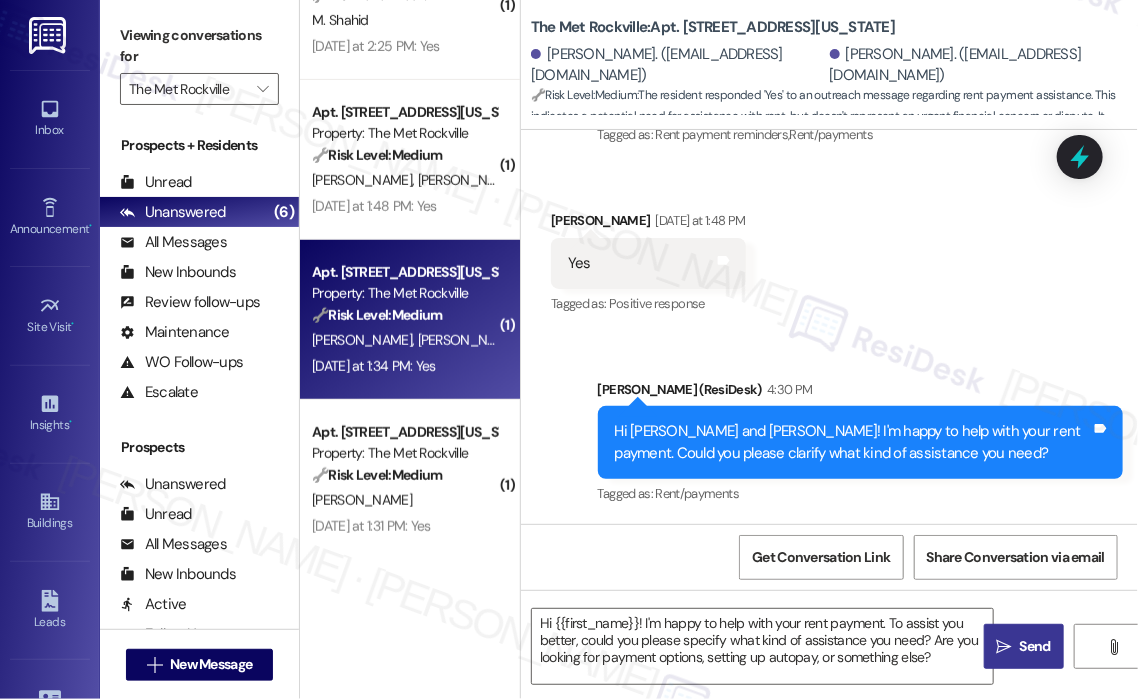 type on "Fetching suggested responses. Please feel free to read through the conversation in the meantime." 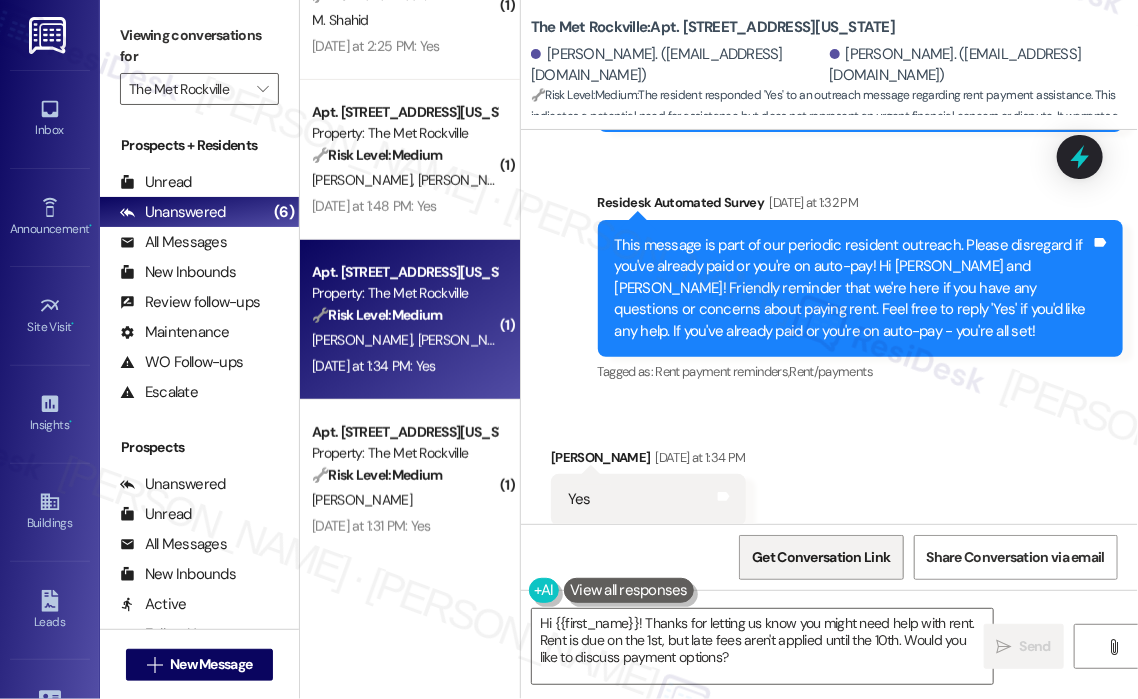 scroll, scrollTop: 2198, scrollLeft: 0, axis: vertical 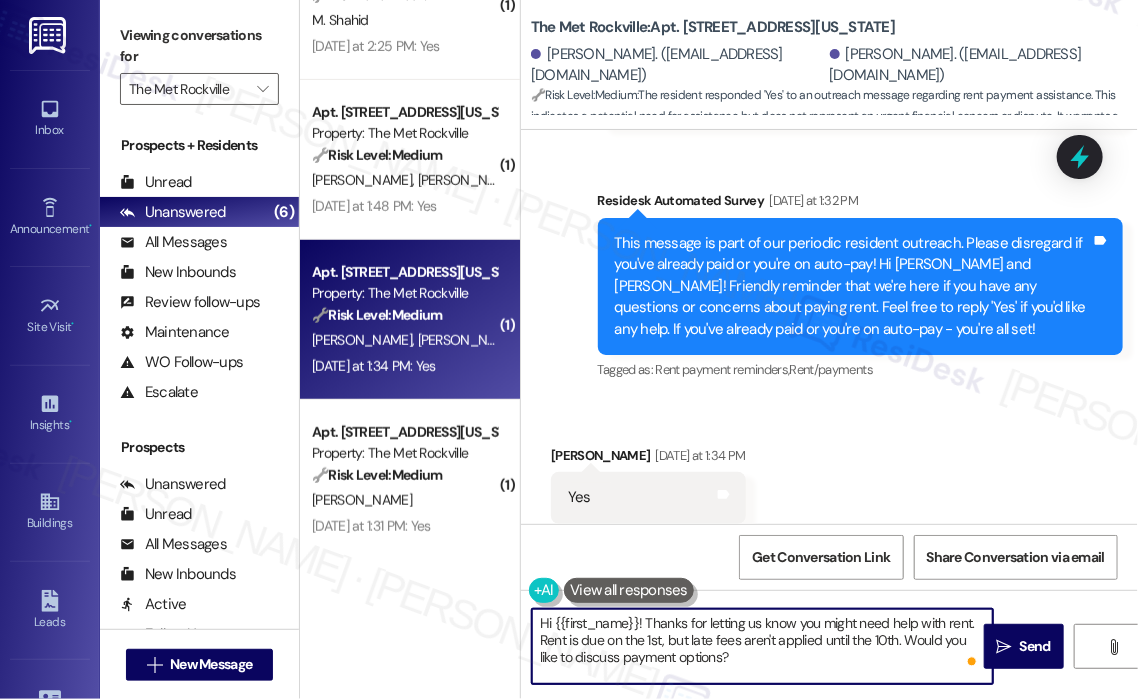 drag, startPoint x: 787, startPoint y: 667, endPoint x: 649, endPoint y: 623, distance: 144.84474 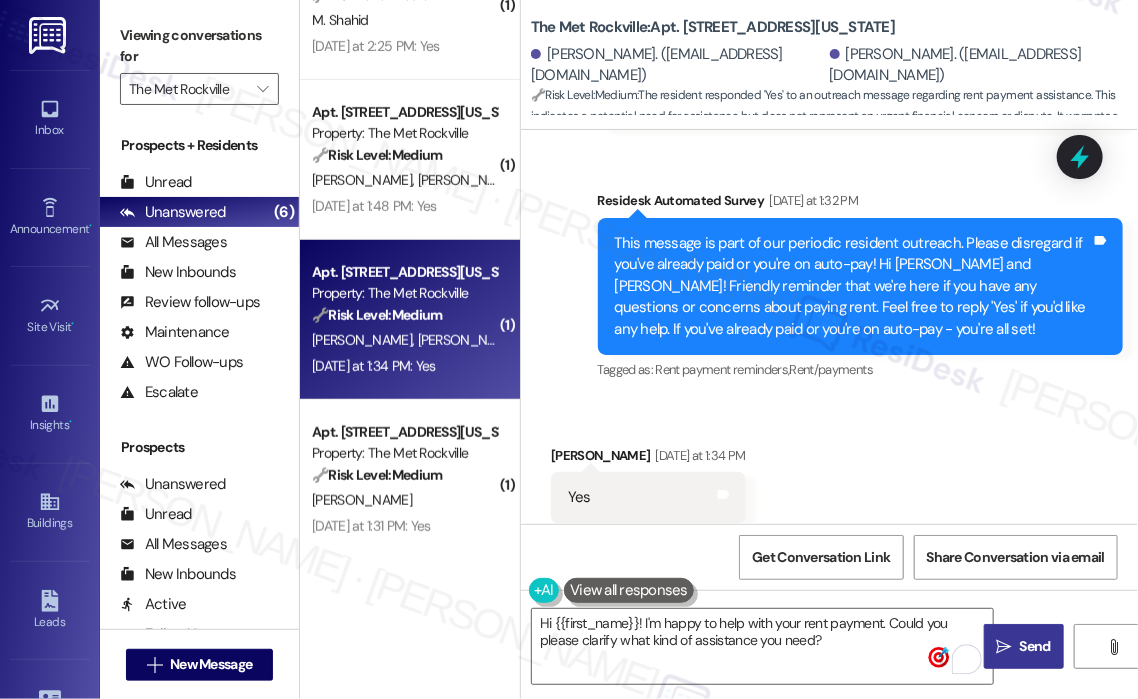 click on " Send" at bounding box center [1024, 646] 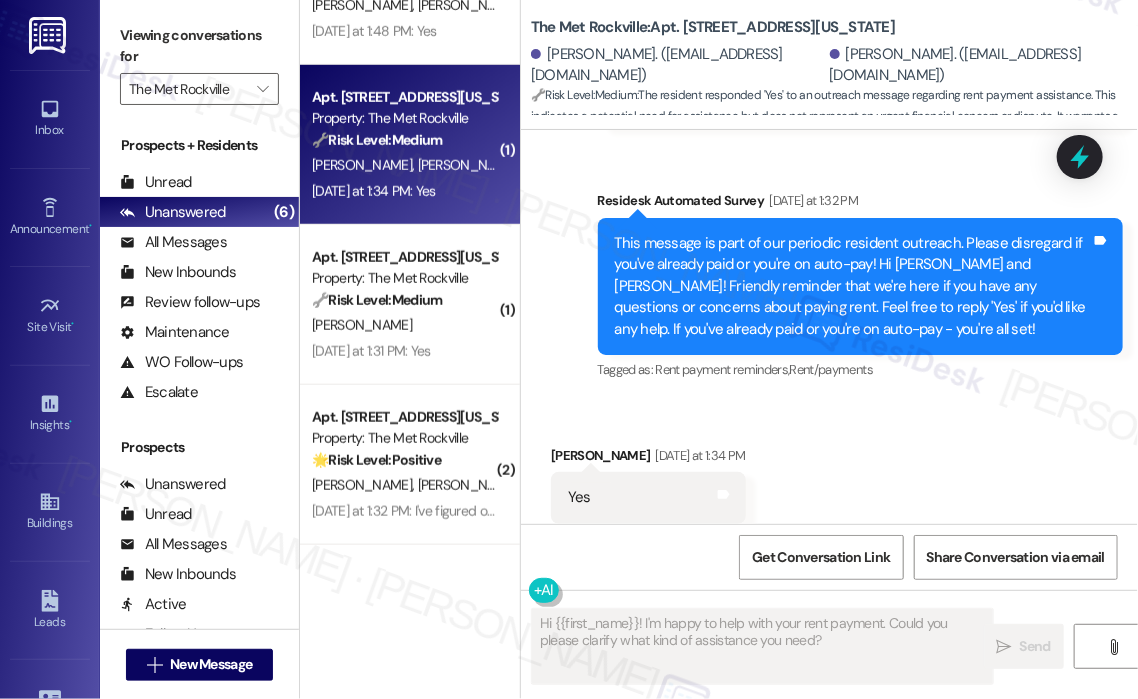 type on "Fetching suggested responses. Please feel free to read through the conversation in the meantime." 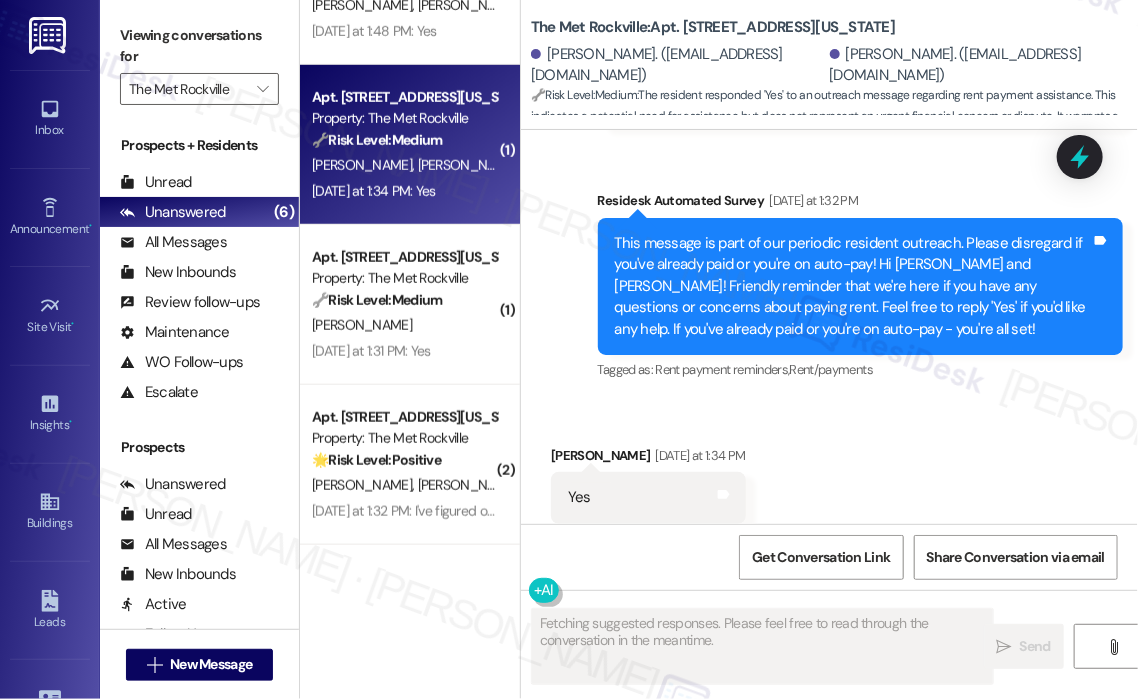 scroll, scrollTop: 600, scrollLeft: 0, axis: vertical 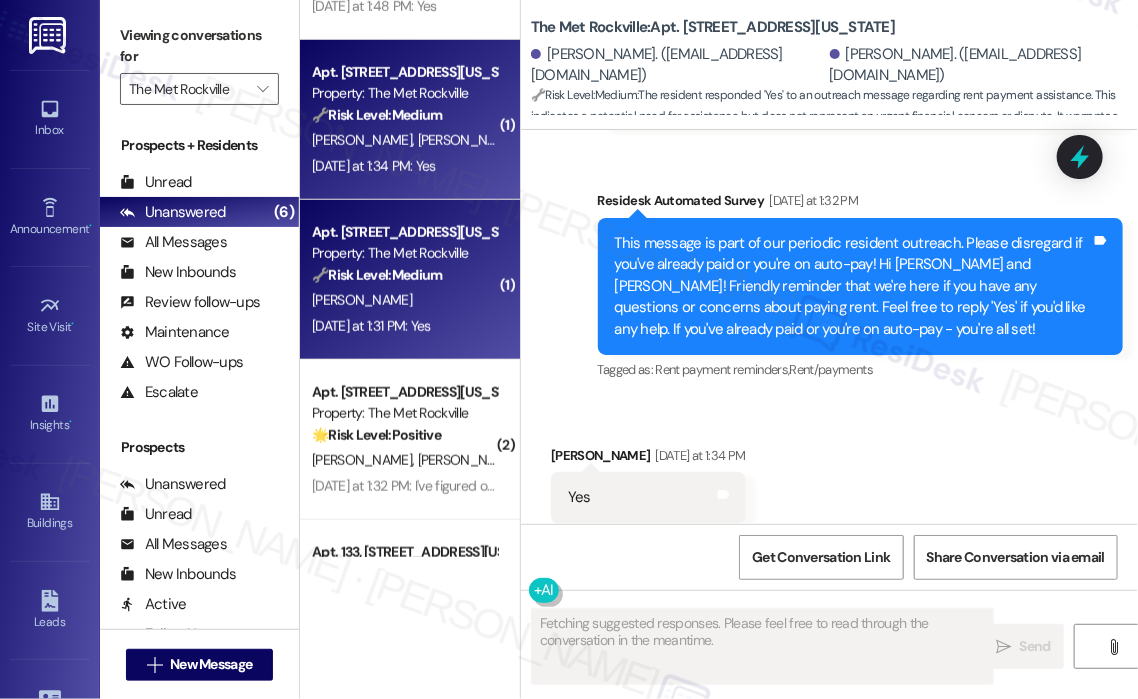 click on "Yesterday at 1:31 PM: Yes Yesterday at 1:31 PM: Yes" at bounding box center [371, 326] 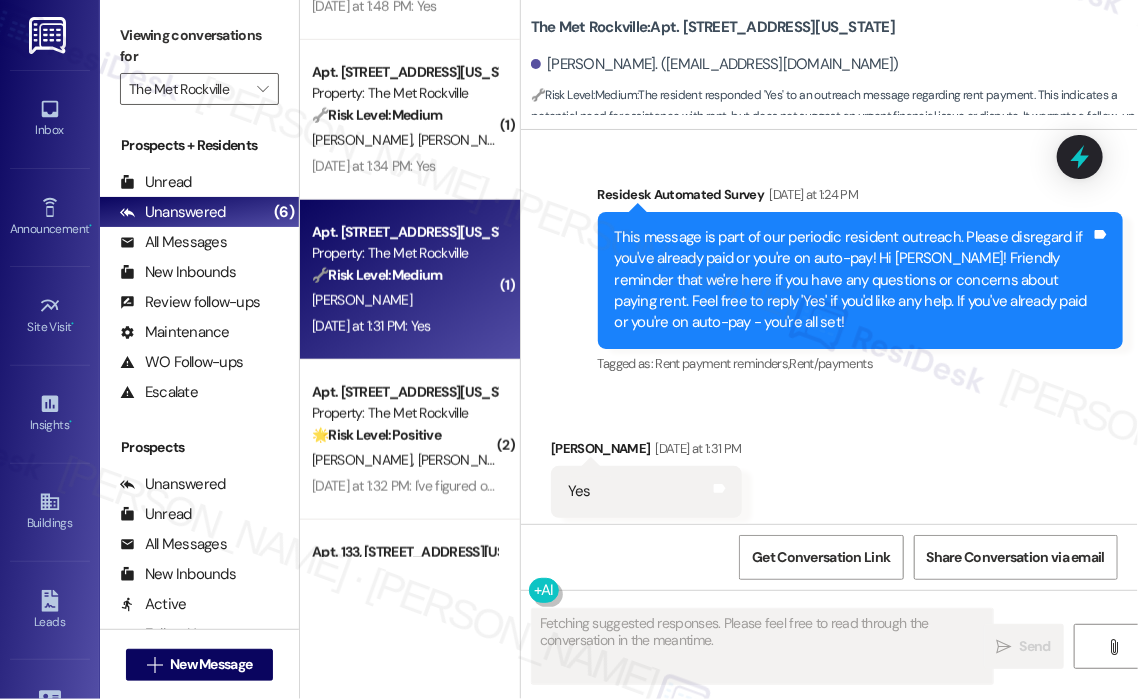 scroll, scrollTop: 776, scrollLeft: 0, axis: vertical 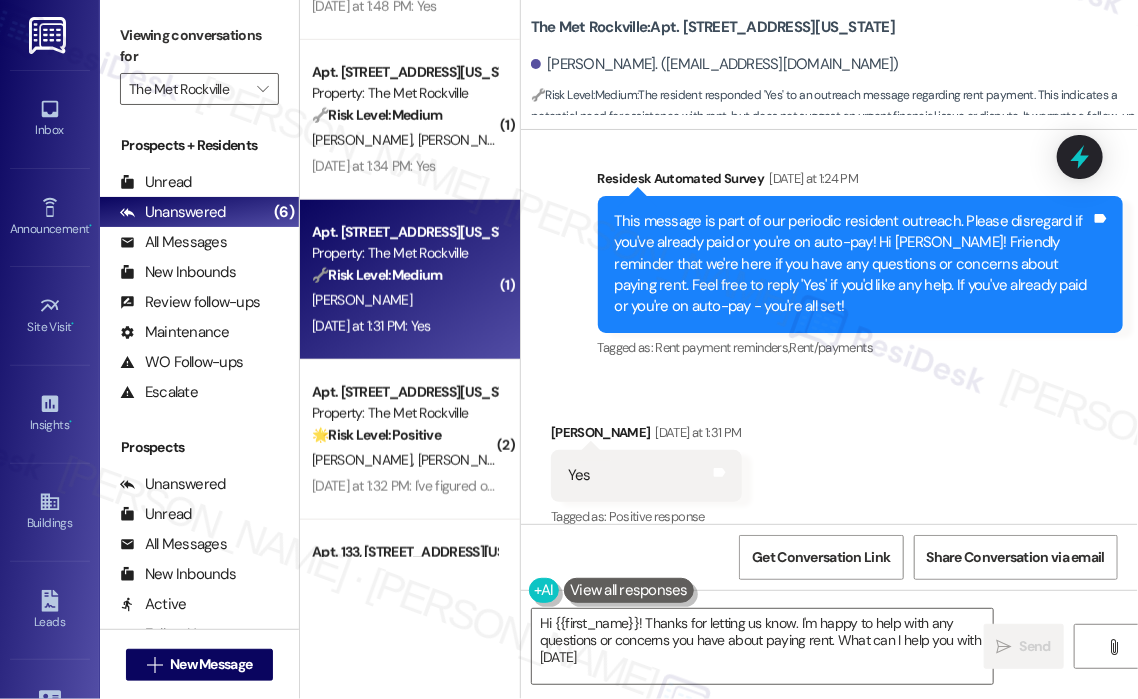 type on "Hi {{first_name}}! Thanks for letting us know. I'm happy to help with any questions or concerns you have about paying rent. What can I help you with today?" 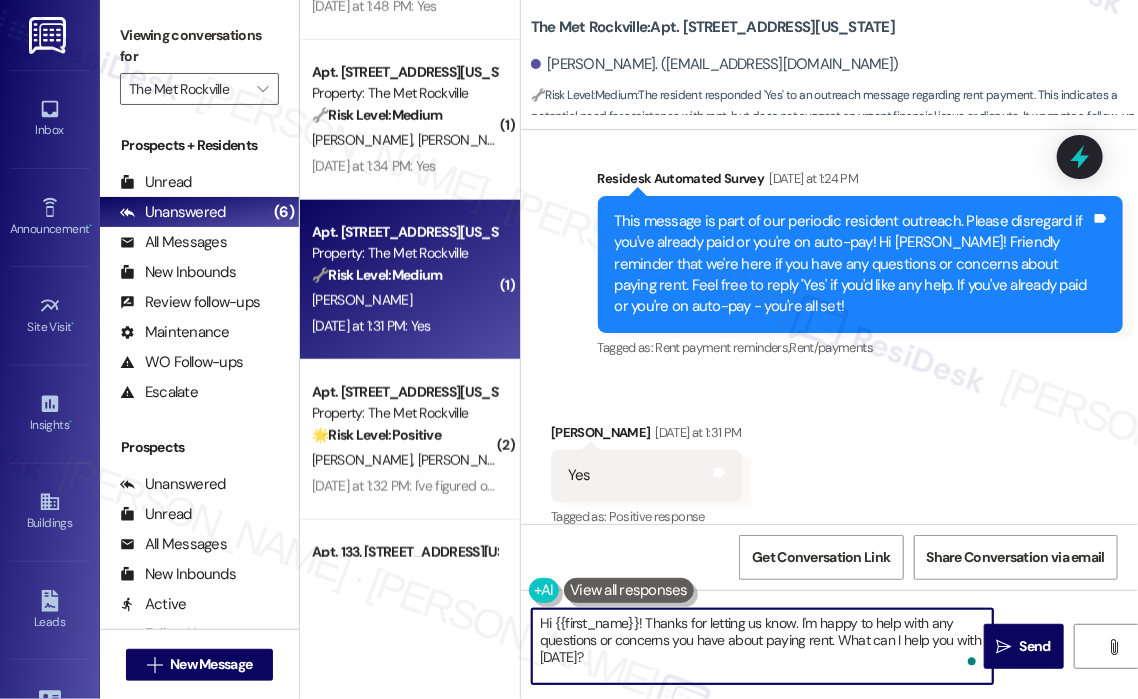 click on "Hi {{first_name}}! Thanks for letting us know. I'm happy to help with any questions or concerns you have about paying rent. What can I help you with today?" at bounding box center (762, 646) 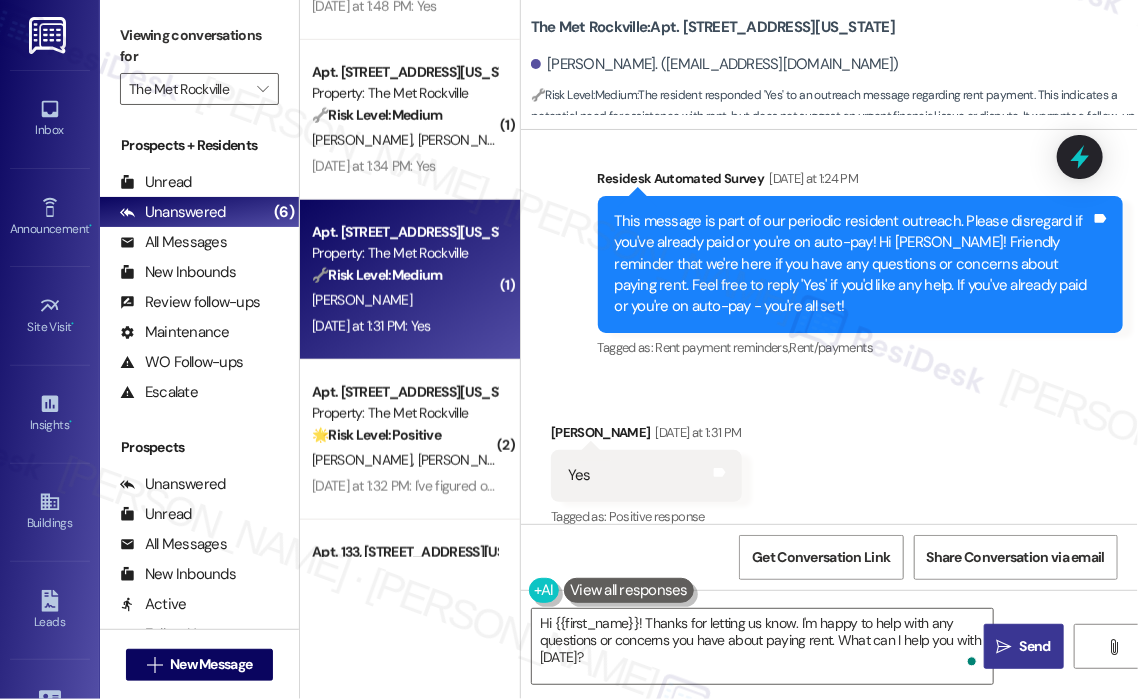 click on "" at bounding box center [1004, 647] 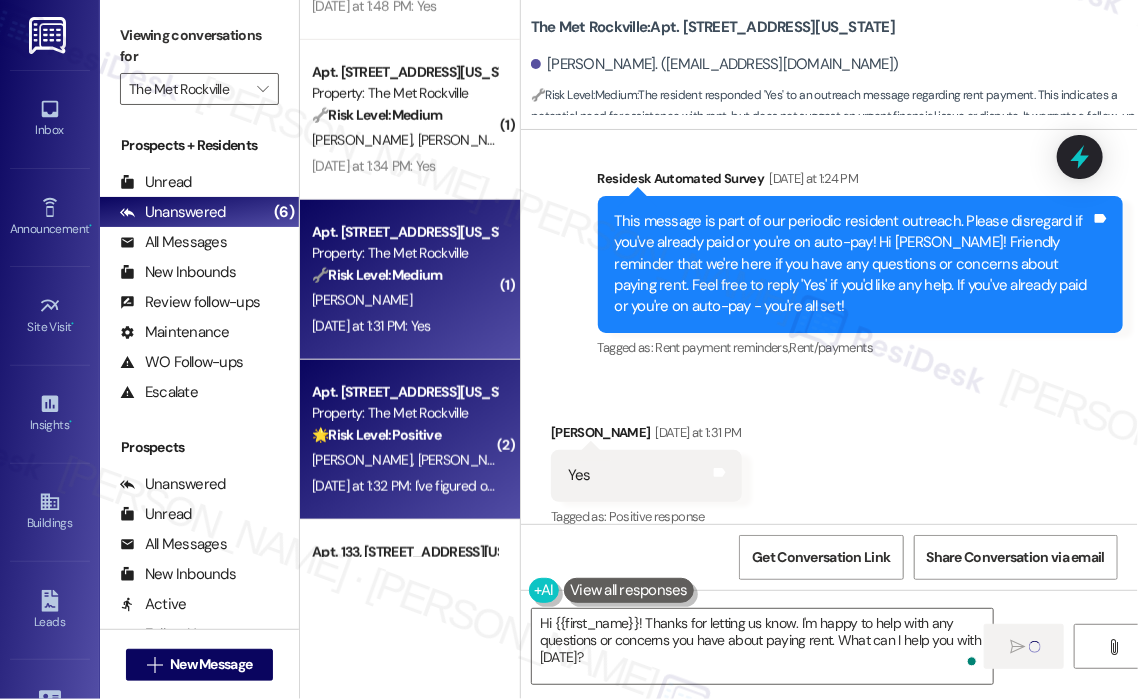 type 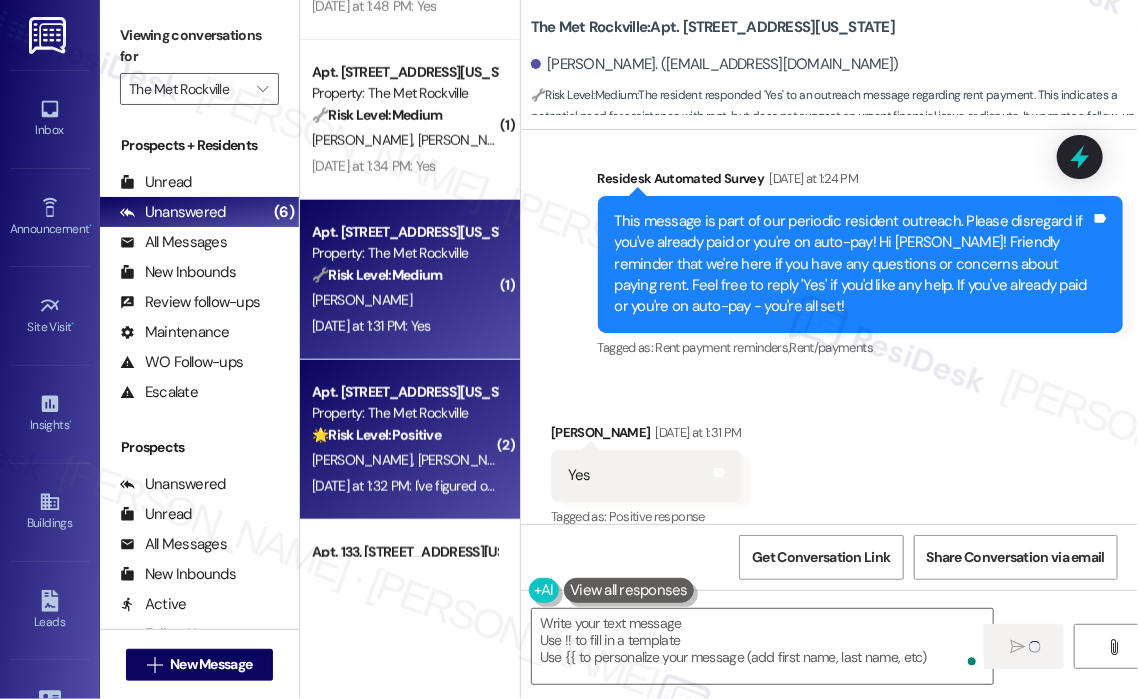 scroll, scrollTop: 700, scrollLeft: 0, axis: vertical 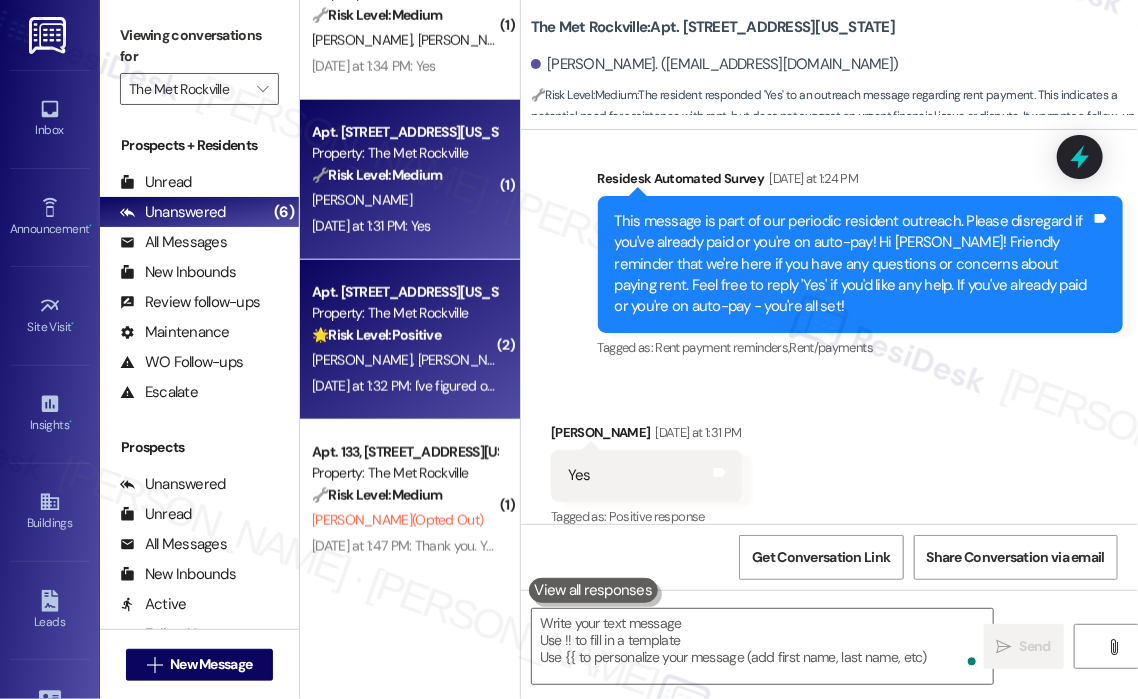 click on "Yesterday at 1:32 PM: I've figured out the system and am good  Yesterday at 1:32 PM: I've figured out the system and am good" at bounding box center [480, 386] 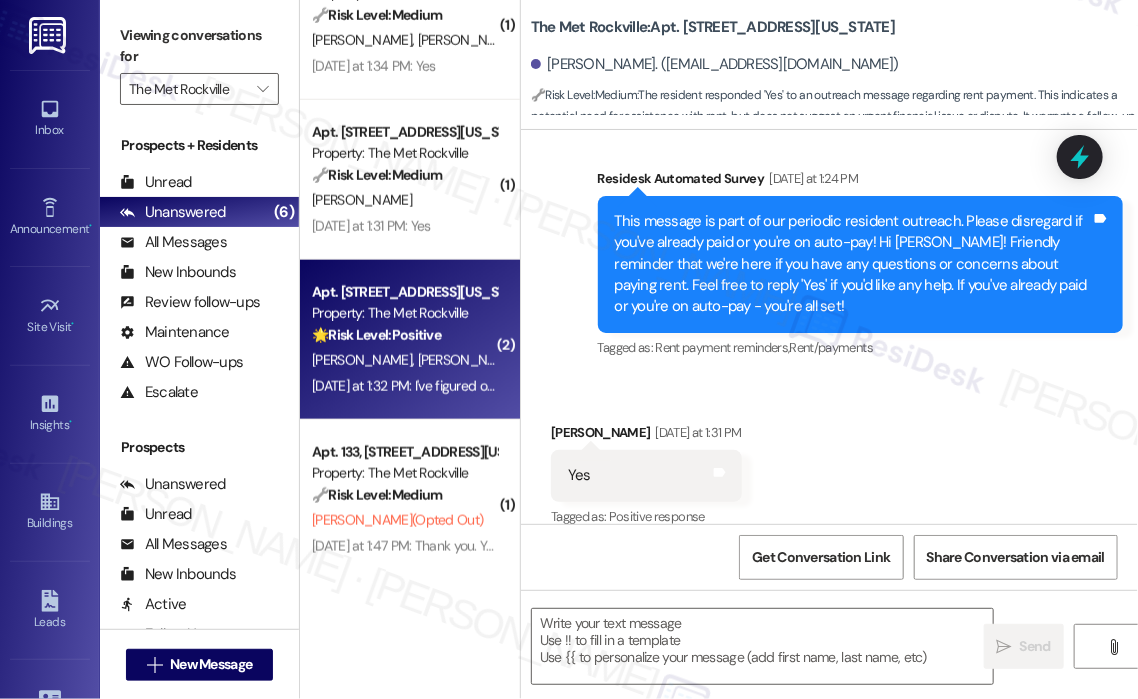 type on "Fetching suggested responses. Please feel free to read through the conversation in the meantime." 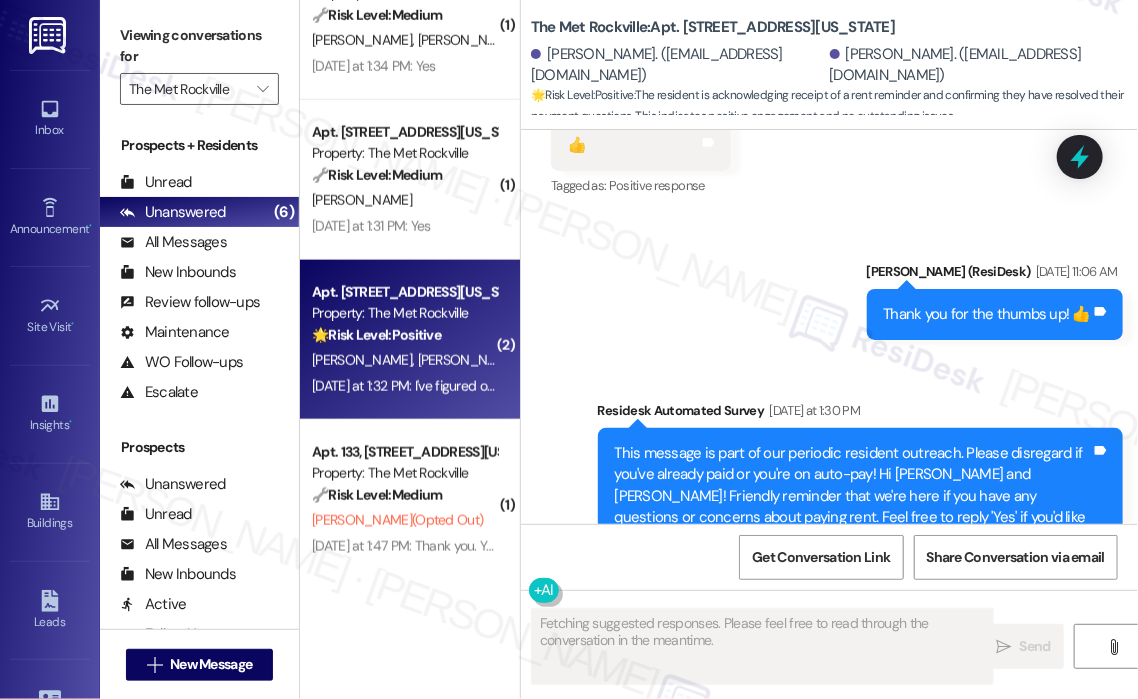 scroll, scrollTop: 2628, scrollLeft: 0, axis: vertical 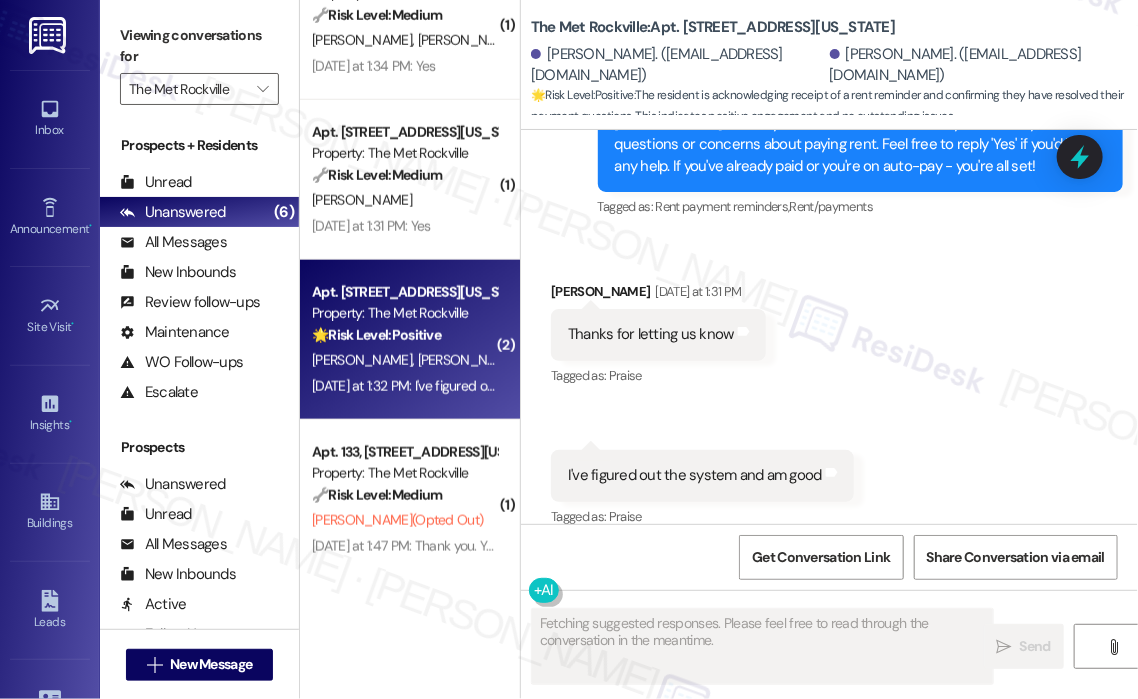 click on "Received via SMS Zachary Goldman Yesterday at 1:31 PM Thanks for letting us know  Tags and notes Tagged as:   Praise Click to highlight conversations about Praise Received via SMS 1:32 PM Zachary Goldman Yesterday at 1:32 PM I've figured out the system and am good  Tags and notes Tagged as:   Praise Click to highlight conversations about Praise" at bounding box center [829, 391] 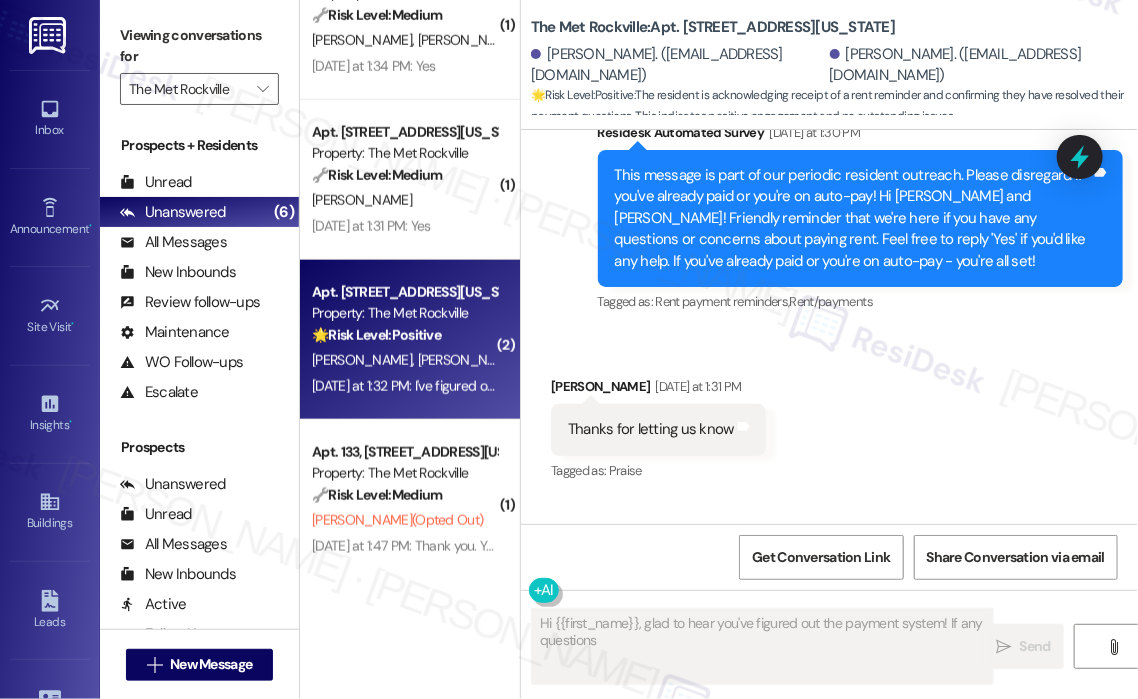 scroll, scrollTop: 2528, scrollLeft: 0, axis: vertical 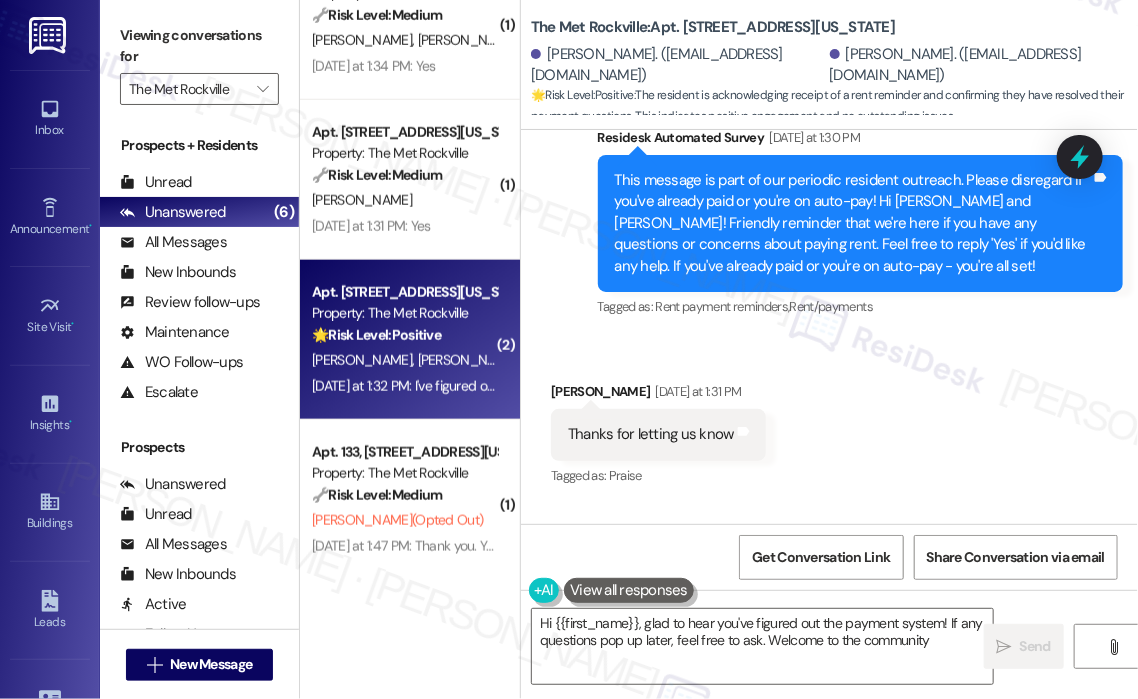 type on "Hi {{first_name}}, glad to hear you've figured out the payment system! If any questions pop up later, feel free to ask. Welcome to the community!" 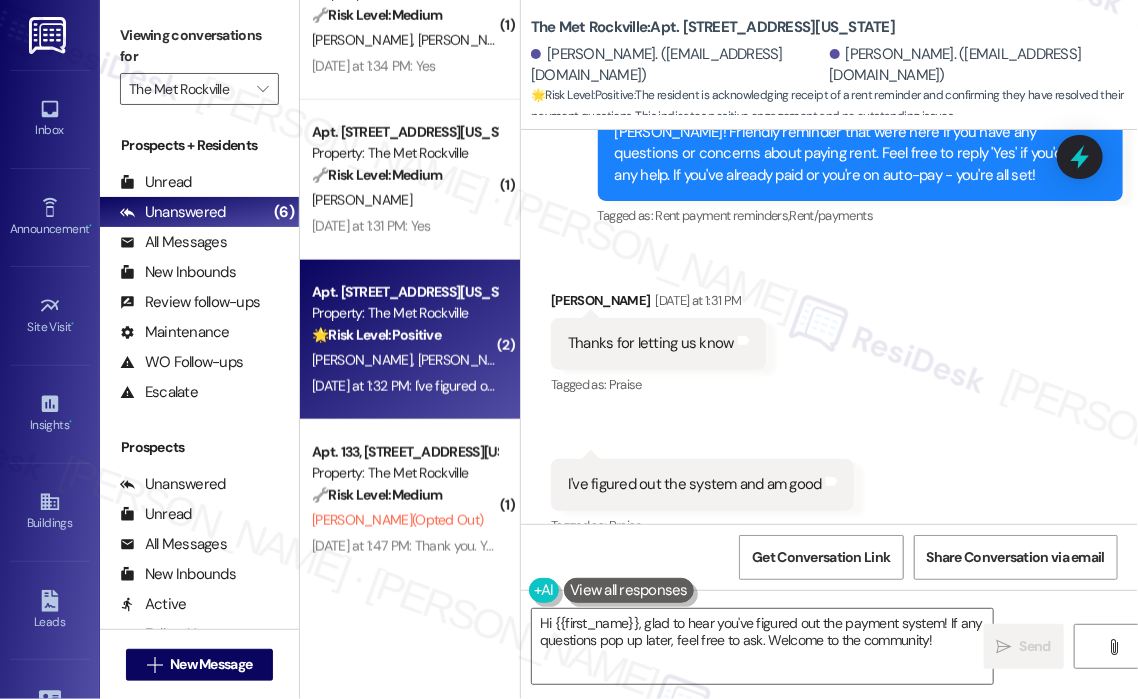 scroll, scrollTop: 2629, scrollLeft: 0, axis: vertical 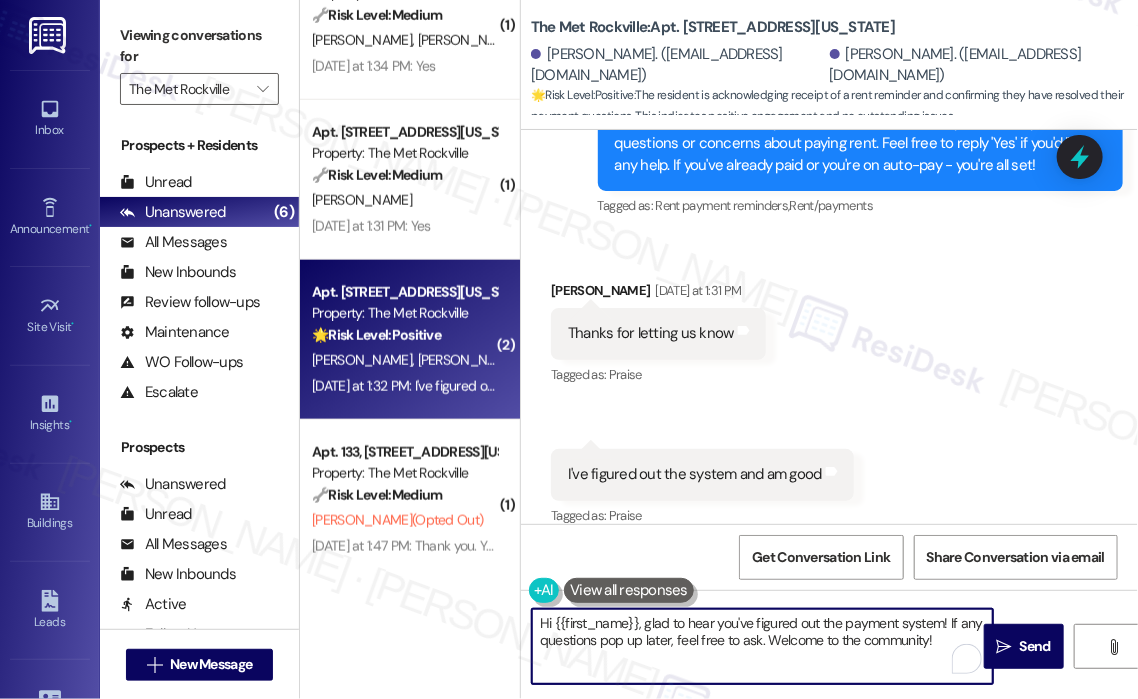 click on "Hi {{first_name}}, glad to hear you've figured out the payment system! If any questions pop up later, feel free to ask. Welcome to the community!" at bounding box center (762, 646) 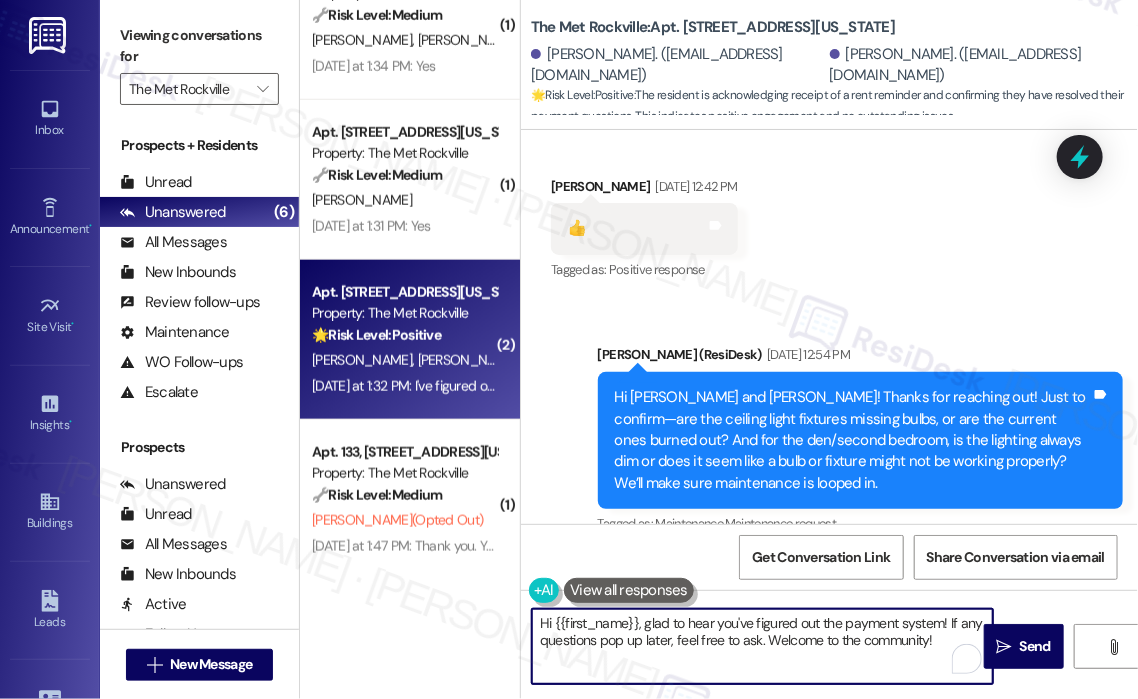 scroll, scrollTop: 1000, scrollLeft: 0, axis: vertical 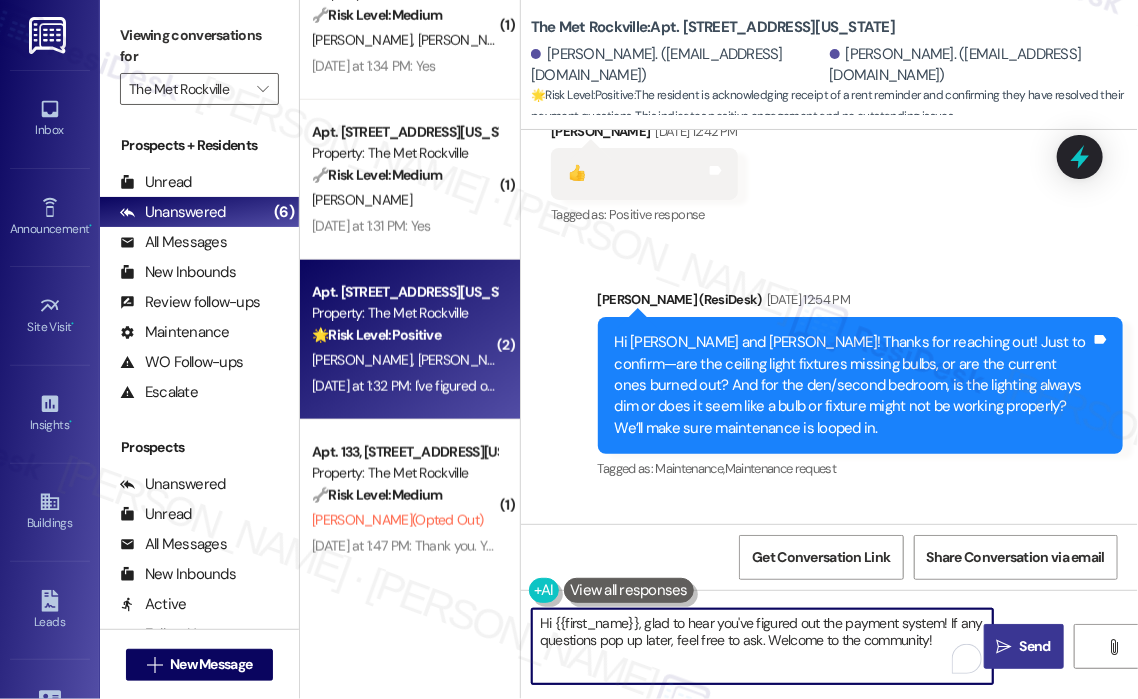 click on "Send" at bounding box center (1035, 646) 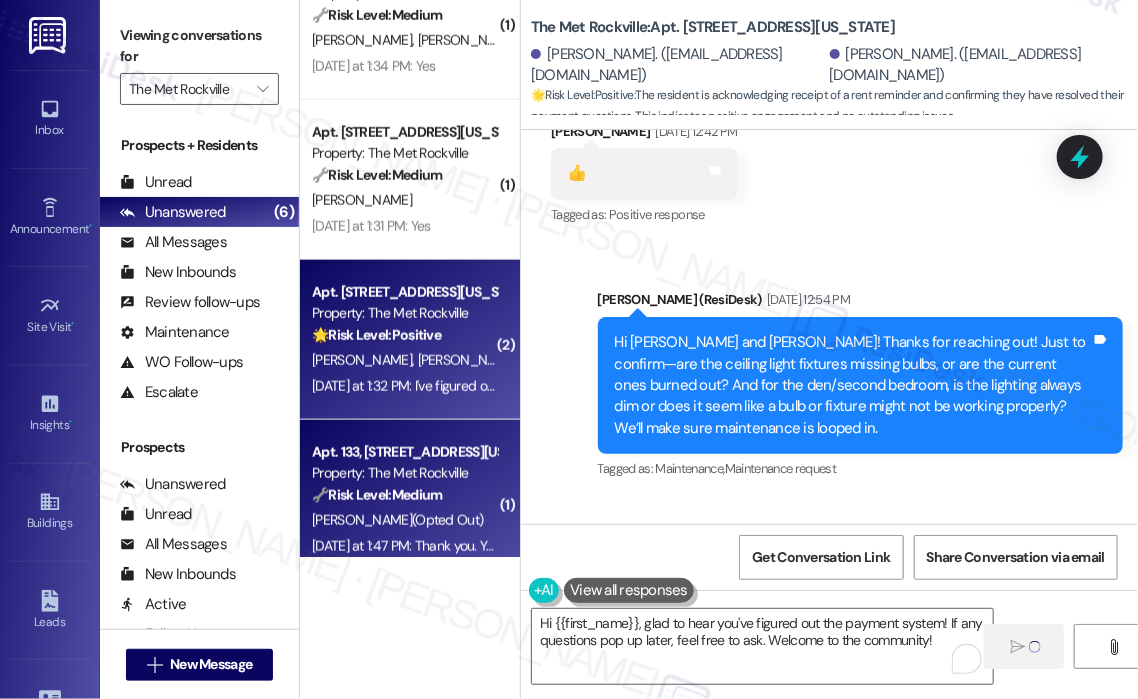 click on "🔧  Risk Level:  Medium The resident replied 'STOP' to a rent reminder message. This indicates they wish to opt out of these reminders, which is a standard communication preference. No immediate action or risk is present." at bounding box center (404, 495) 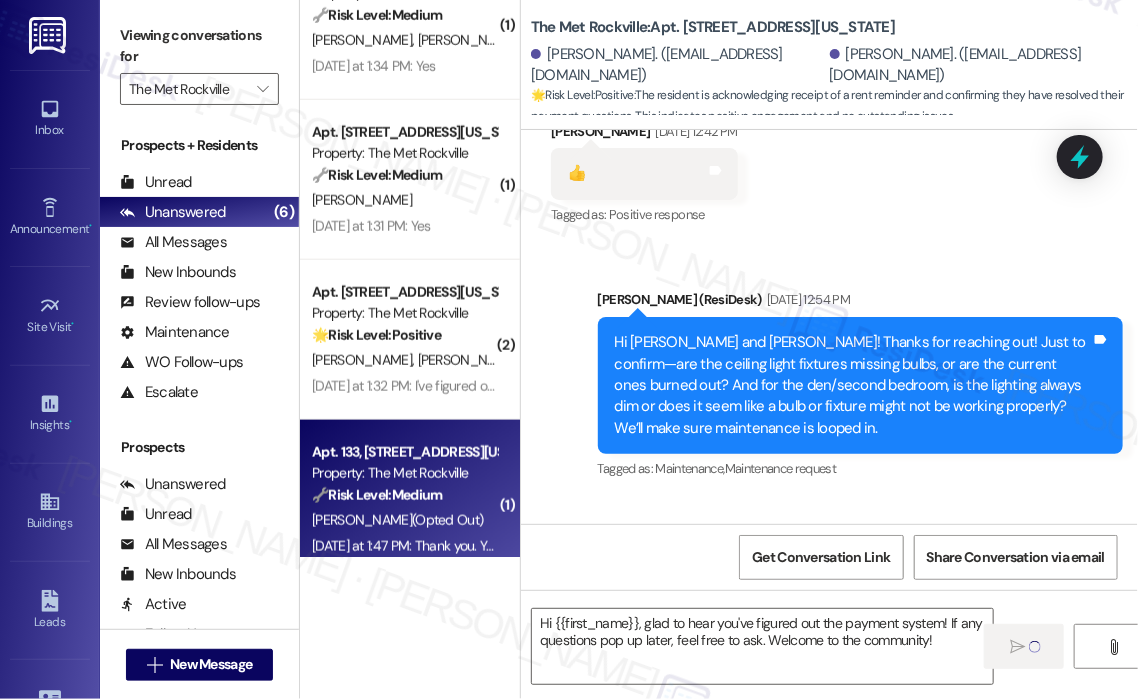 type on "Fetching suggested responses. Please feel free to read through the conversation in the meantime." 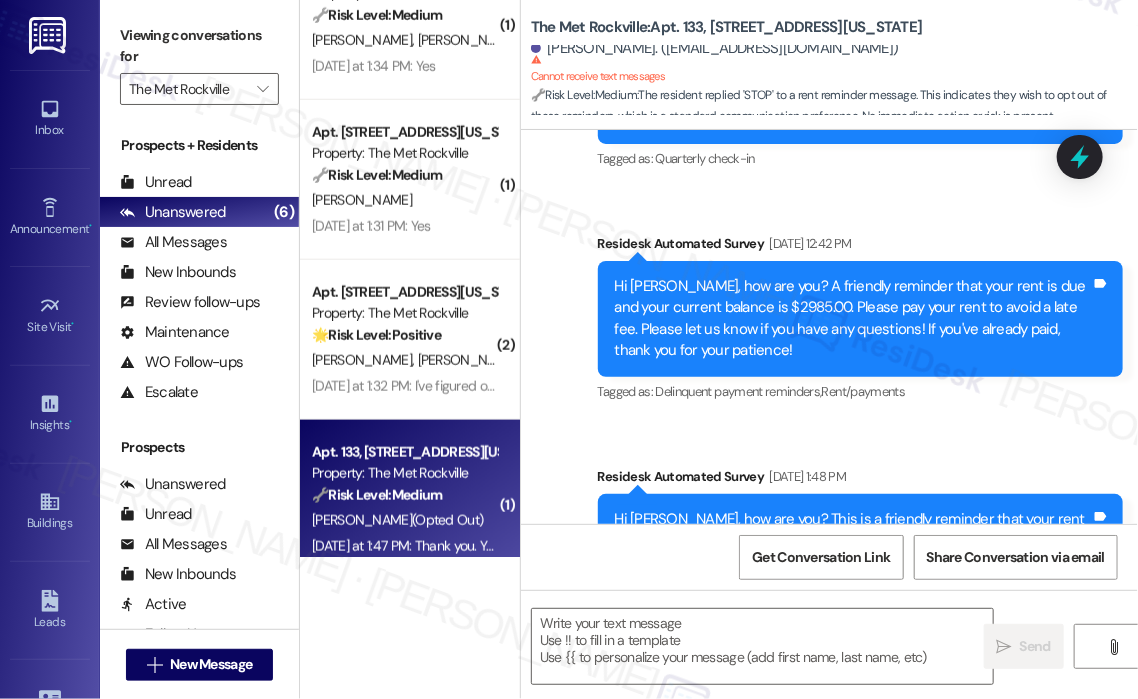 type on "Fetching suggested responses. Please feel free to read through the conversation in the meantime." 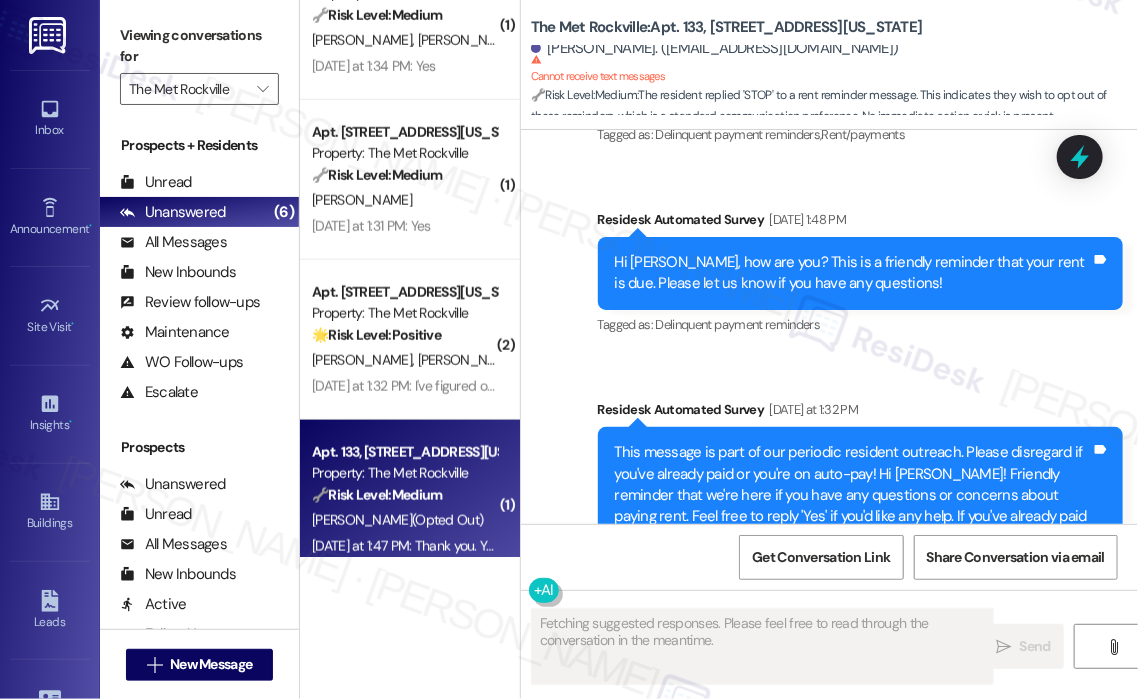 scroll, scrollTop: 1044, scrollLeft: 0, axis: vertical 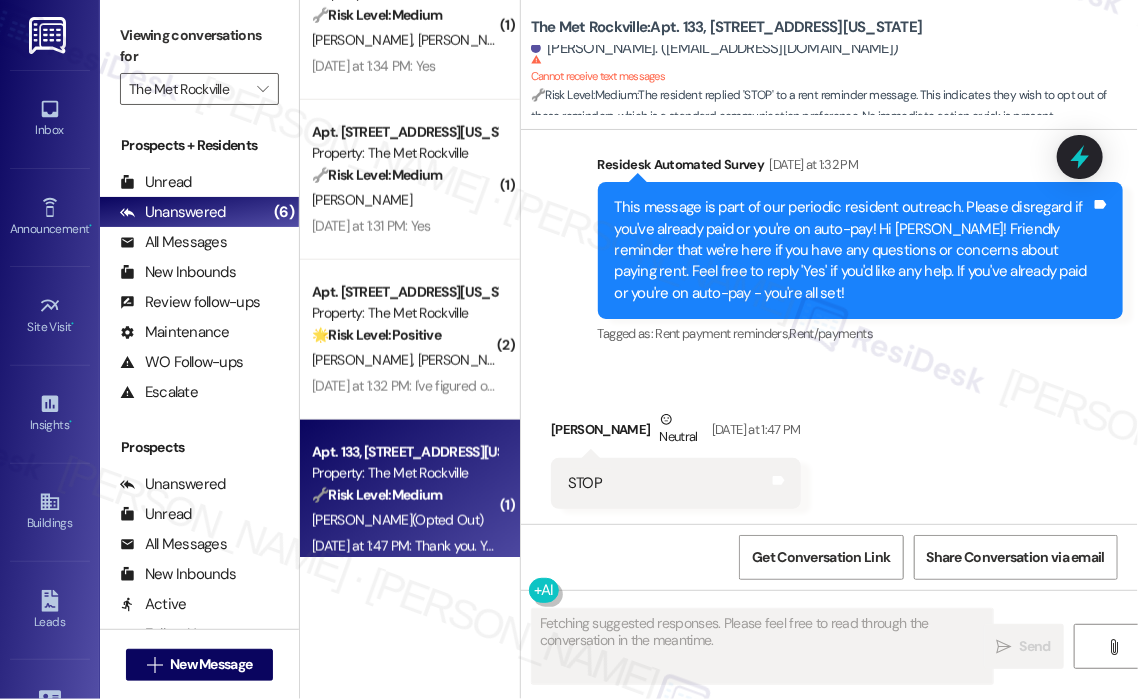 type 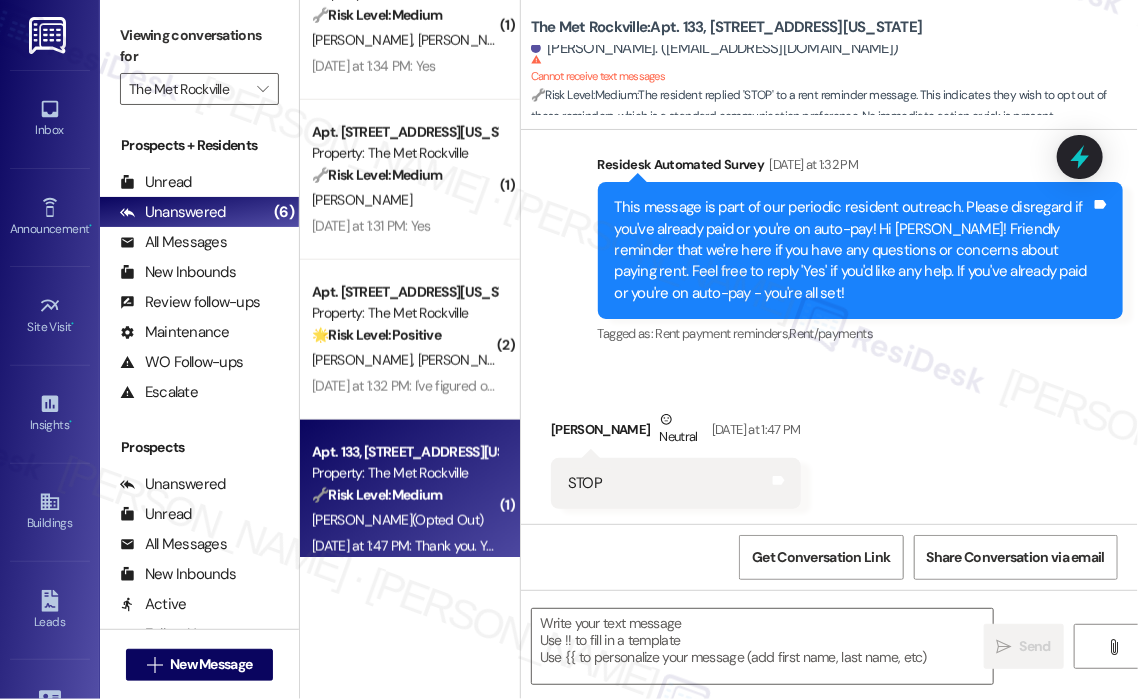 click on "Received via SMS Andrew Schechter   Neutral Yesterday at 1:47 PM STOP  Tags and notes" at bounding box center (829, 444) 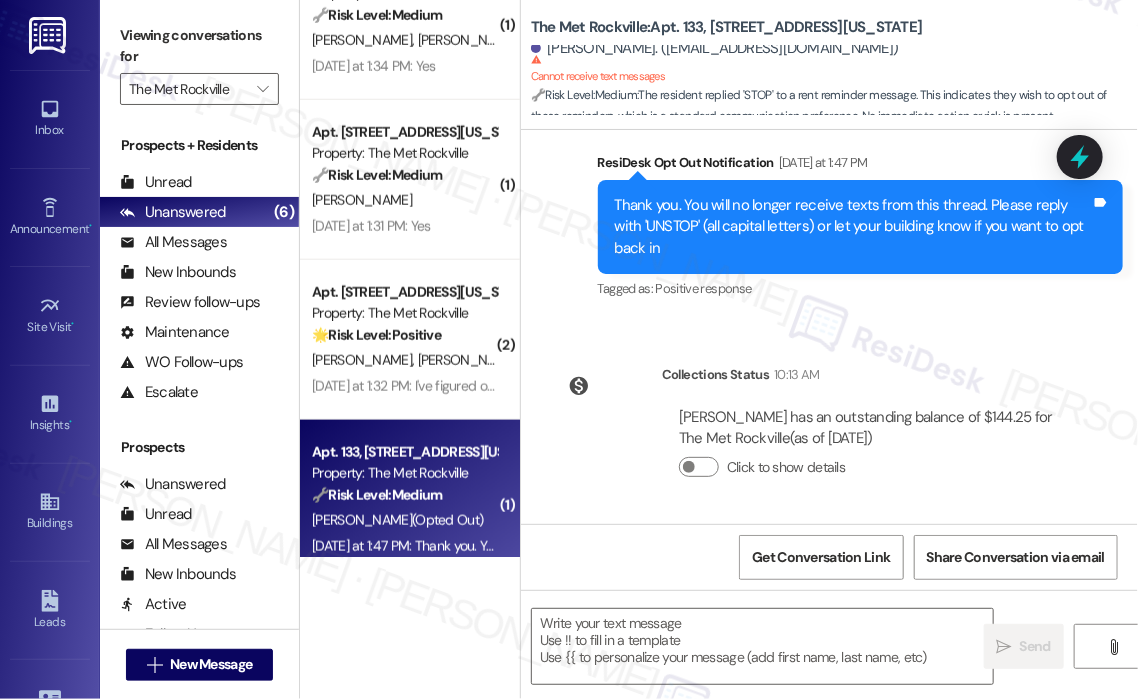 scroll, scrollTop: 1161, scrollLeft: 0, axis: vertical 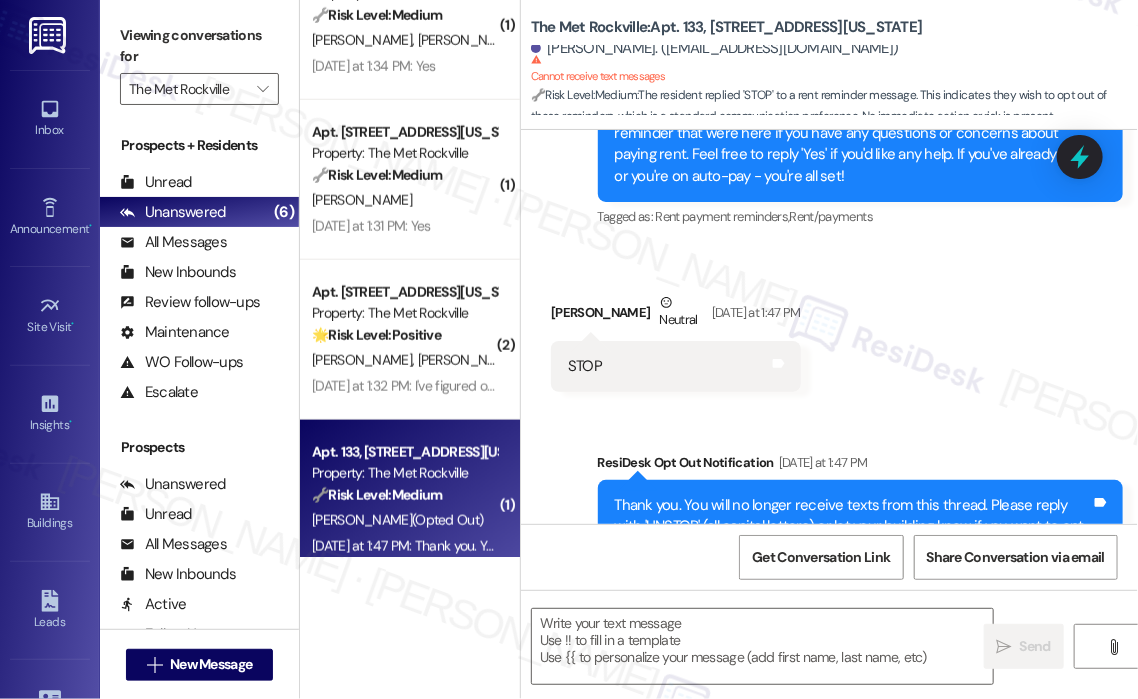 click on "Received via SMS Andrew Schechter   Neutral Yesterday at 1:47 PM STOP  Tags and notes" at bounding box center (829, 327) 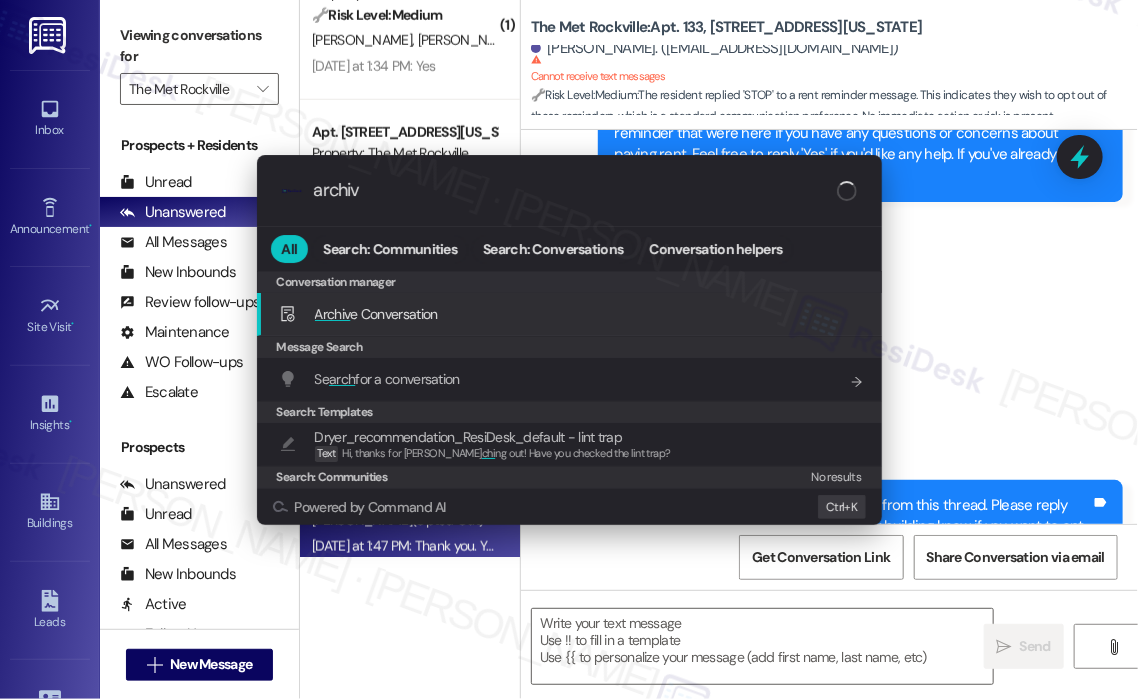 type on "archive" 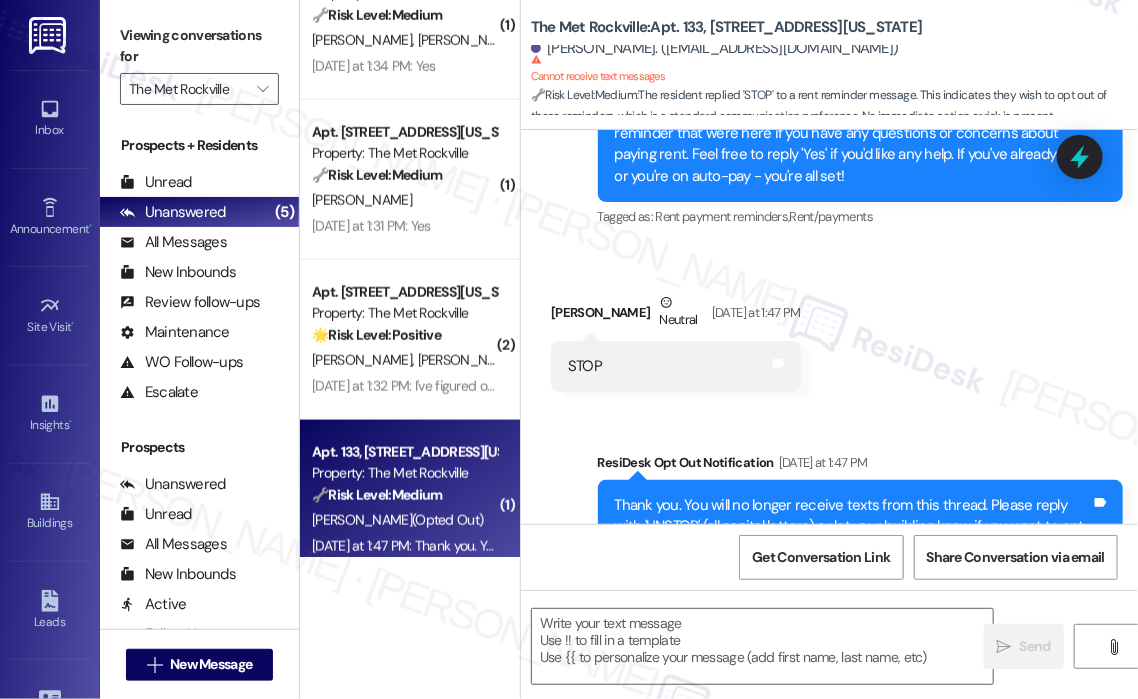 scroll, scrollTop: 243, scrollLeft: 0, axis: vertical 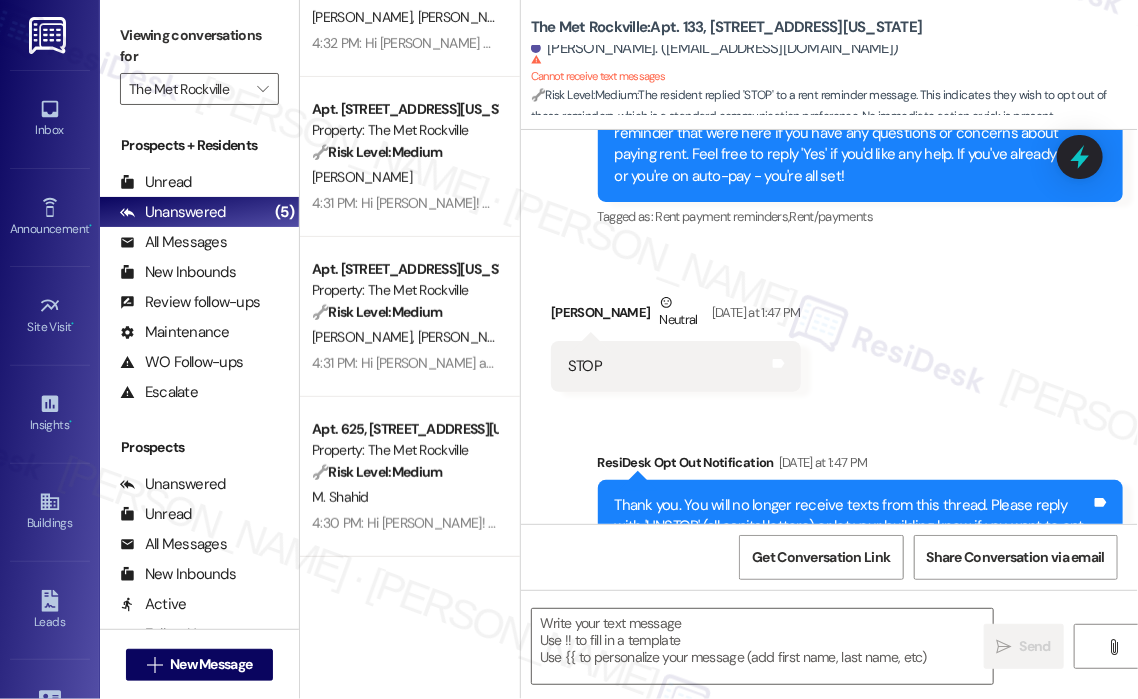 click on "Received via SMS Andrew Schechter   Neutral Yesterday at 1:47 PM STOP  Tags and notes" at bounding box center (829, 327) 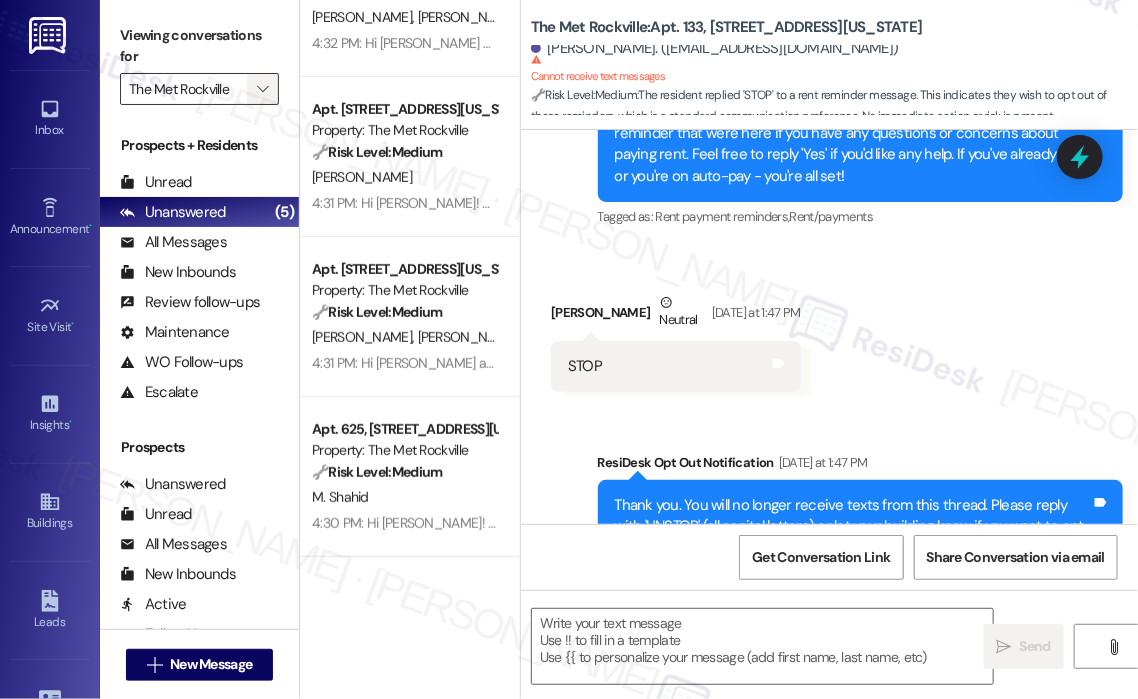 click on "" at bounding box center [262, 89] 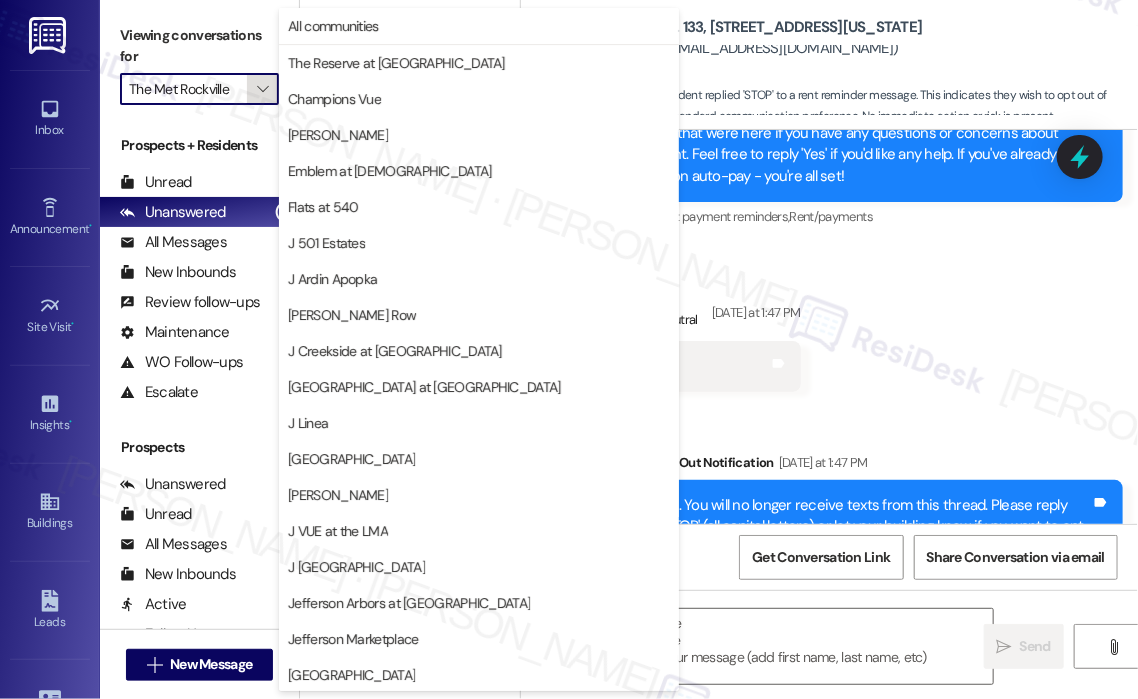 scroll, scrollTop: 325, scrollLeft: 0, axis: vertical 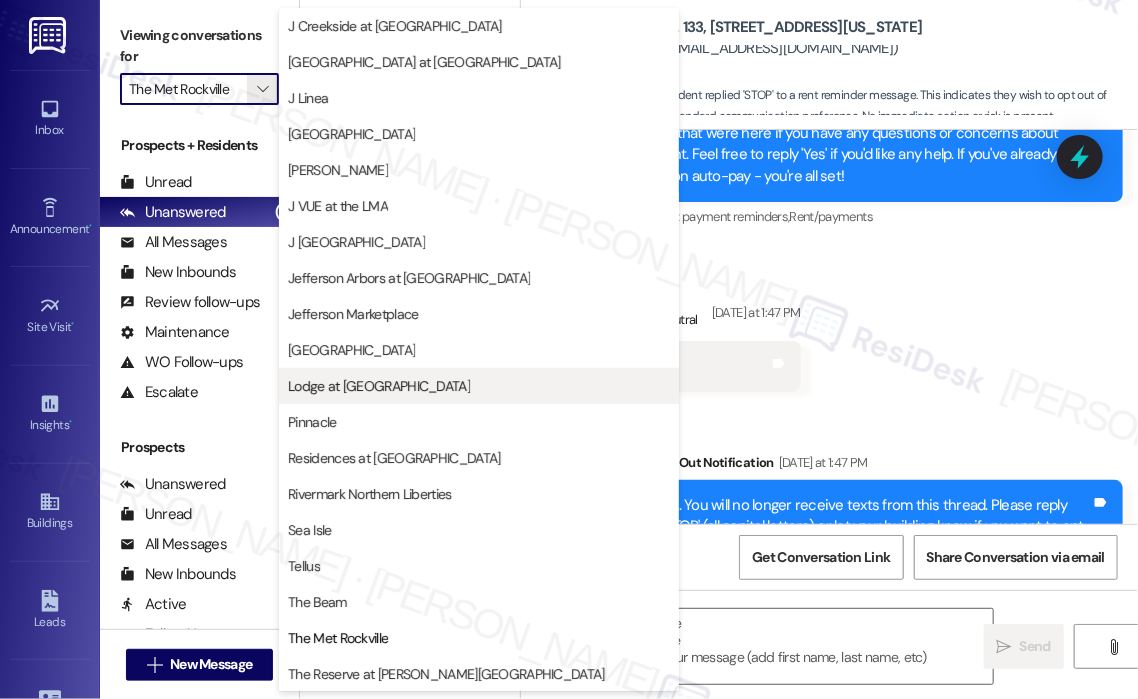 click on "Lodge at [GEOGRAPHIC_DATA]" at bounding box center (379, 386) 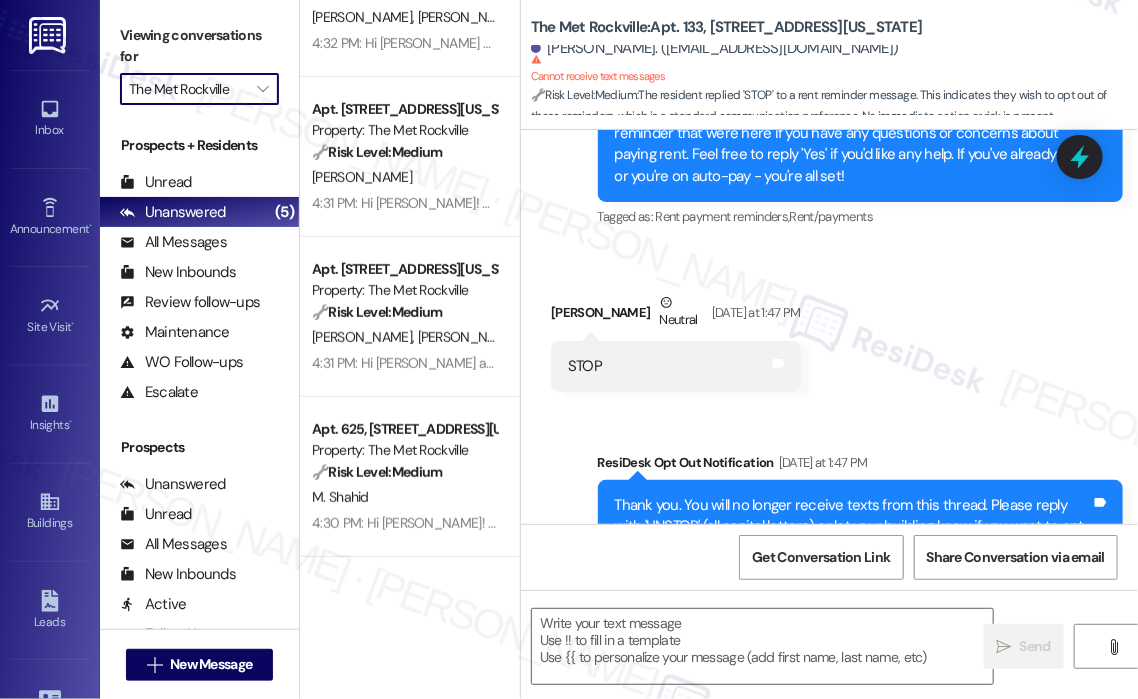 type on "Lodge at [GEOGRAPHIC_DATA]" 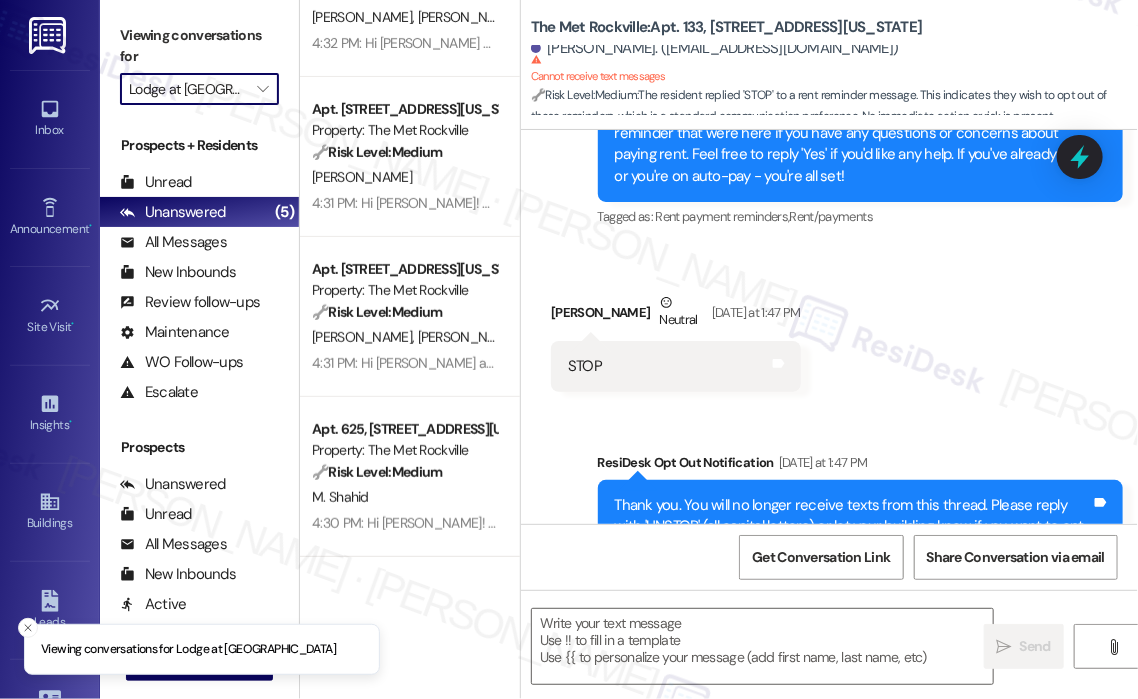 scroll, scrollTop: 0, scrollLeft: 0, axis: both 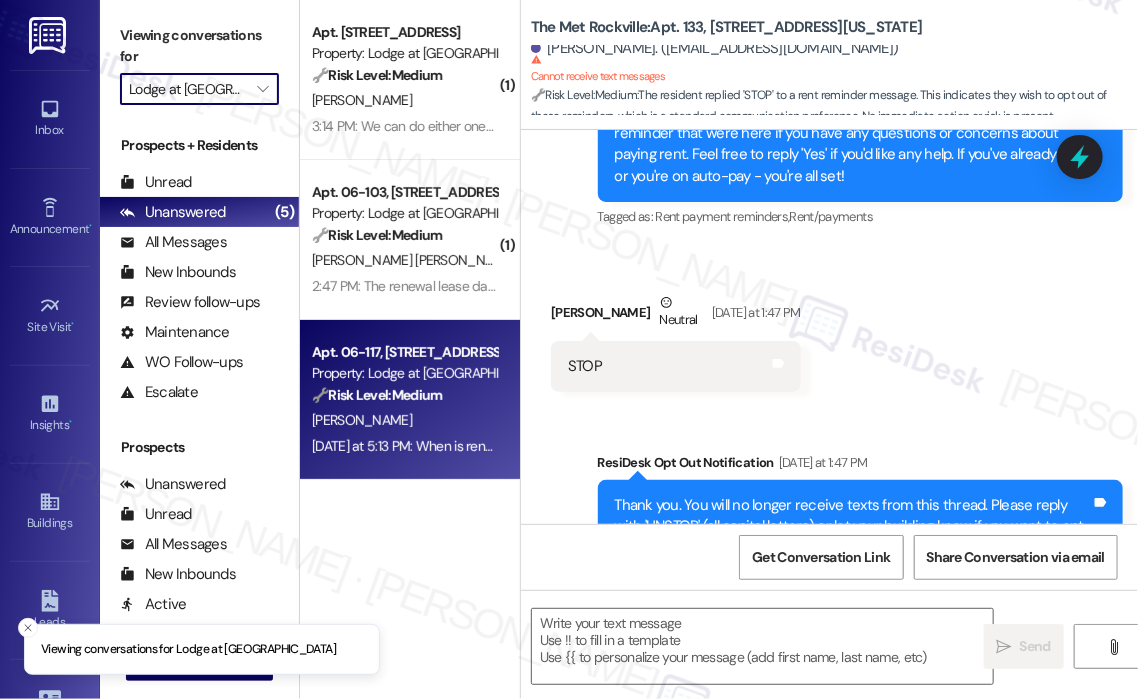 click on "🔧  Risk Level:  Medium" at bounding box center [377, 395] 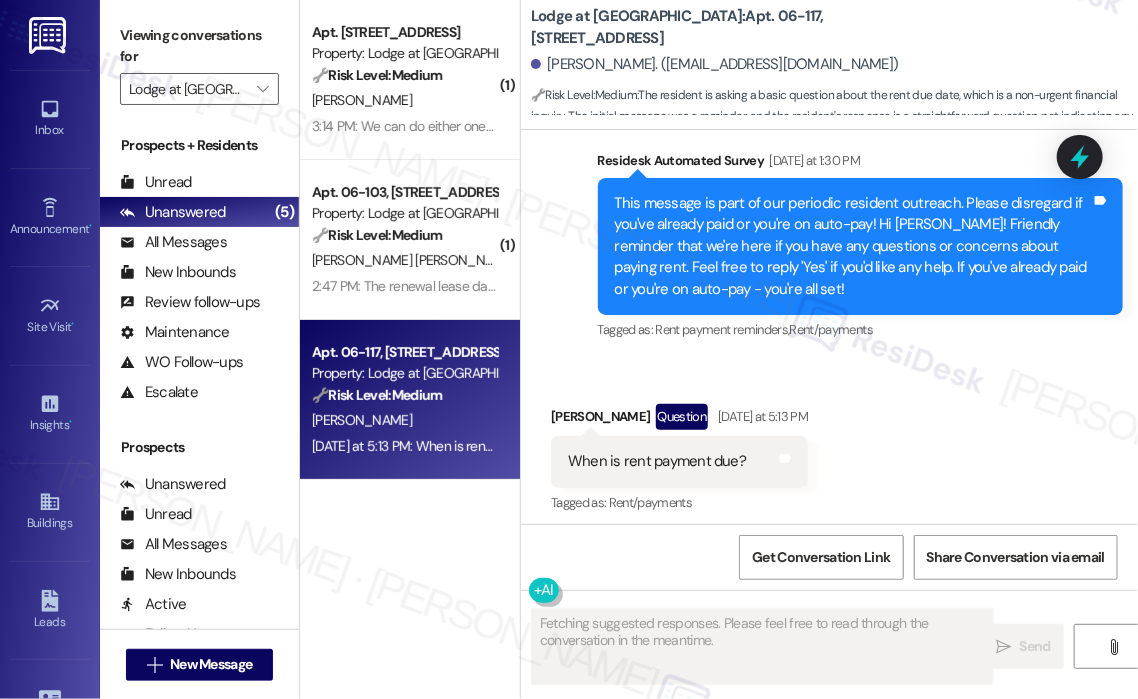 scroll, scrollTop: 632, scrollLeft: 0, axis: vertical 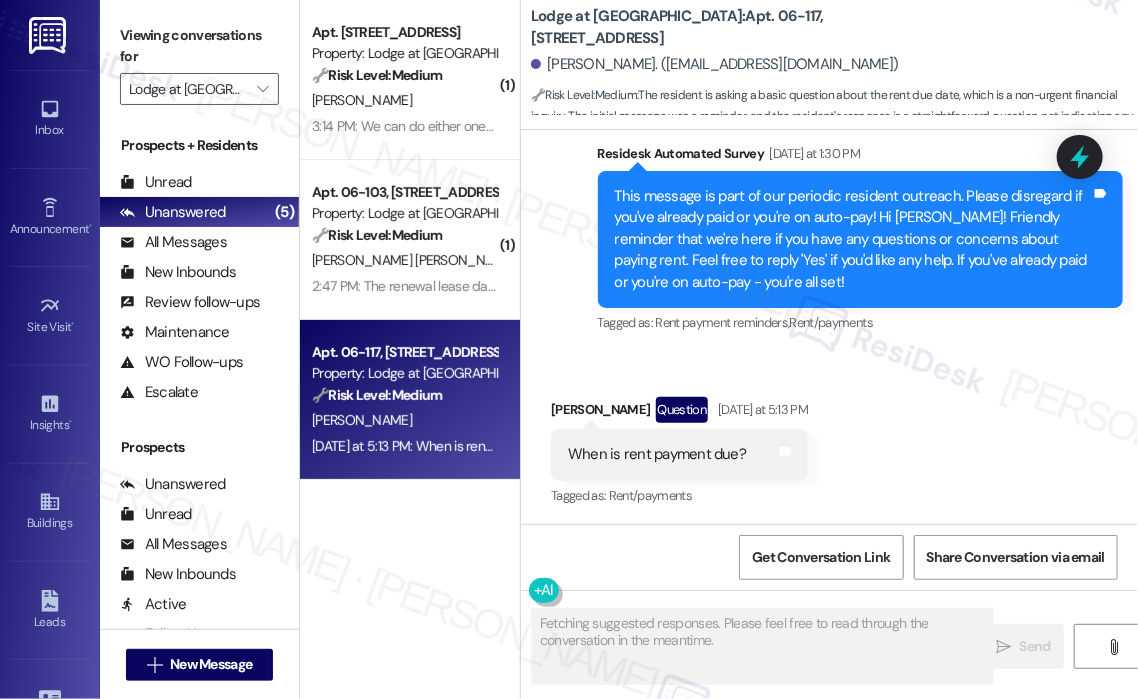 click on "When is rent payment due?" at bounding box center (657, 454) 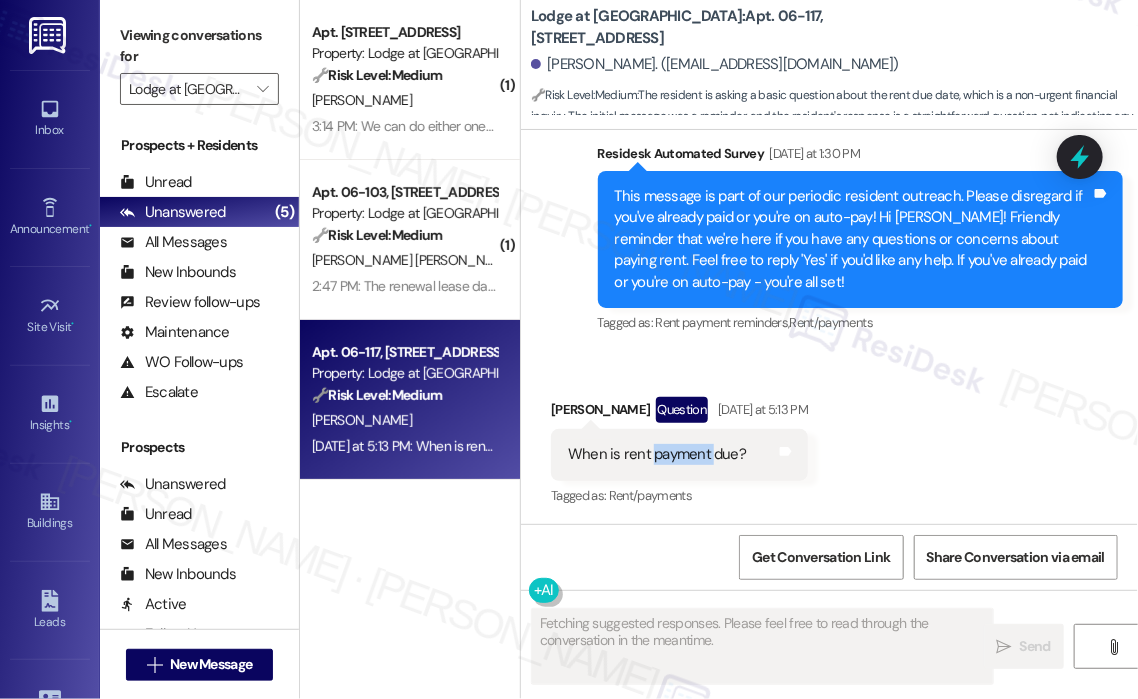 click on "When is rent payment due?" at bounding box center [657, 454] 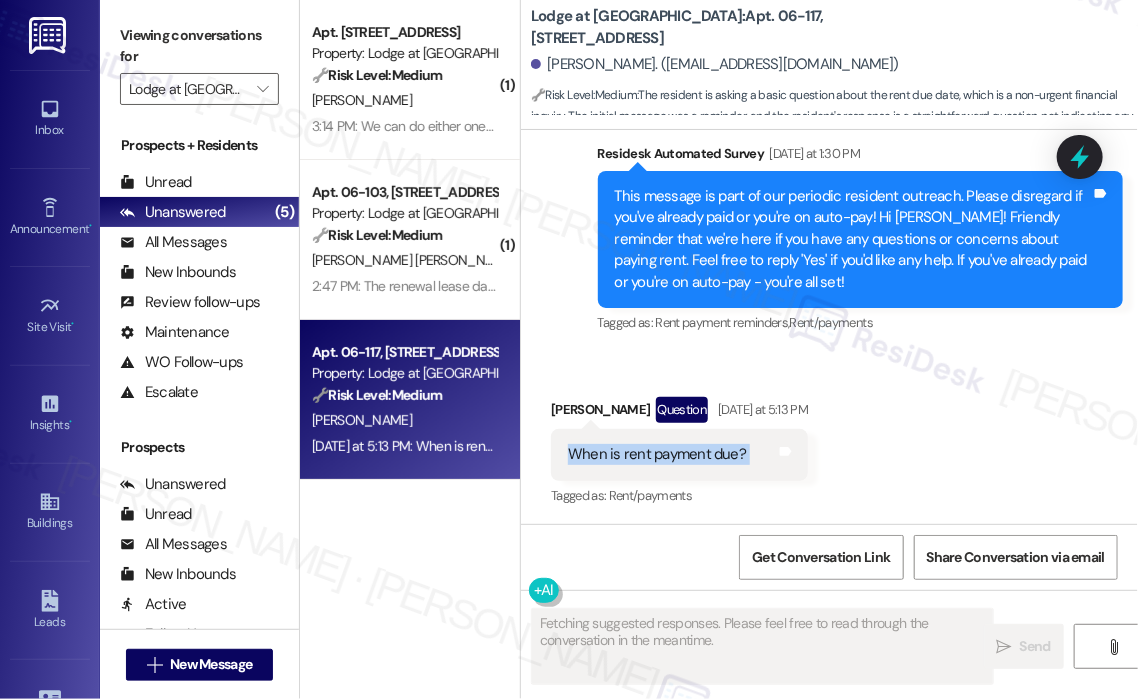 click on "When is rent payment due?" at bounding box center (657, 454) 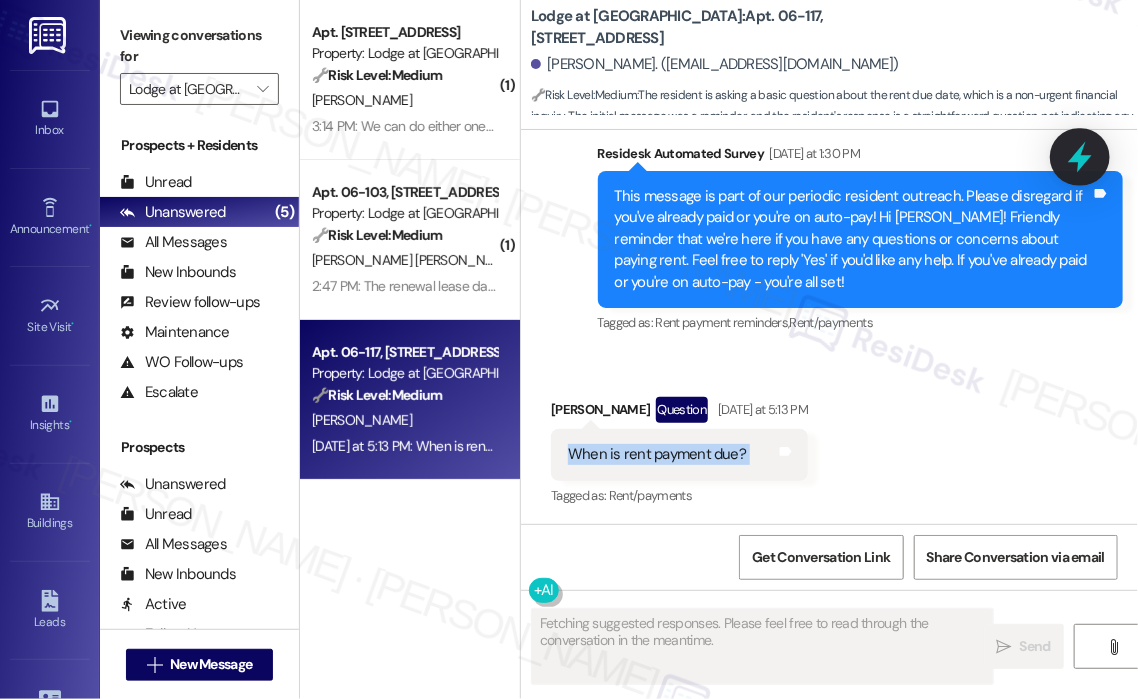 click 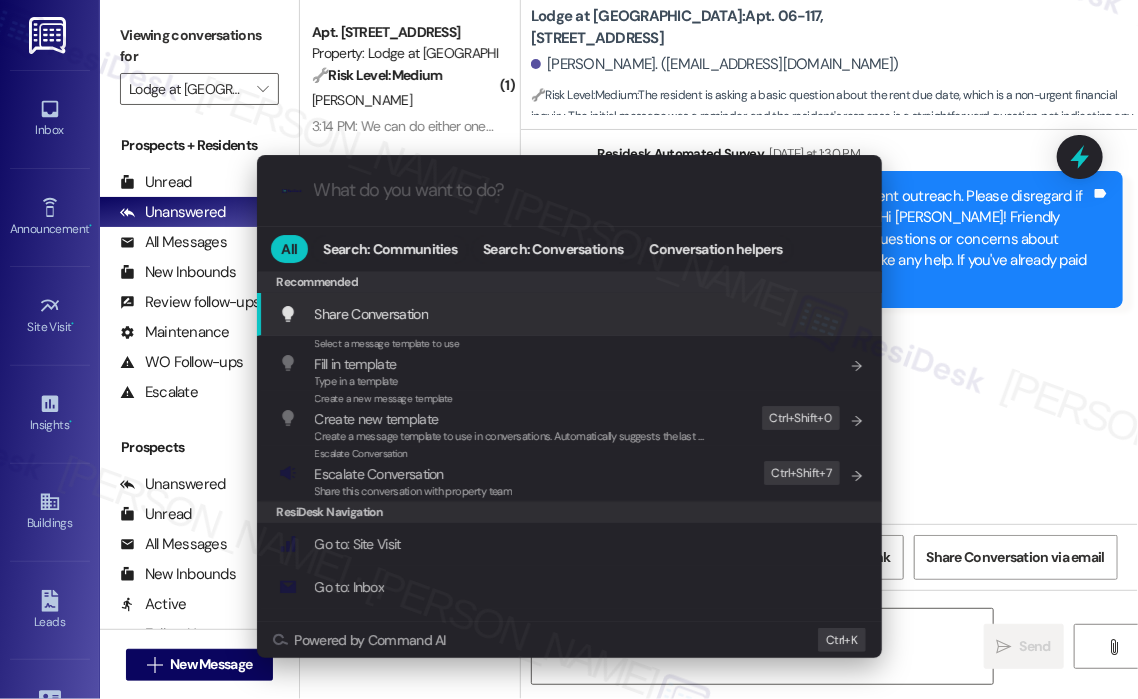 click at bounding box center [585, 190] 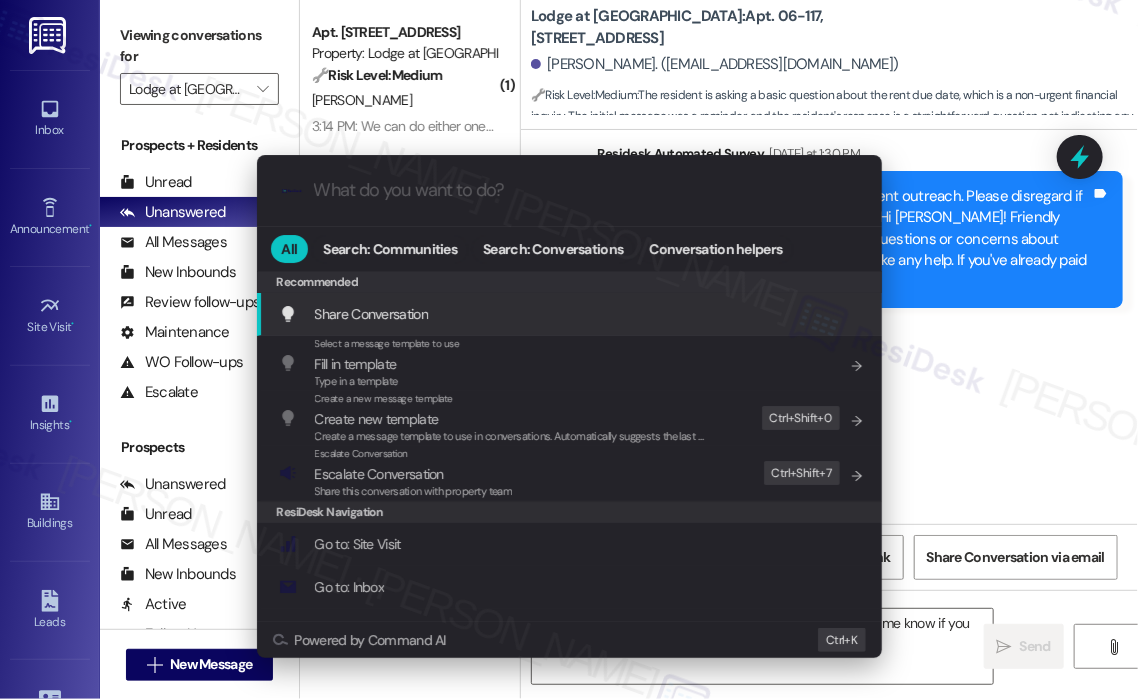 type on "Hi {{first_name}}! Rent is due on the 1st of each month. Let me know if you have any other questions; I'm happy" 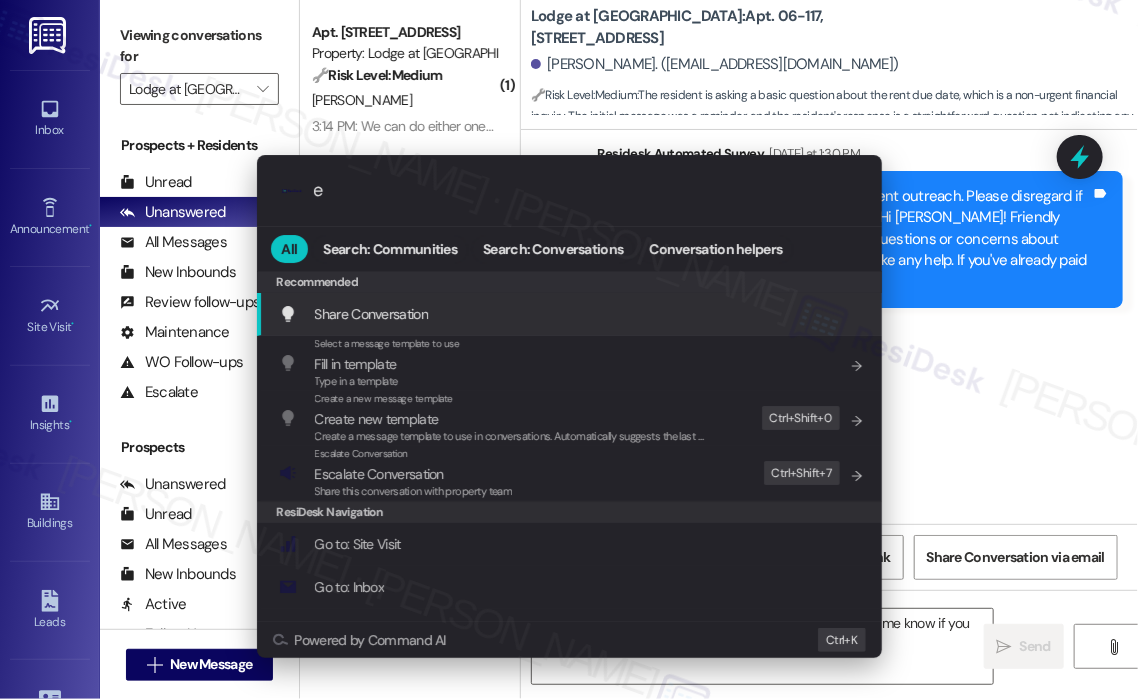 type on "Hi {{first_name}}! Rent is due on the 1st of each month. Let me know if you have any other questions; I'm happy to" 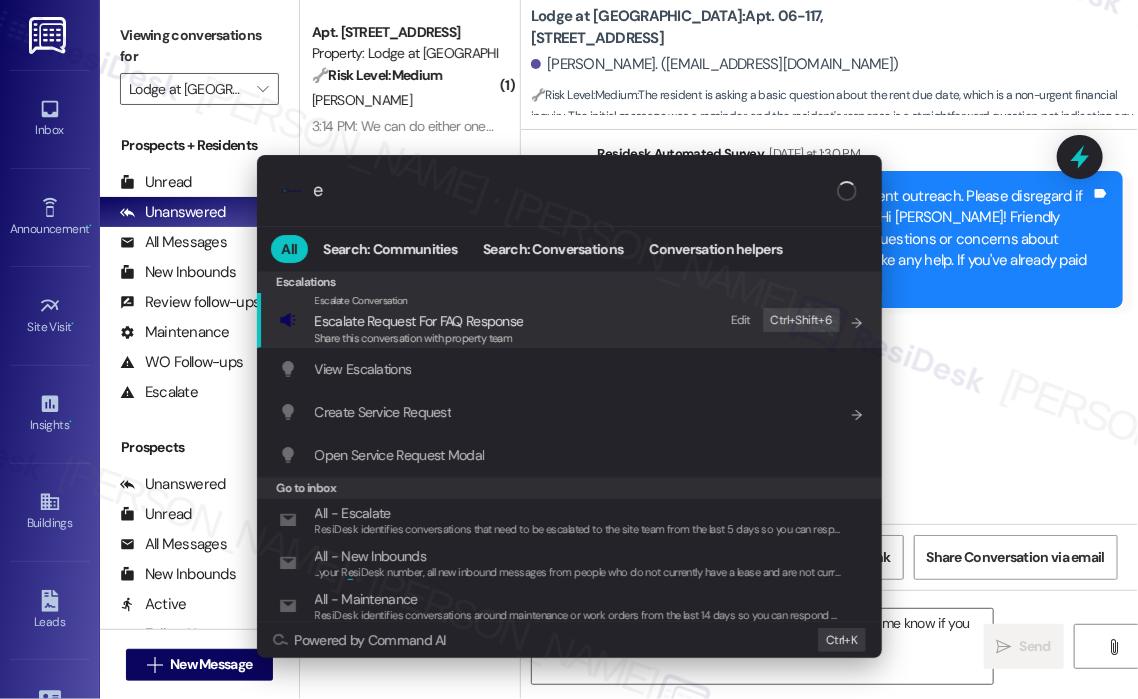 type on "es" 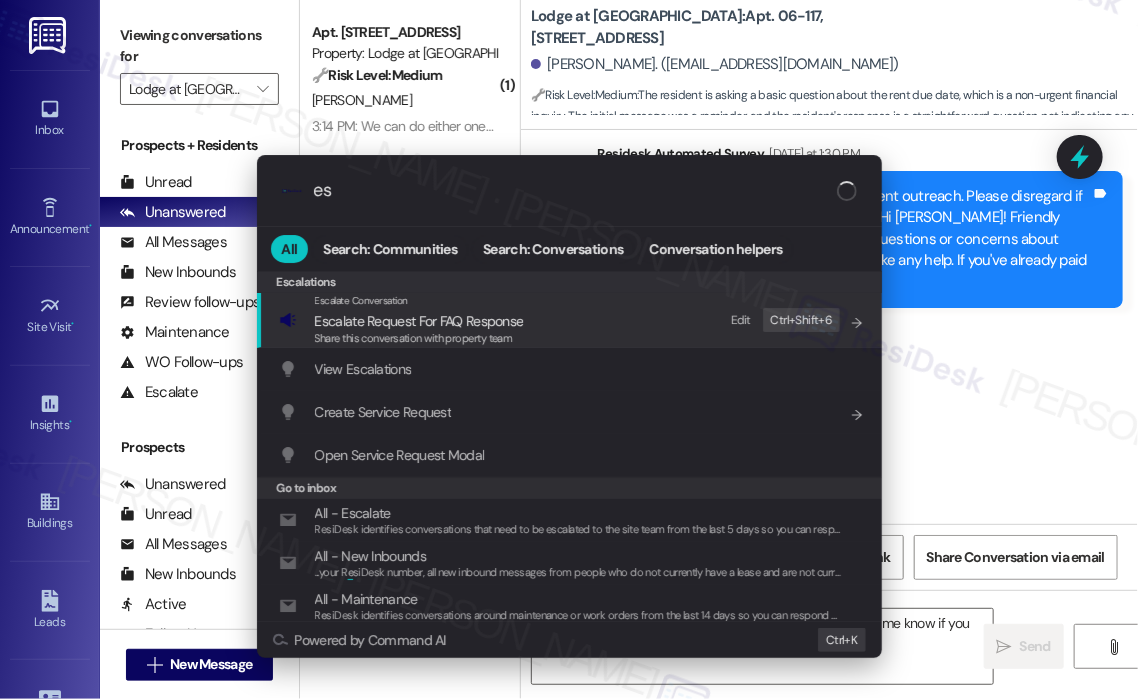 type on "Hi {{first_name}}! Rent is due on the 1st of each month. Let me know if you have any other questions; I'm happy to help!" 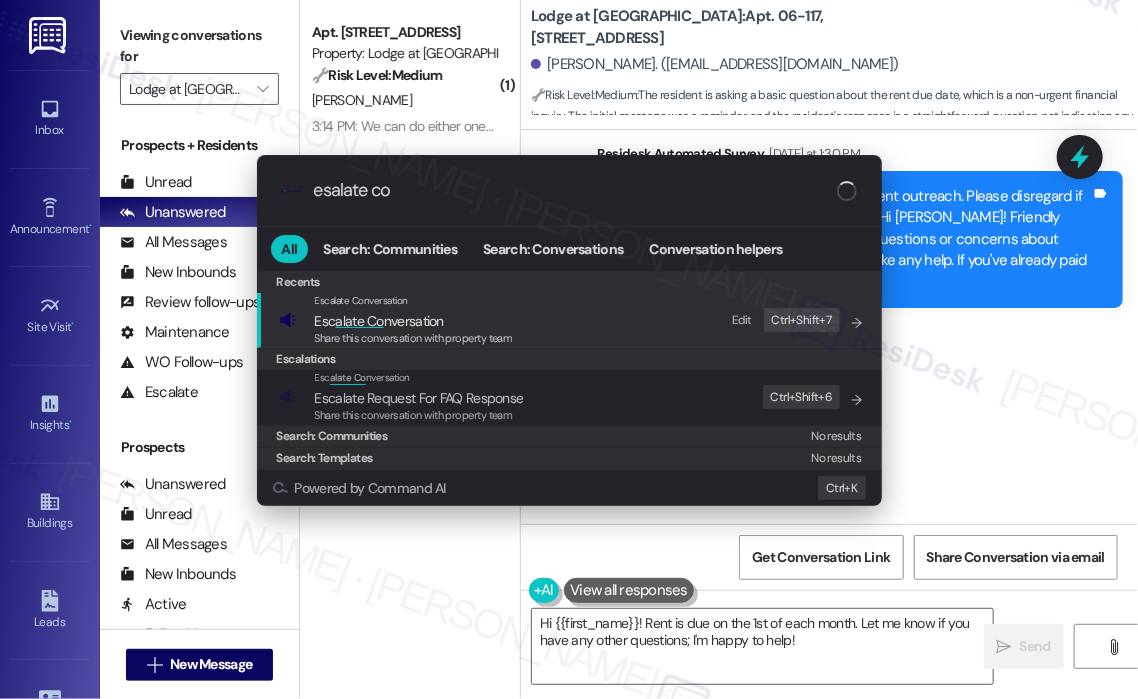type on "esalate con" 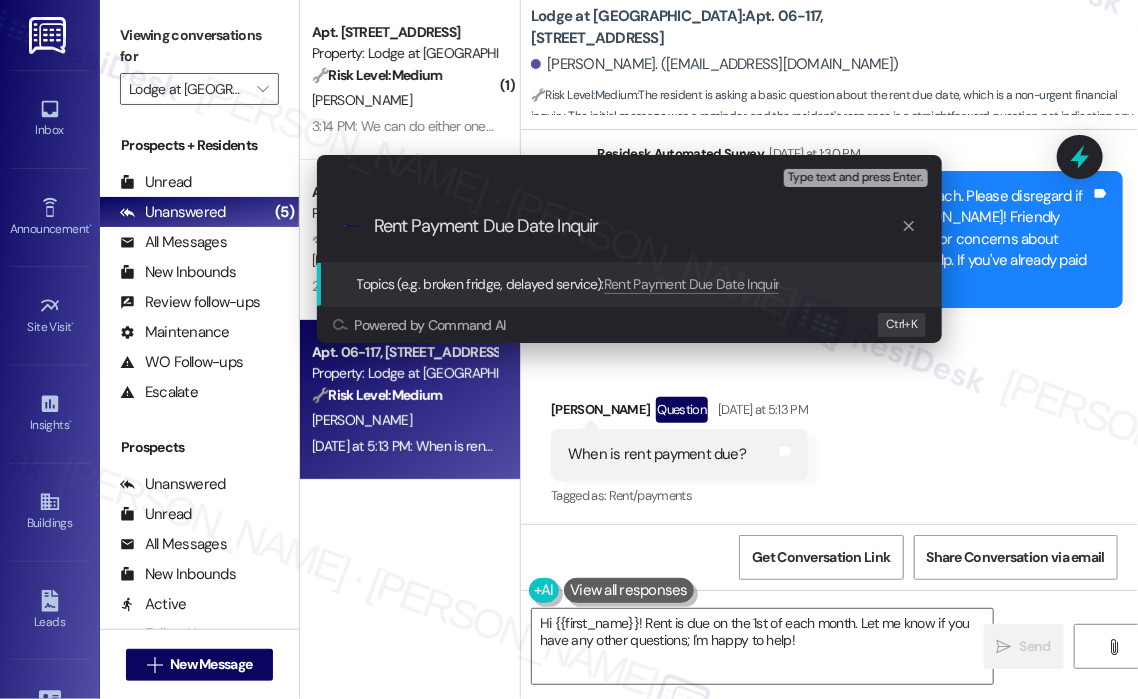type on "Rent Payment Due Date Inquiry" 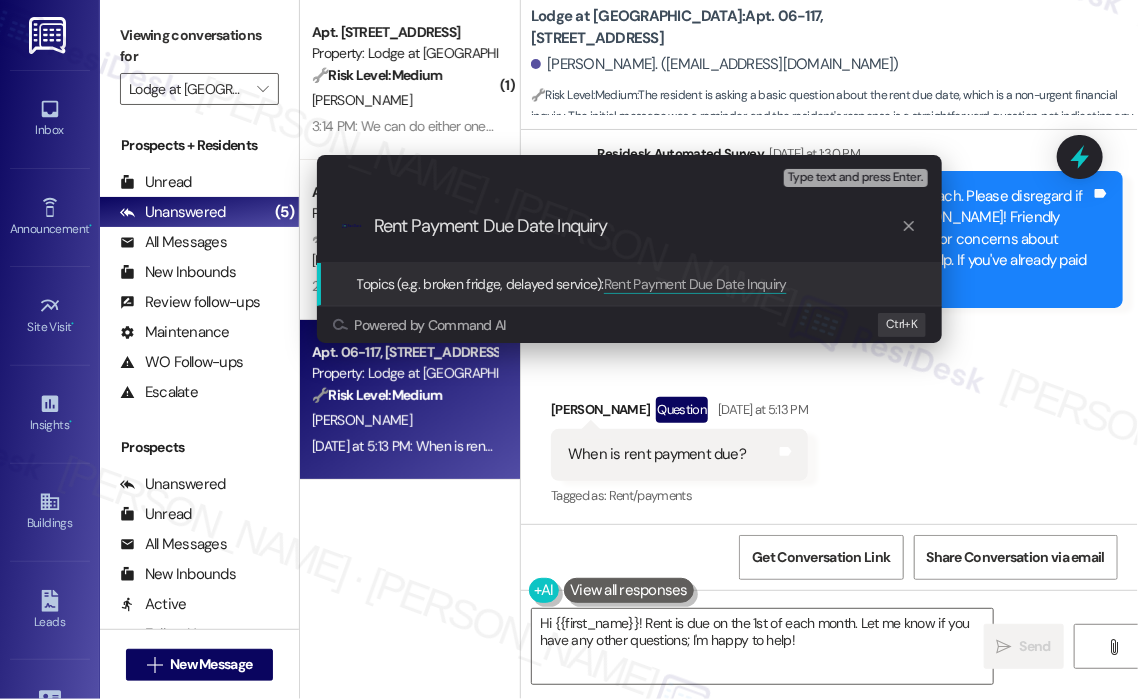 type 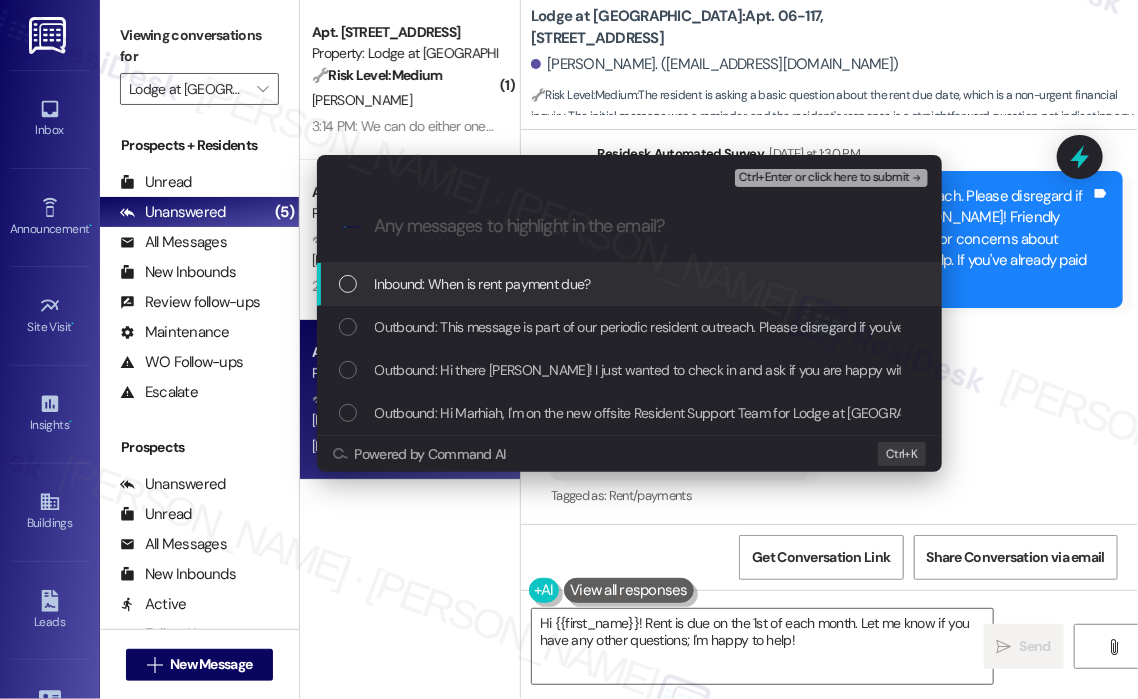 click on "Inbound: When is rent payment due?" at bounding box center (629, 284) 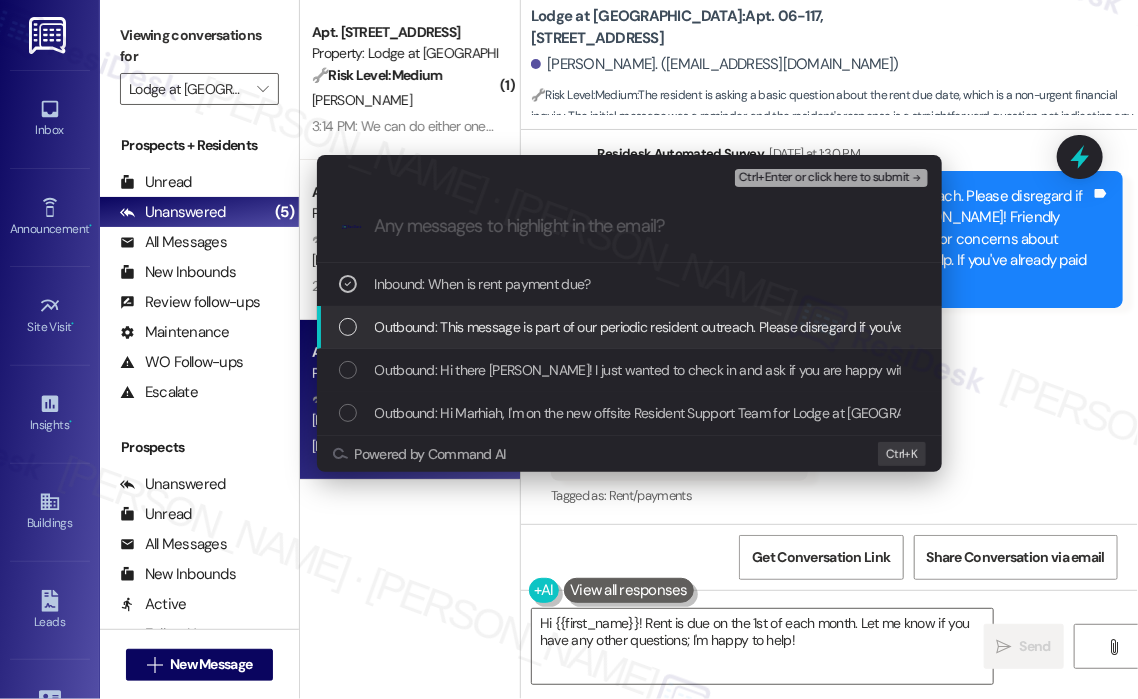 click on "Outbound: This message is part of our periodic resident outreach. Please disregard if you've already paid or you're on auto-pay!            Hi Marhiah! Friendly reminder that we're here if you have any questions or concerns about paying rent. Feel free to reply 'Yes' if you'd like any help. If you've already paid or you're on auto-pay - you're all set!" at bounding box center (1363, 327) 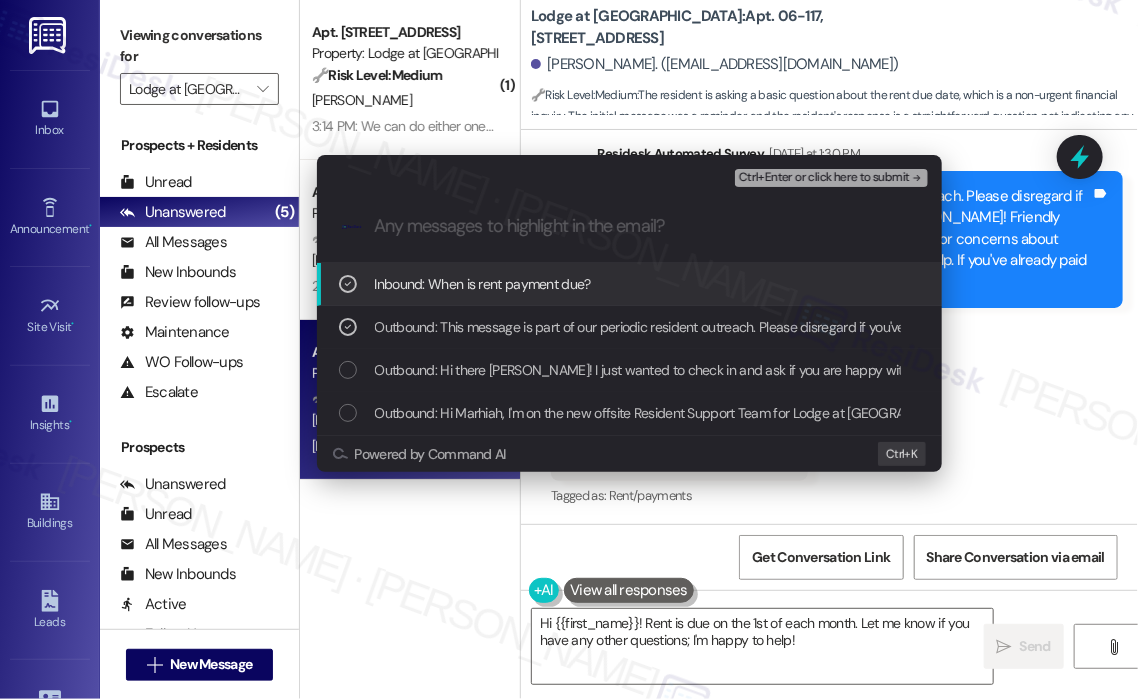 click on "Ctrl+Enter or click here to submit" at bounding box center [824, 178] 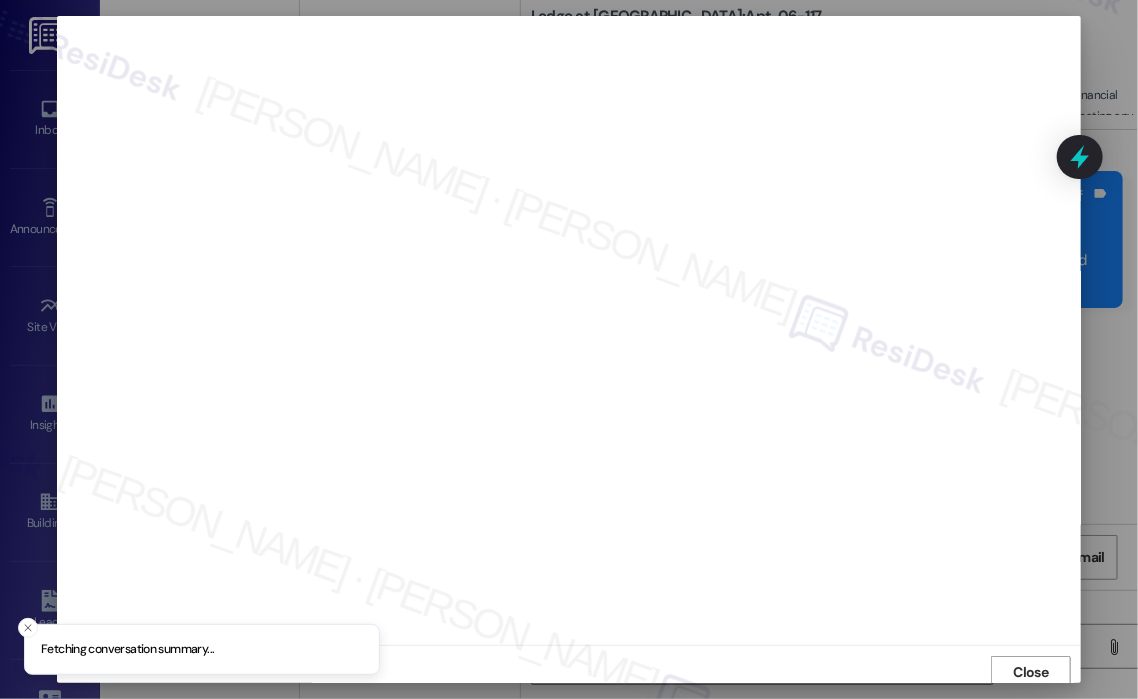 scroll, scrollTop: 4, scrollLeft: 0, axis: vertical 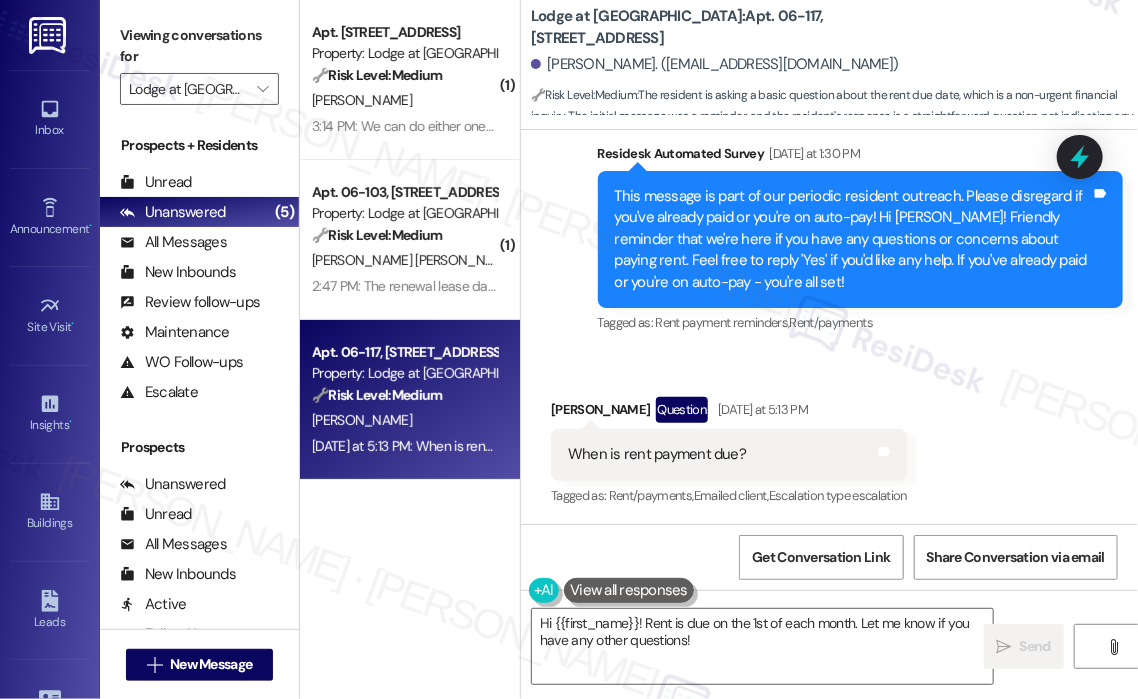 click on "When is rent payment due?" at bounding box center [657, 454] 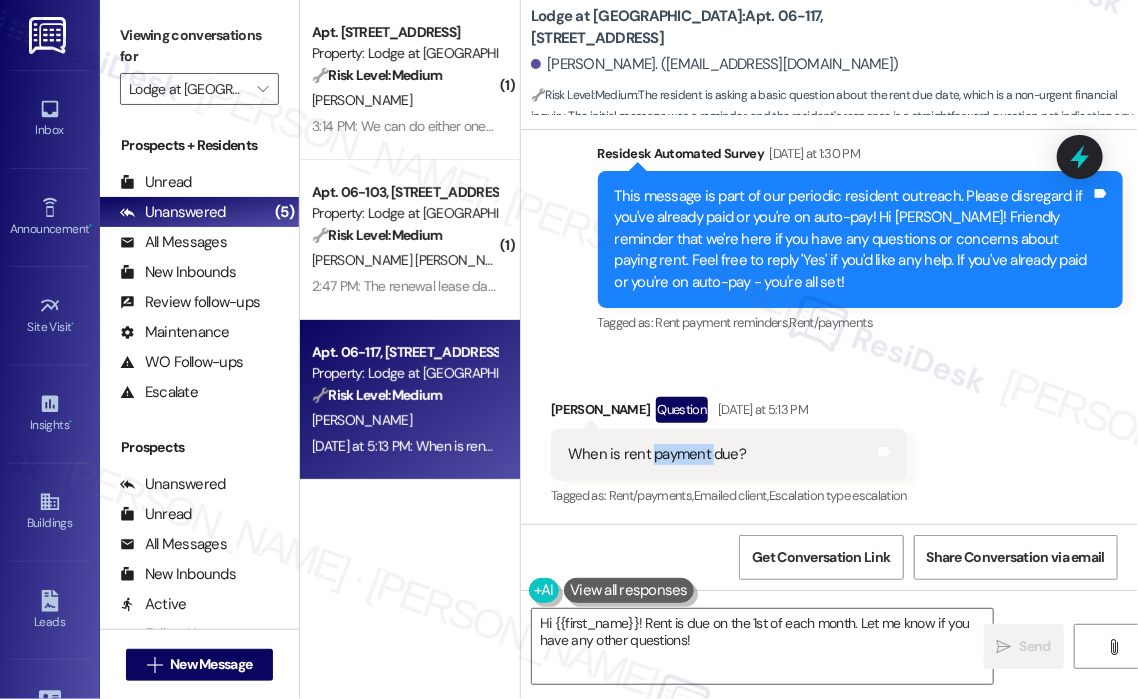 click on "When is rent payment due?" at bounding box center [657, 454] 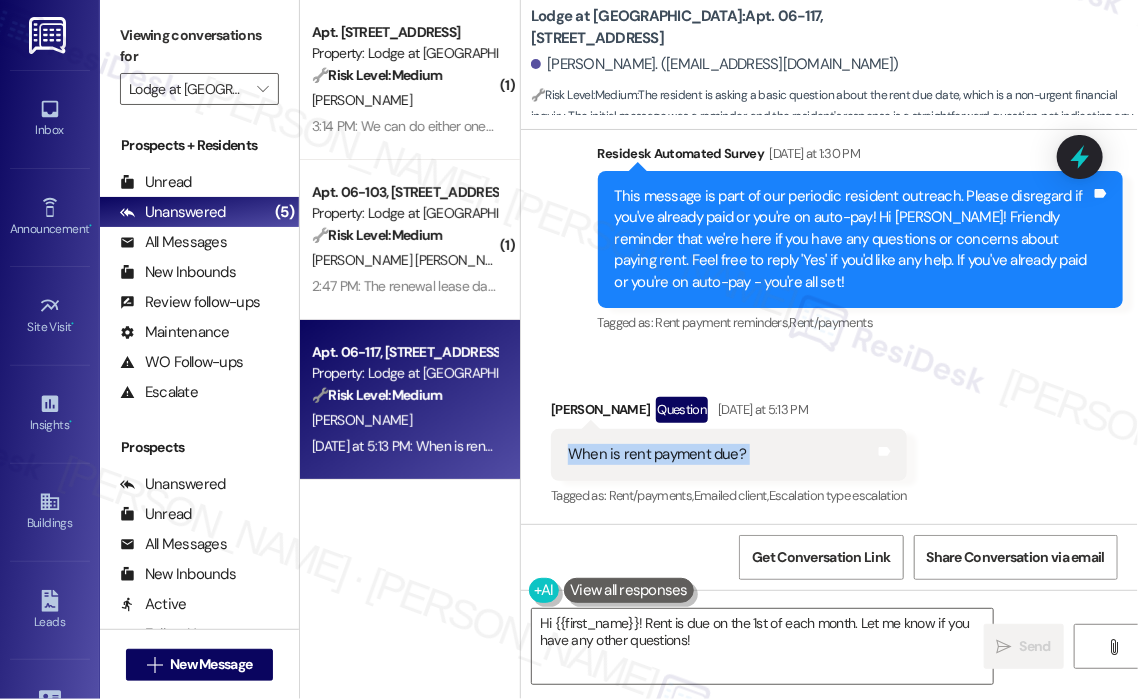 click on "When is rent payment due?" at bounding box center (657, 454) 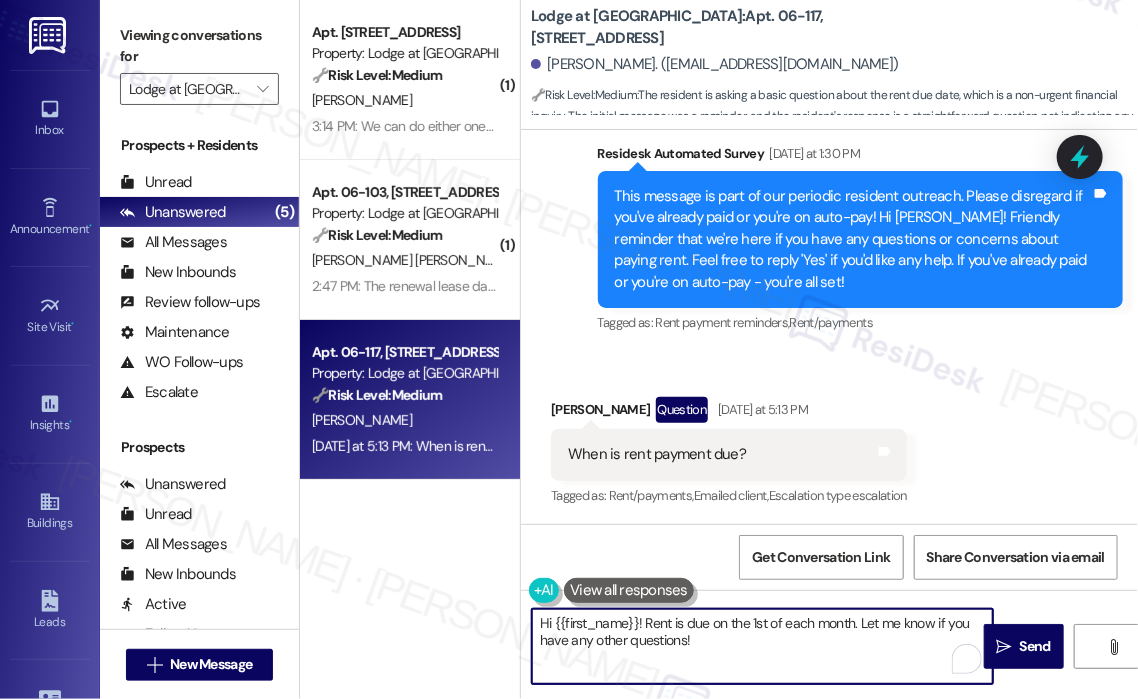 drag, startPoint x: 726, startPoint y: 652, endPoint x: 645, endPoint y: 629, distance: 84.20214 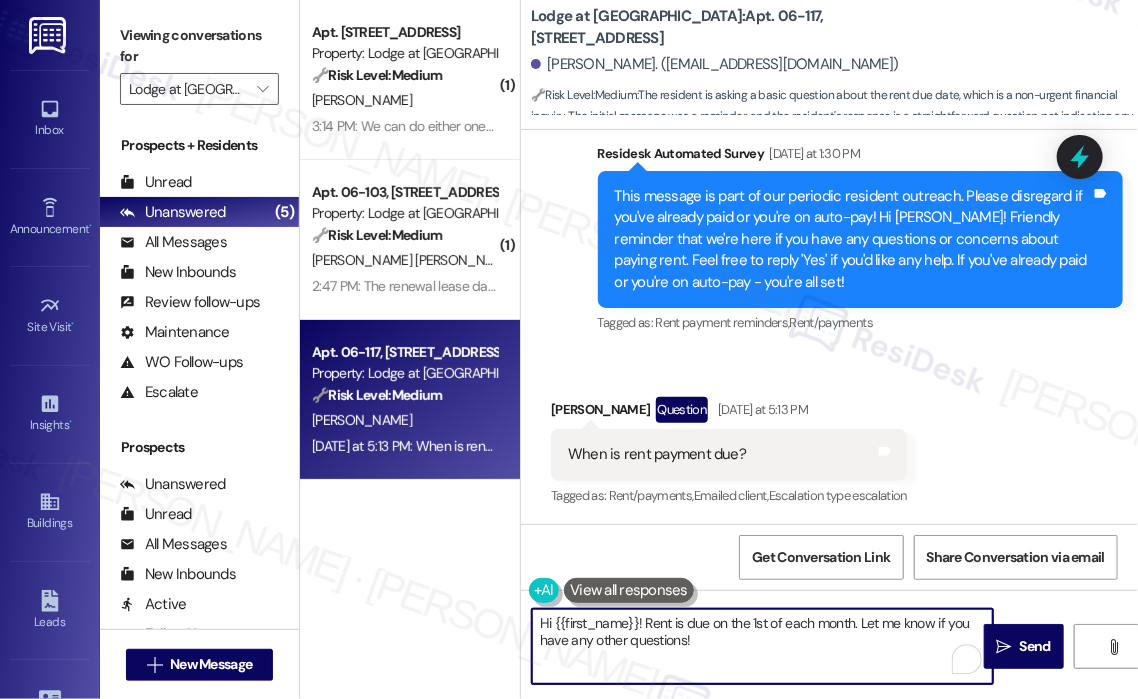 paste on "Thanks for reaching out! I’ll check on the rent payment due date for you and get back to you as soon as possible." 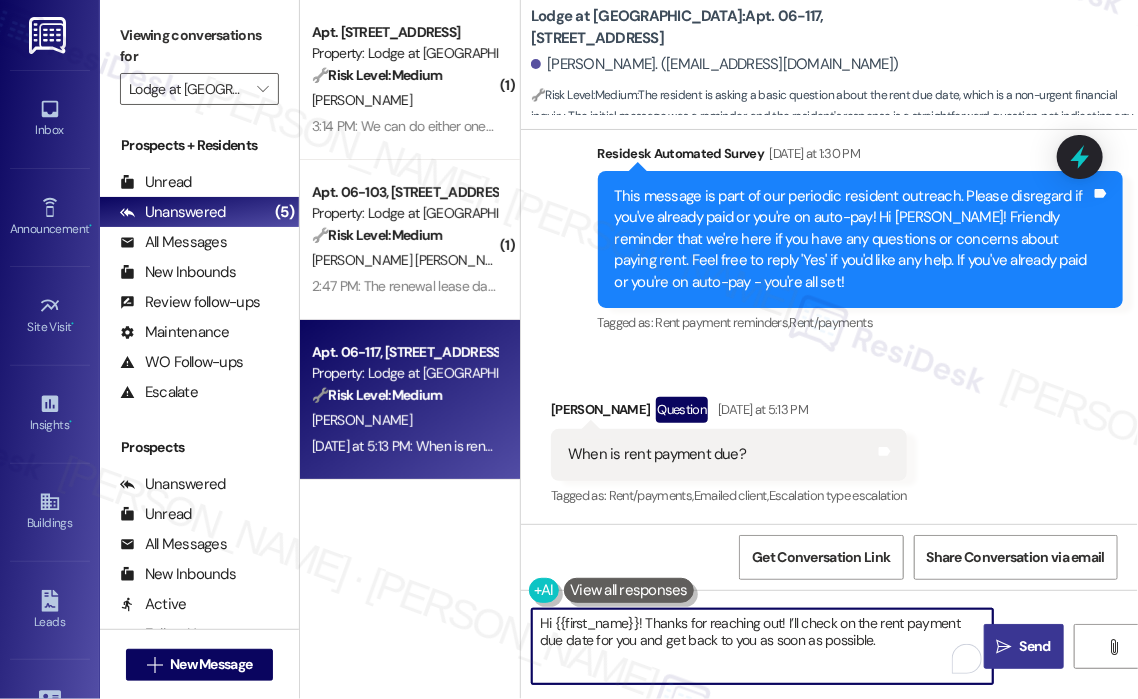 type on "Hi {{first_name}}! Thanks for reaching out! I’ll check on the rent payment due date for you and get back to you as soon as possible." 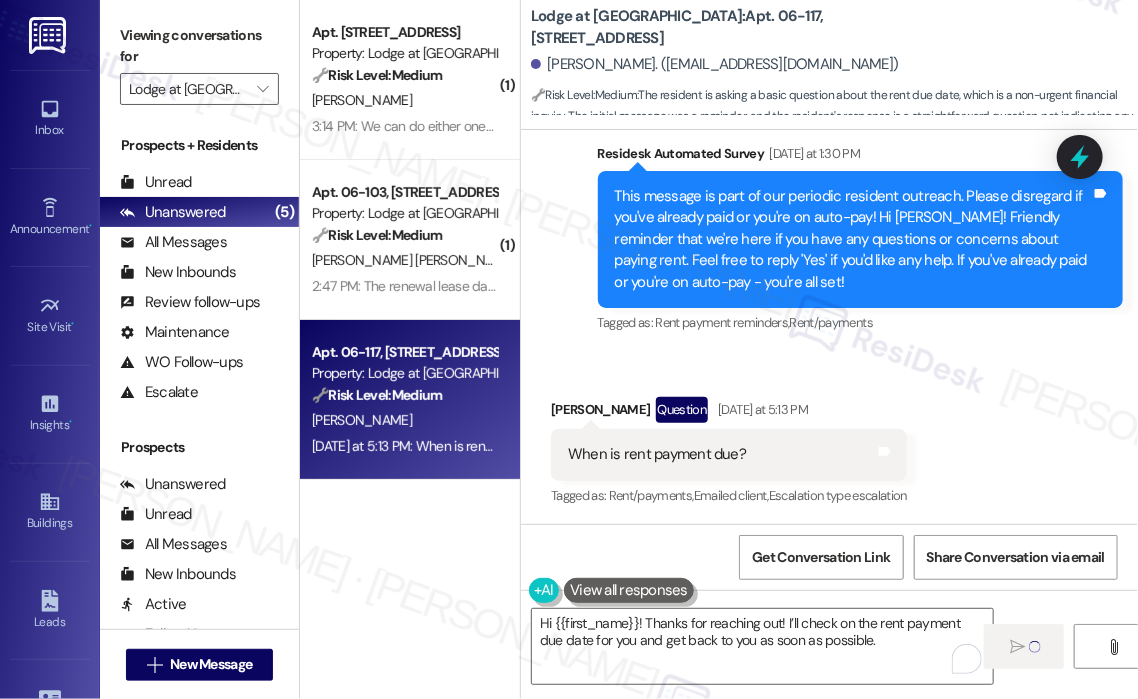 type 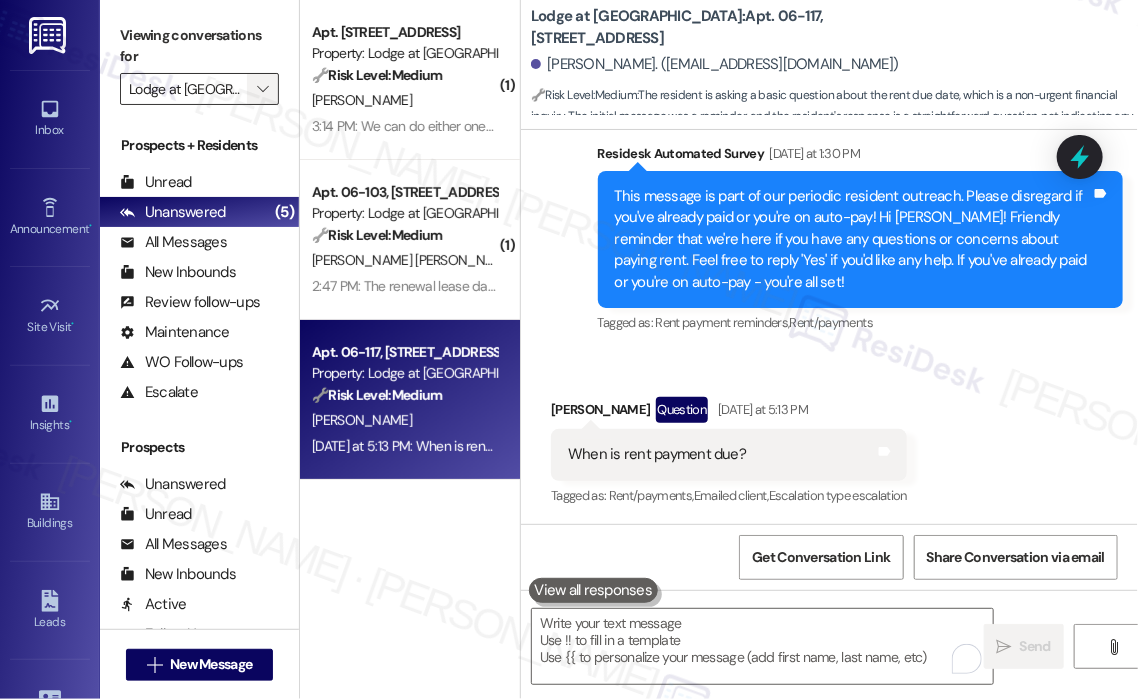 click on "" at bounding box center (262, 89) 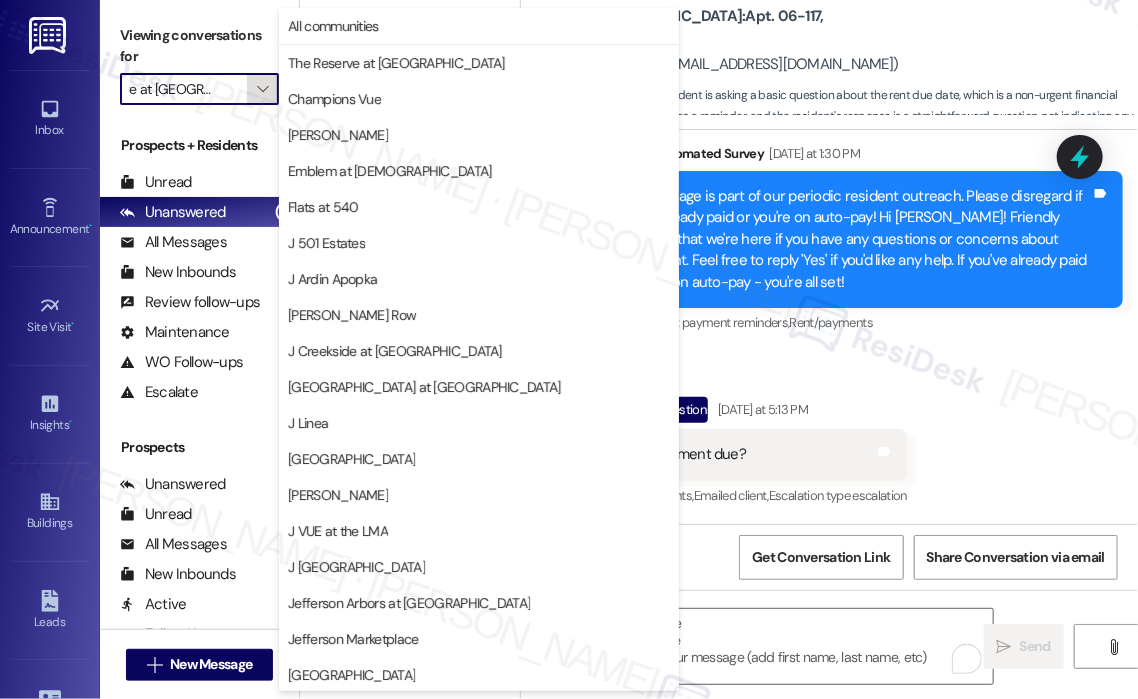 scroll, scrollTop: 325, scrollLeft: 0, axis: vertical 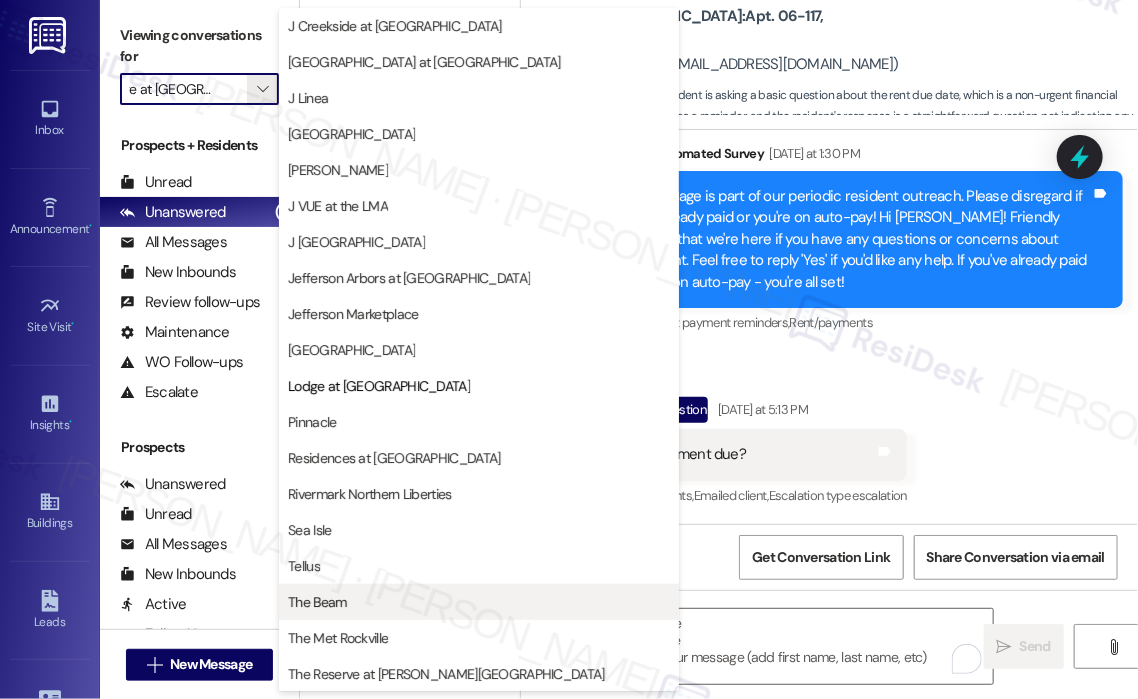 click on "The Beam" at bounding box center (479, 602) 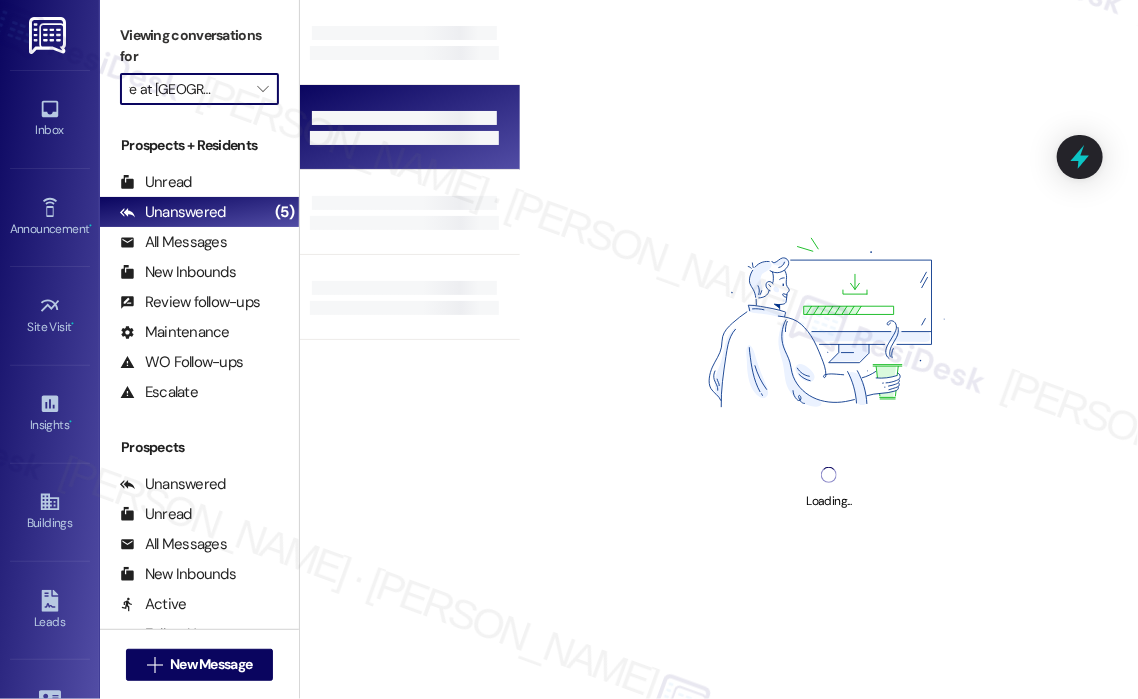 type on "The Beam" 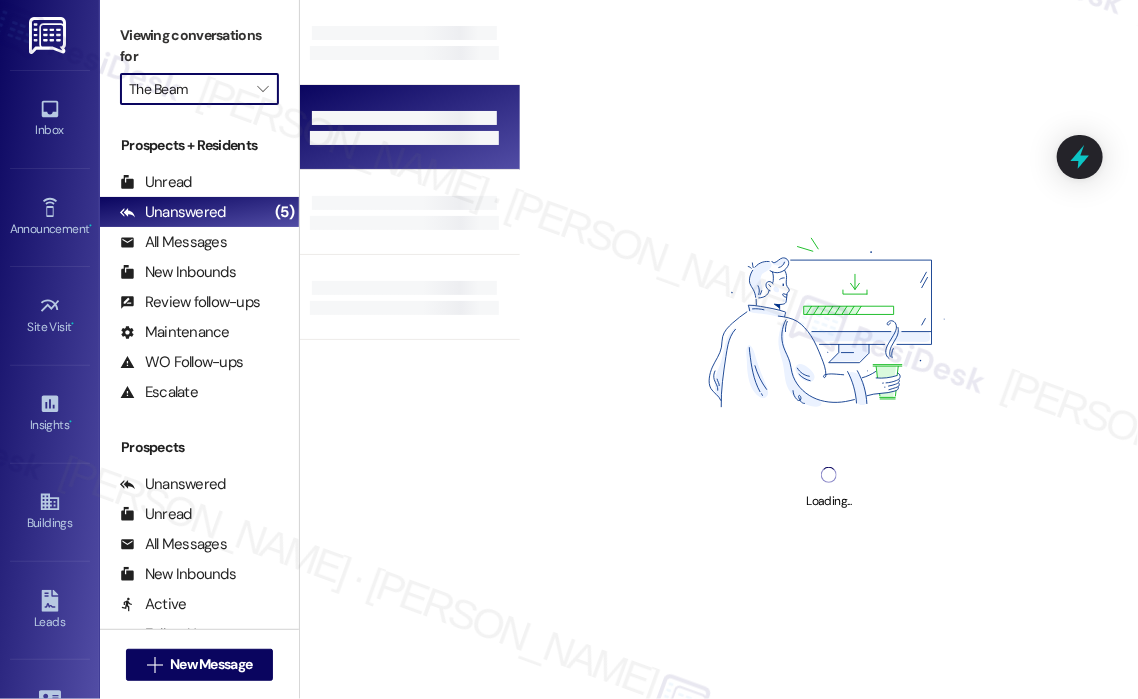 scroll, scrollTop: 0, scrollLeft: 0, axis: both 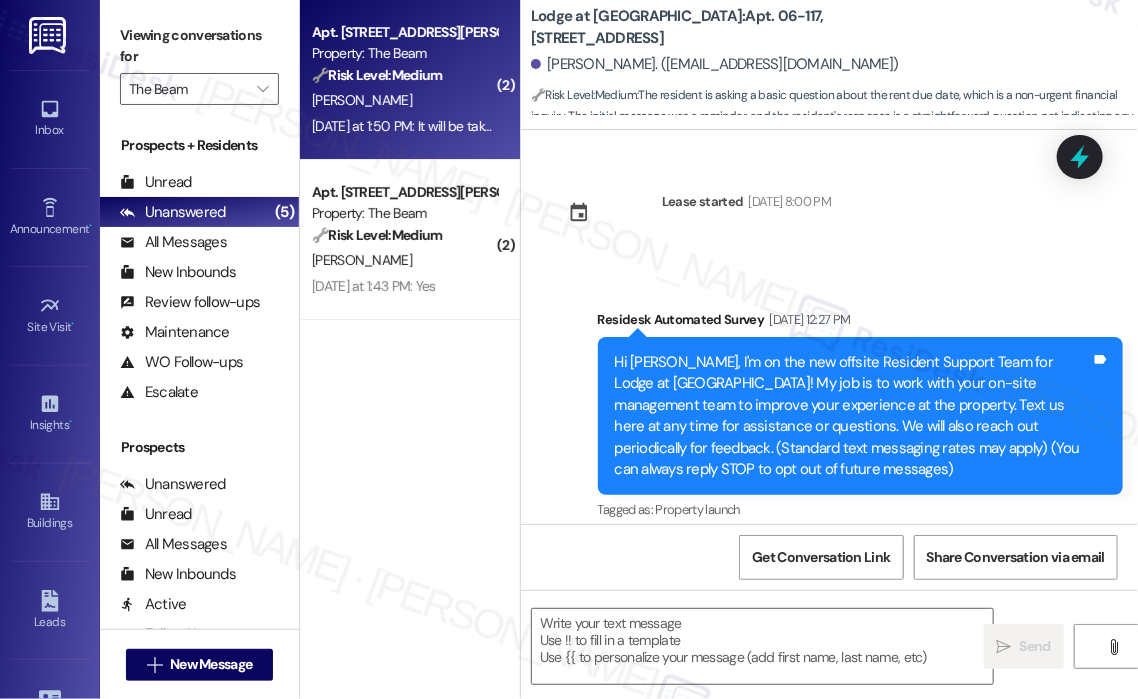 click on "Yesterday at 1:50 PM: It will be taken care of. Yesterday at 1:50 PM: It will be taken care of." at bounding box center [404, 126] 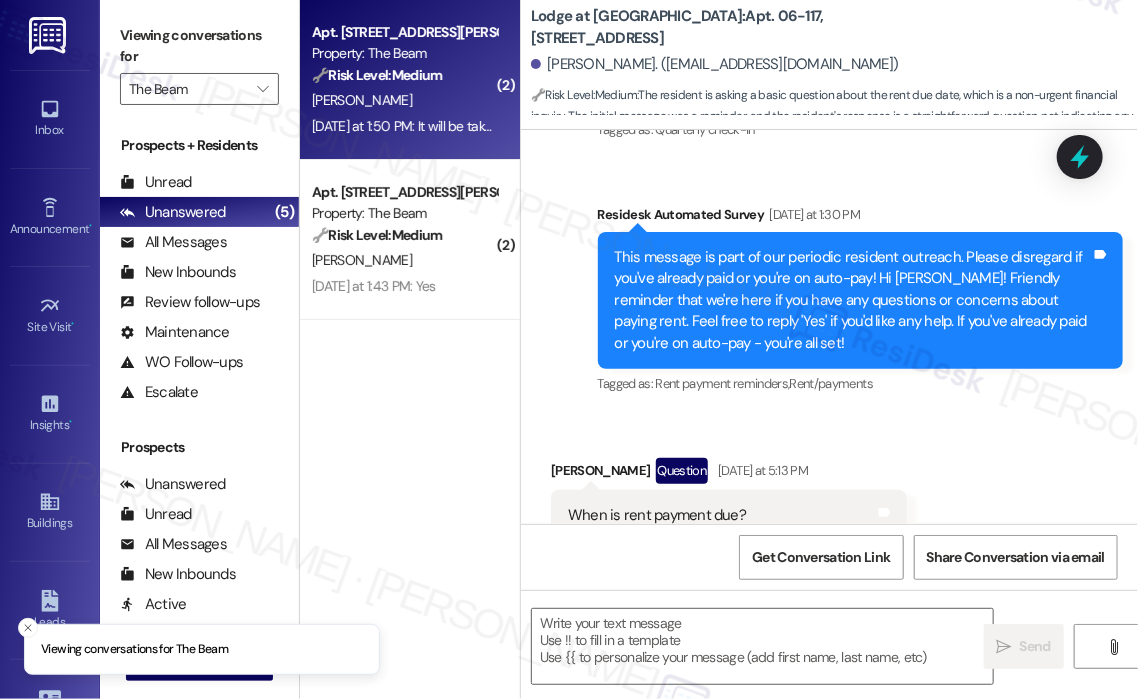 scroll, scrollTop: 632, scrollLeft: 0, axis: vertical 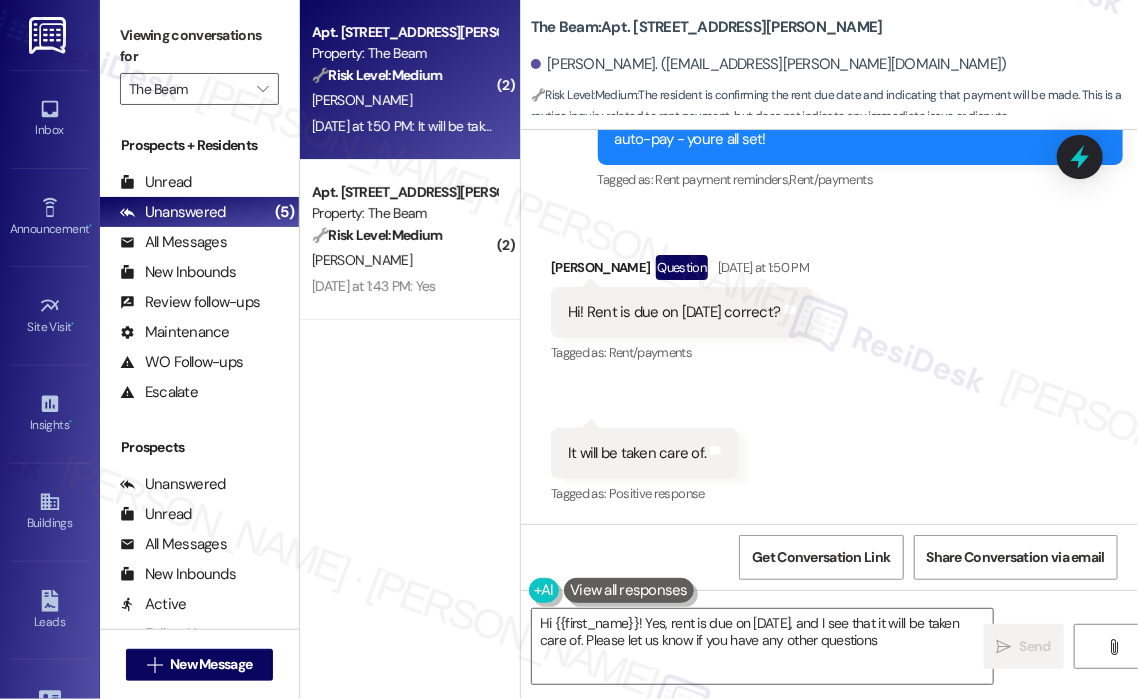 type on "Hi {{first_name}}! Yes, rent is due on August 1st, and I see that it will be taken care of. Please let us know if you have any other questions!" 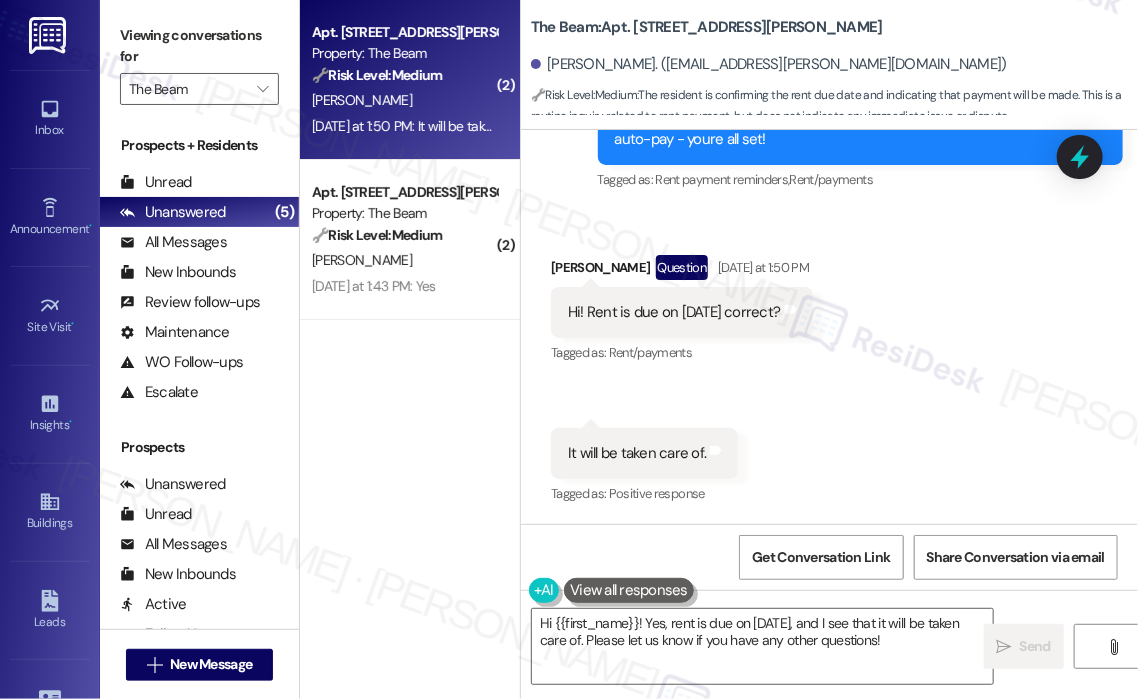 scroll, scrollTop: 7404, scrollLeft: 0, axis: vertical 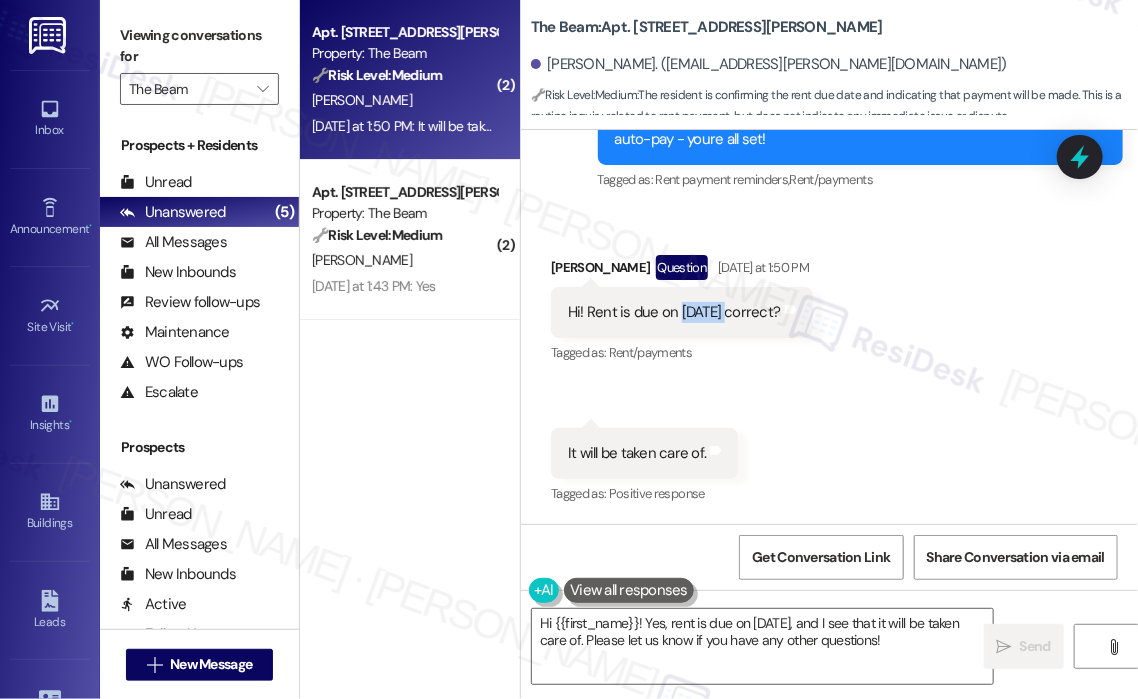 click on "Hi! Rent is due on August 1 correct?" at bounding box center (674, 312) 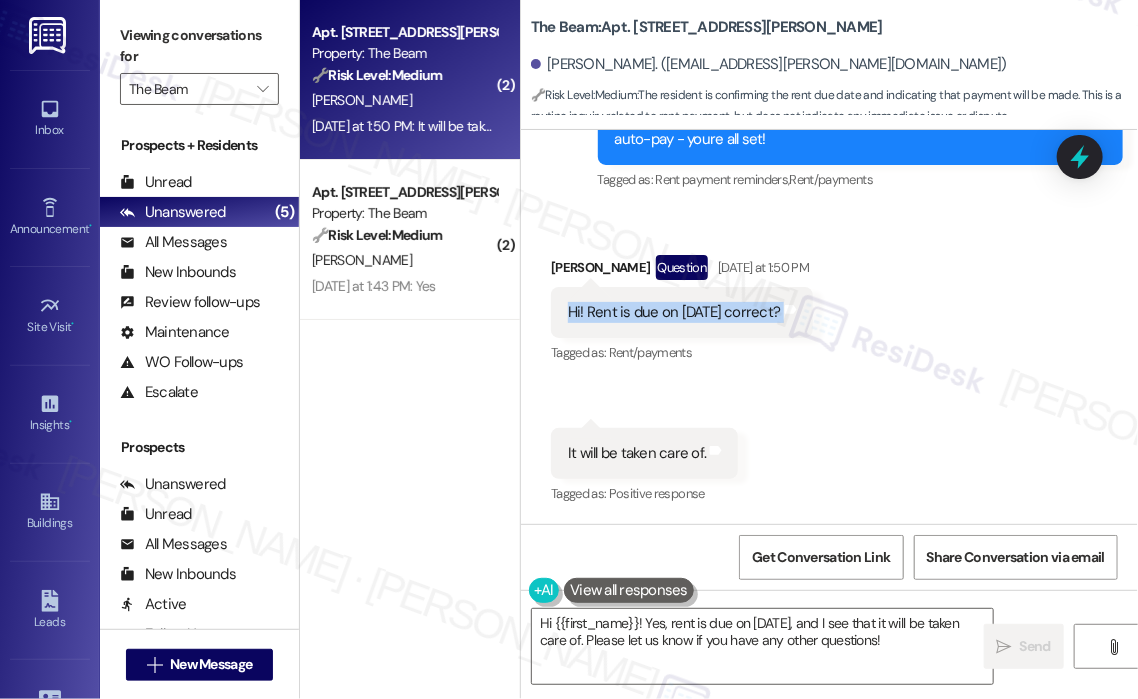 click on "Hi! Rent is due on August 1 correct?" at bounding box center (674, 312) 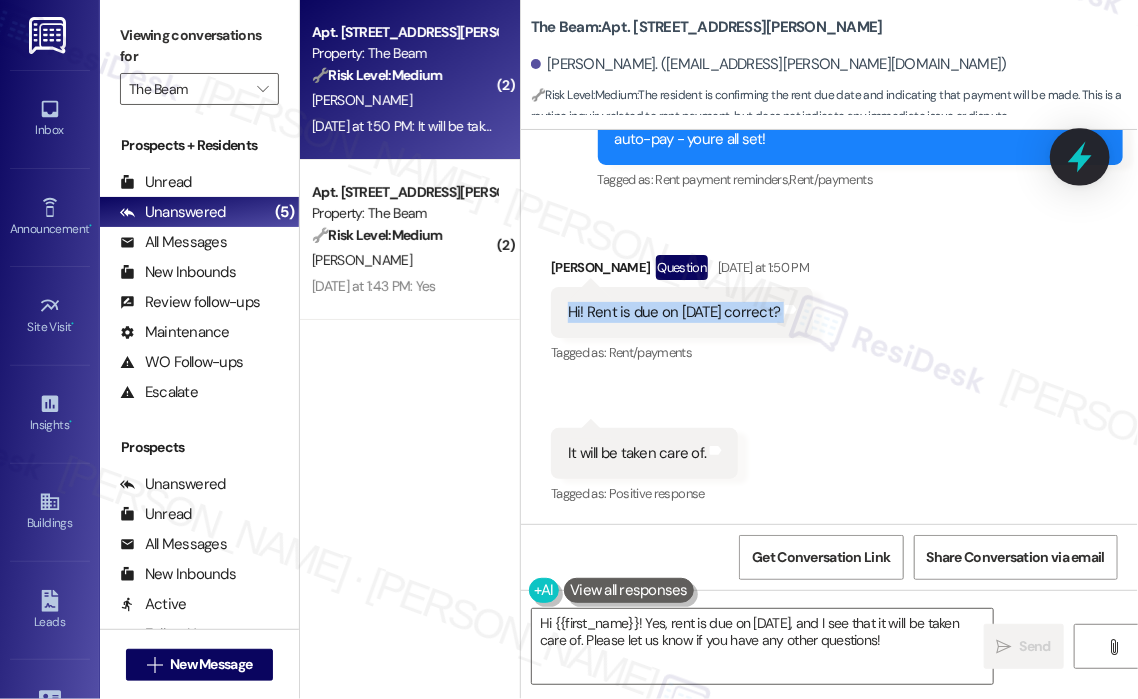 click 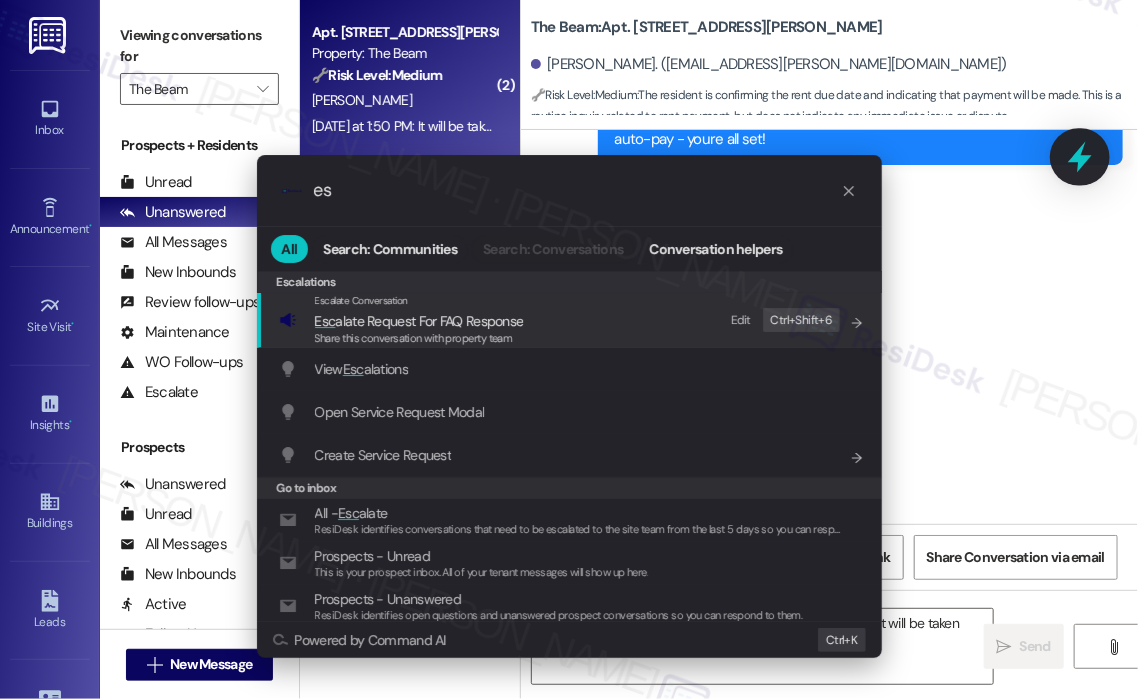 type on "e" 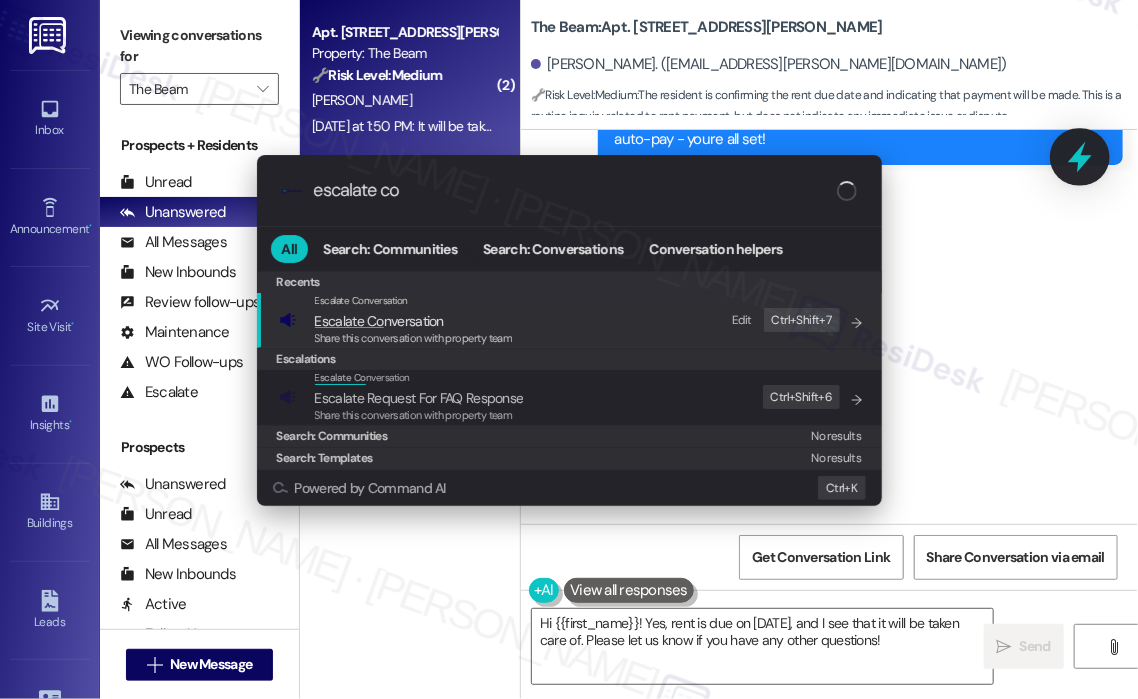 type on "escalate con" 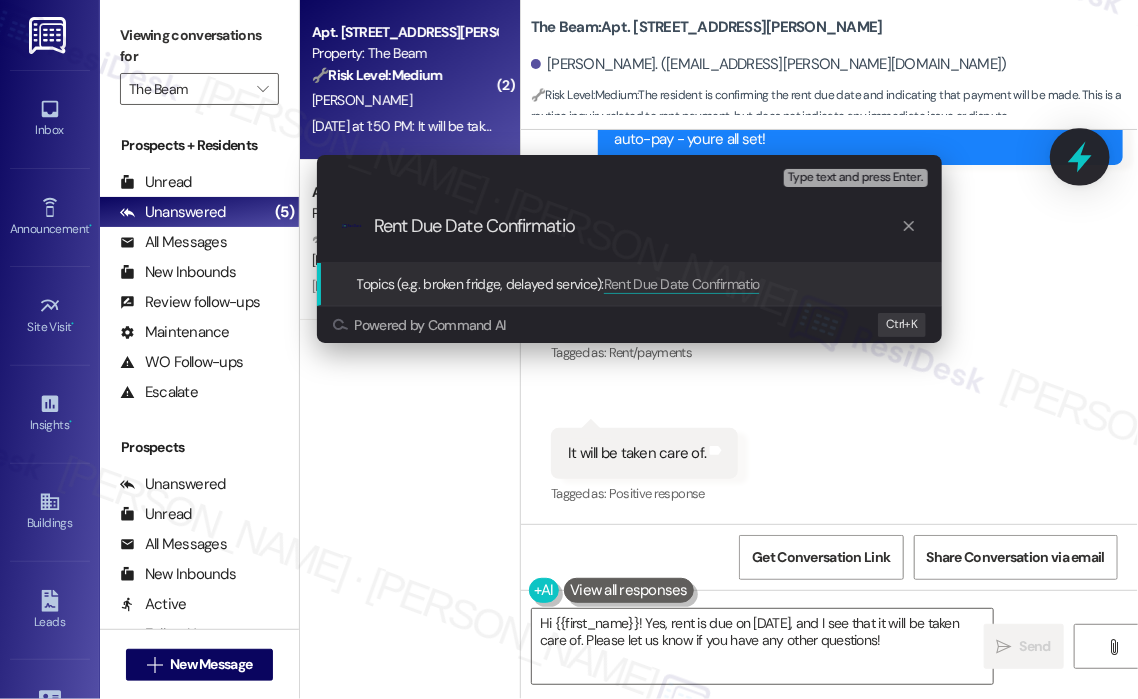 type on "Rent Due Date Confirmation" 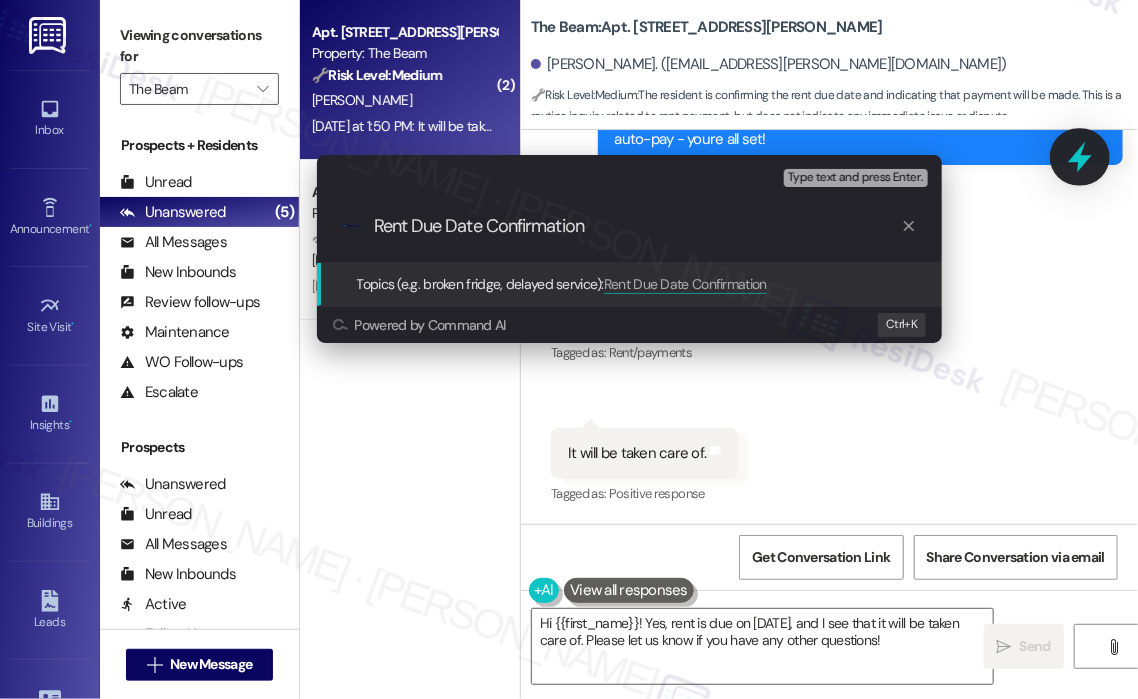 type 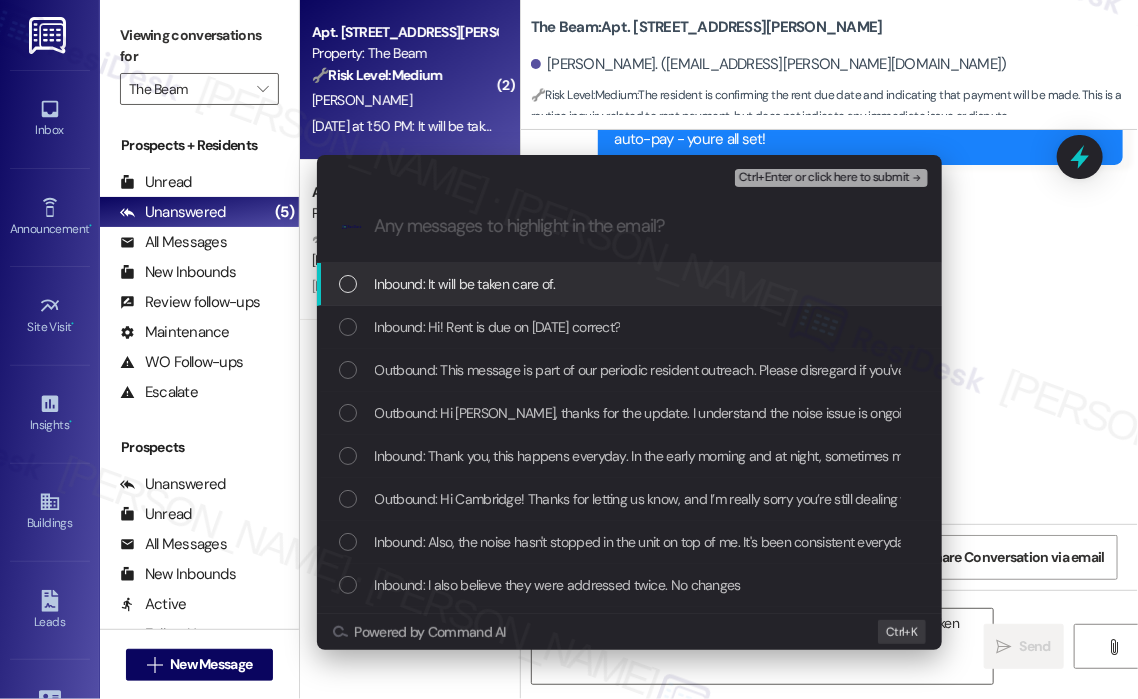 click on "Inbound: It will be taken care of." at bounding box center (631, 284) 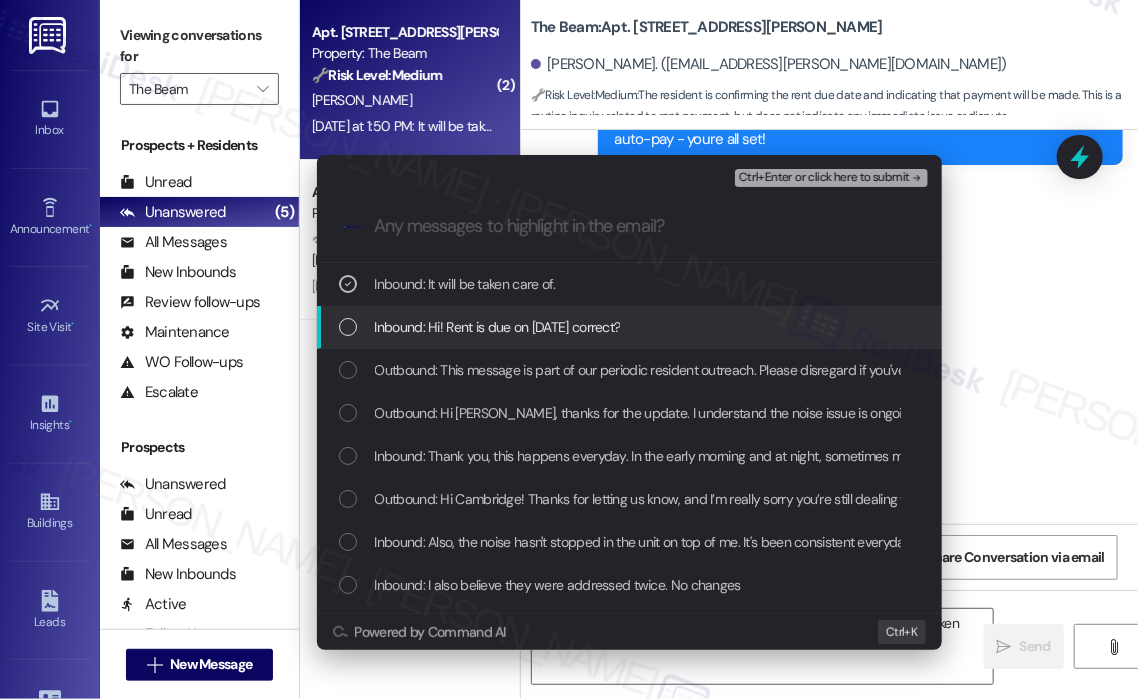 click on "Inbound: Hi! Rent is due on August 1 correct?" at bounding box center [631, 327] 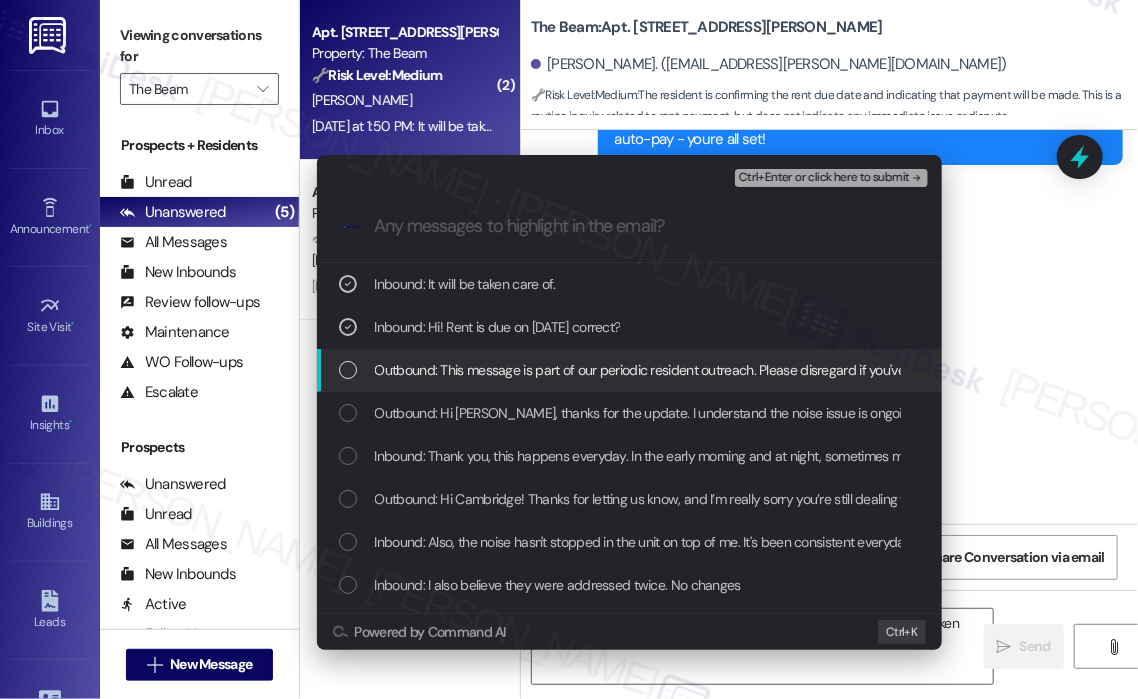 click on "Outbound: This message is part of our periodic resident outreach. Please disregard if you've already paid or you're on auto-pay!Hi Cambridge! Friendly reminder that were here if you have any questions or concerns about paying rent. Feel free to reply Yes if youd like any help. If youve already paid or youre on auto-pay - youre all set!" at bounding box center [1341, 370] 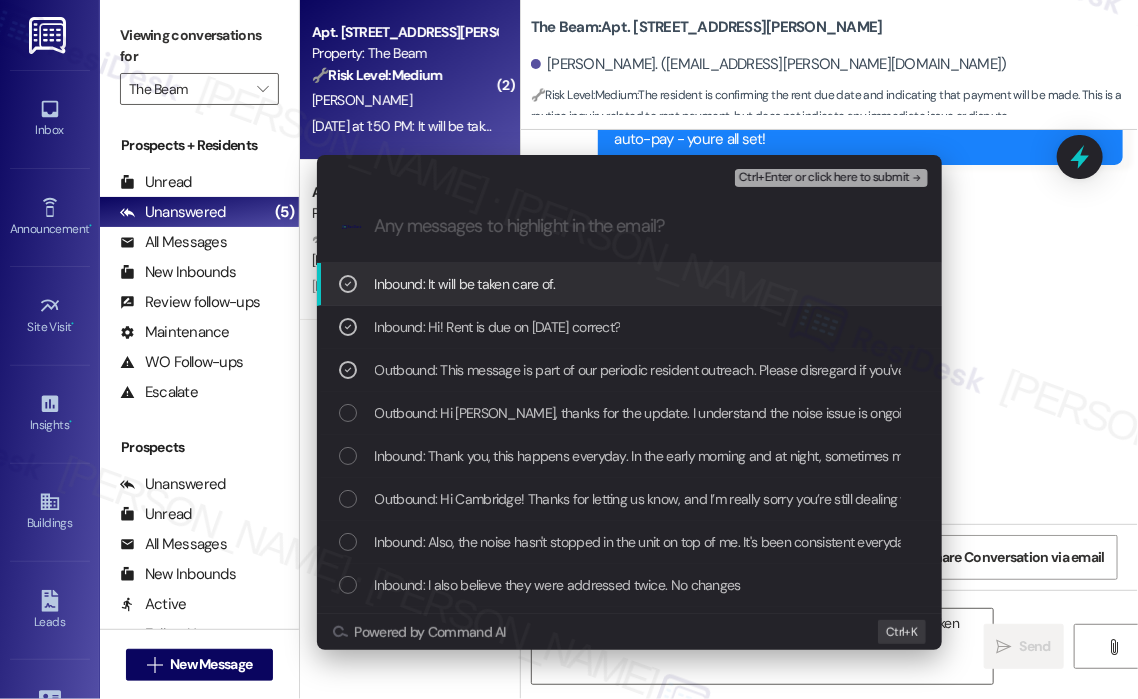 click on "Ctrl+Enter or click here to submit" at bounding box center [824, 178] 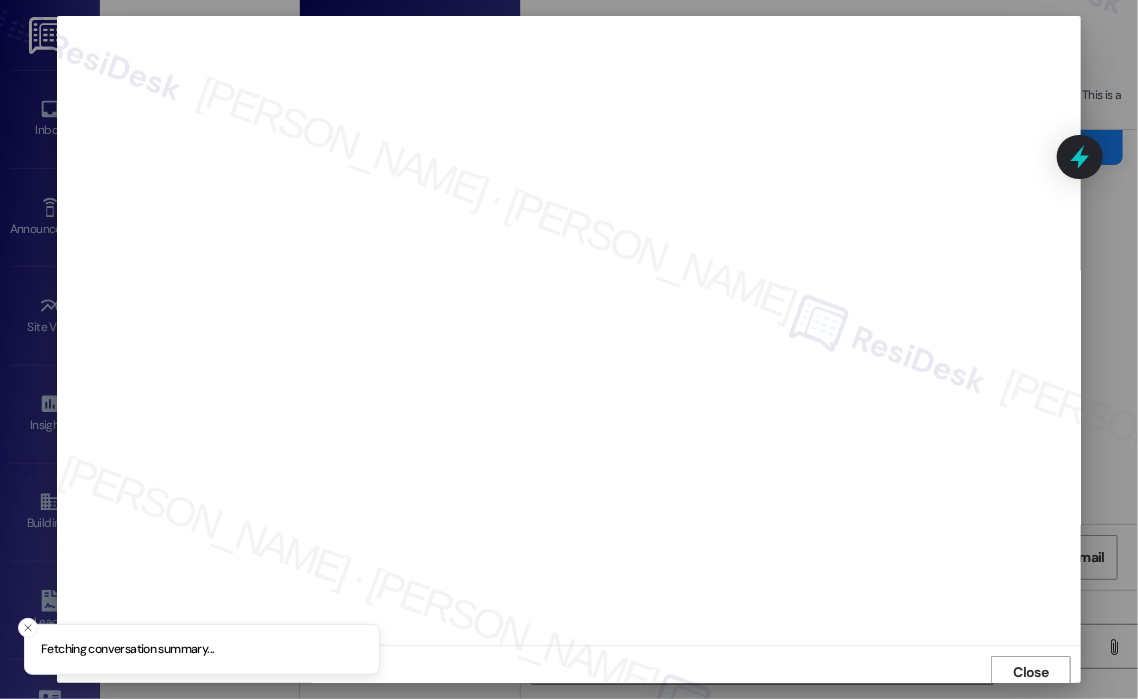 scroll, scrollTop: 4, scrollLeft: 0, axis: vertical 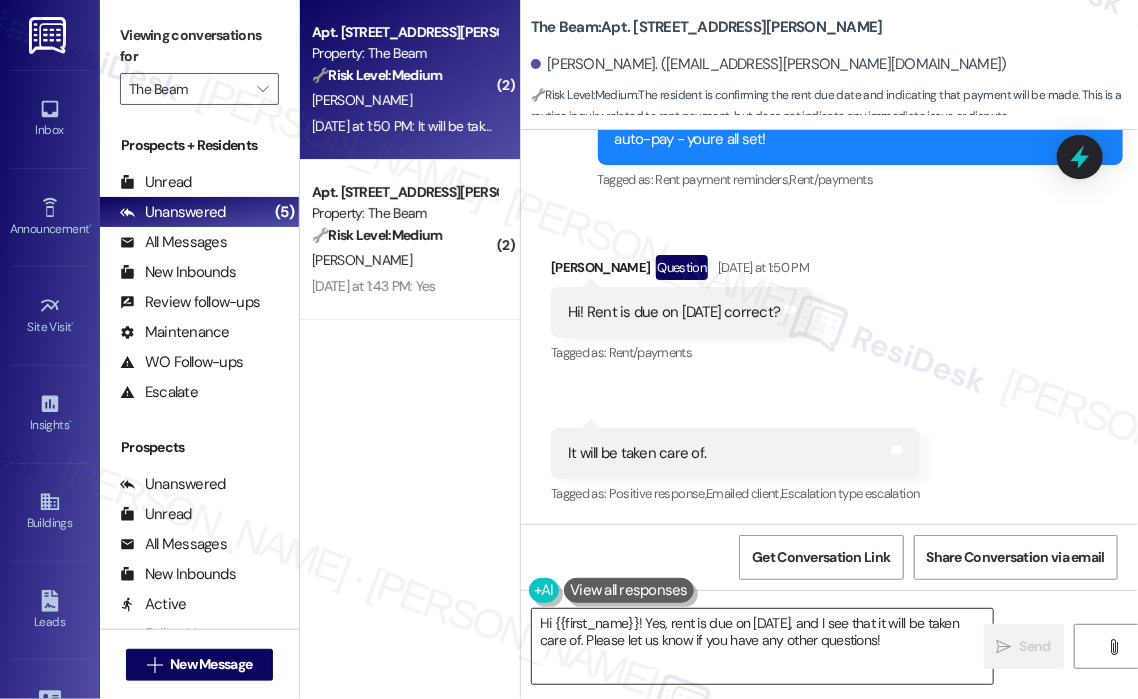 click on "Hi {{first_name}}! Yes, rent is due on August 1st, and I see that it will be taken care of. Please let us know if you have any other questions!" at bounding box center (762, 646) 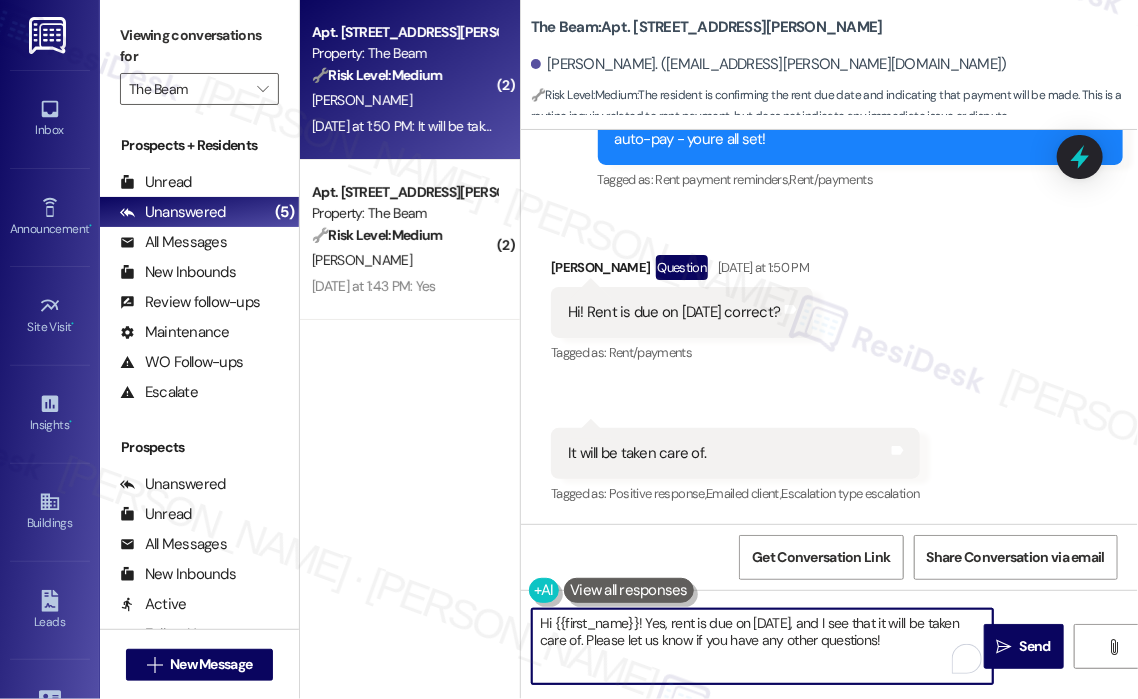drag, startPoint x: 644, startPoint y: 622, endPoint x: 898, endPoint y: 644, distance: 254.95097 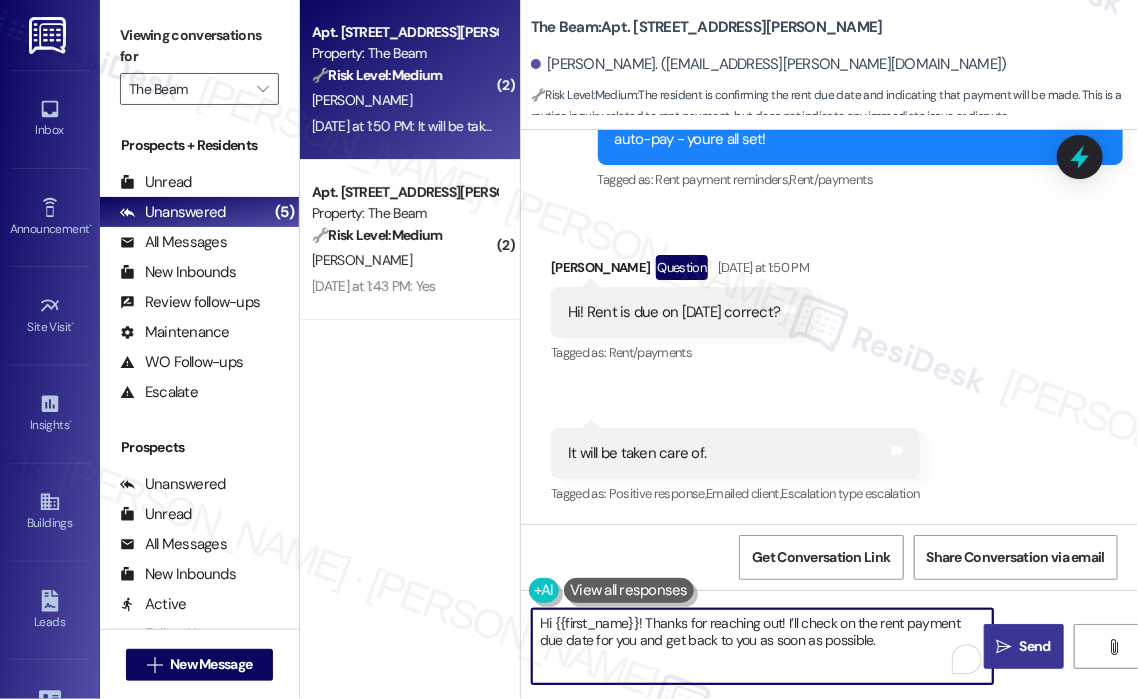 type on "Hi {{first_name}}! Thanks for reaching out! I’ll check on the rent payment due date for you and get back to you as soon as possible." 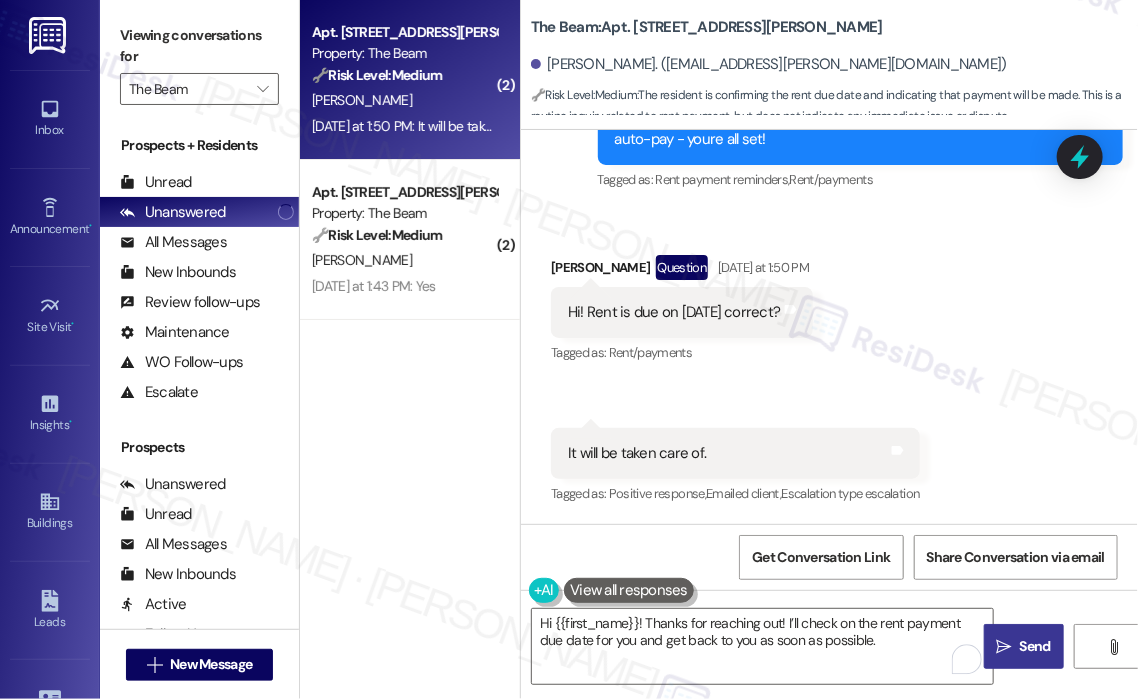 click on "" at bounding box center [1004, 647] 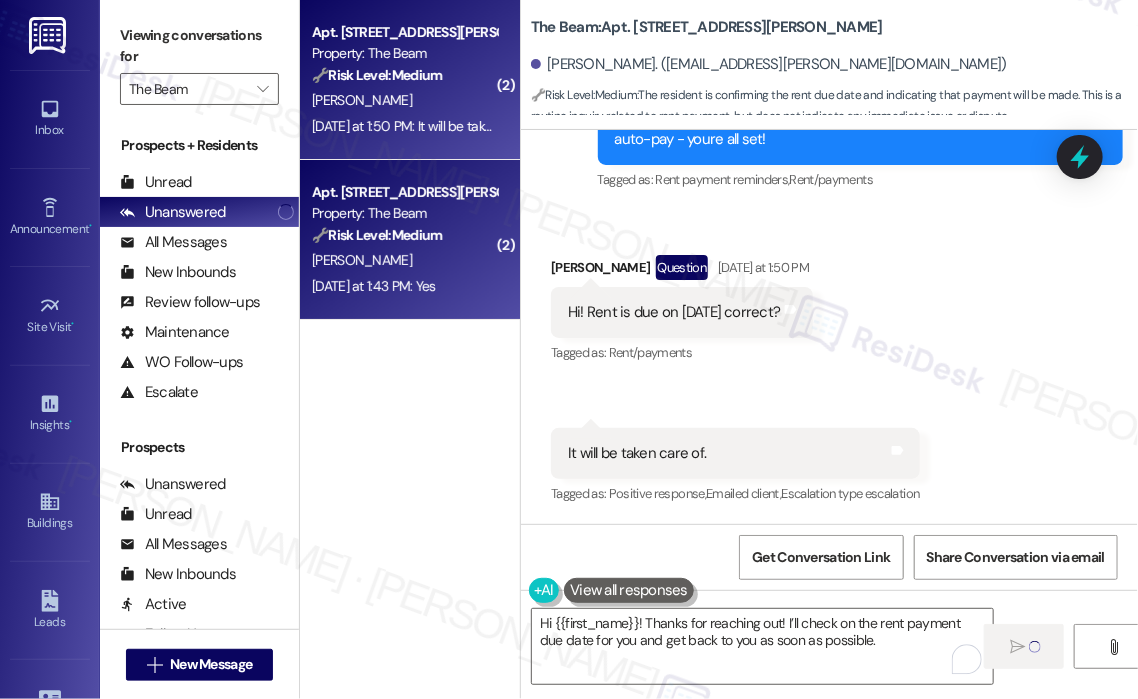 click on "Yesterday at 1:43 PM: Yes Yesterday at 1:43 PM: Yes" at bounding box center (404, 286) 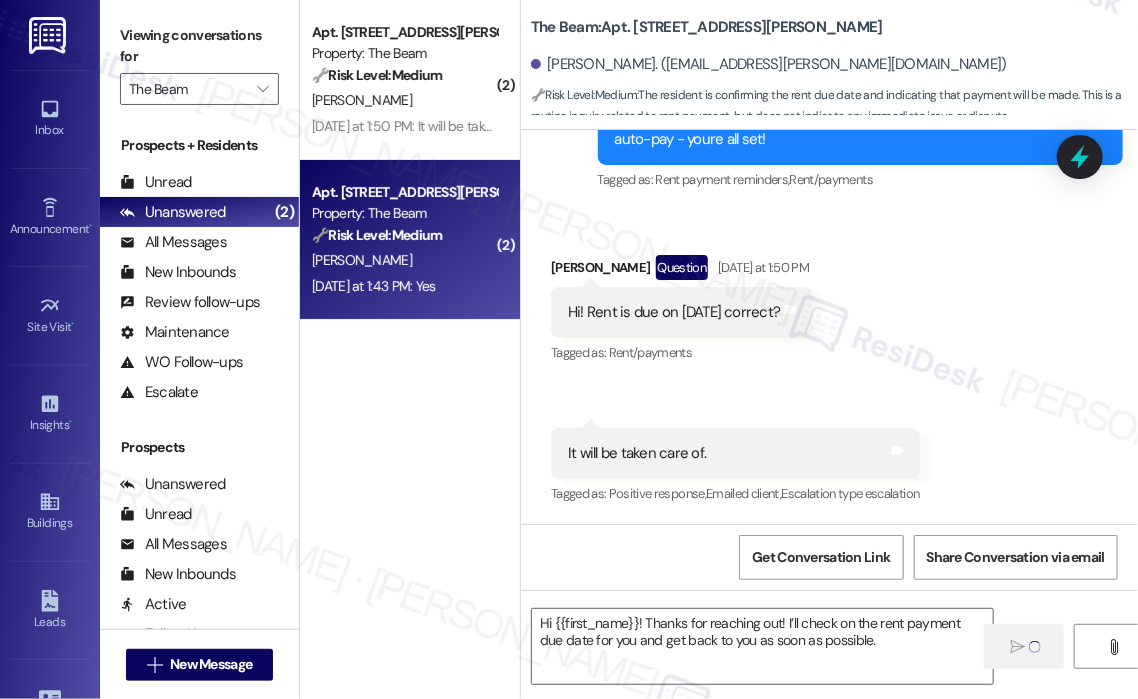 type on "Fetching suggested responses. Please feel free to read through the conversation in the meantime." 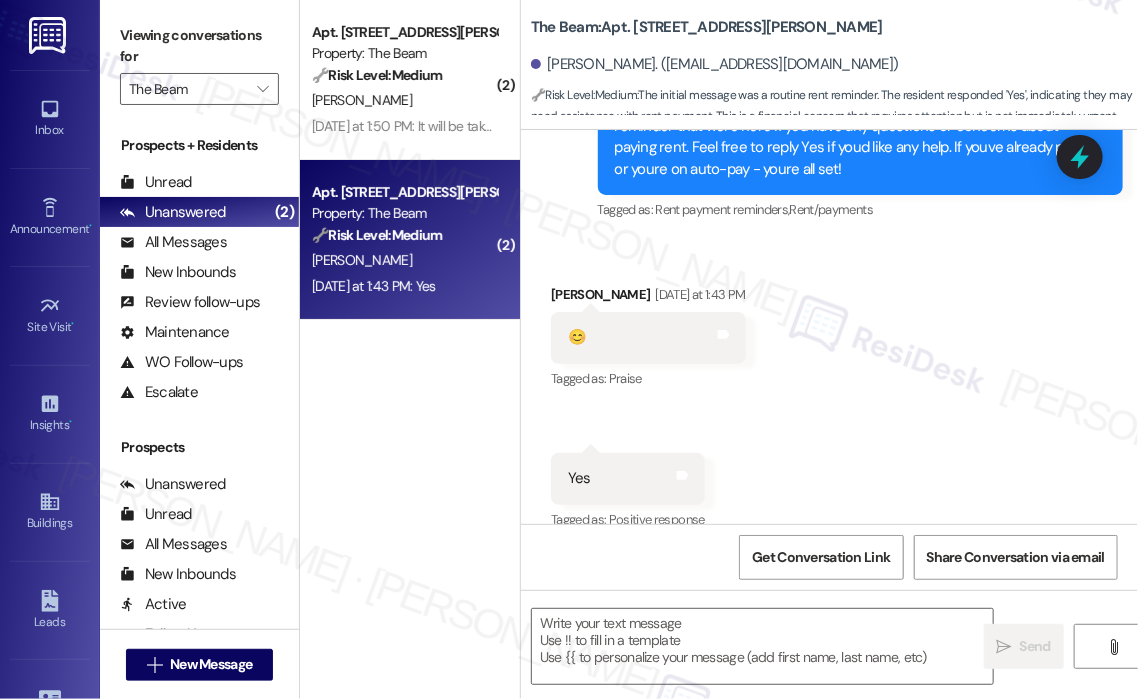 scroll, scrollTop: 536, scrollLeft: 0, axis: vertical 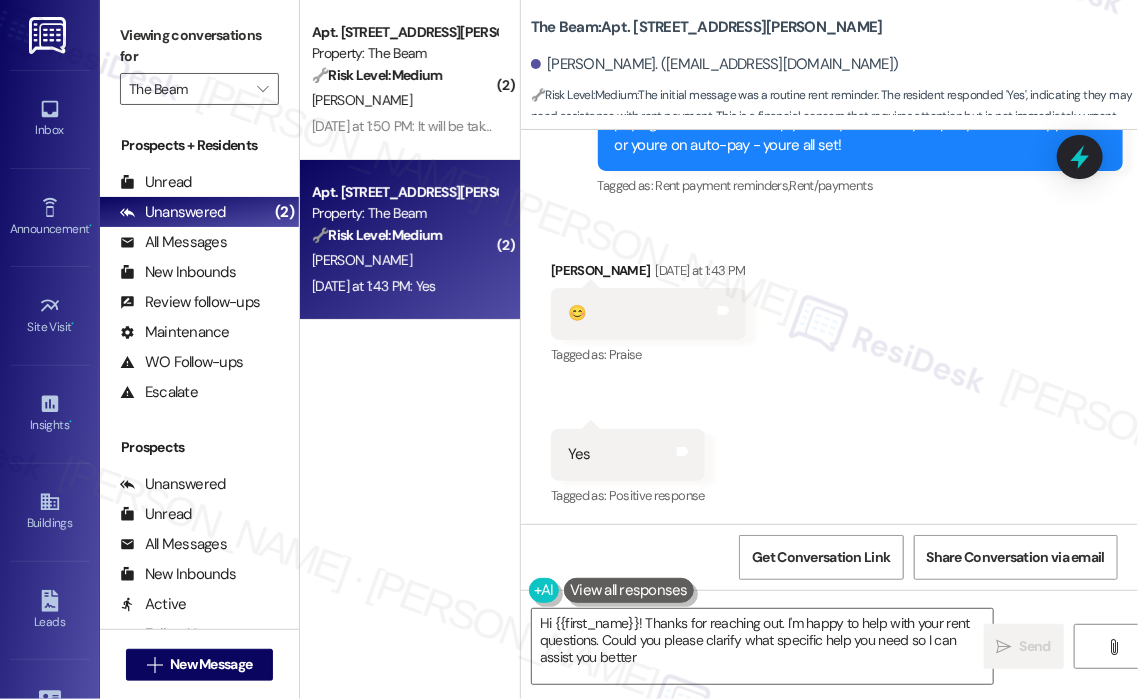 type on "Hi {{first_name}}! Thanks for reaching out. I'm happy to help with your rent questions. Could you please clarify what specific help you need so I can assist you better?" 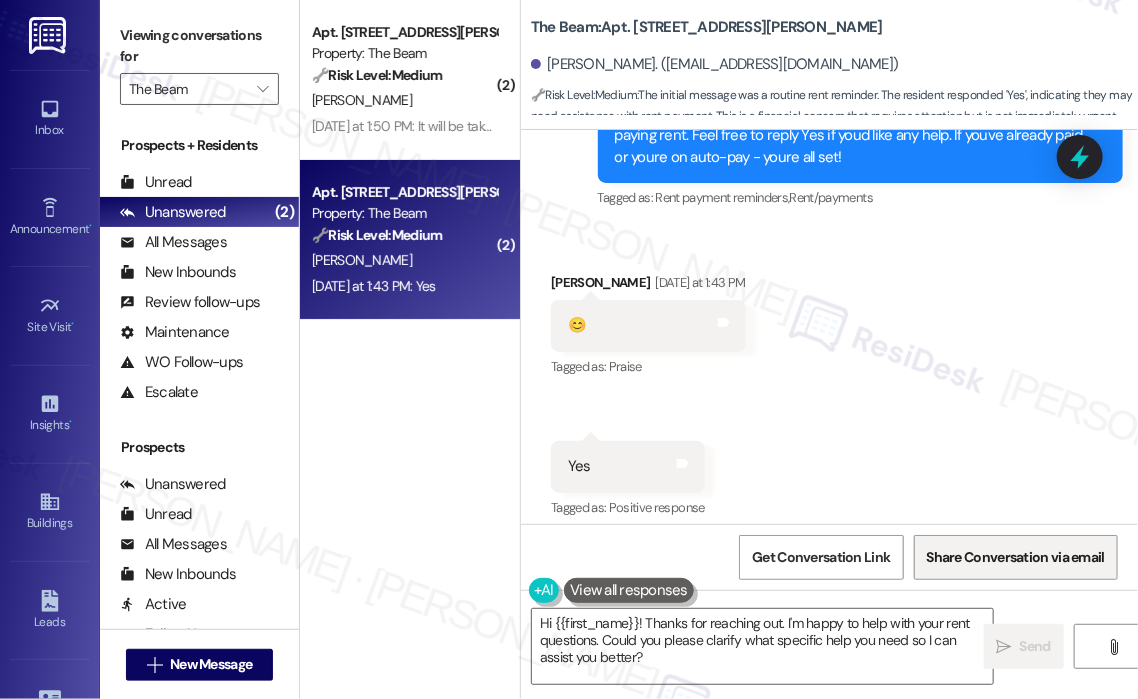 scroll, scrollTop: 536, scrollLeft: 0, axis: vertical 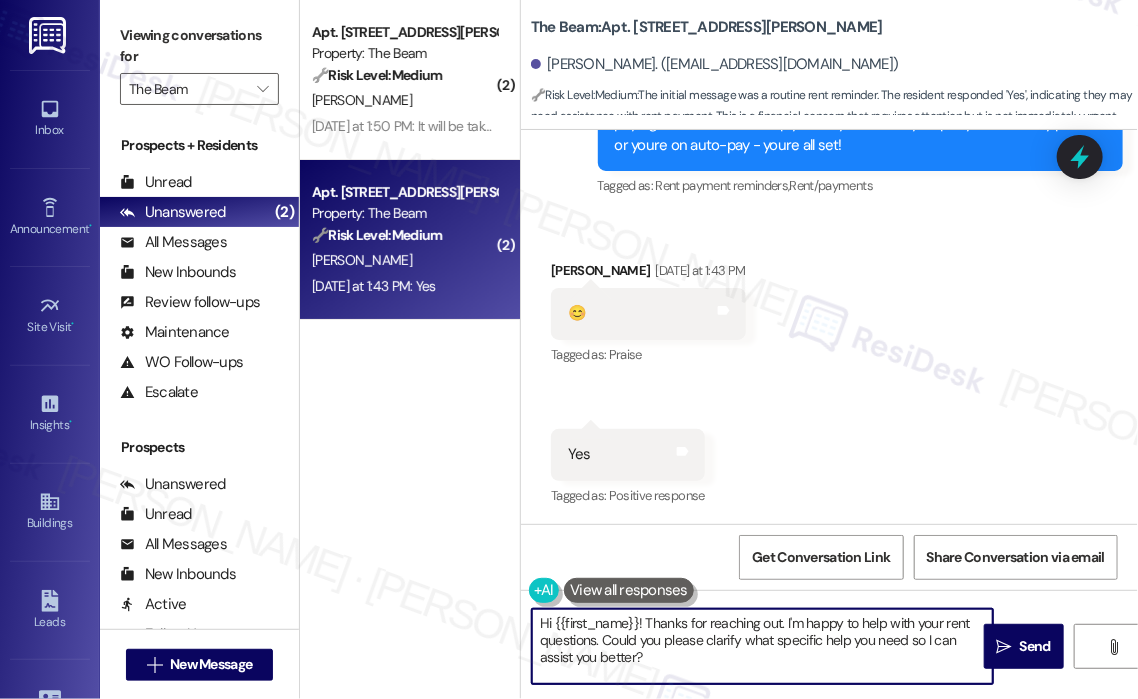 click on "Hi {{first_name}}! Thanks for reaching out. I'm happy to help with your rent questions. Could you please clarify what specific help you need so I can assist you better?" at bounding box center (762, 646) 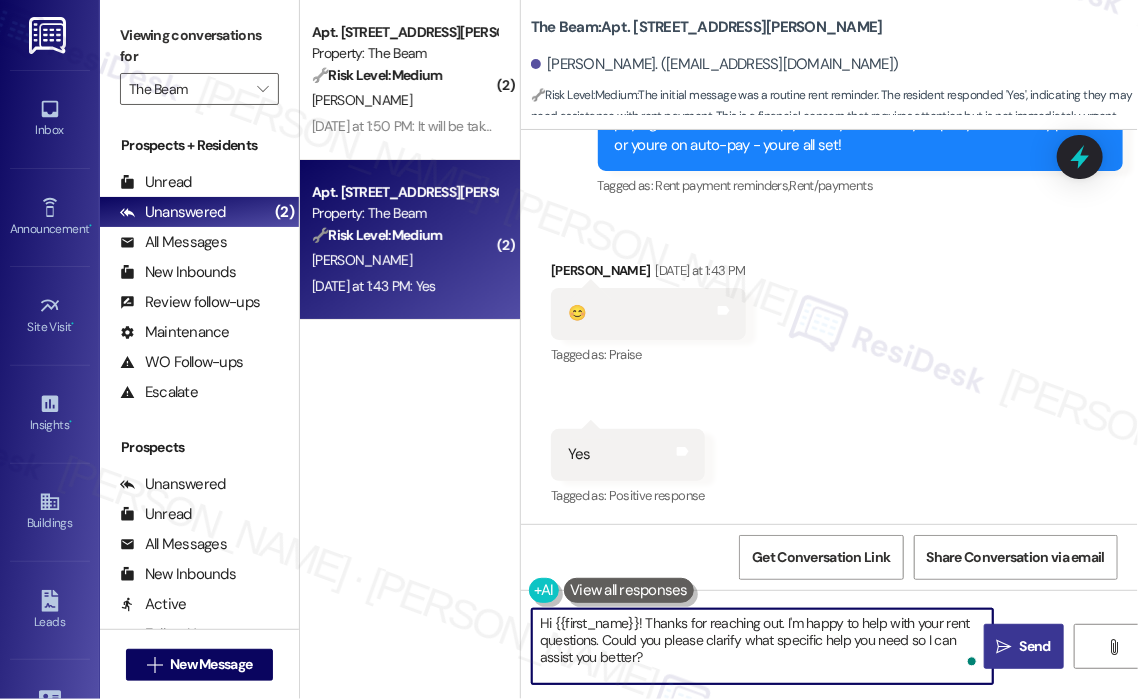 click on "" at bounding box center [1004, 647] 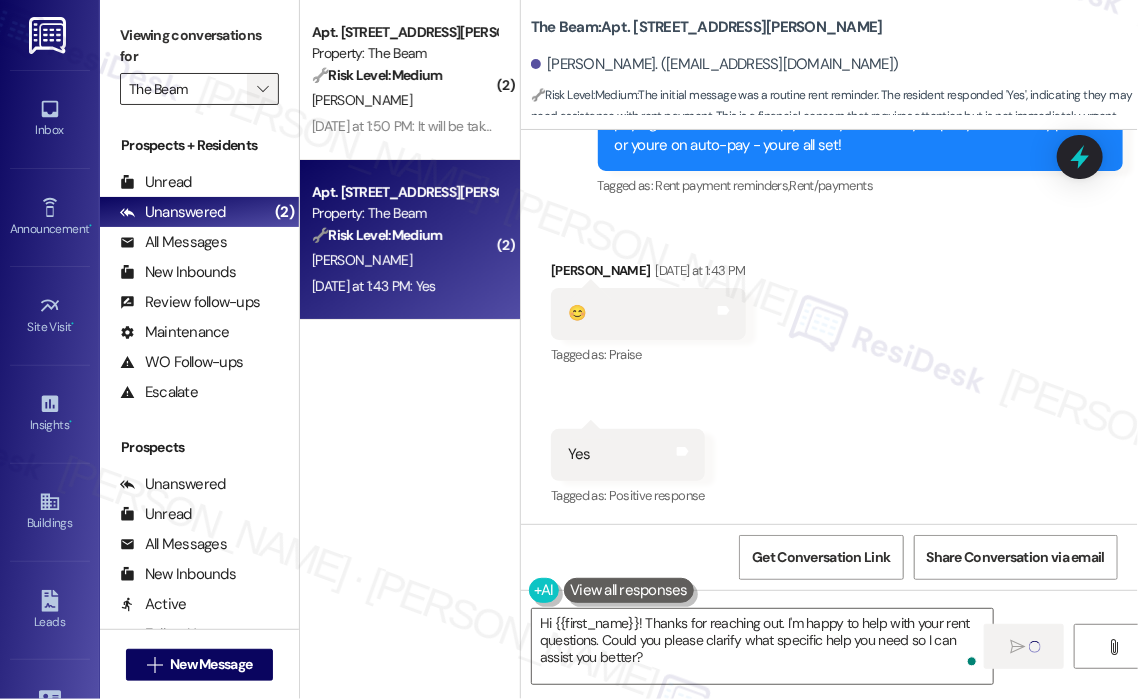 click on "" at bounding box center [262, 89] 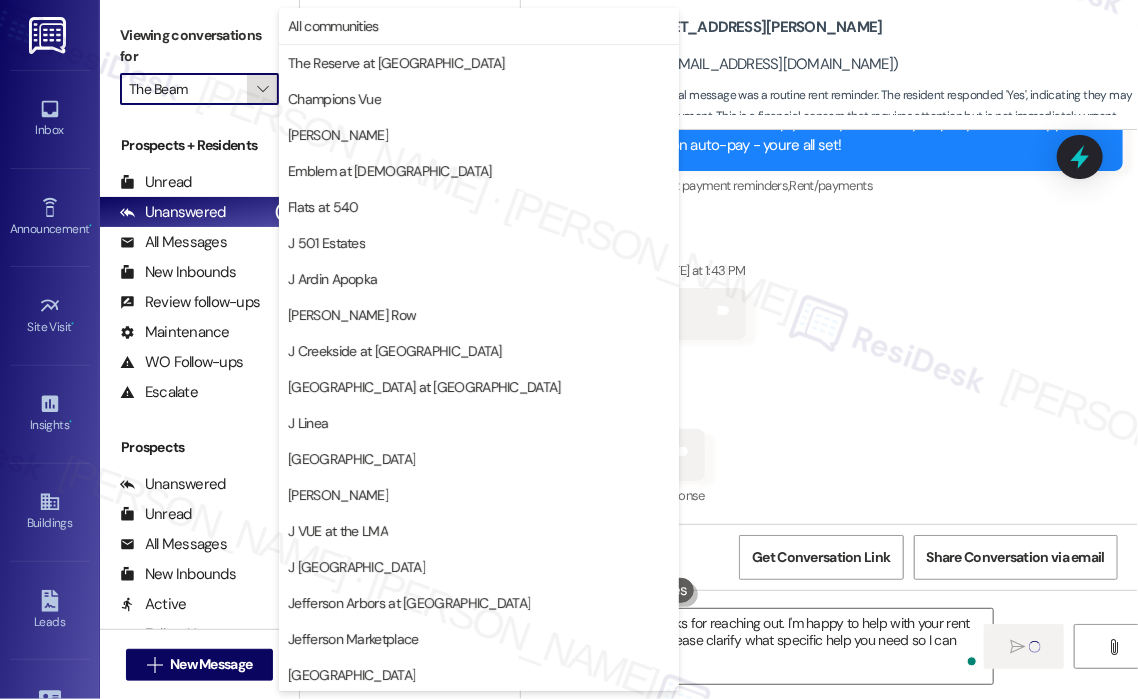 scroll, scrollTop: 325, scrollLeft: 0, axis: vertical 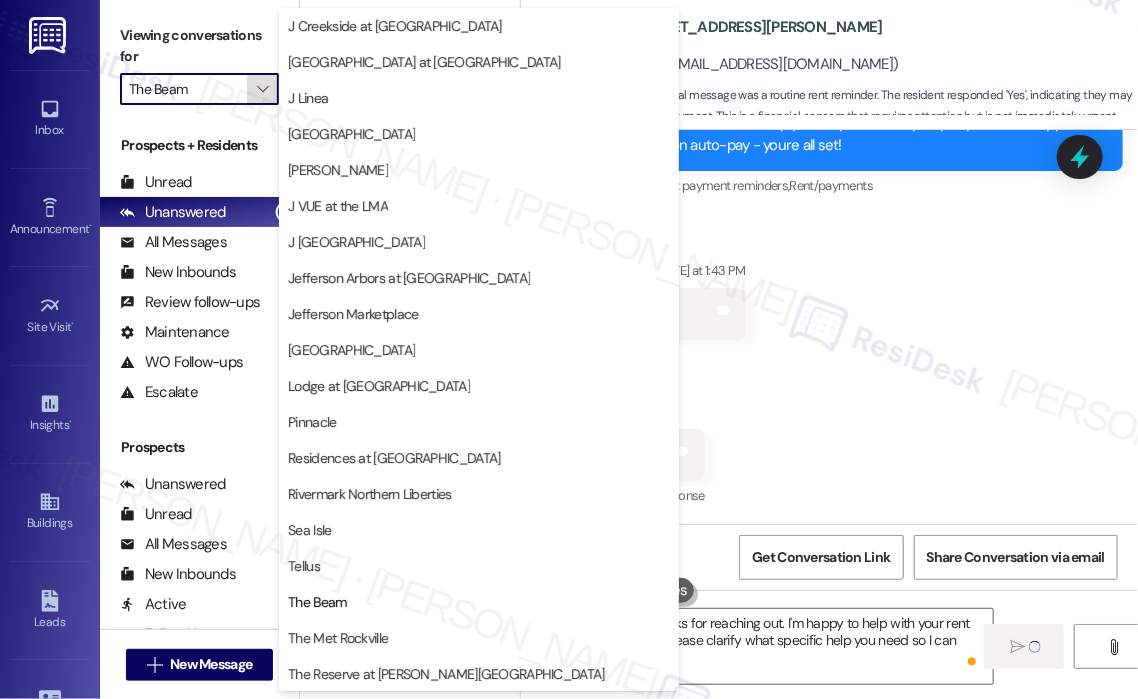 type 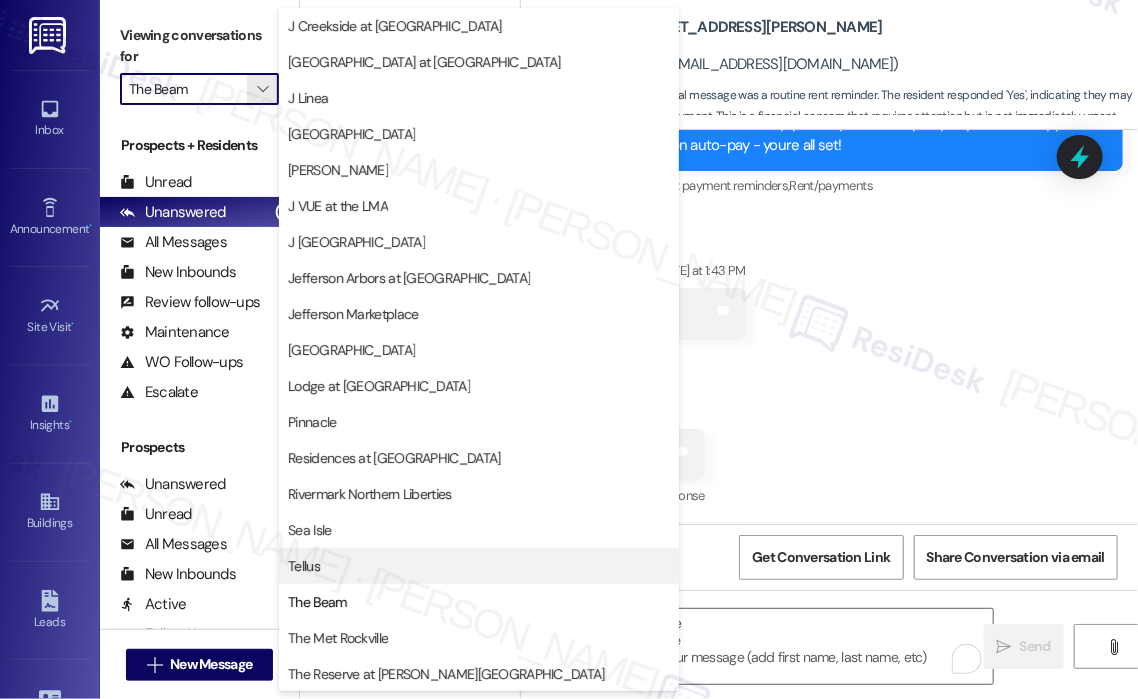 click on "Tellus" at bounding box center (479, 566) 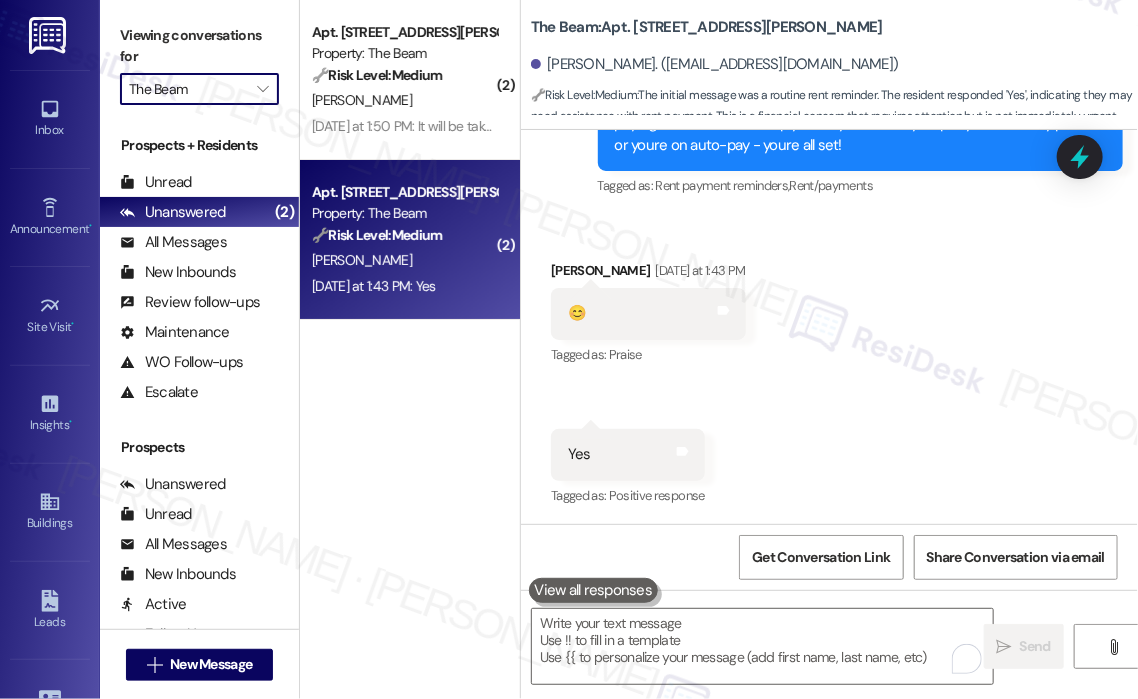 type on "Tellus" 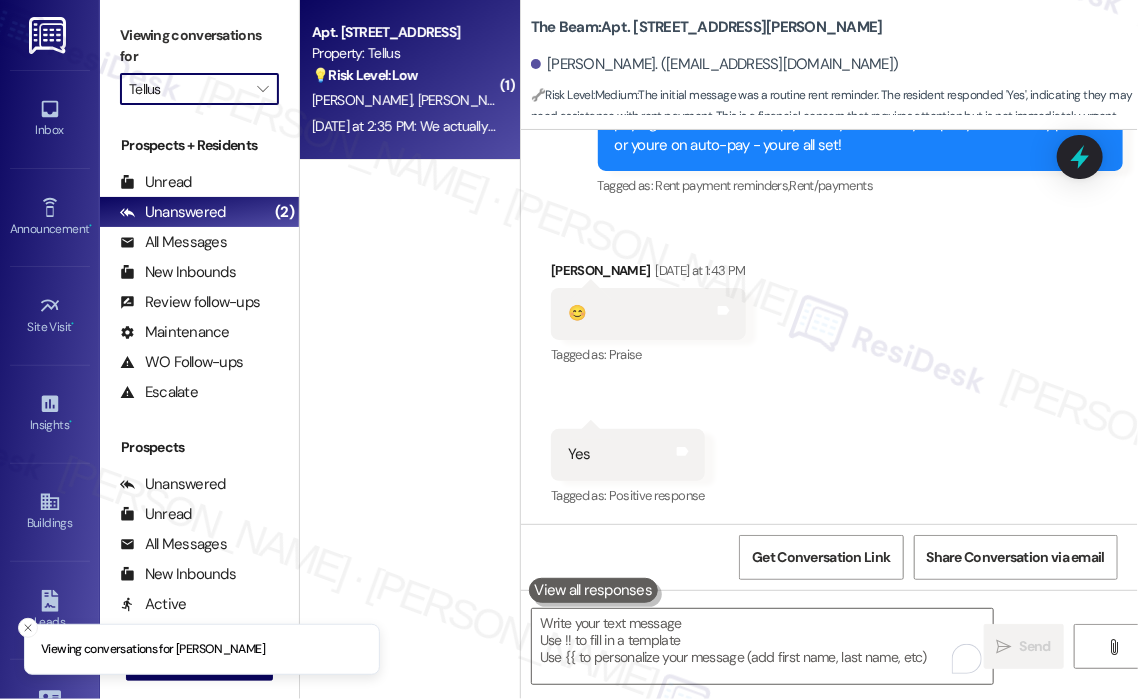 click on "L. Jeffries" at bounding box center (468, 100) 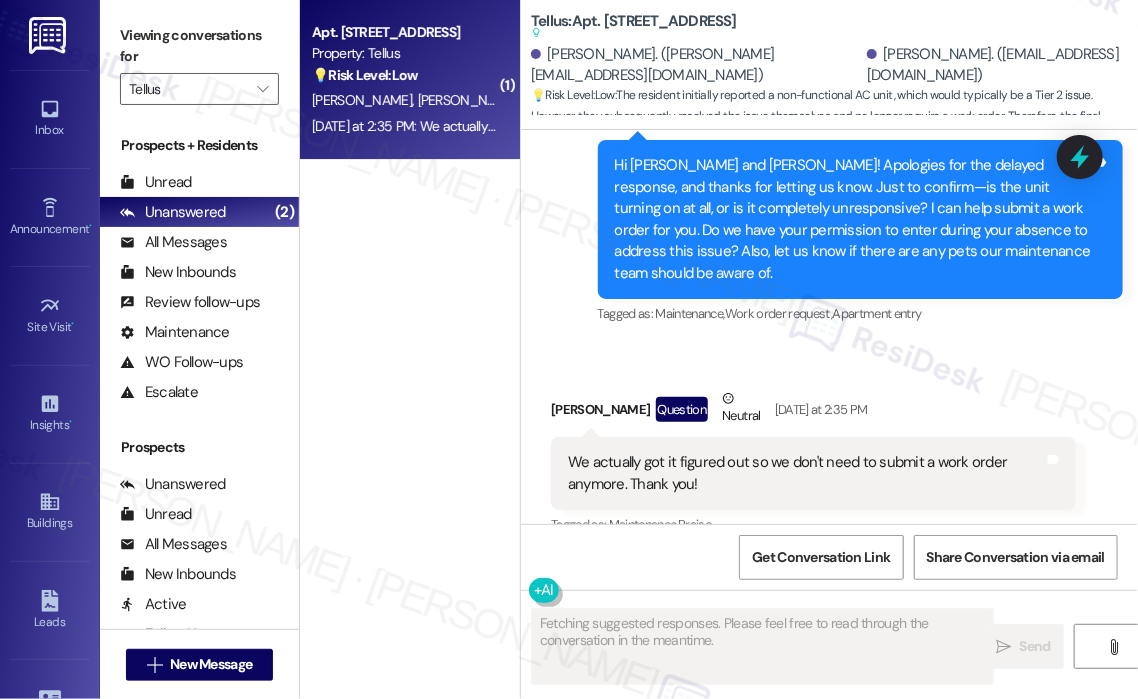 scroll, scrollTop: 2072, scrollLeft: 0, axis: vertical 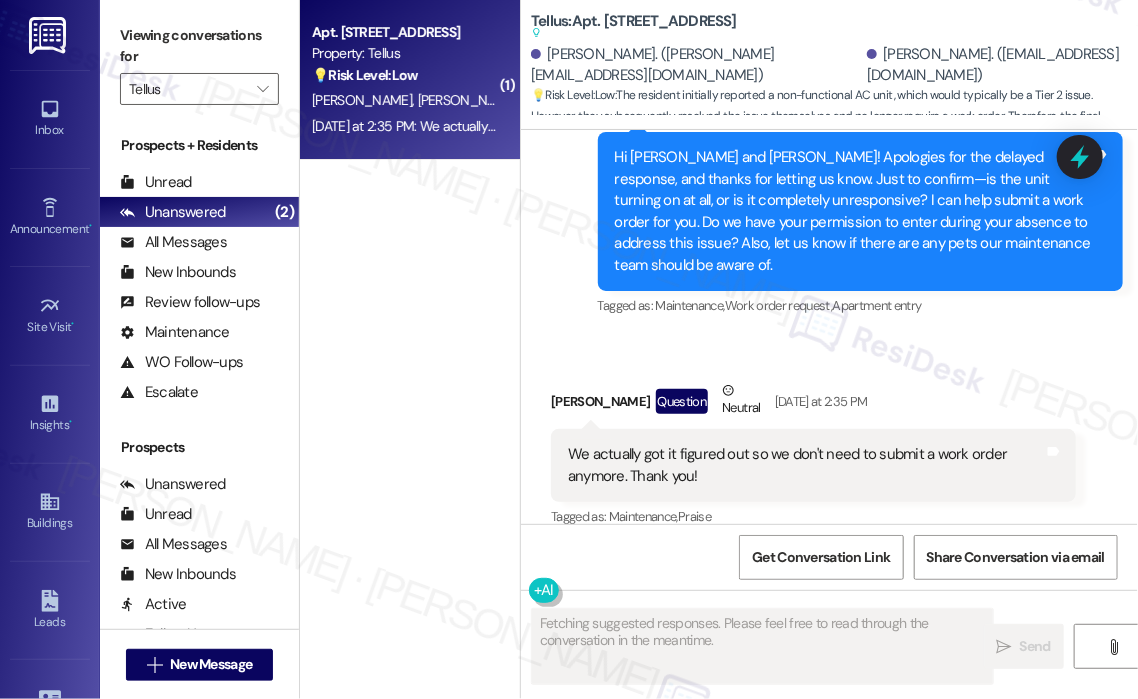 click on "Kayla Bennett Question   Neutral Yesterday at 2:35 PM" at bounding box center (813, 404) 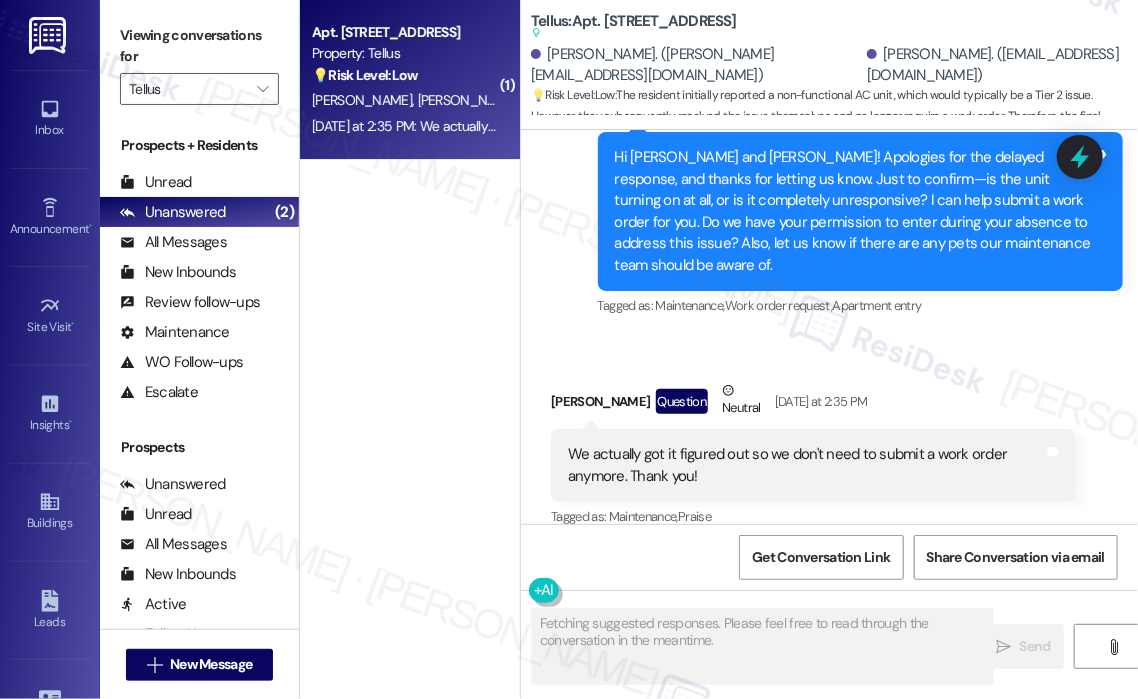 scroll, scrollTop: 2073, scrollLeft: 0, axis: vertical 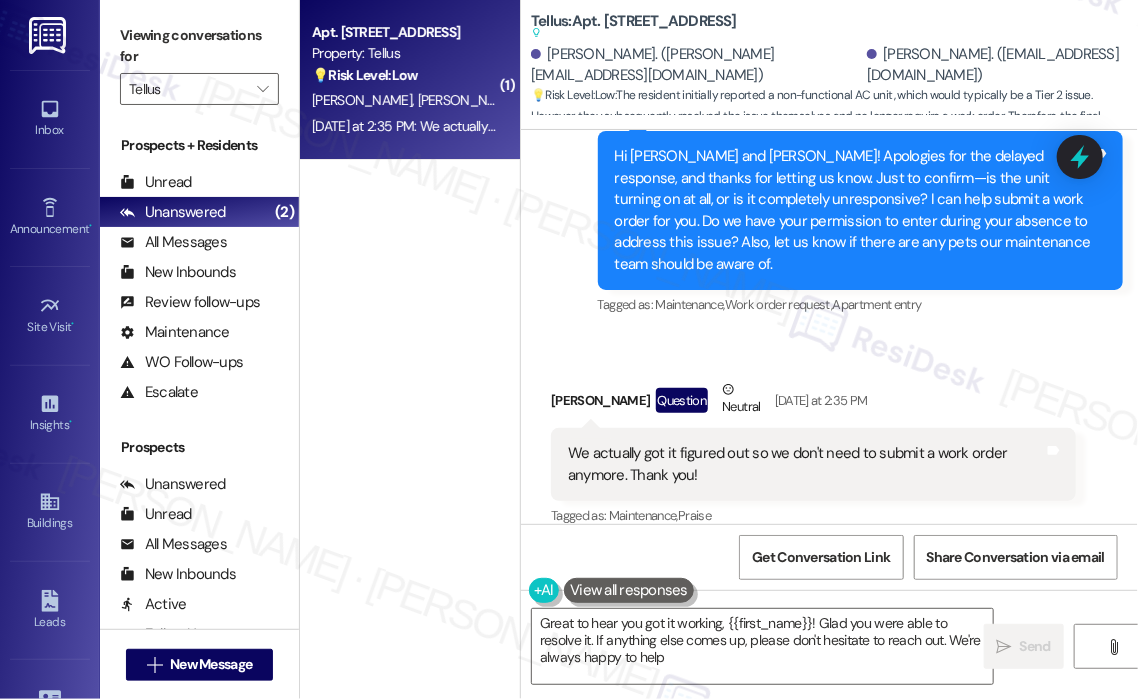 type on "Great to hear you got it working, {{first_name}}! Glad you were able to resolve it. If anything else comes up, please don't hesitate to reach out. We're always happy to help!" 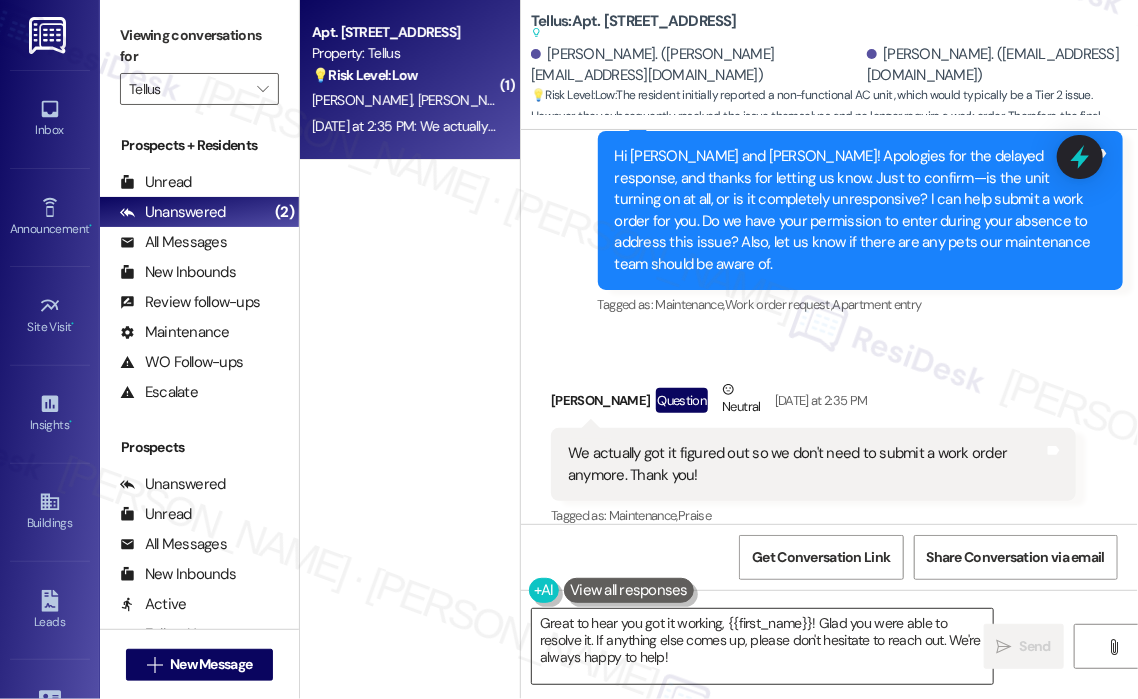 click on "Great to hear you got it working, {{first_name}}! Glad you were able to resolve it. If anything else comes up, please don't hesitate to reach out. We're always happy to help!" at bounding box center (762, 646) 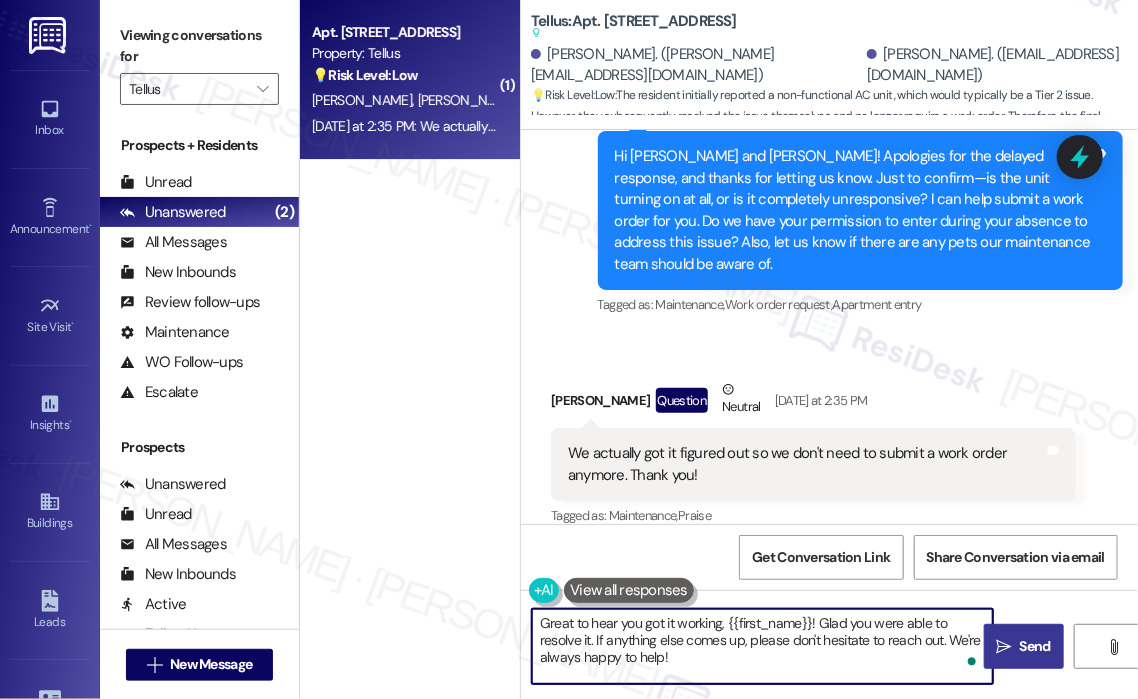 click on "Send" at bounding box center [1035, 646] 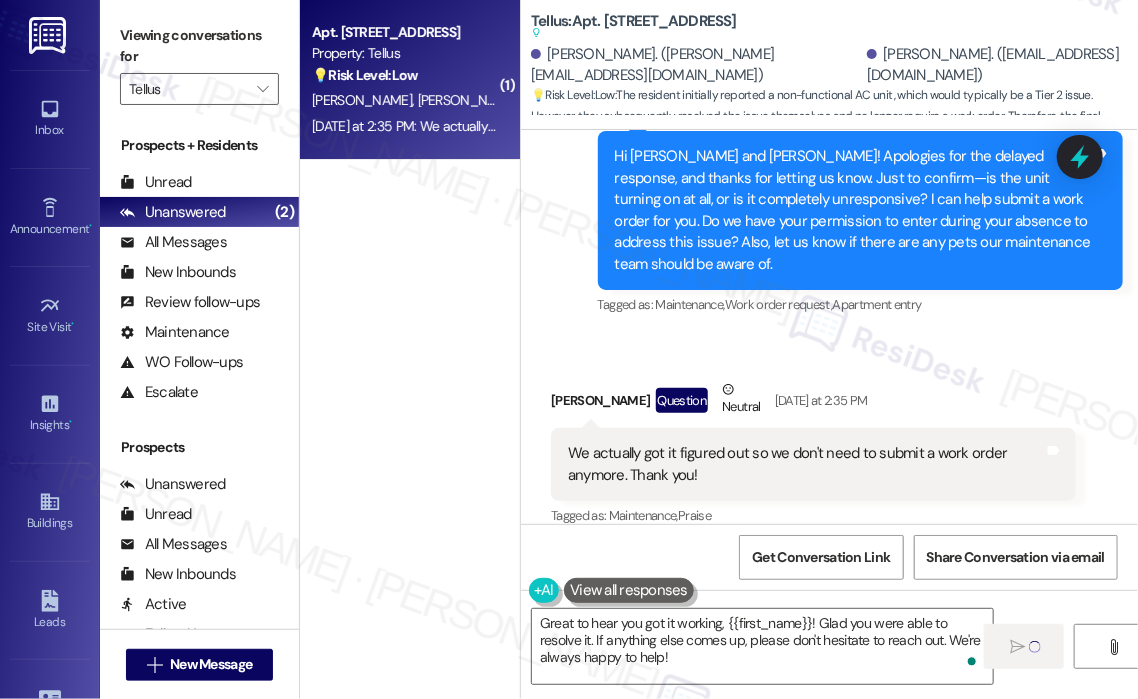 type 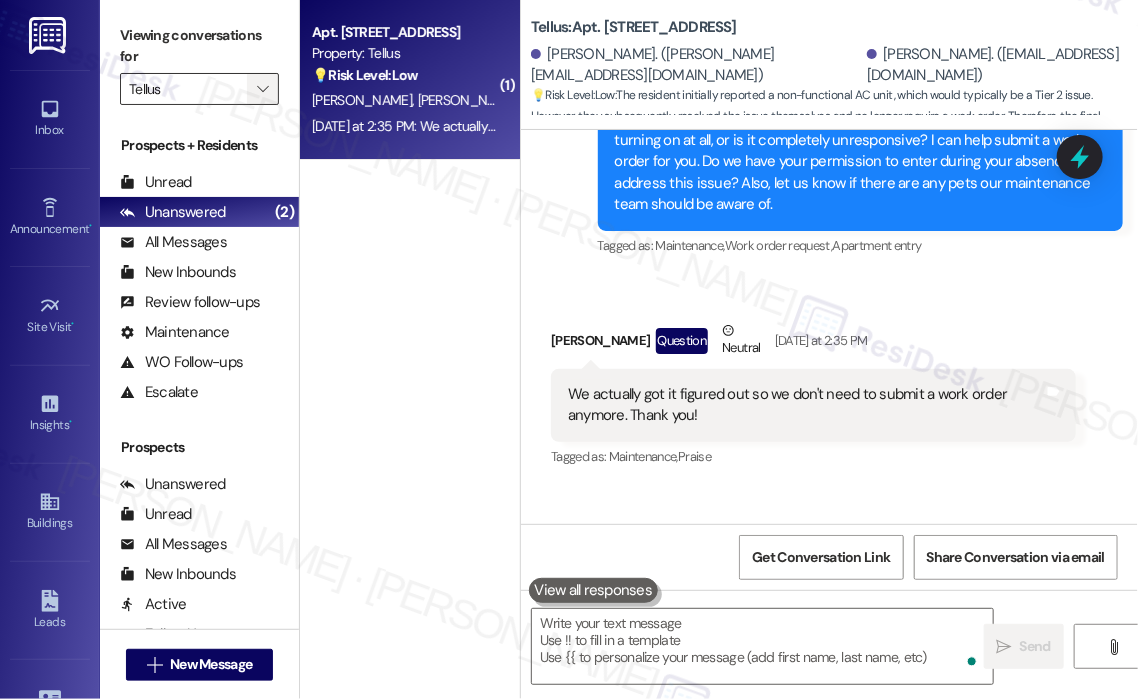 scroll, scrollTop: 2013, scrollLeft: 0, axis: vertical 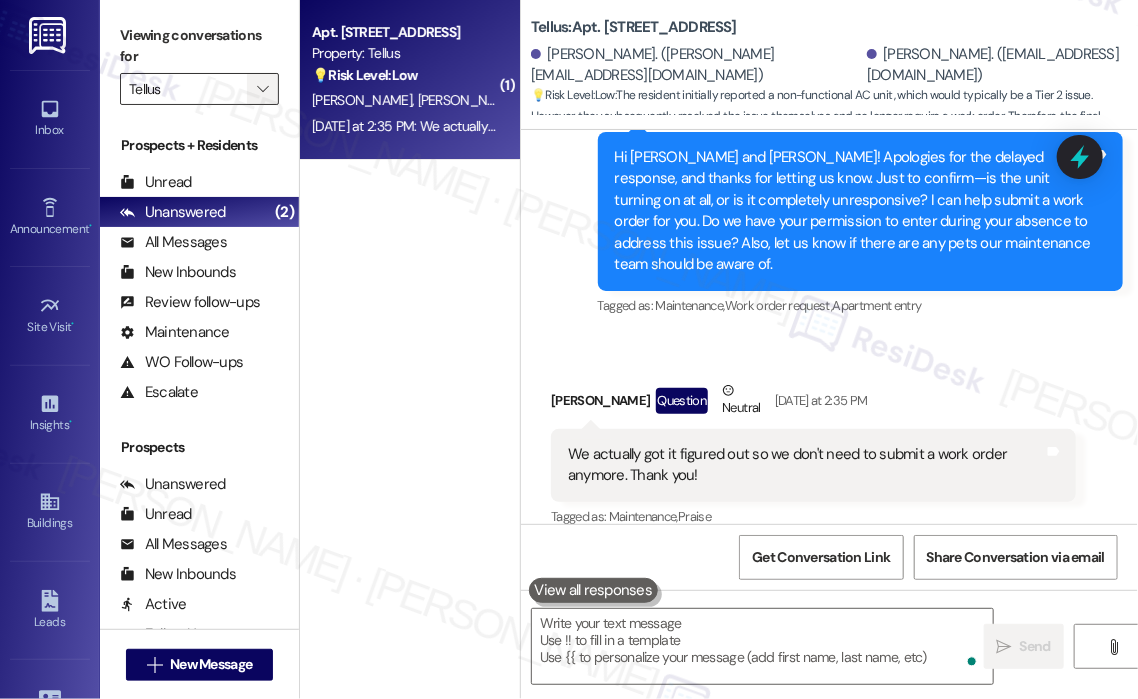 click on "" at bounding box center (262, 89) 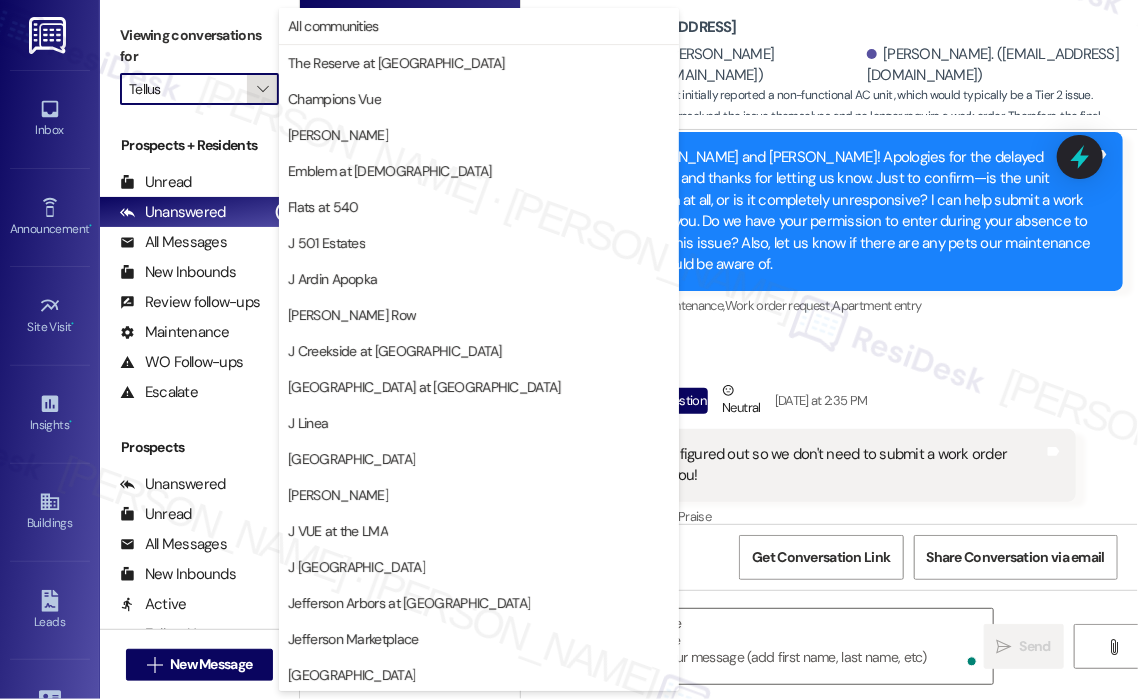 scroll, scrollTop: 325, scrollLeft: 0, axis: vertical 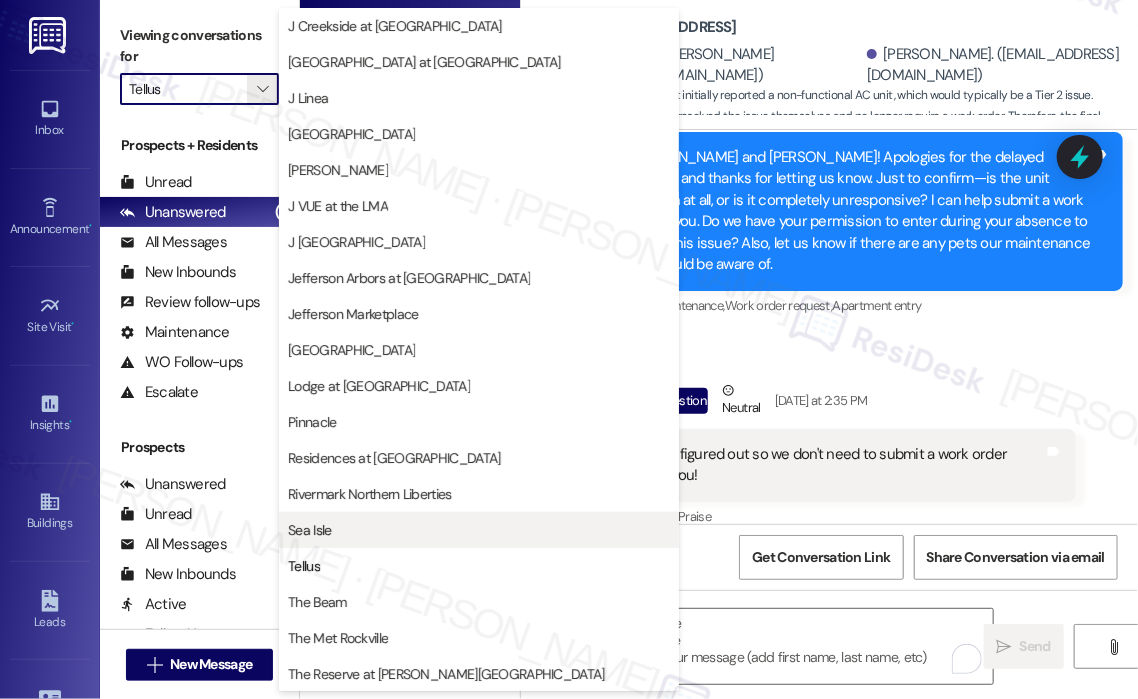 click on "Sea Isle" at bounding box center (309, 530) 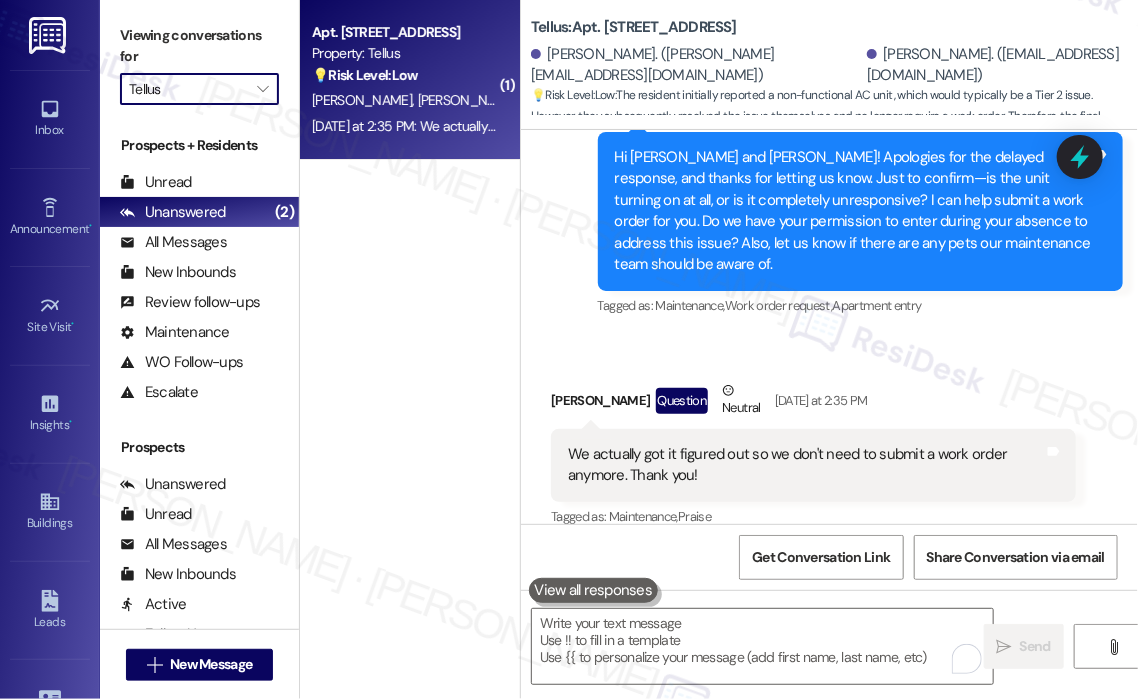 type on "Sea Isle" 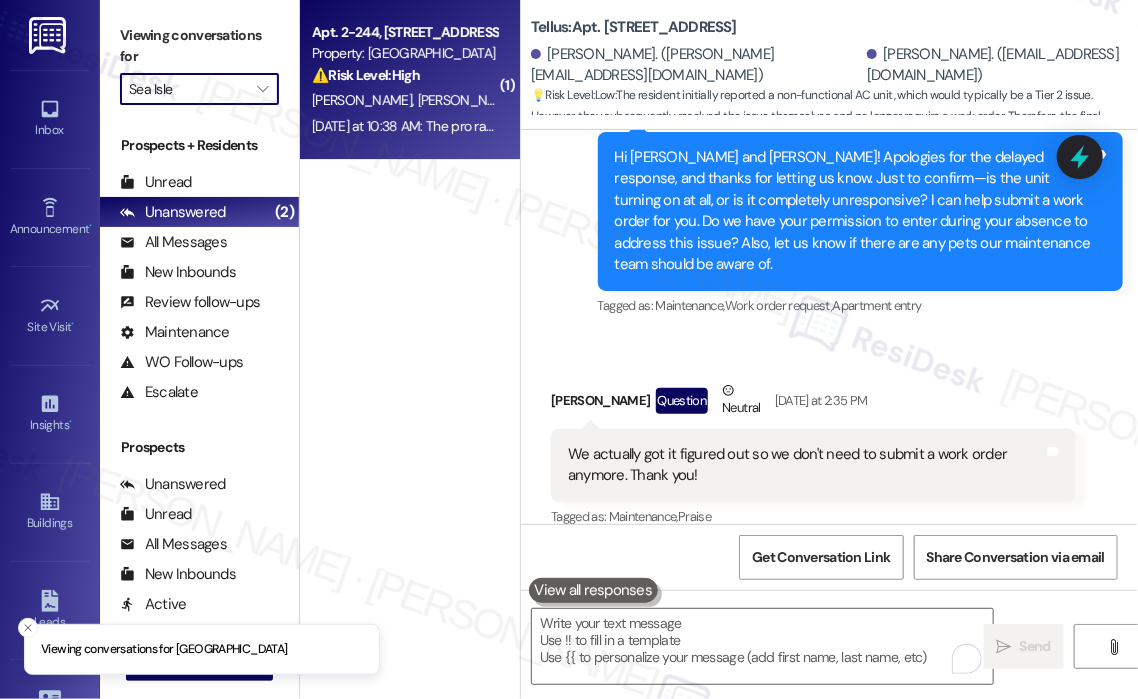 click on "Yesterday at 10:38 AM: The pro rated fee should be sea isle taking money off of our rent since we're not going to be in the unit the entire month Yesterday at 10:38 AM: The pro rated fee should be sea isle taking money off of our rent since we're not going to be in the unit the entire month" at bounding box center (714, 126) 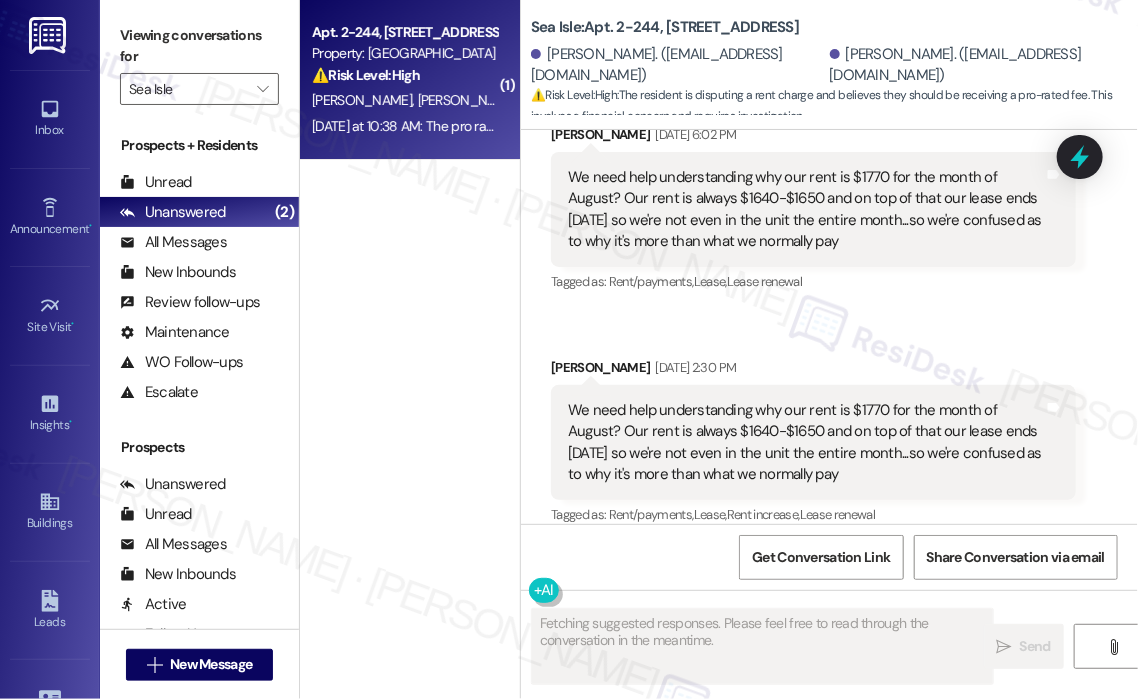 scroll, scrollTop: 4609, scrollLeft: 0, axis: vertical 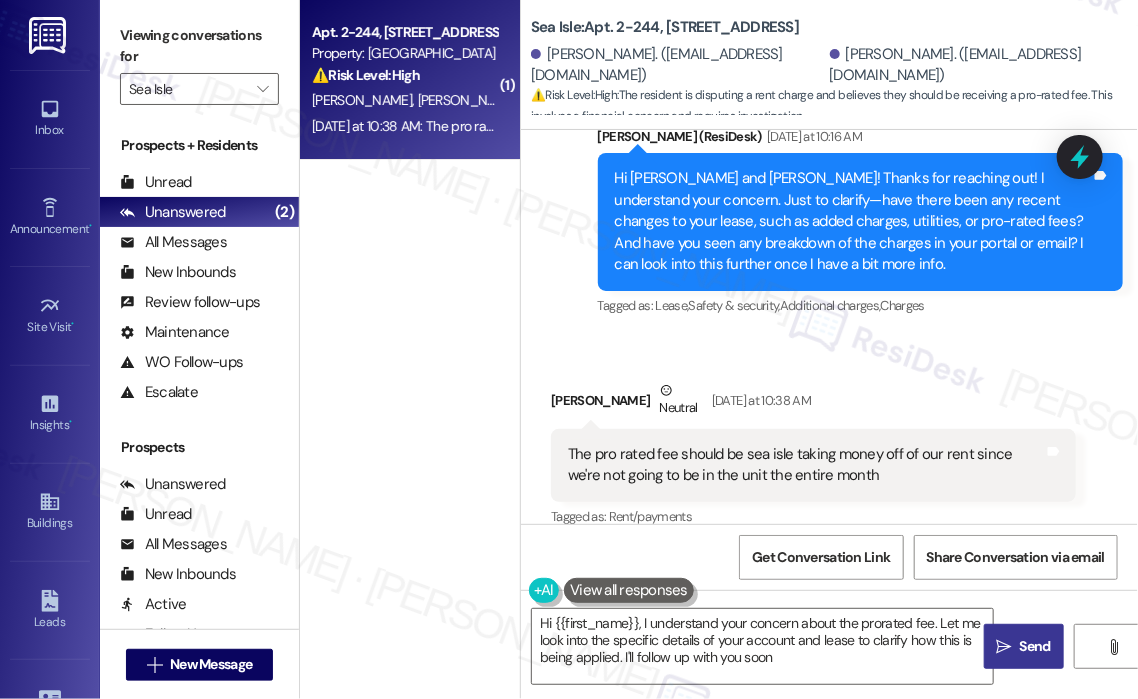 type on "Hi {{first_name}}, I understand your concern about the prorated fee. Let me look into the specific details of your account and lease to clarify how this is being applied. I'll follow up with you soon!" 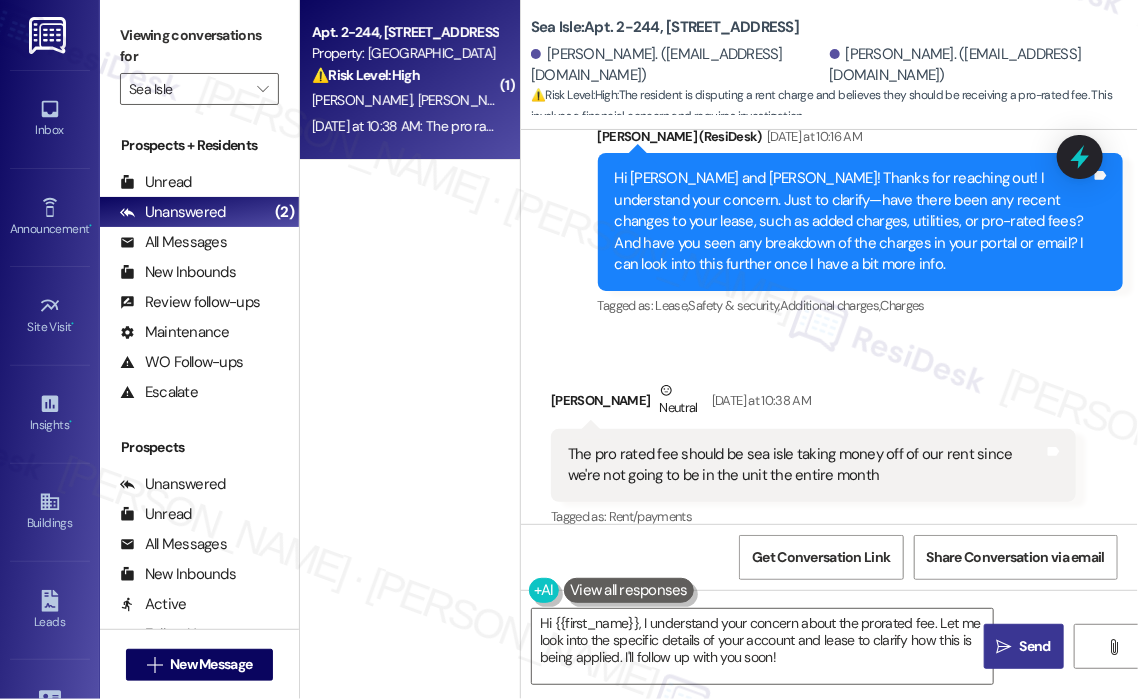 scroll, scrollTop: 4610, scrollLeft: 0, axis: vertical 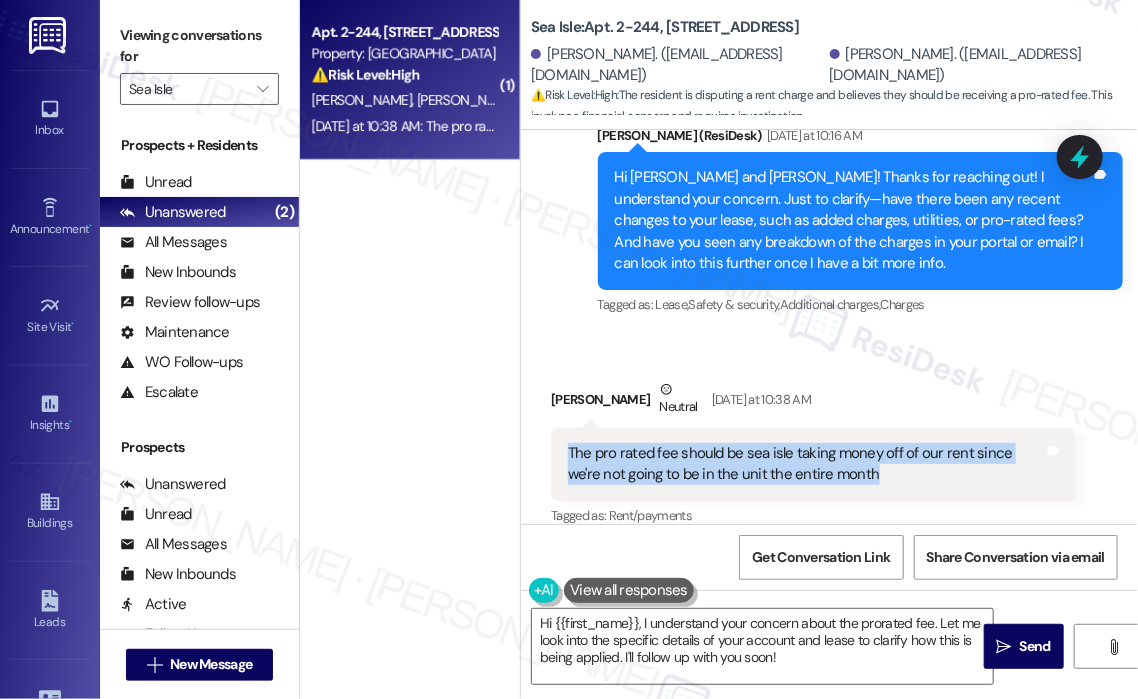 click on "The pro rated fee should be sea isle taking money off of our rent since we're not going to be in the unit the entire month" at bounding box center [806, 464] 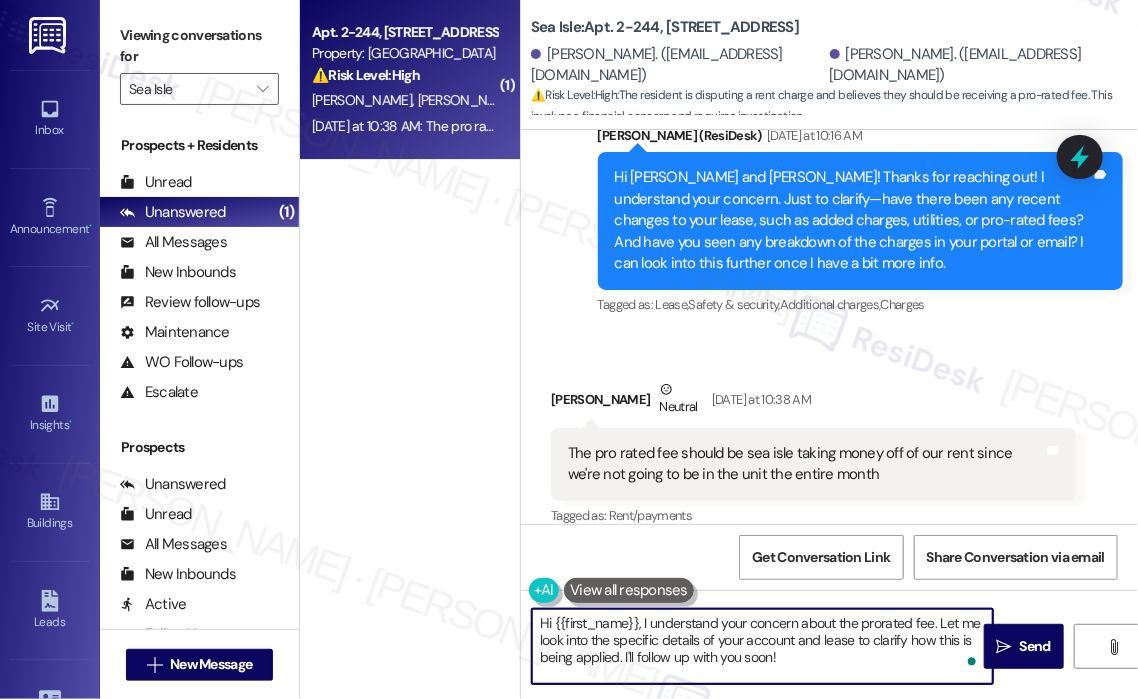 drag, startPoint x: 819, startPoint y: 659, endPoint x: 791, endPoint y: 646, distance: 30.870699 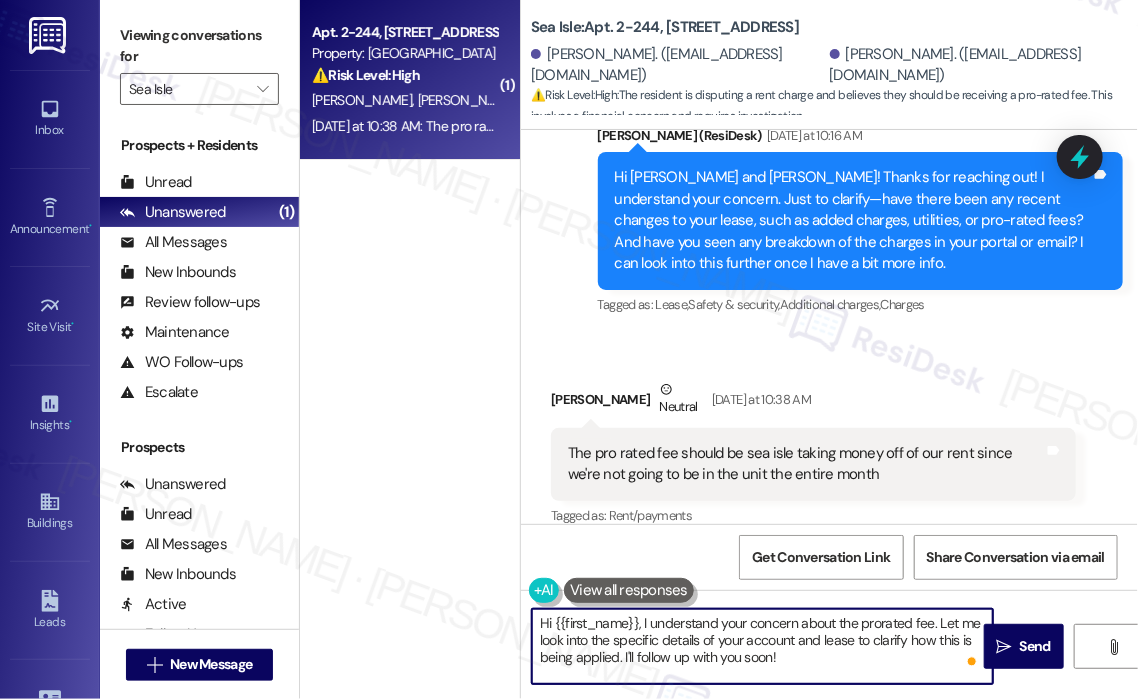 click on "Hi {{first_name}}, I understand your concern about the prorated fee. Let me look into the specific details of your account and lease to clarify how this is being applied. I'll follow up with you soon!" at bounding box center [762, 646] 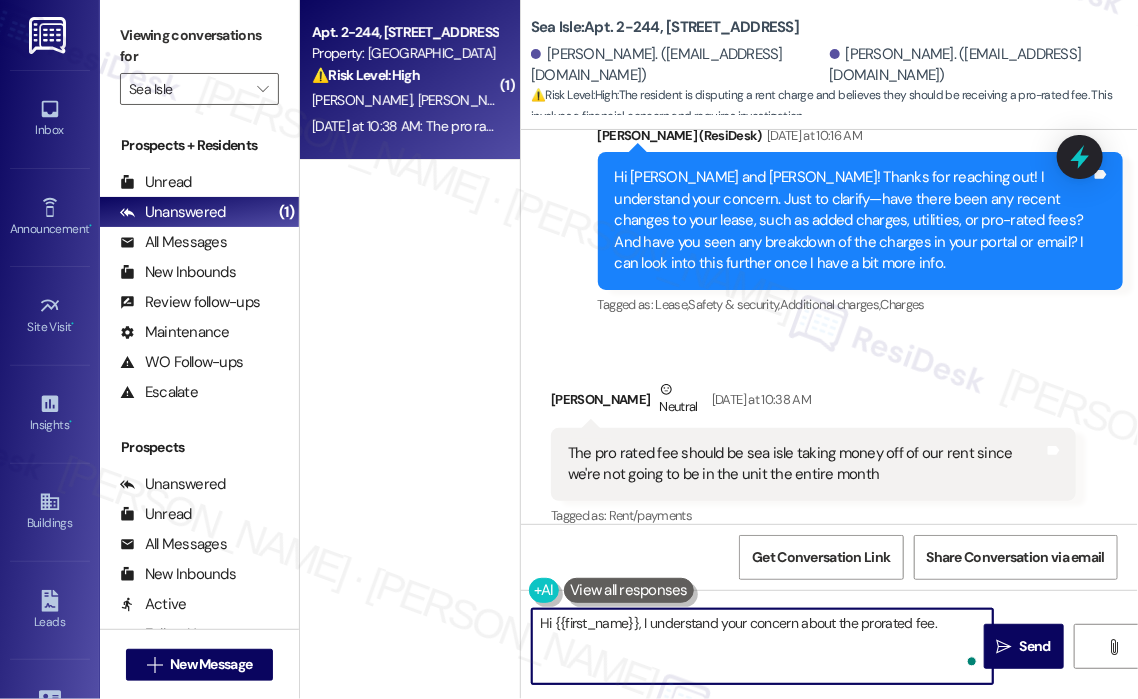 paste on "Thanks for pointing that out! Just to clarify—are you referring to a move-out date that falls before the end of the lease term? And has the site team provided any rent breakdown or pro-rated adjustment so far? I can check on it for you once I have those details." 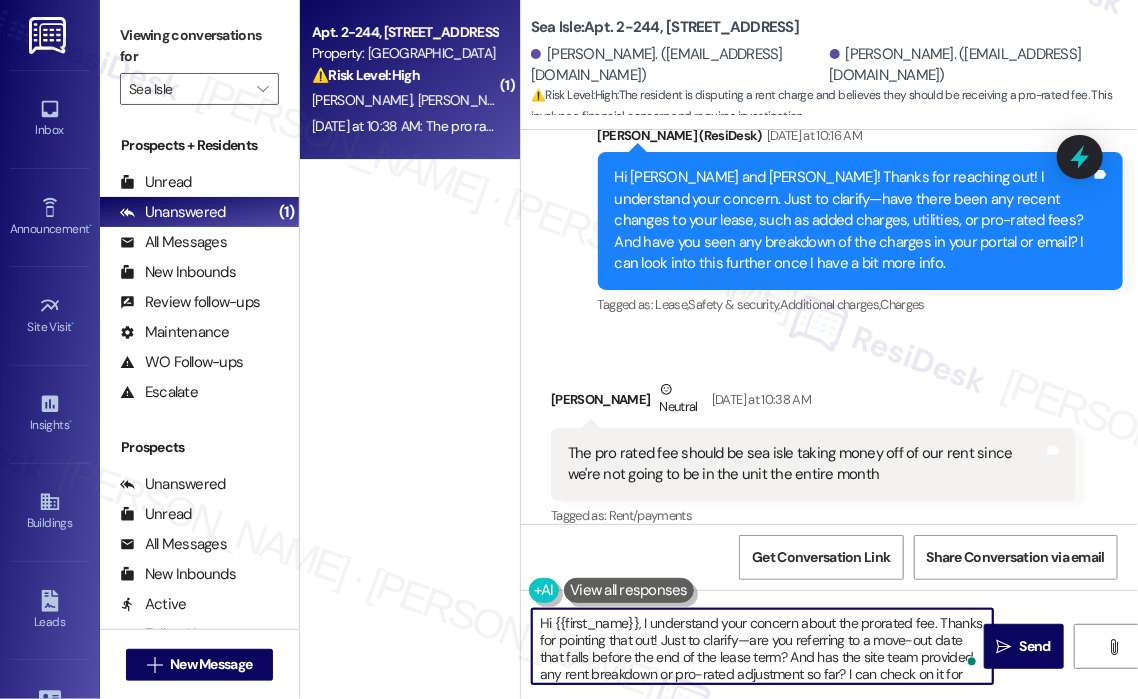 scroll, scrollTop: 16, scrollLeft: 0, axis: vertical 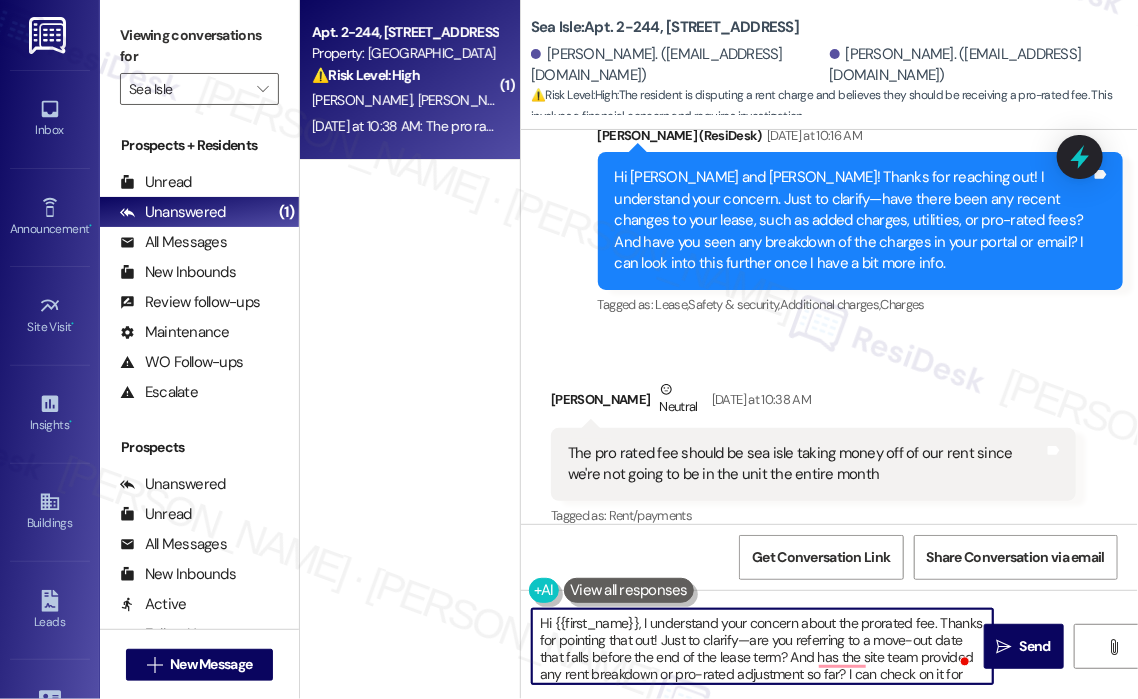 click on "Hi {{first_name}}, I understand your concern about the prorated fee. Thanks for pointing that out! Just to clarify—are you referring to a move-out date that falls before the end of the lease term? And has the site team provided any rent breakdown or pro-rated adjustment so far? I can check on it for you once I have those details." at bounding box center [762, 646] 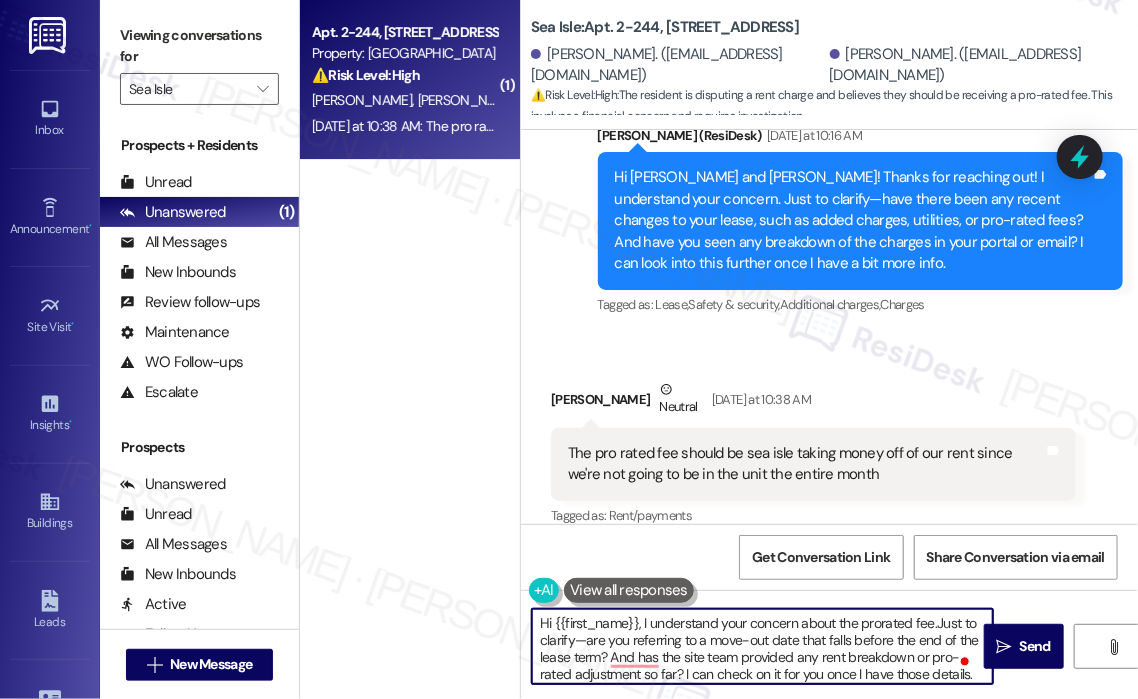 type on "Hi {{first_name}}, I understand your concern about the prorated fee. Just to clarify—are you referring to a move-out date that falls before the end of the lease term? And has the site team provided any rent breakdown or pro-rated adjustment so far? I can check on it for you once I have those details." 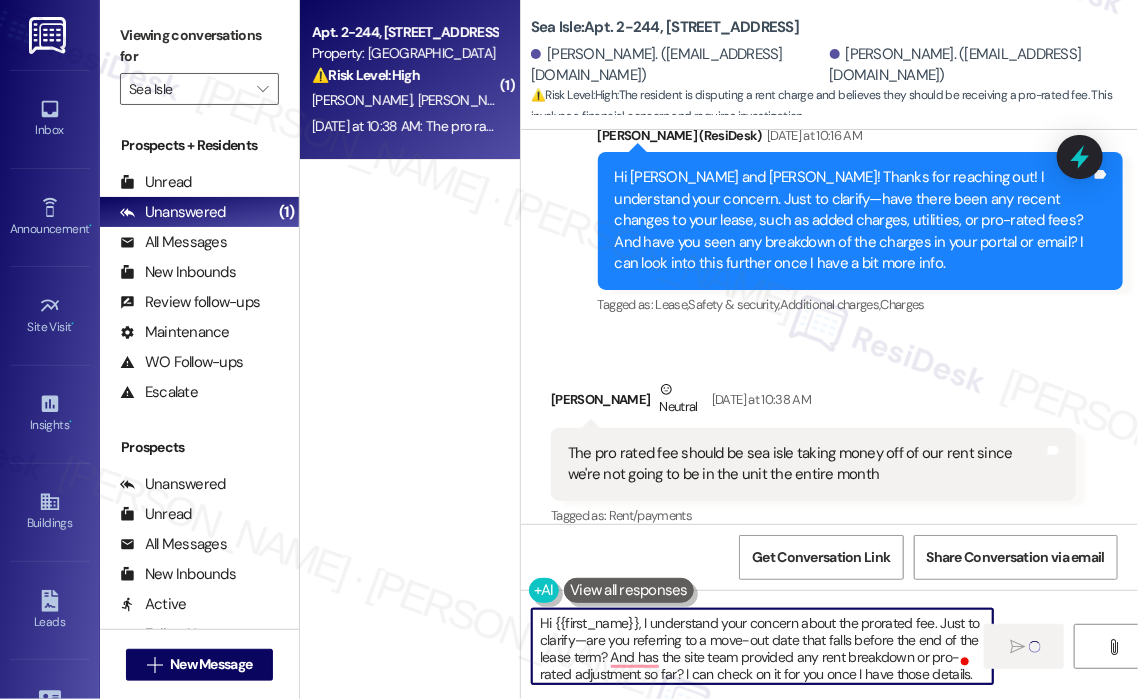 scroll, scrollTop: 4609, scrollLeft: 0, axis: vertical 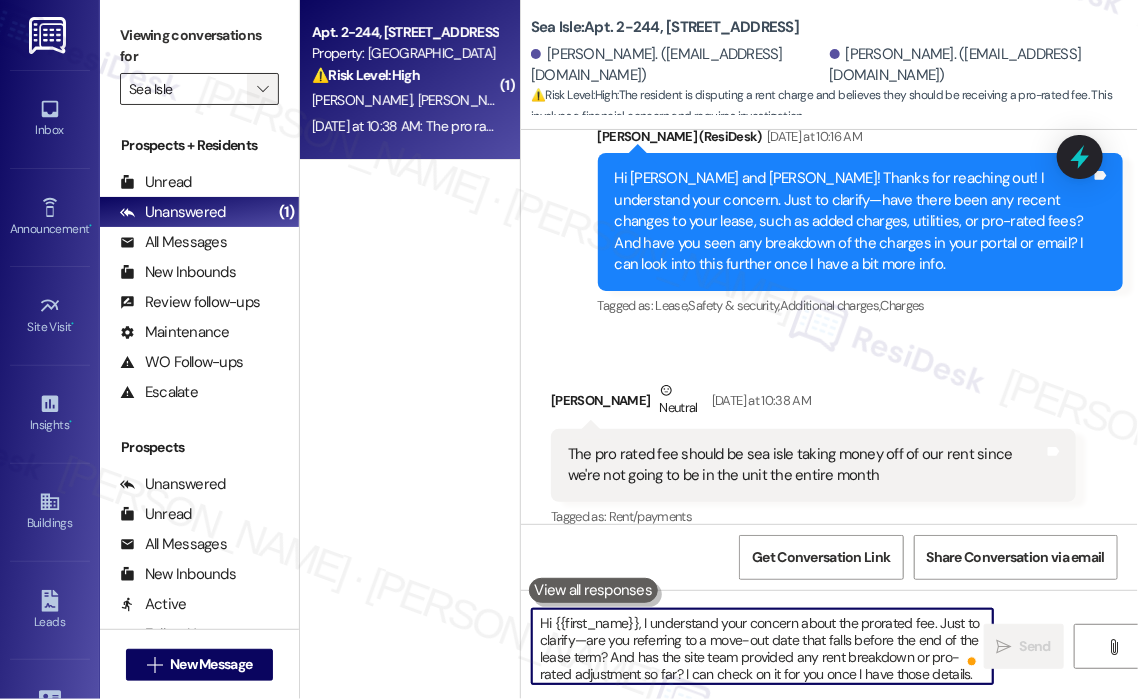 type 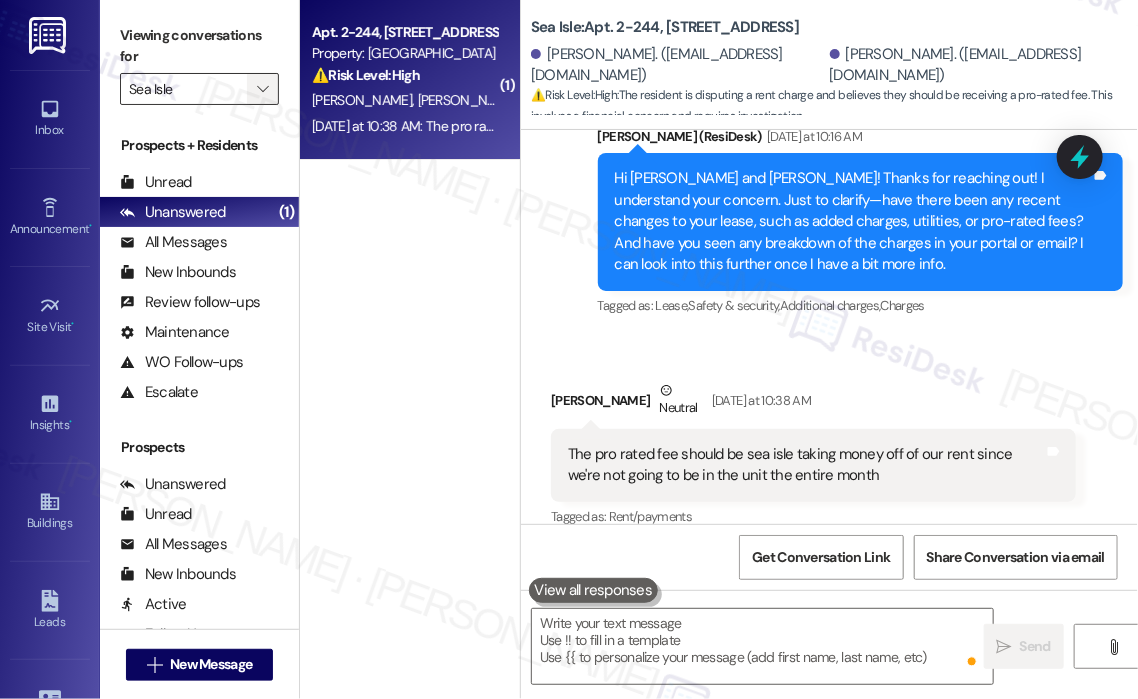 click on "" at bounding box center (263, 89) 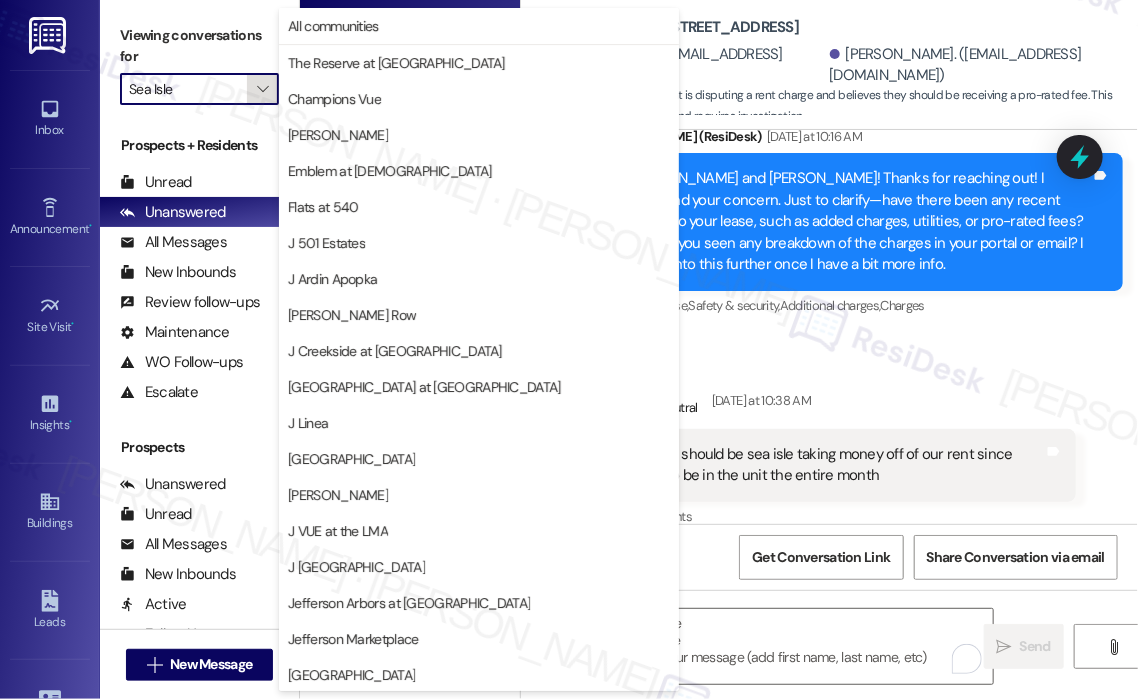 scroll, scrollTop: 325, scrollLeft: 0, axis: vertical 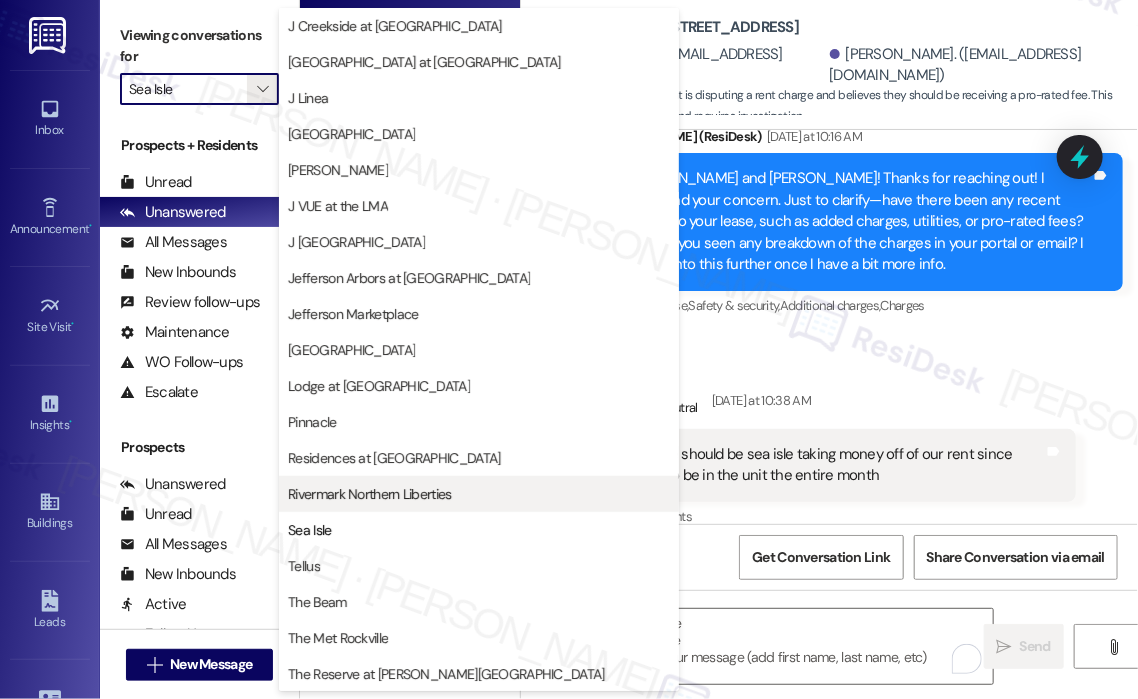 click on "Rivermark Northern Liberties" at bounding box center (369, 494) 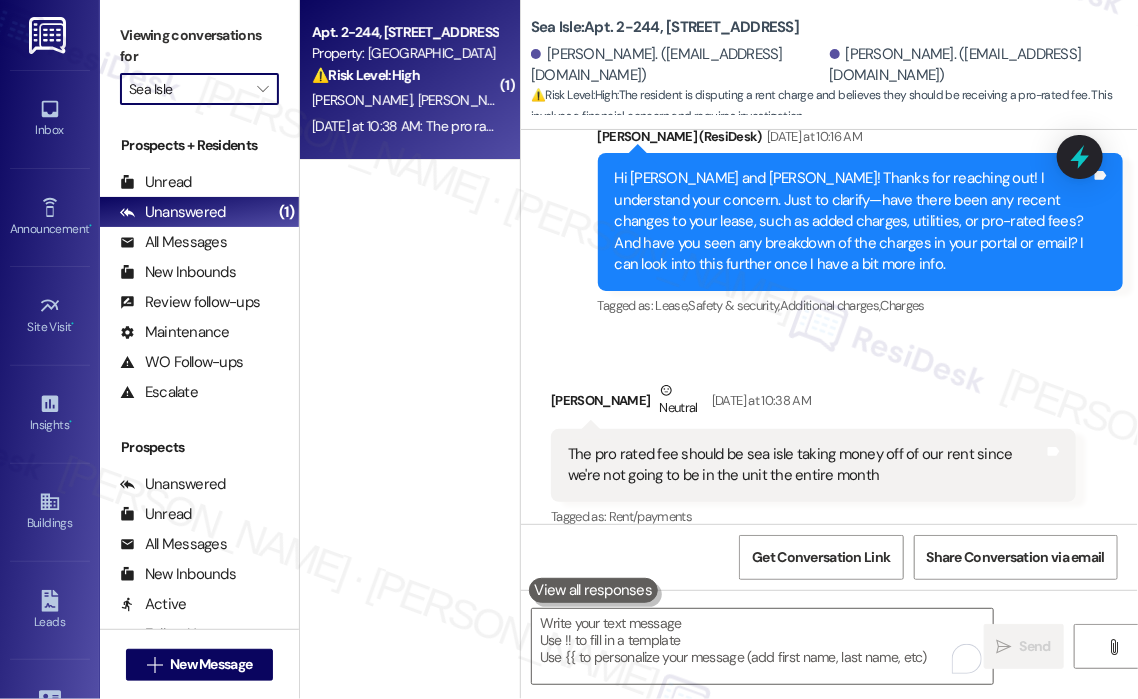 type on "Rivermark Northern Liberties" 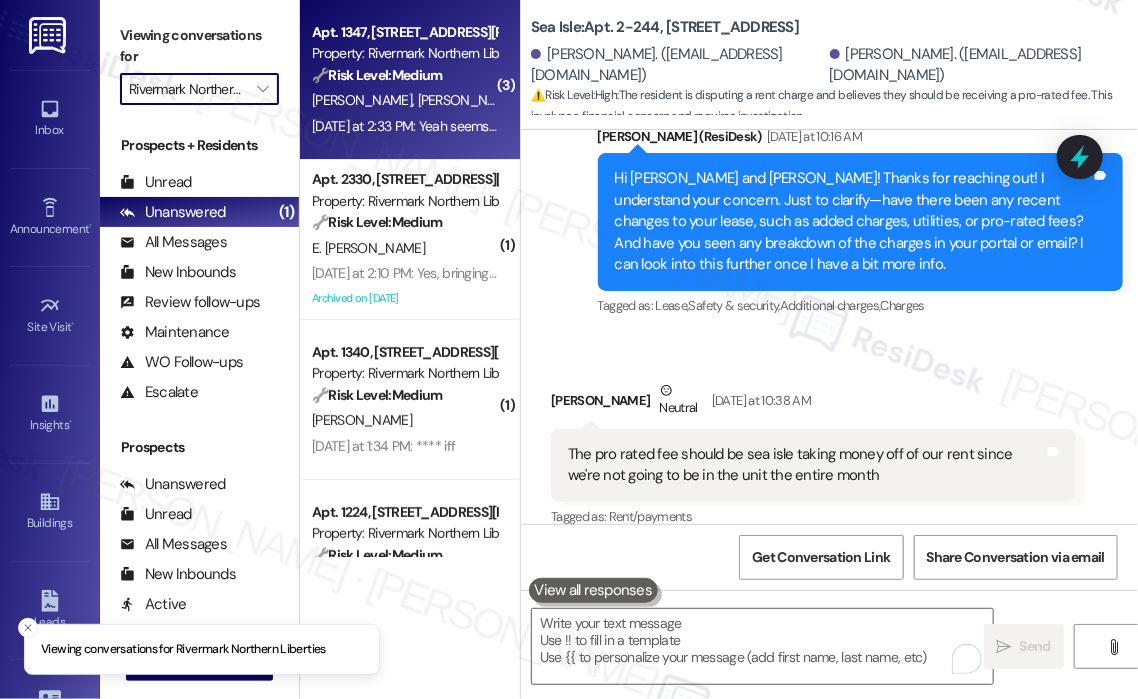 click on "[PERSON_NAME] [PERSON_NAME]" at bounding box center (404, 100) 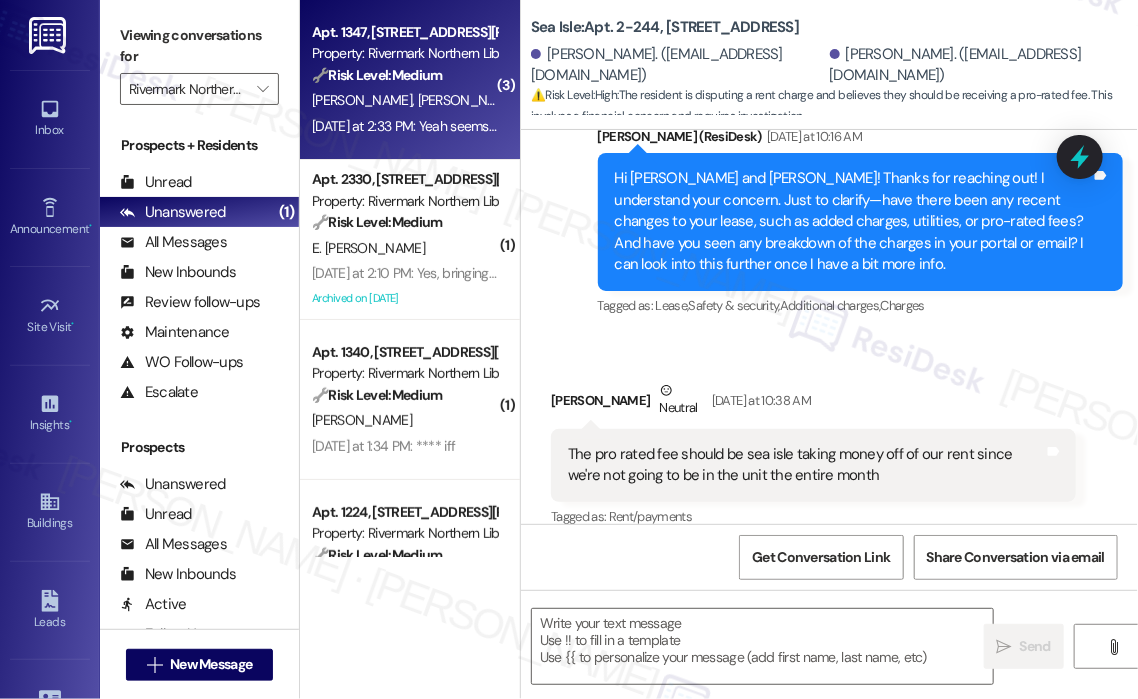 type on "Fetching suggested responses. Please feel free to read through the conversation in the meantime." 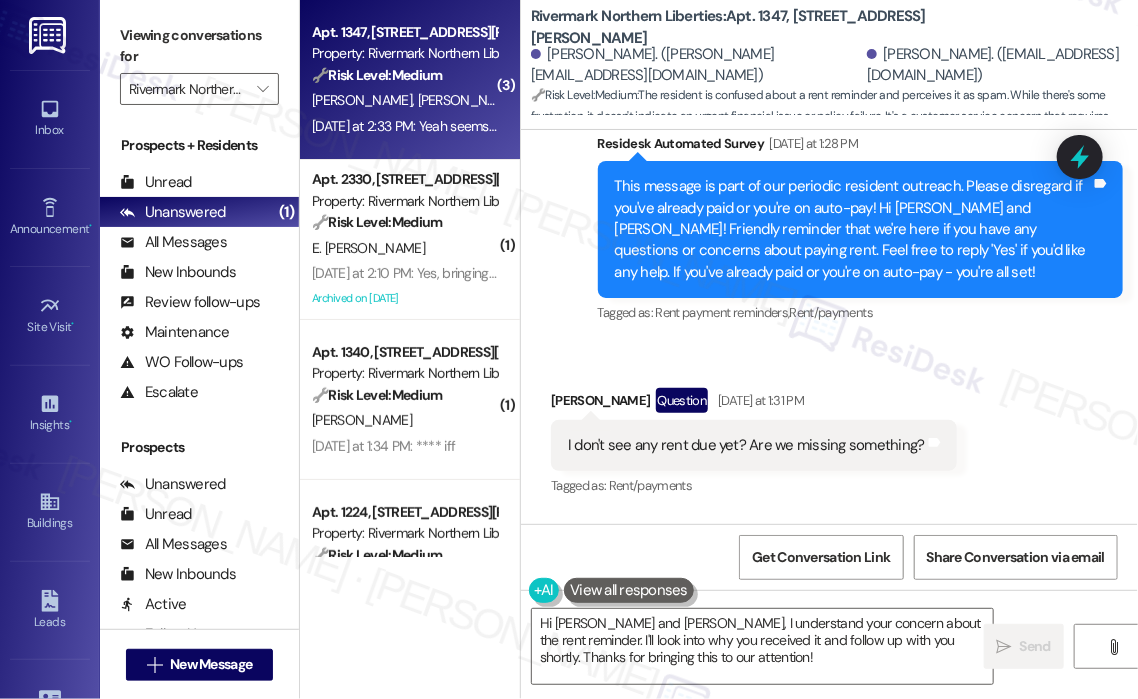scroll, scrollTop: 832, scrollLeft: 0, axis: vertical 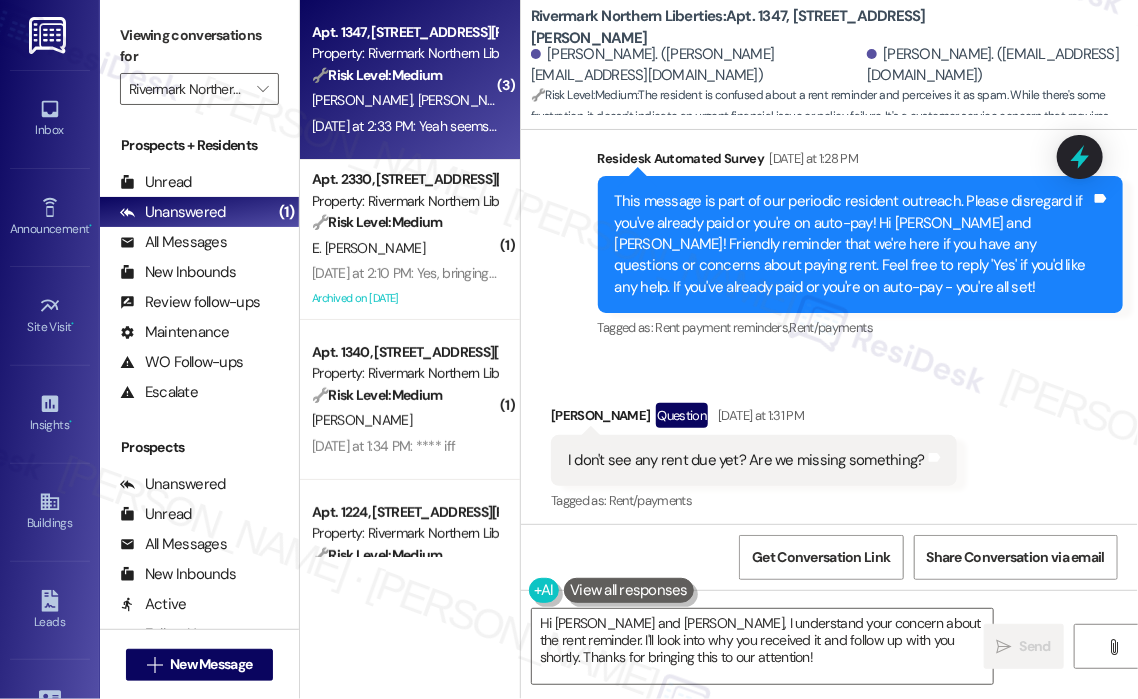 click on "I don't see any rent due yet? Are we missing something?" at bounding box center (746, 460) 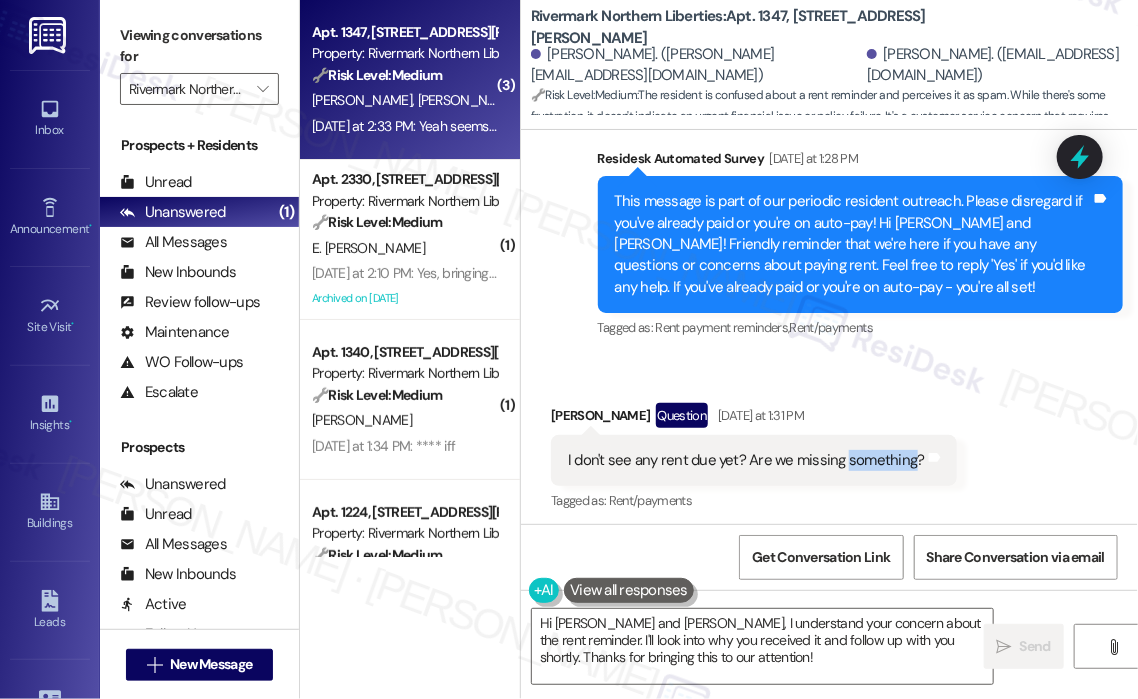 click on "I don't see any rent due yet? Are we missing something?" at bounding box center [746, 460] 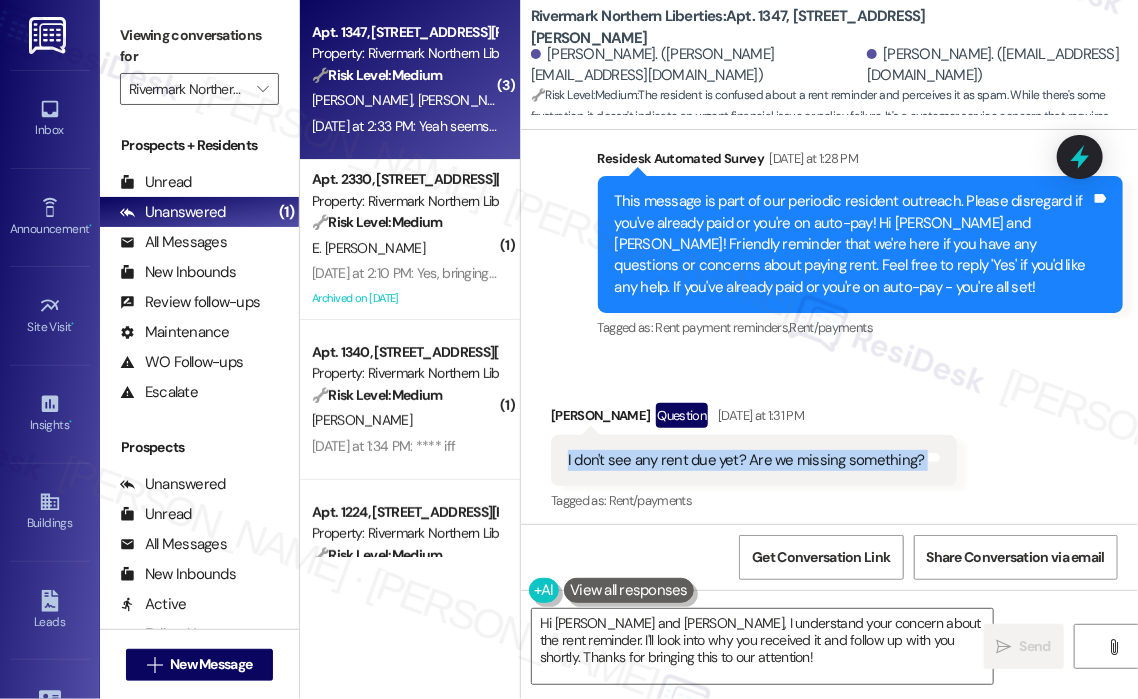 click on "I don't see any rent due yet? Are we missing something?" at bounding box center (746, 460) 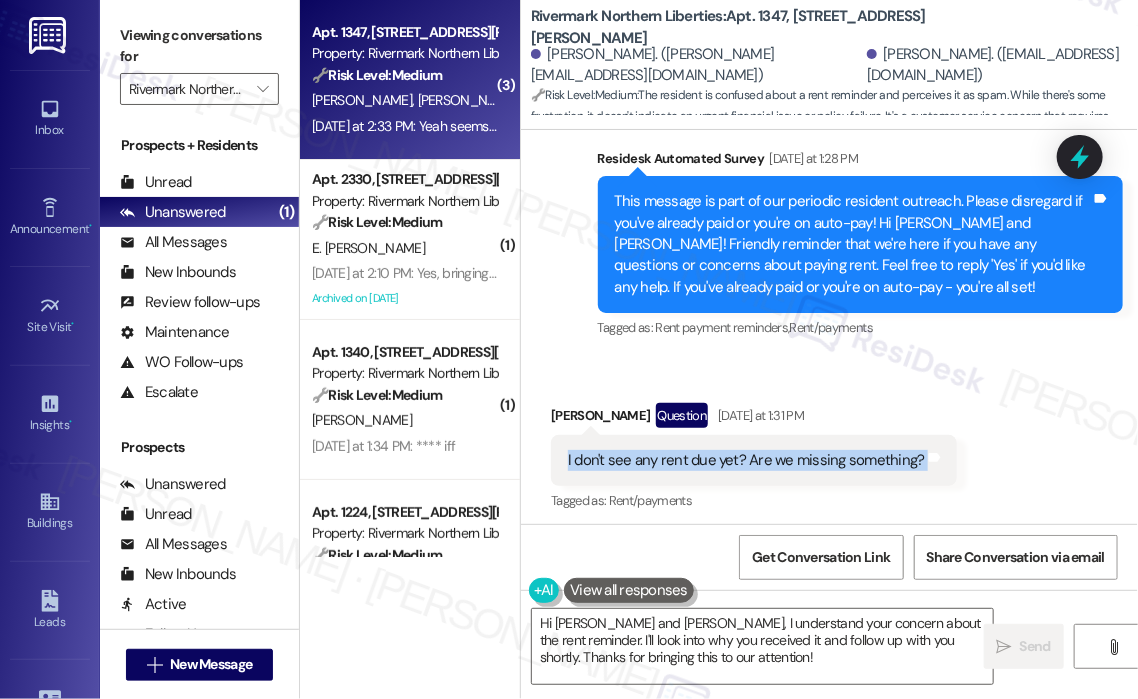 copy on "I don't see any rent due yet? Are we missing something? Tags and notes" 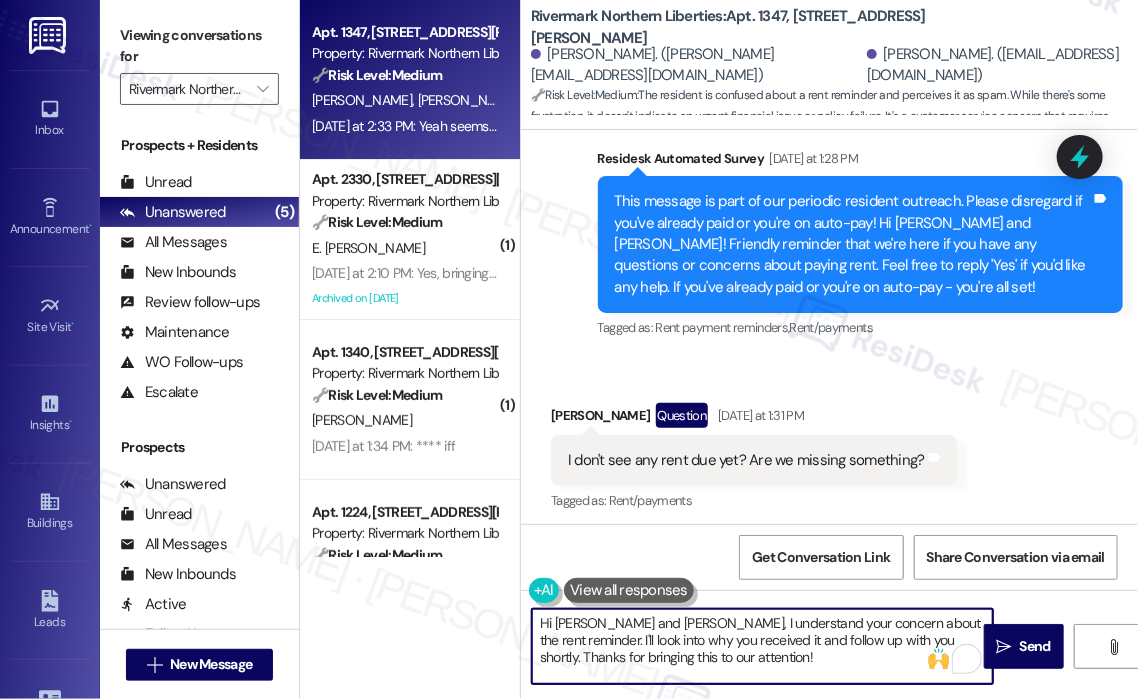 drag, startPoint x: 764, startPoint y: 663, endPoint x: 582, endPoint y: 619, distance: 187.24316 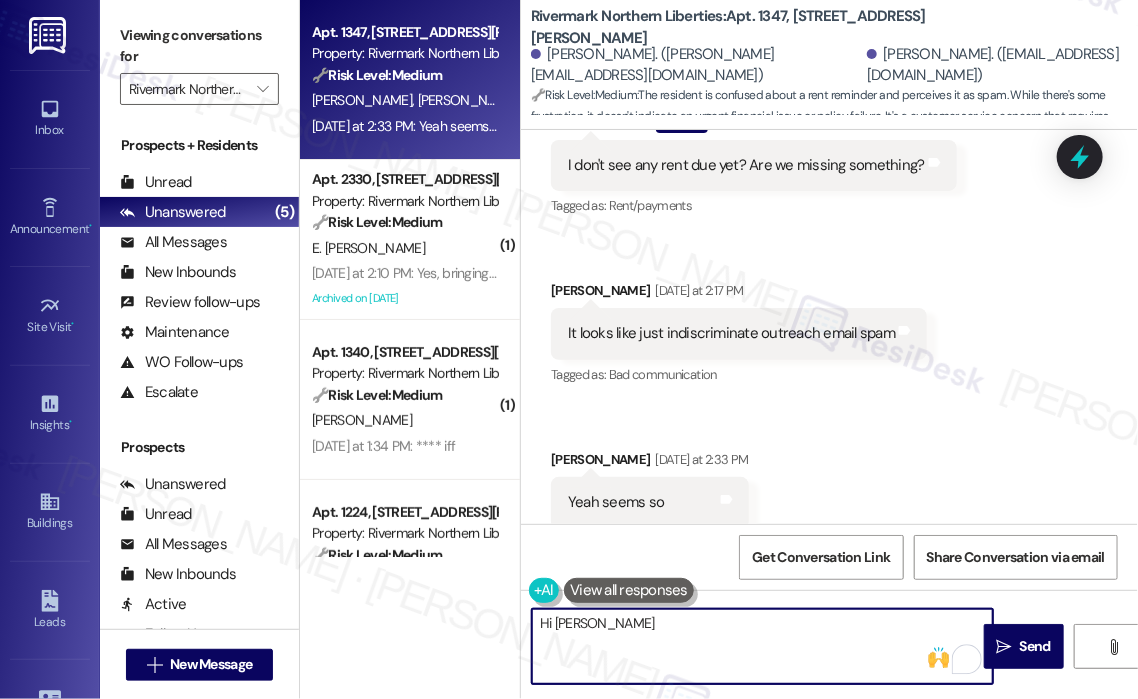 scroll, scrollTop: 1133, scrollLeft: 0, axis: vertical 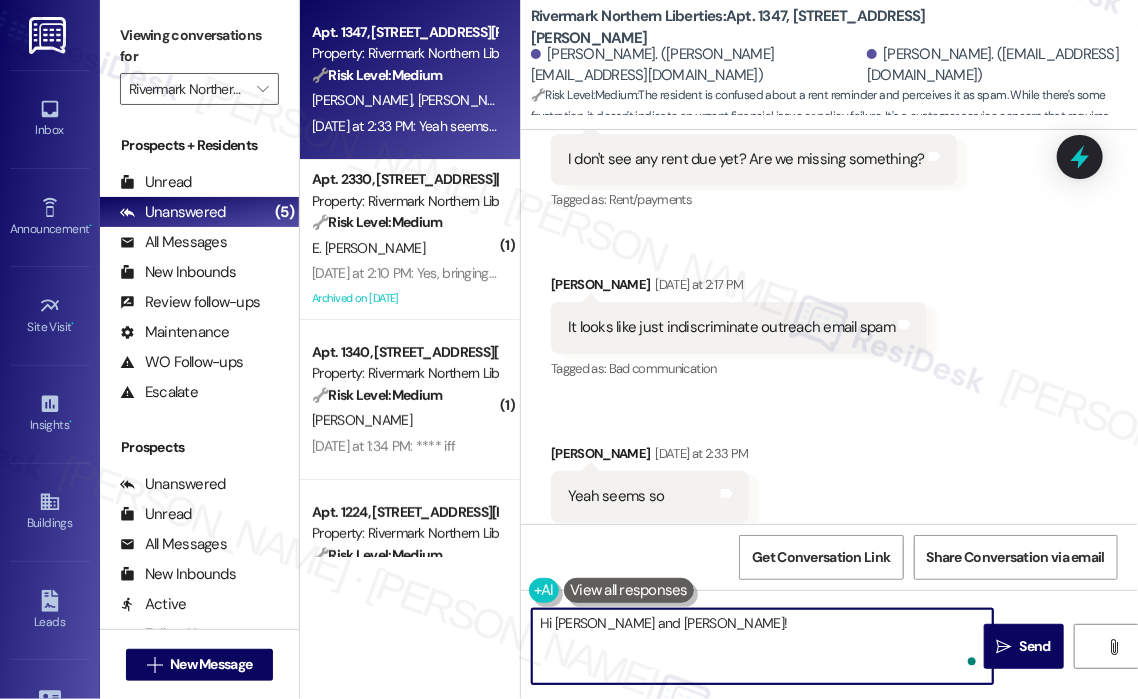 paste on "Thanks for reaching out! Just to confirm—are you checking through the resident portal, and is this for the upcoming month’s rent? I’ll double-check with the site team to make sure everything is showing correctly on your account." 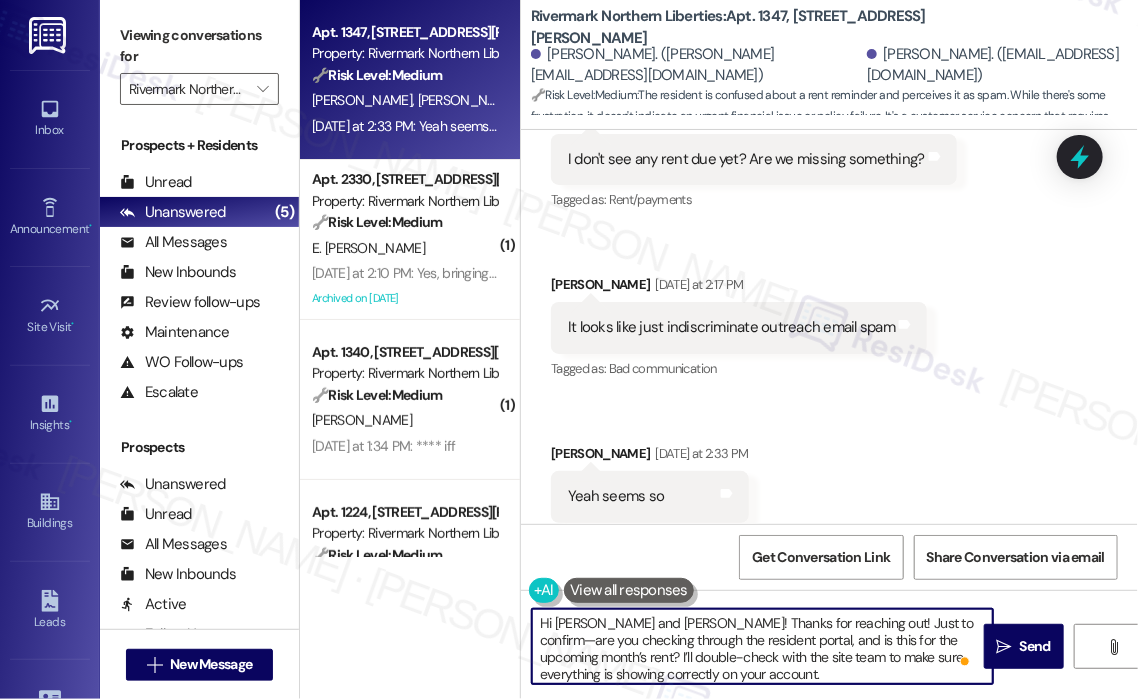 scroll, scrollTop: 4, scrollLeft: 0, axis: vertical 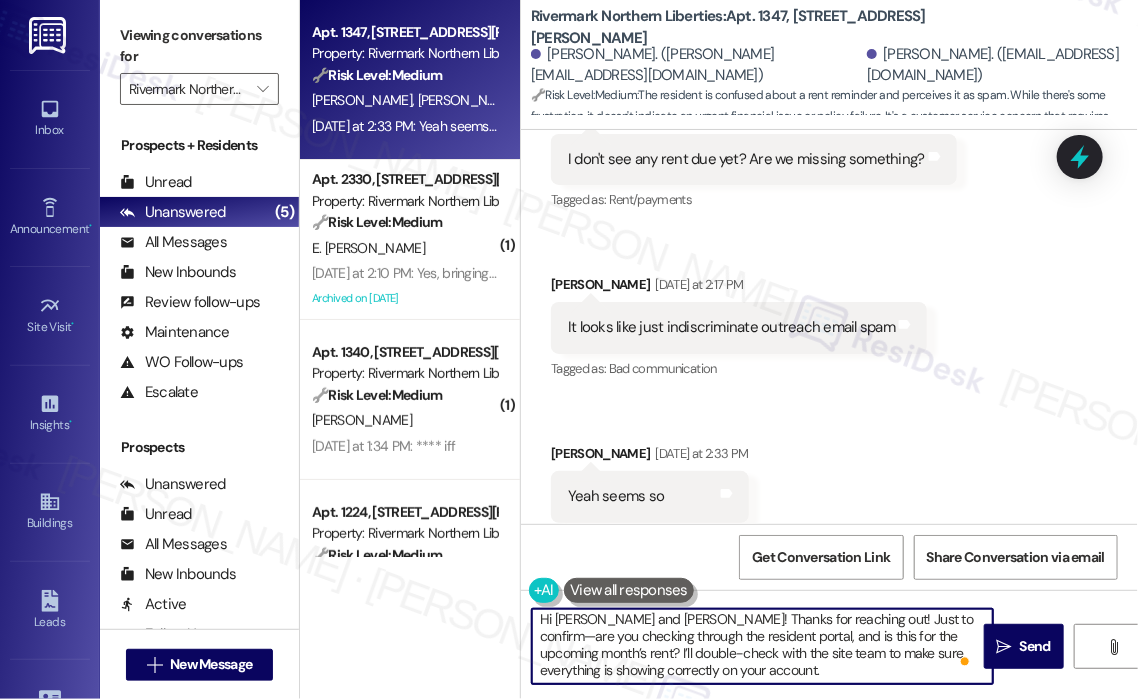 click on "Hi [PERSON_NAME] and [PERSON_NAME]! Thanks for reaching out! Just to confirm—are you checking through the resident portal, and is this for the upcoming month’s rent? I’ll double-check with the site team to make sure everything is showing correctly on your account." at bounding box center (762, 646) 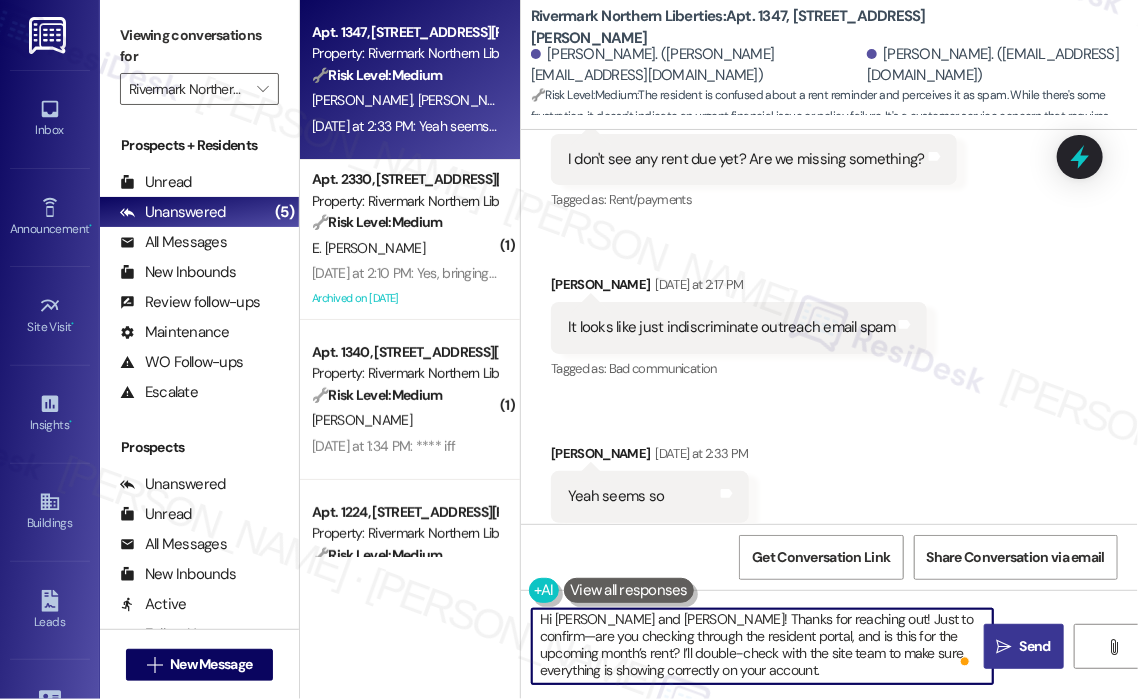 type on "Hi [PERSON_NAME] and [PERSON_NAME]! Thanks for reaching out! Just to confirm—are you checking through the resident portal, and is this for the upcoming month’s rent? I’ll double-check with the site team to make sure everything is showing correctly on your account." 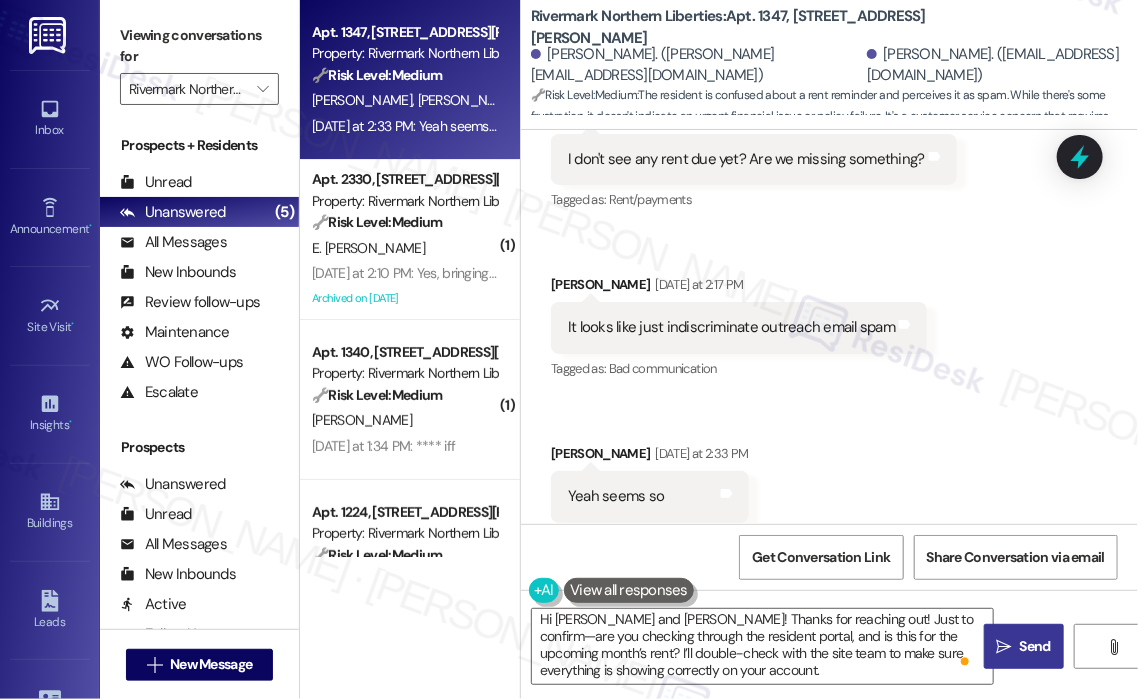 click on "Send" at bounding box center [1035, 646] 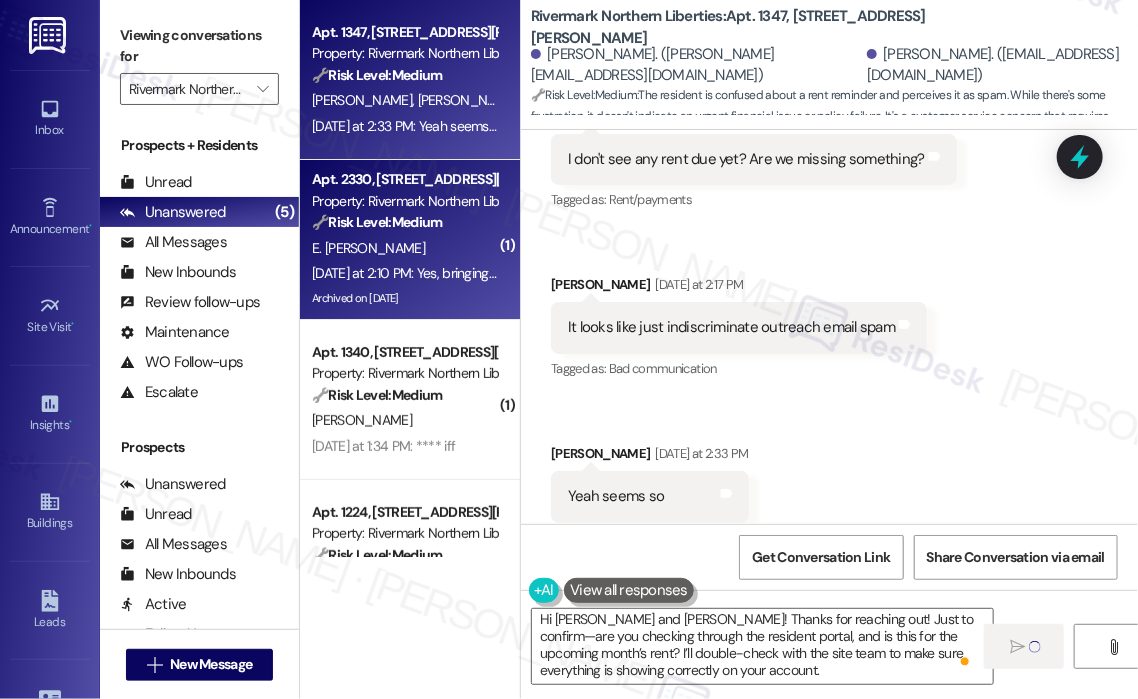 click on "[DATE] at 2:10 PM: Yes, bringing cashiers check 8/8 [DATE] at 2:10 PM: Yes, bringing cashiers check 8/8" at bounding box center [457, 273] 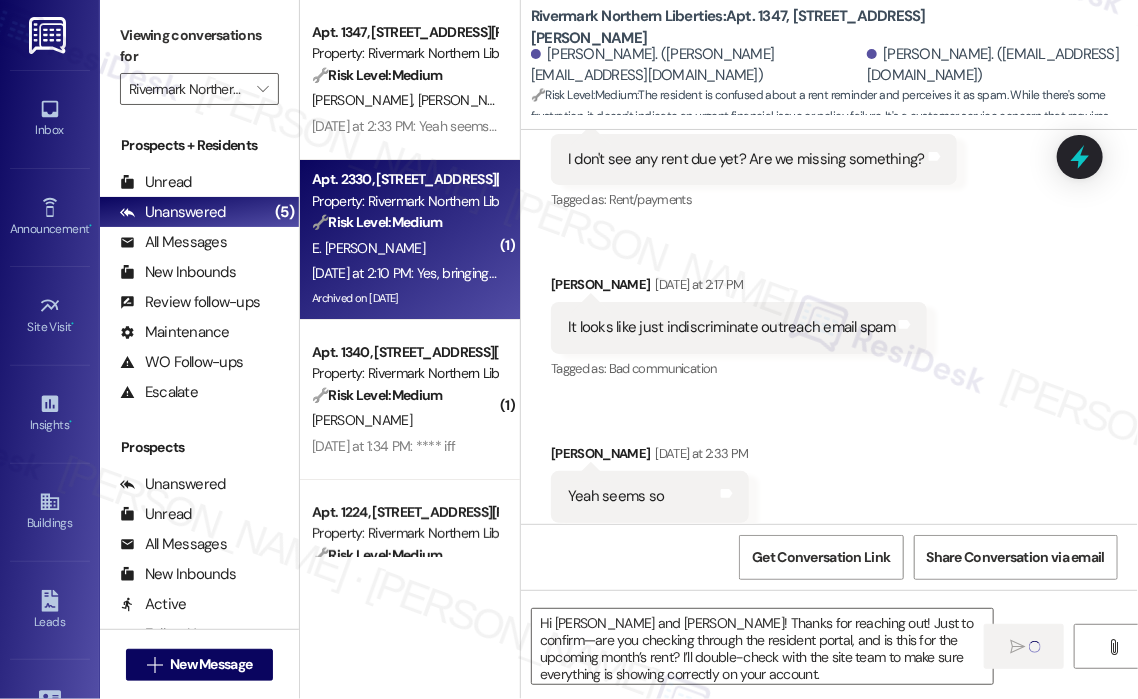 type on "Fetching suggested responses. Please feel free to read through the conversation in the meantime." 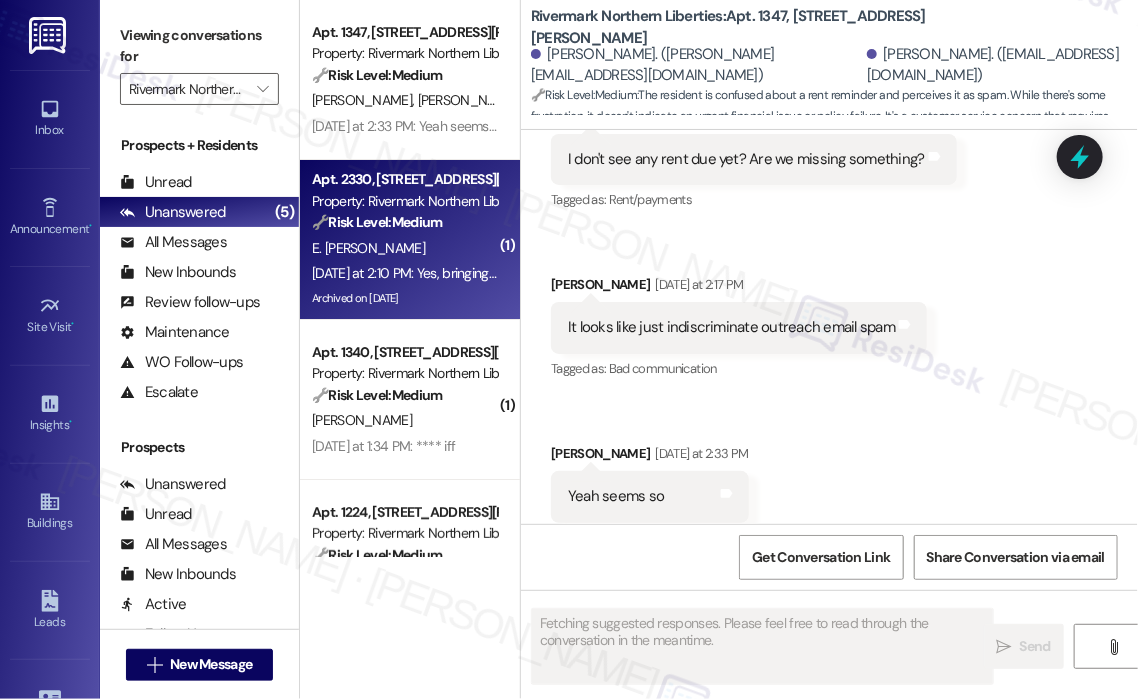 type 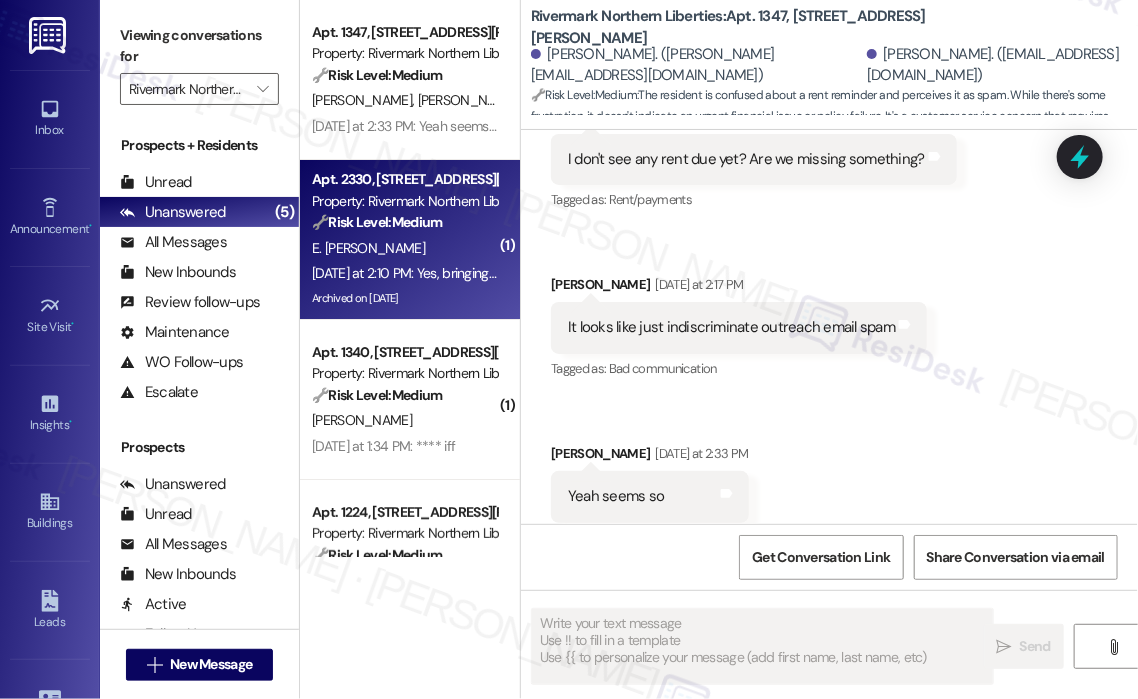 scroll, scrollTop: 0, scrollLeft: 0, axis: both 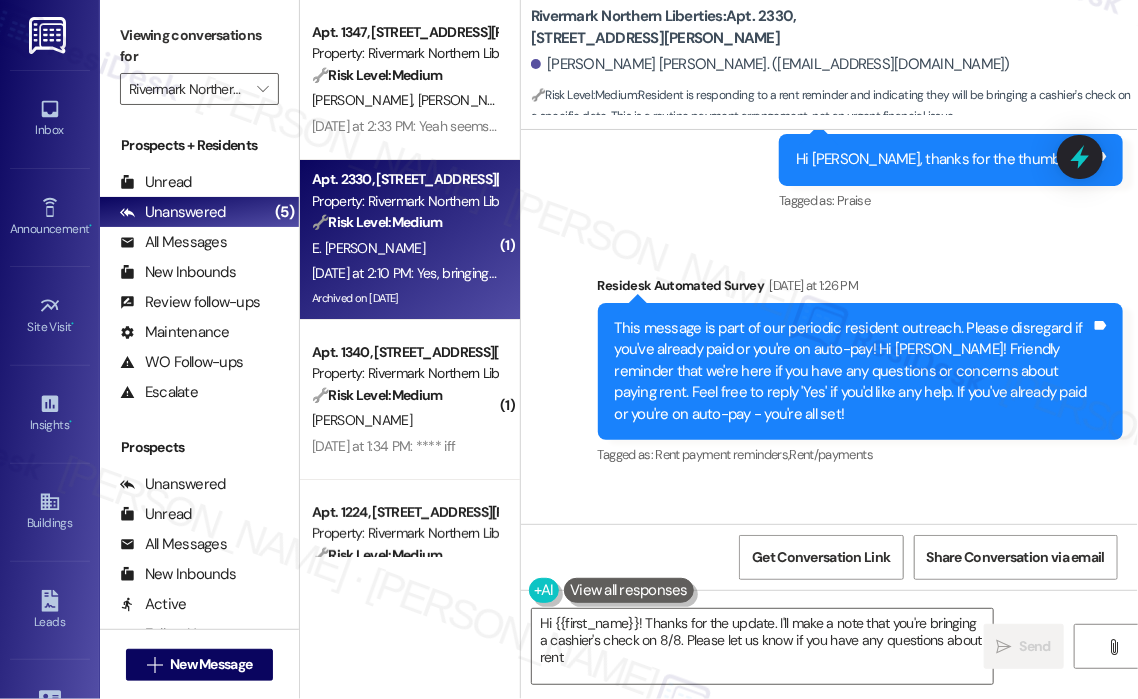 type on "Hi {{first_name}}! Thanks for the update. I'll make a note that you're bringing a cashier's check on 8/8. Please let us know if you have any questions about rent!" 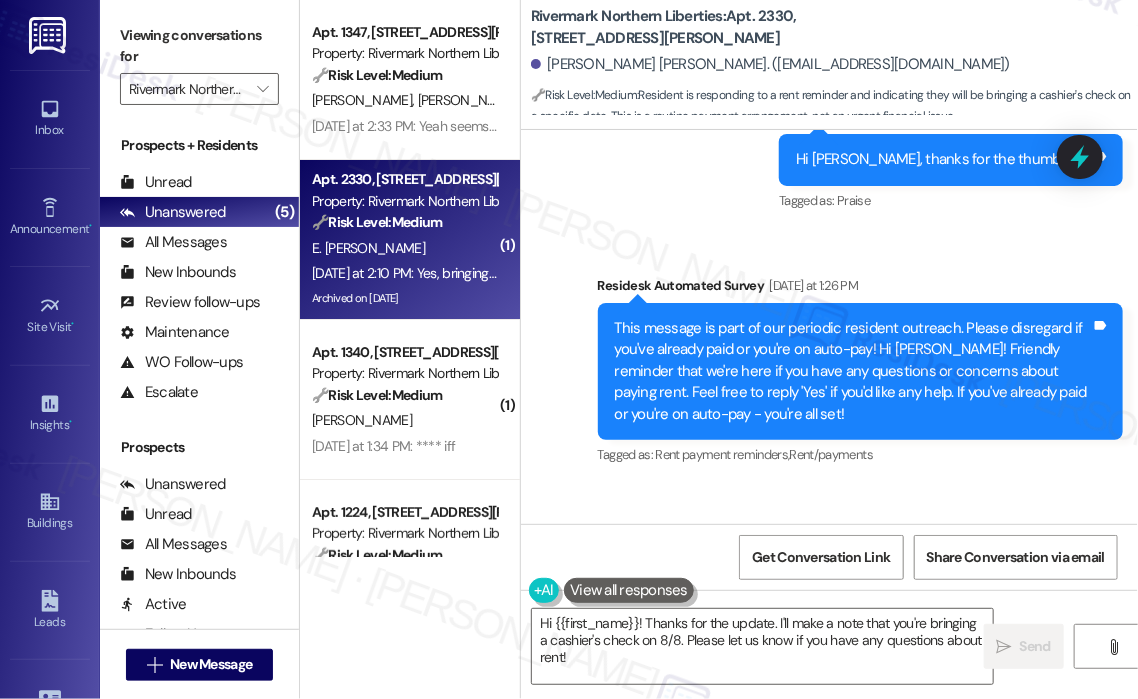 click on "Received via SMS [PERSON_NAME] [PERSON_NAME] [DATE] at 2:10 PM Yes, bringing cashiers check 8/8 Tags and notes Tagged as:   Rent/payments Click to highlight conversations about Rent/payments" at bounding box center (829, 569) 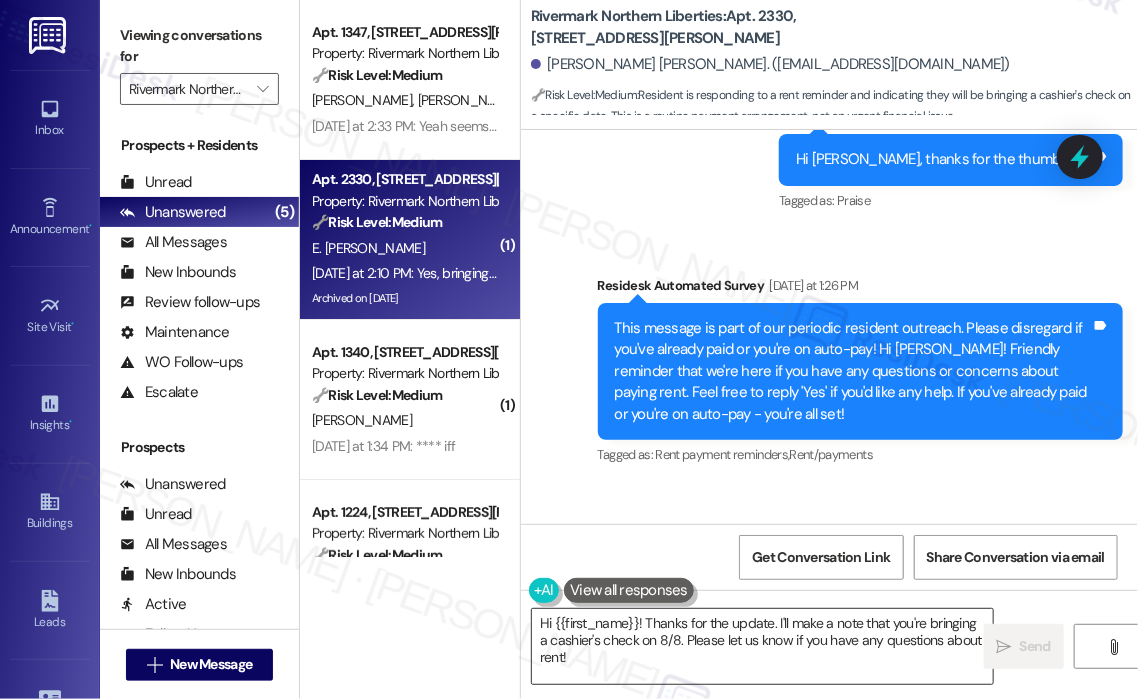 click on "Hi {{first_name}}! Thanks for the update. I'll make a note that you're bringing a cashier's check on 8/8. Please let us know if you have any questions about rent!" at bounding box center (762, 646) 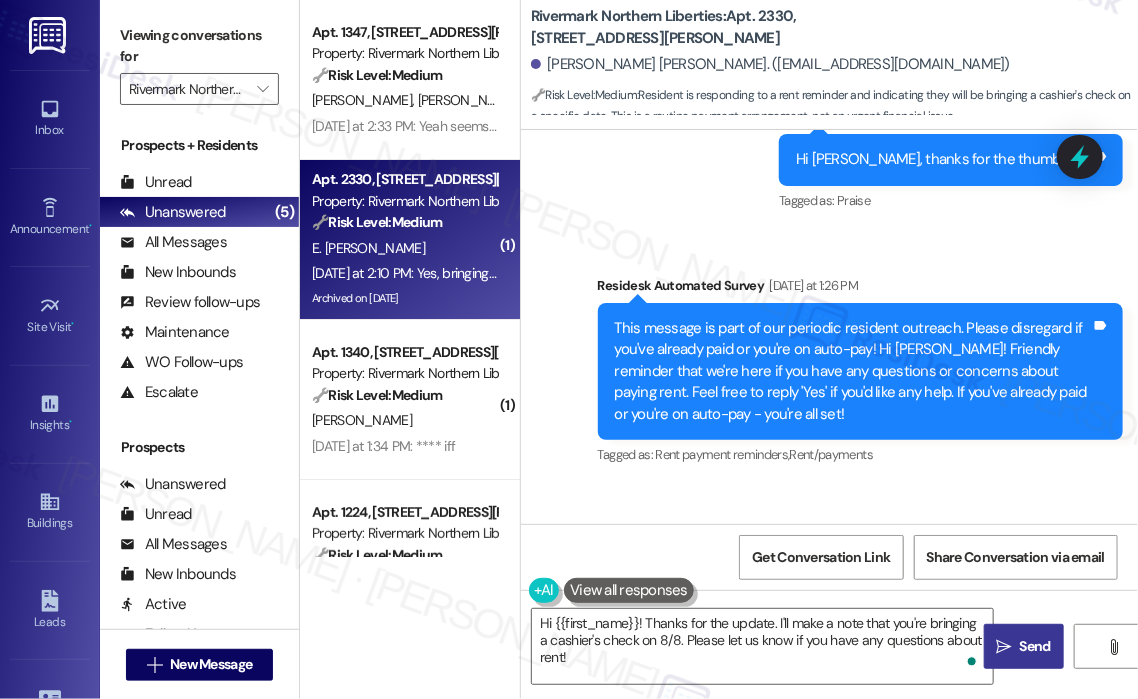 click on "Send" at bounding box center (1035, 646) 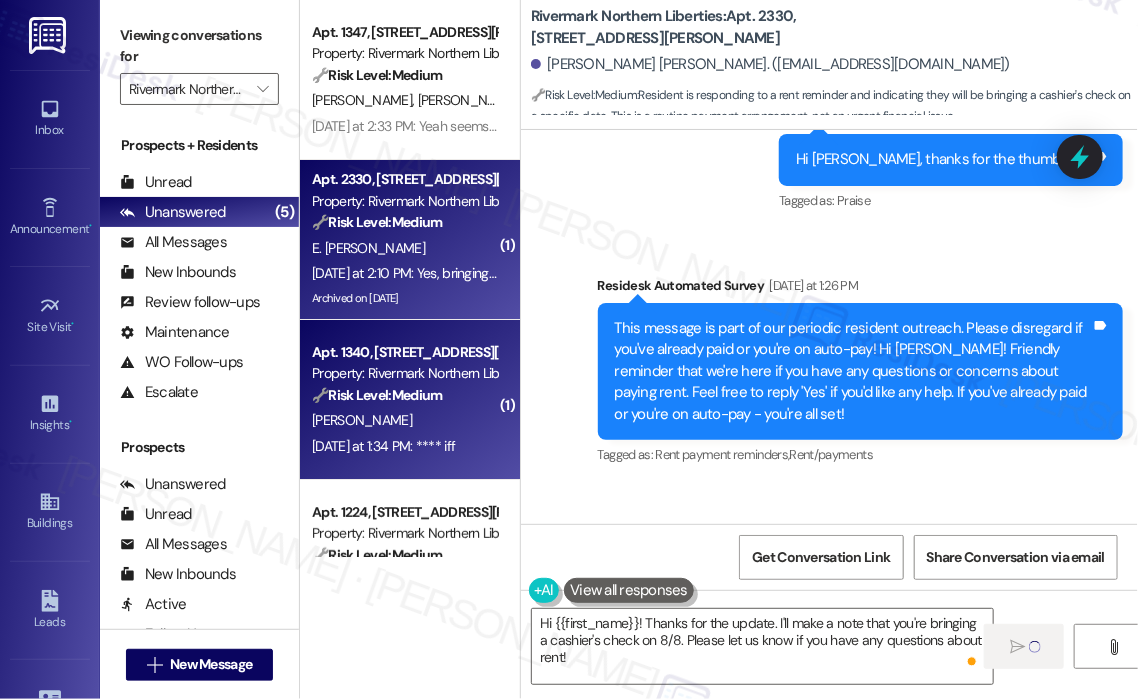 click on "🔧  Risk Level:  Medium The resident responded with an expletive to a rent reminder. While the language is inappropriate, there is no indication of a financial dispute, inability to pay, or other urgent issue. This is a customer satisfaction concern." at bounding box center (404, 395) 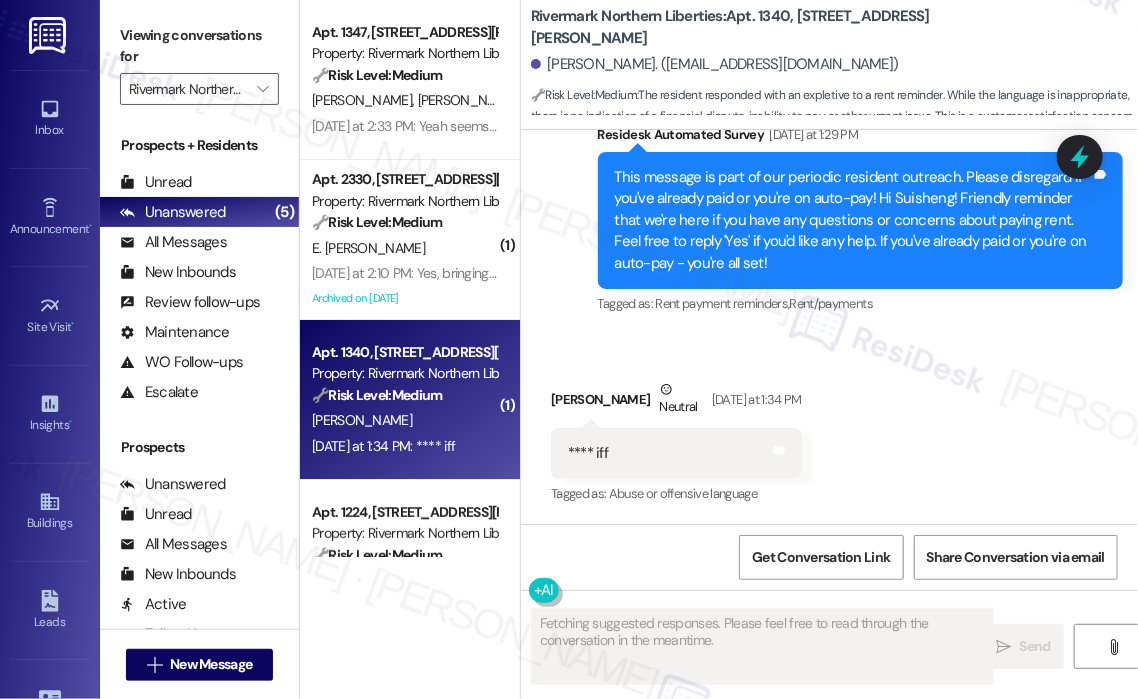 scroll, scrollTop: 622, scrollLeft: 0, axis: vertical 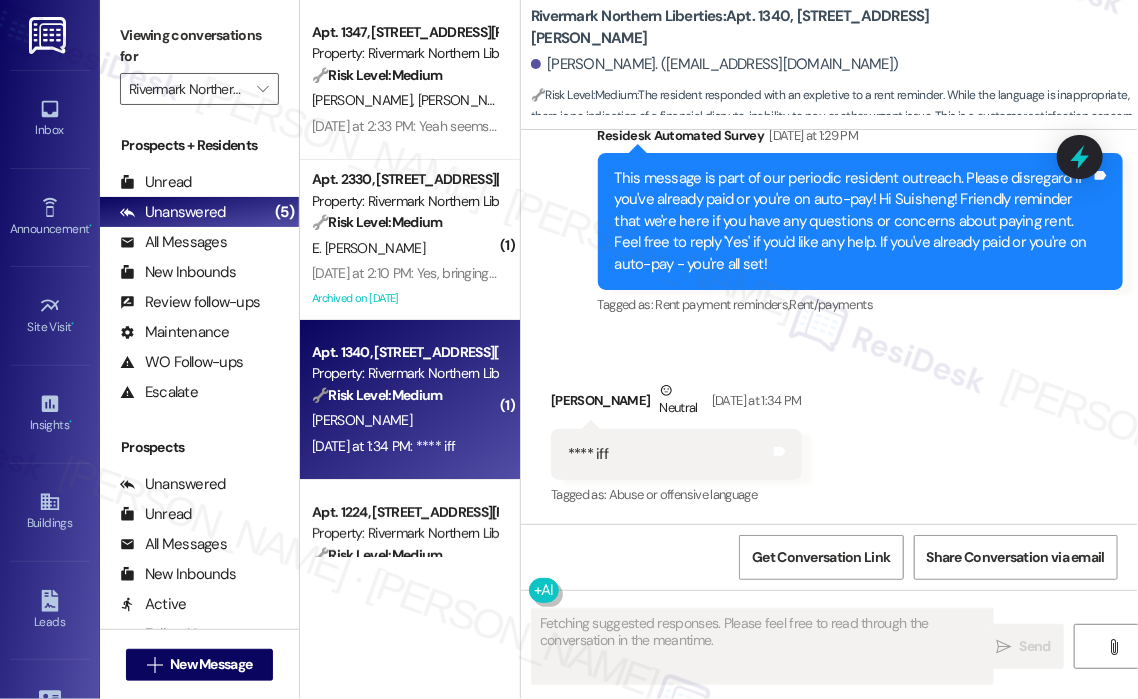 click on "Received via SMS [PERSON_NAME] [DATE] at 1:34 PM **** iff Tags and notes Tagged as:   Abuse or offensive language Click to highlight conversations about Abuse or offensive language" at bounding box center (829, 430) 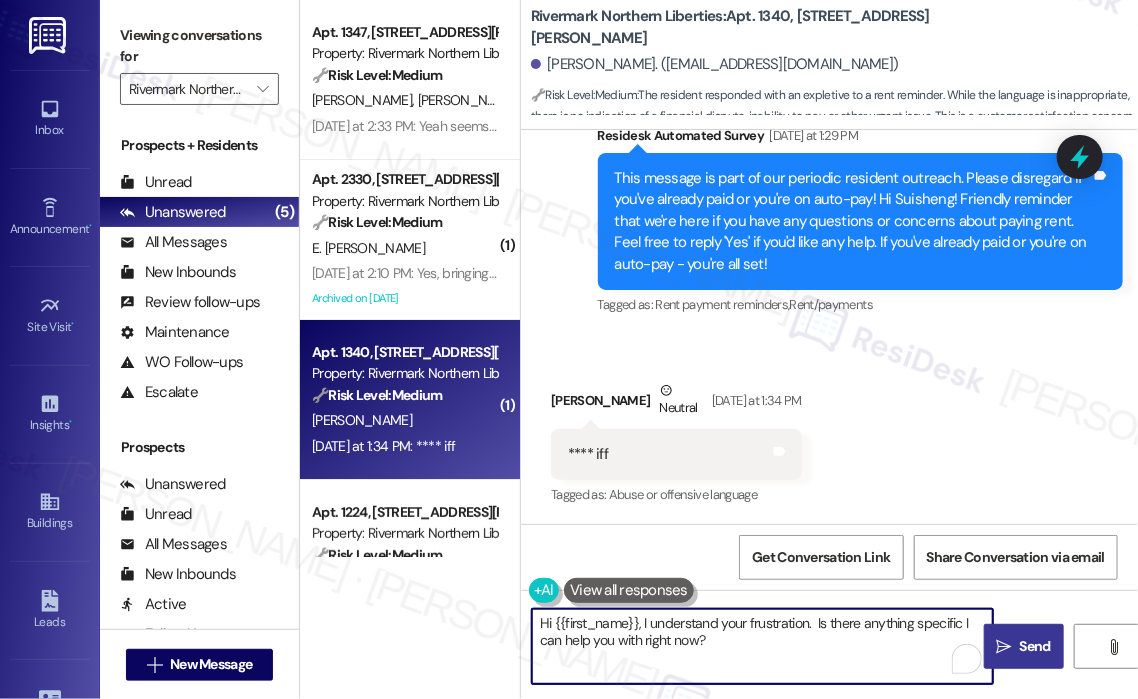 click on "Hi {{first_name}}, I understand your frustration.  Is there anything specific I can help you with right now?" at bounding box center [762, 646] 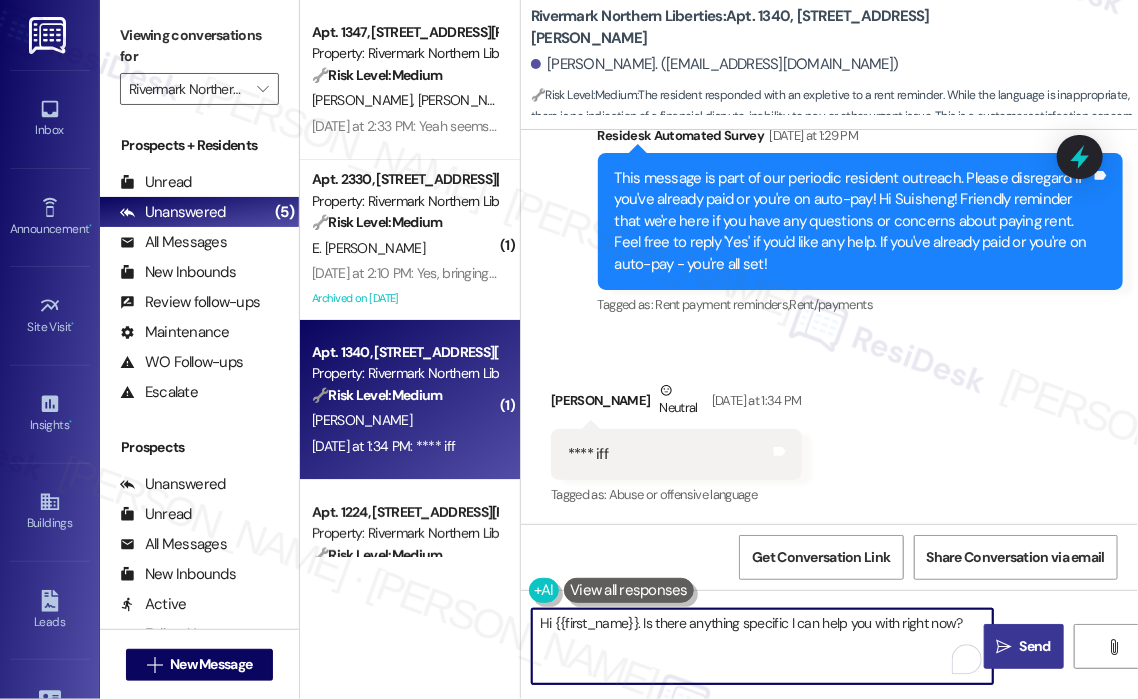 type on "Hi {{first_name}}. Is there anything specific I can help you with right now?" 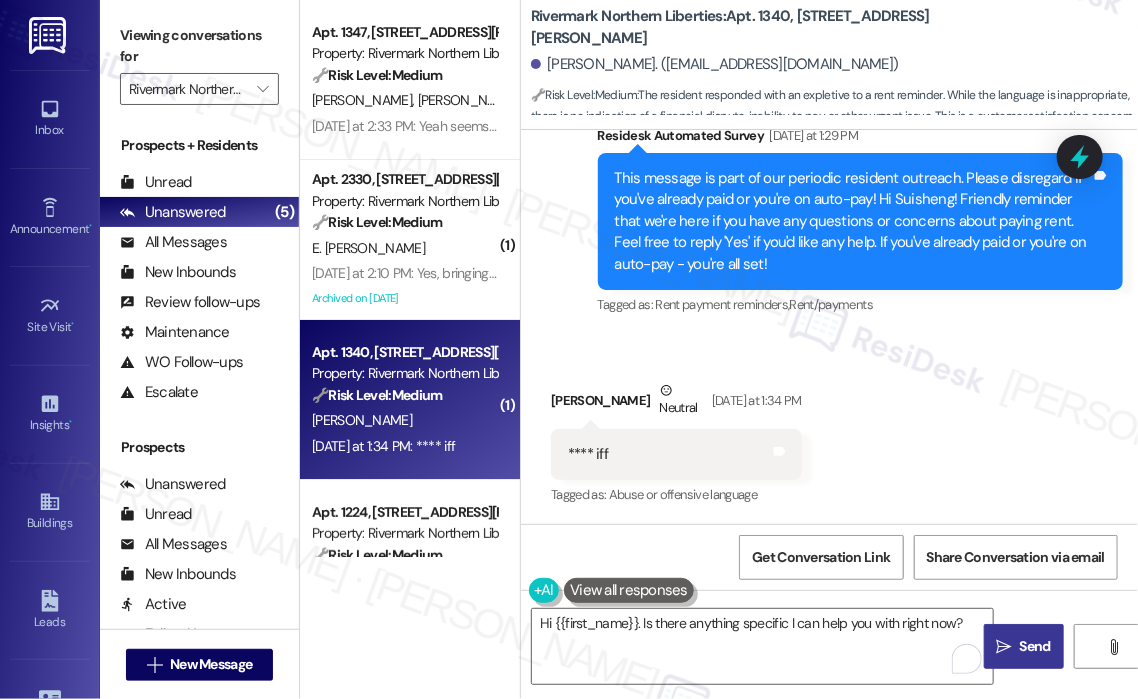click on "Send" at bounding box center (1035, 646) 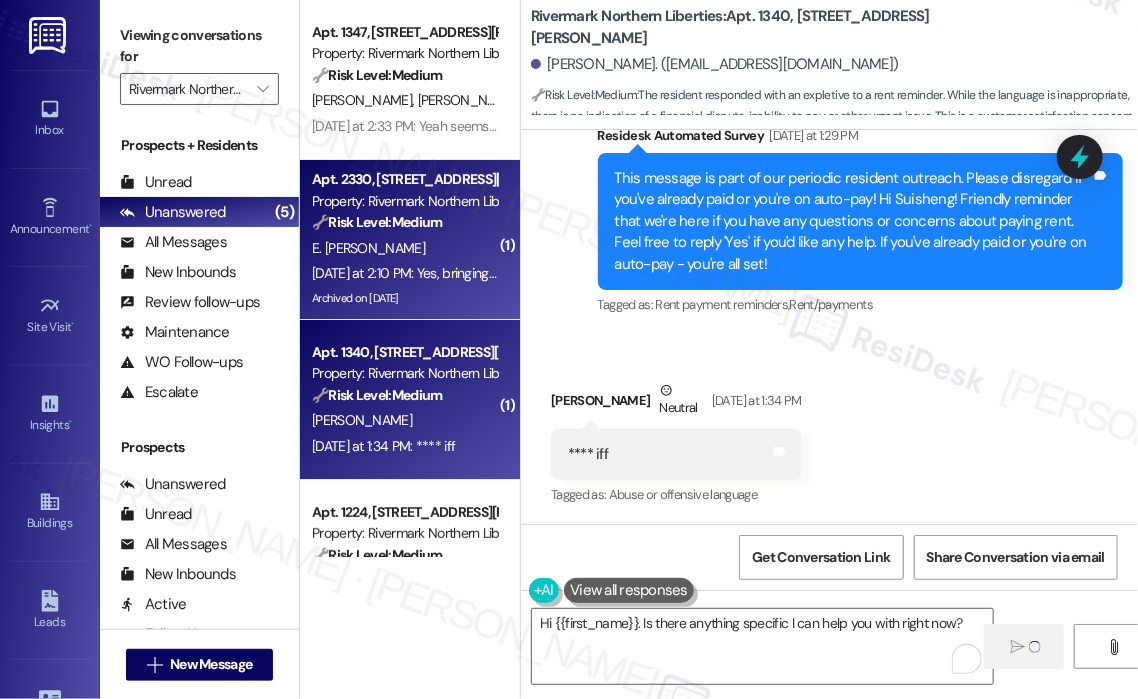 type 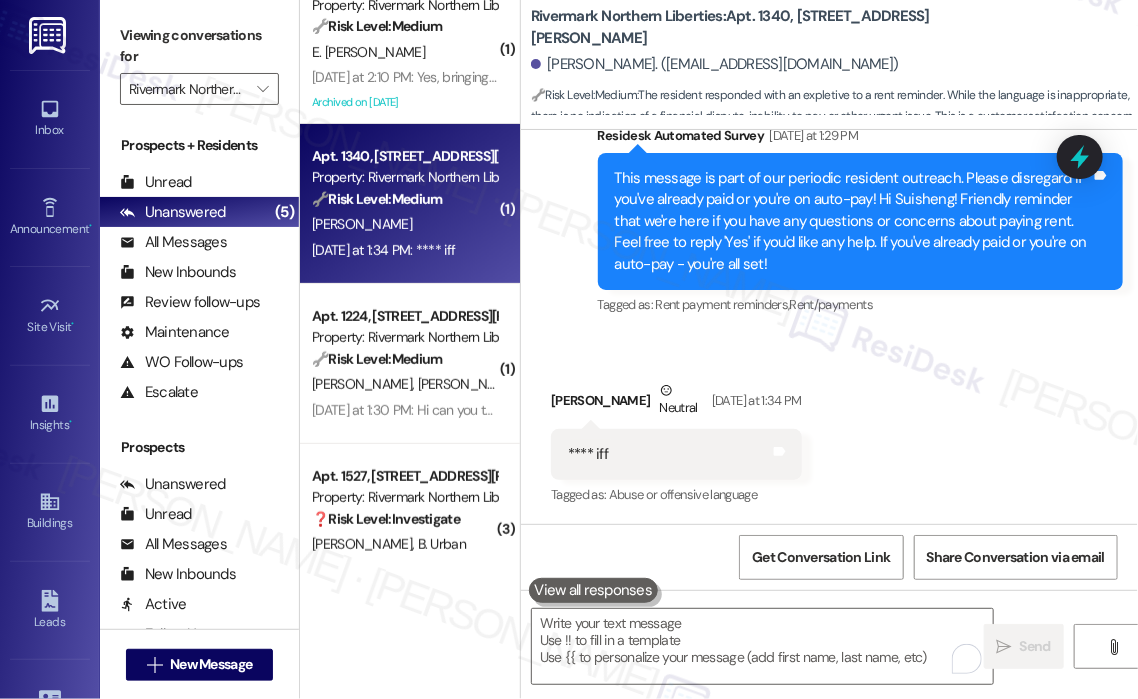 scroll, scrollTop: 200, scrollLeft: 0, axis: vertical 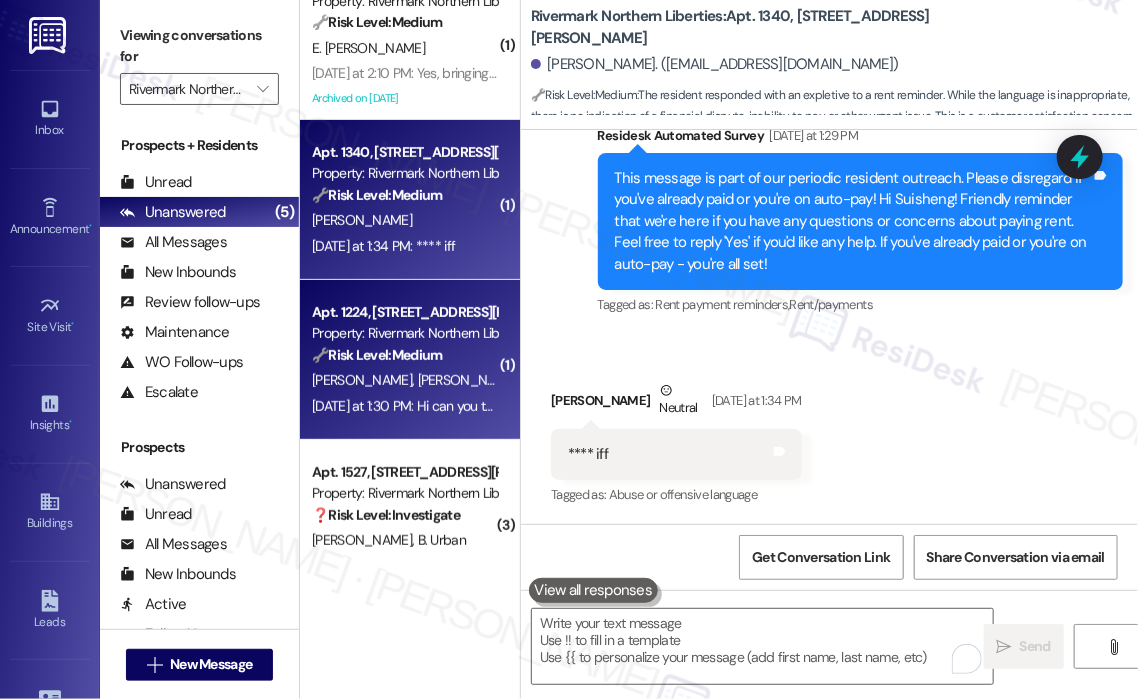 click on "Apt. 1224, [STREET_ADDRESS][PERSON_NAME]" at bounding box center [404, 312] 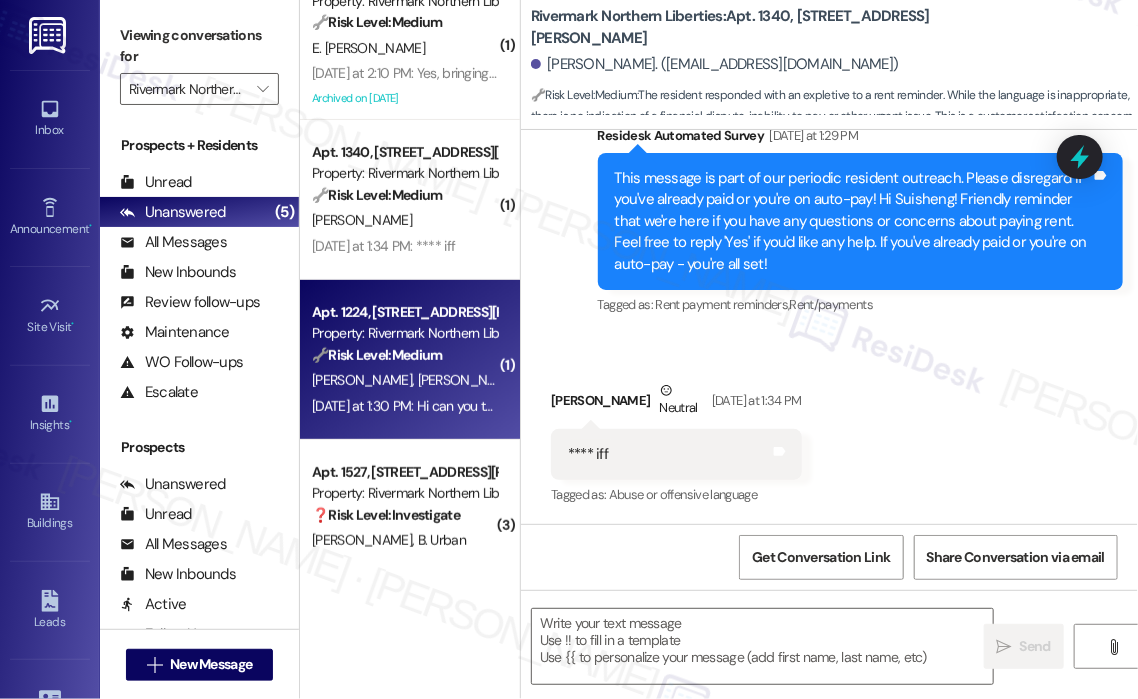 type on "Fetching suggested responses. Please feel free to read through the conversation in the meantime." 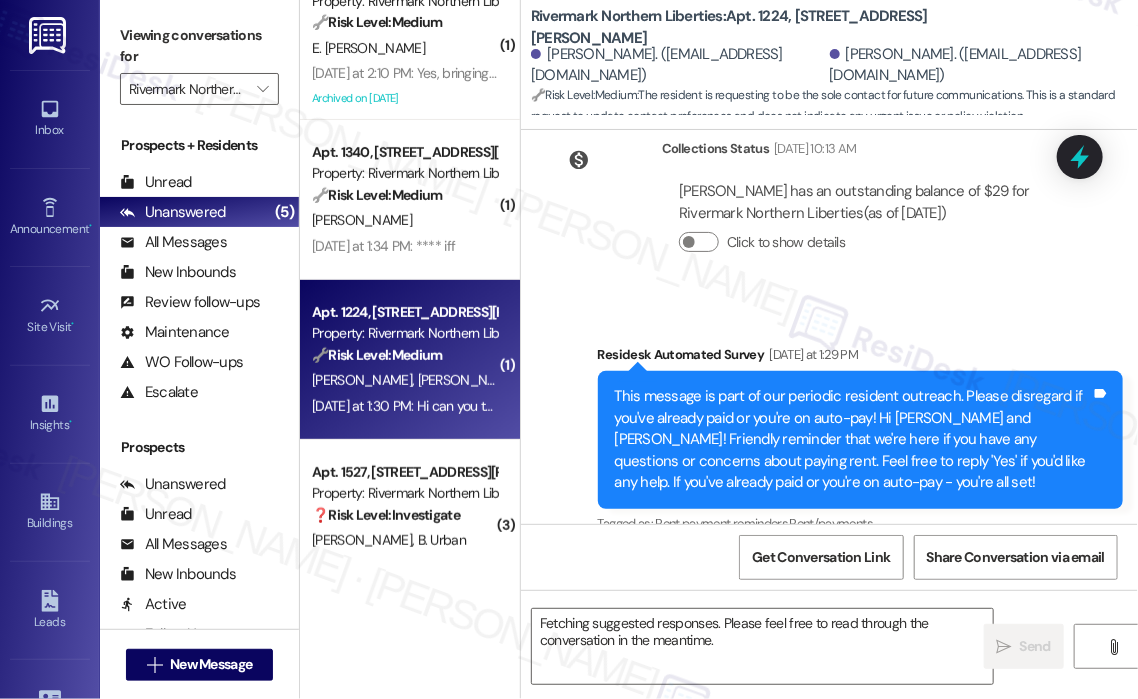 scroll, scrollTop: 622, scrollLeft: 0, axis: vertical 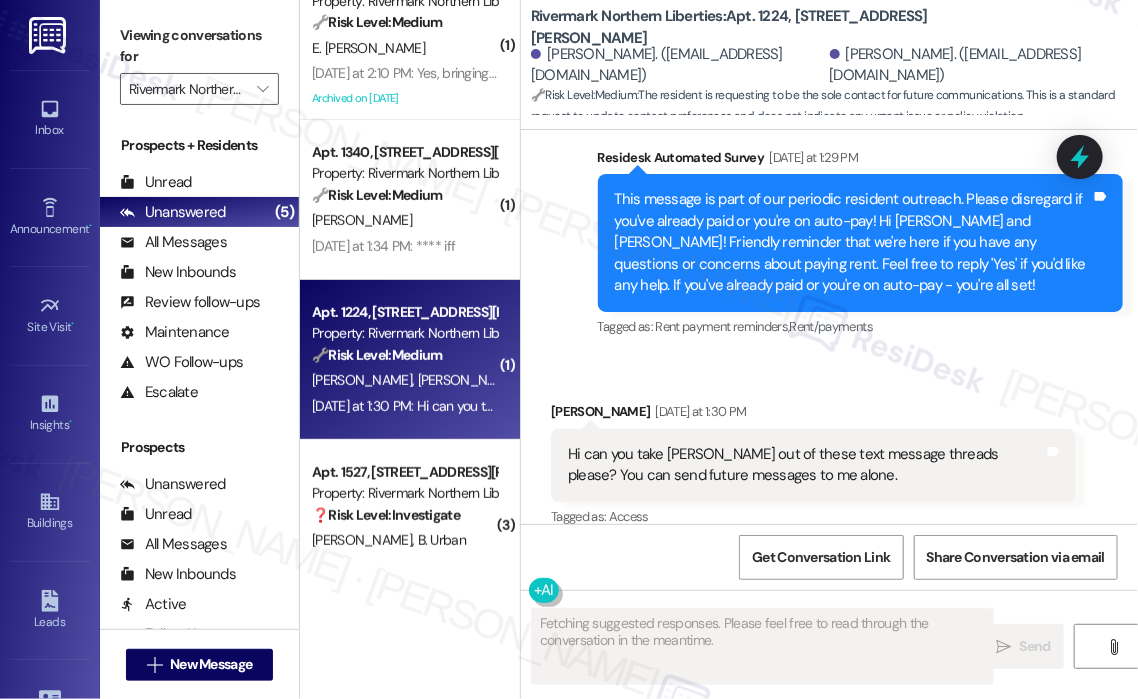 click on "Received via SMS [PERSON_NAME] [DATE] at 1:30 PM Hi can you take [PERSON_NAME] out of these text message threads please? You can send future messages to me alone. Tags and notes Tagged as:   Access Click to highlight conversations about Access" at bounding box center [813, 466] 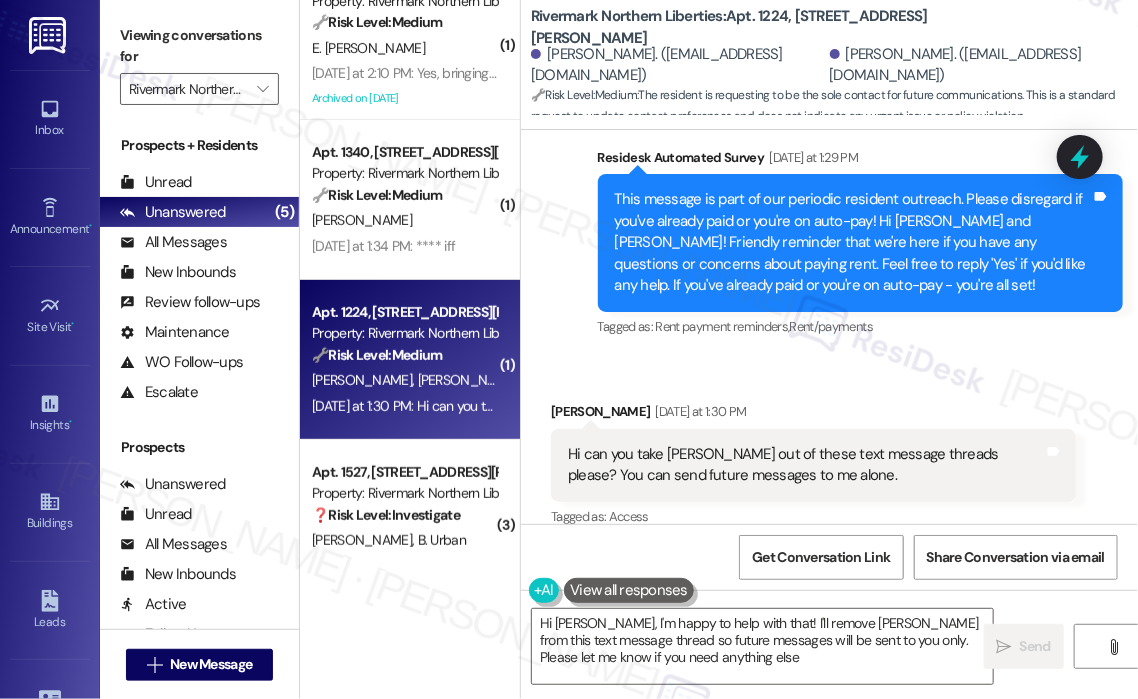 type on "Hi [PERSON_NAME], I'm happy to help with that! I'll remove [PERSON_NAME] from this text message thread so future messages will be sent to you only. Please let me know if you need anything else!" 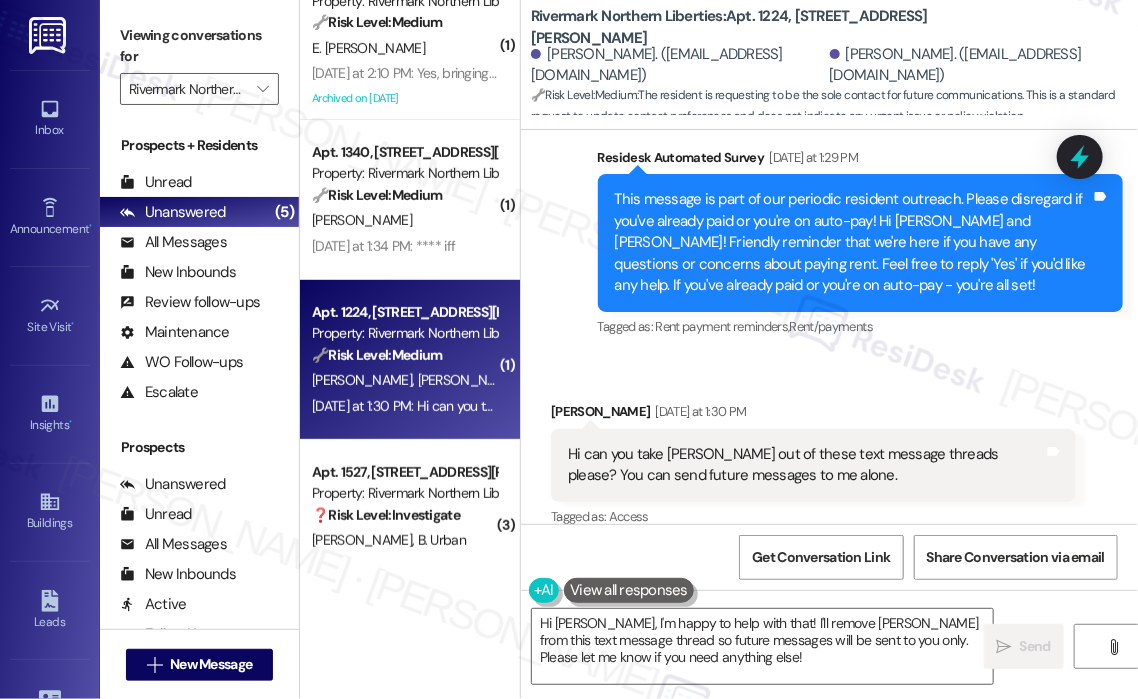click on "Received via SMS [PERSON_NAME] [DATE] at 1:30 PM Hi can you take [PERSON_NAME] out of these text message threads please? You can send future messages to me alone. Tags and notes Tagged as:   Access Click to highlight conversations about Access" at bounding box center (829, 451) 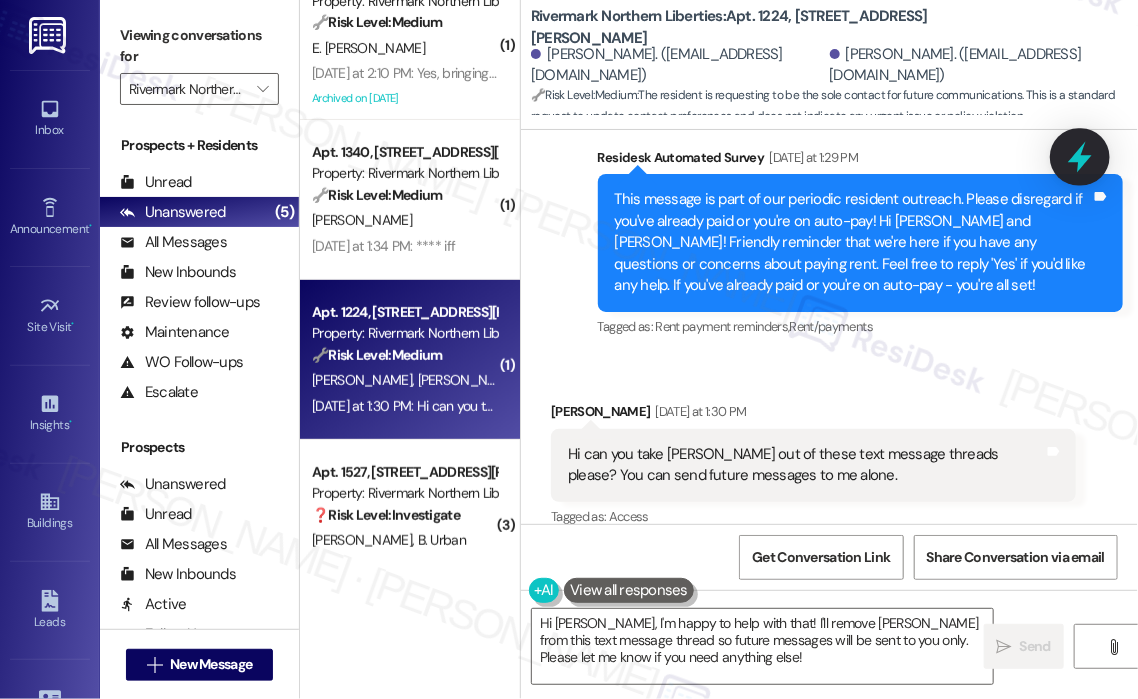 click 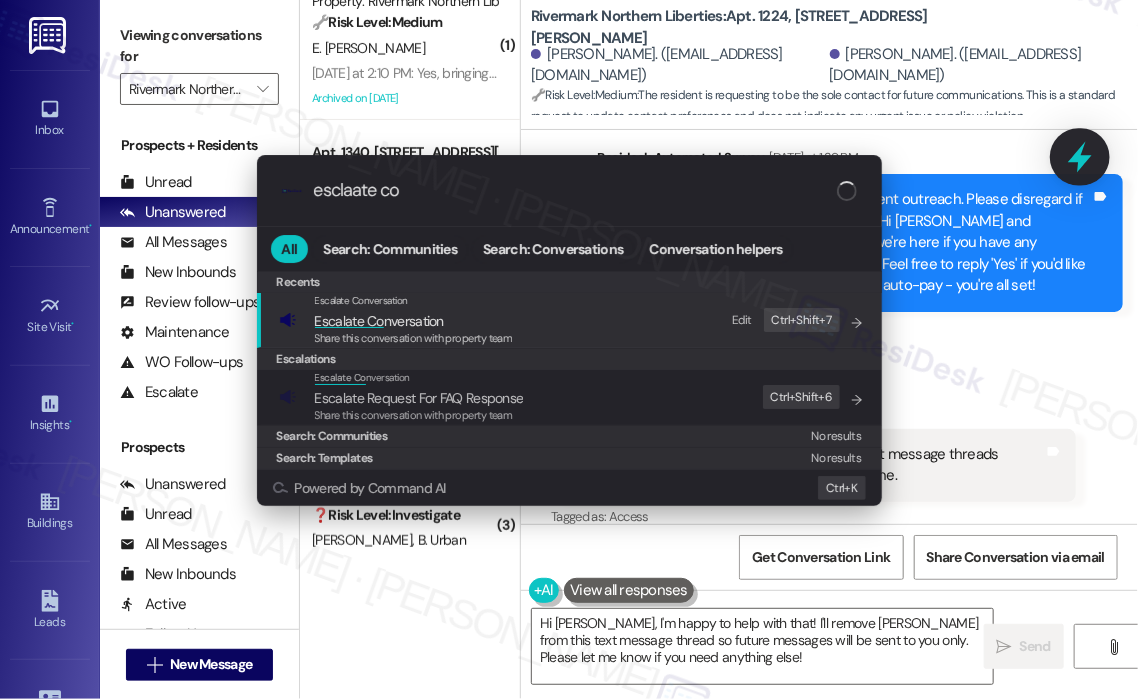 type on "esclaate con" 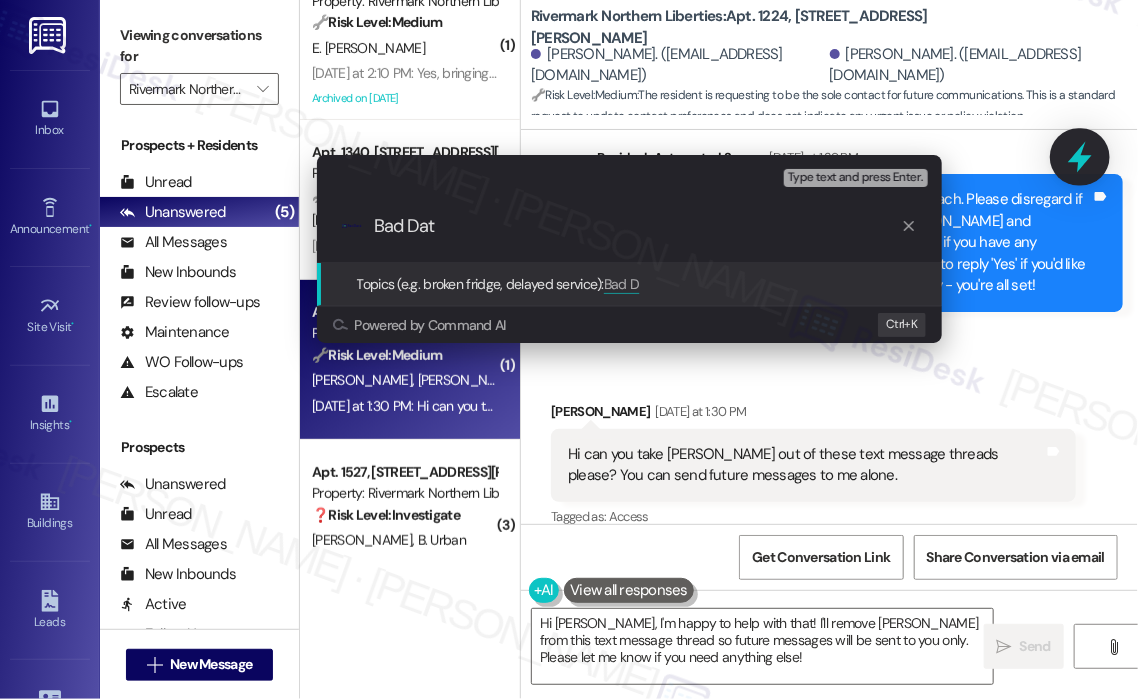 type on "Bad Data" 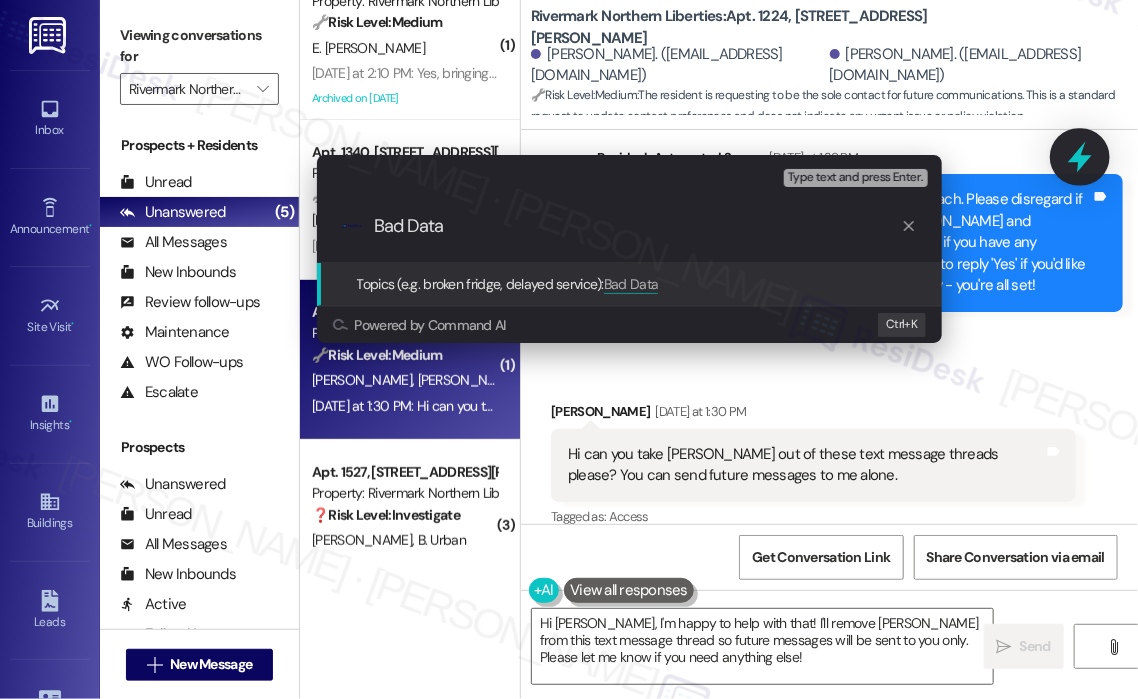 type 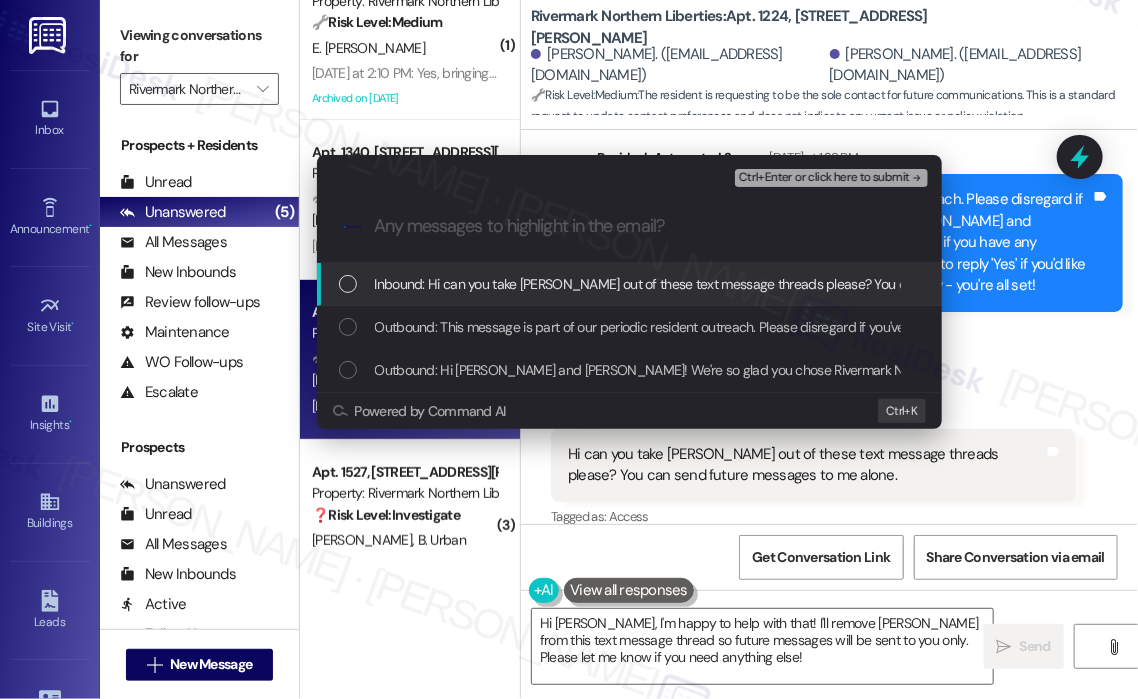 click on "Inbound: Hi can you take [PERSON_NAME] out of these text message threads please? You can send future messages to me alone." at bounding box center (752, 284) 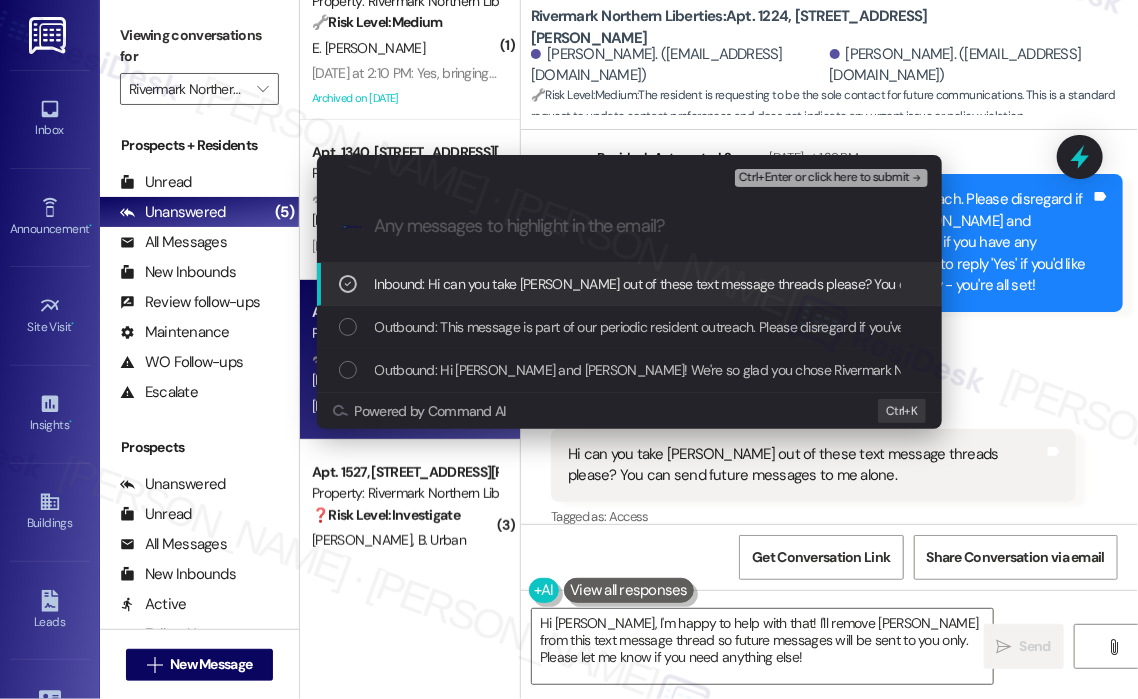 click on "Ctrl+Enter or click here to submit" at bounding box center (824, 178) 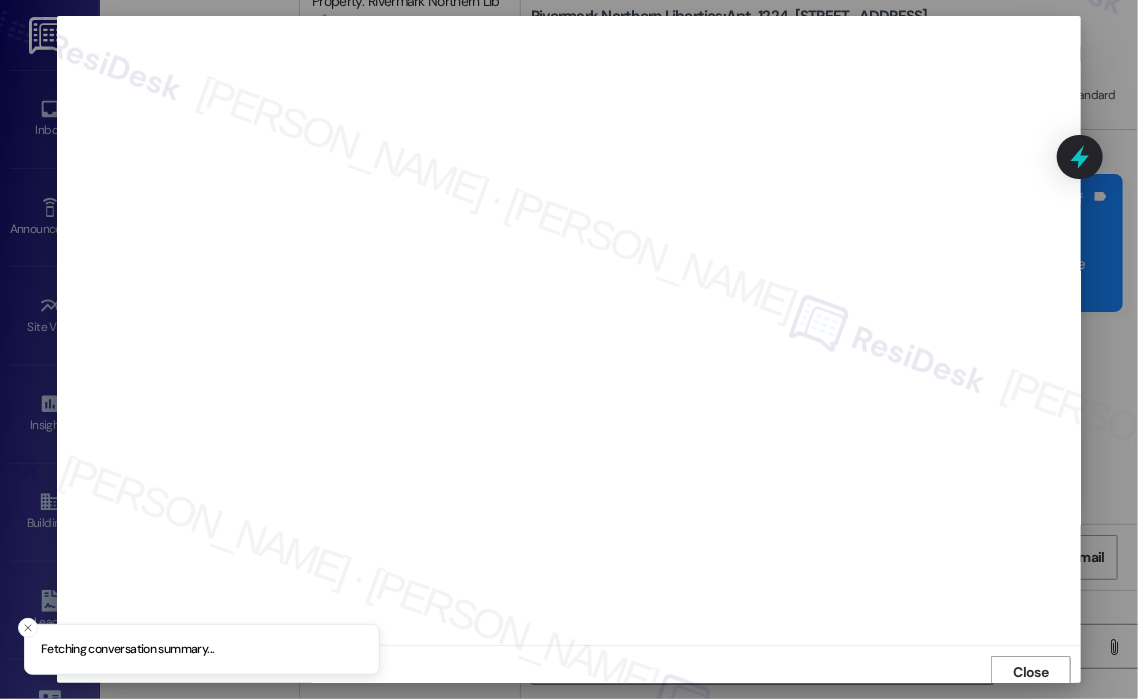 scroll, scrollTop: 4, scrollLeft: 0, axis: vertical 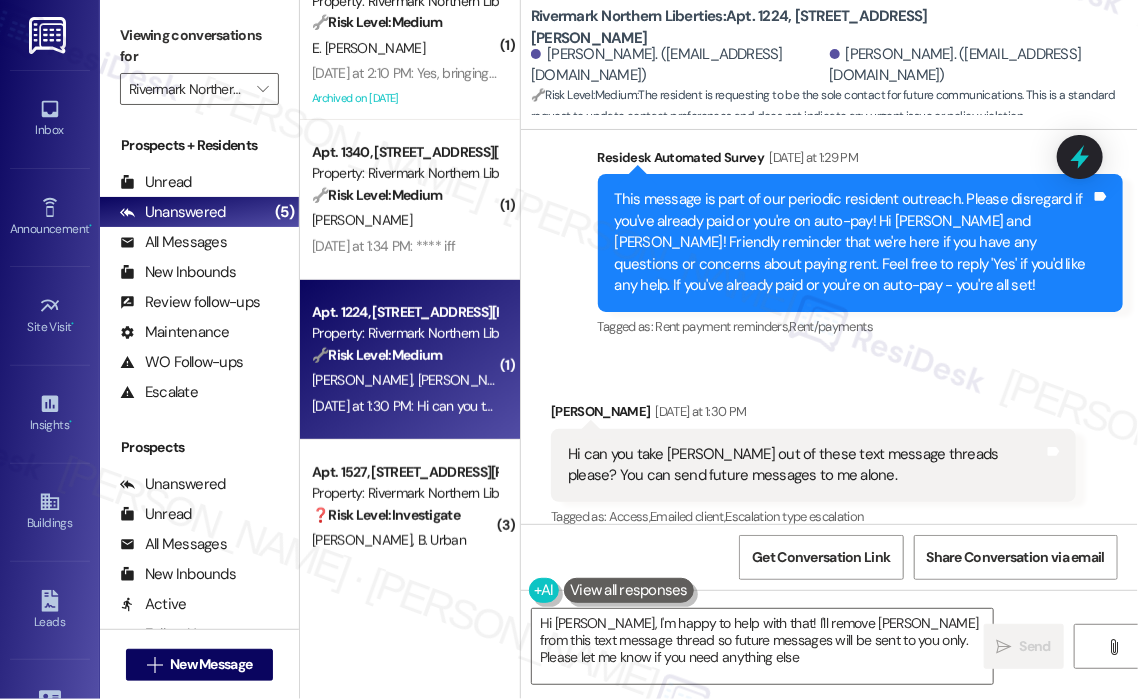 type on "Hi [PERSON_NAME], I'm happy to help with that! I'll remove [PERSON_NAME] from this text message thread so future messages will be sent to you only. Please let me know if you need anything else!" 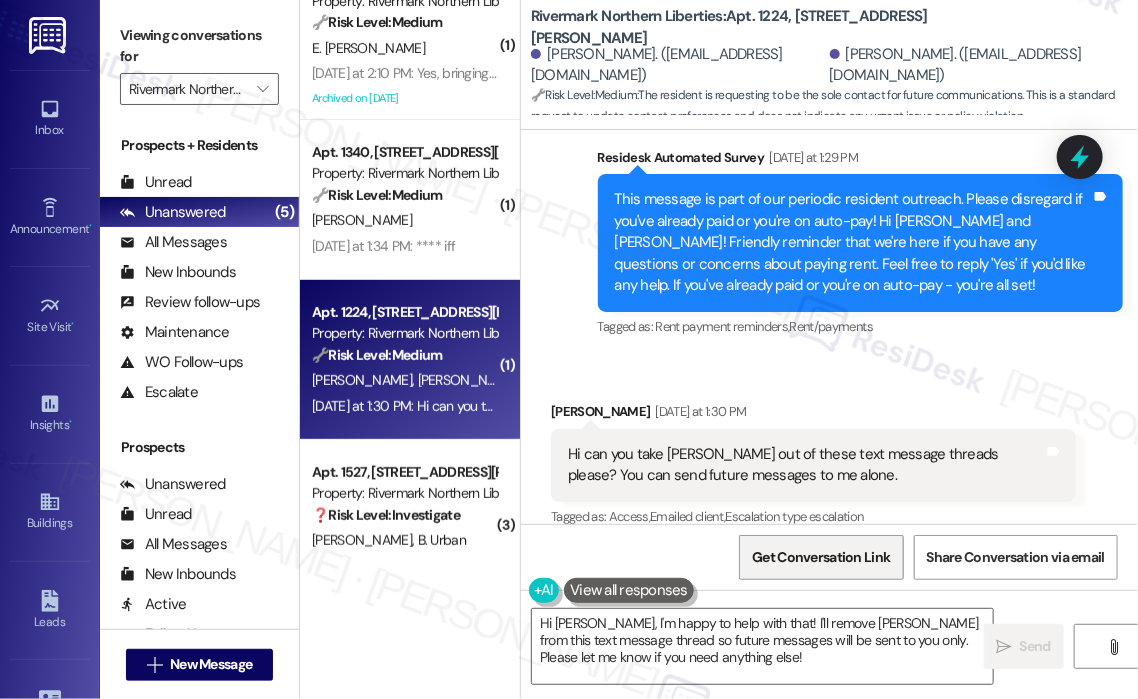 click on "Get Conversation Link" at bounding box center (821, 557) 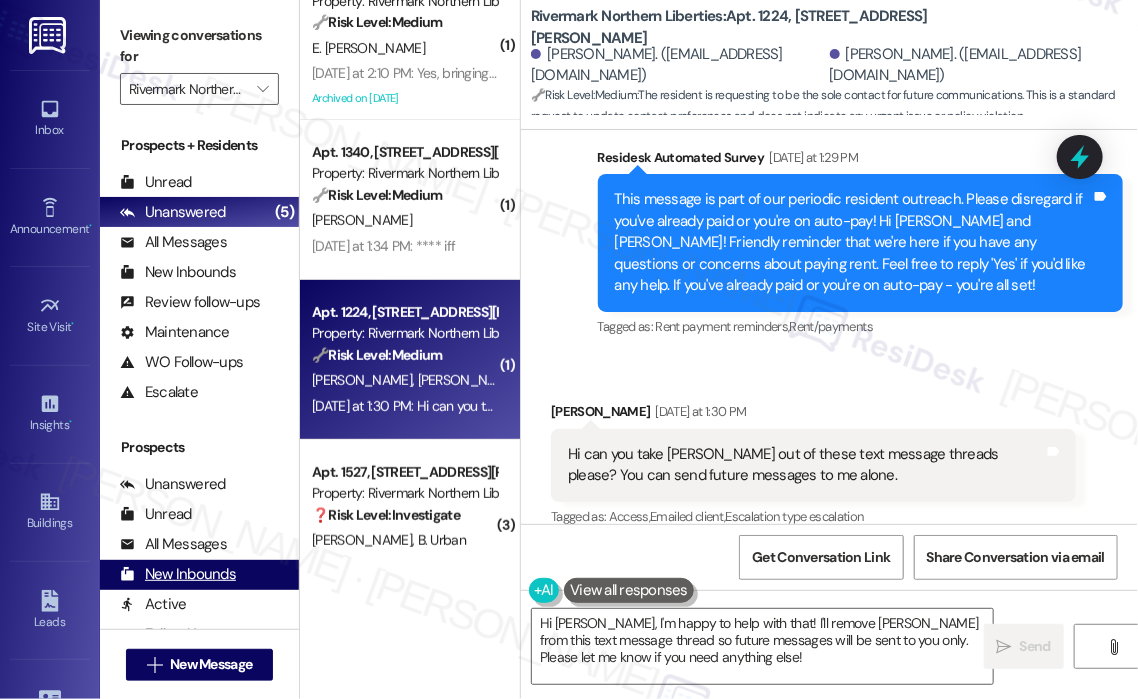 type 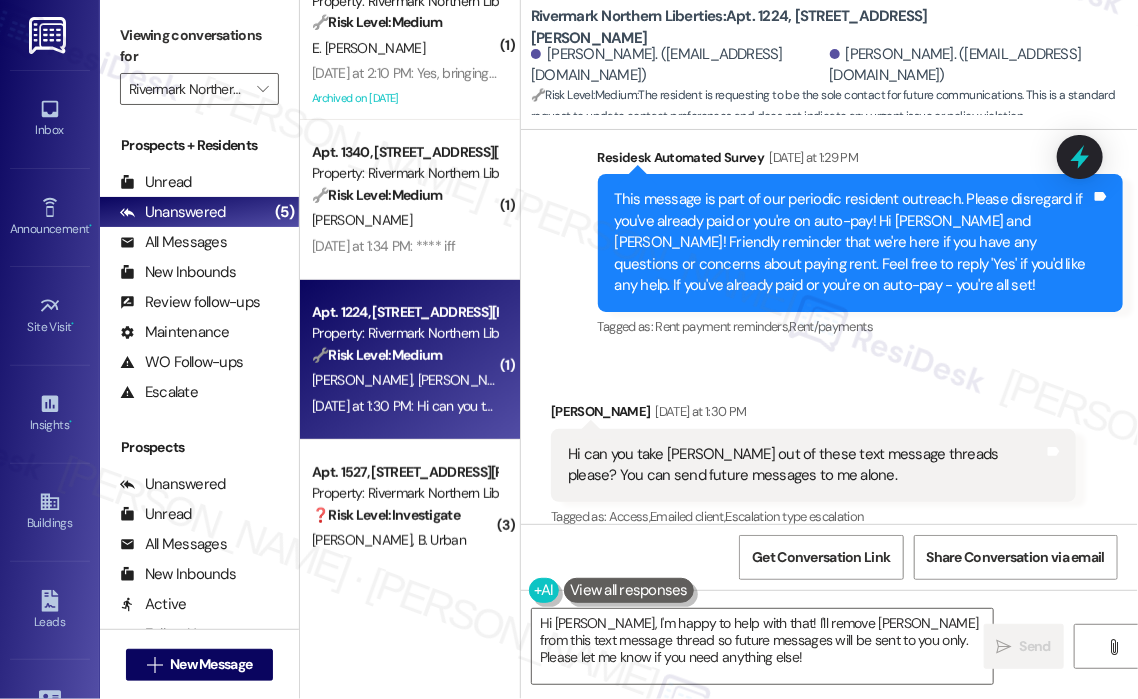 click on "Received via SMS [PERSON_NAME] [DATE] at 1:30 PM Hi can you take [PERSON_NAME] out of these text message threads please? You can send future messages to me alone. Tags and notes Tagged as:   Access ,  Click to highlight conversations about Access Emailed client ,  Click to highlight conversations about Emailed client Escalation type escalation Click to highlight conversations about Escalation type escalation" at bounding box center [829, 451] 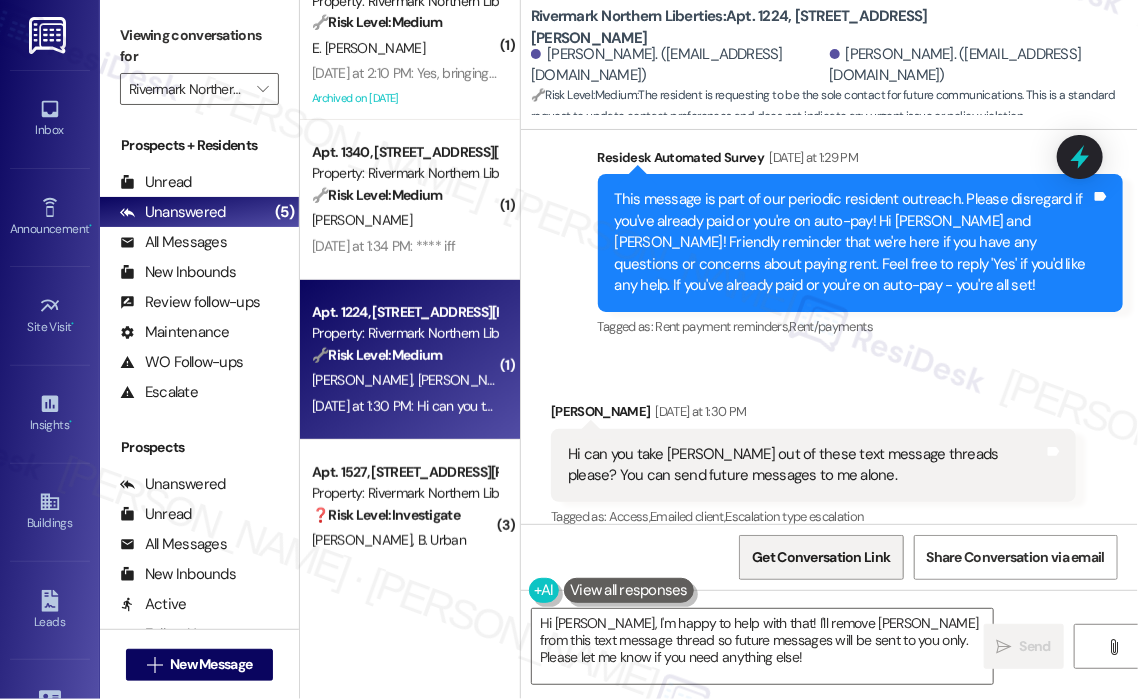 click on "Get Conversation Link" at bounding box center (821, 557) 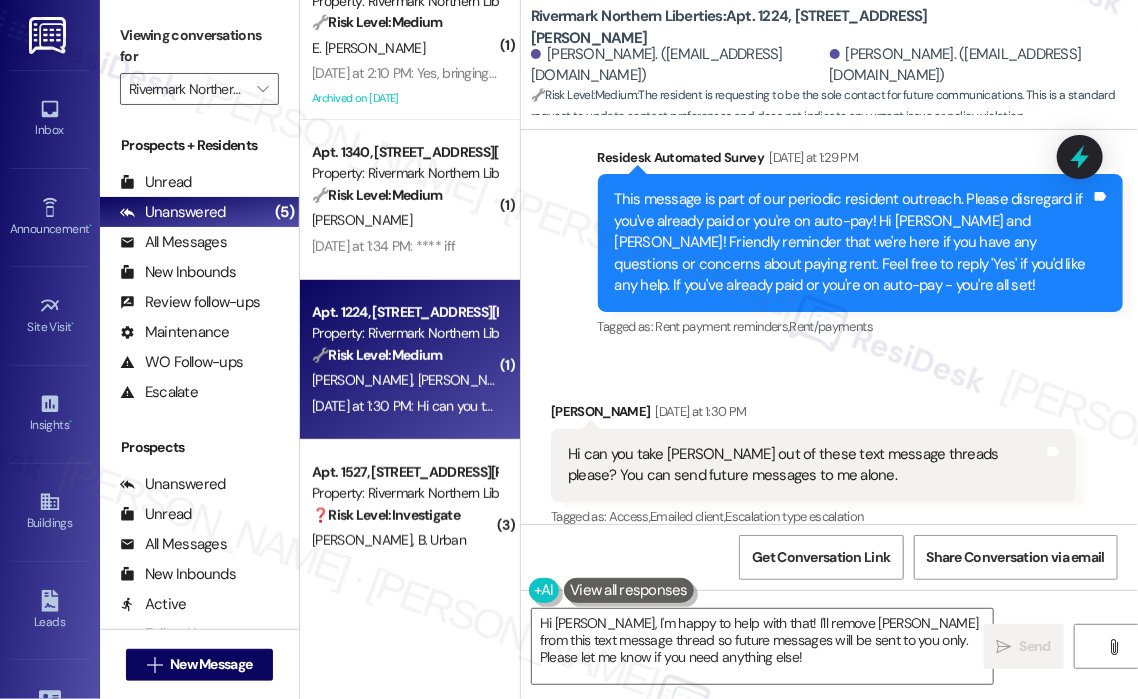 click on "Received via SMS [PERSON_NAME] [DATE] at 1:30 PM Hi can you take [PERSON_NAME] out of these text message threads please? You can send future messages to me alone. Tags and notes Tagged as:   Access ,  Click to highlight conversations about Access Emailed client ,  Click to highlight conversations about Emailed client Escalation type escalation Click to highlight conversations about Escalation type escalation" at bounding box center [829, 451] 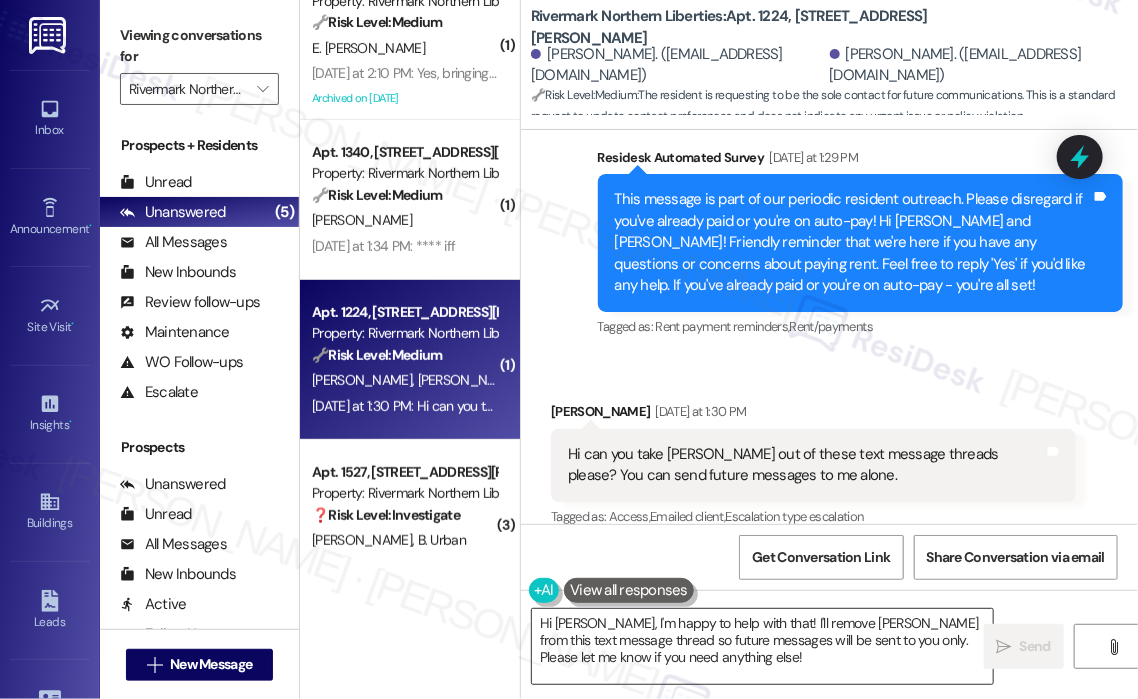 click on "Hi [PERSON_NAME], I'm happy to help with that! I'll remove [PERSON_NAME] from this text message thread so future messages will be sent to you only. Please let me know if you need anything else!" at bounding box center [762, 646] 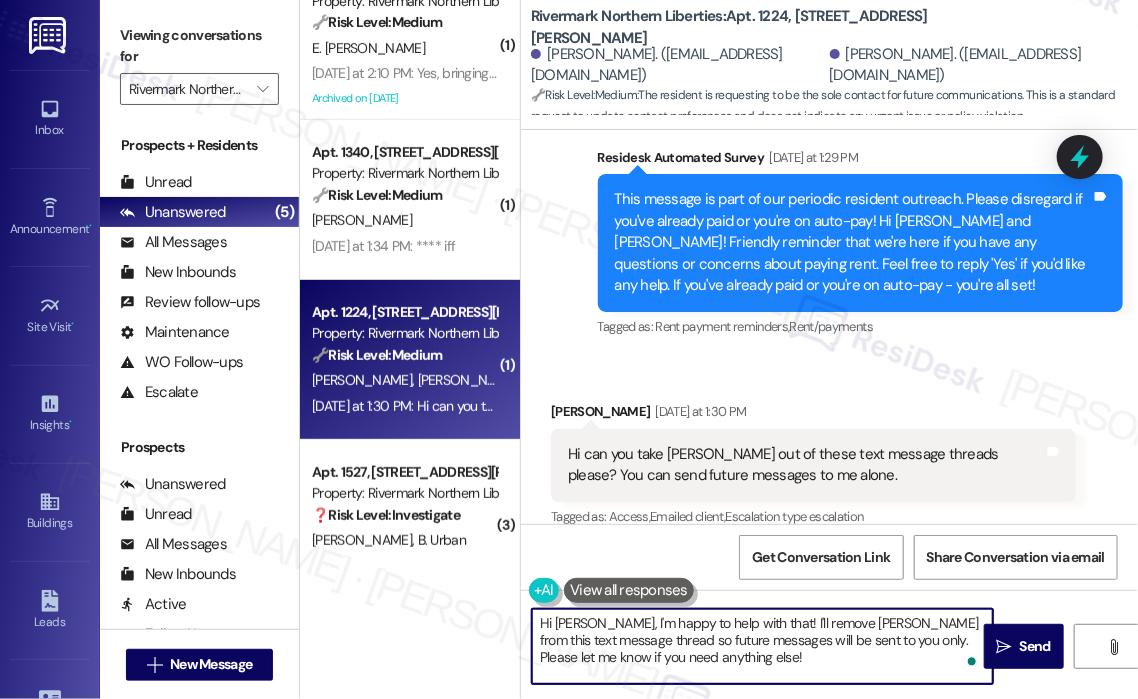 click on "Hi [PERSON_NAME], I'm happy to help with that! I'll remove [PERSON_NAME] from this text message thread so future messages will be sent to you only. Please let me know if you need anything else!" at bounding box center (762, 646) 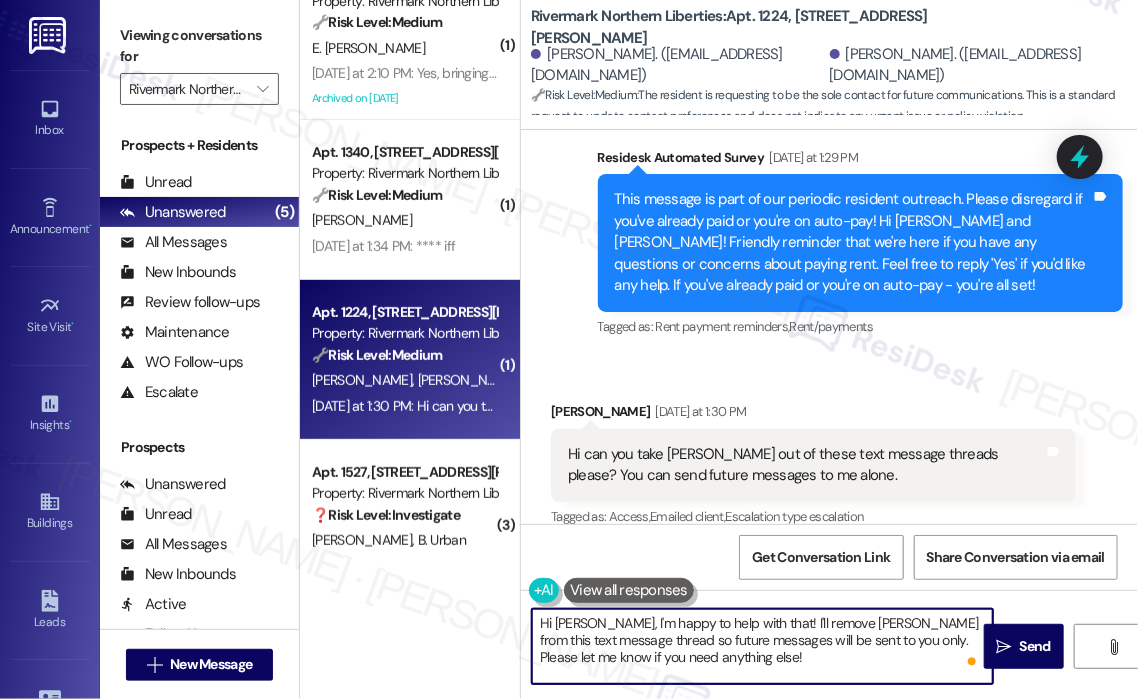 click on "Hi [PERSON_NAME], I'm happy to help with that! I'll remove [PERSON_NAME] from this text message thread so future messages will be sent to you only. Please let me know if you need anything else!" at bounding box center (762, 646) 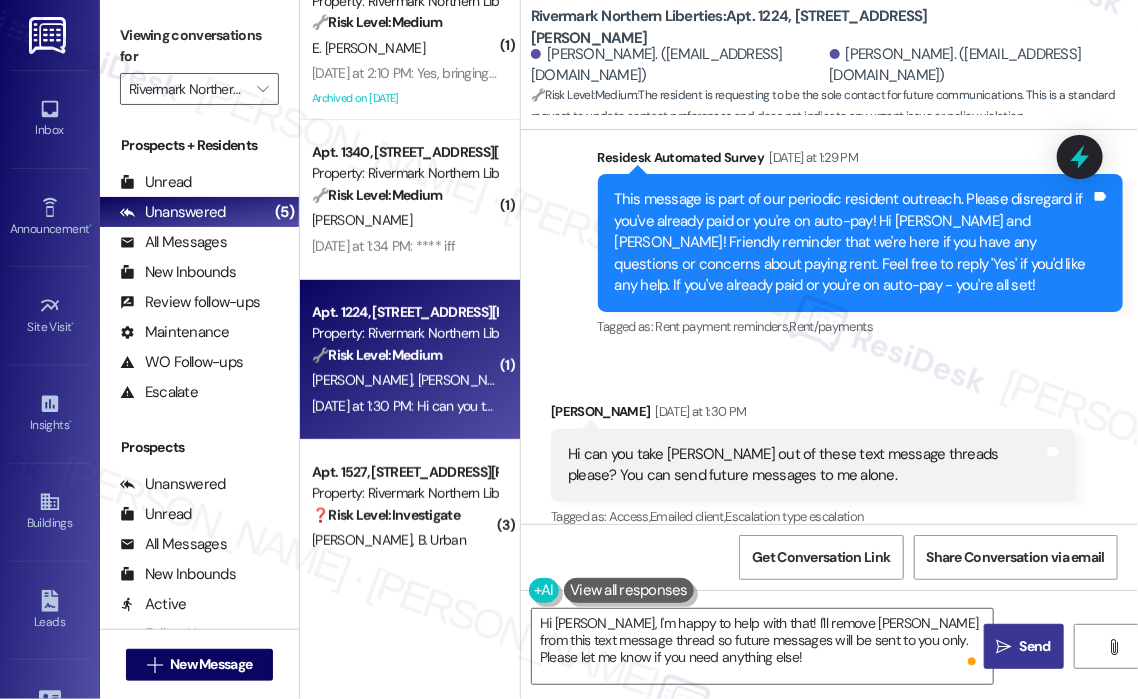 click on "" at bounding box center (1004, 647) 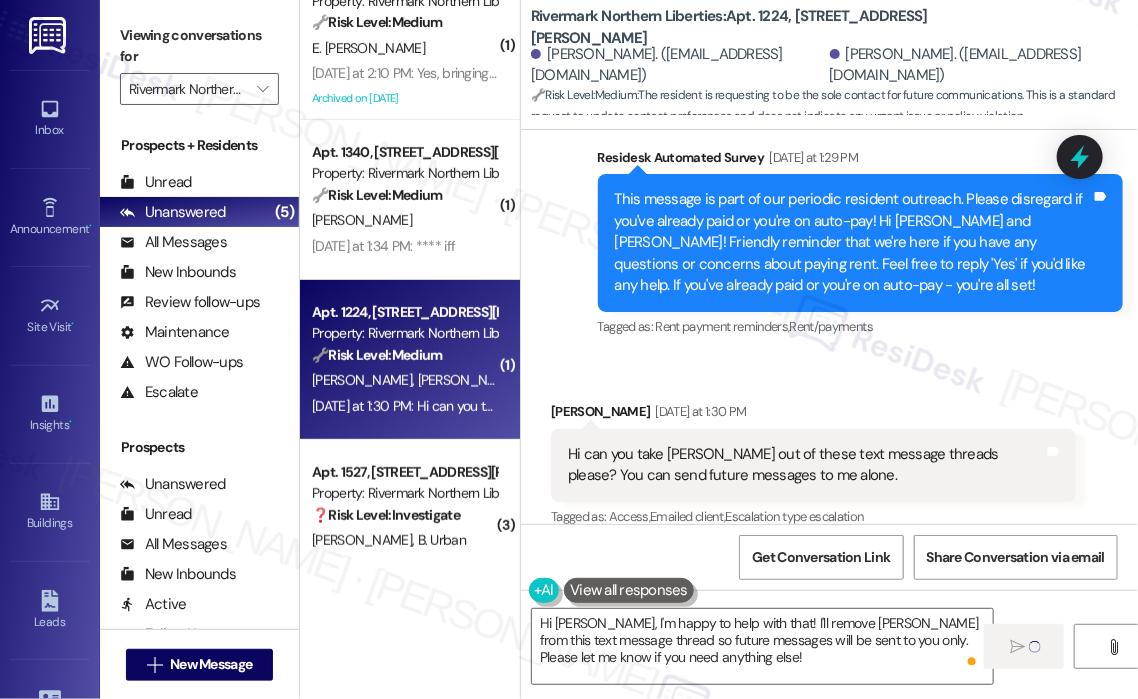 scroll, scrollTop: 243, scrollLeft: 0, axis: vertical 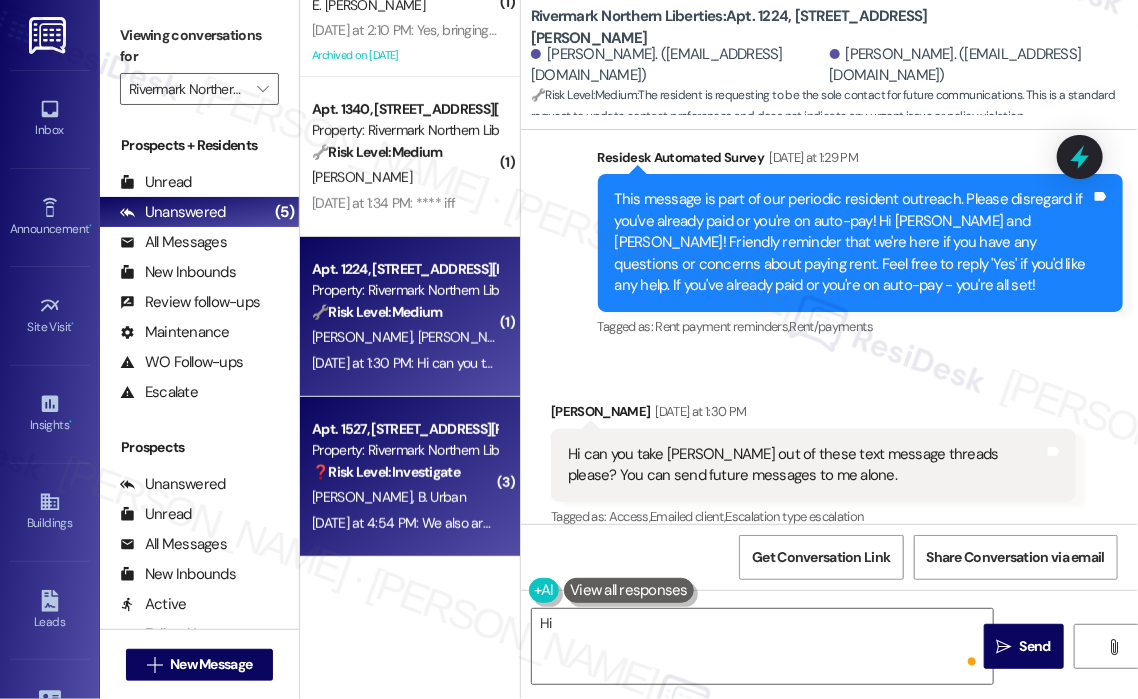 click on "Property: Rivermark Northern Liberties" at bounding box center [404, 450] 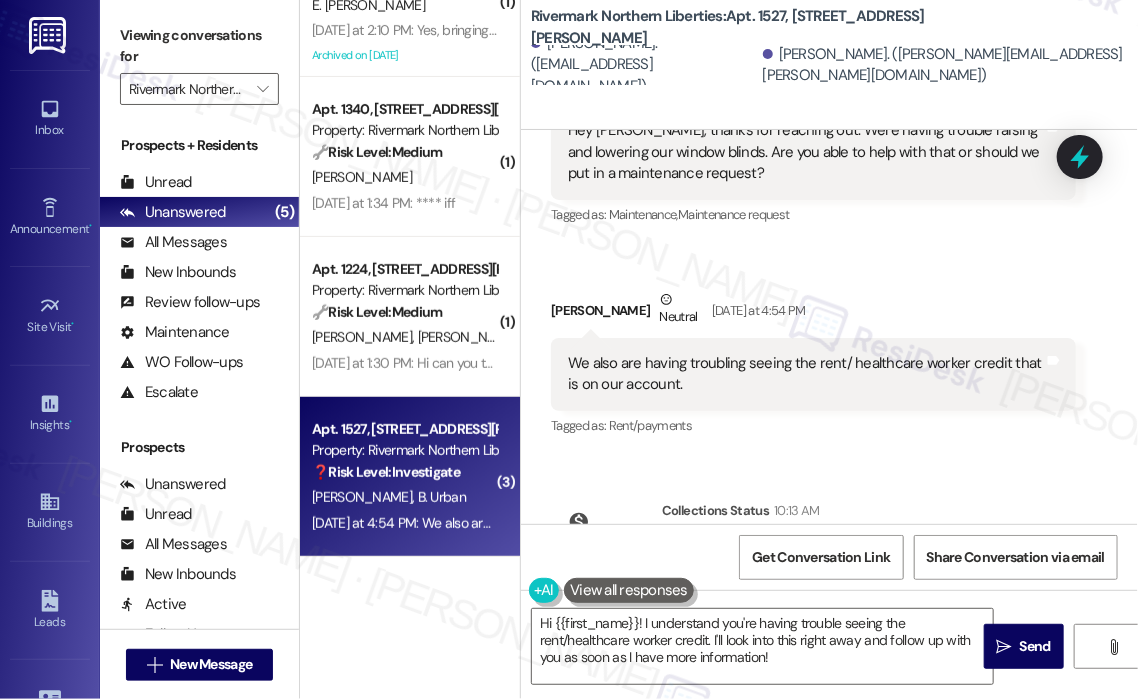 scroll, scrollTop: 1232, scrollLeft: 0, axis: vertical 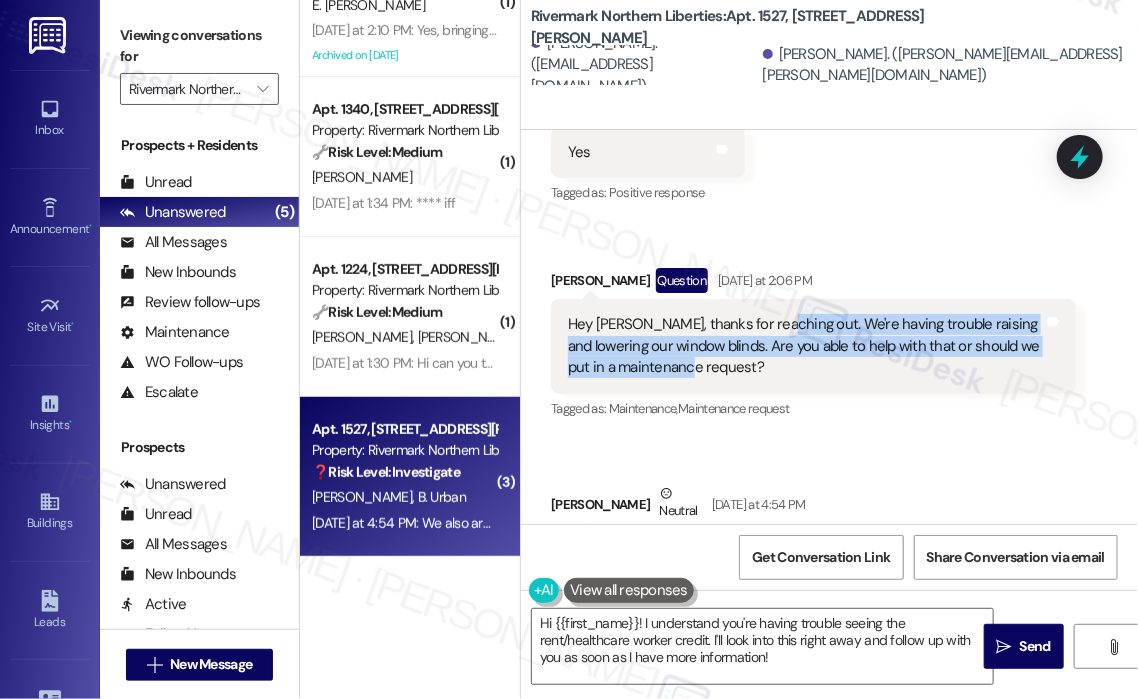 drag, startPoint x: 719, startPoint y: 347, endPoint x: 767, endPoint y: 299, distance: 67.88225 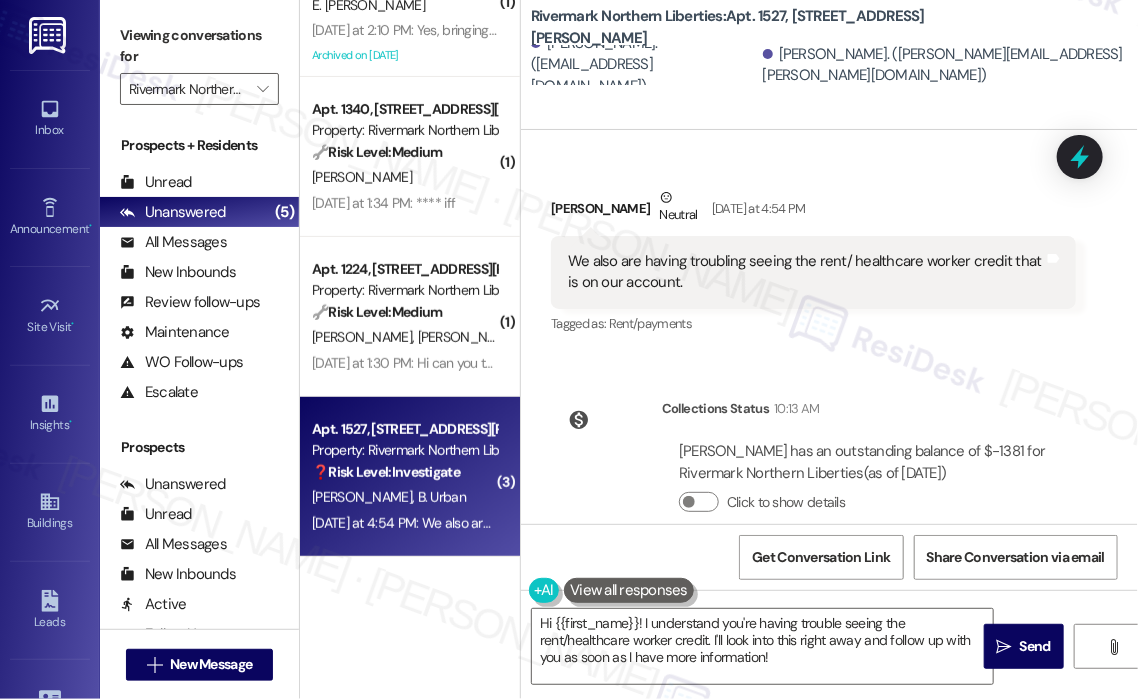 scroll, scrollTop: 1532, scrollLeft: 0, axis: vertical 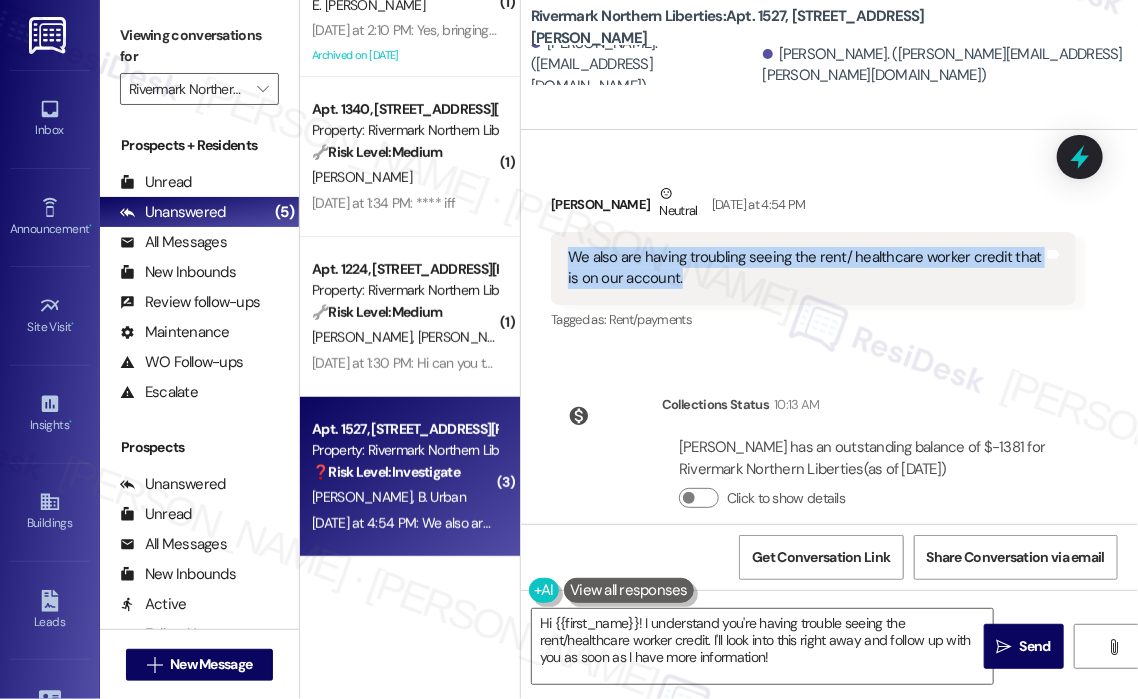 drag, startPoint x: 716, startPoint y: 264, endPoint x: 568, endPoint y: 239, distance: 150.09663 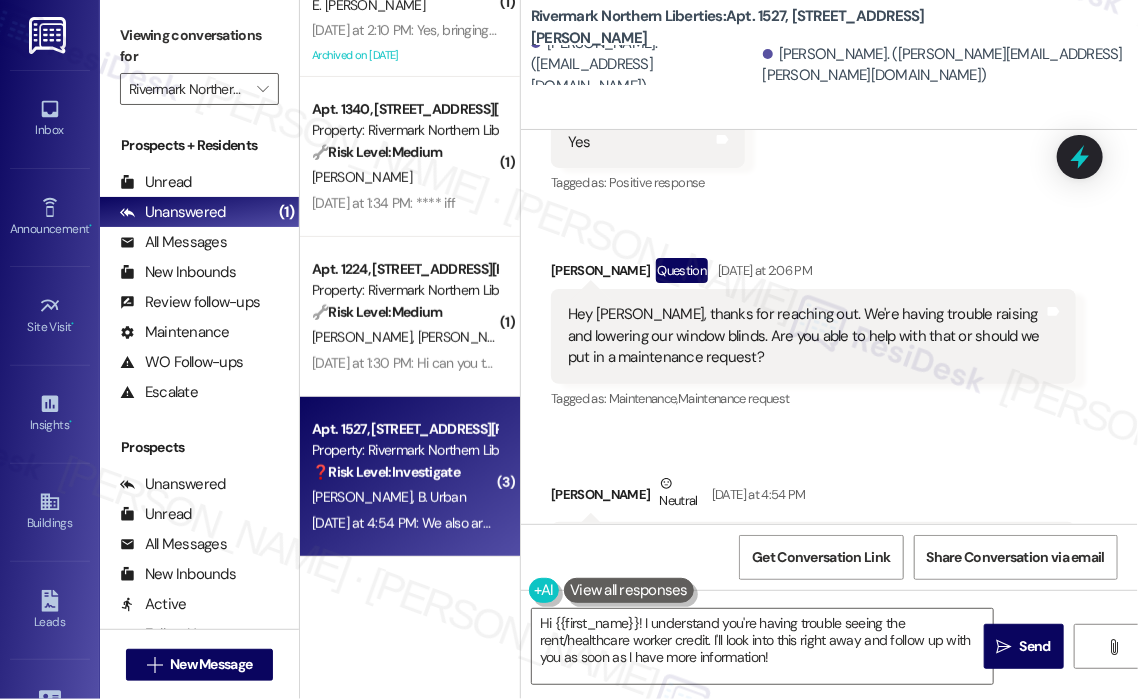 scroll, scrollTop: 1541, scrollLeft: 0, axis: vertical 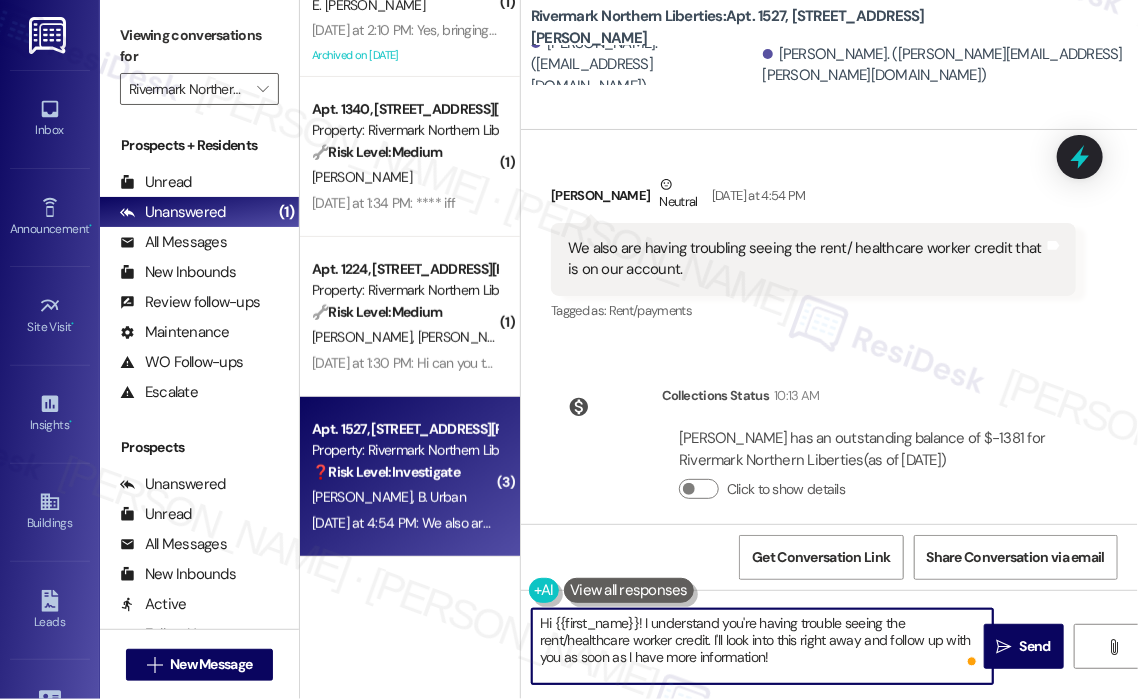 drag, startPoint x: 852, startPoint y: 652, endPoint x: 669, endPoint y: 656, distance: 183.04372 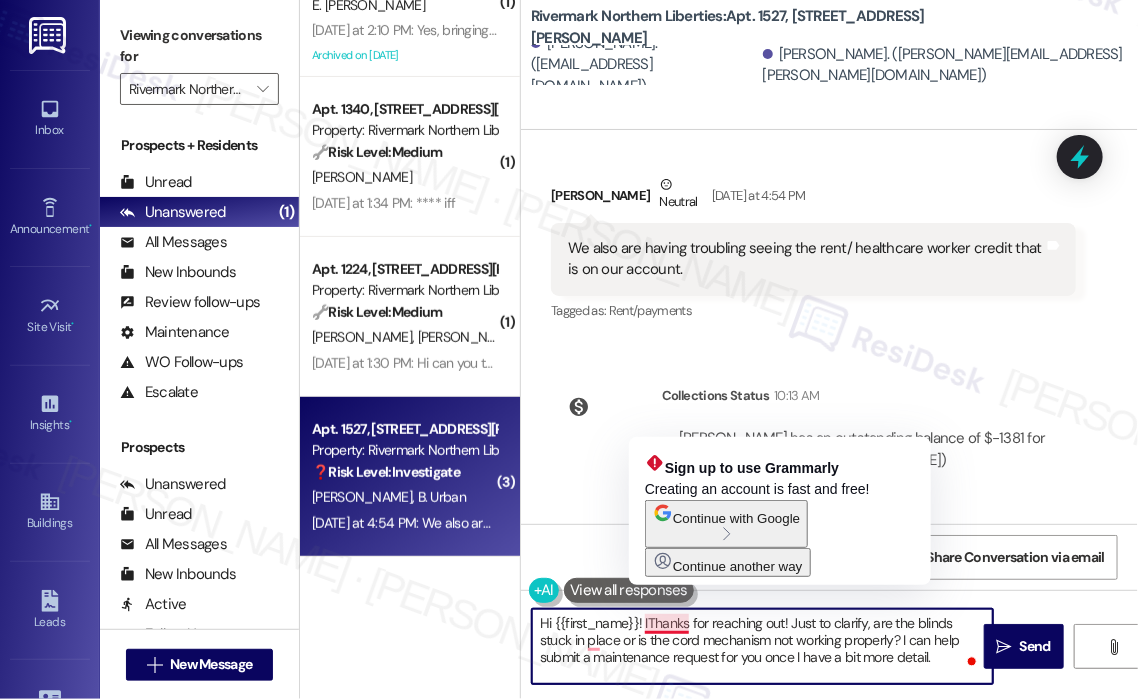 click on "Hi {{first_name}}! IThanks for reaching out! Just to clarify, are the blinds stuck in place or is the cord mechanism not working properly? I can help submit a maintenance request for you once I have a bit more detail." at bounding box center (762, 646) 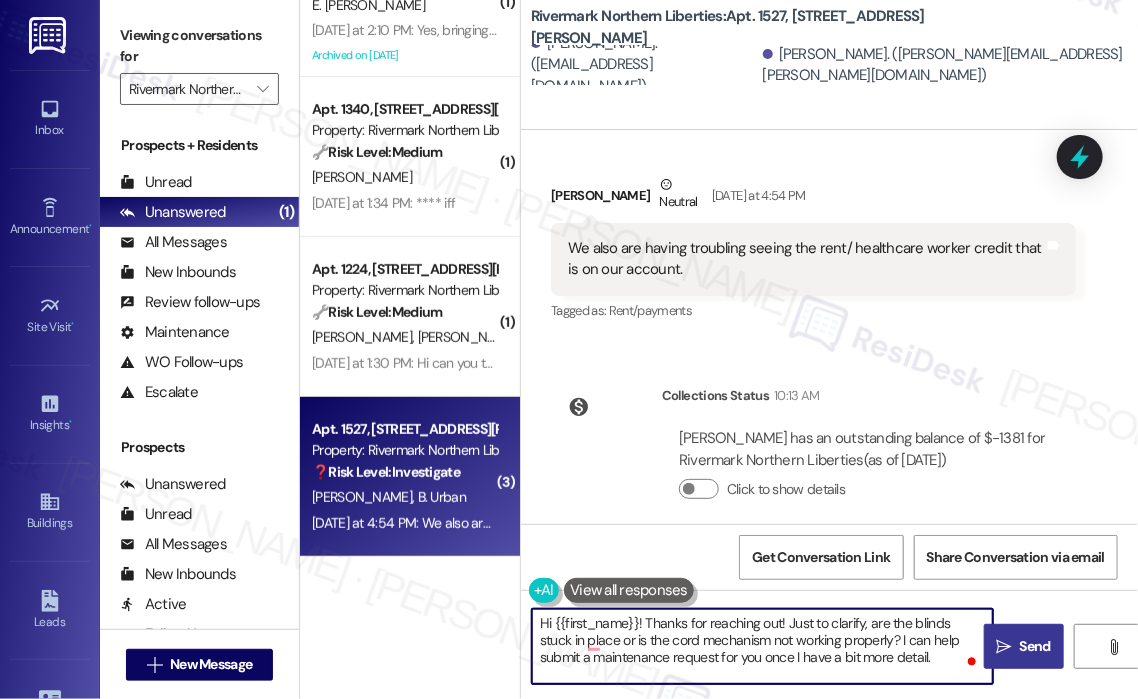type on "Hi {{first_name}}! Thanks for reaching out! Just to clarify, are the blinds stuck in place or is the cord mechanism not working properly? I can help submit a maintenance request for you once I have a bit more detail." 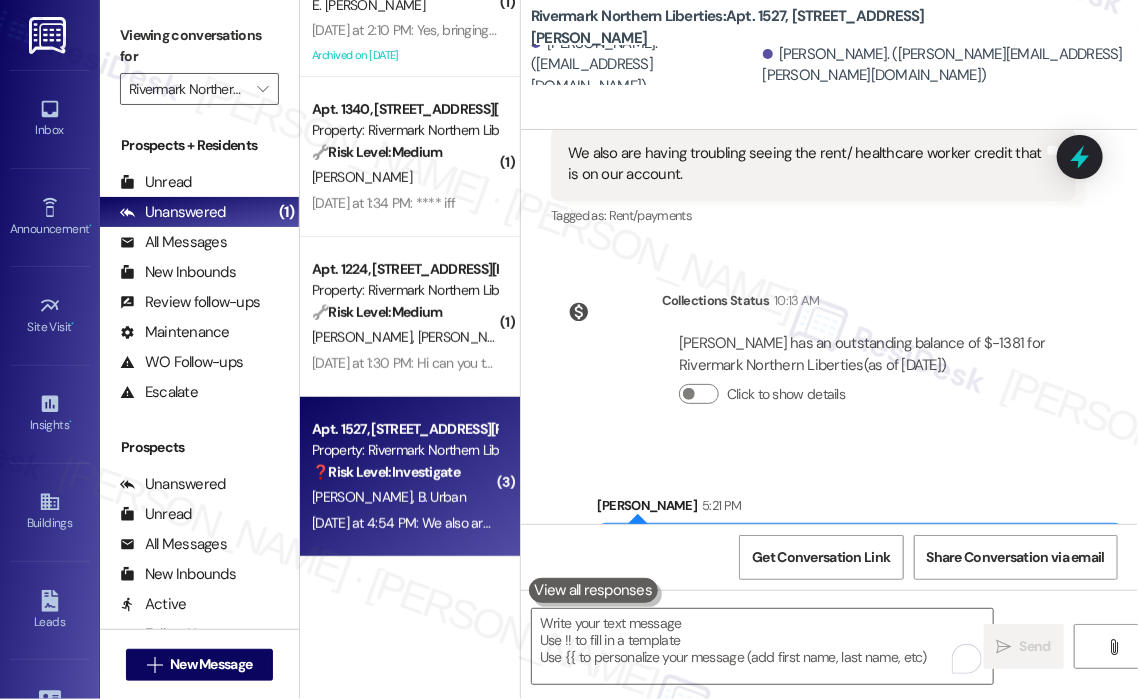 scroll, scrollTop: 1724, scrollLeft: 0, axis: vertical 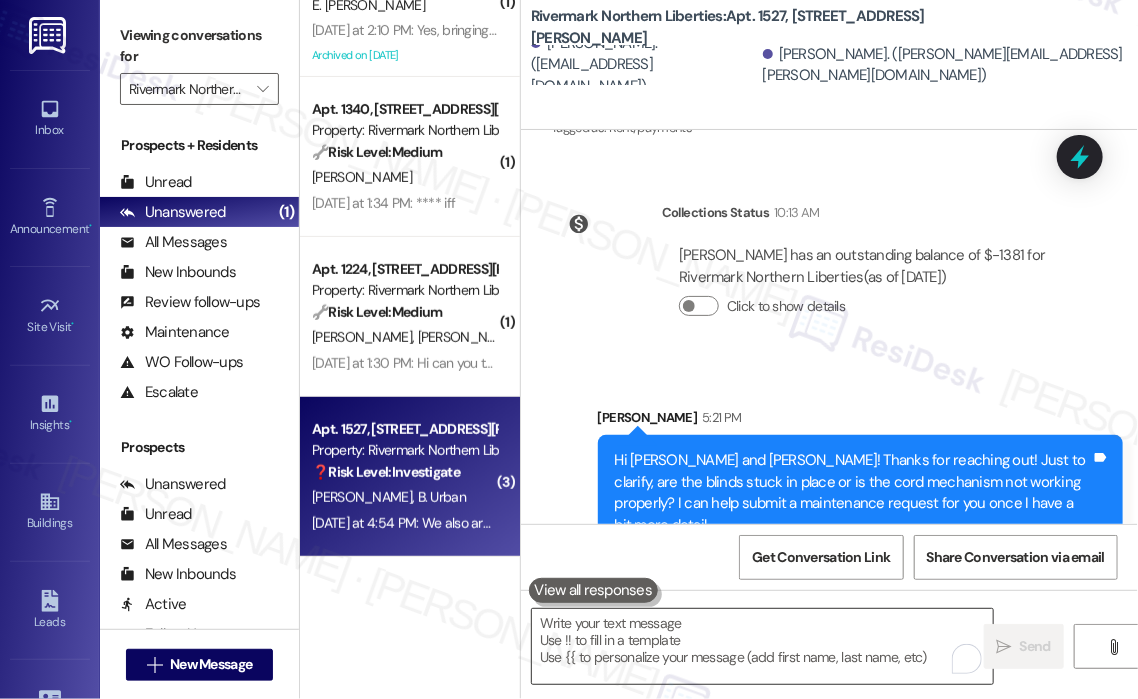 click at bounding box center [762, 646] 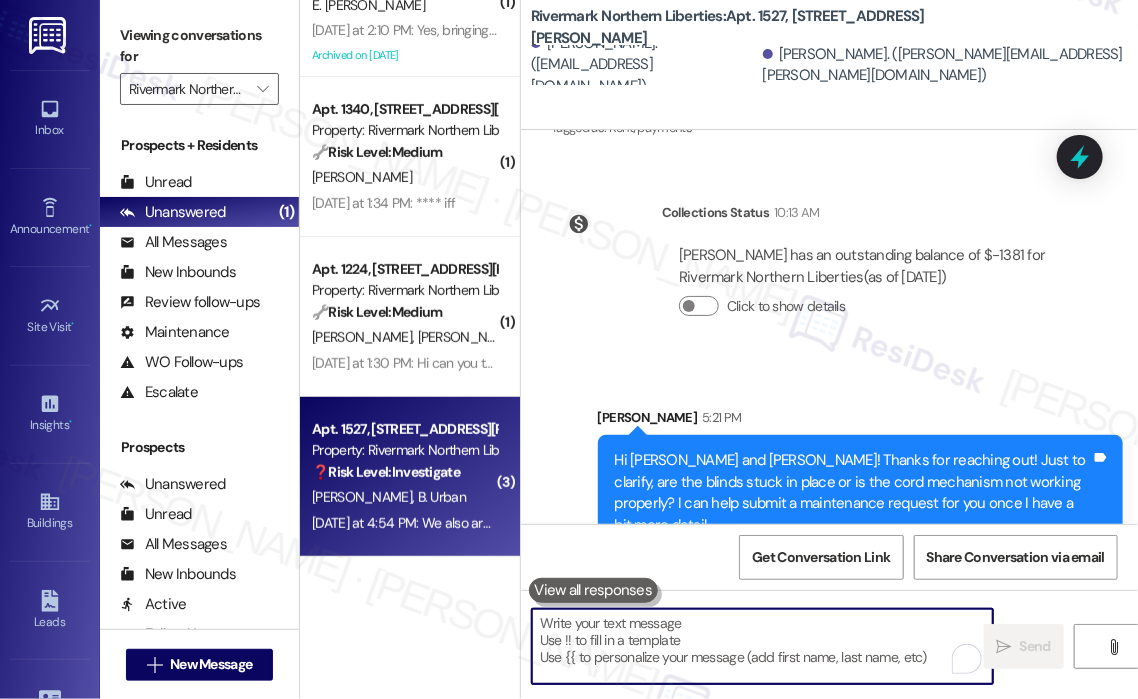 paste on "Regarding your second message—thanks for letting me know! Just to confirm, are you checking the rent and healthcare worker credit through the resident portal, and is it missing entirely or showing an incorrect amount? I’ll follow up with the site team once I have a bit more info." 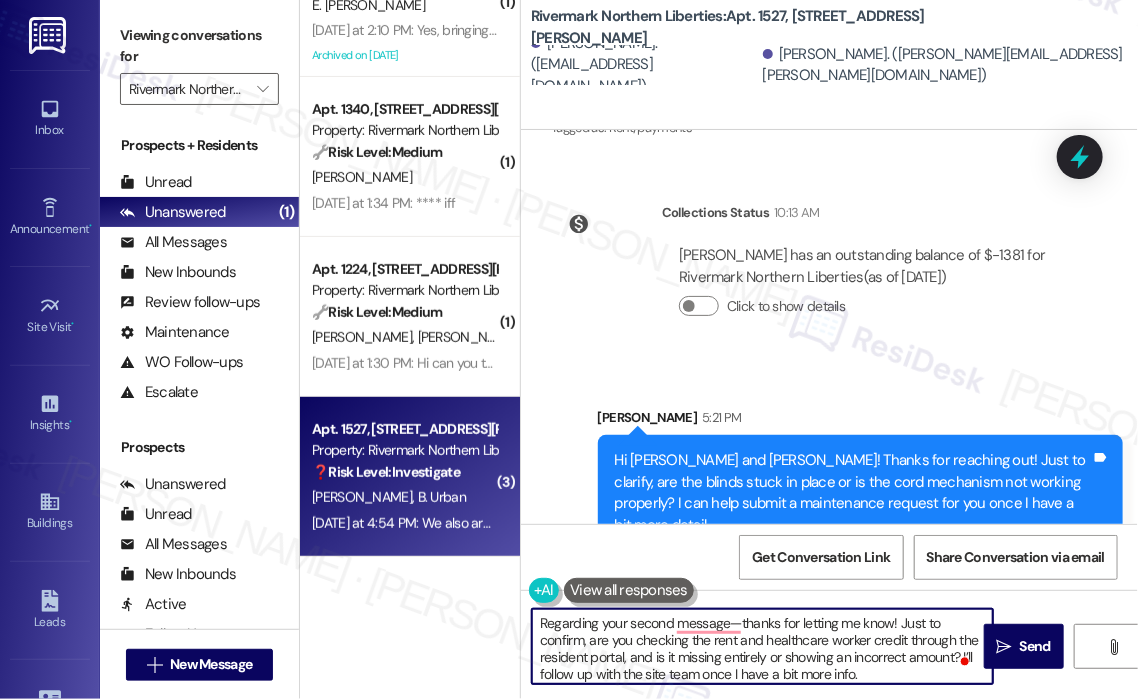click on "Regarding your second message—thanks for letting me know! Just to confirm, are you checking the rent and healthcare worker credit through the resident portal, and is it missing entirely or showing an incorrect amount? I’ll follow up with the site team once I have a bit more info." at bounding box center [762, 646] 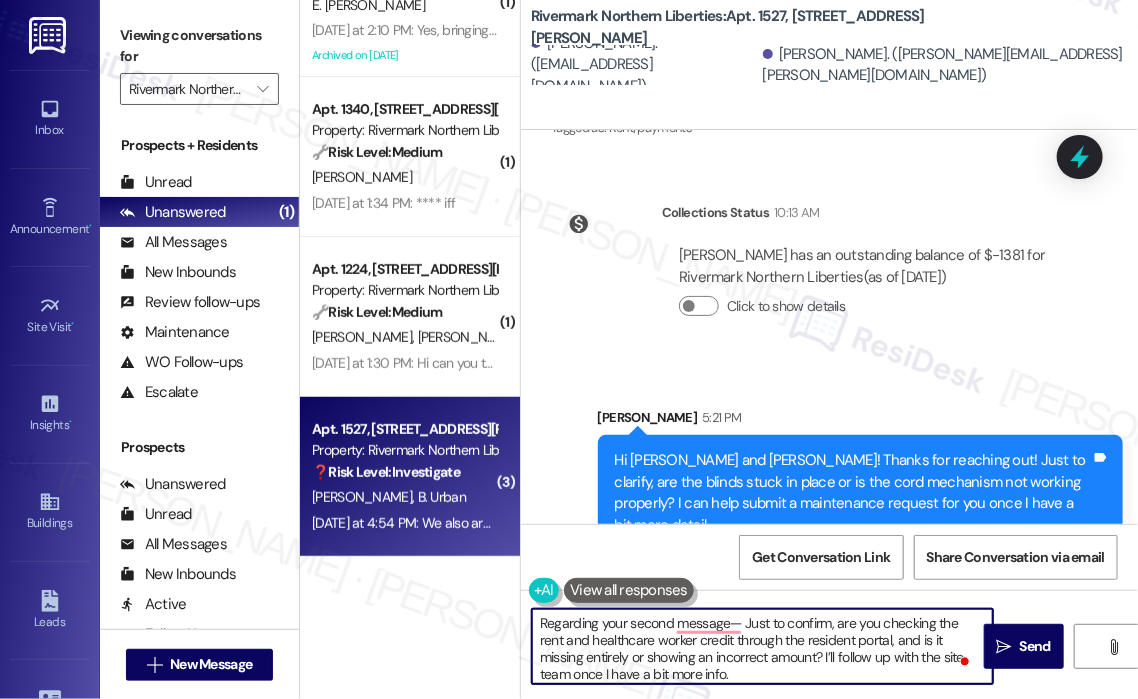 click on "Regarding your second message— Just to confirm, are you checking the rent and healthcare worker credit through the resident portal, and is it missing entirely or showing an incorrect amount? I’ll follow up with the site team once I have a bit more info." at bounding box center [762, 646] 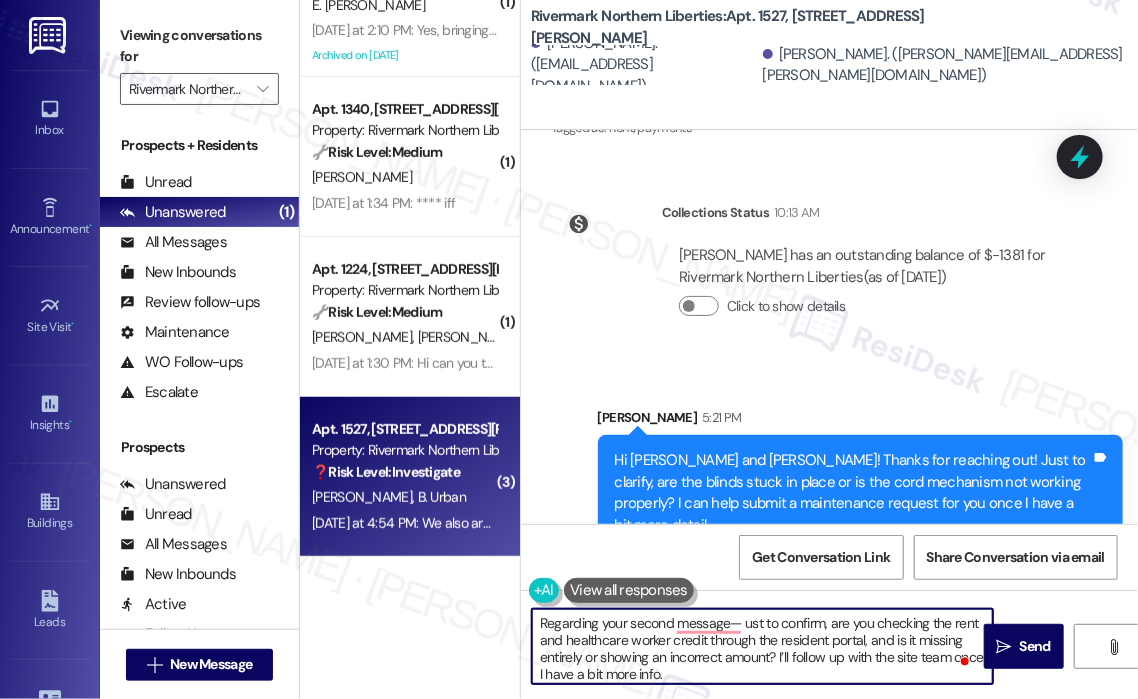 type on "Regarding your second message— just to confirm, are you checking the rent and healthcare worker credit through the resident portal, and is it missing entirely or showing an incorrect amount? I’ll follow up with the site team once I have a bit more info." 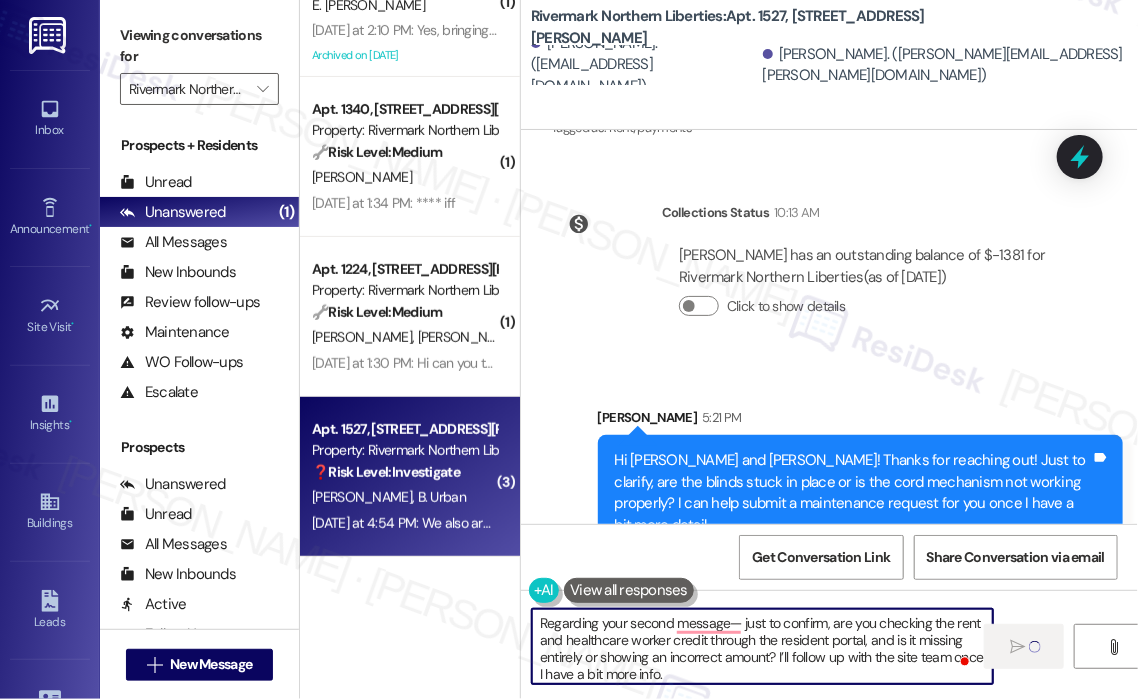 type 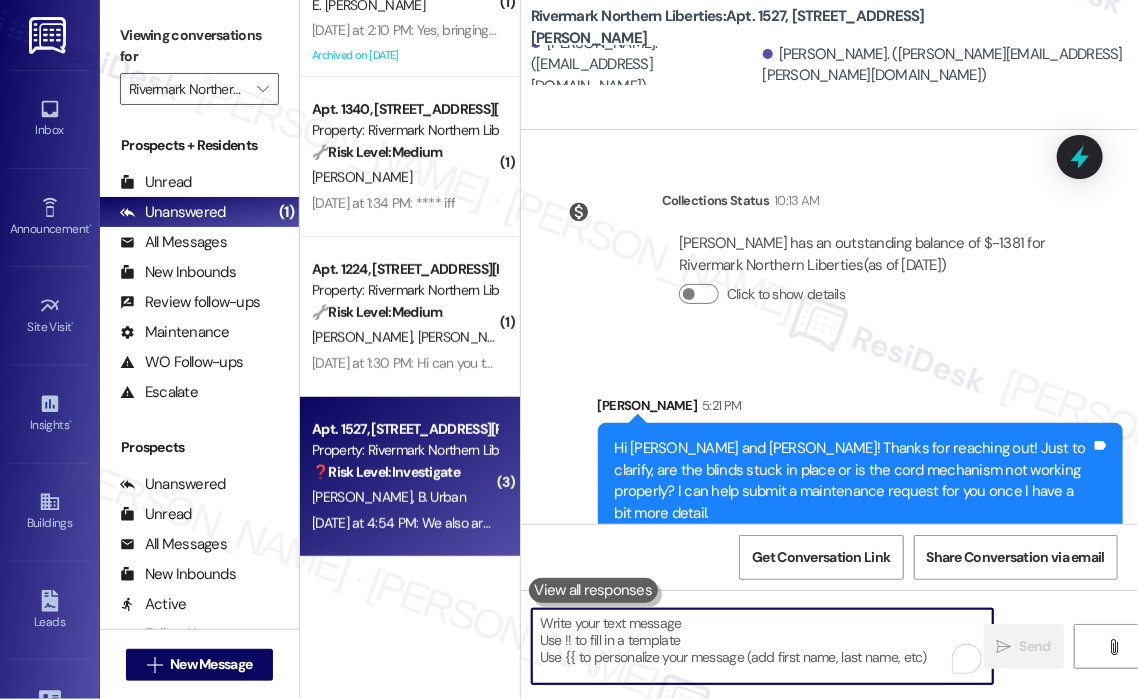scroll, scrollTop: 1928, scrollLeft: 0, axis: vertical 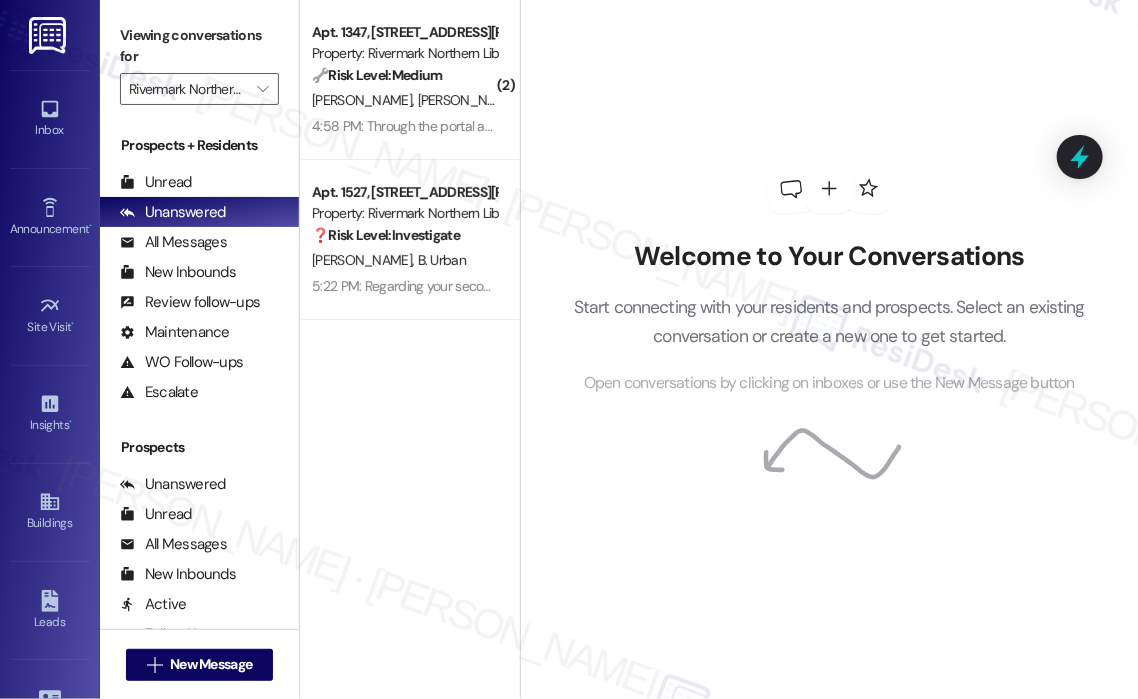 click on "Welcome to Your Conversations Start connecting with your residents and prospects. Select an existing conversation or create a new one to get started. Open conversations by clicking on inboxes or use the New Message button" at bounding box center [830, 279] 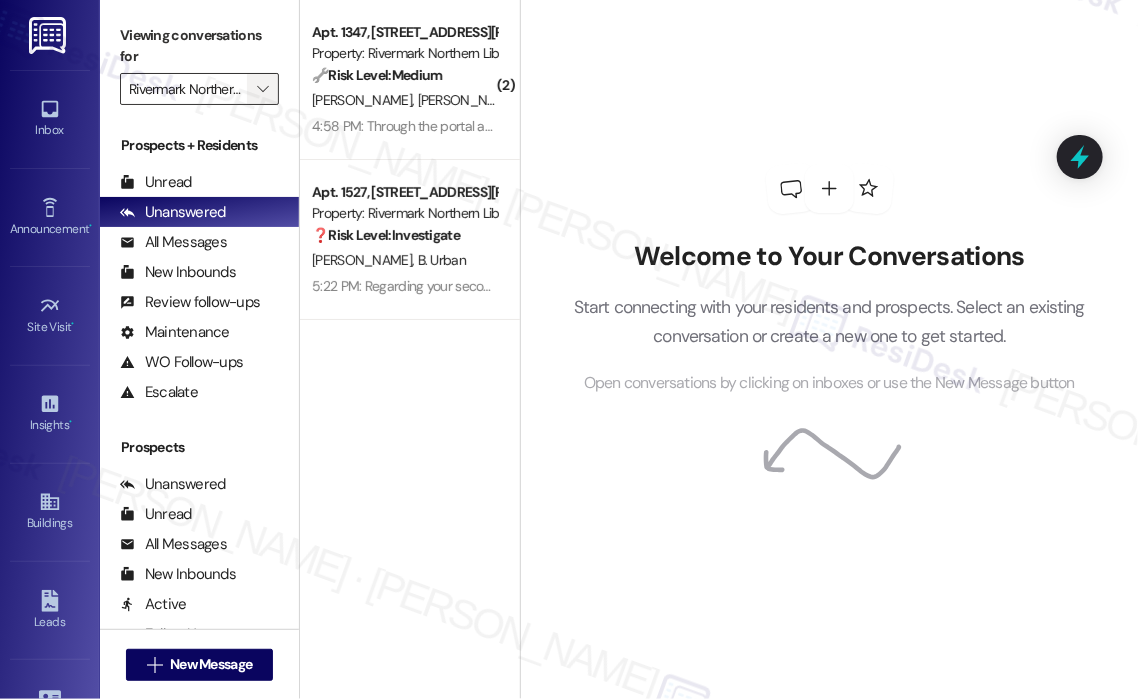click on "" at bounding box center [262, 89] 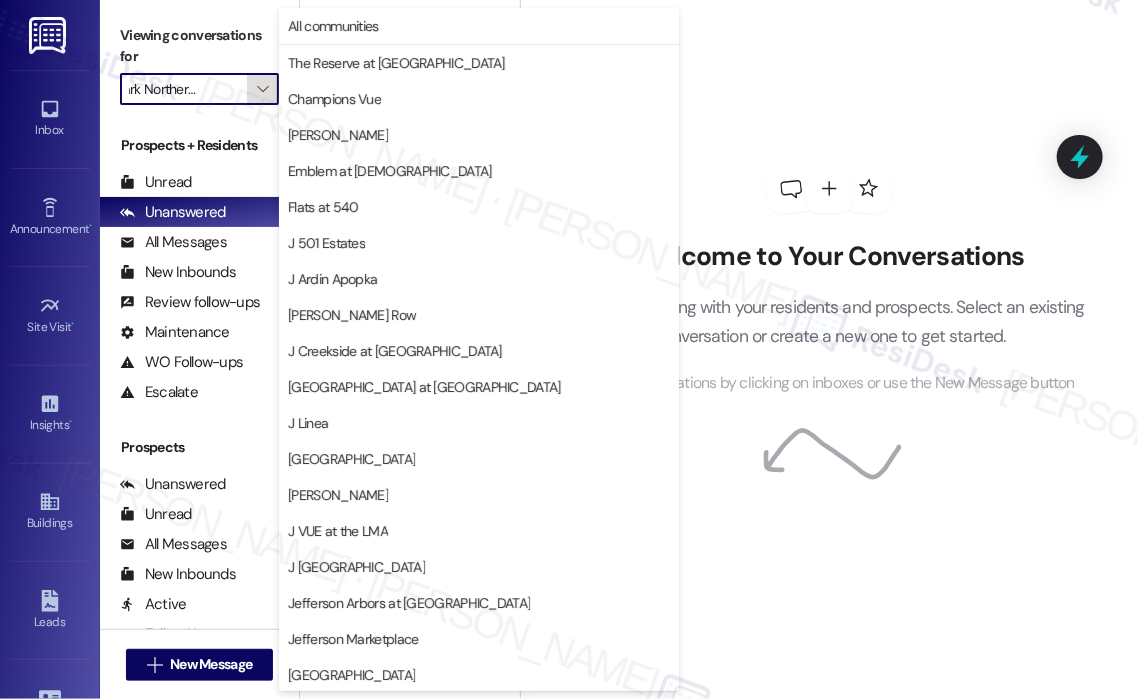 scroll, scrollTop: 325, scrollLeft: 0, axis: vertical 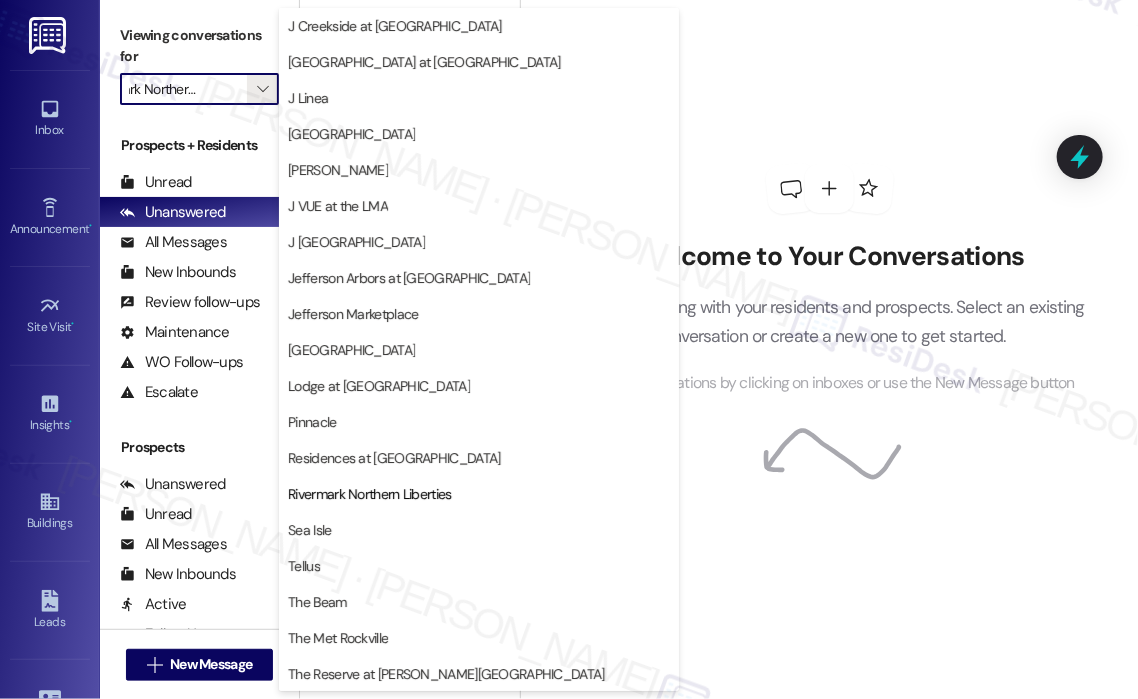click on "Residences at [GEOGRAPHIC_DATA]" at bounding box center (394, 458) 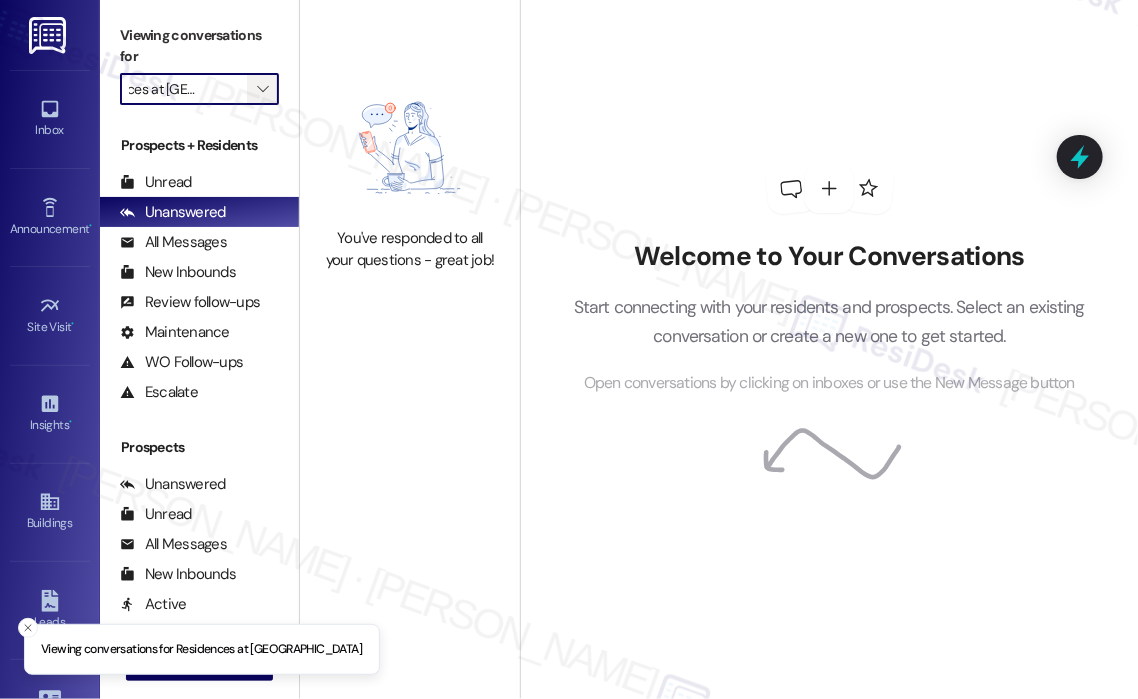 scroll, scrollTop: 0, scrollLeft: 0, axis: both 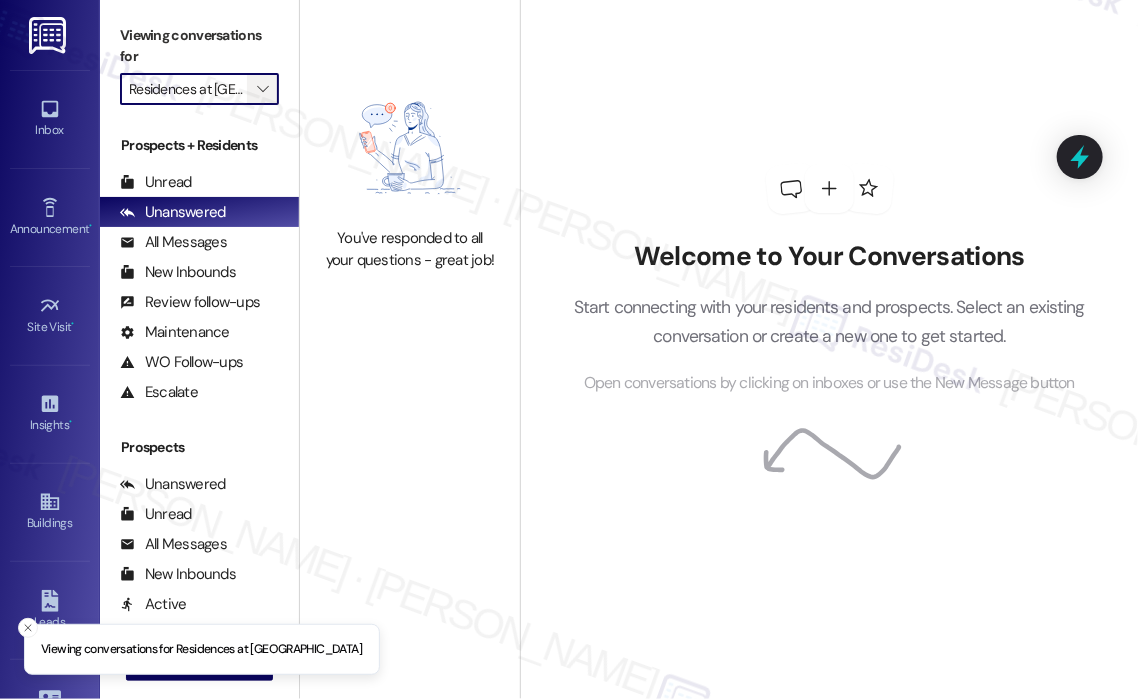 click on "" at bounding box center [262, 89] 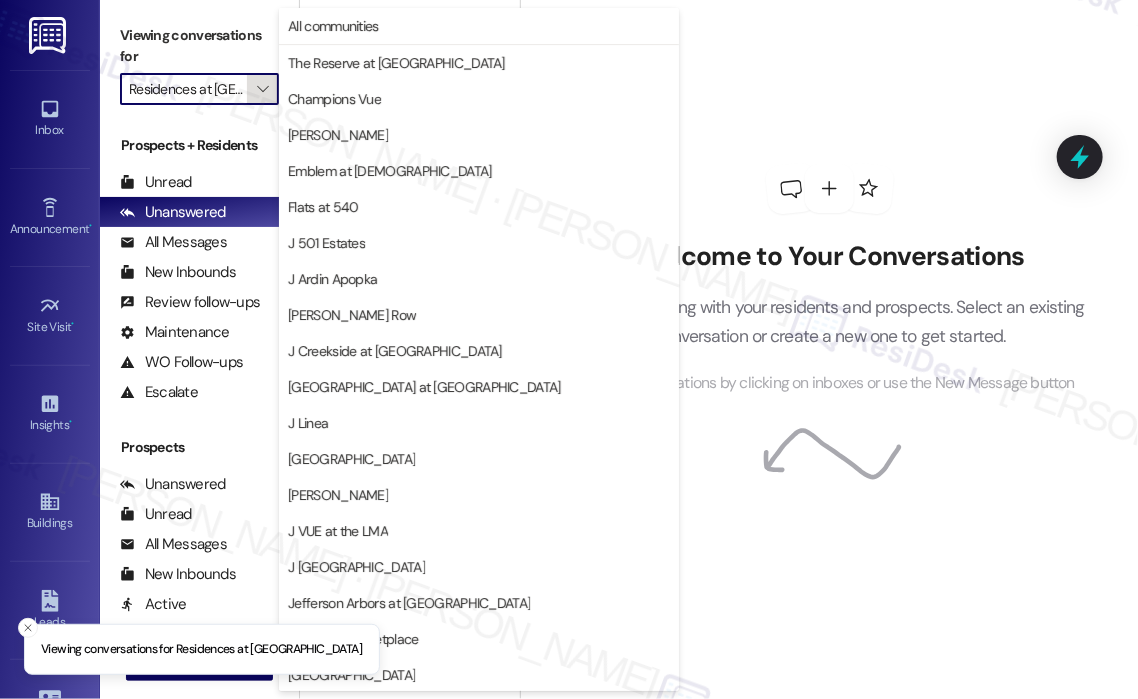 scroll, scrollTop: 0, scrollLeft: 76, axis: horizontal 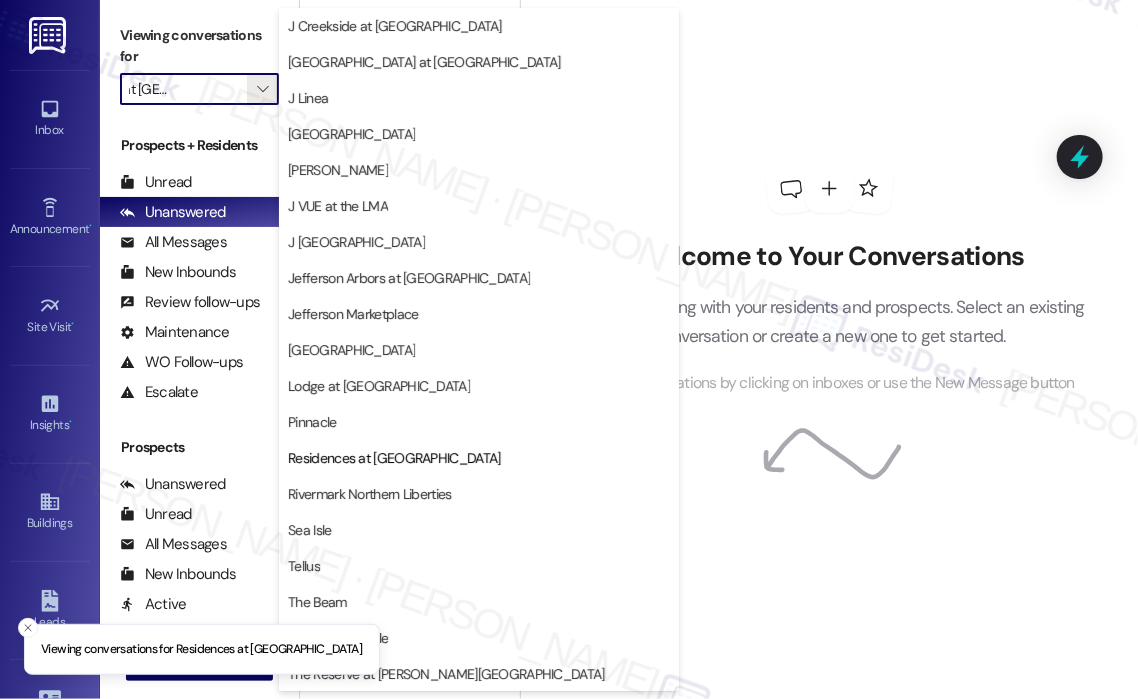 click on "Welcome to Your Conversations Start connecting with your residents and prospects. Select an existing conversation or create a new one to get started. Open conversations by clicking on inboxes or use the New Message button" at bounding box center [830, 279] 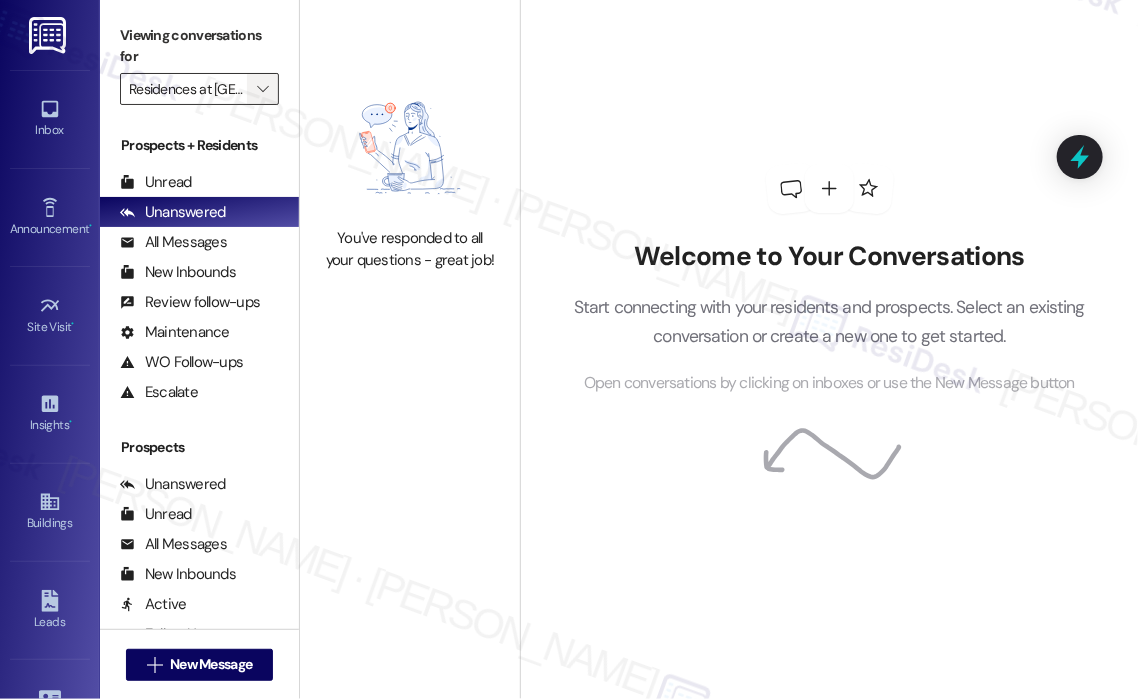 click on "" at bounding box center [263, 89] 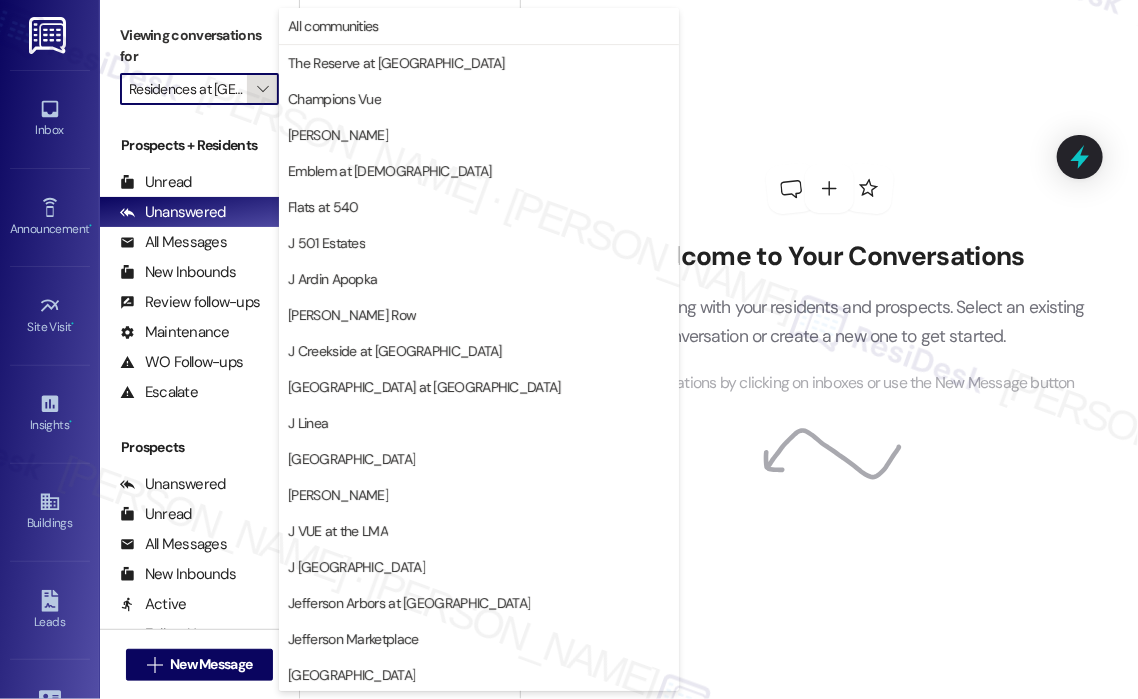 scroll, scrollTop: 325, scrollLeft: 0, axis: vertical 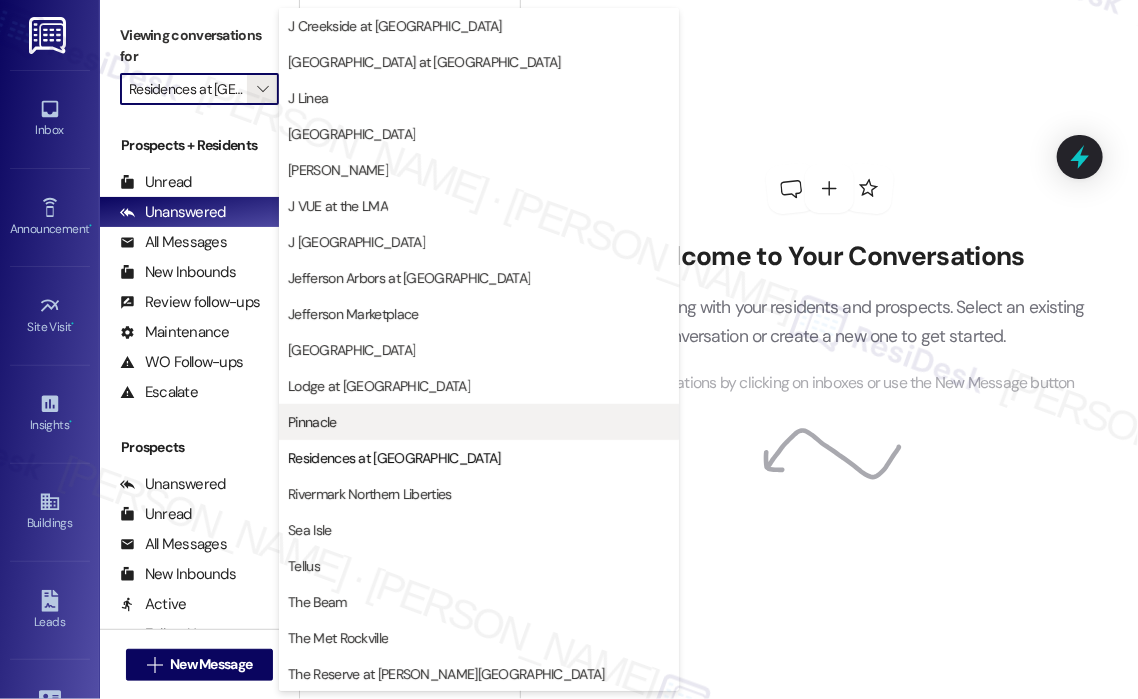 click on "Pinnacle" at bounding box center (312, 422) 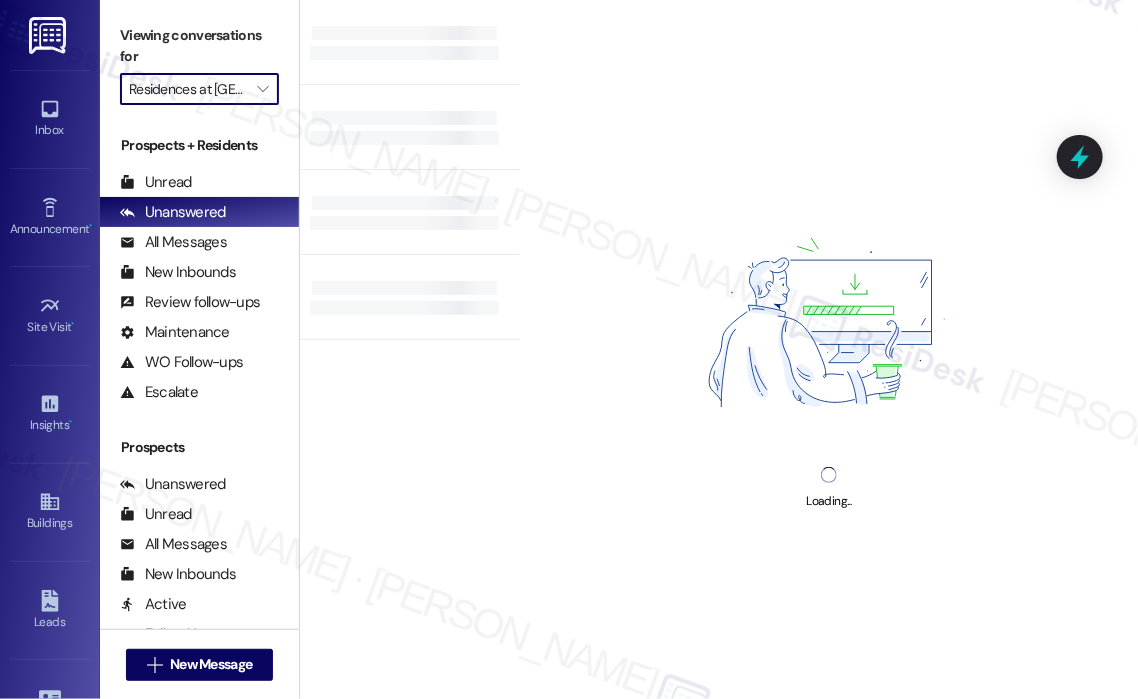 type on "Pinnacle" 